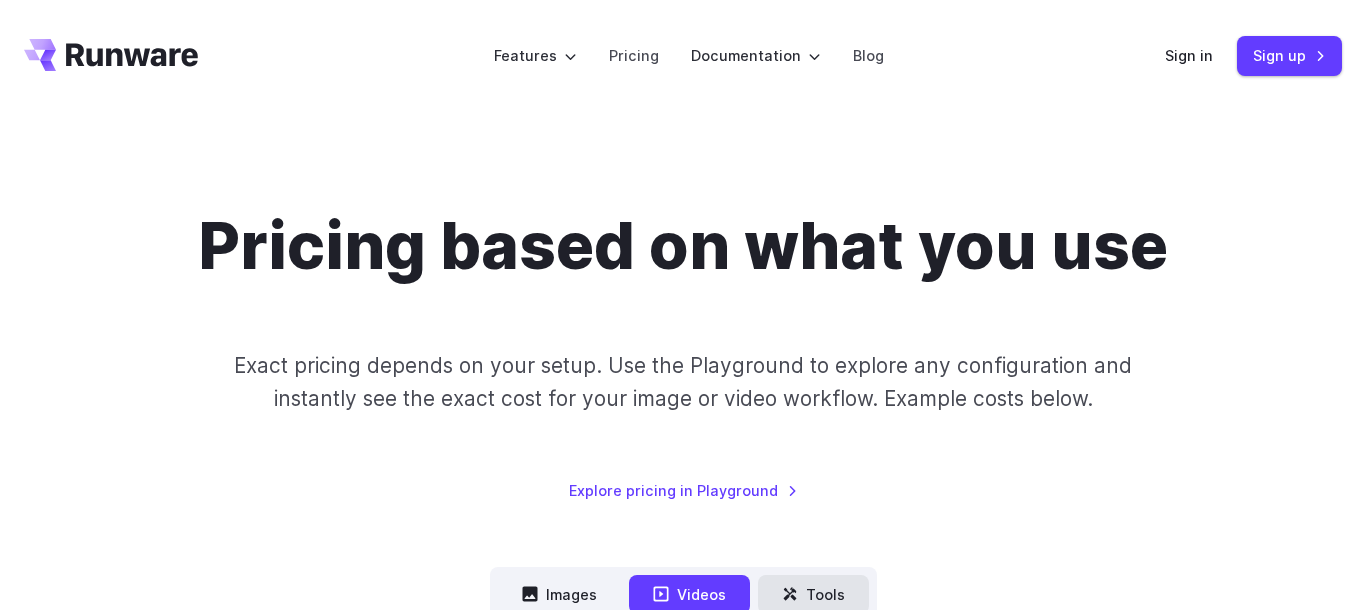 scroll, scrollTop: 0, scrollLeft: 0, axis: both 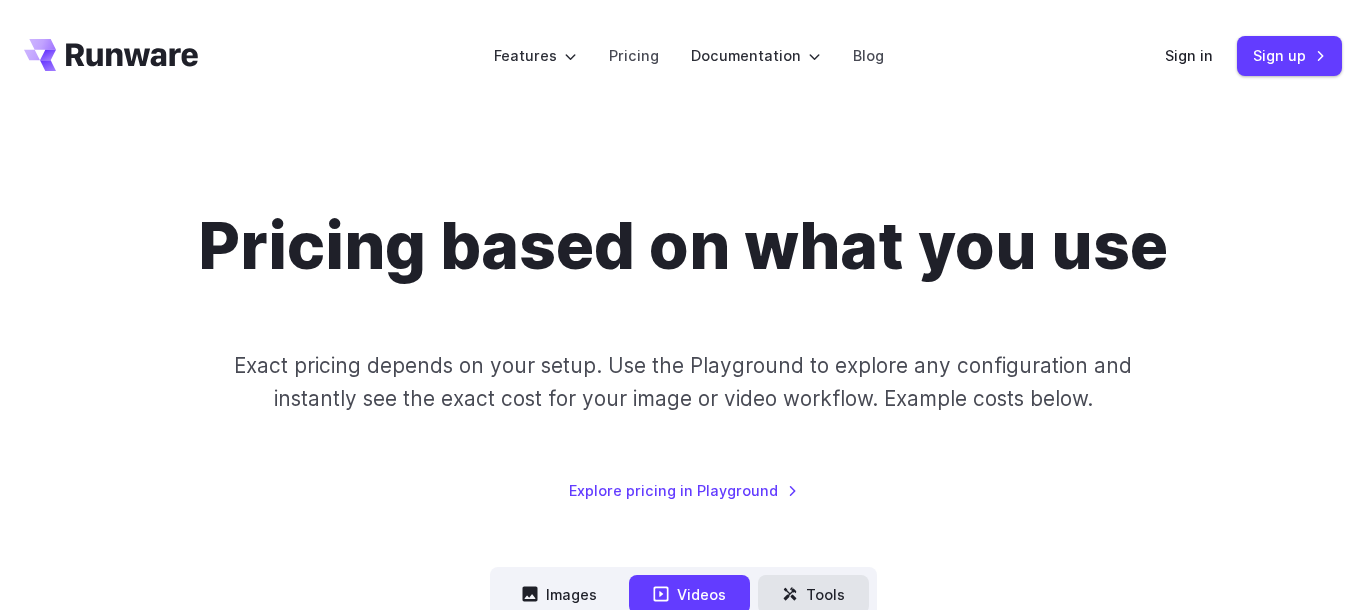 click on "Tools" at bounding box center [813, 594] 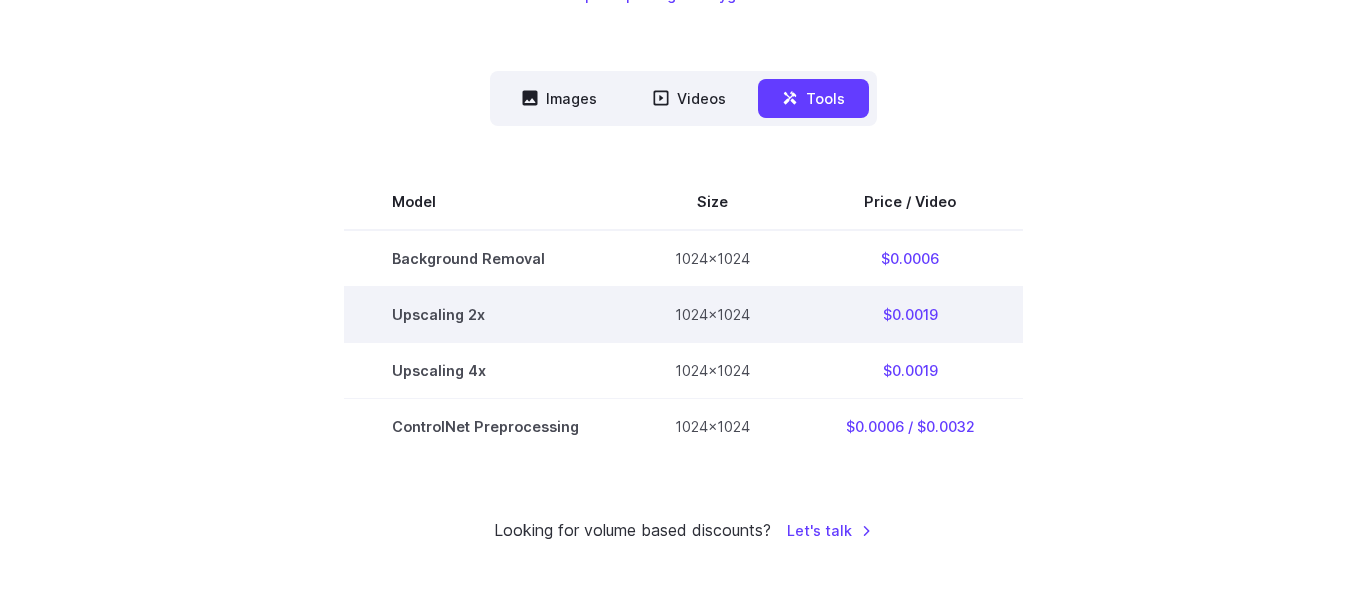 scroll, scrollTop: 552, scrollLeft: 0, axis: vertical 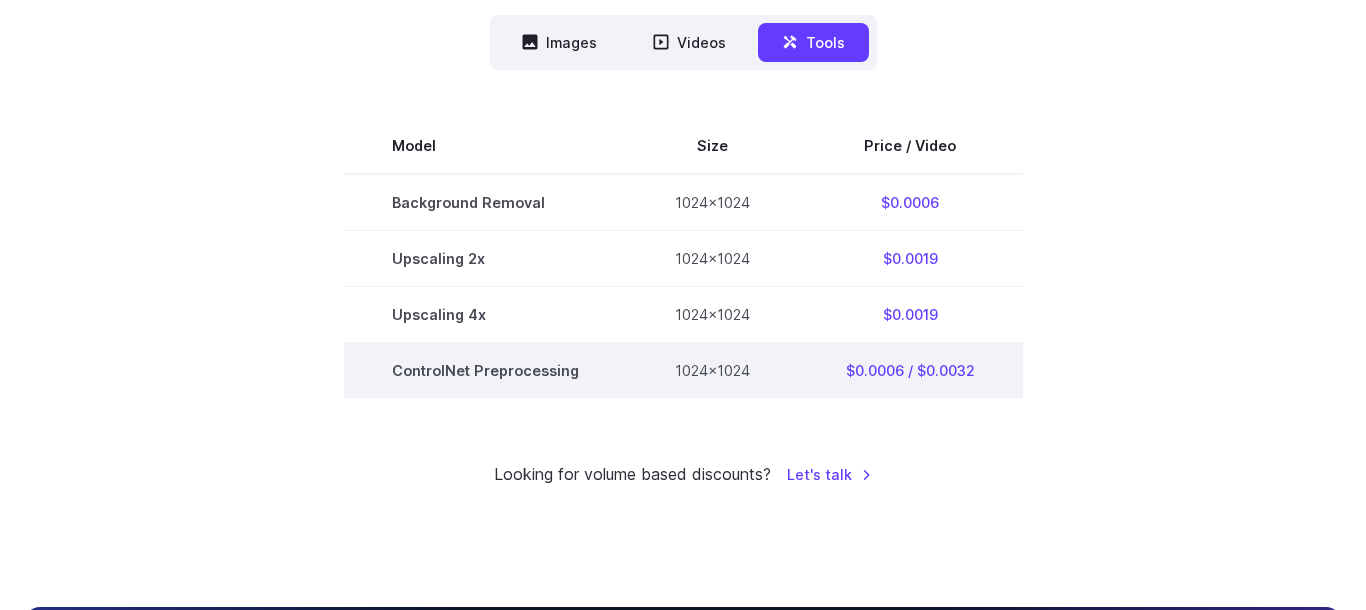 click on "$0.0006 / $0.0032" at bounding box center (910, 370) 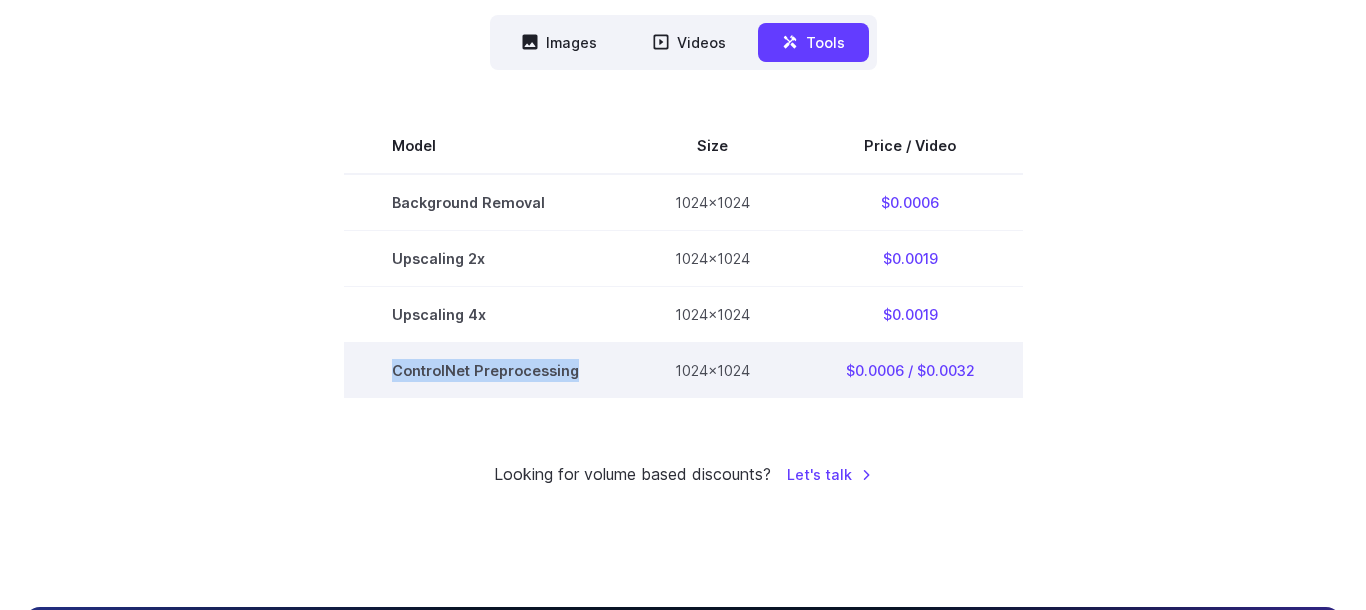 drag, startPoint x: 608, startPoint y: 364, endPoint x: 355, endPoint y: 350, distance: 253.38705 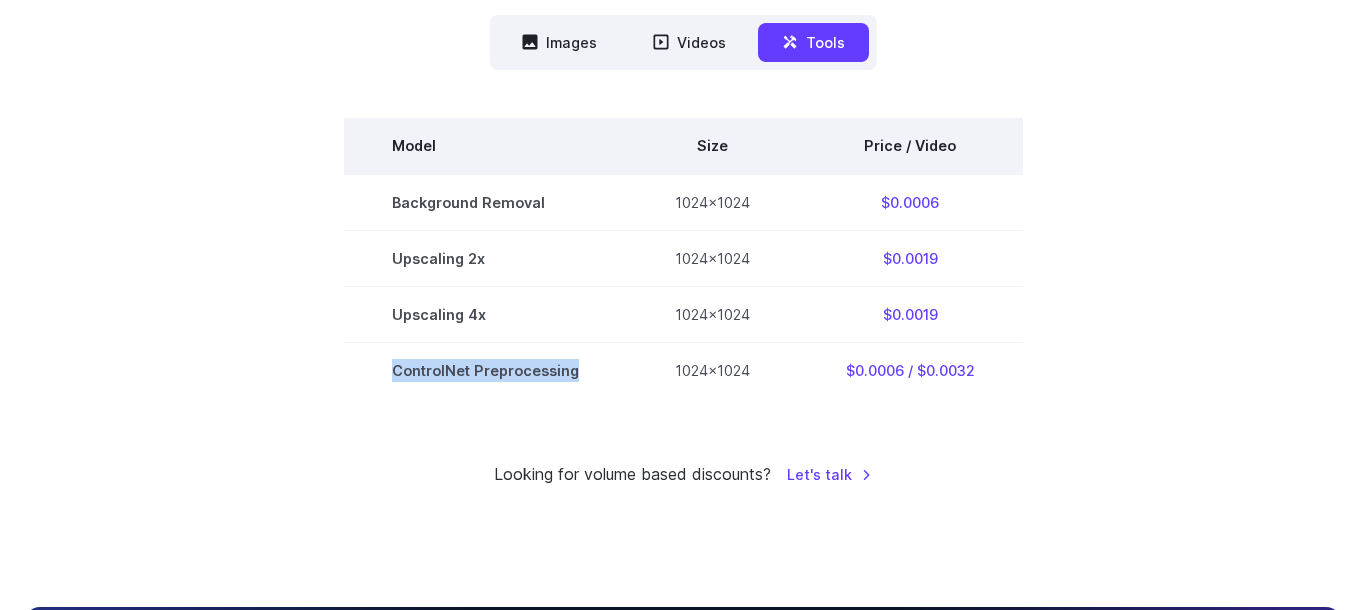 copy on "ControlNet Preprocessing" 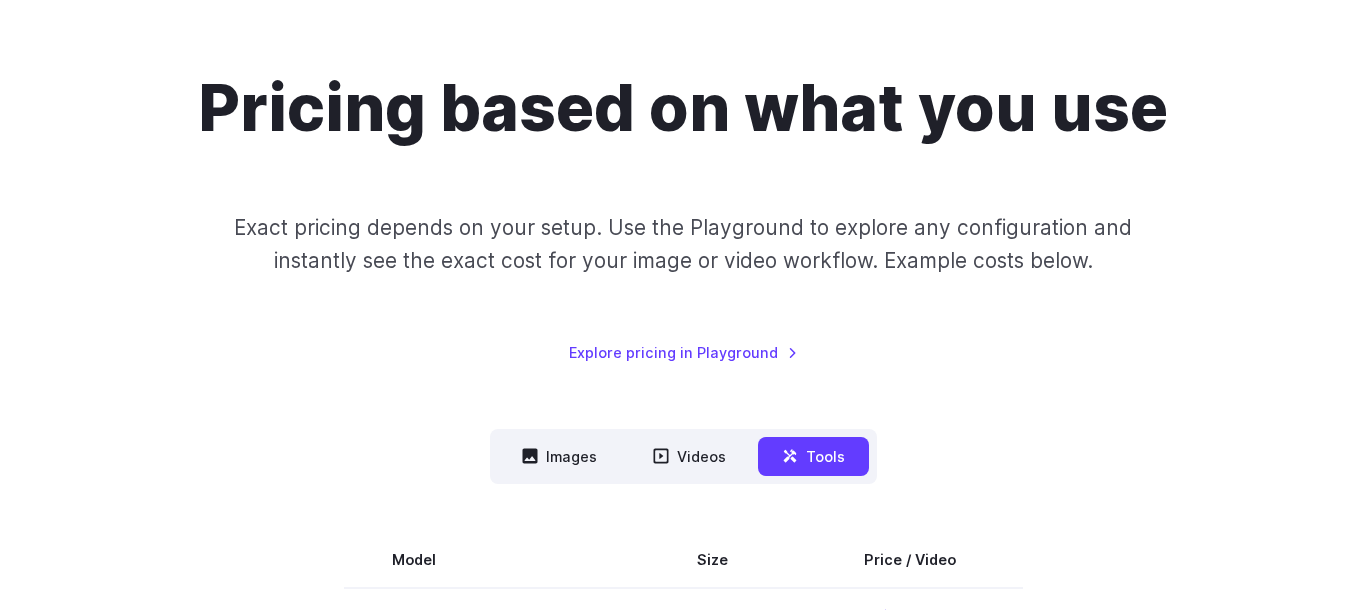 scroll, scrollTop: 0, scrollLeft: 0, axis: both 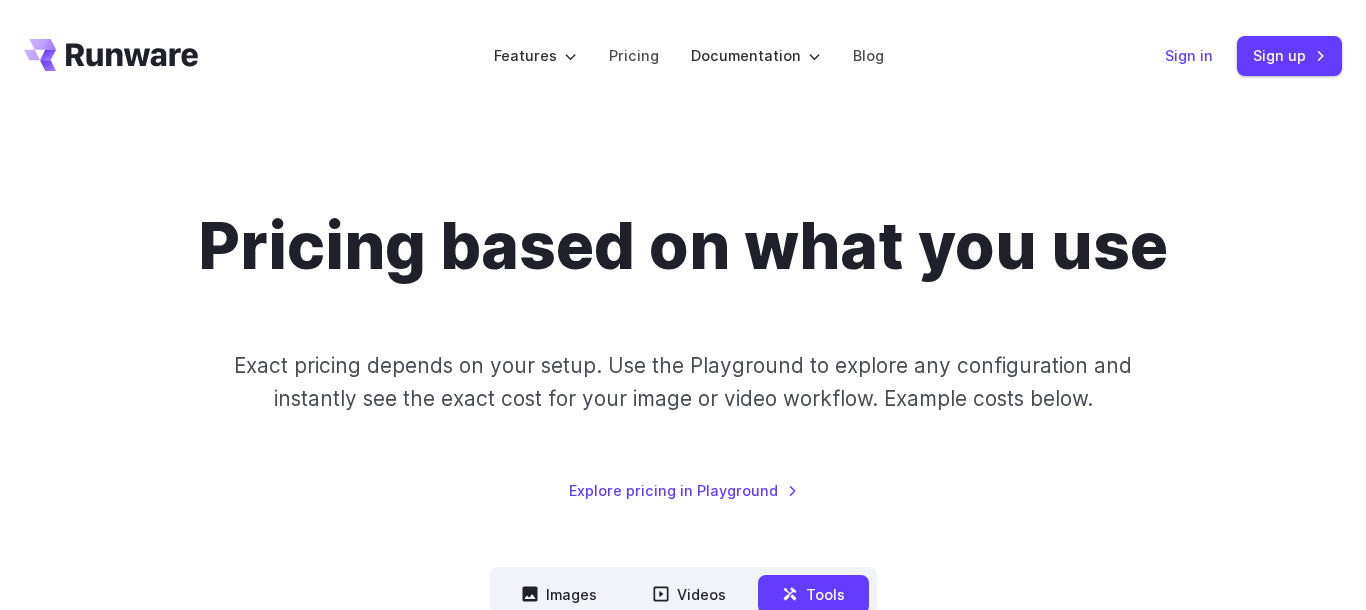 click on "Sign in" at bounding box center (1189, 55) 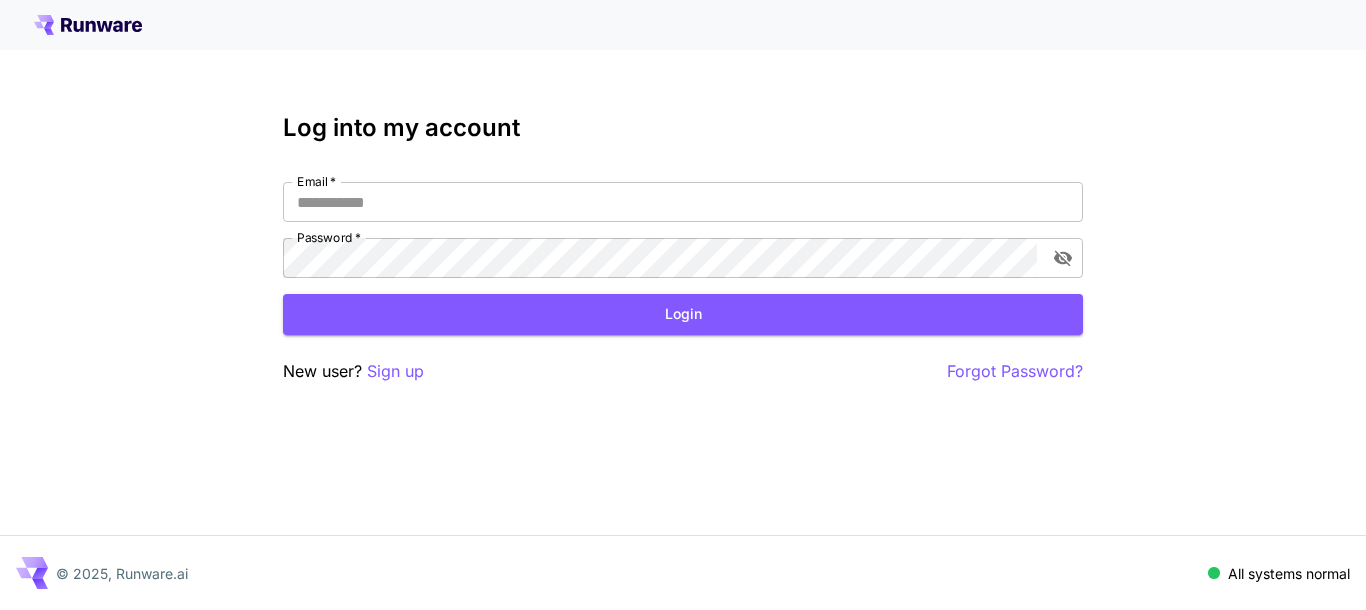 scroll, scrollTop: 0, scrollLeft: 0, axis: both 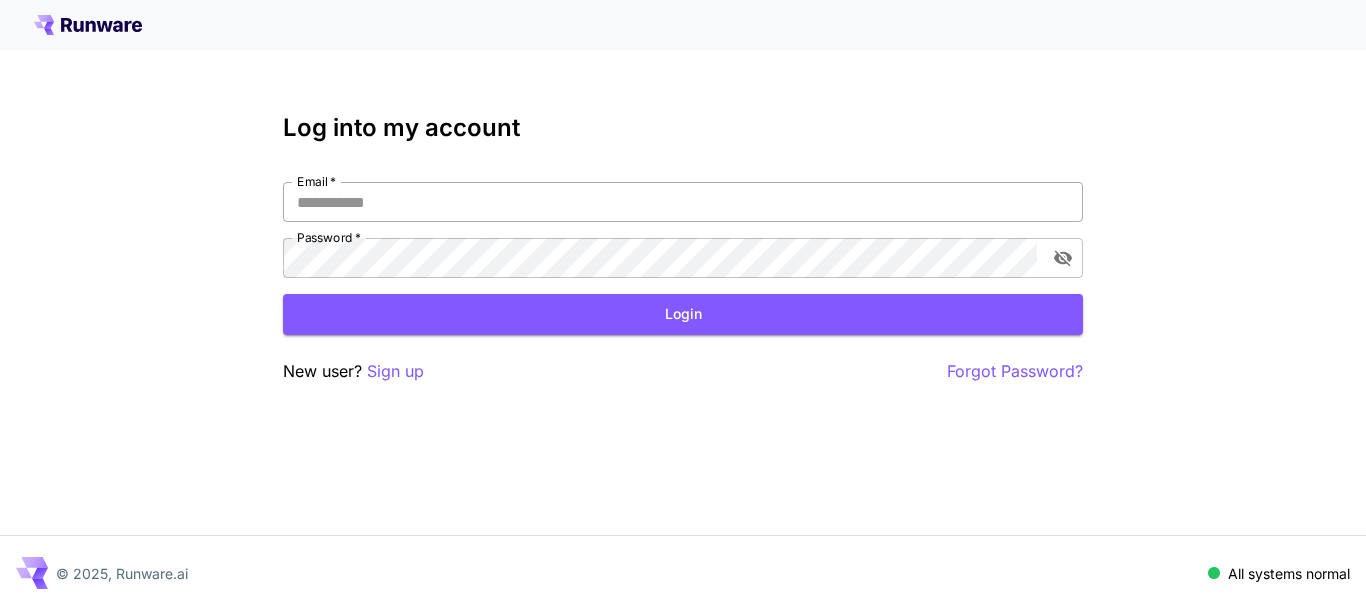 click on "Email   *" at bounding box center (683, 202) 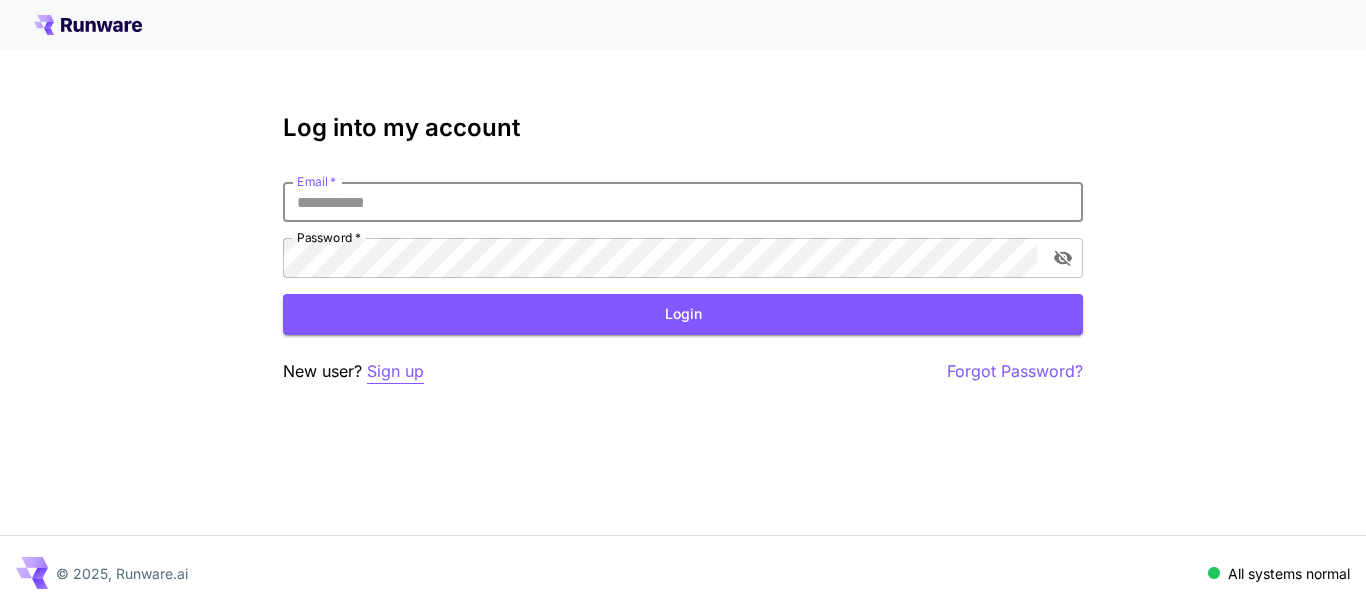 click on "Sign up" at bounding box center (395, 371) 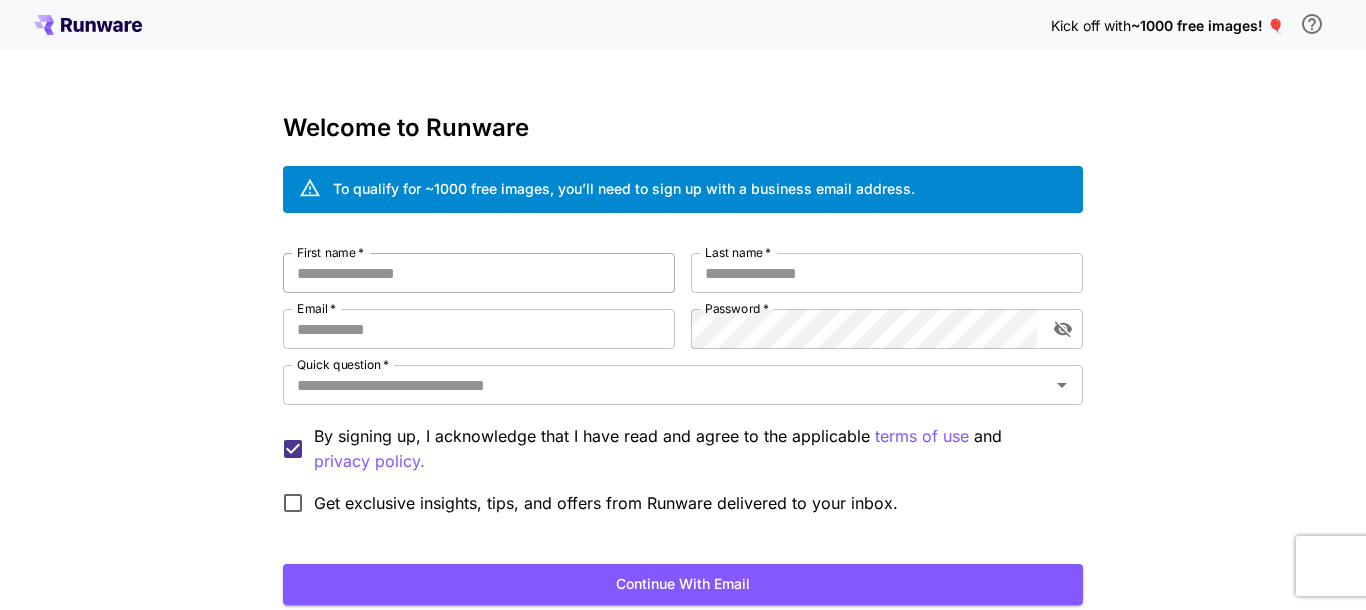 click on "First name   *" at bounding box center [479, 273] 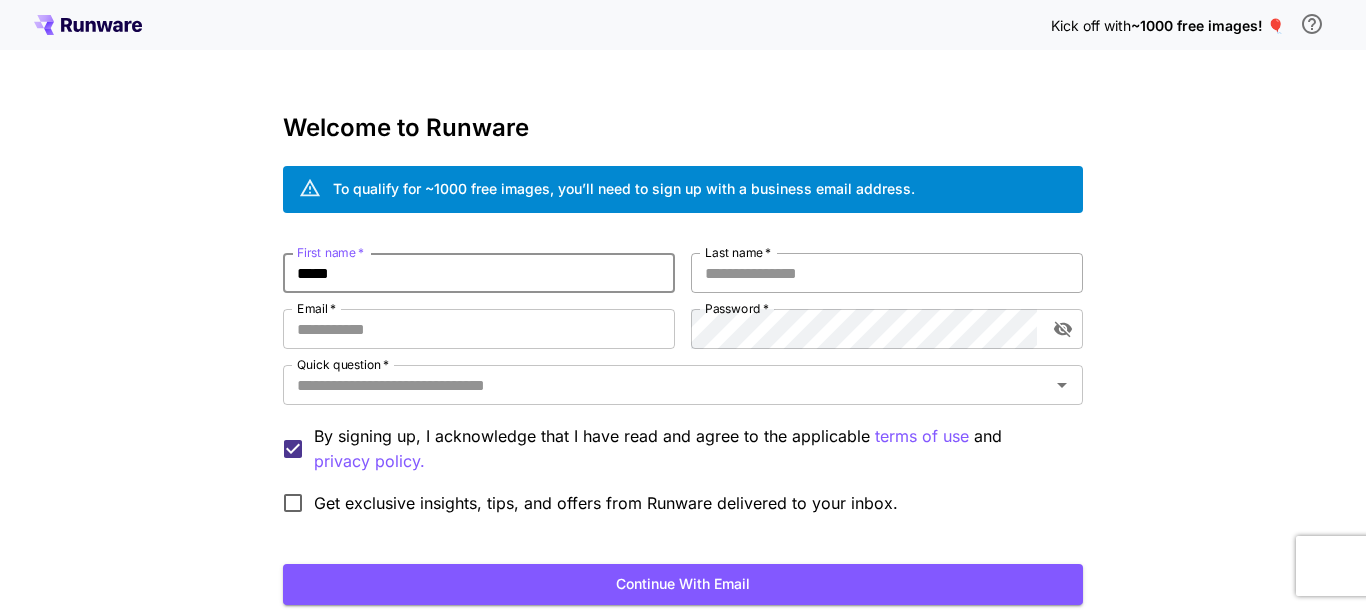 type on "*****" 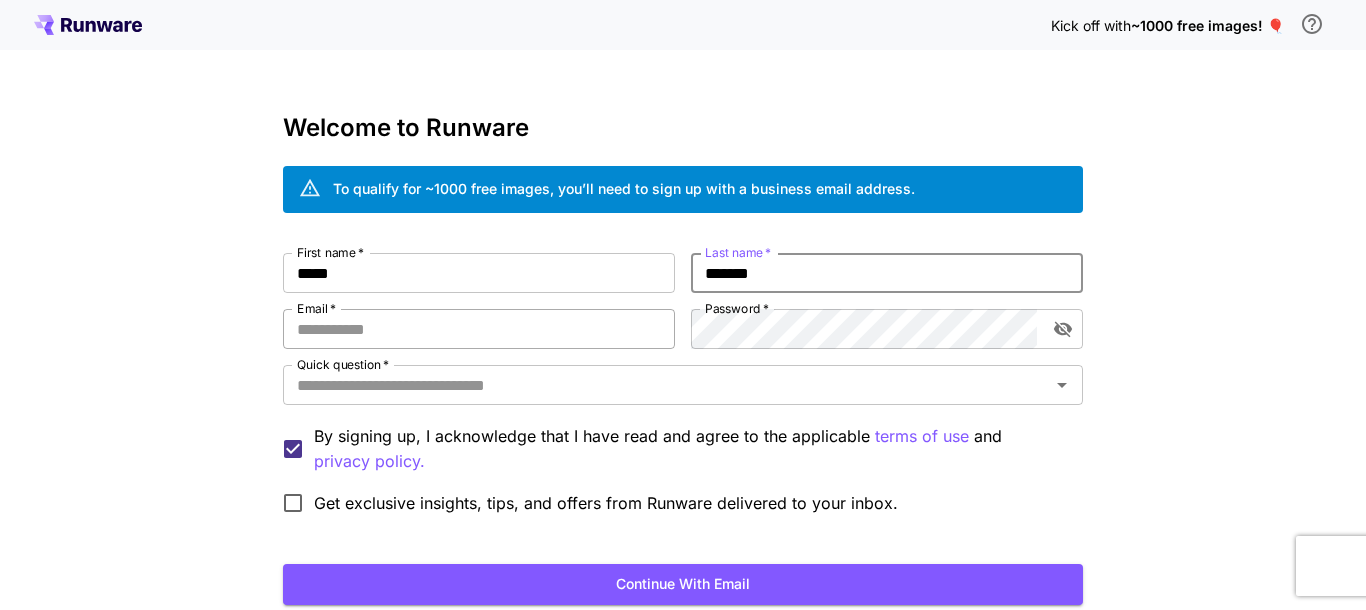 type on "*******" 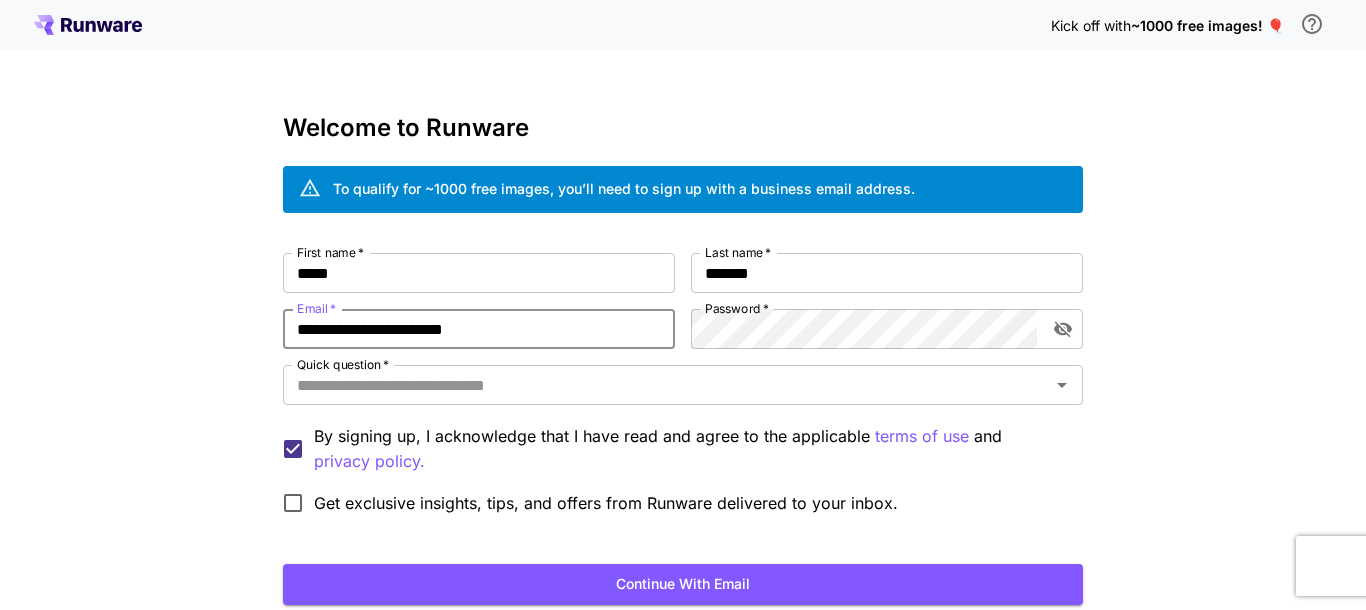 type on "**********" 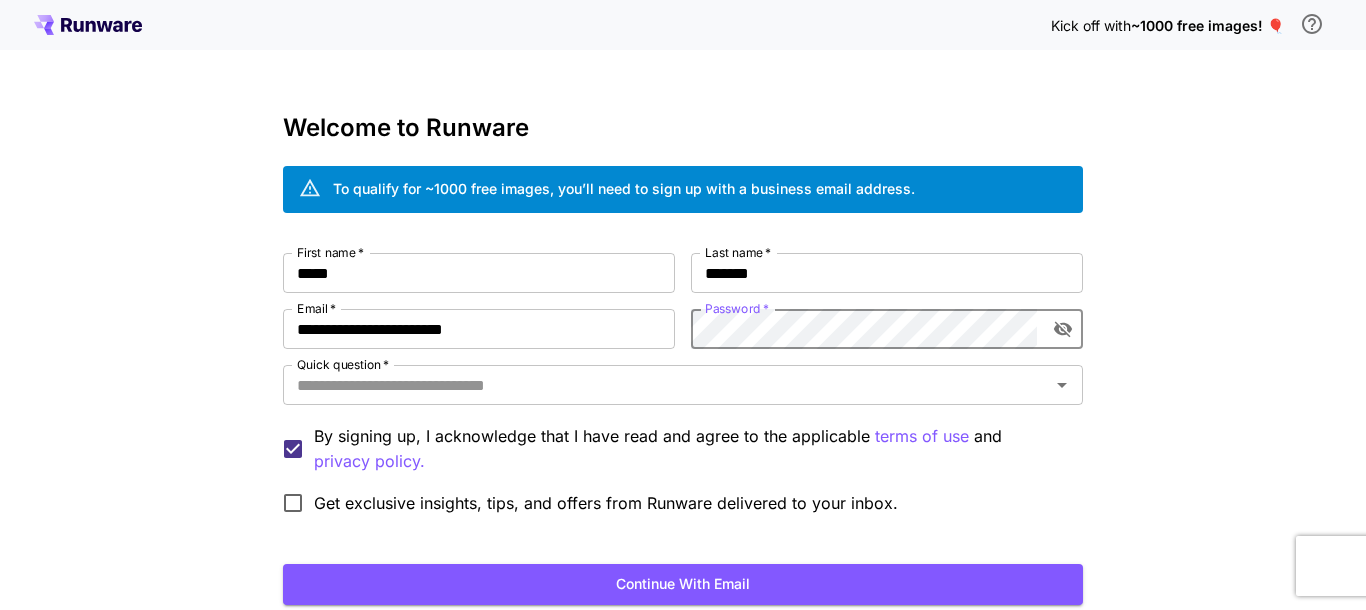 click on "**********" at bounding box center (683, 376) 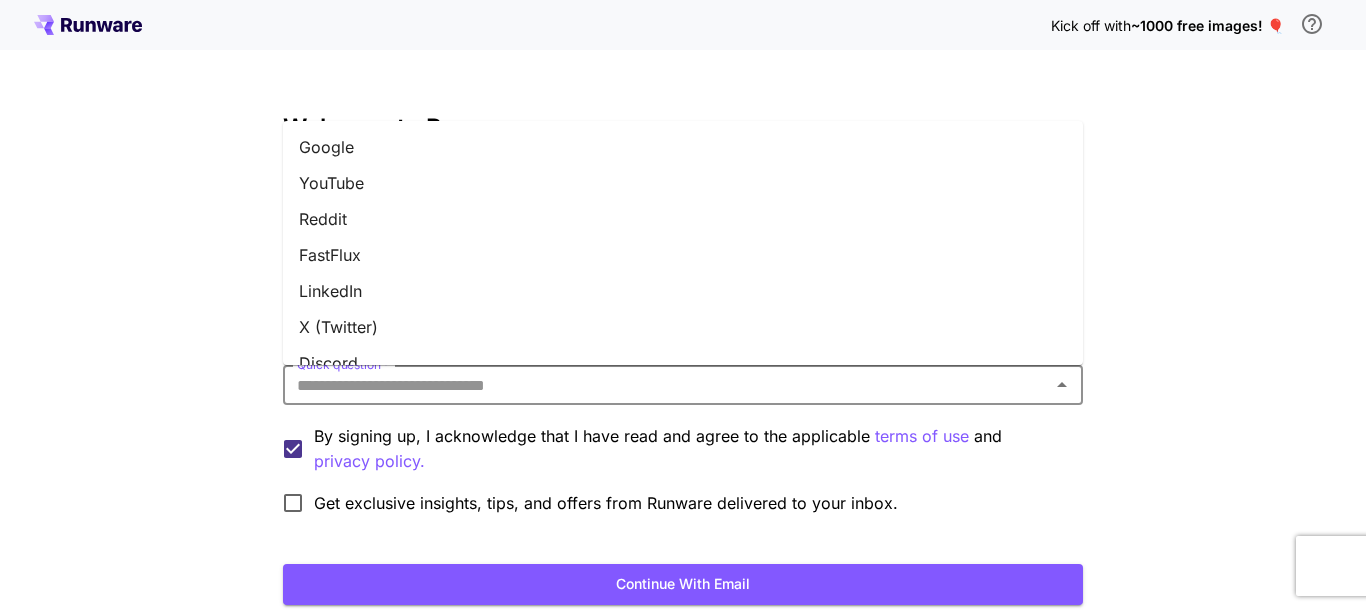 click on "Quick question   *" at bounding box center [666, 385] 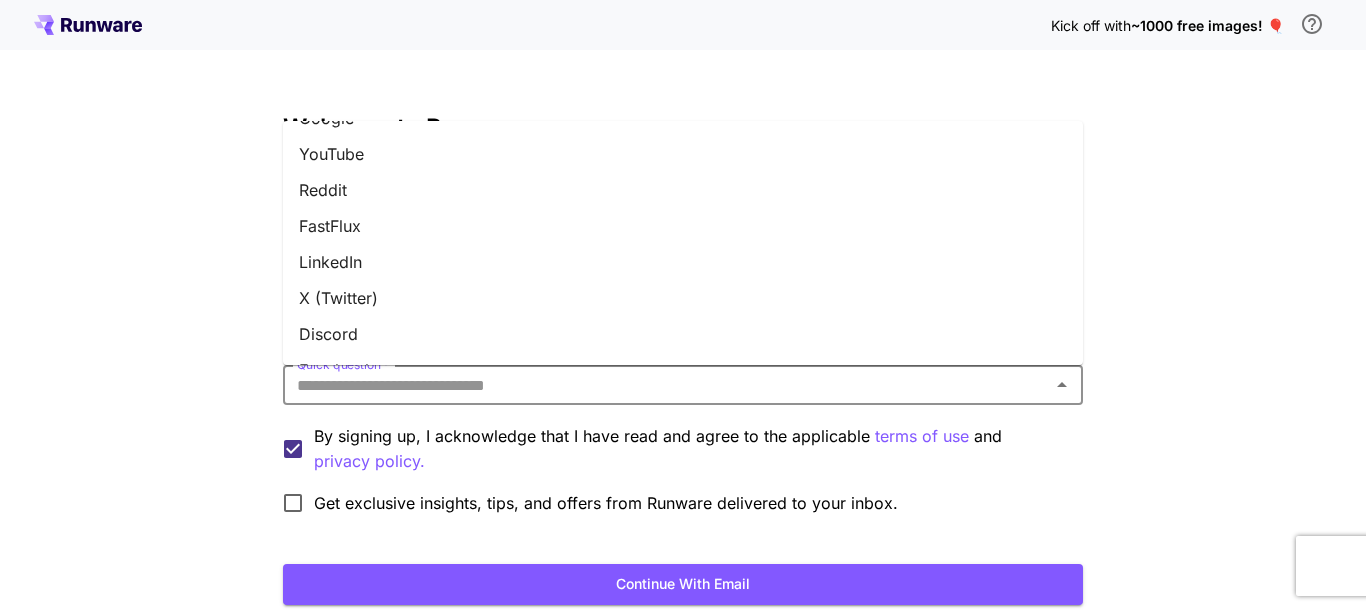 scroll, scrollTop: 0, scrollLeft: 0, axis: both 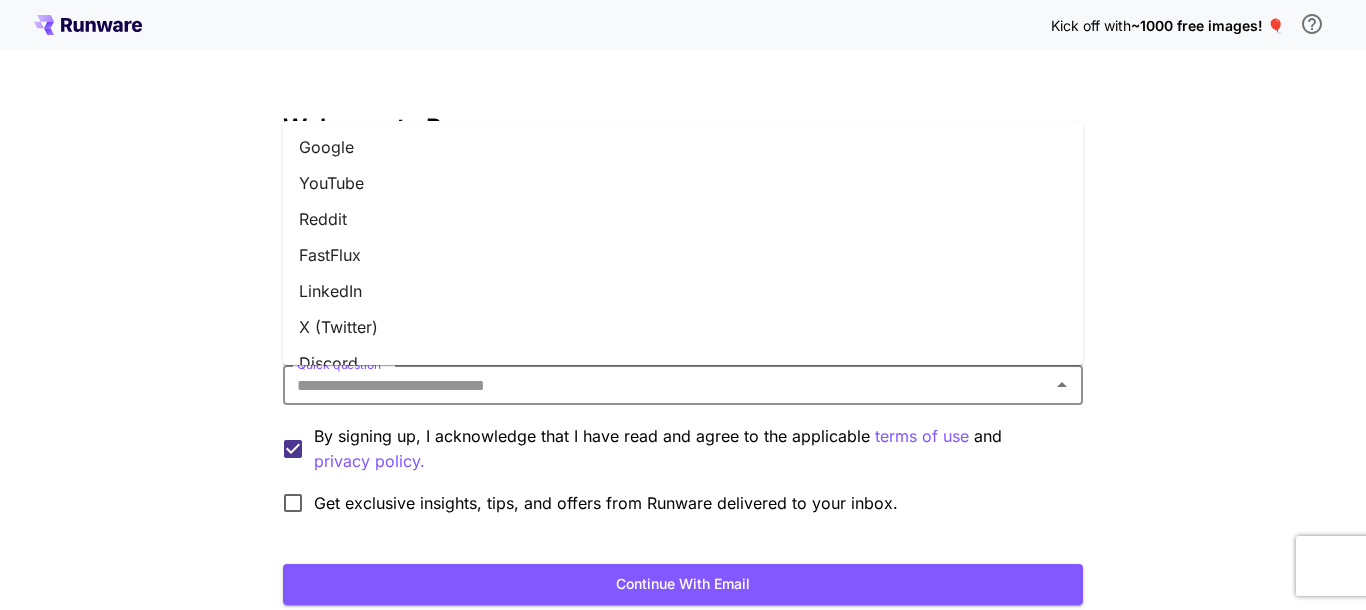 click on "Google" at bounding box center [683, 147] 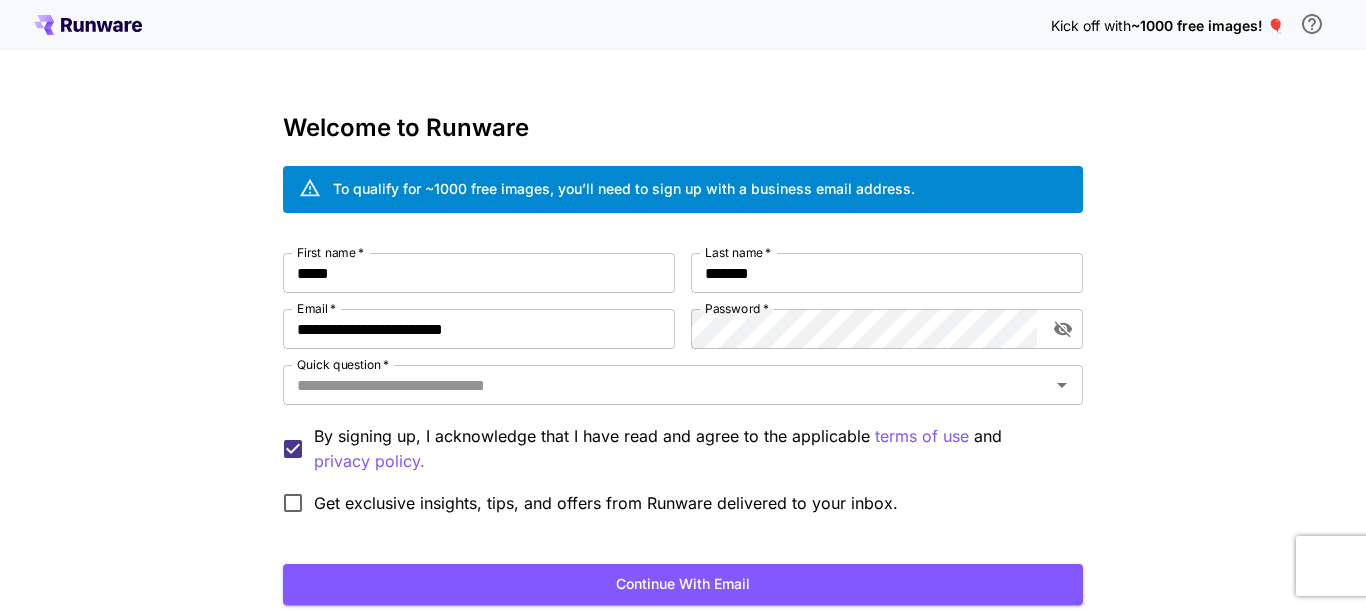 type on "******" 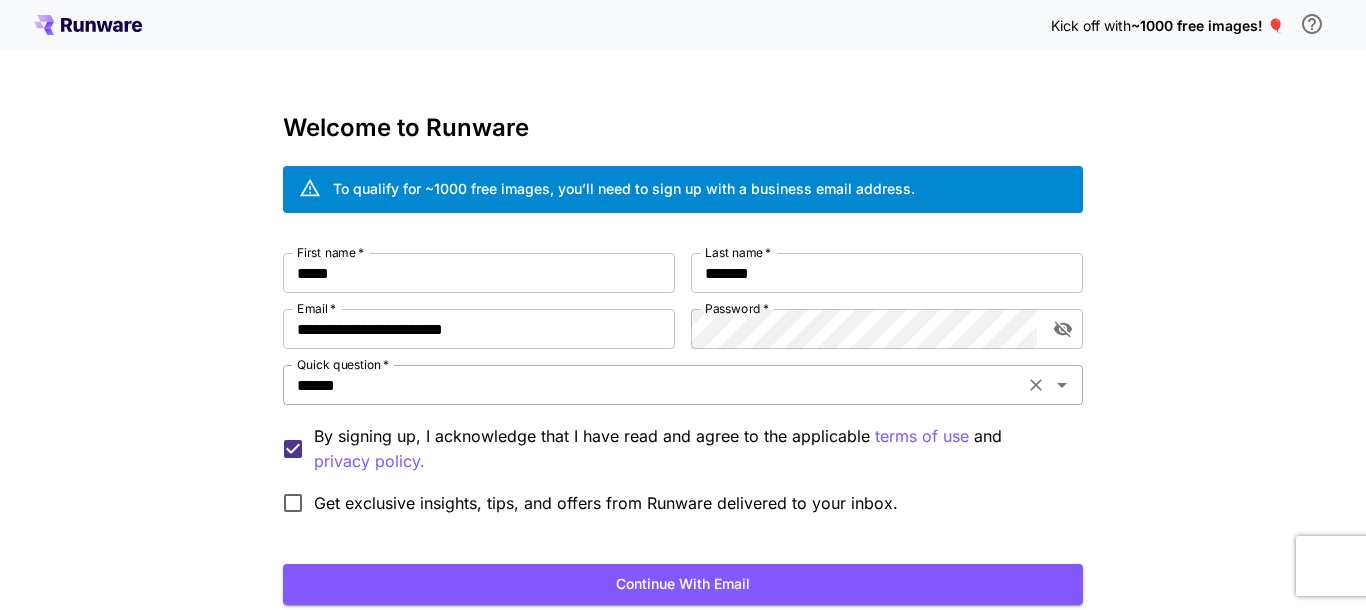 click on "******" at bounding box center (653, 385) 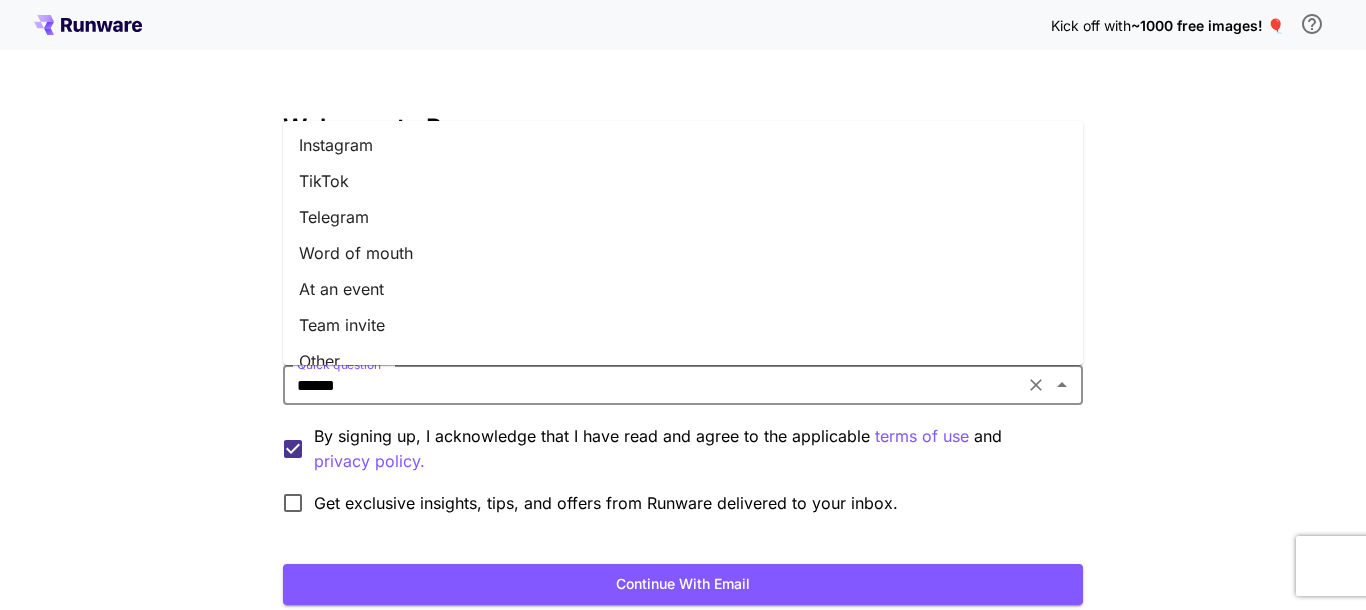 scroll, scrollTop: 312, scrollLeft: 0, axis: vertical 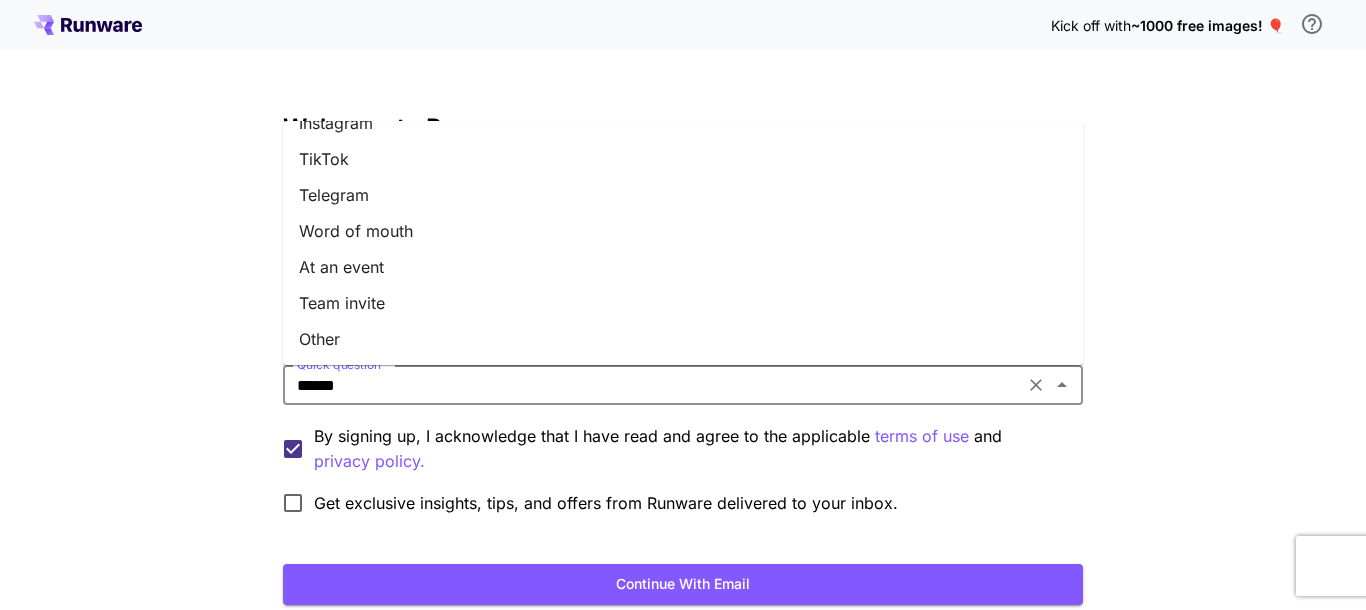 click on "Other" at bounding box center [683, 339] 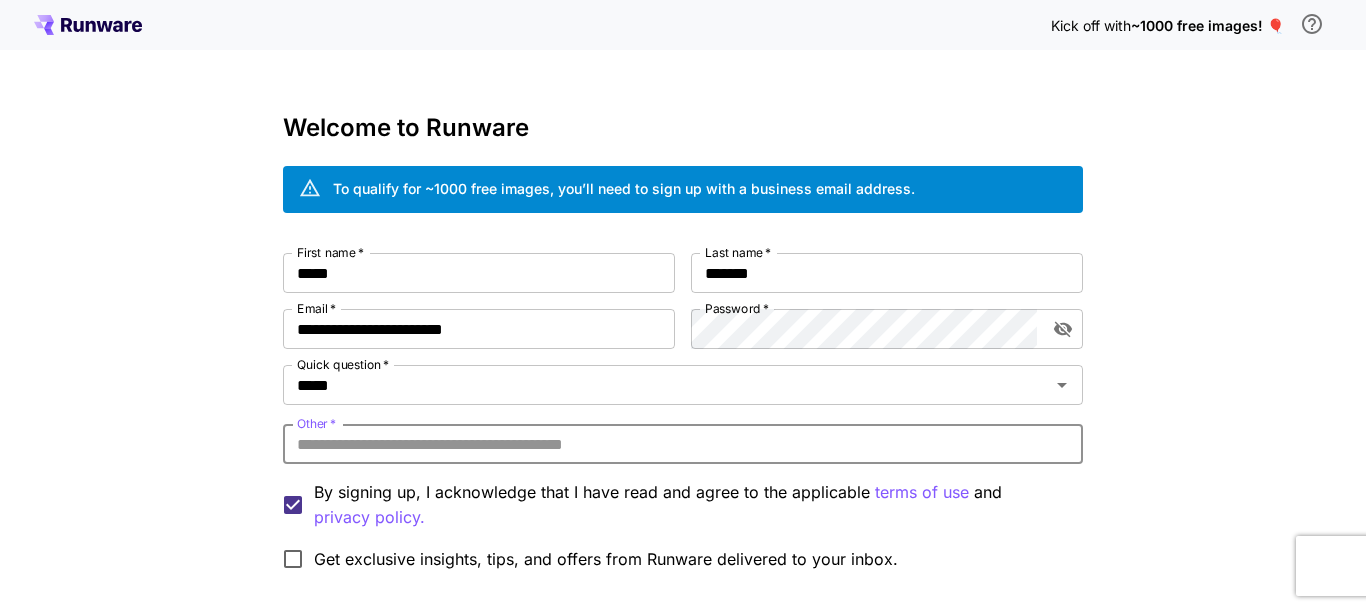 click on "Other   *" at bounding box center [683, 444] 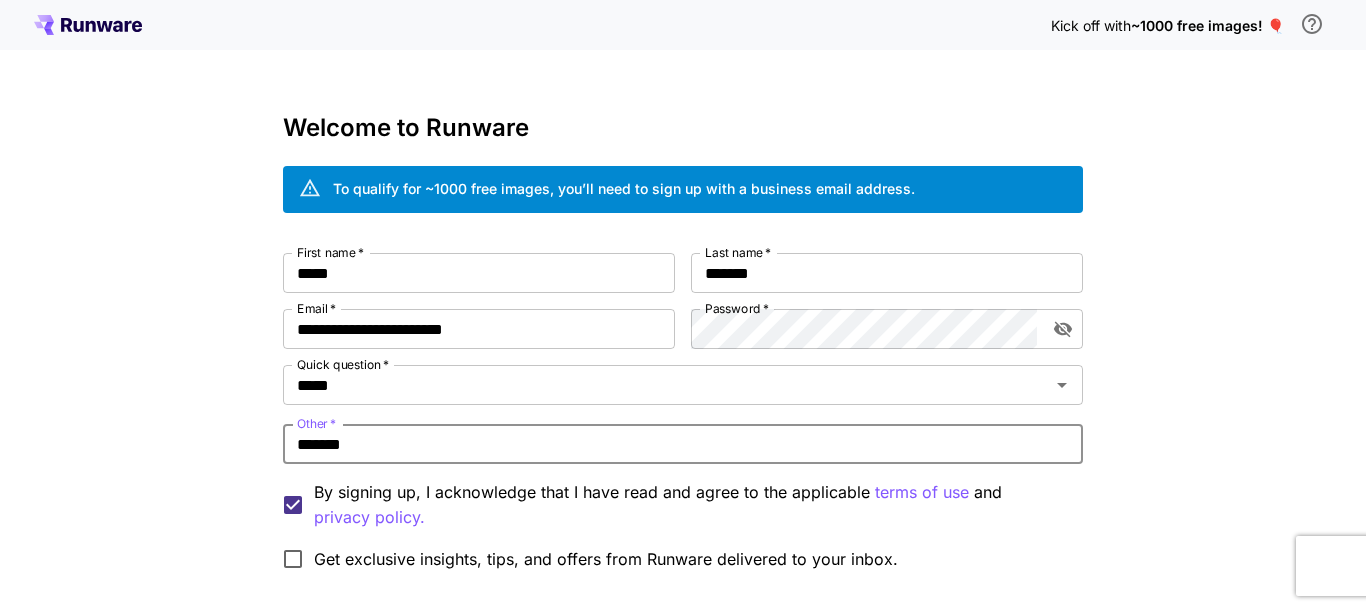 scroll, scrollTop: 138, scrollLeft: 0, axis: vertical 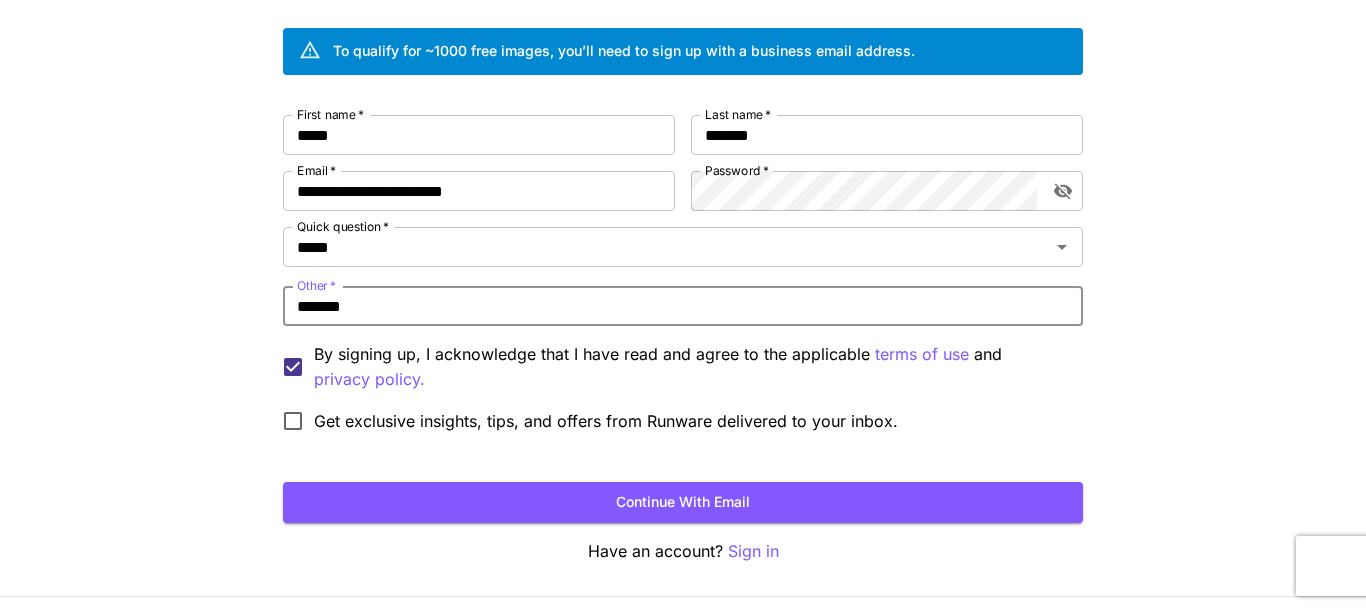 type on "*******" 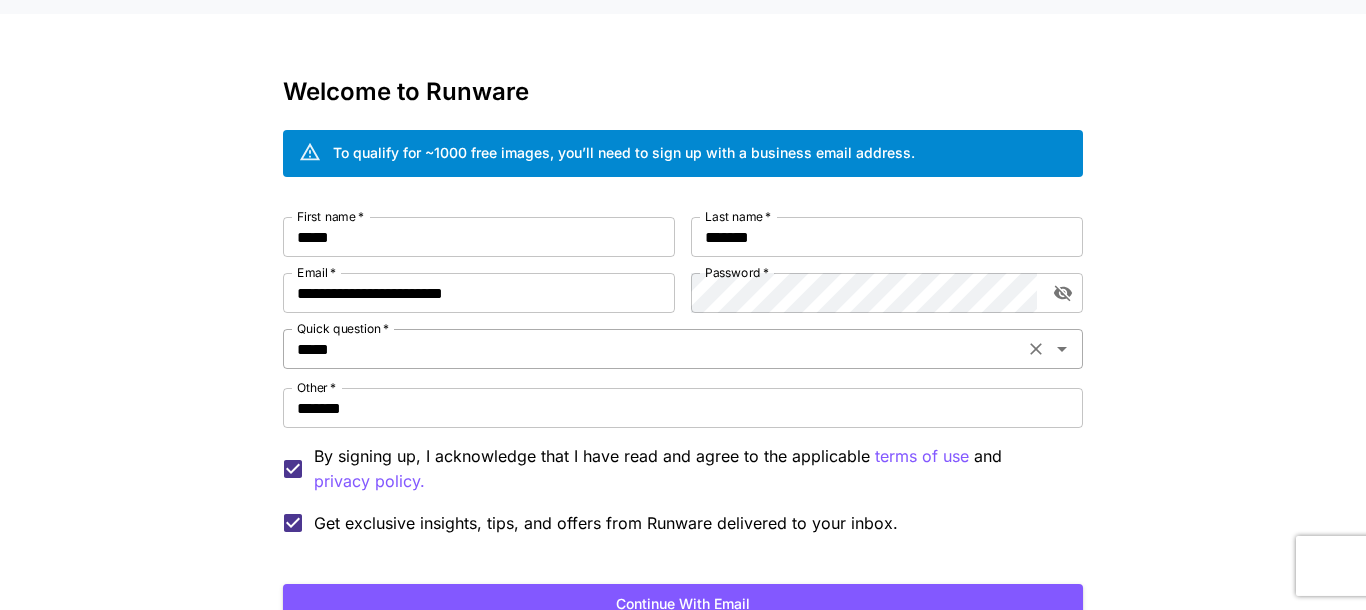 scroll, scrollTop: 0, scrollLeft: 0, axis: both 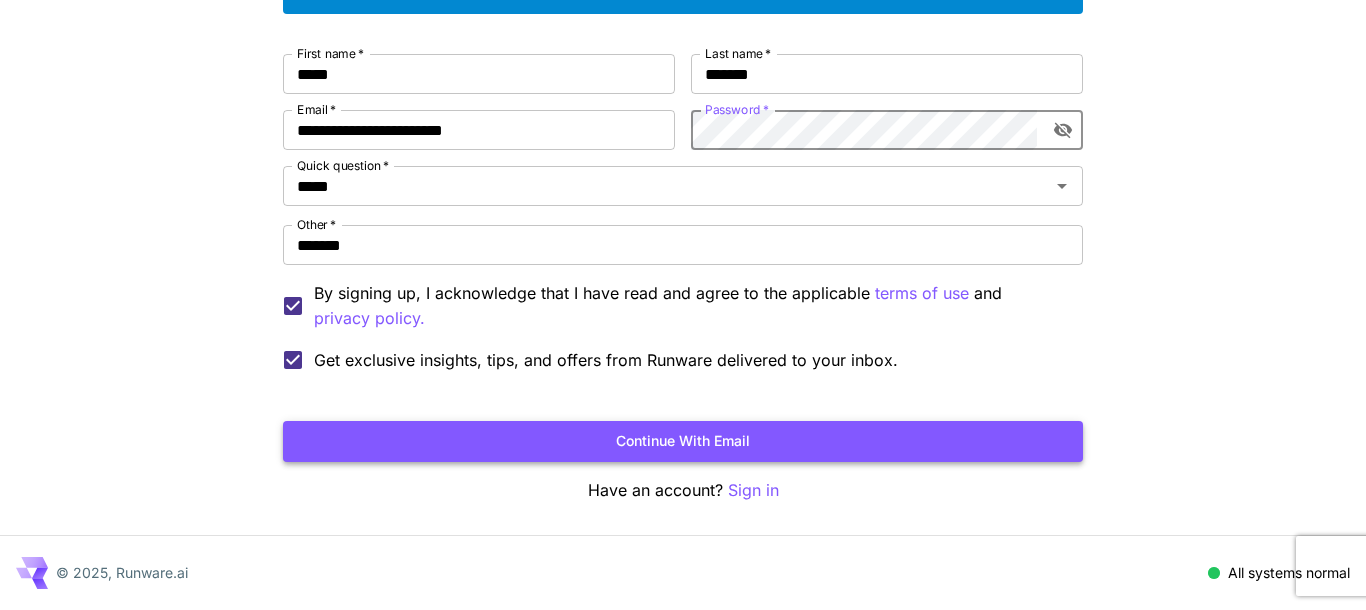click on "Continue with email" at bounding box center (683, 441) 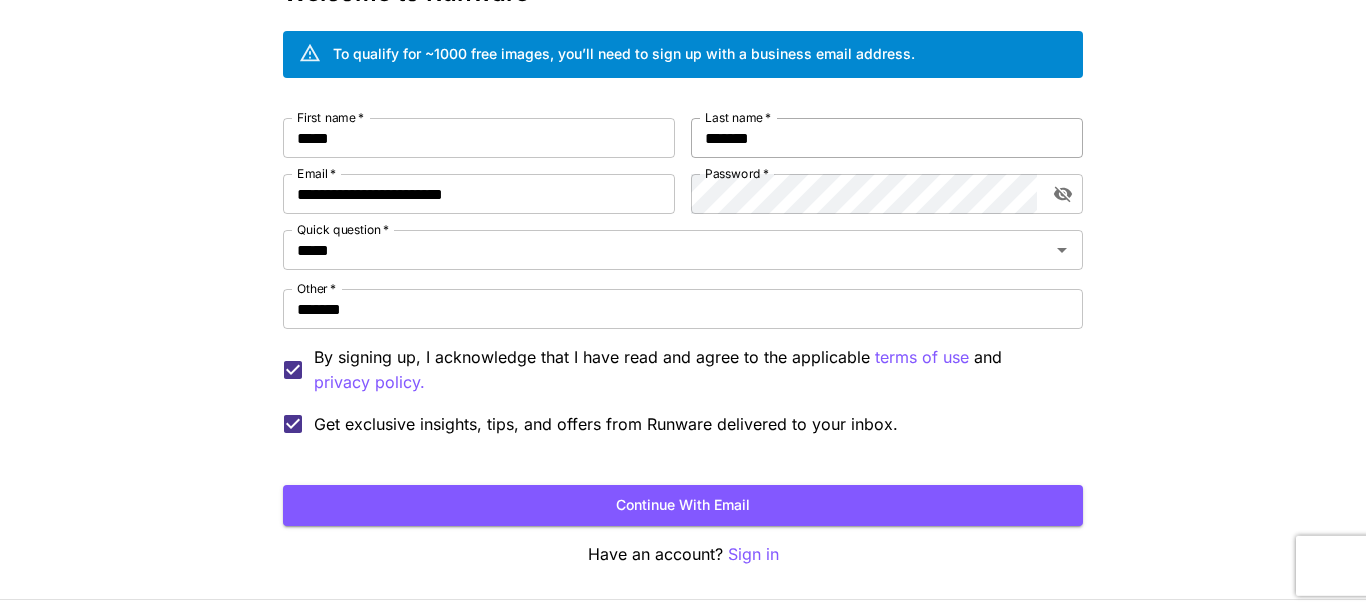 scroll, scrollTop: 61, scrollLeft: 0, axis: vertical 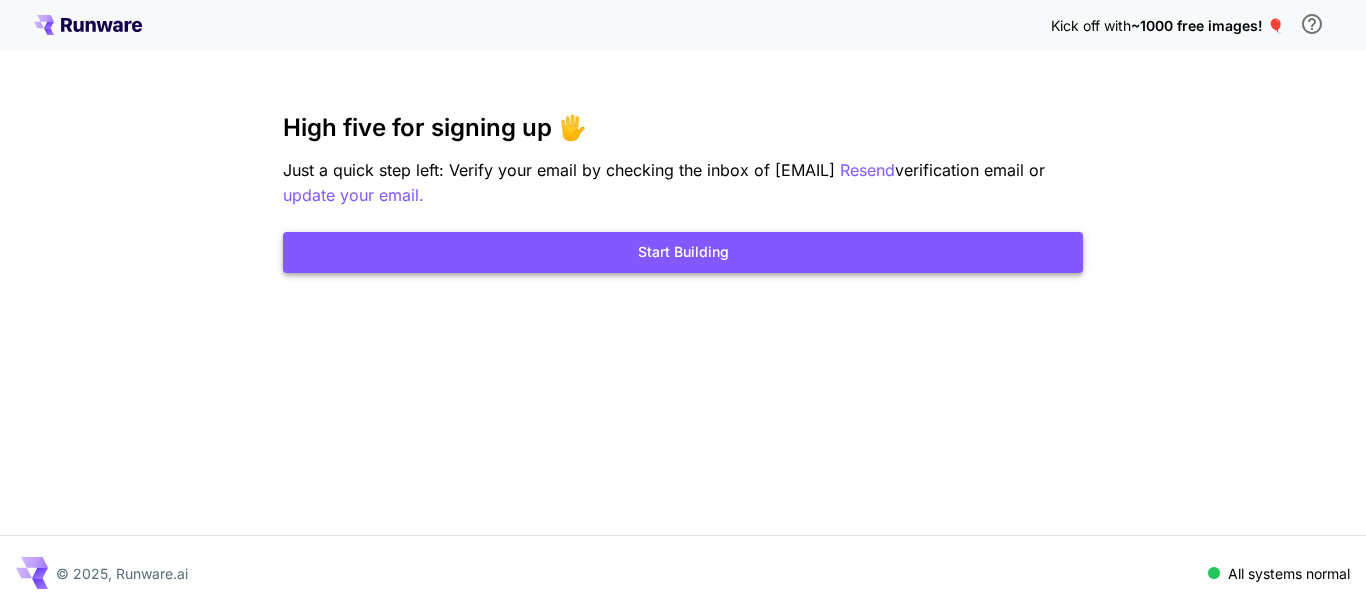 click on "Start Building" at bounding box center [683, 252] 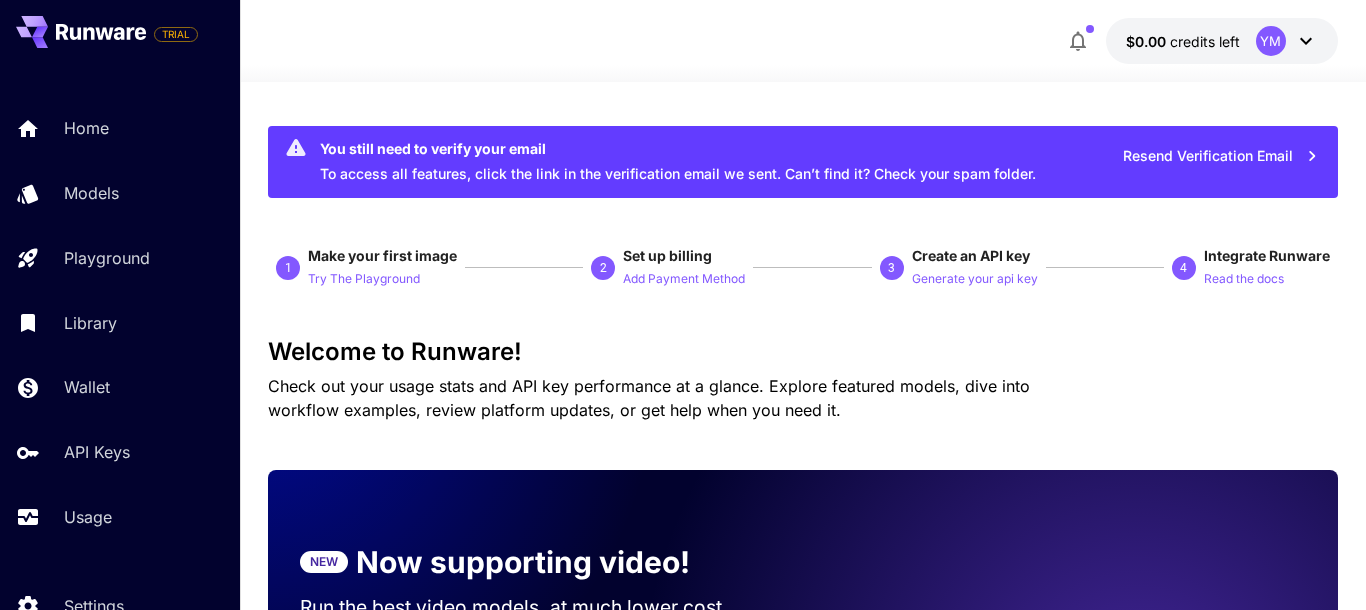 click on "$0.00    credits left  YM" at bounding box center [1222, 41] 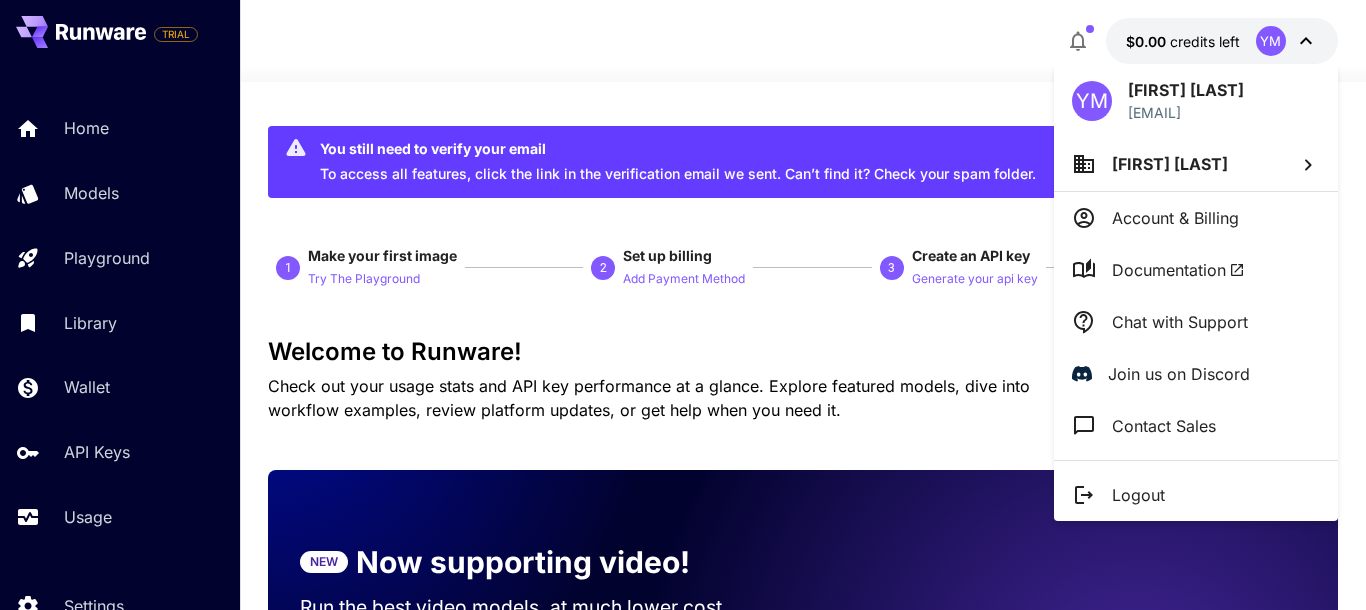 click at bounding box center (683, 305) 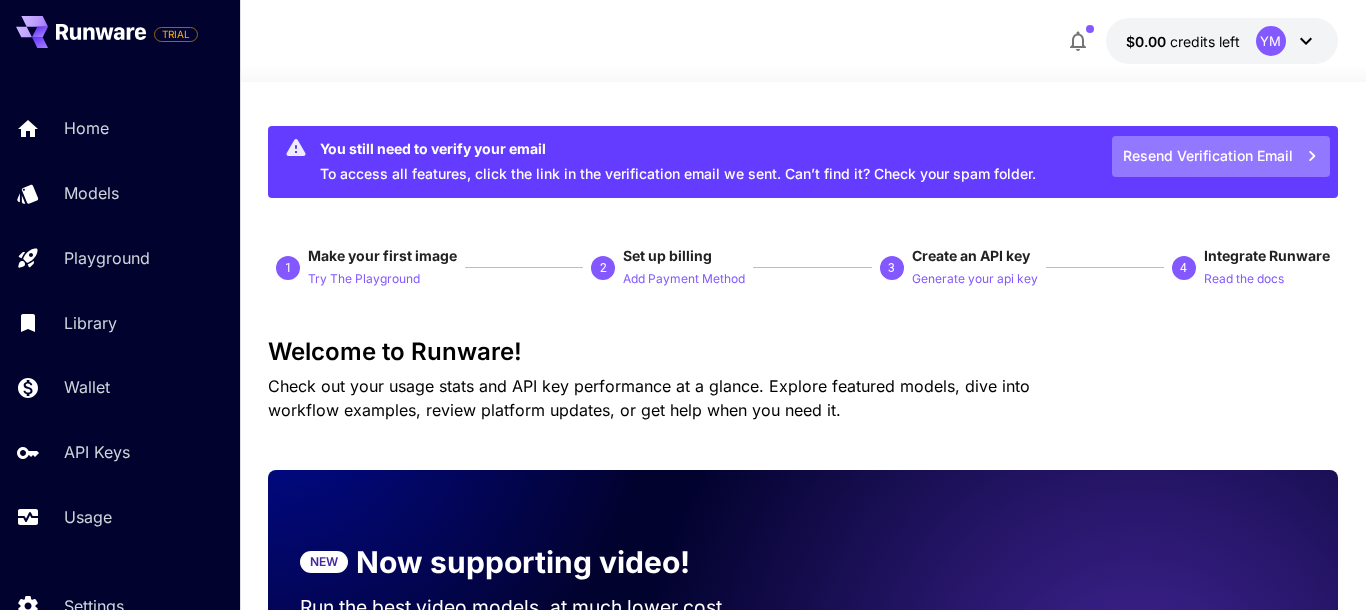 click on "Resend Verification Email" at bounding box center [1221, 156] 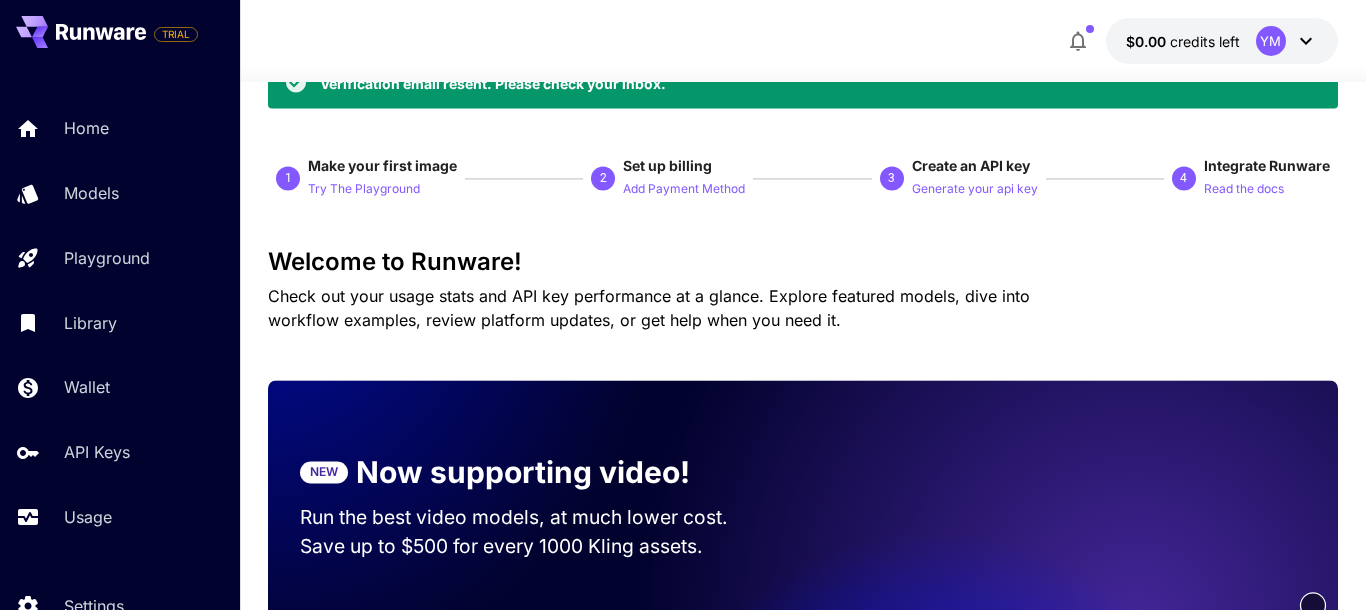 scroll, scrollTop: 0, scrollLeft: 0, axis: both 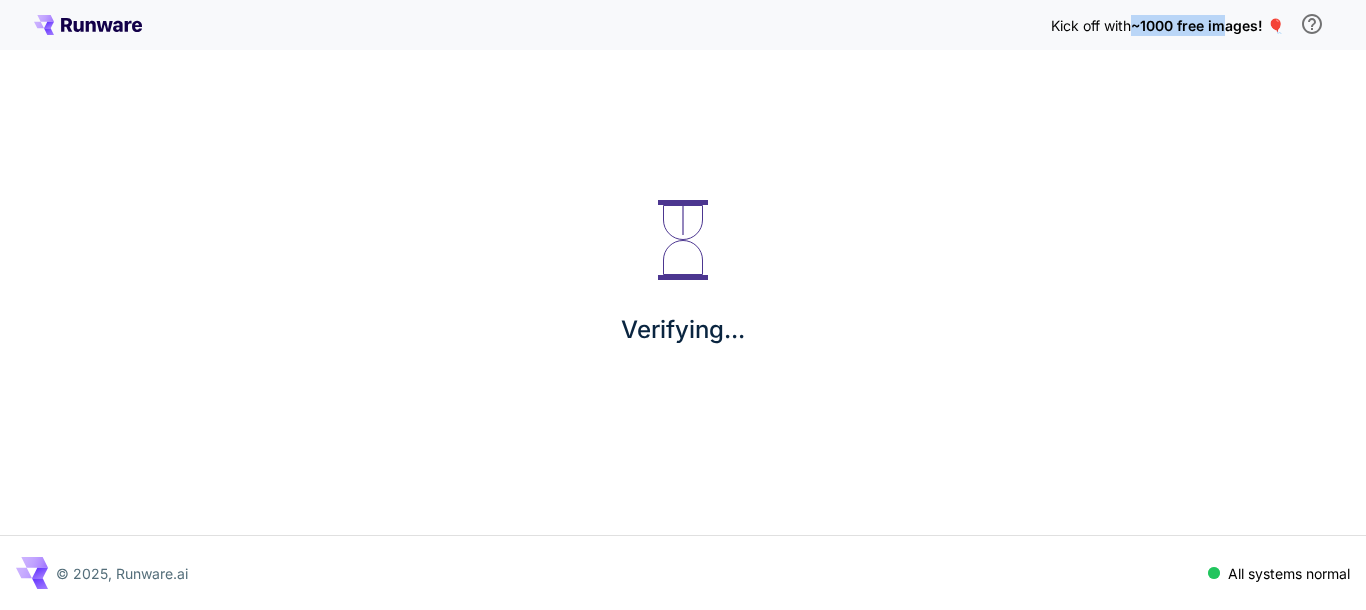 drag, startPoint x: 1135, startPoint y: 31, endPoint x: 1230, endPoint y: 27, distance: 95.084175 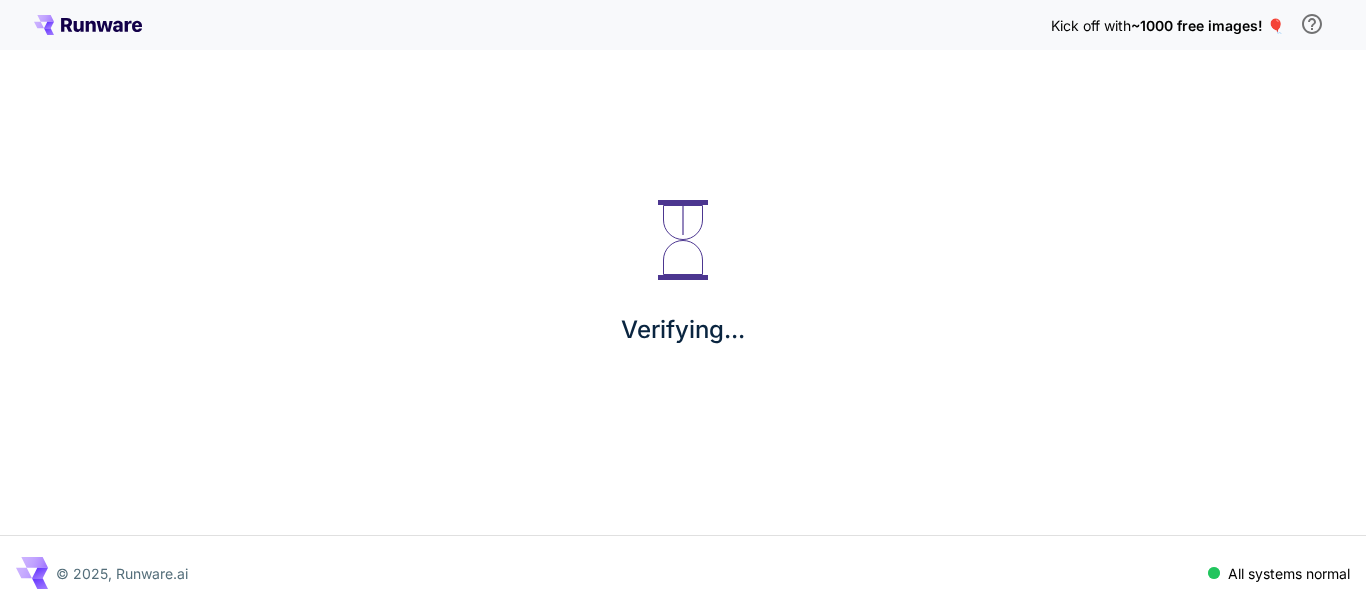 click on "Kick off with  ~1000 free images! 🎈 Verifying... © 2025, Runware.ai All systems normal" at bounding box center (683, 305) 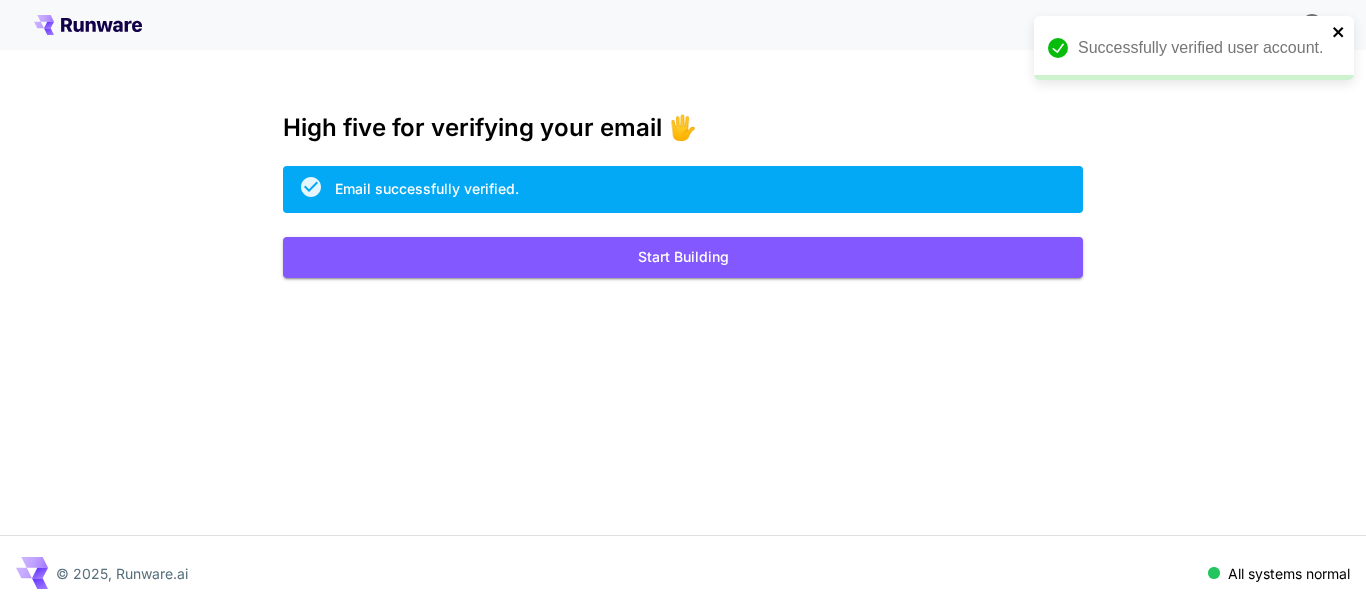 click 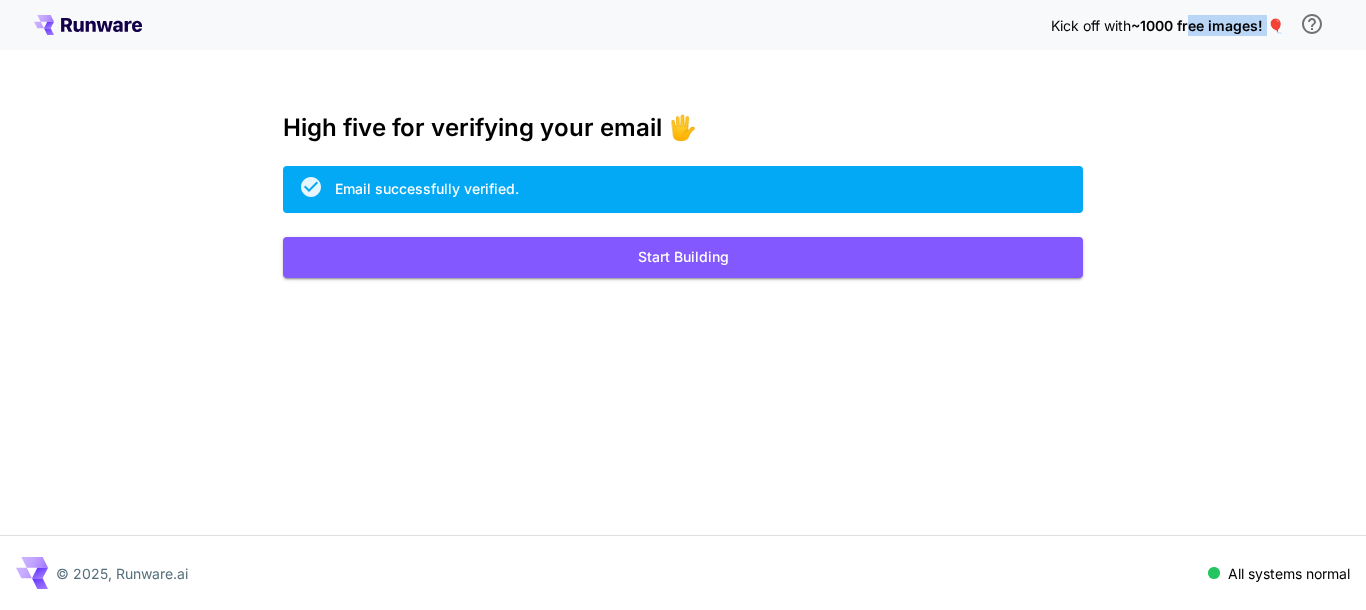 drag, startPoint x: 1271, startPoint y: 18, endPoint x: 1187, endPoint y: 23, distance: 84.14868 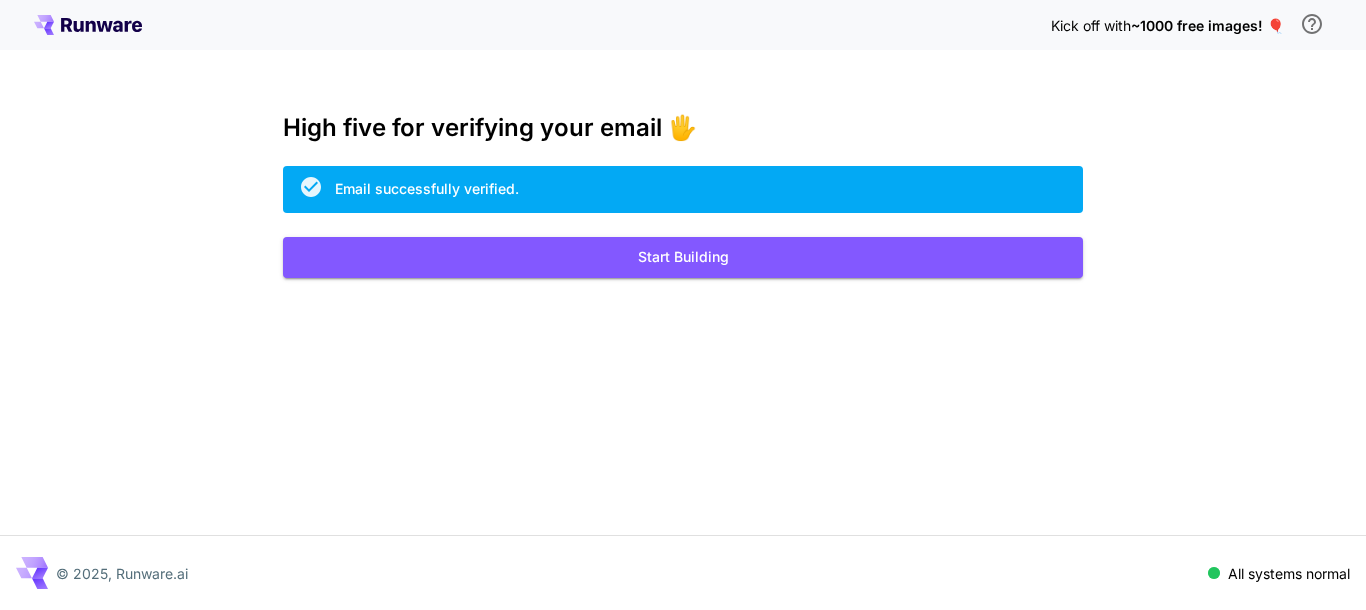 click on "Kick off with  ~1000 free images! 🎈 High five for verifying your email 🖐️ Email successfully verified. Start Building © 2025, Runware.ai All systems normal" at bounding box center (683, 305) 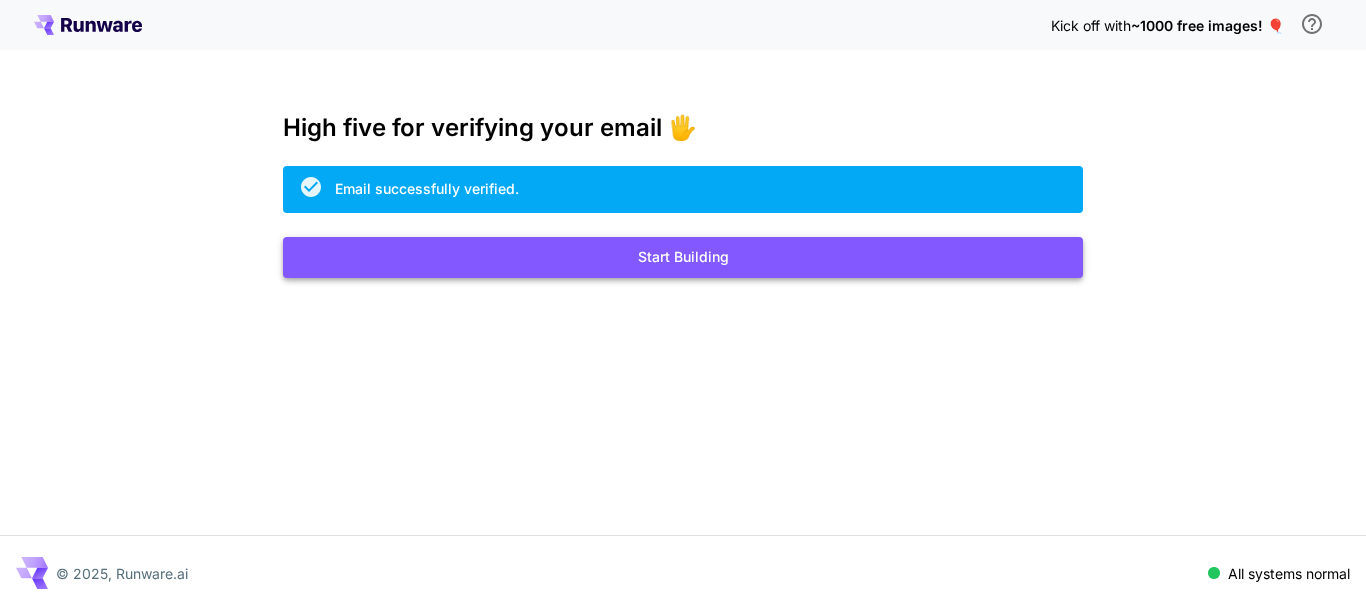 click on "Start Building" at bounding box center [683, 257] 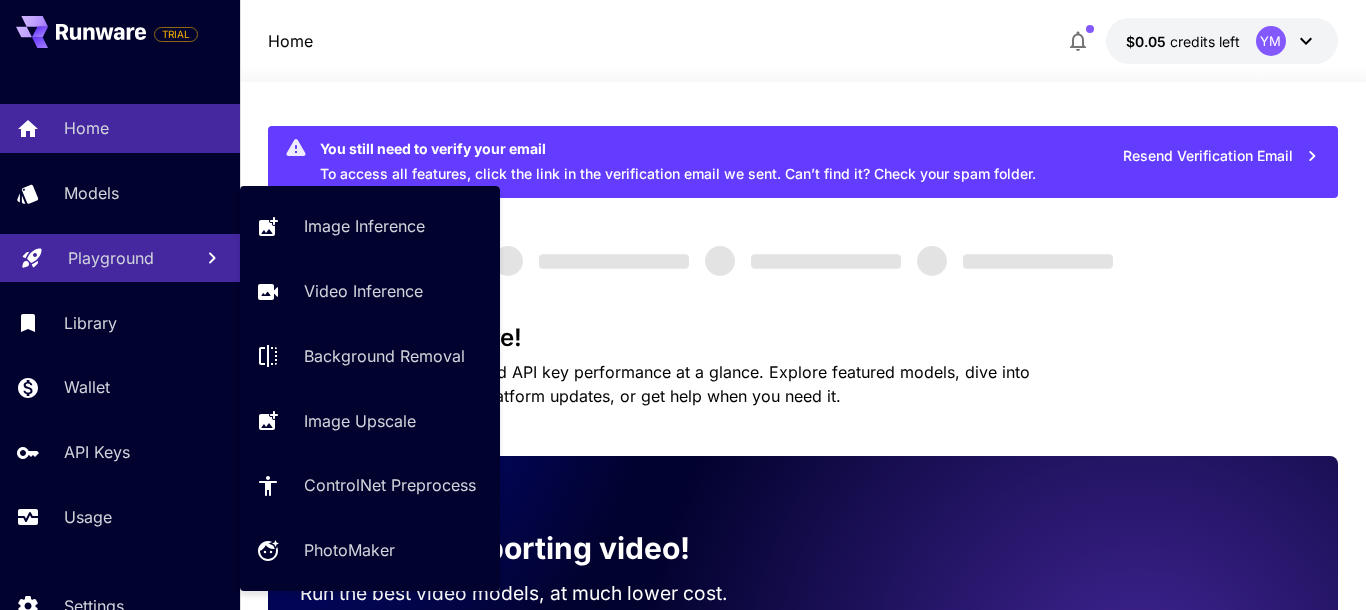 click on "Playground" at bounding box center (120, 258) 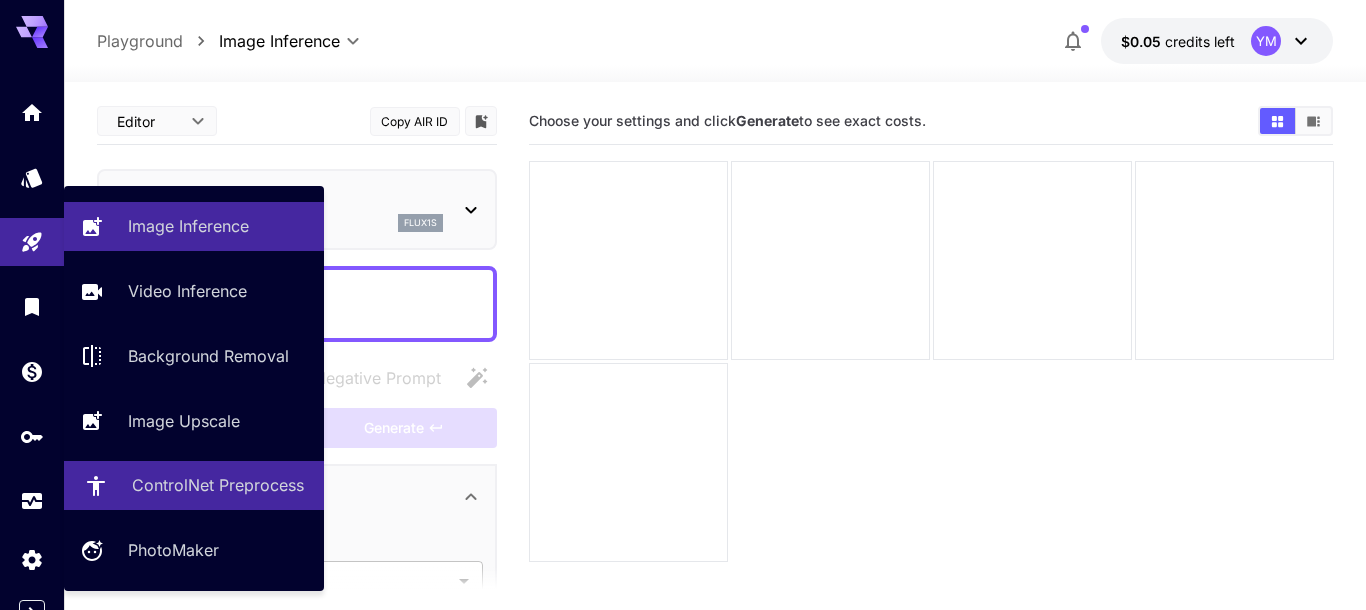 click on "ControlNet Preprocess" at bounding box center [218, 485] 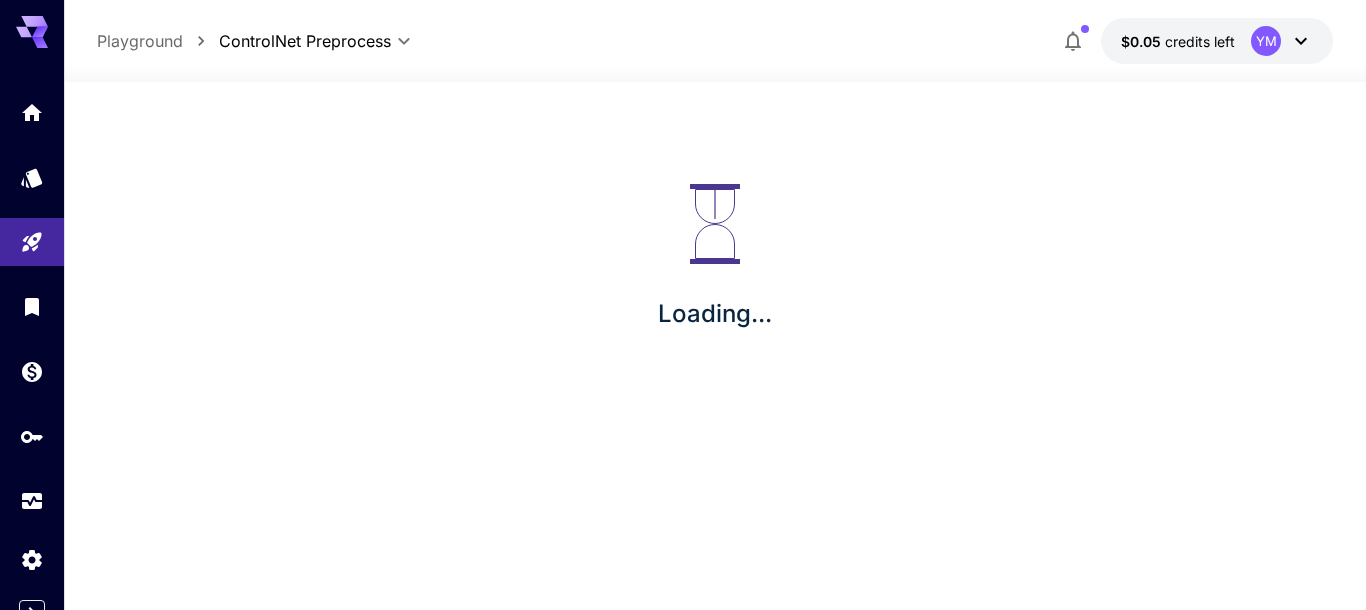 type on "**********" 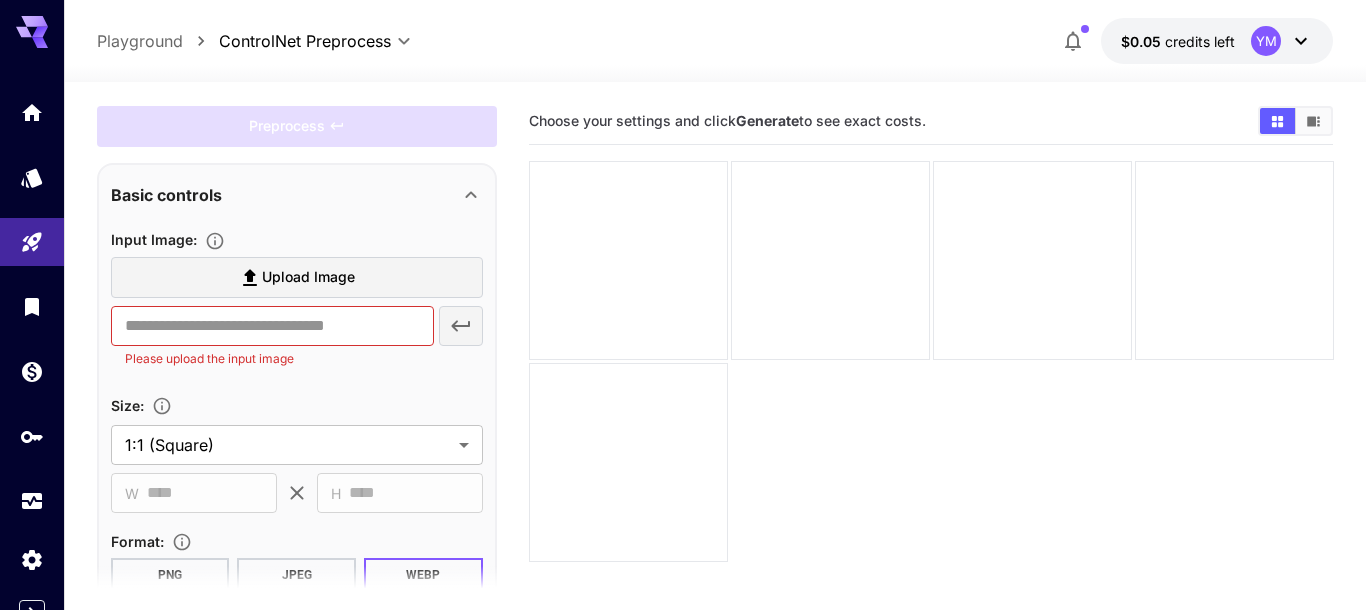 scroll, scrollTop: 0, scrollLeft: 0, axis: both 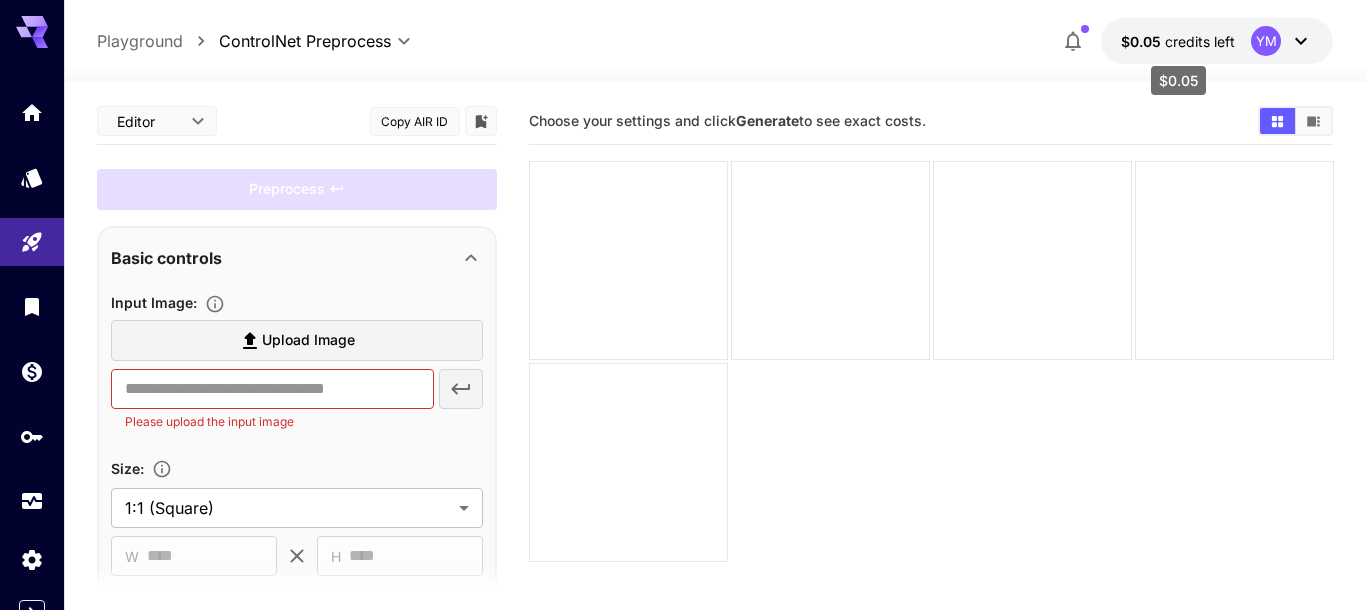 click on "credits left" at bounding box center [1200, 41] 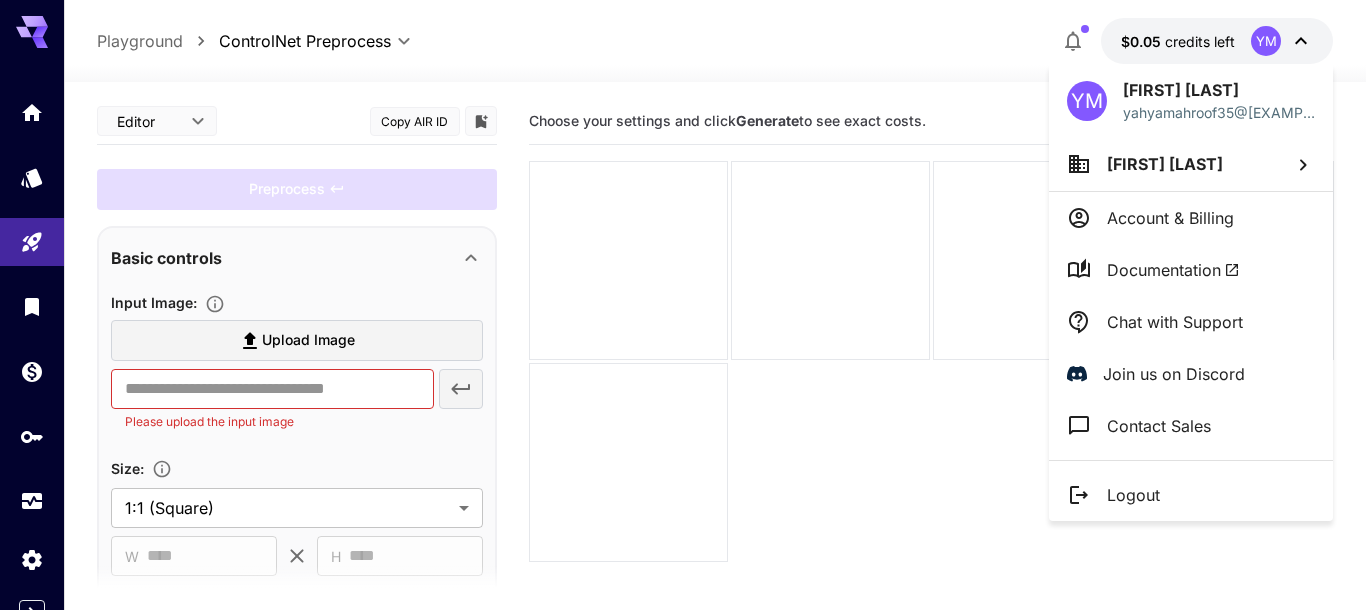 click at bounding box center (683, 305) 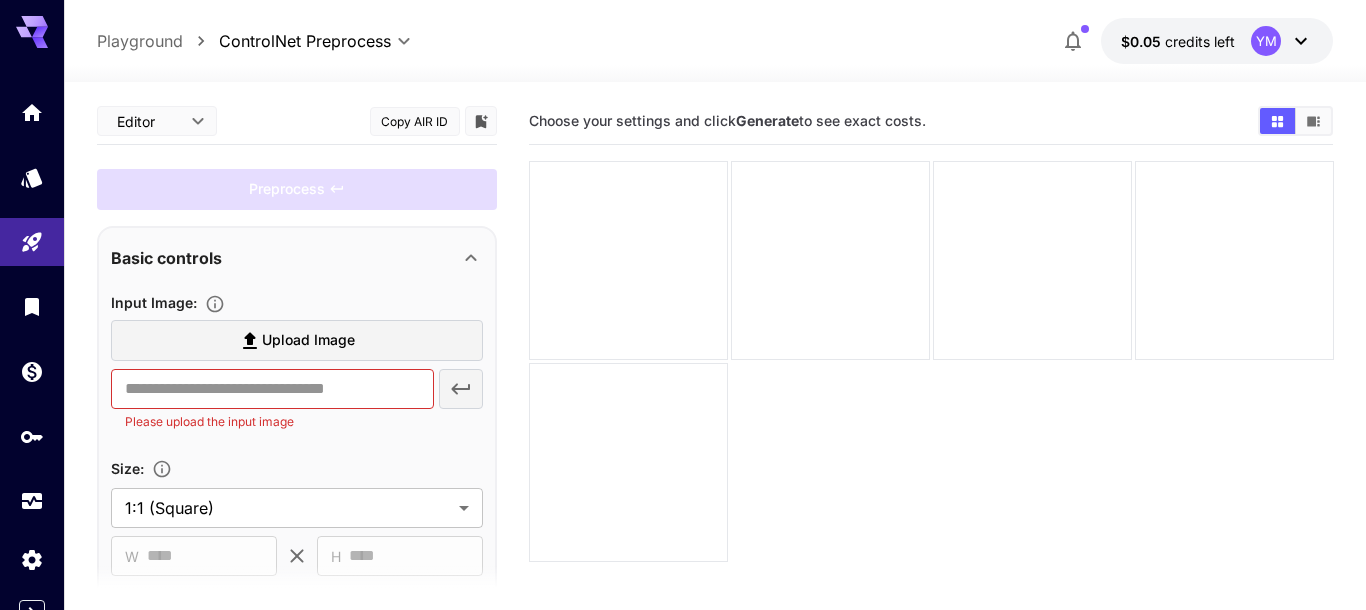 click on "$0.05    credits left  YM" at bounding box center (1217, 41) 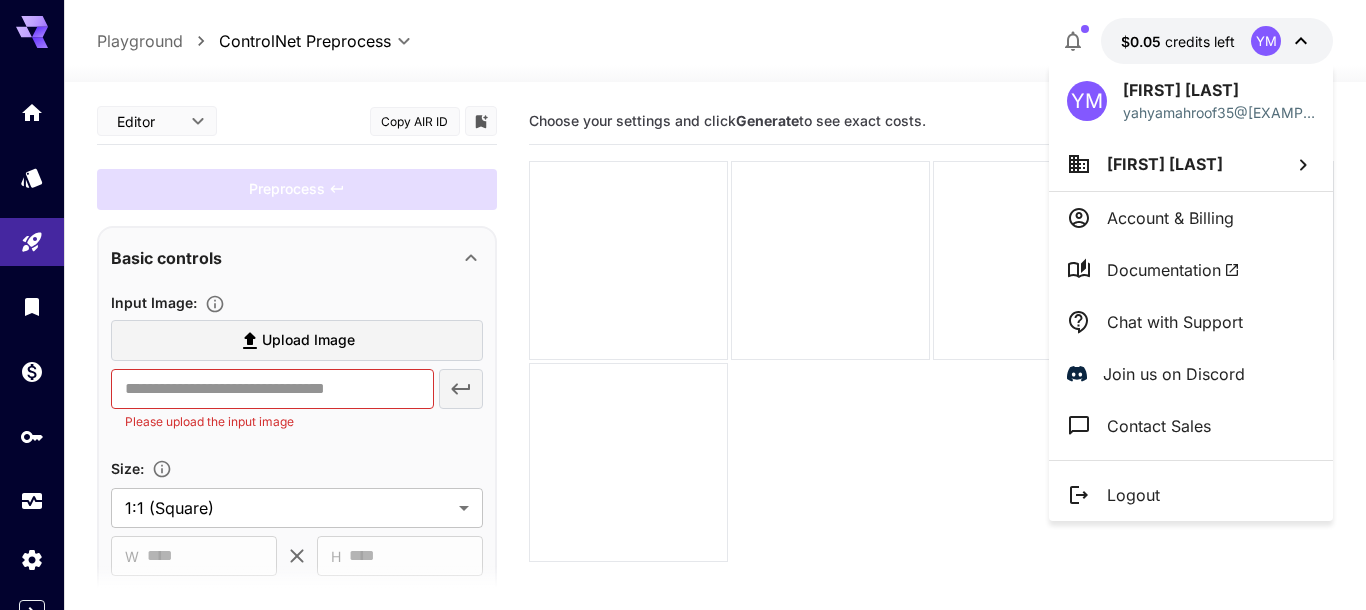 click at bounding box center [683, 305] 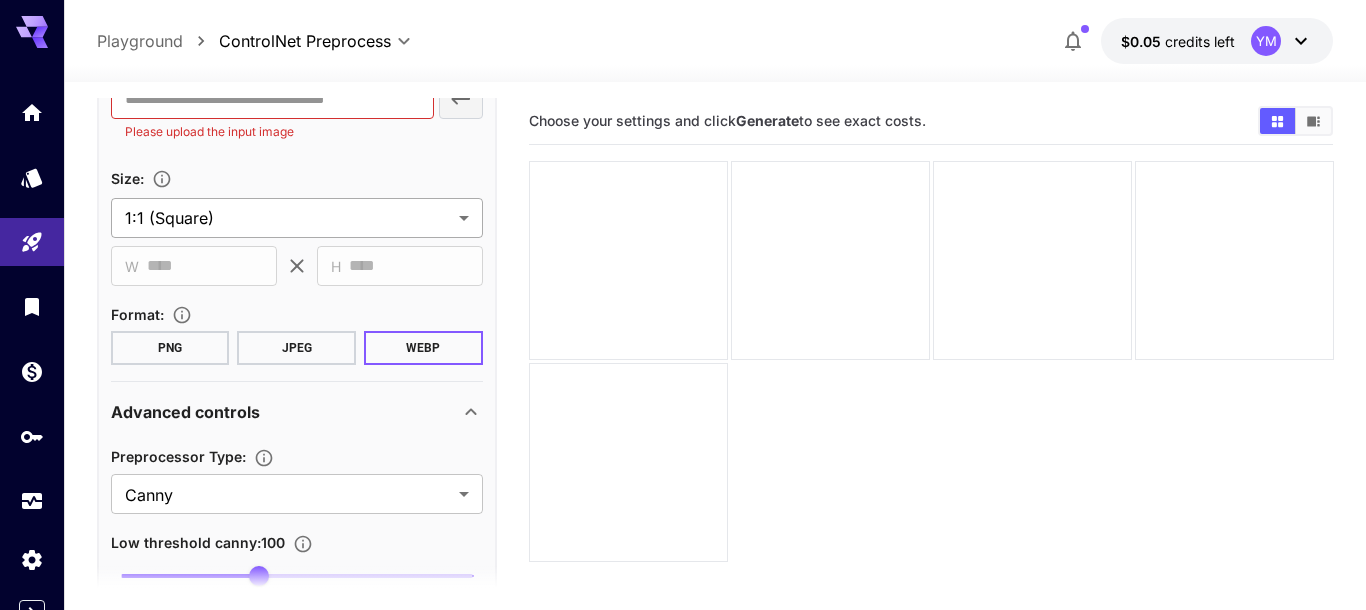 scroll, scrollTop: 152, scrollLeft: 0, axis: vertical 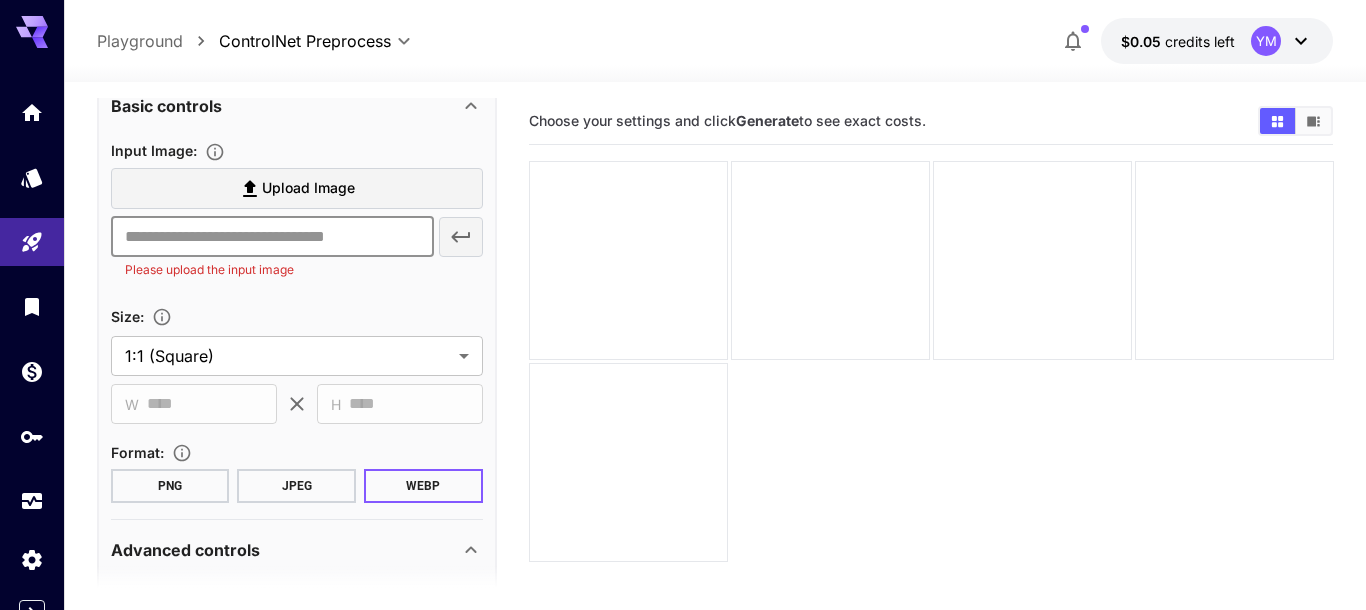 click at bounding box center [272, 237] 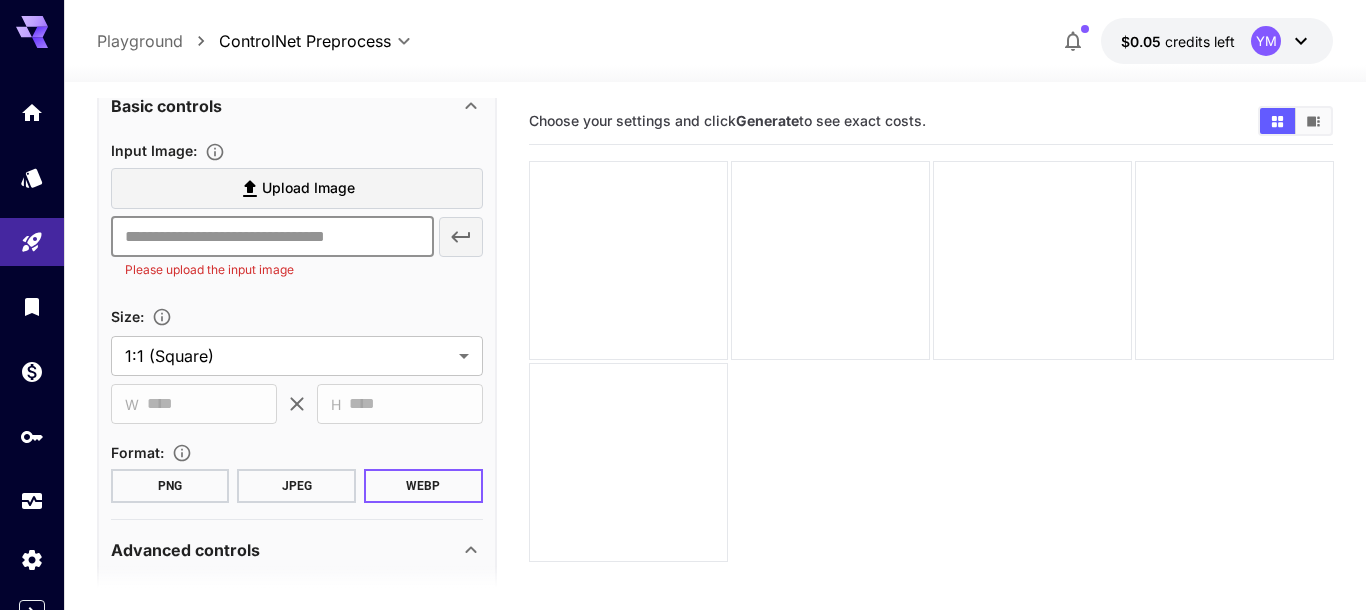click on "Upload Image" at bounding box center [308, 188] 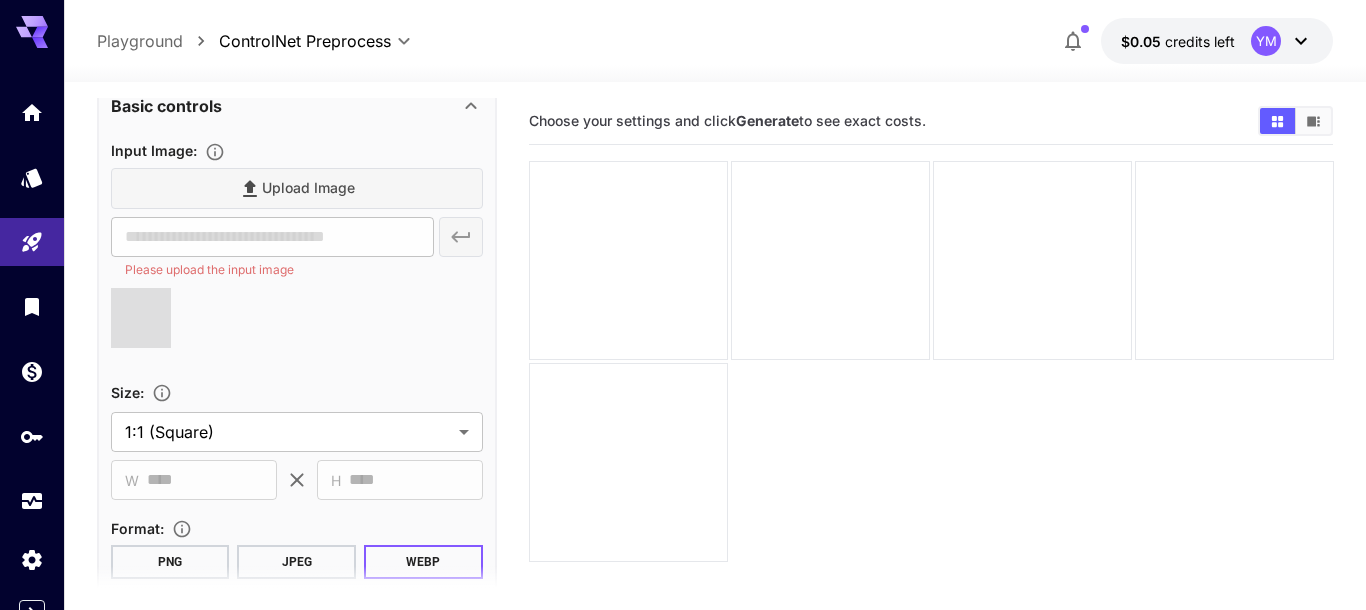 type on "**********" 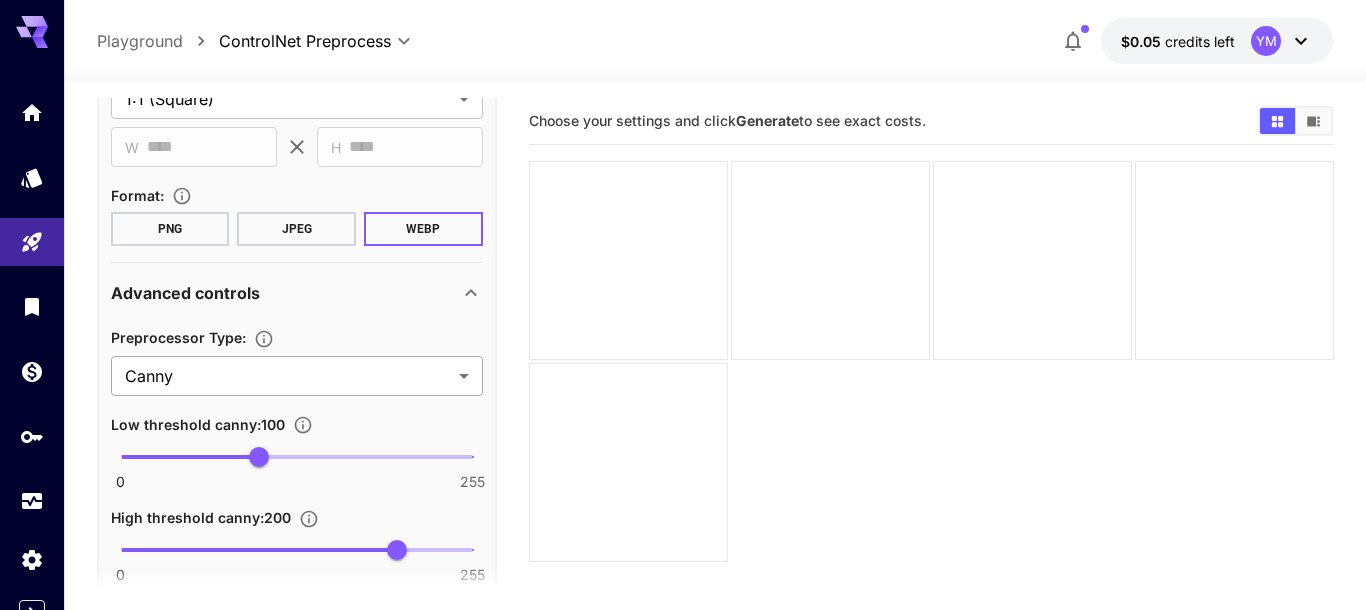 scroll, scrollTop: 547, scrollLeft: 0, axis: vertical 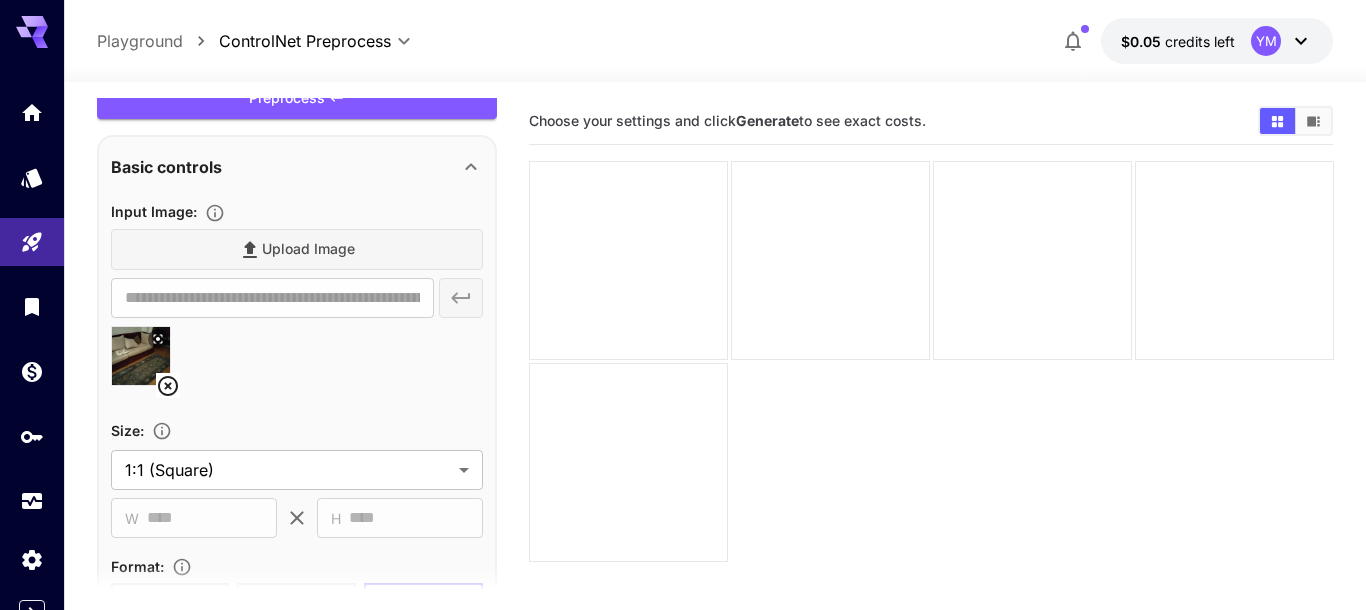 click at bounding box center [141, 356] 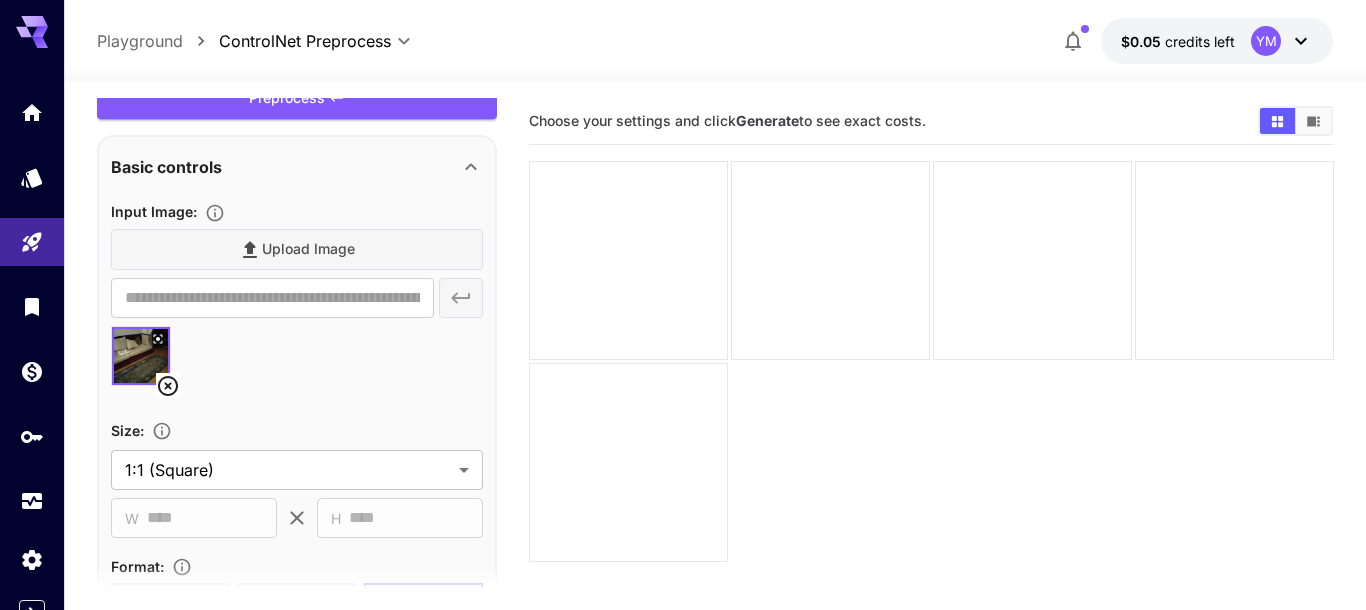 click at bounding box center [141, 356] 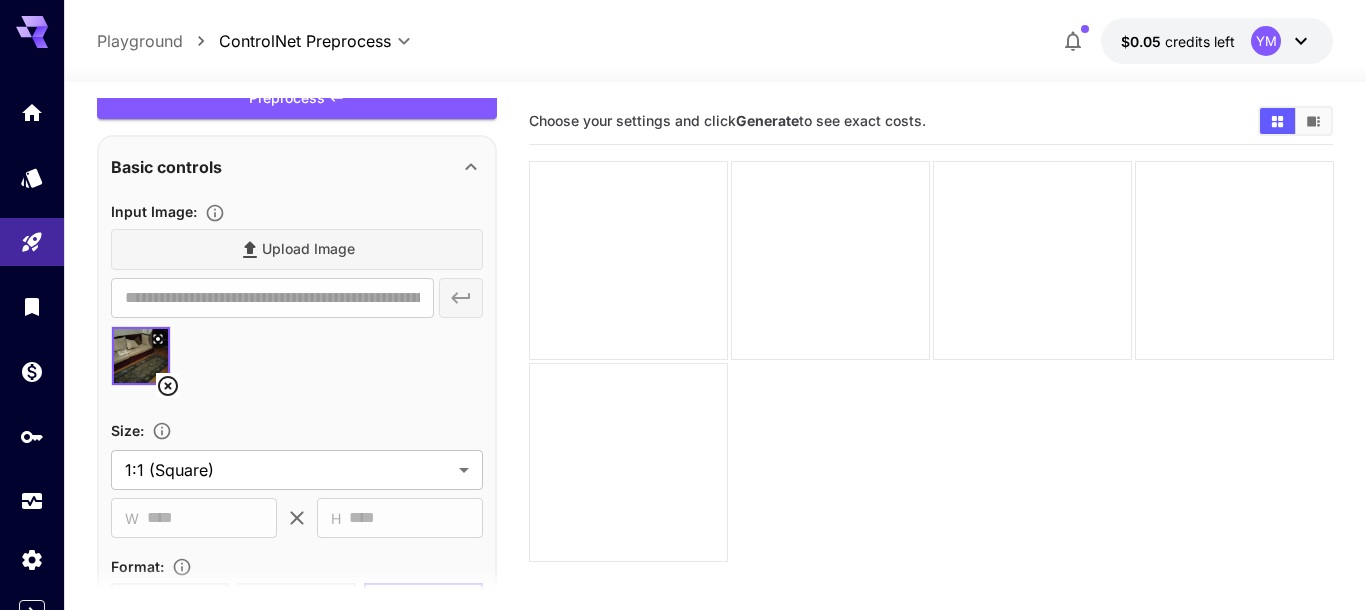 click at bounding box center (297, 364) 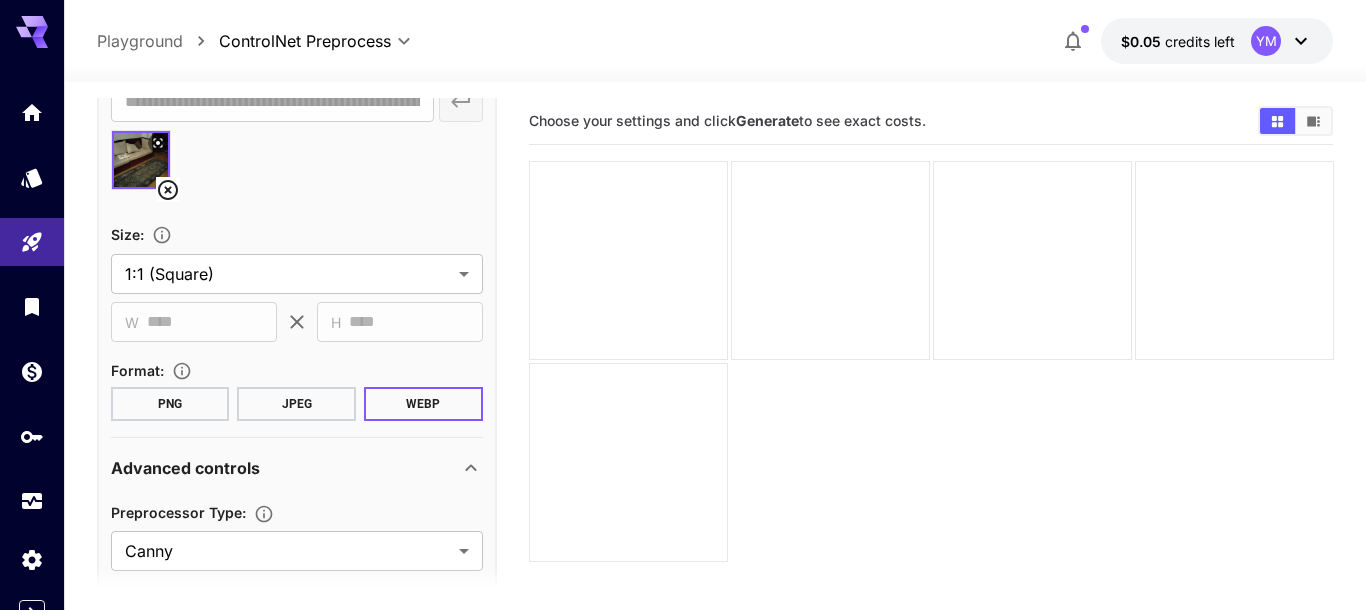 scroll, scrollTop: 319, scrollLeft: 0, axis: vertical 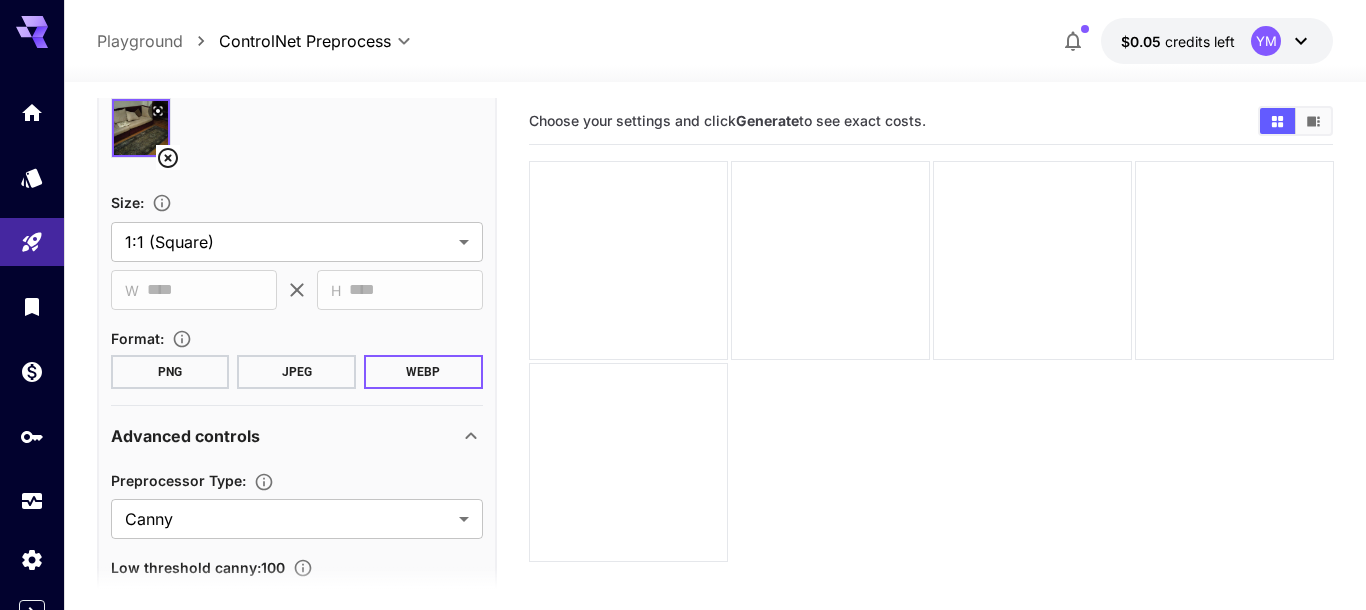 click on "JPEG" at bounding box center [296, 372] 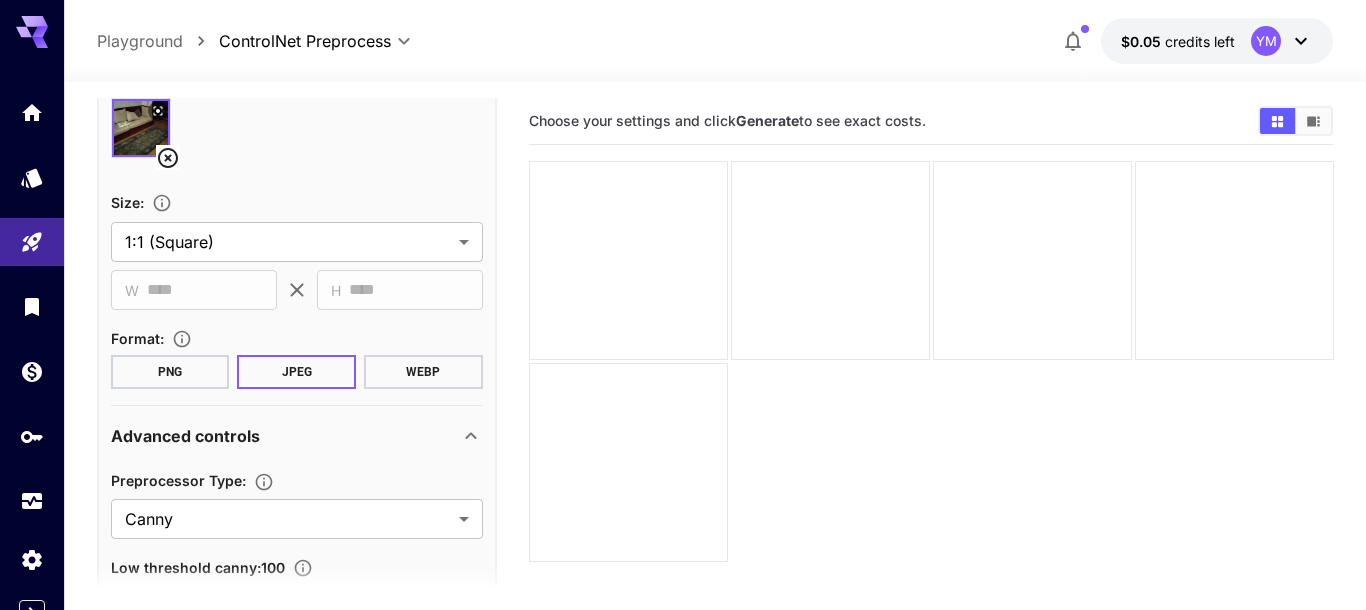 click on "**********" at bounding box center (297, 250) 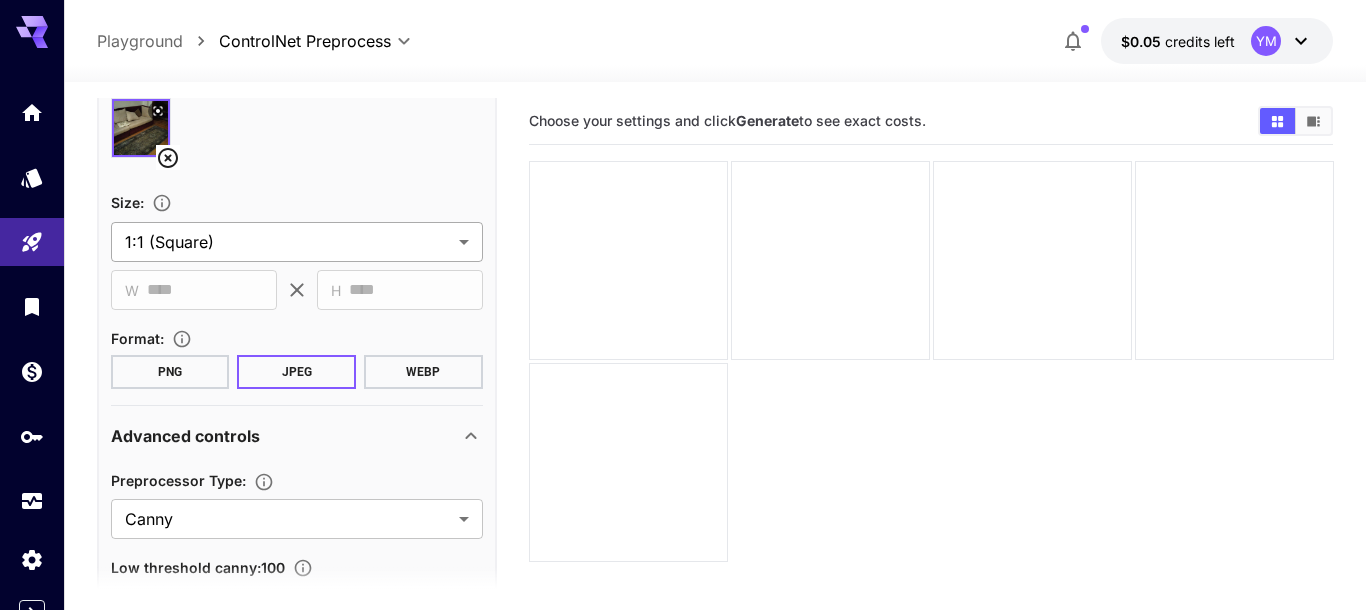 click on "**********" at bounding box center (683, 384) 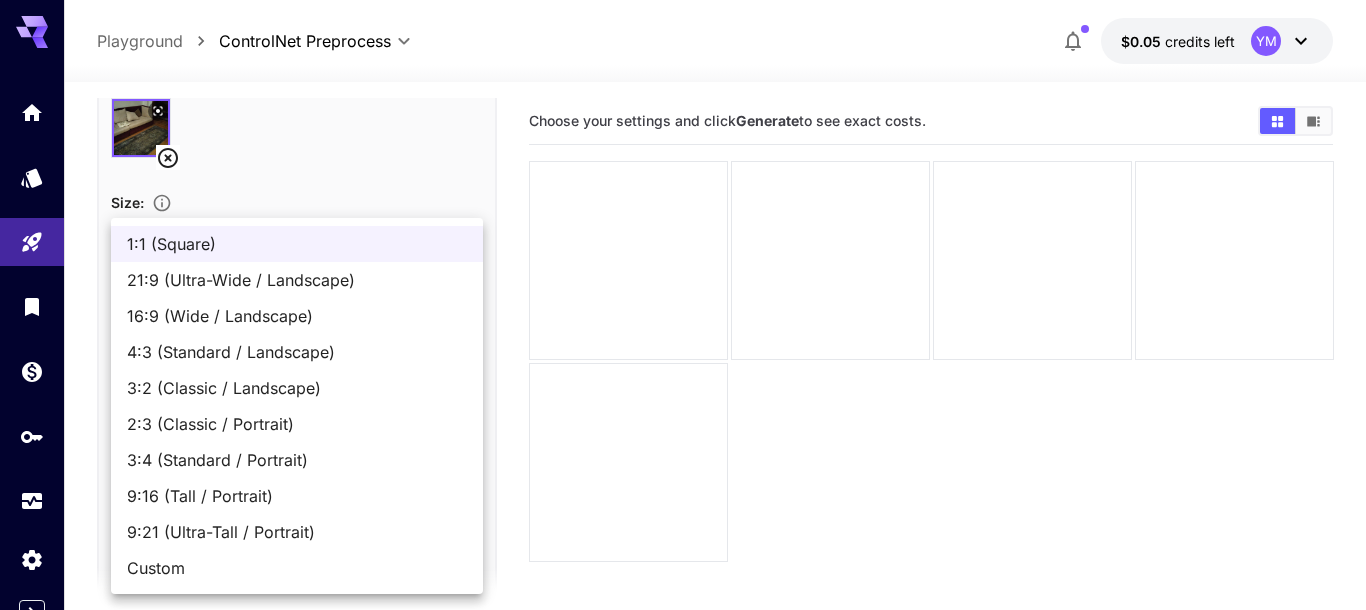 click at bounding box center (683, 305) 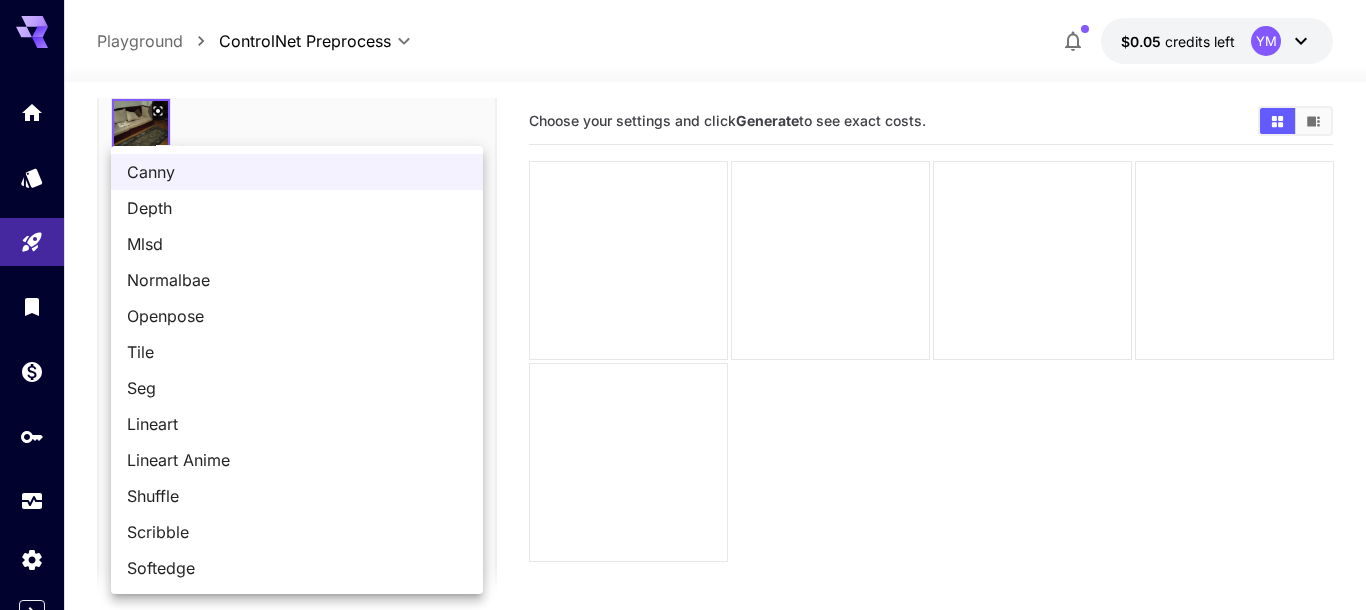 click on "**********" at bounding box center (683, 384) 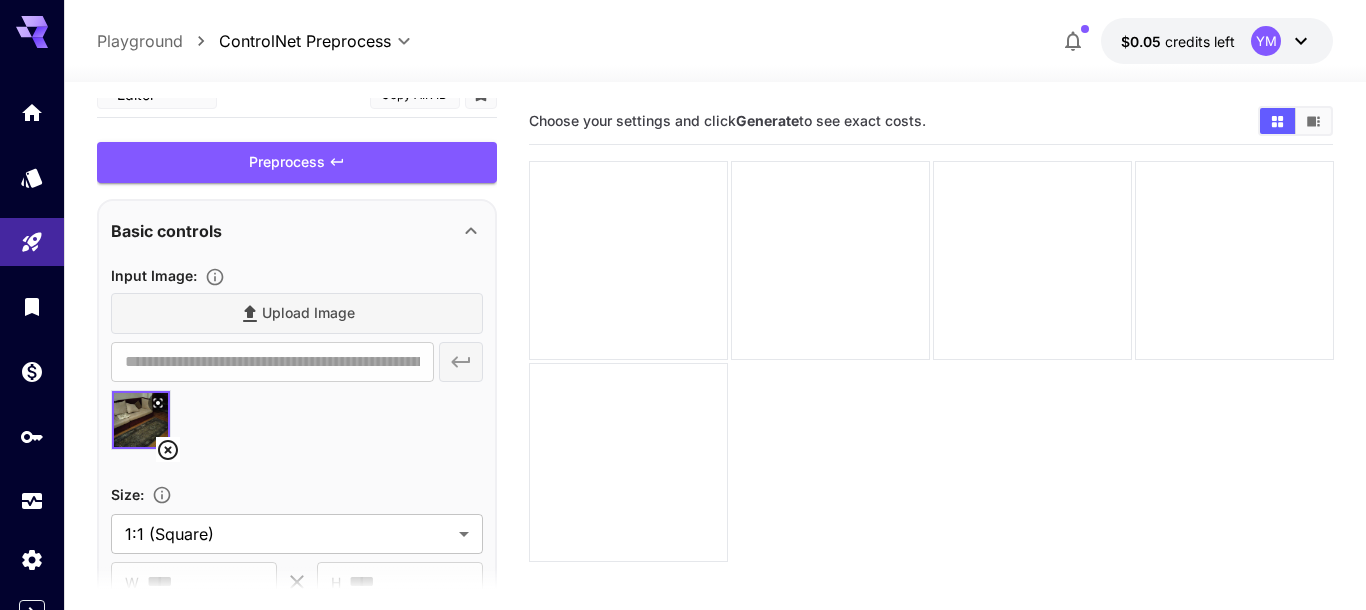 scroll, scrollTop: 0, scrollLeft: 0, axis: both 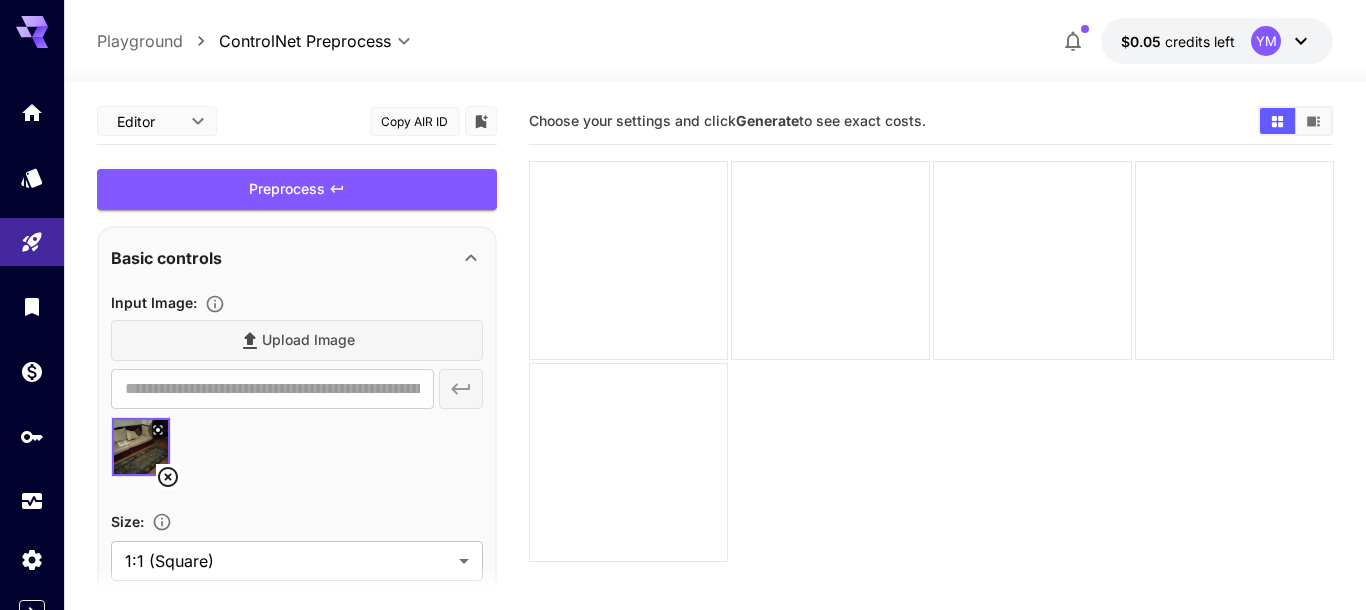 click on "**********" at bounding box center (683, 384) 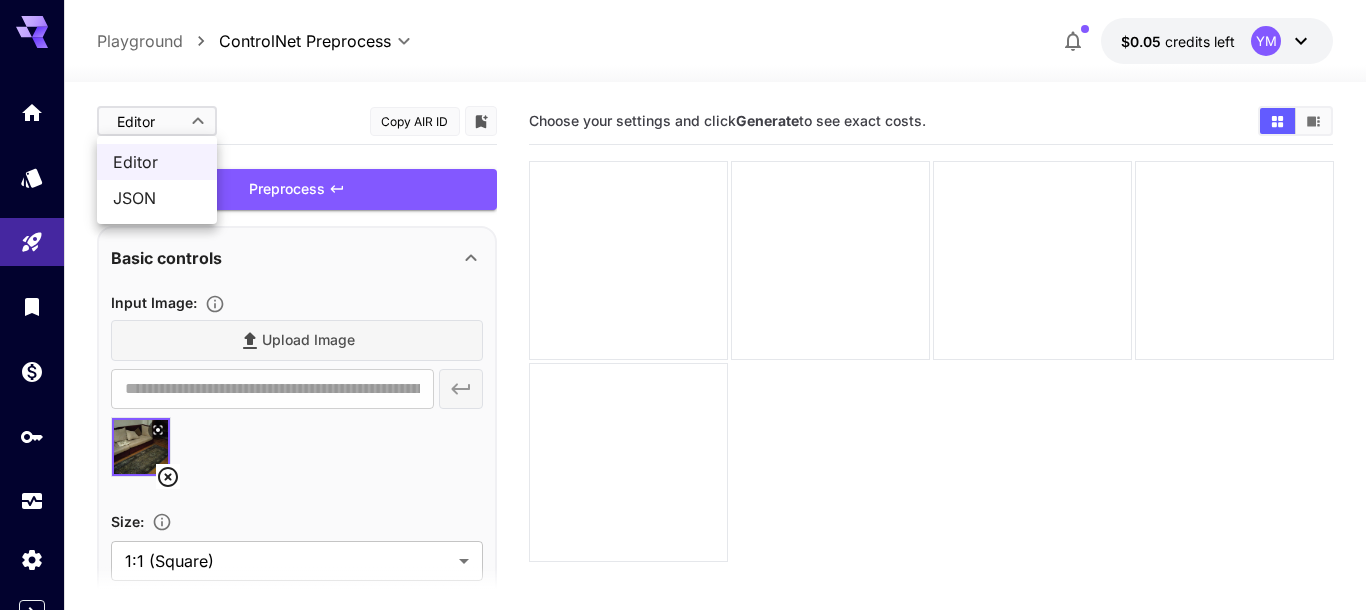 click at bounding box center (683, 305) 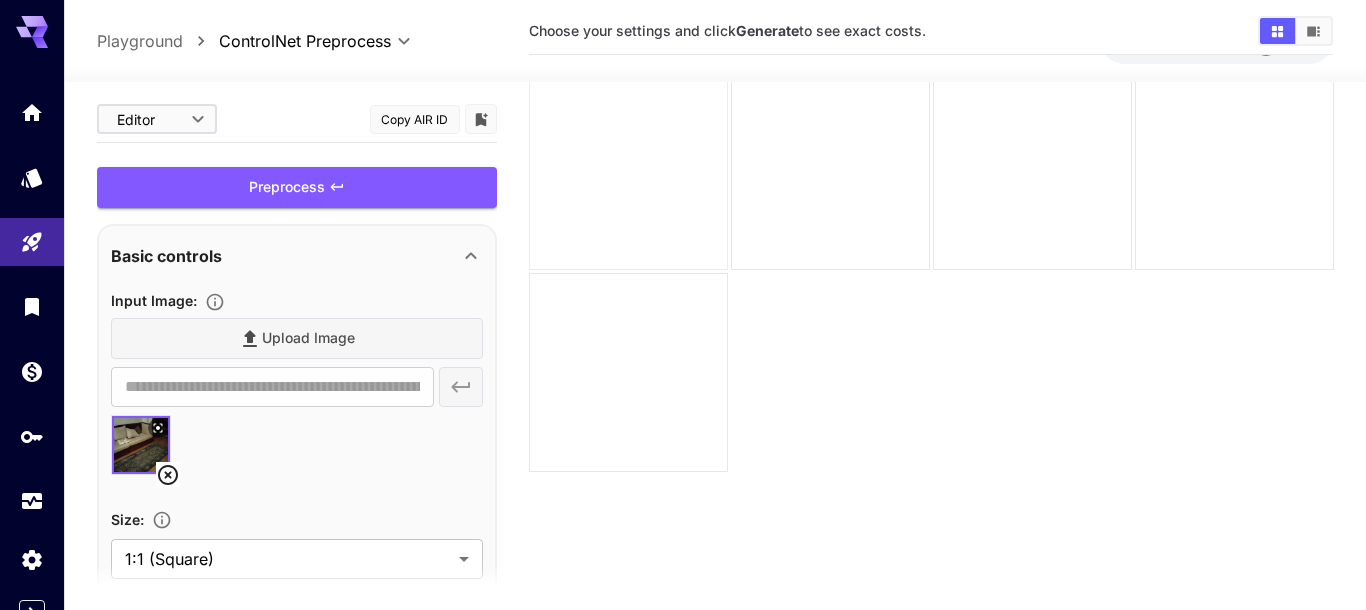 scroll, scrollTop: 20, scrollLeft: 0, axis: vertical 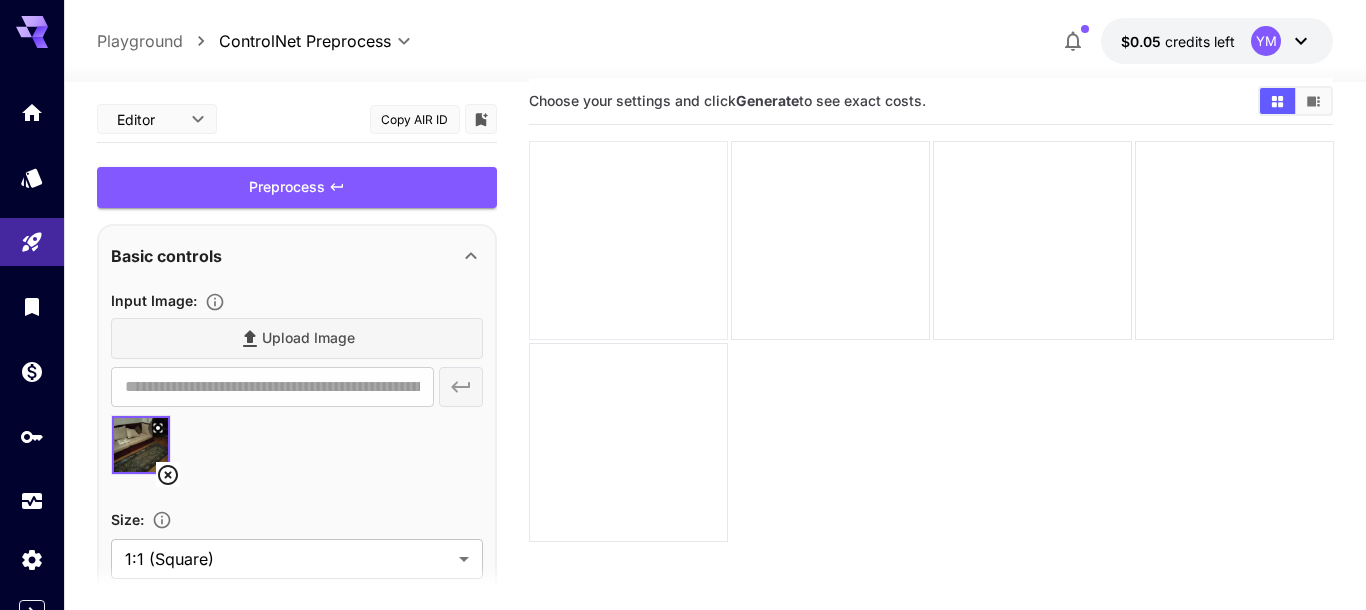 click at bounding box center (628, 240) 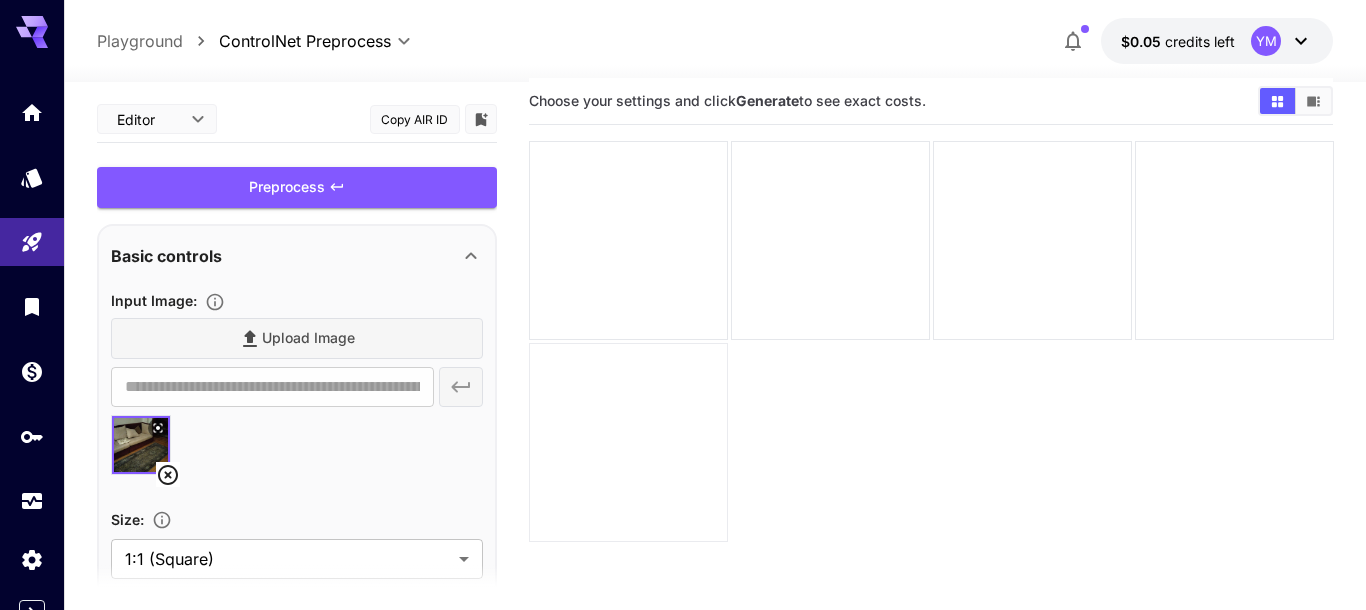click at bounding box center [628, 442] 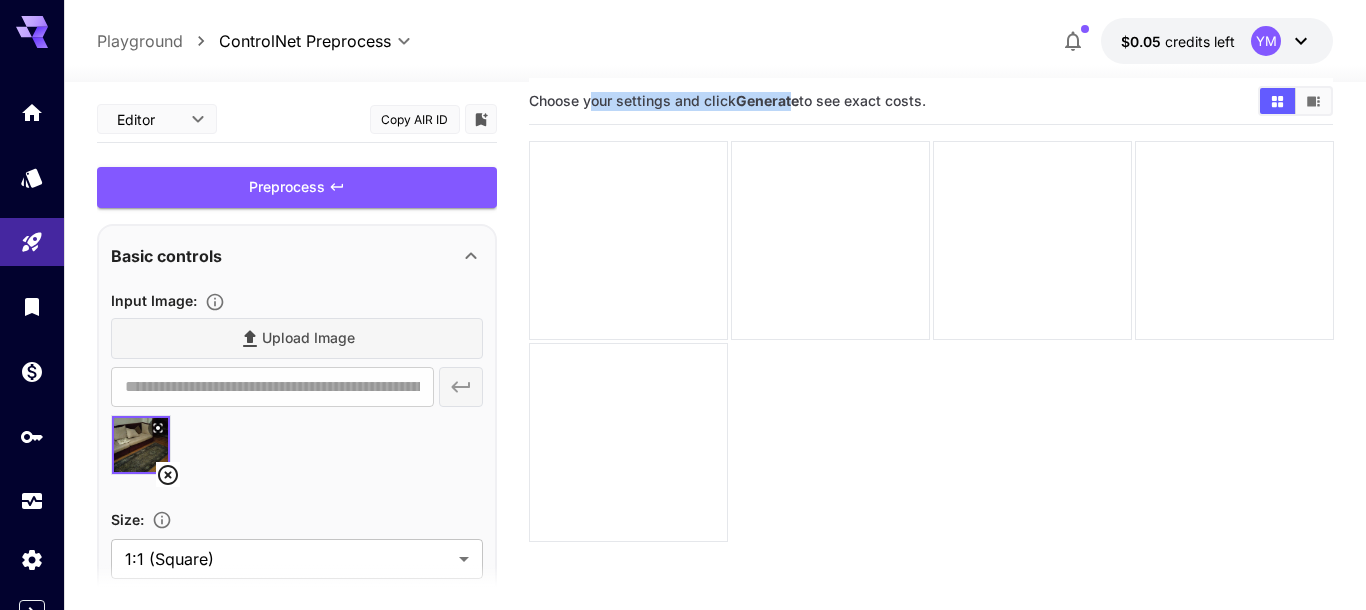 drag, startPoint x: 592, startPoint y: 105, endPoint x: 793, endPoint y: 101, distance: 201.0398 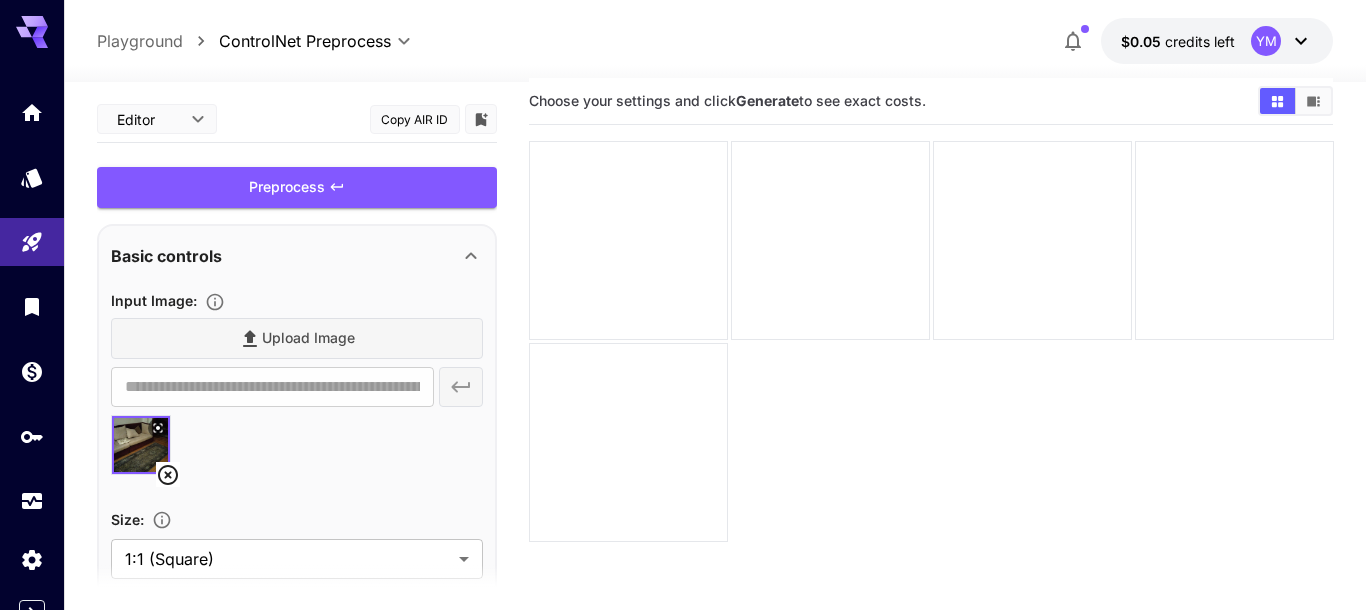 click at bounding box center (931, 341) 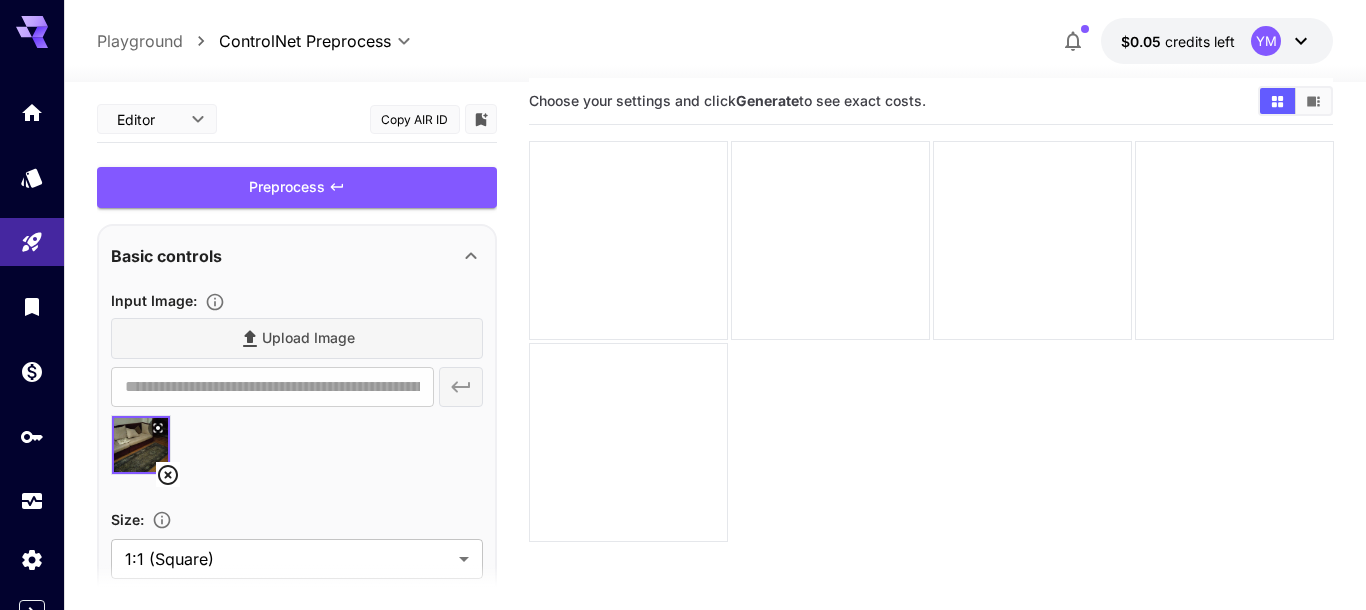 drag, startPoint x: 911, startPoint y: 455, endPoint x: 890, endPoint y: 437, distance: 27.658634 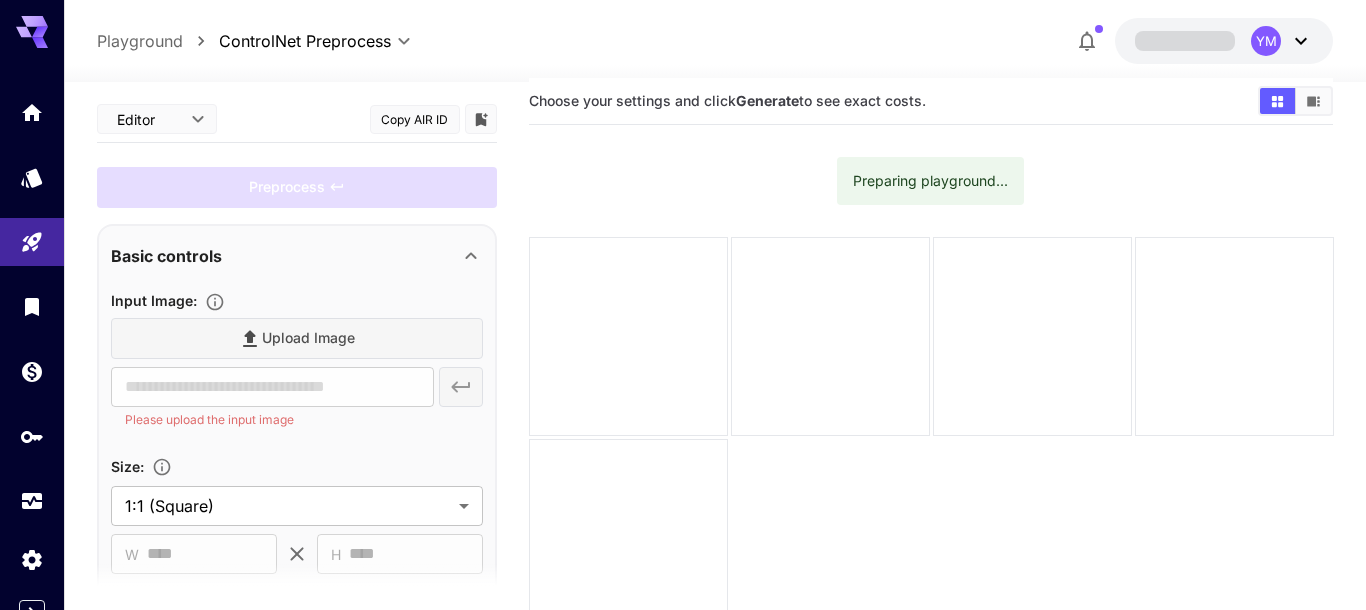scroll, scrollTop: 20, scrollLeft: 0, axis: vertical 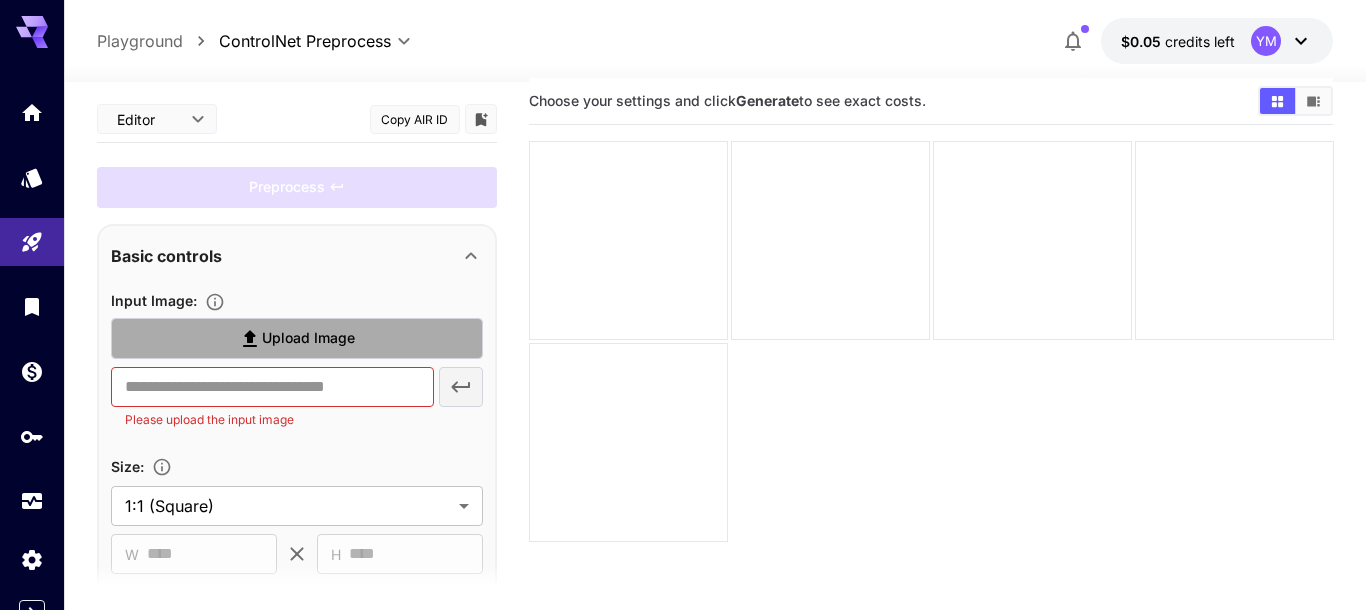 click on "Upload Image" at bounding box center [308, 338] 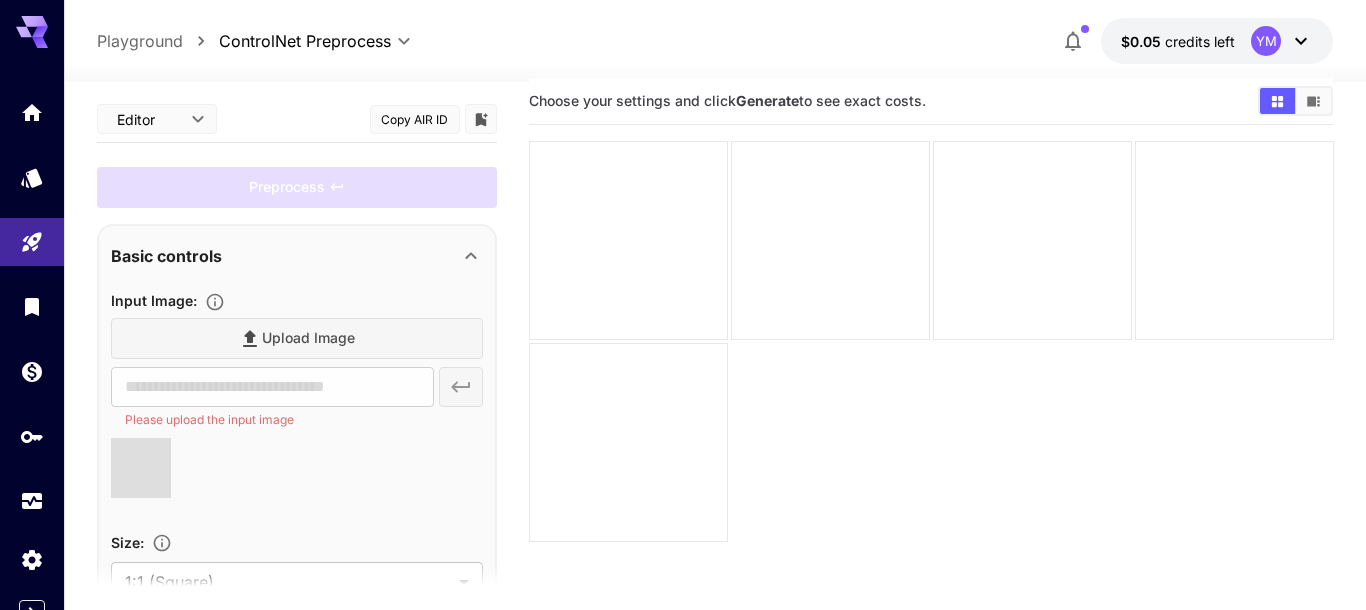 type on "**********" 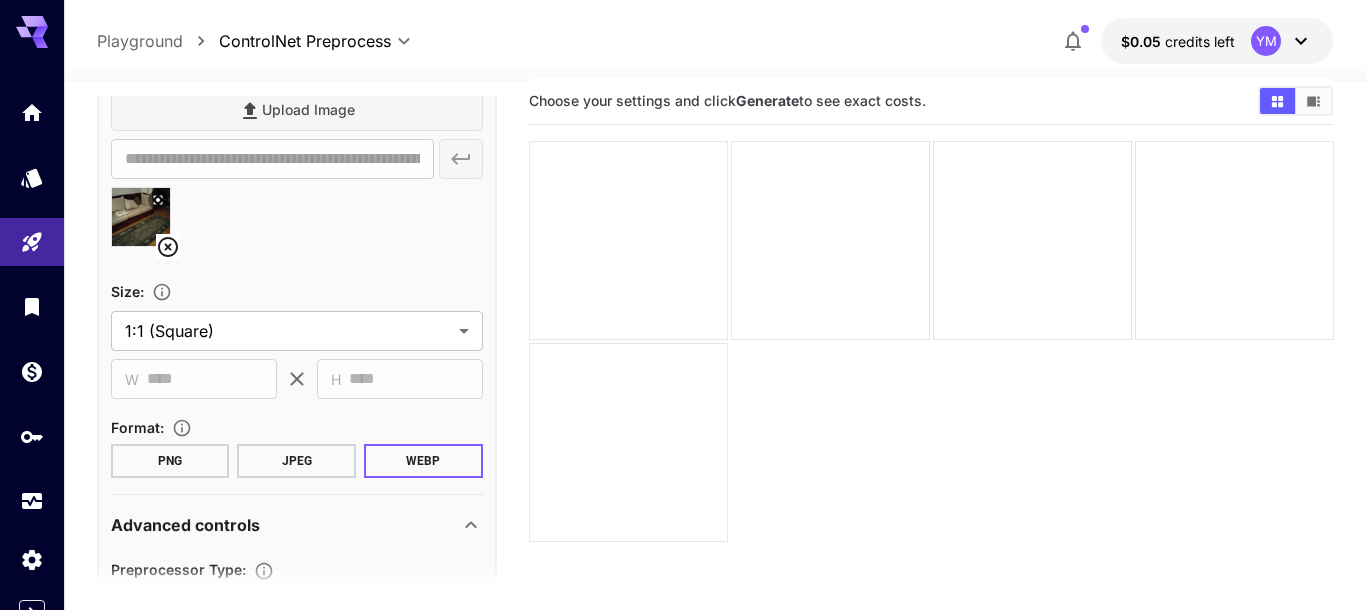 scroll, scrollTop: 0, scrollLeft: 0, axis: both 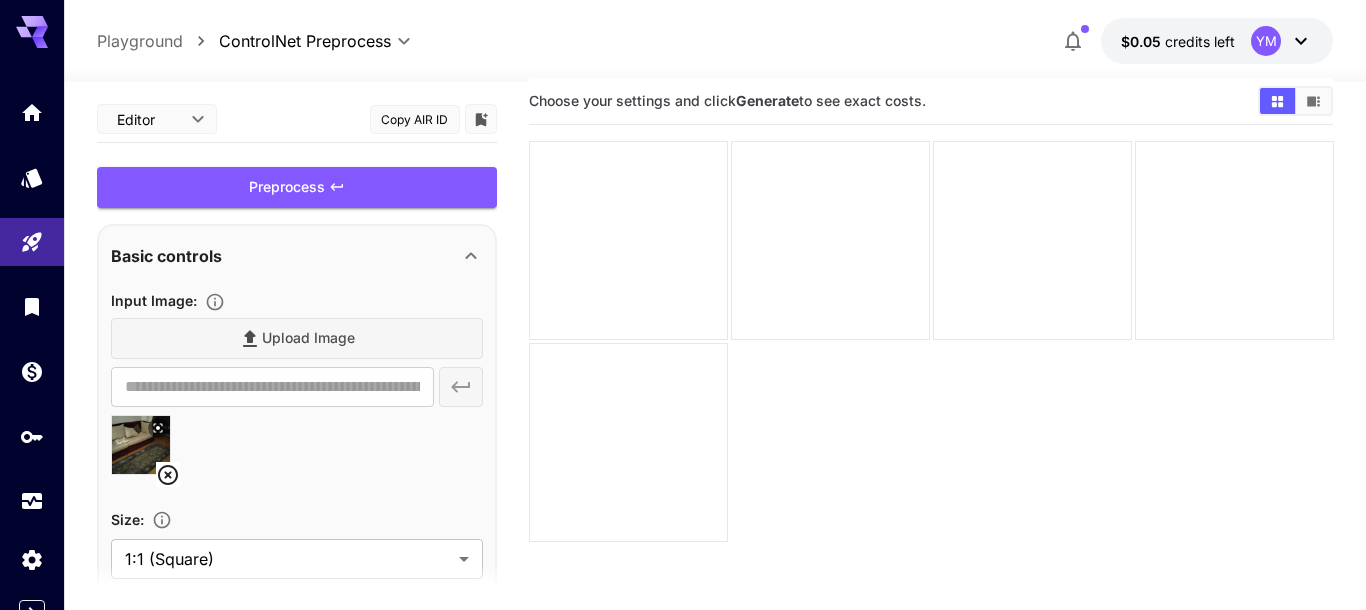 click on "Upload Image" at bounding box center [297, 338] 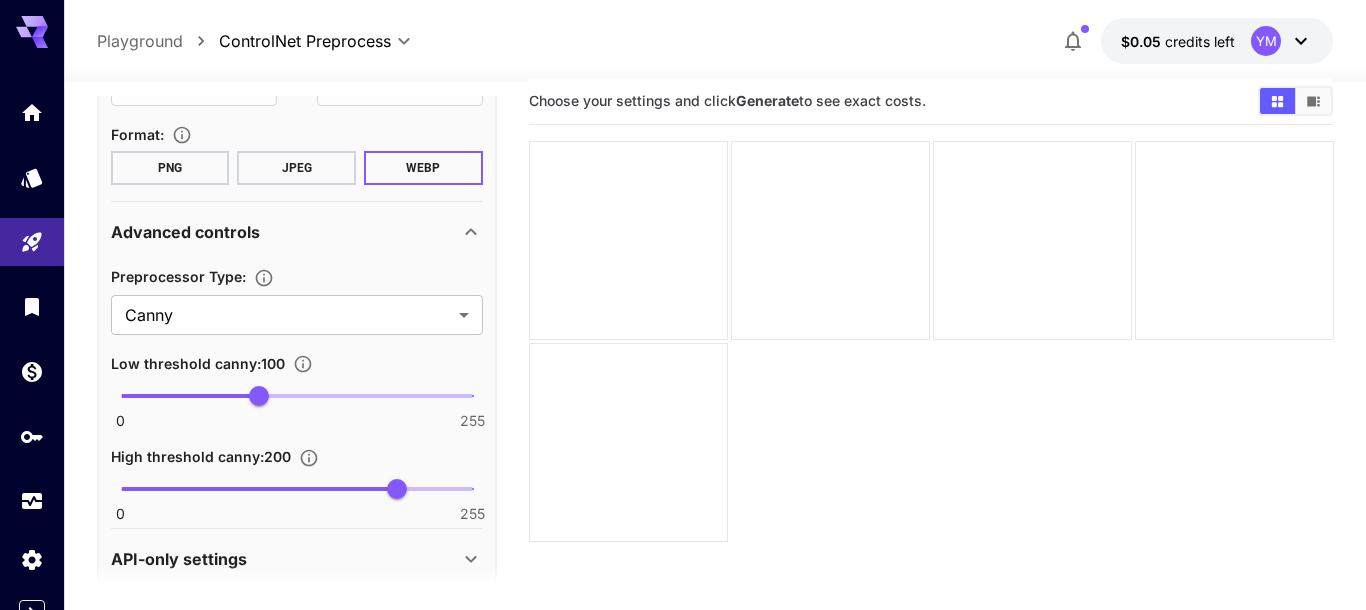 scroll, scrollTop: 547, scrollLeft: 0, axis: vertical 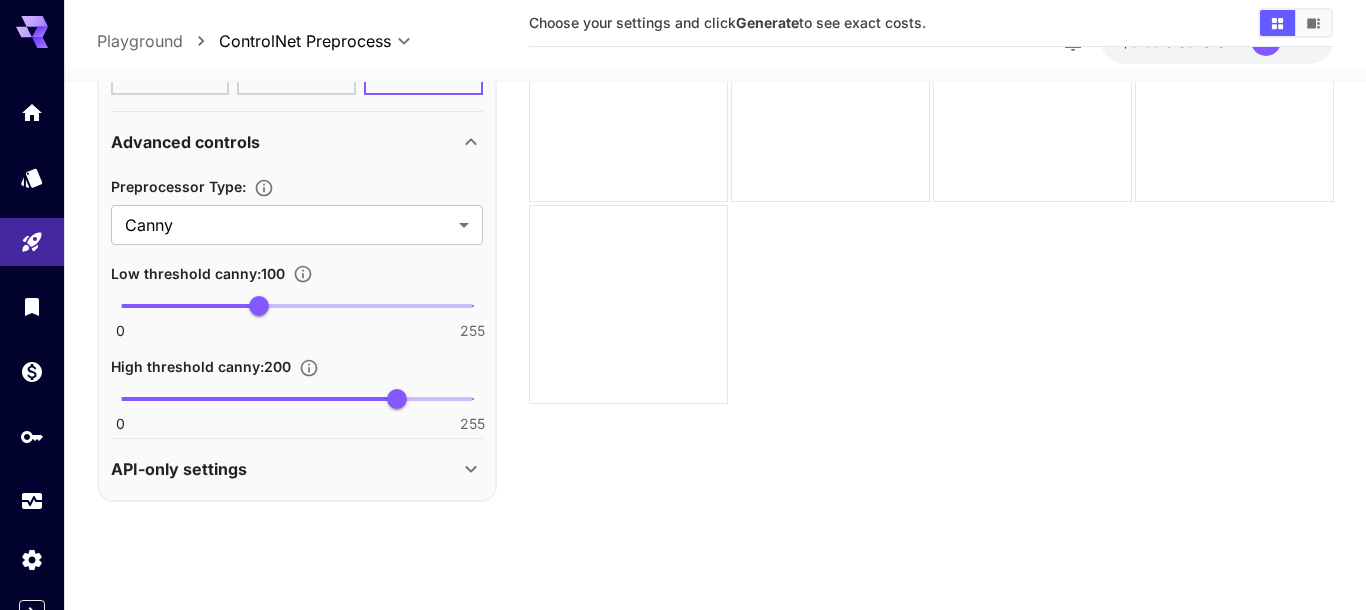 click on "API-only settings" at bounding box center [285, 469] 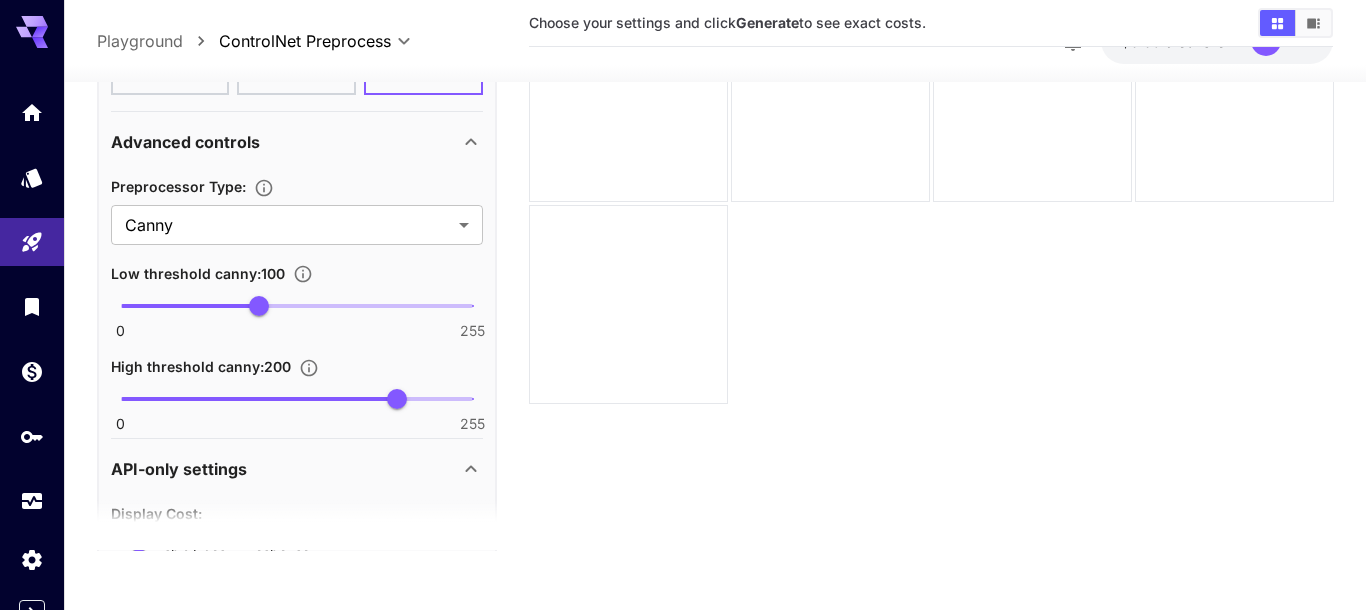 click on "API-only settings" at bounding box center (285, 469) 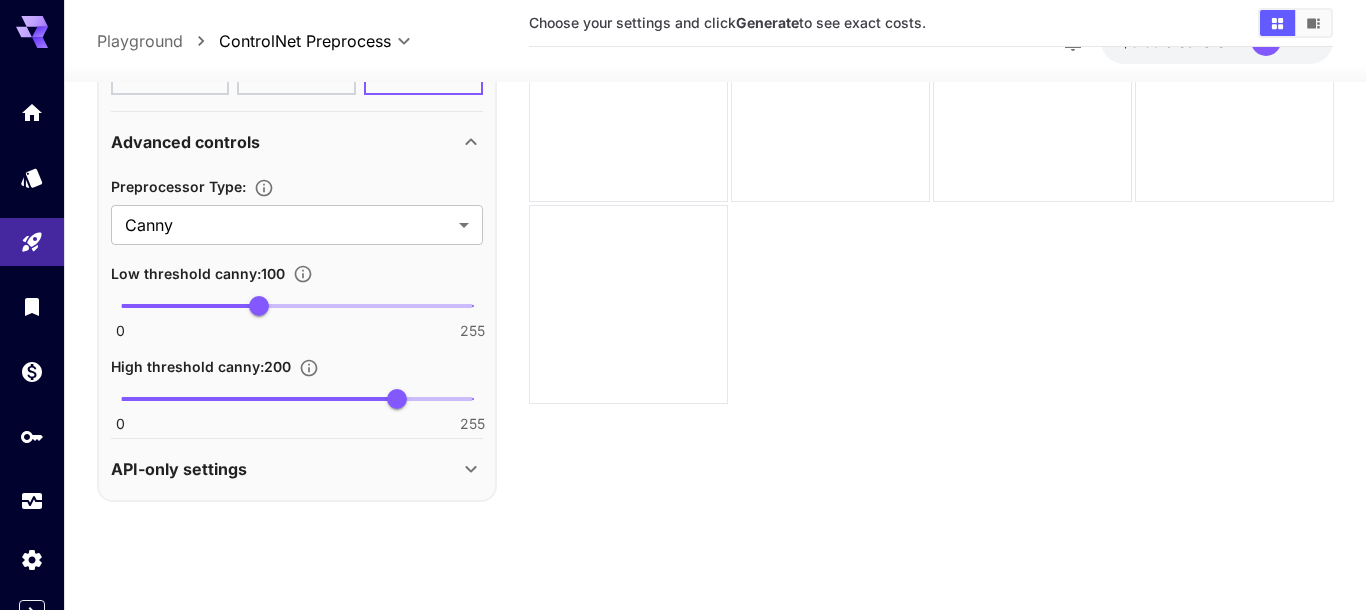click on "API-only settings" at bounding box center (285, 469) 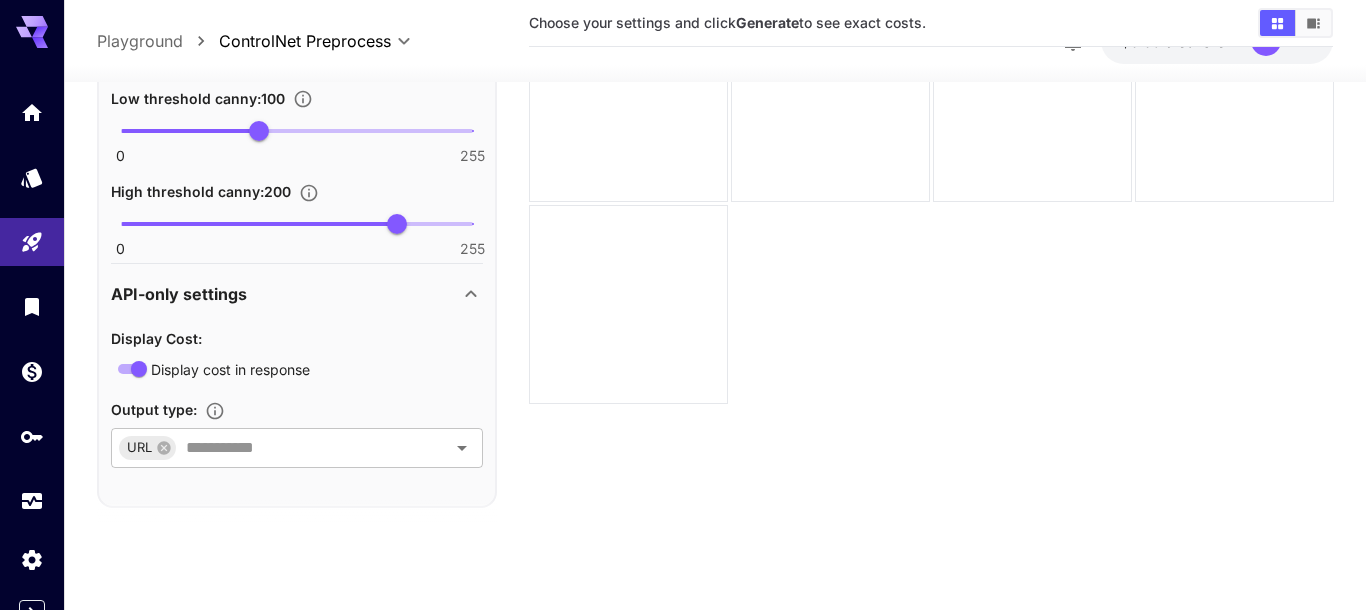 scroll, scrollTop: 729, scrollLeft: 0, axis: vertical 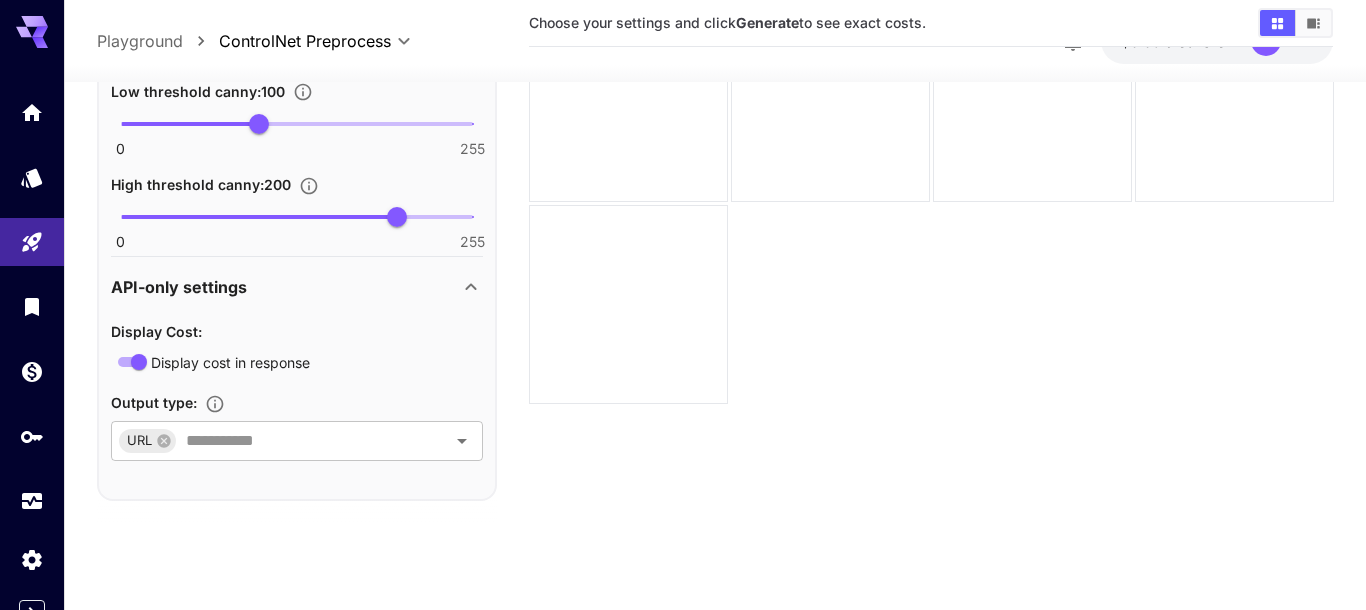 click on "API-only settings" at bounding box center (179, 287) 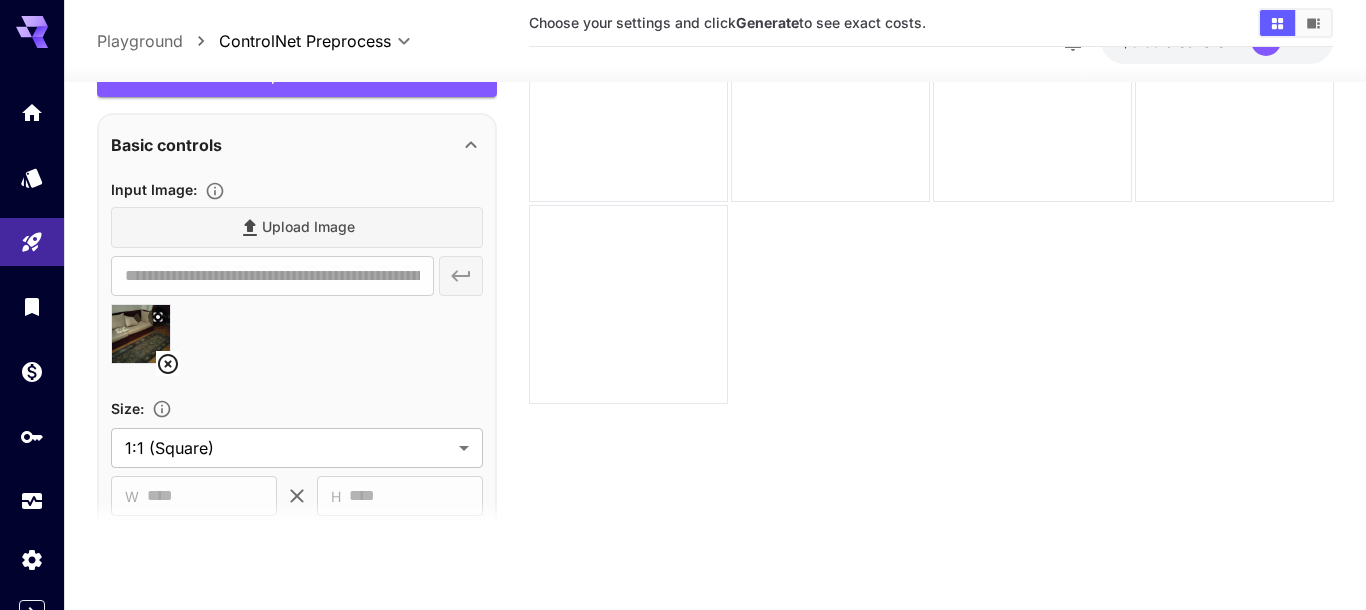 scroll, scrollTop: 0, scrollLeft: 0, axis: both 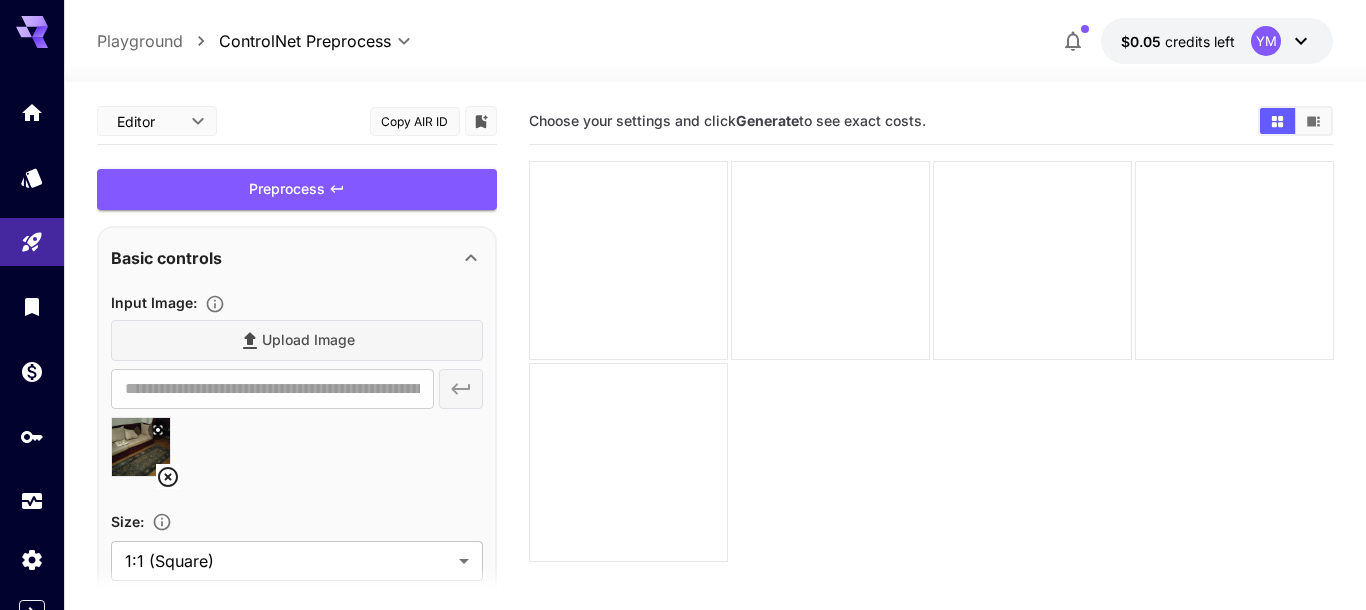 click at bounding box center (1313, 121) 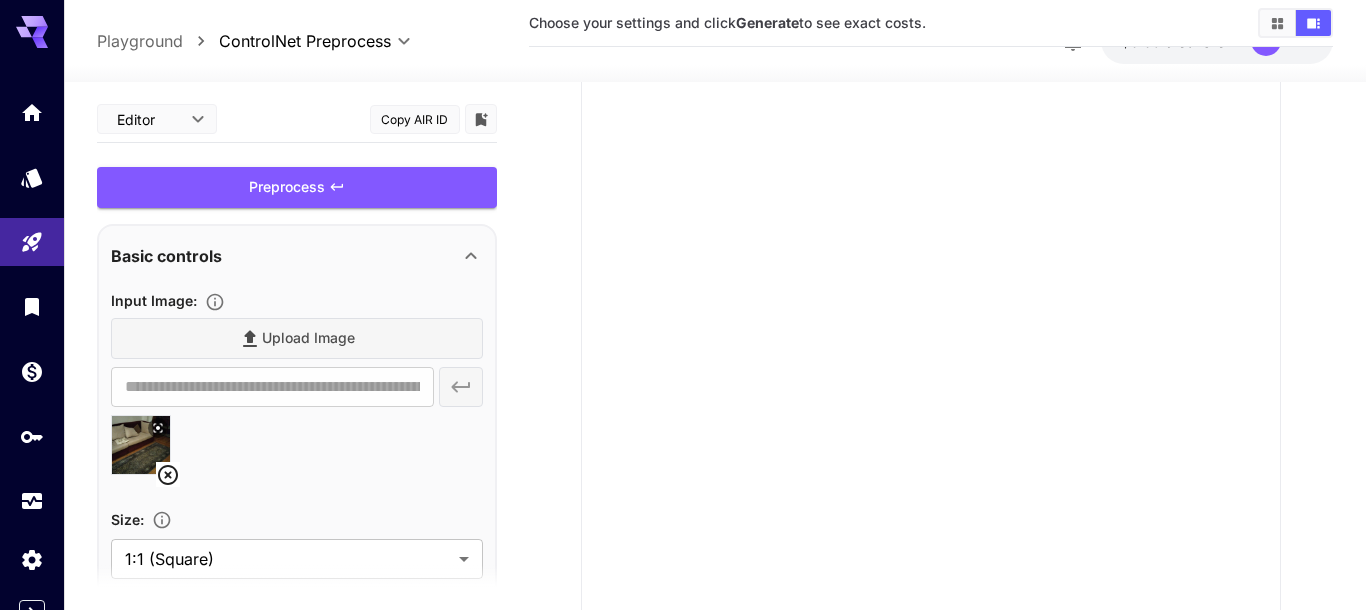 scroll, scrollTop: 0, scrollLeft: 0, axis: both 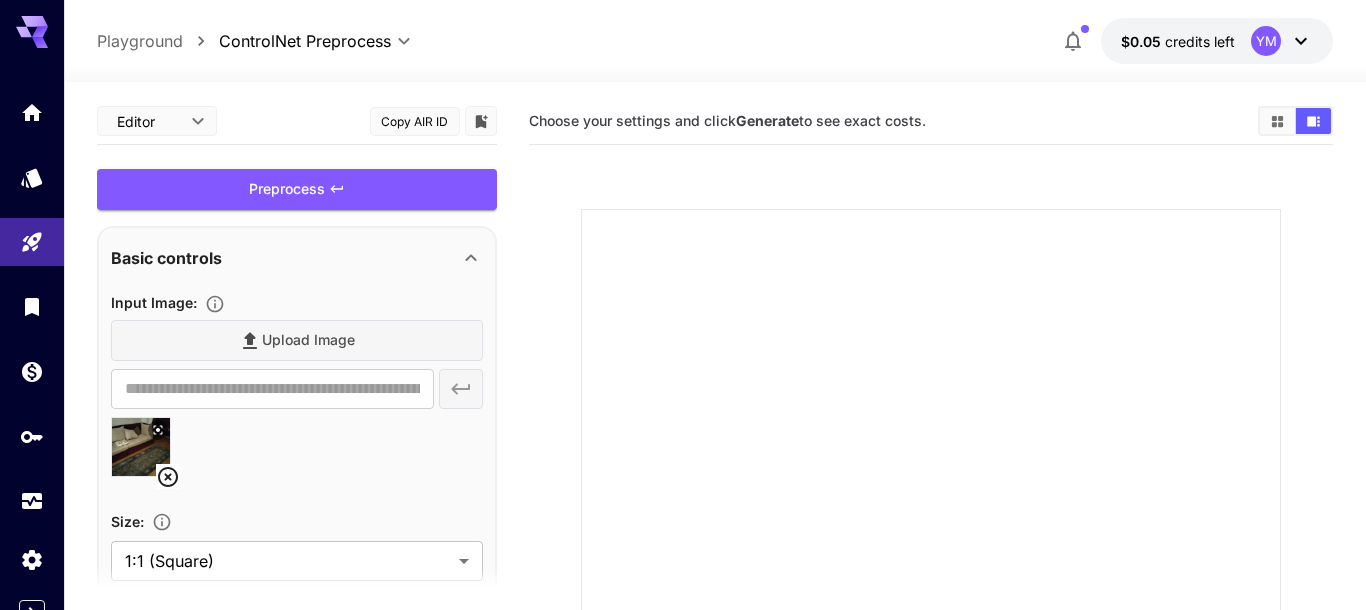 click 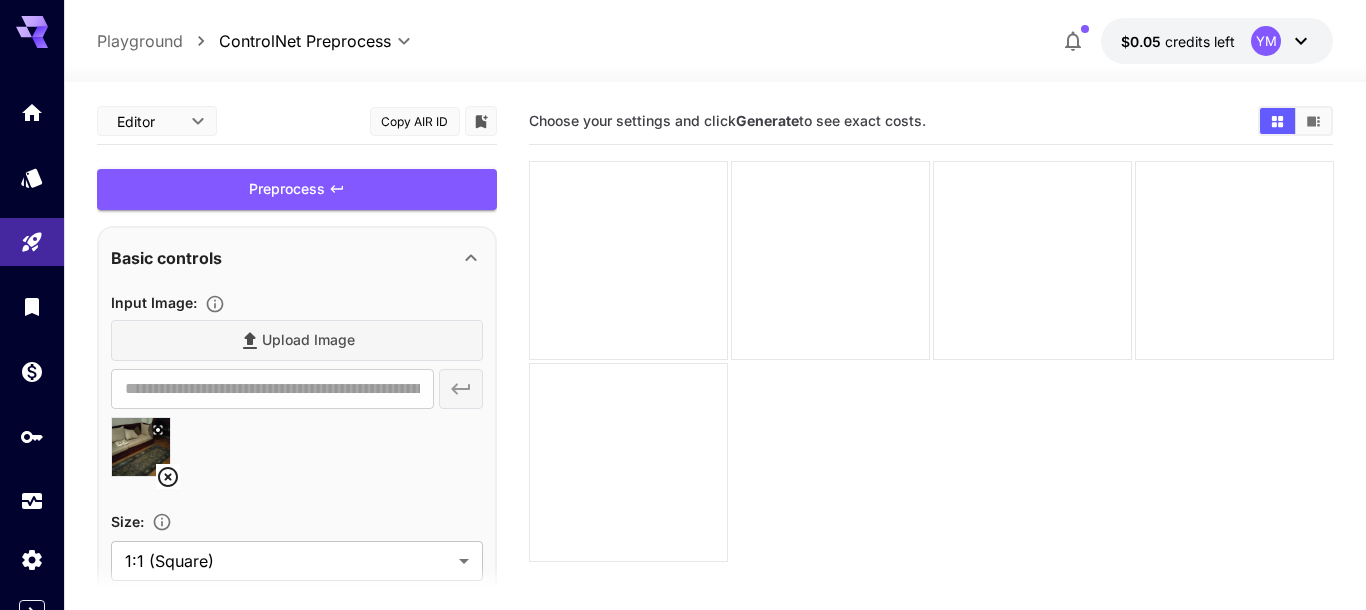 click on "Upload Image" at bounding box center [297, 340] 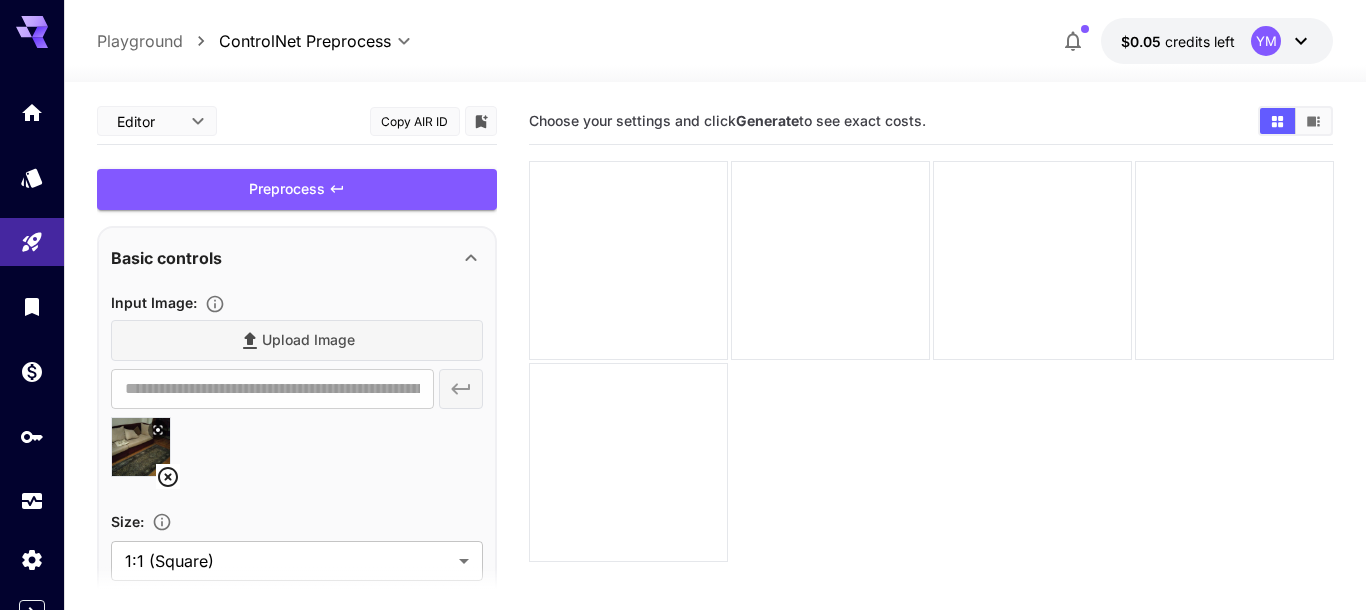 click on "Upload Image" at bounding box center [297, 340] 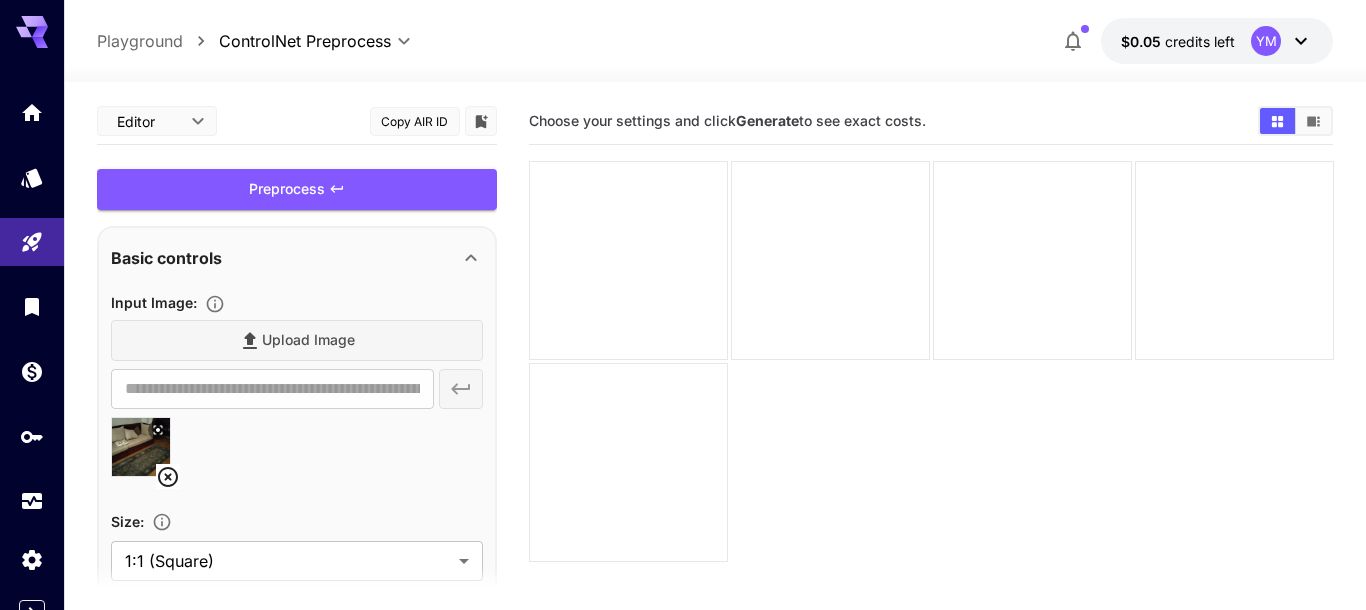 click on "Upload Image" at bounding box center (297, 340) 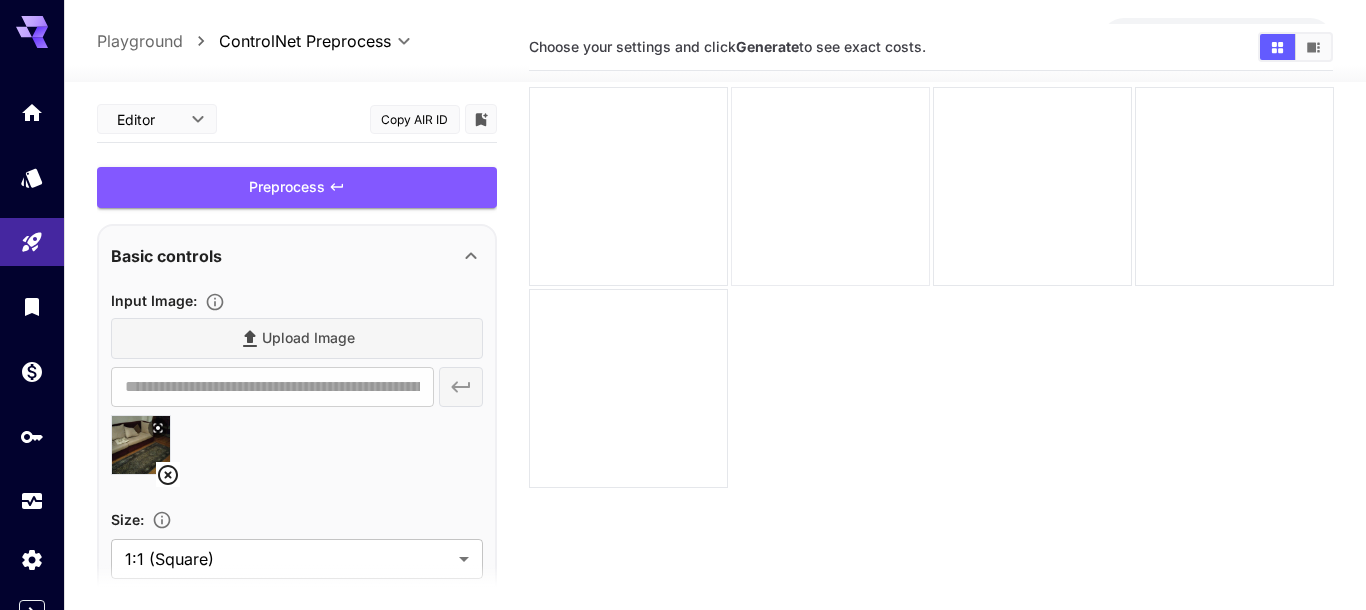 scroll, scrollTop: 0, scrollLeft: 0, axis: both 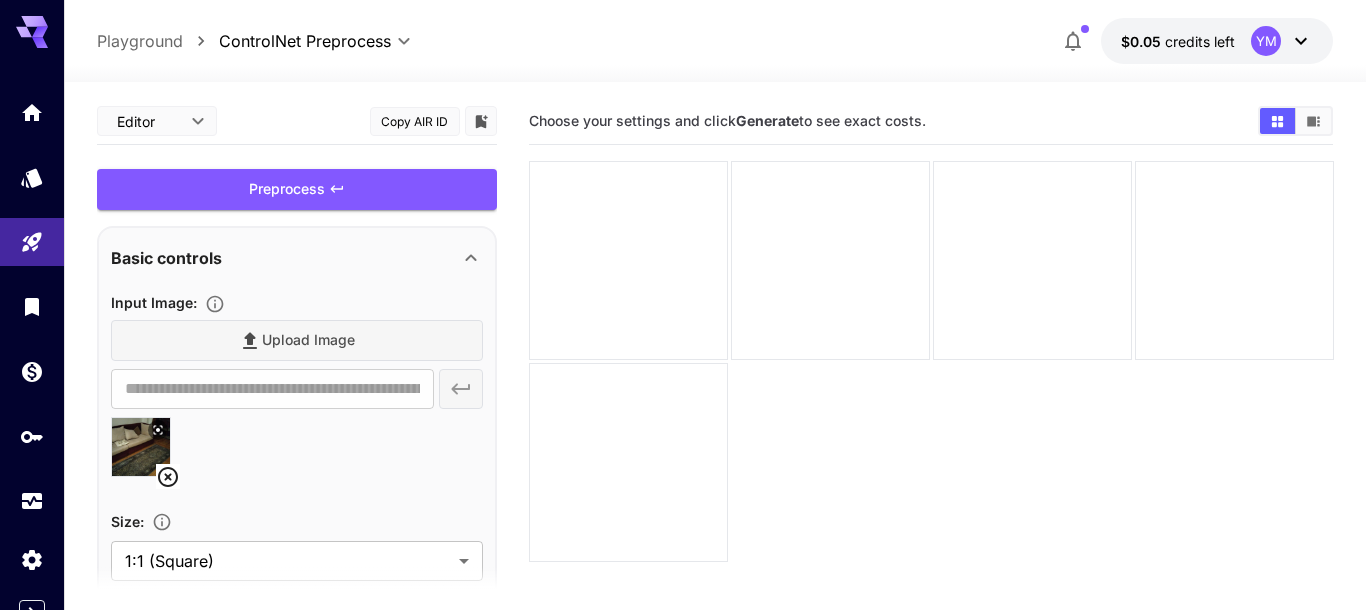 click at bounding box center [141, 447] 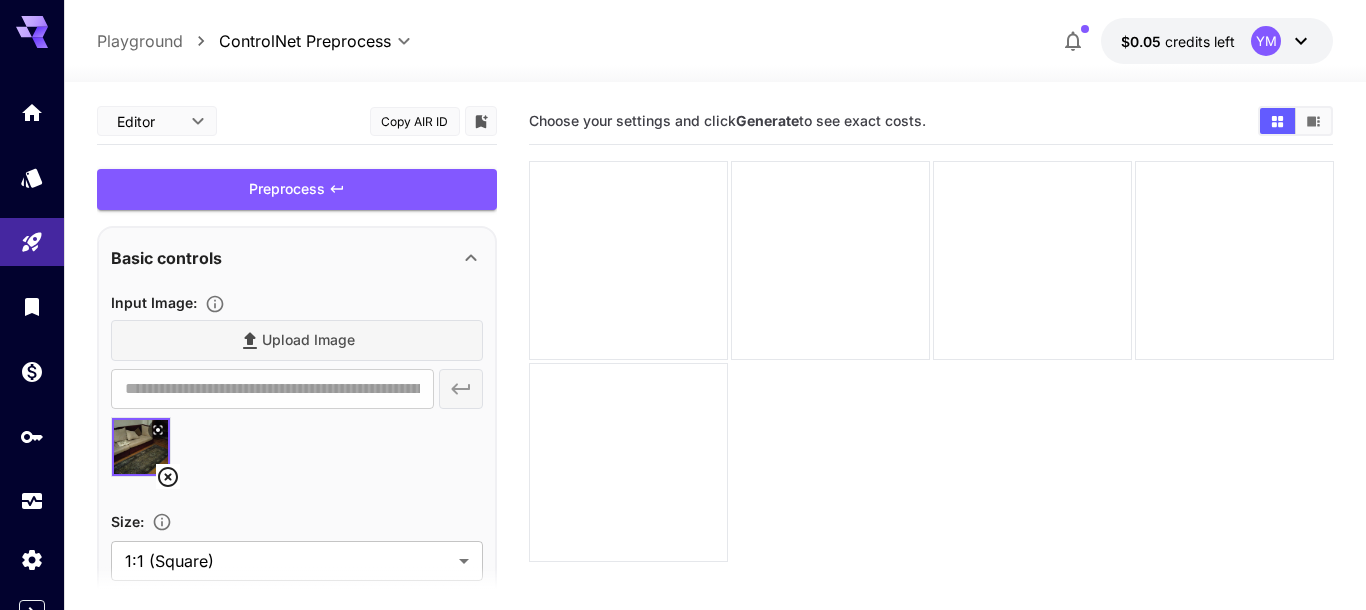 click 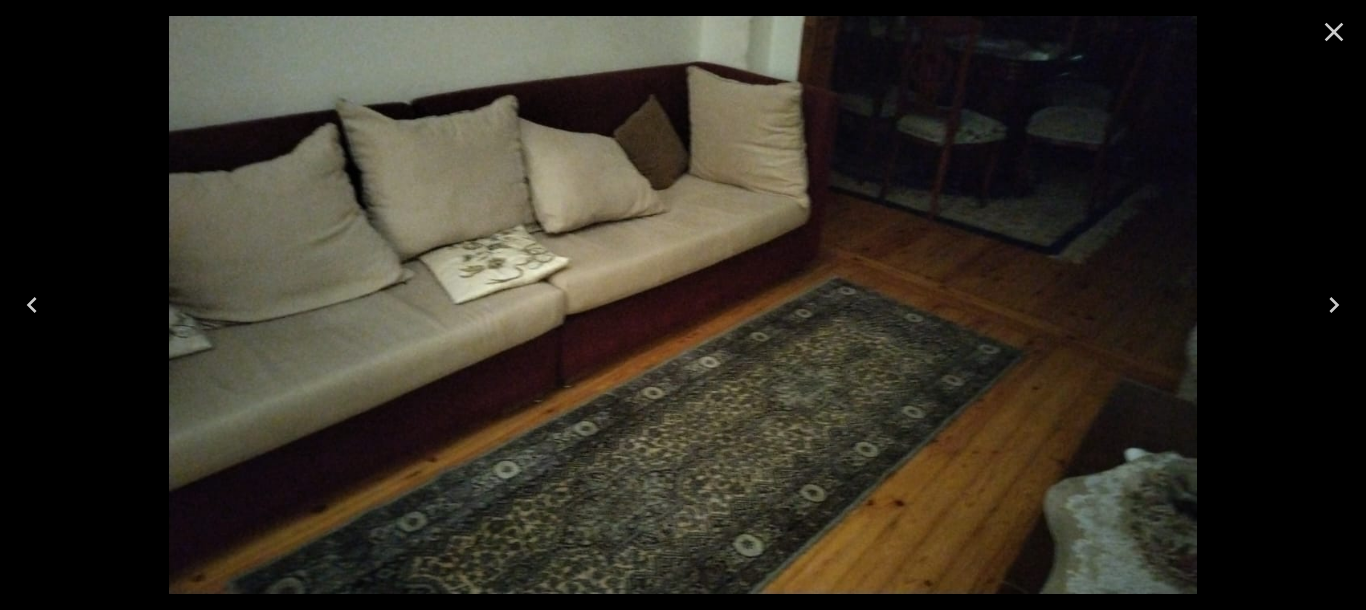 click at bounding box center [683, 305] 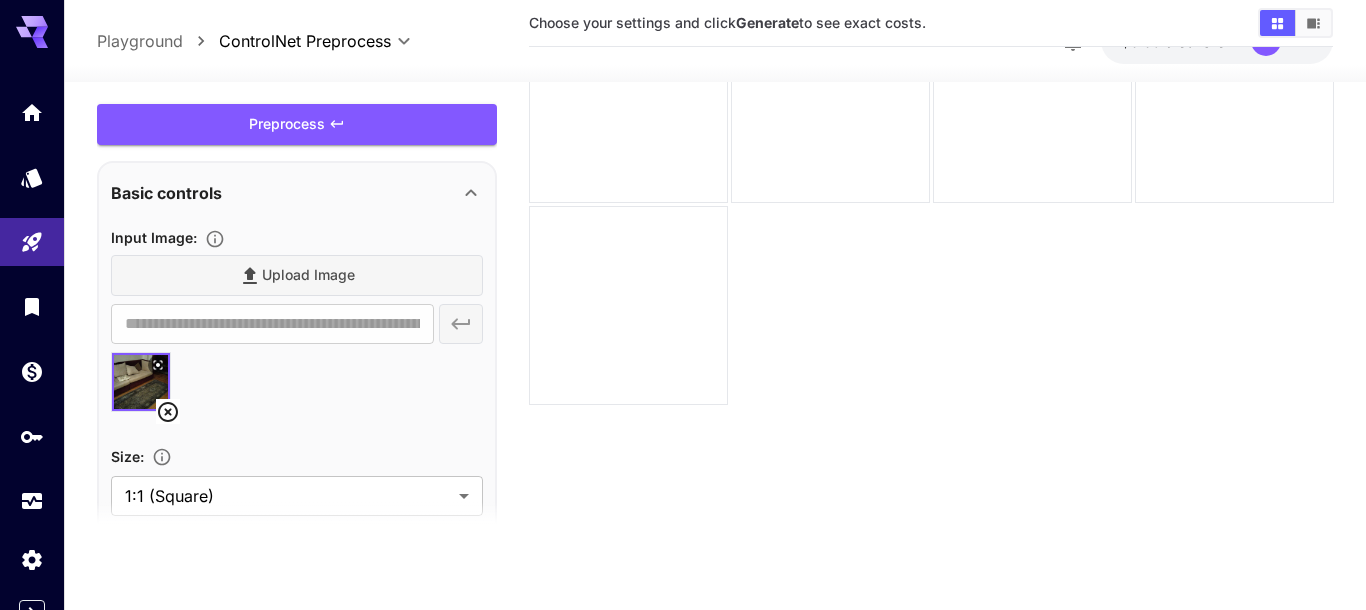 scroll, scrollTop: 158, scrollLeft: 0, axis: vertical 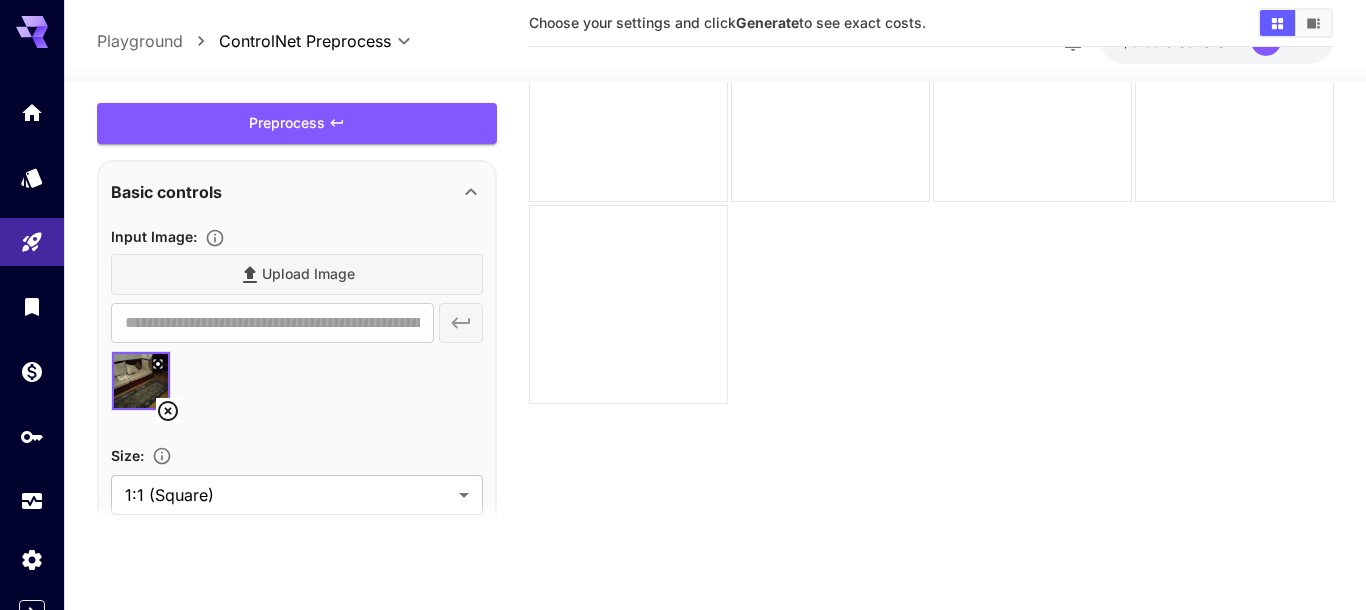 click on "Upload Image" at bounding box center [297, 274] 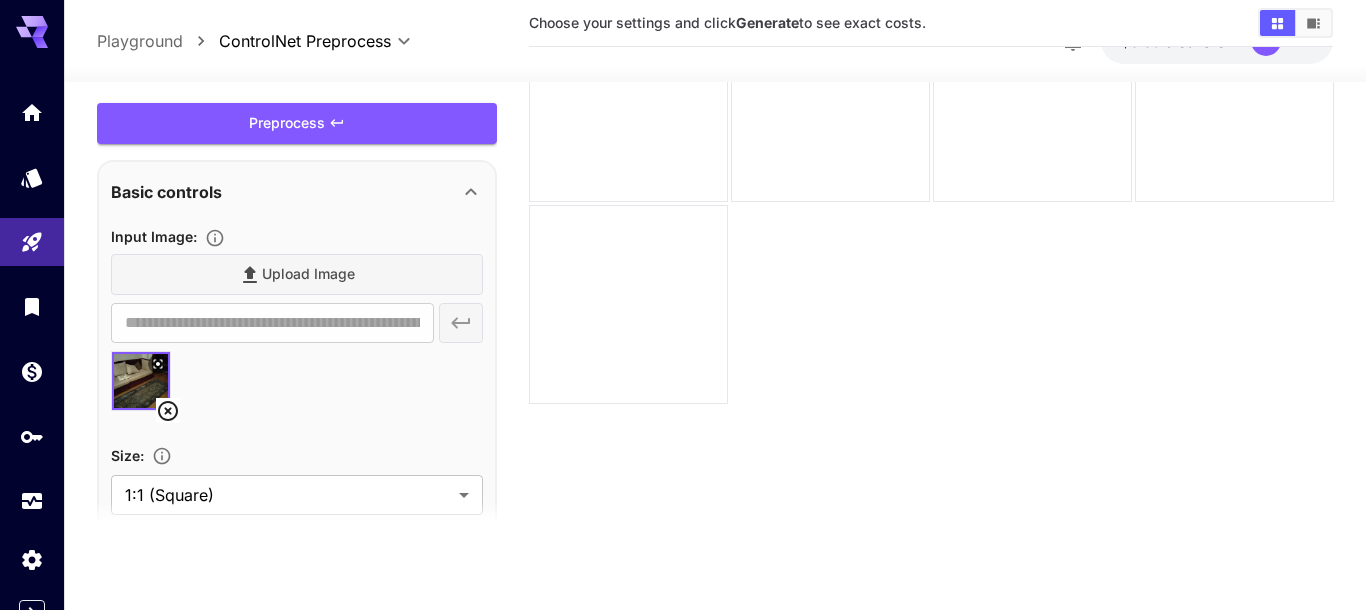 click on "Upload Image" at bounding box center (297, 274) 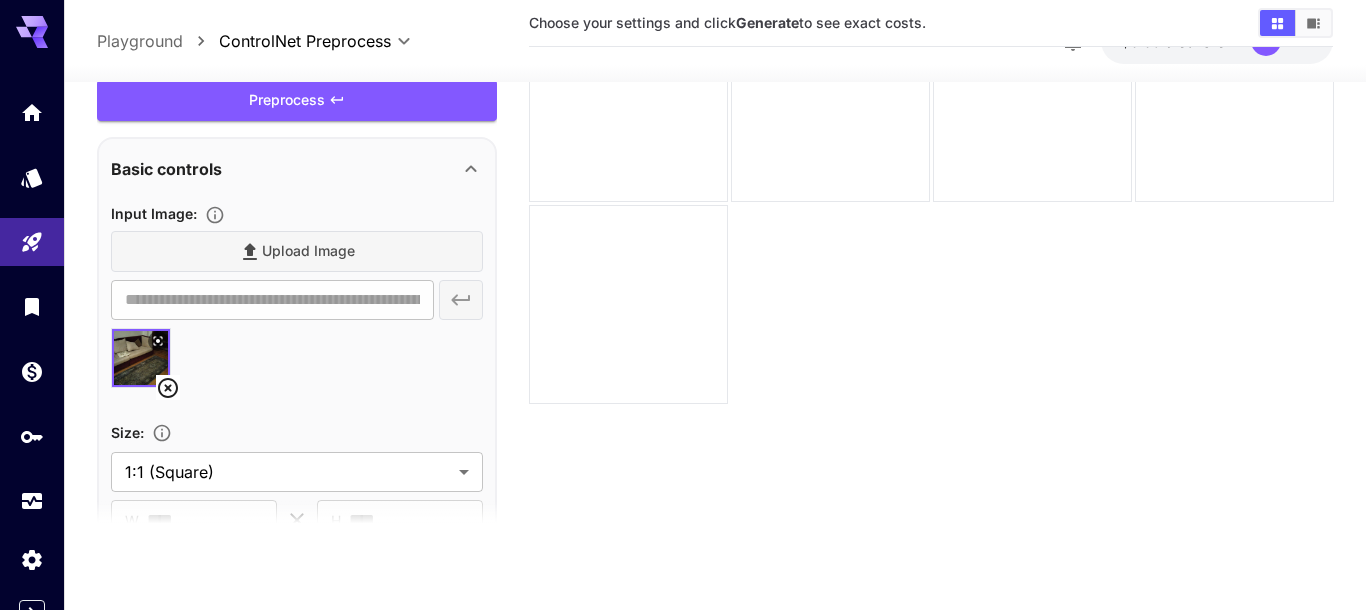 scroll, scrollTop: 0, scrollLeft: 0, axis: both 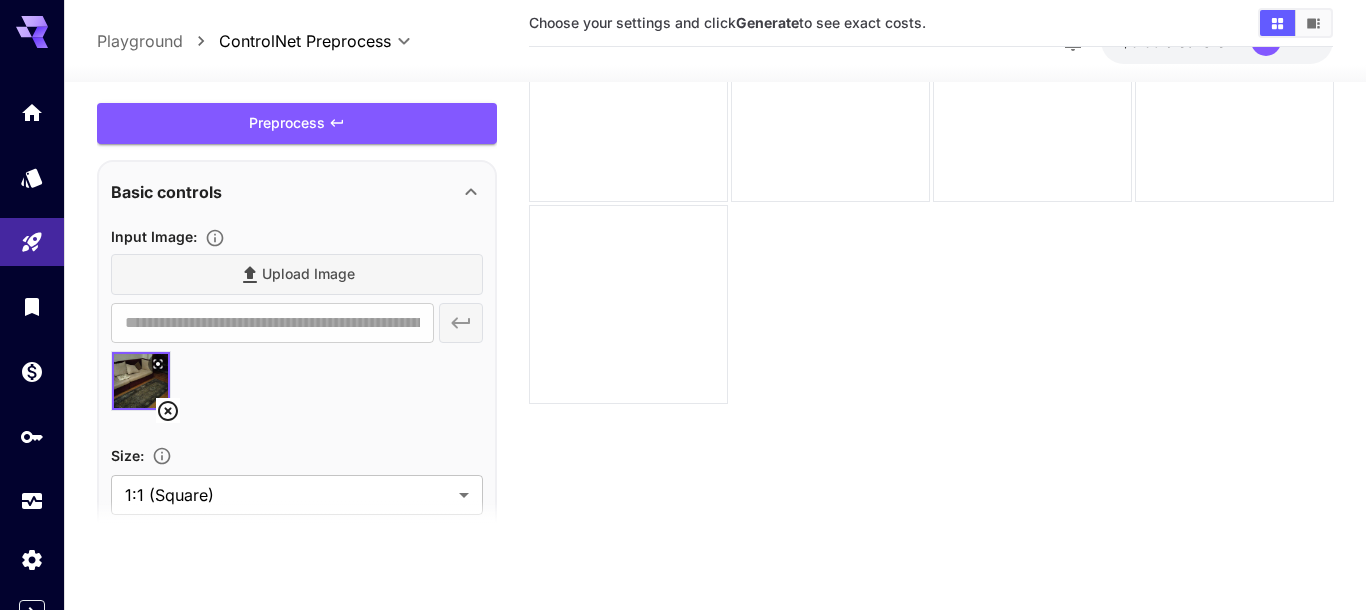 click on "**********" at bounding box center [683, 226] 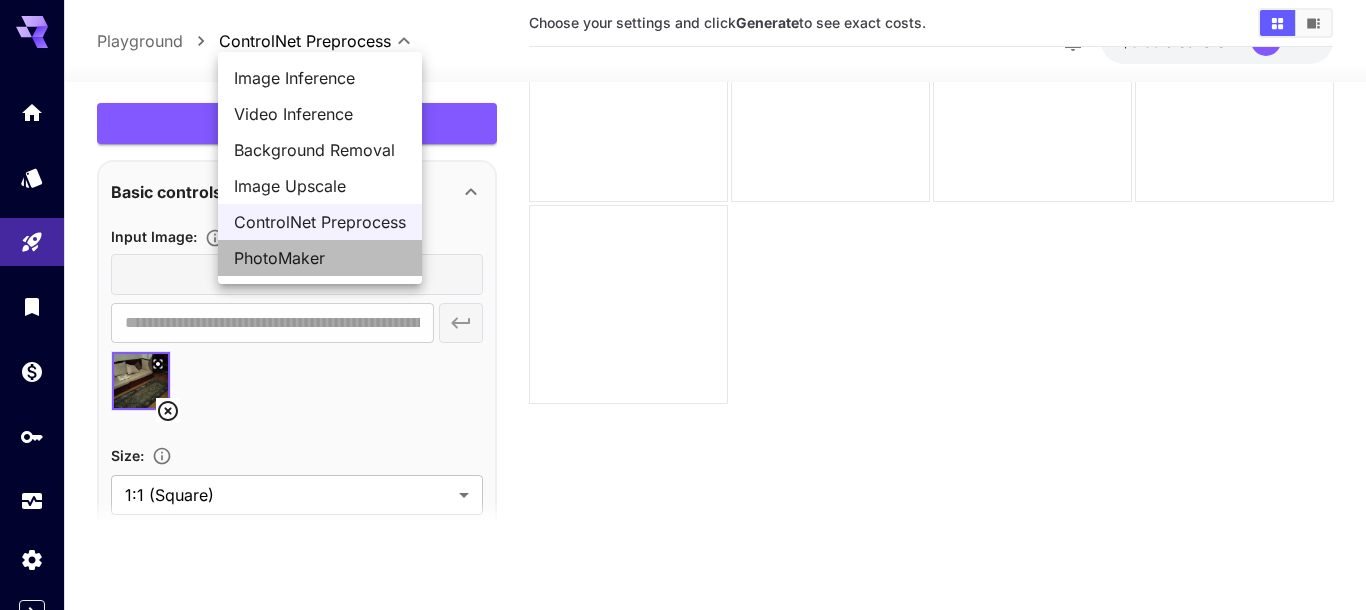 click on "PhotoMaker" at bounding box center (320, 258) 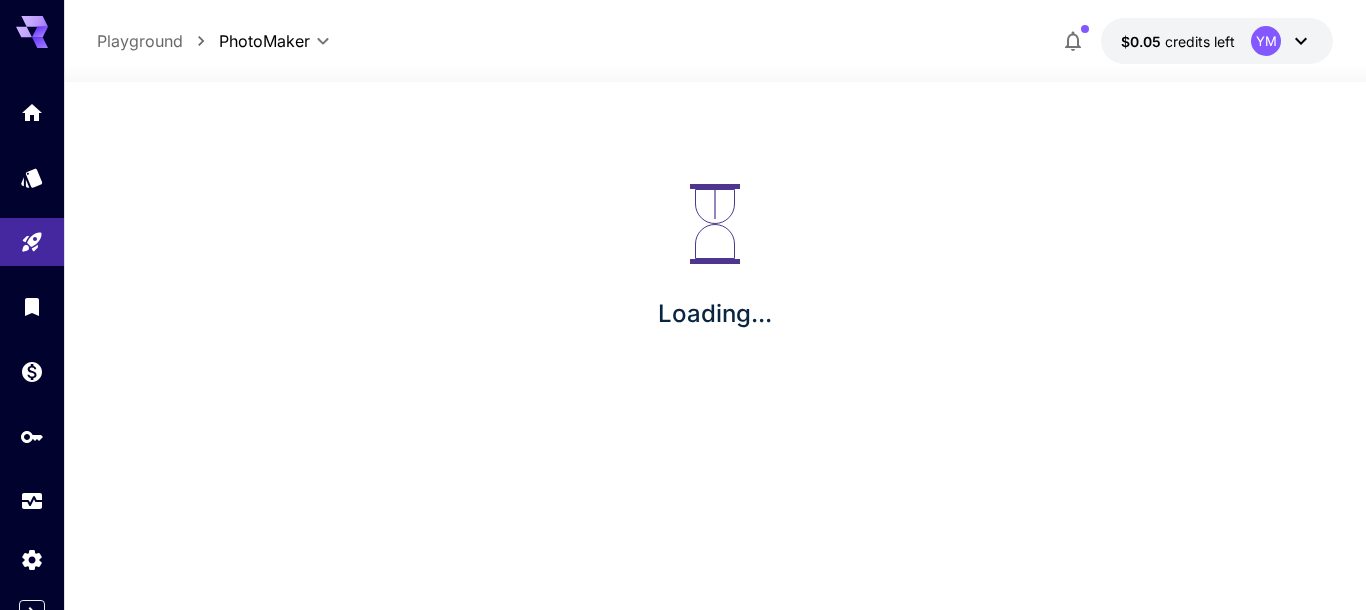 scroll, scrollTop: 0, scrollLeft: 0, axis: both 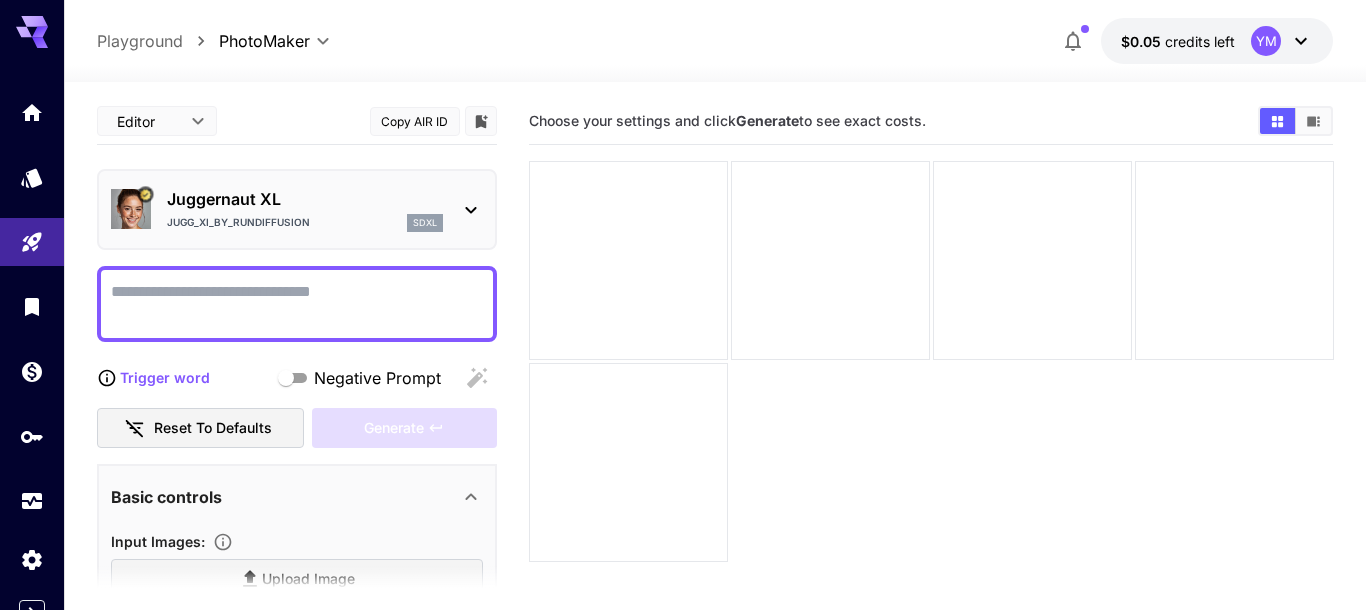 type on "**********" 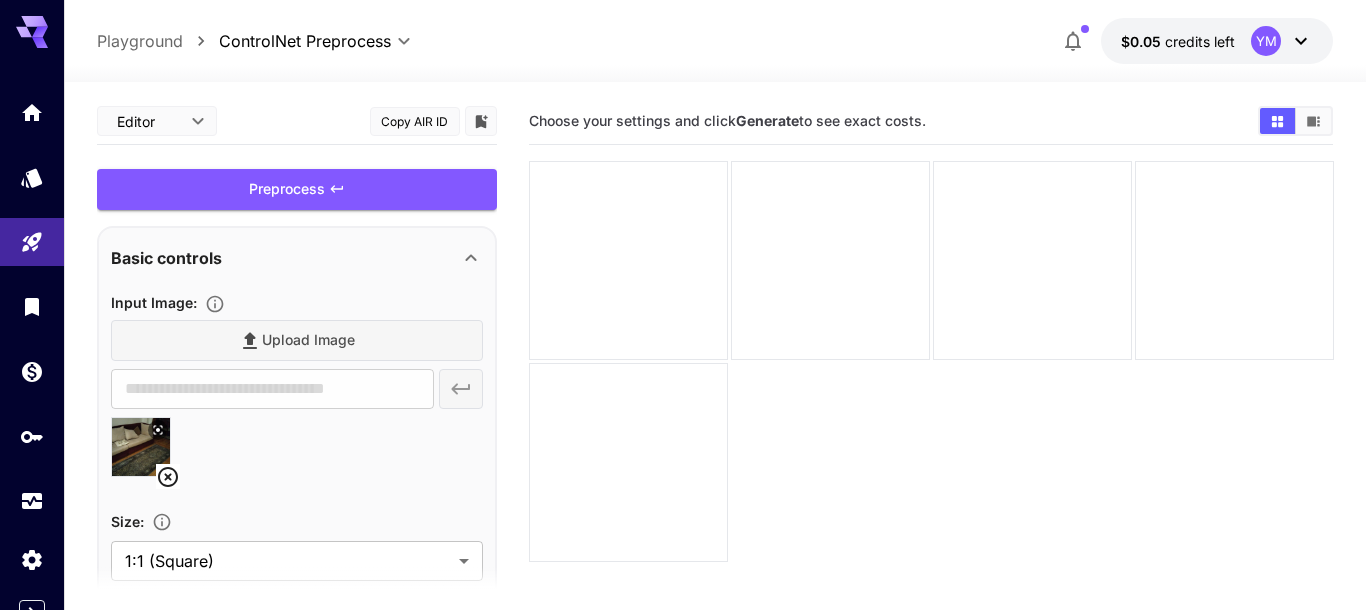 type on "**********" 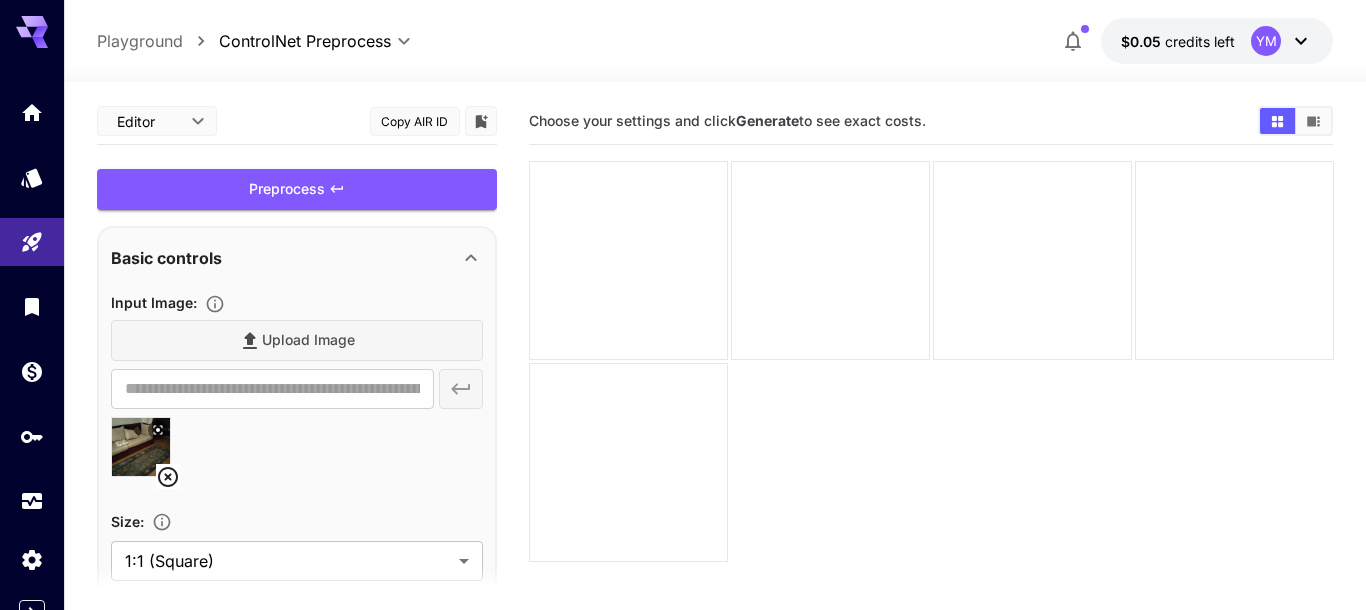 scroll, scrollTop: 158, scrollLeft: 0, axis: vertical 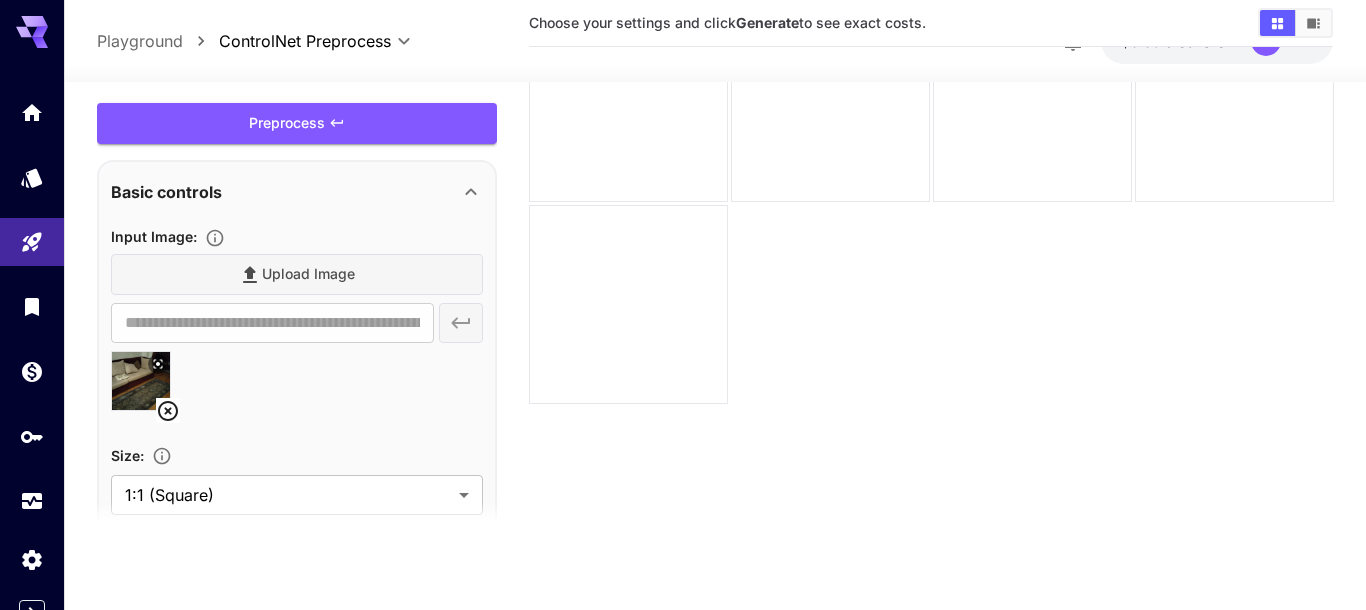 click on "**********" at bounding box center (683, 226) 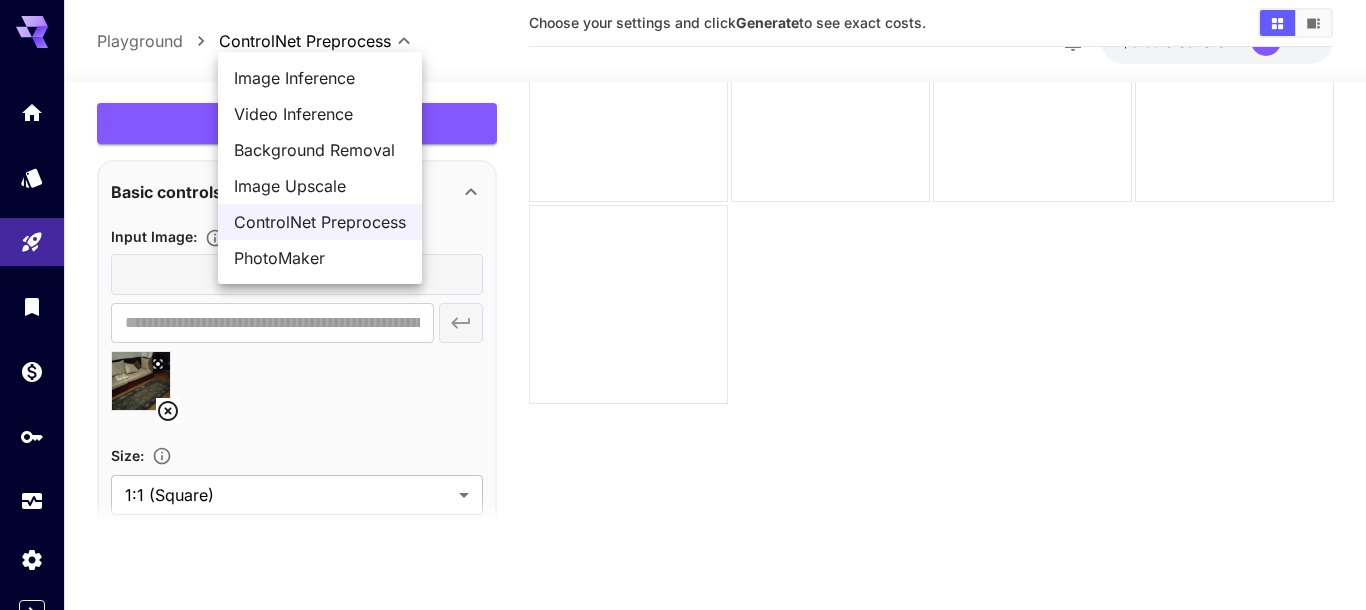 click on "Image Inference" at bounding box center [320, 78] 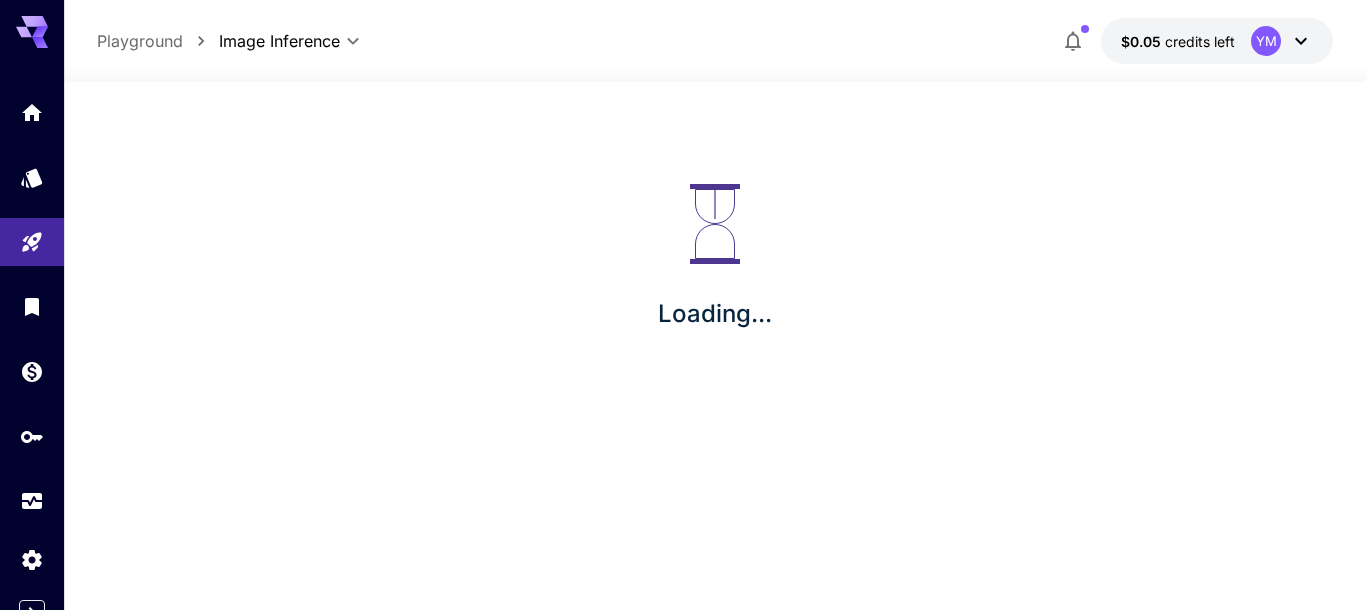 scroll, scrollTop: 0, scrollLeft: 0, axis: both 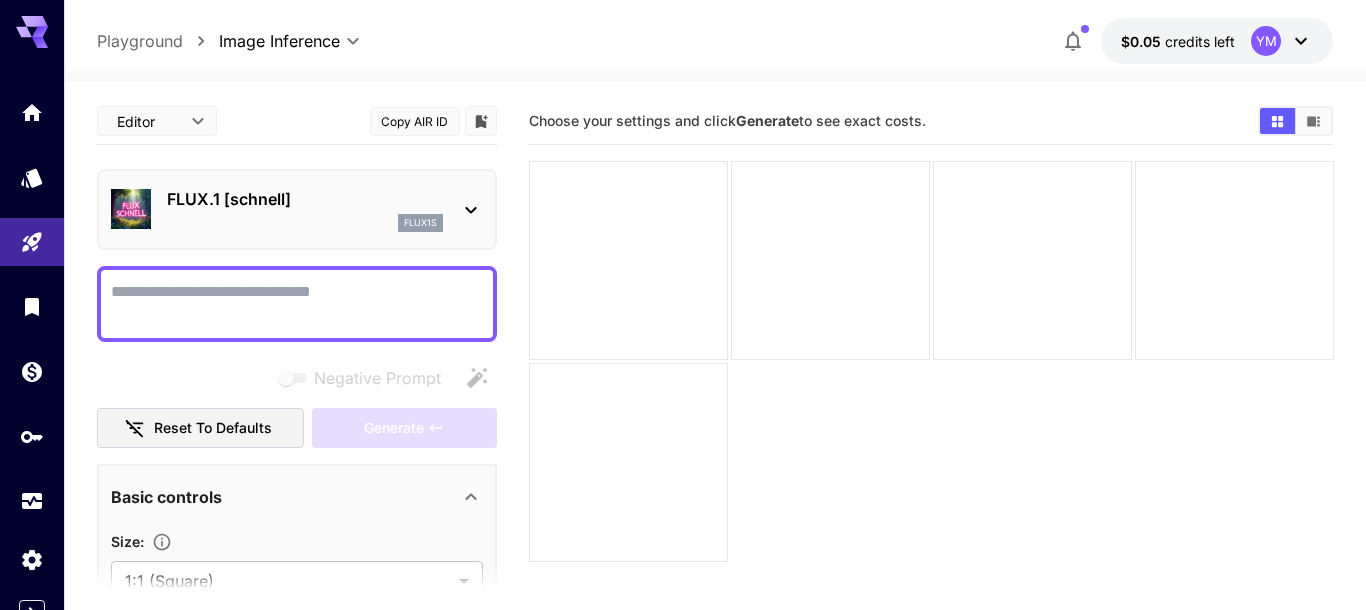 click at bounding box center [471, 209] 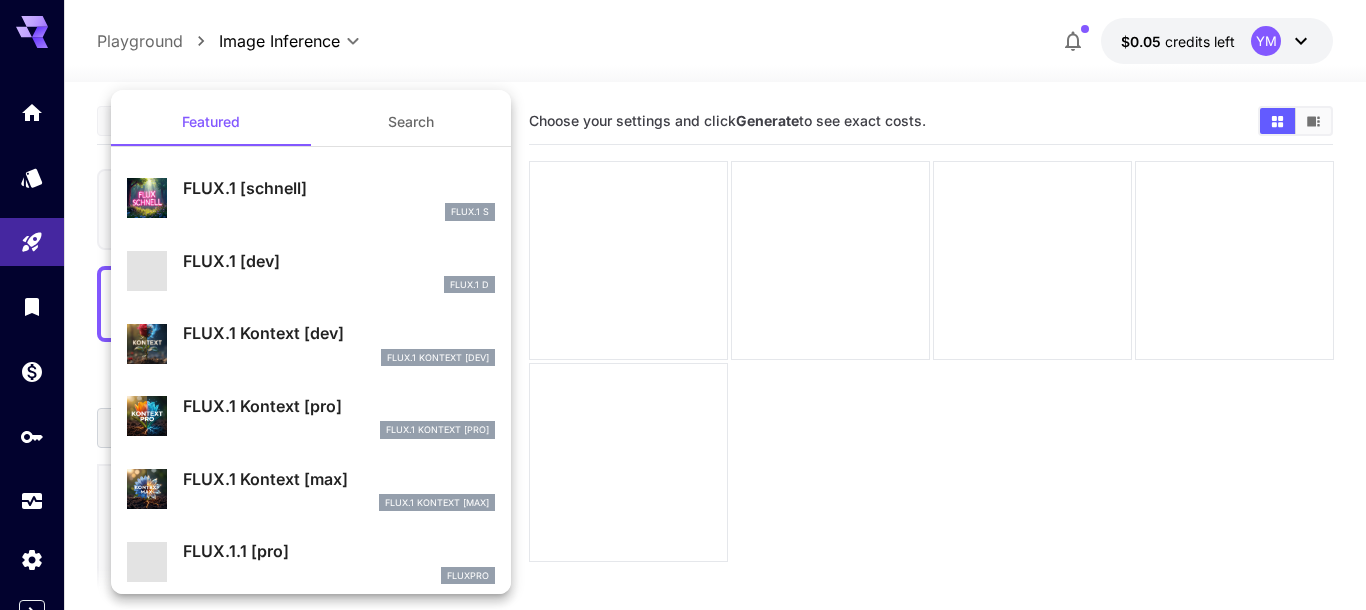 click at bounding box center [683, 305] 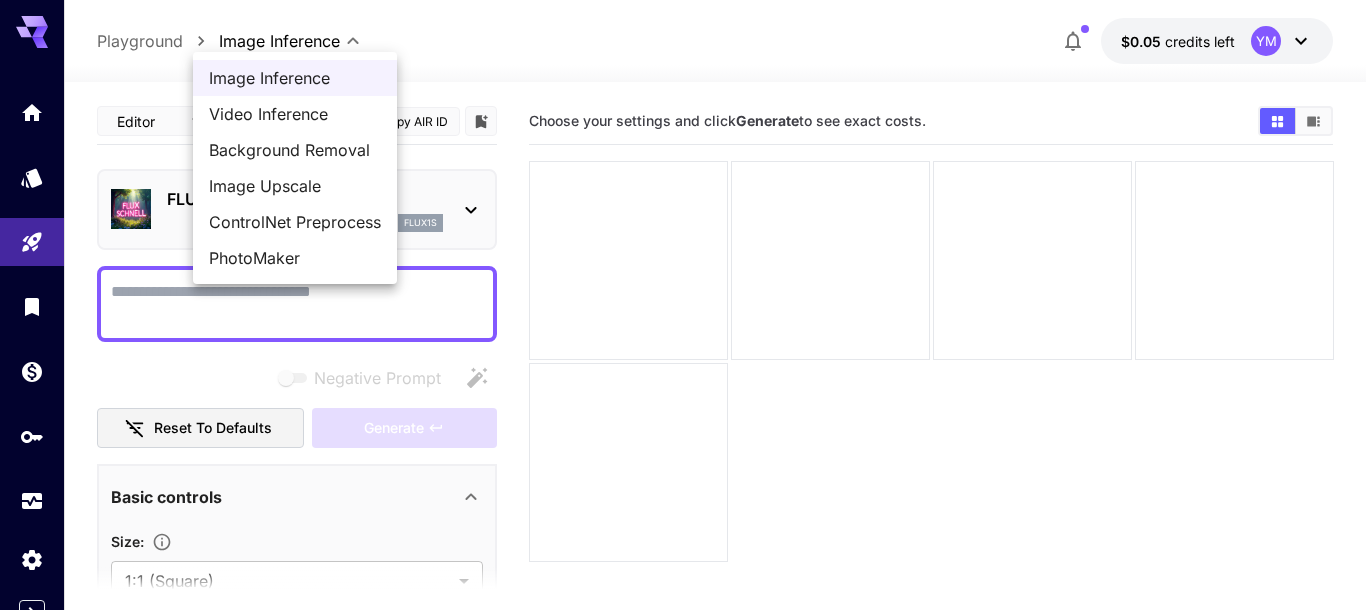 click on "**********" at bounding box center (683, 384) 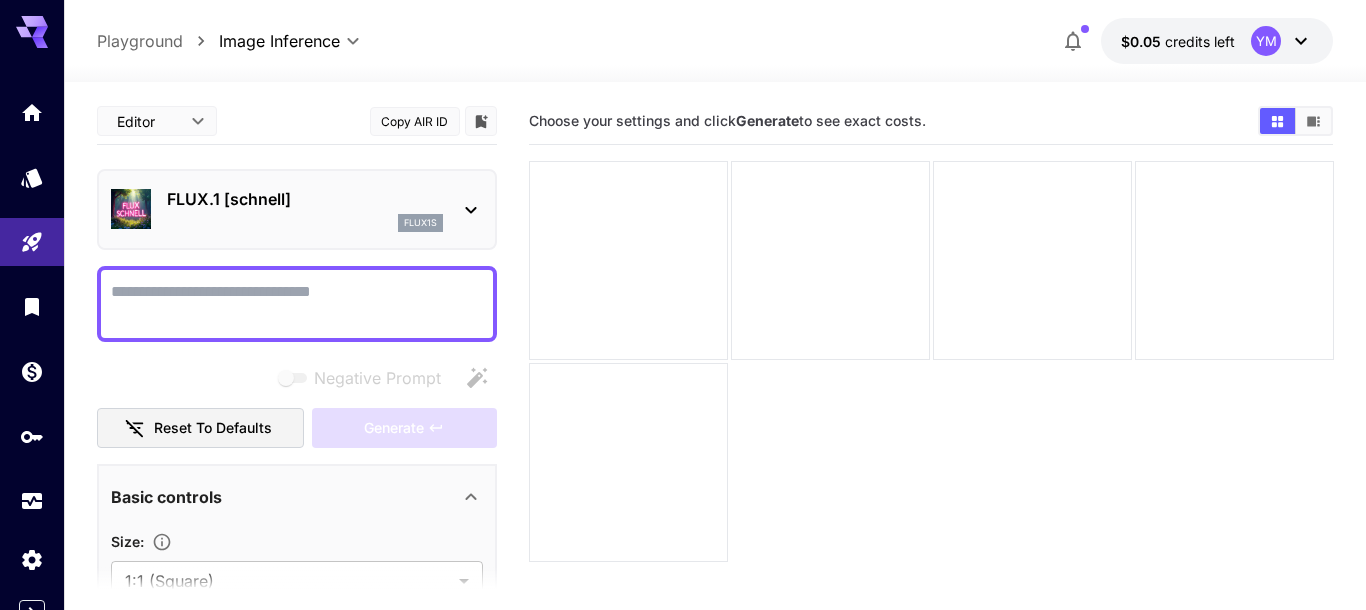 click on "**********" at bounding box center (683, 384) 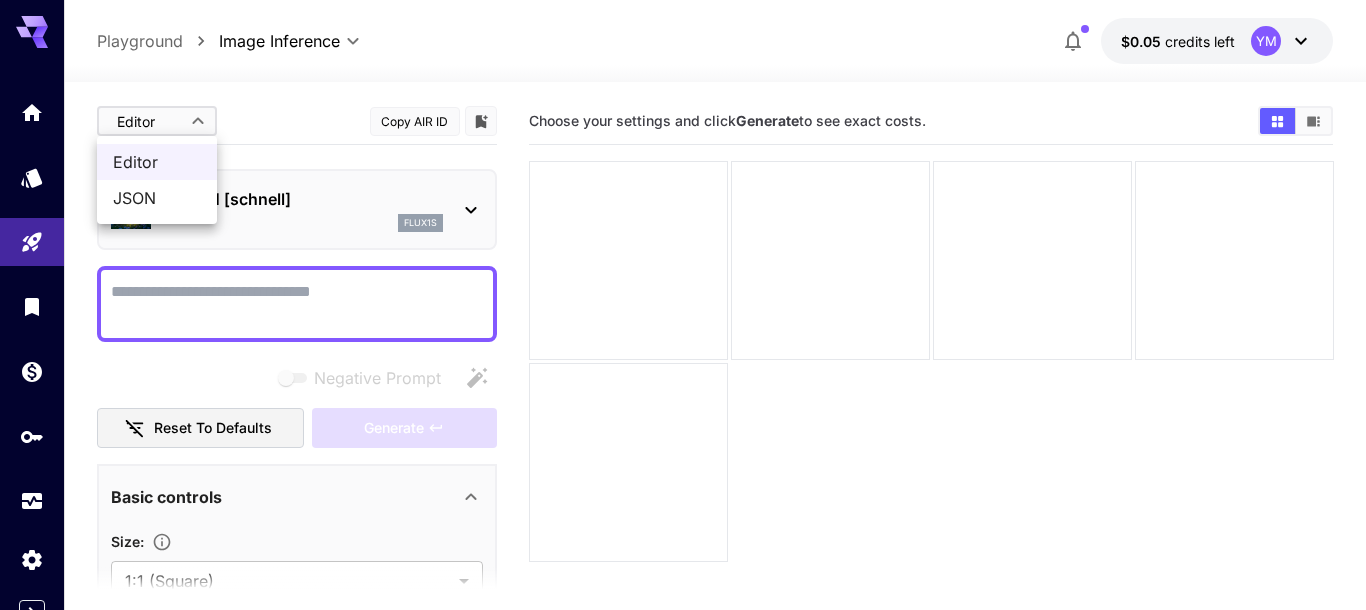 click at bounding box center (683, 305) 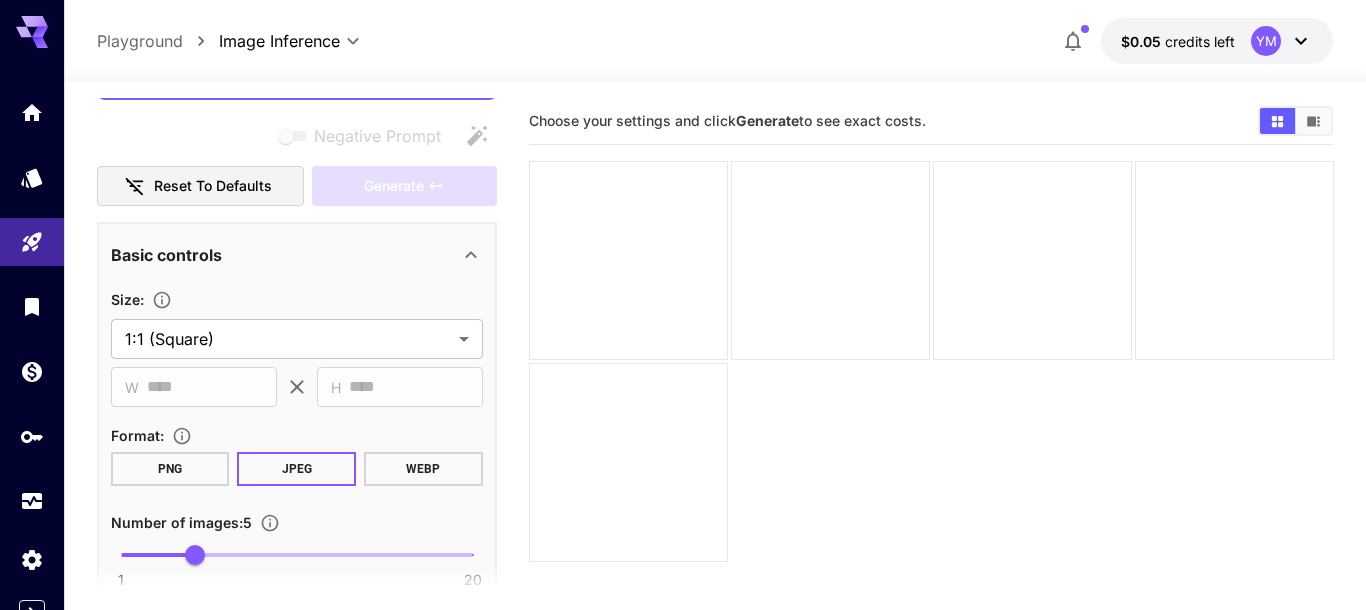 scroll, scrollTop: 456, scrollLeft: 0, axis: vertical 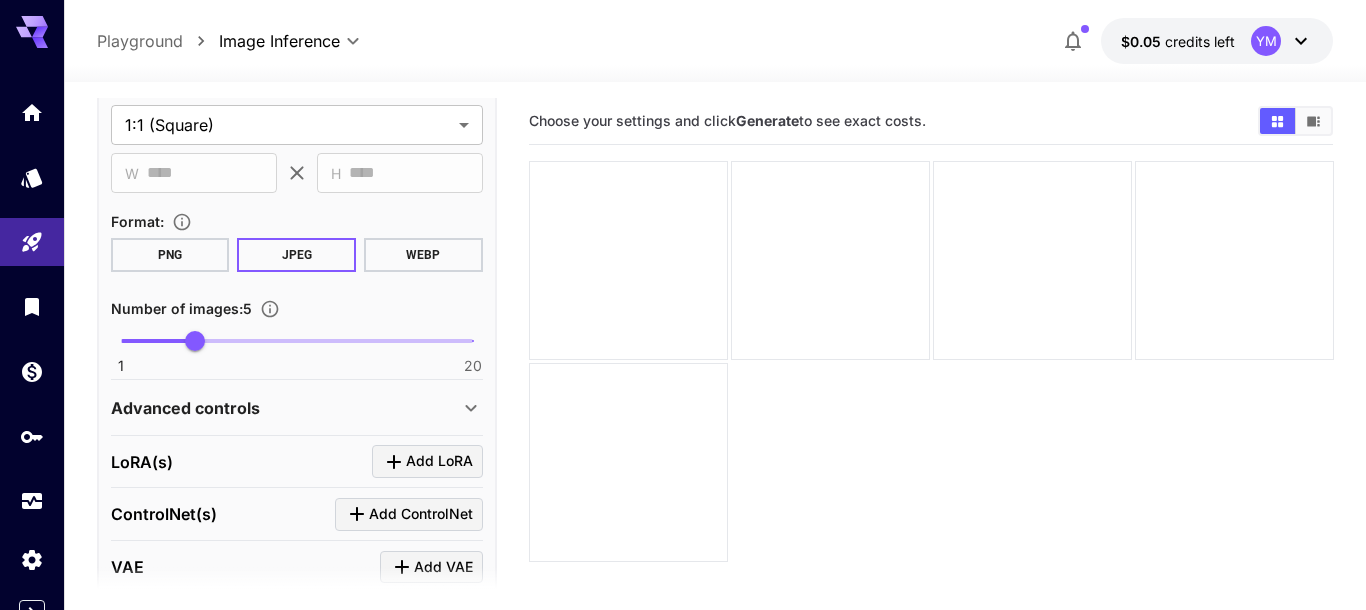 click on "Add ControlNet" at bounding box center [421, 514] 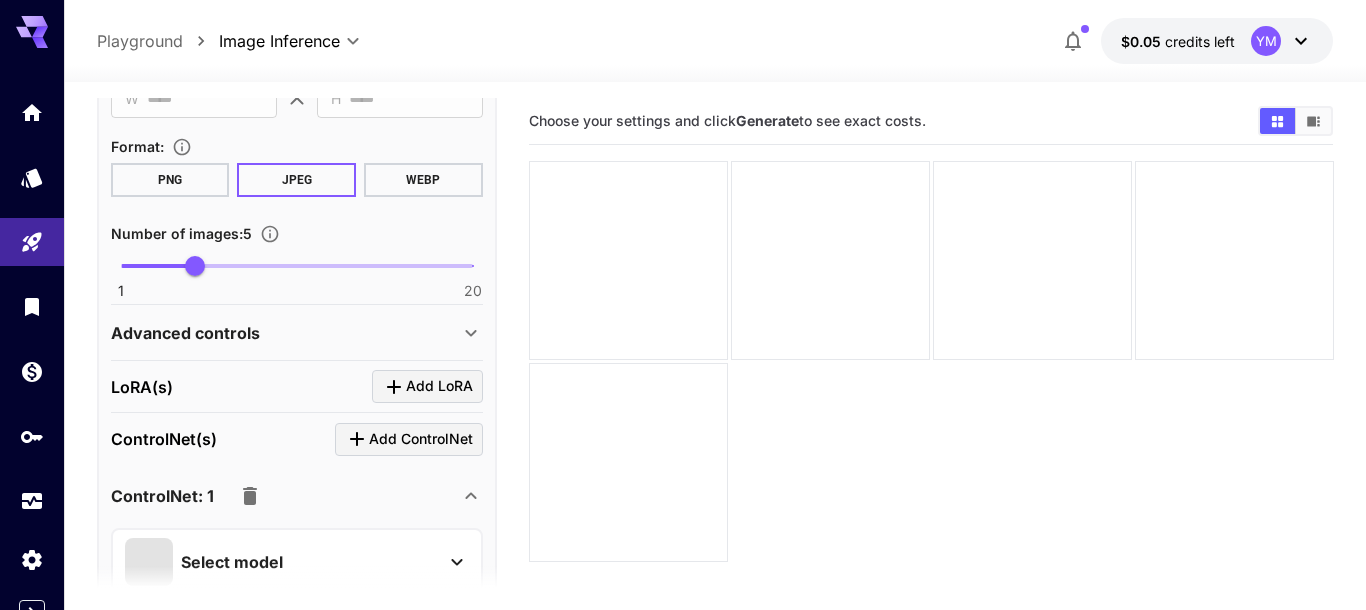 scroll, scrollTop: 570, scrollLeft: 0, axis: vertical 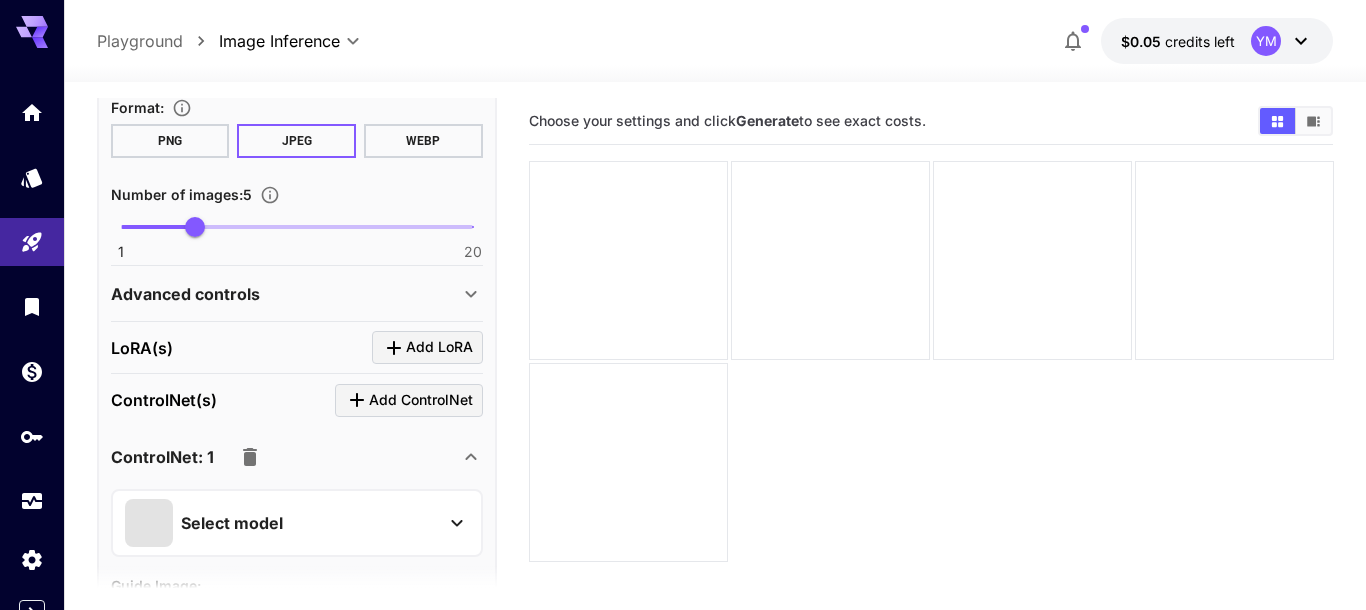 click on "Select model" at bounding box center [281, 523] 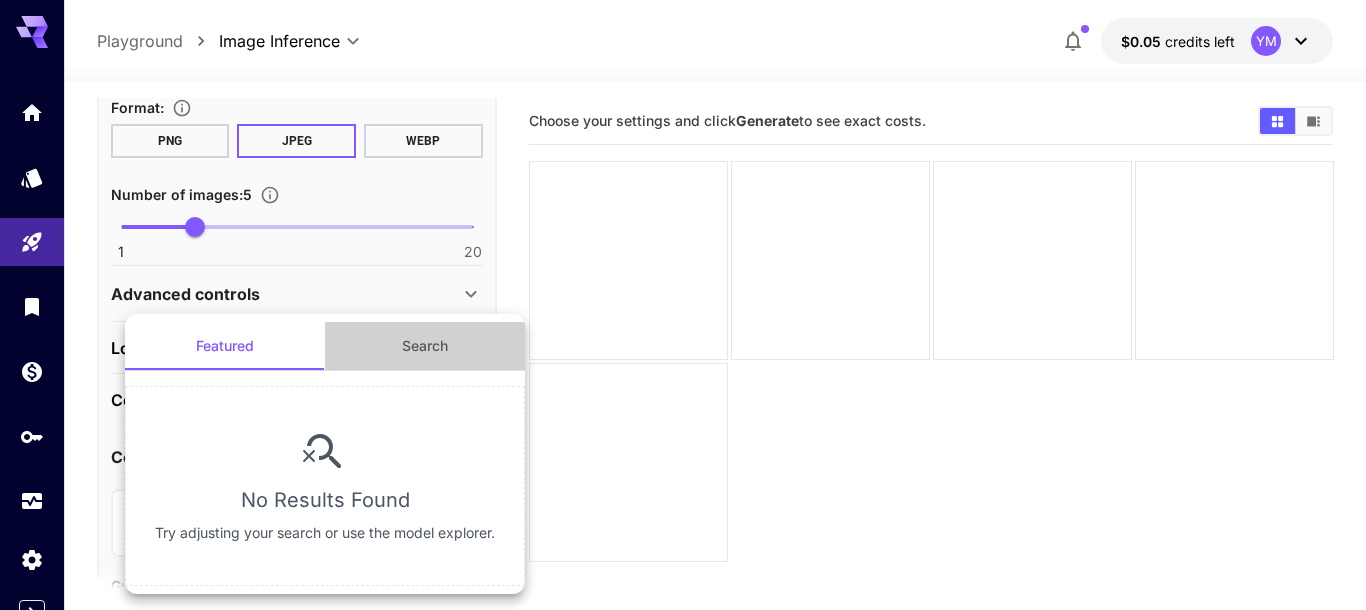 click on "Search" at bounding box center [425, 346] 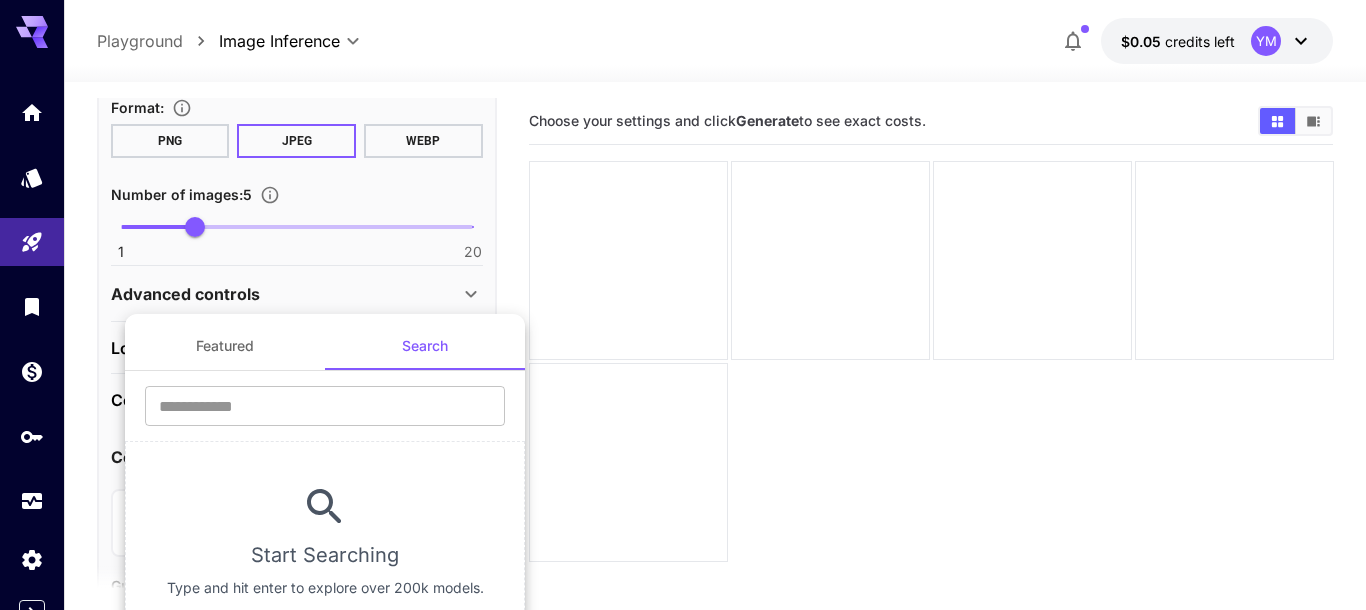 click at bounding box center (683, 305) 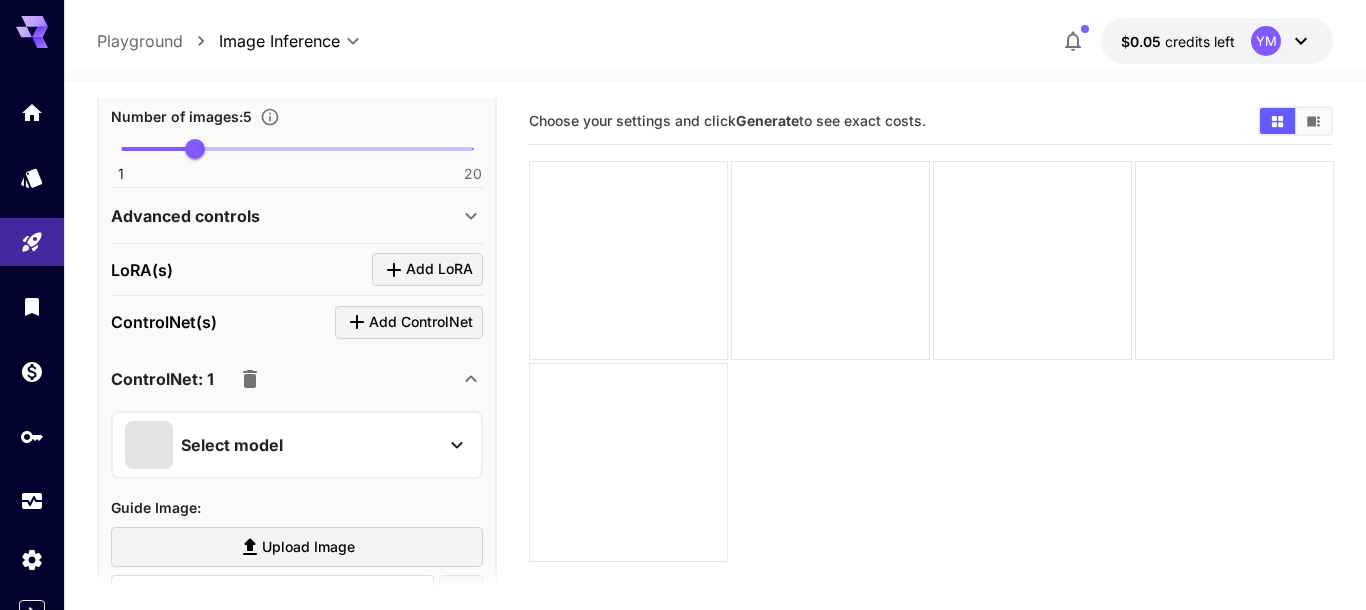 scroll, scrollTop: 684, scrollLeft: 0, axis: vertical 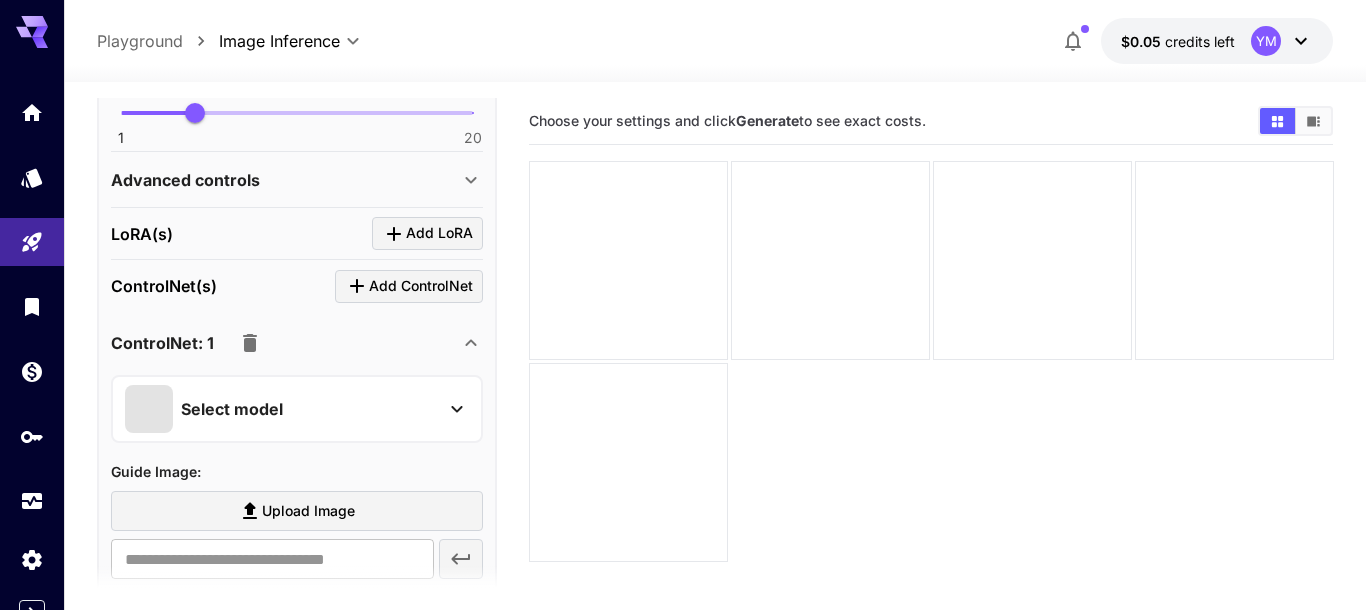 click on "Select model" at bounding box center (281, 409) 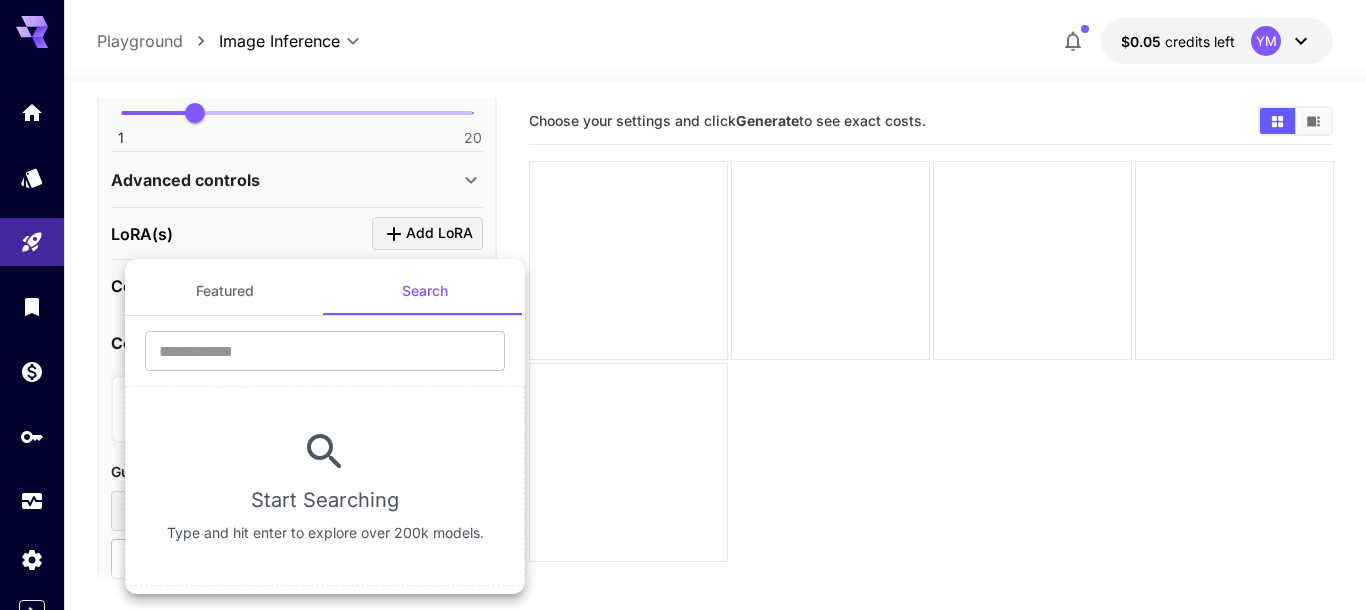 click at bounding box center [683, 305] 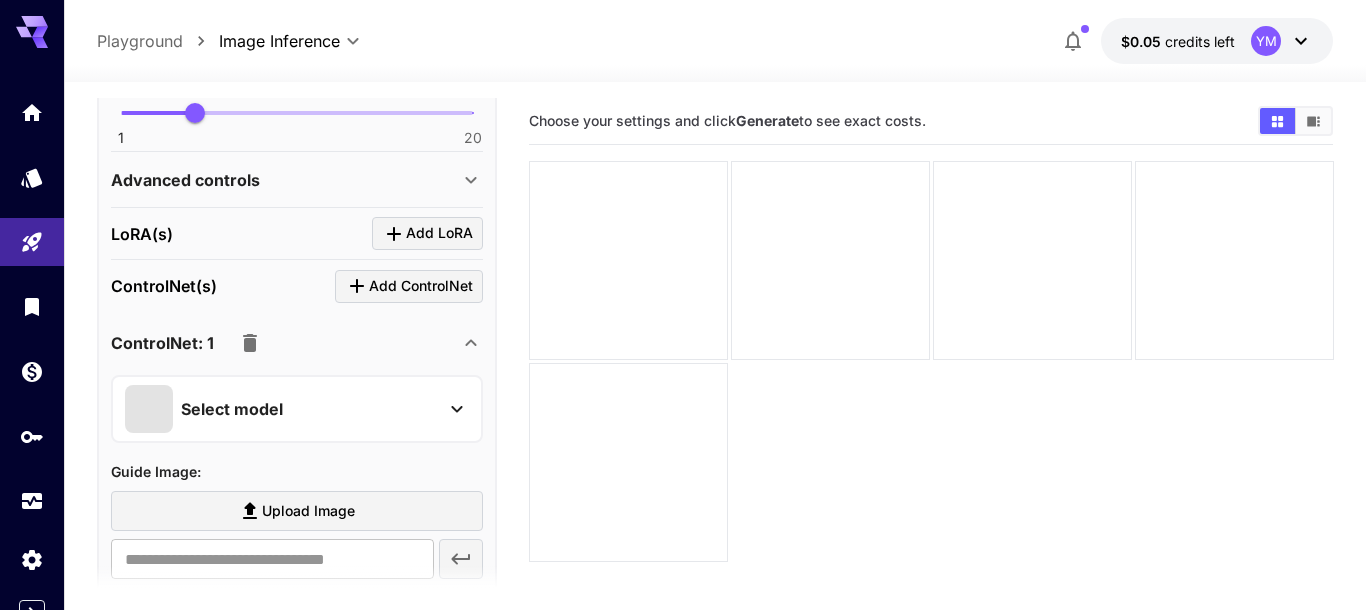 click on "Upload Image" at bounding box center [308, 511] 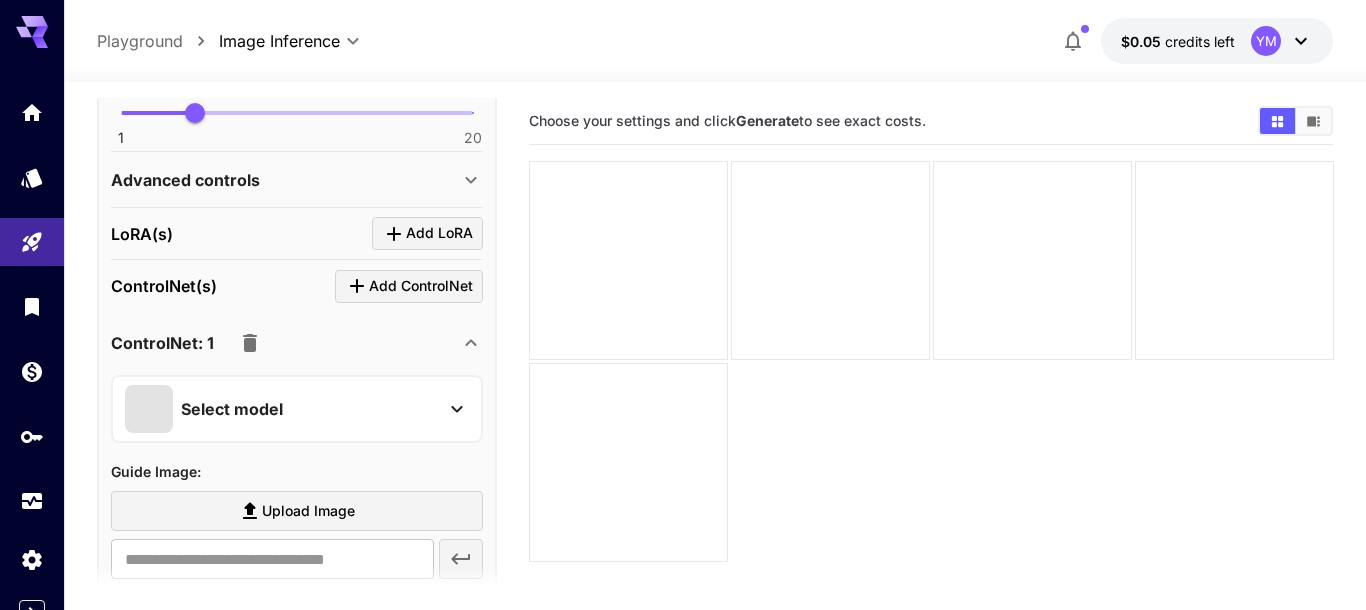 click 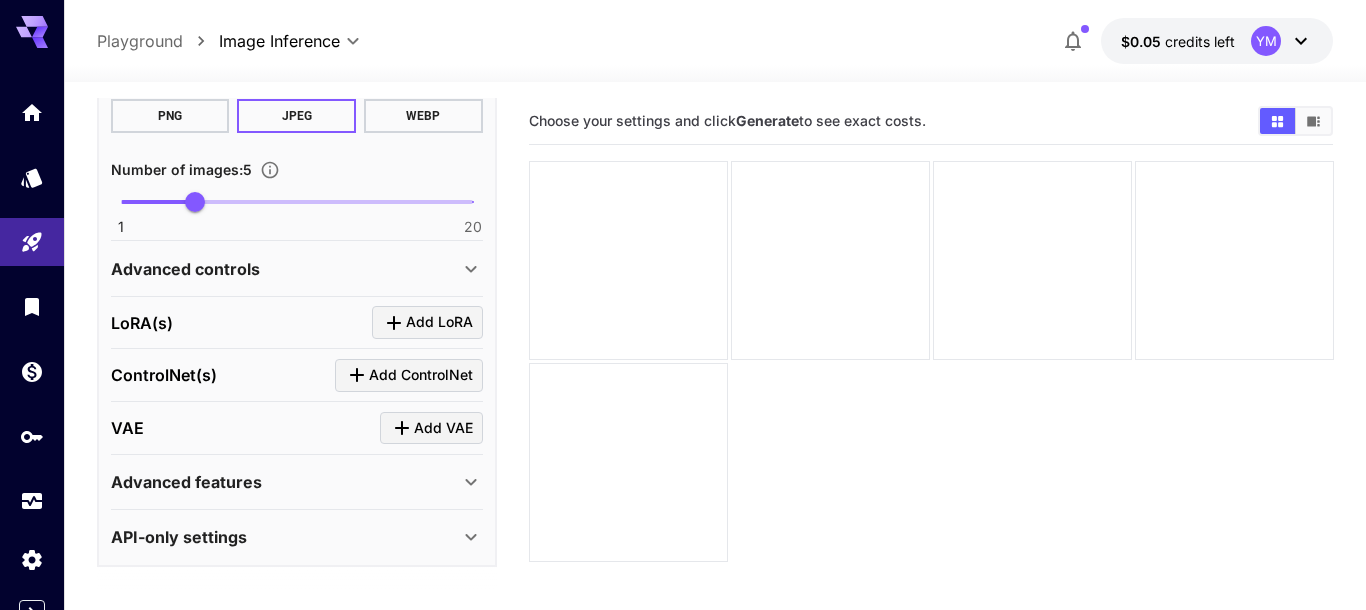 scroll, scrollTop: 594, scrollLeft: 0, axis: vertical 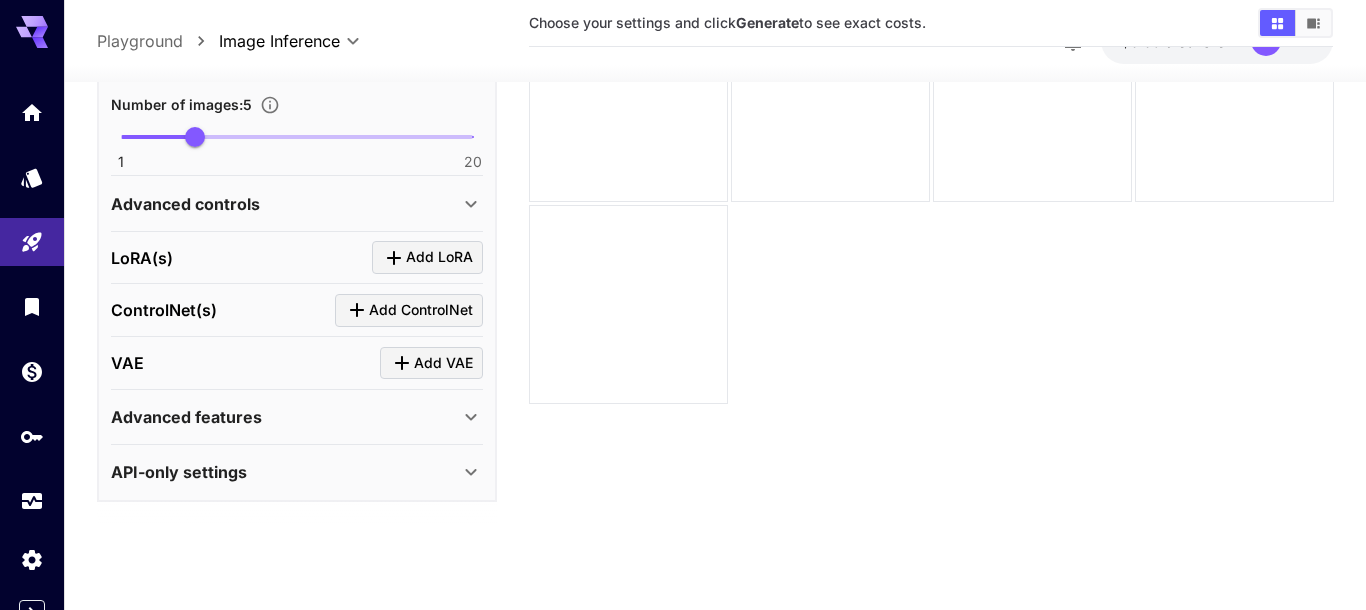 click on "Add ControlNet" at bounding box center [421, 310] 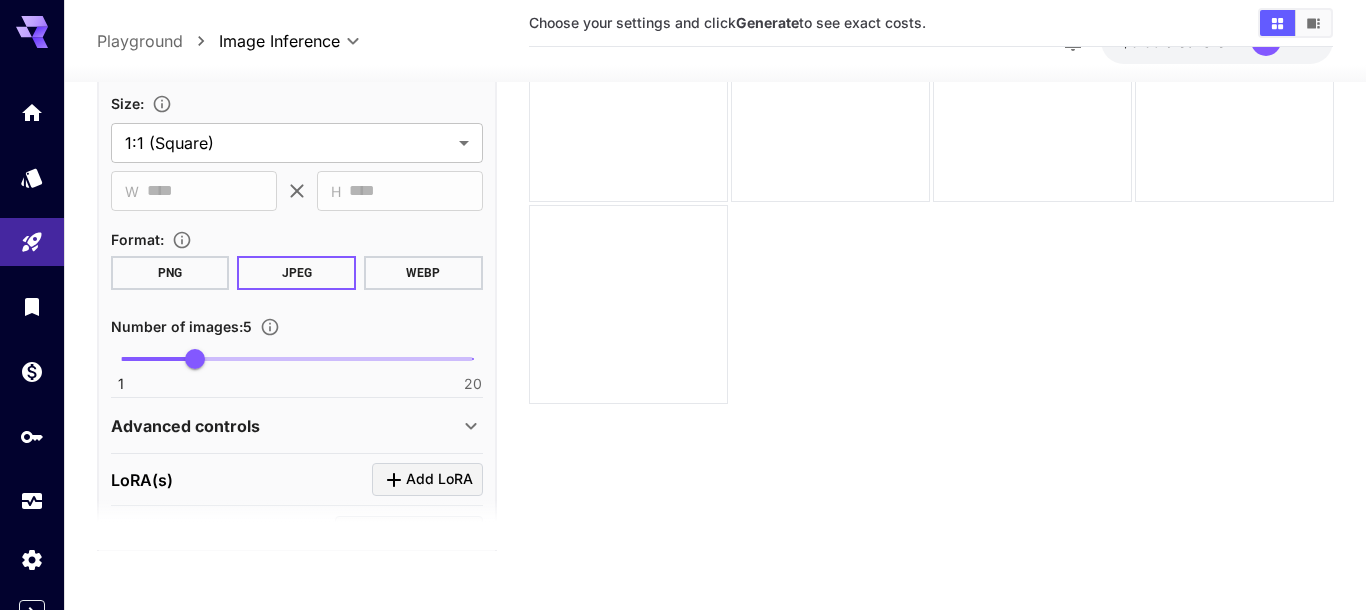 scroll, scrollTop: 366, scrollLeft: 0, axis: vertical 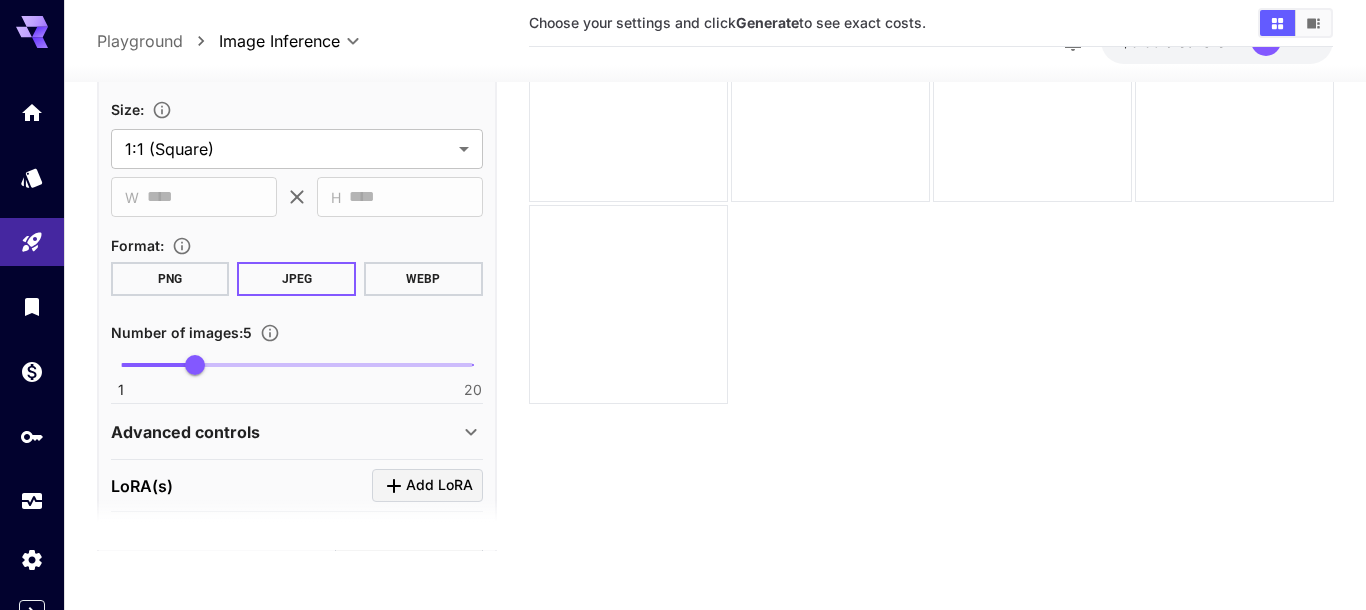 click on "**********" at bounding box center [683, 226] 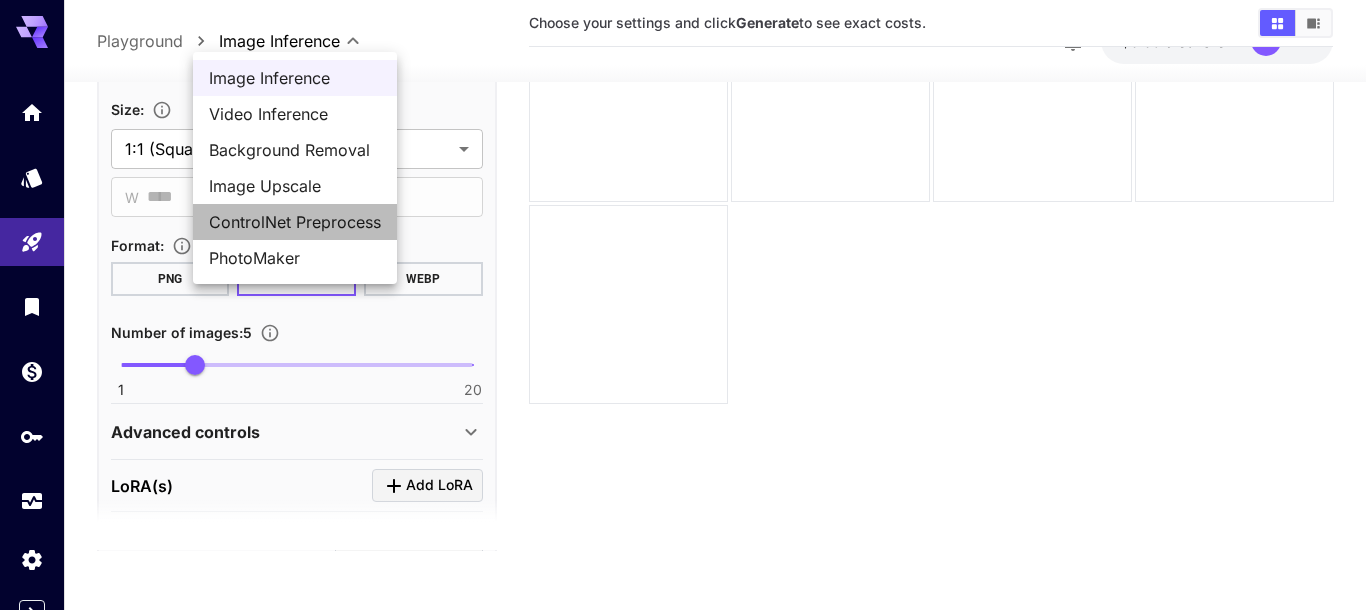 click on "ControlNet Preprocess" at bounding box center (295, 222) 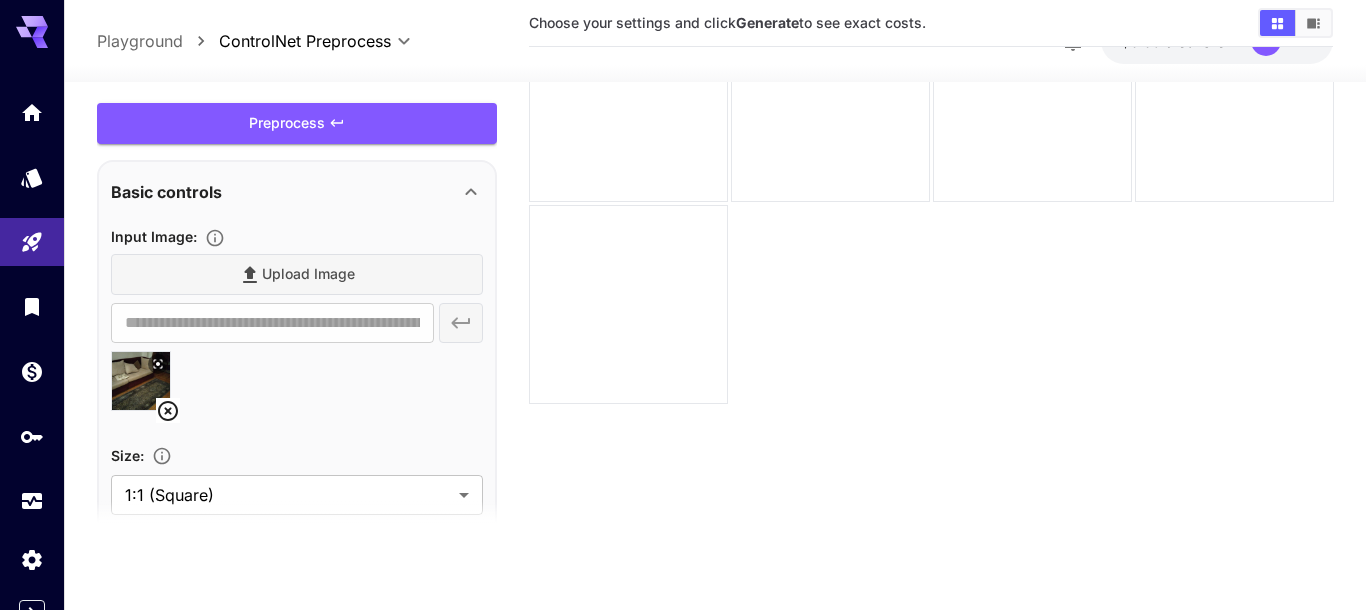 type on "**********" 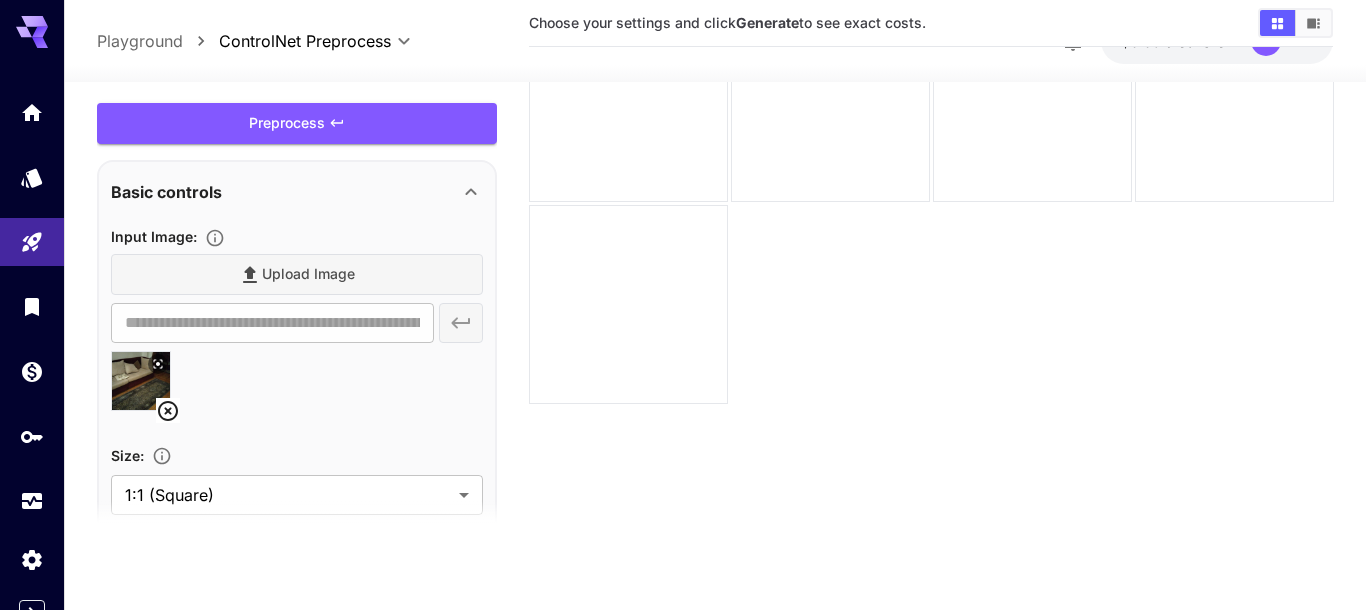 scroll, scrollTop: 114, scrollLeft: 0, axis: vertical 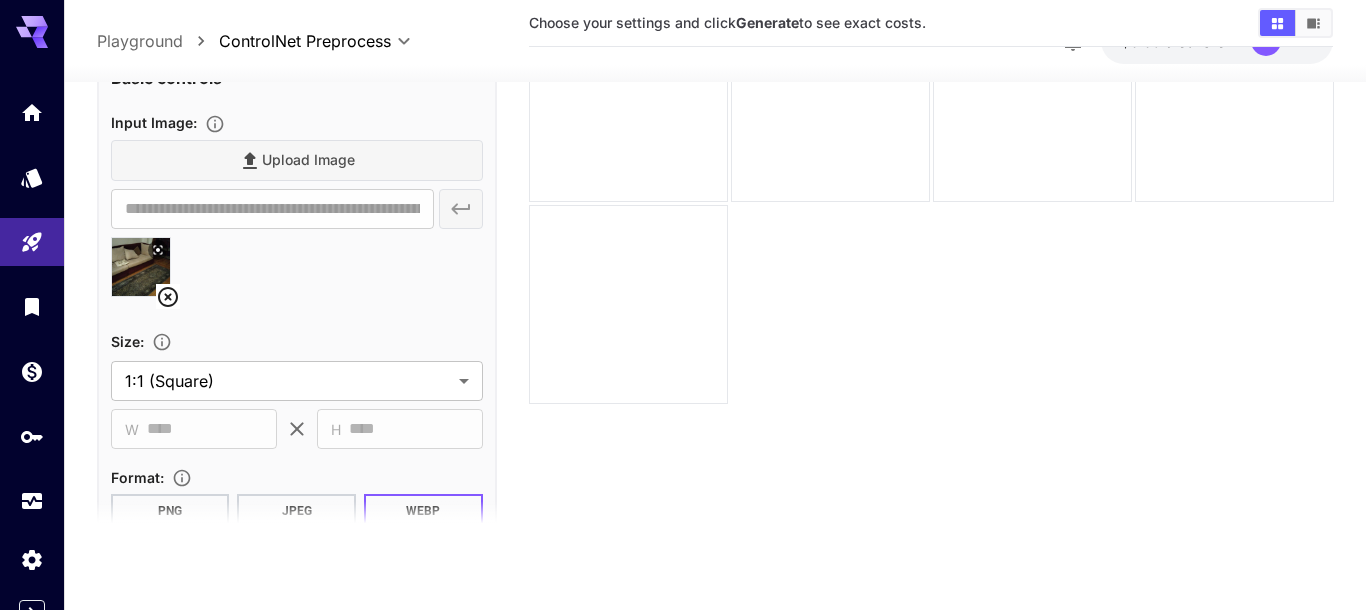 click 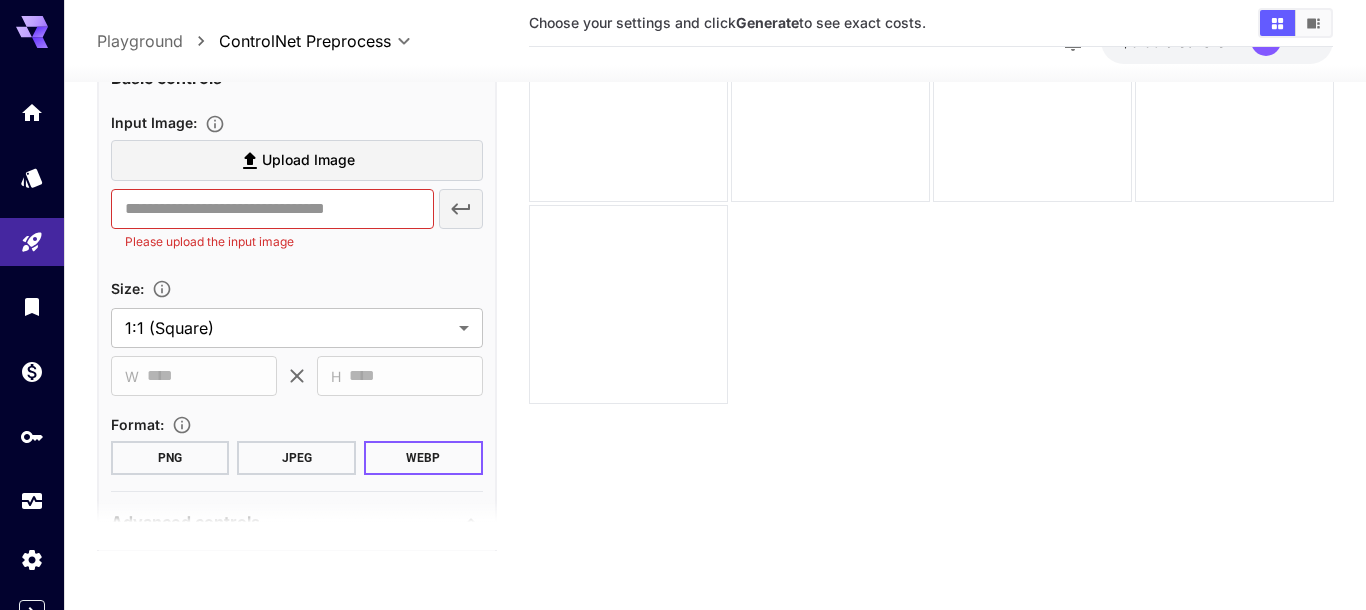 click on "Upload Image ​ Please upload the input image" at bounding box center (297, 195) 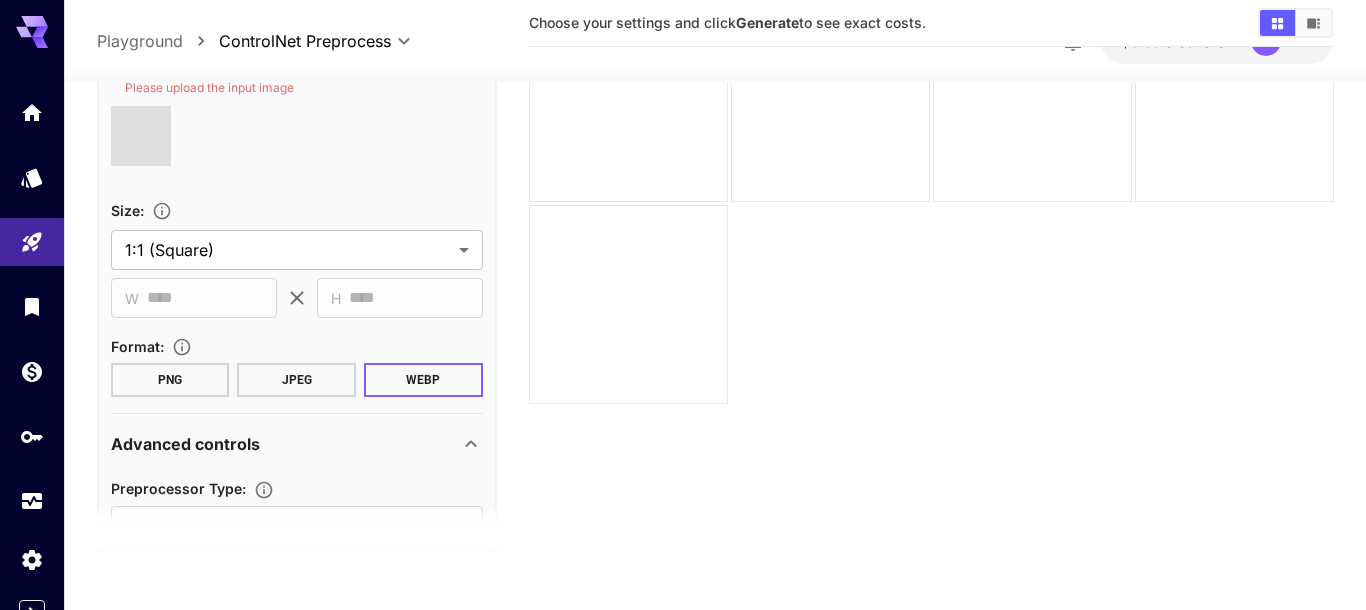type on "**********" 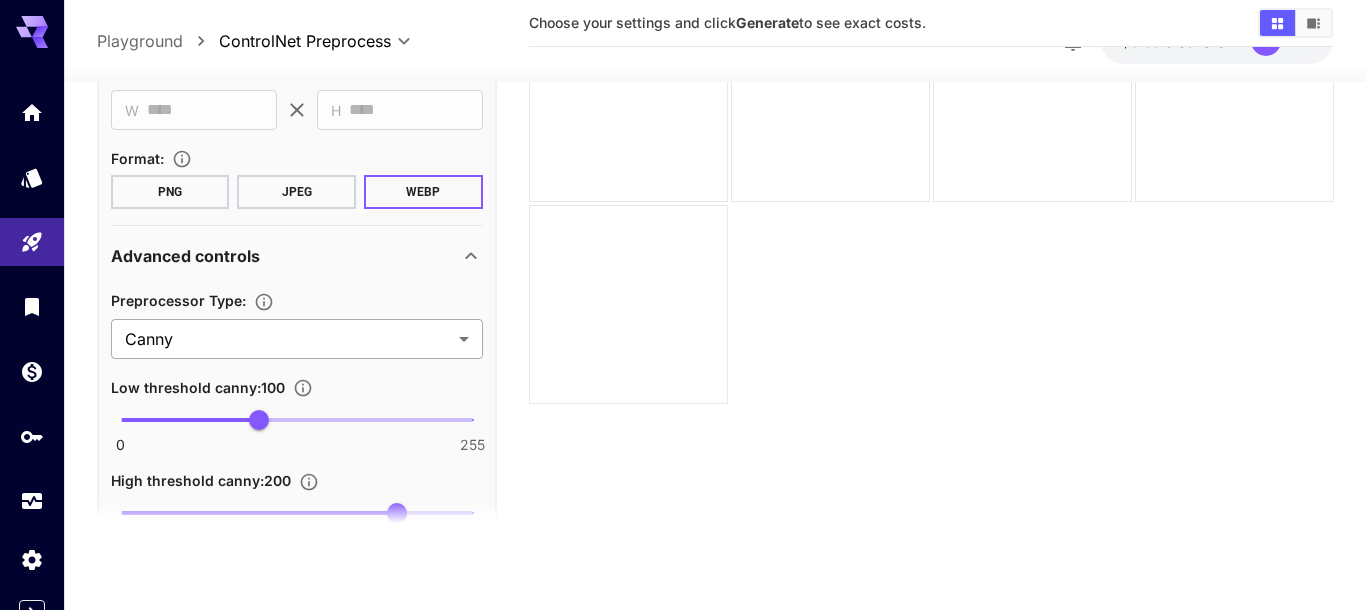 scroll, scrollTop: 547, scrollLeft: 0, axis: vertical 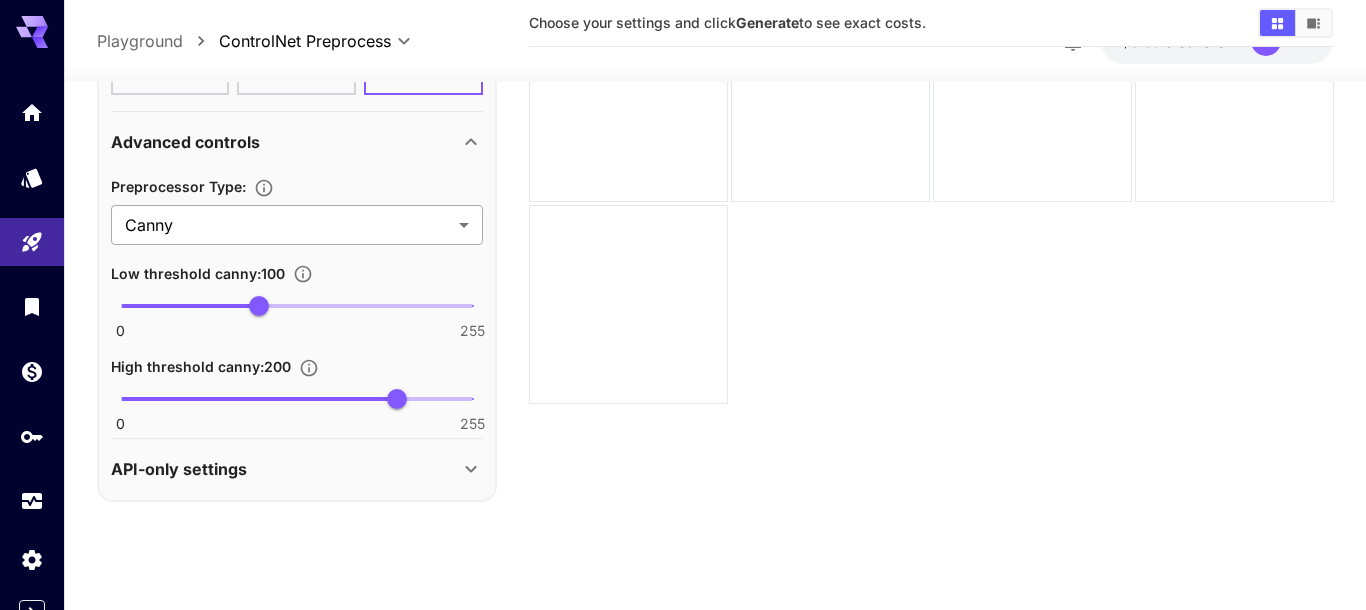 click on "**********" at bounding box center [683, 226] 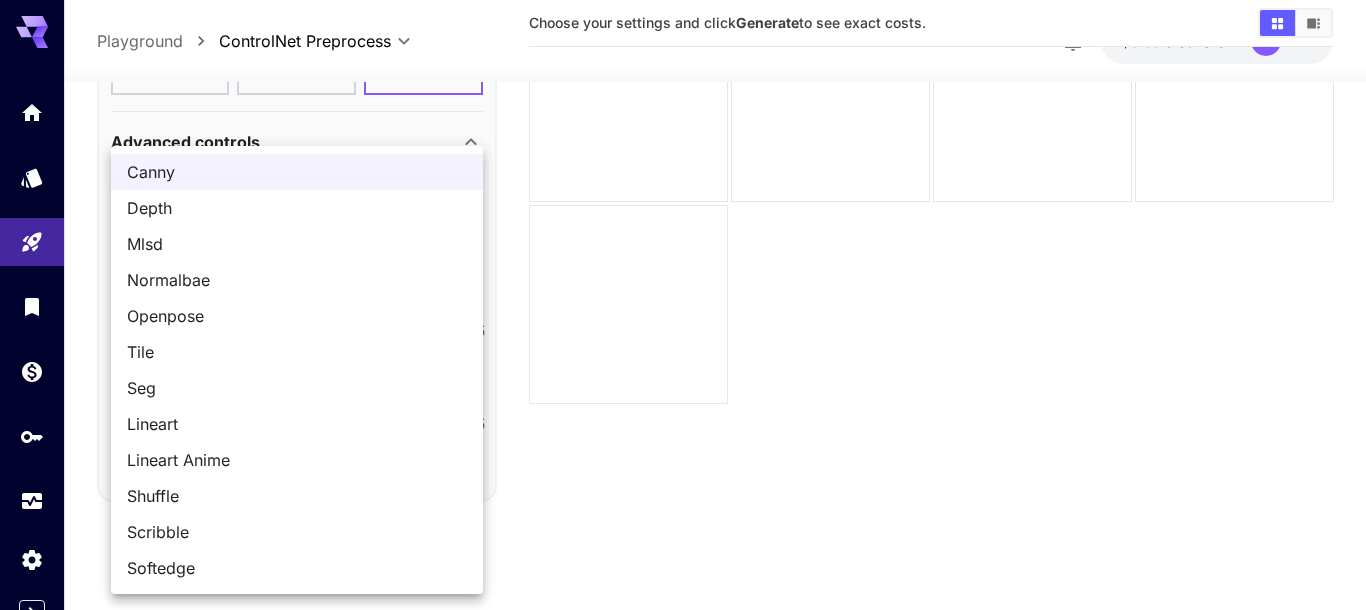 click at bounding box center (683, 305) 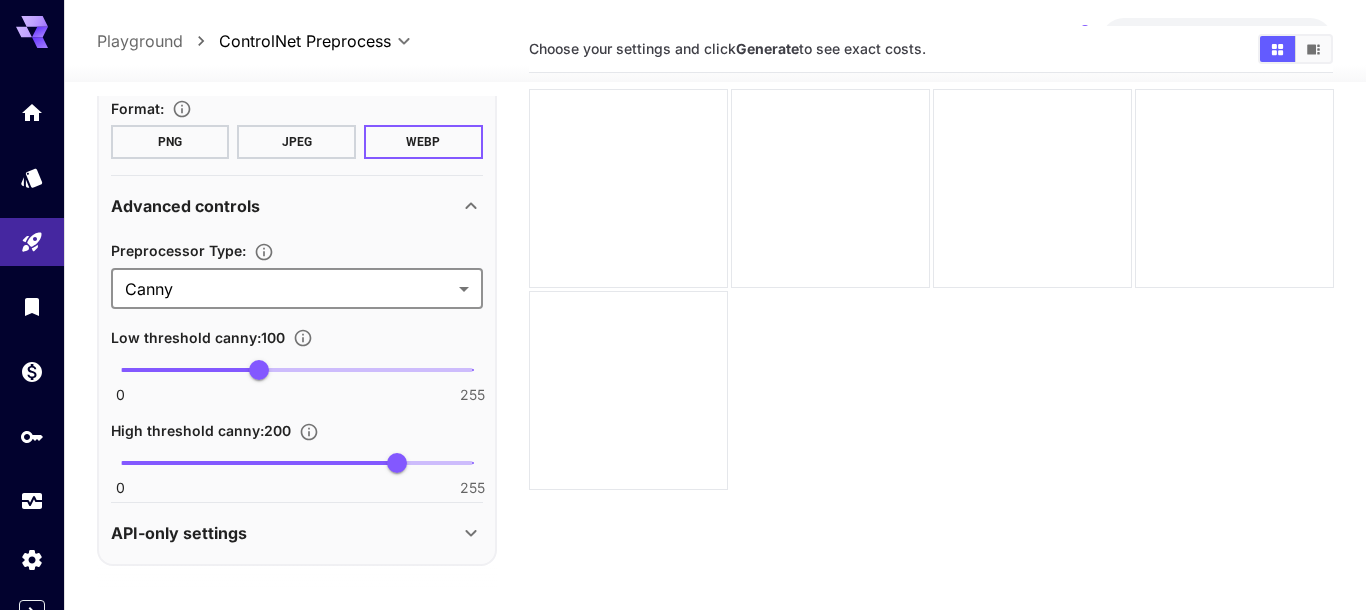 scroll, scrollTop: 0, scrollLeft: 0, axis: both 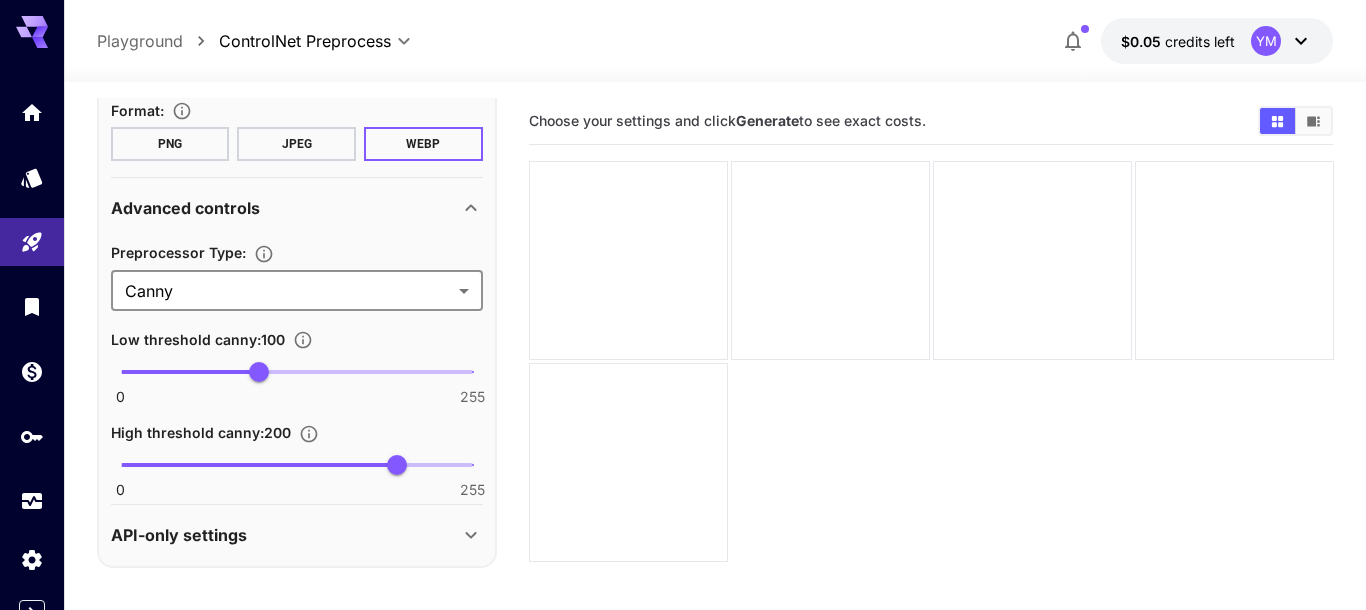 click on "**********" at bounding box center [715, 41] 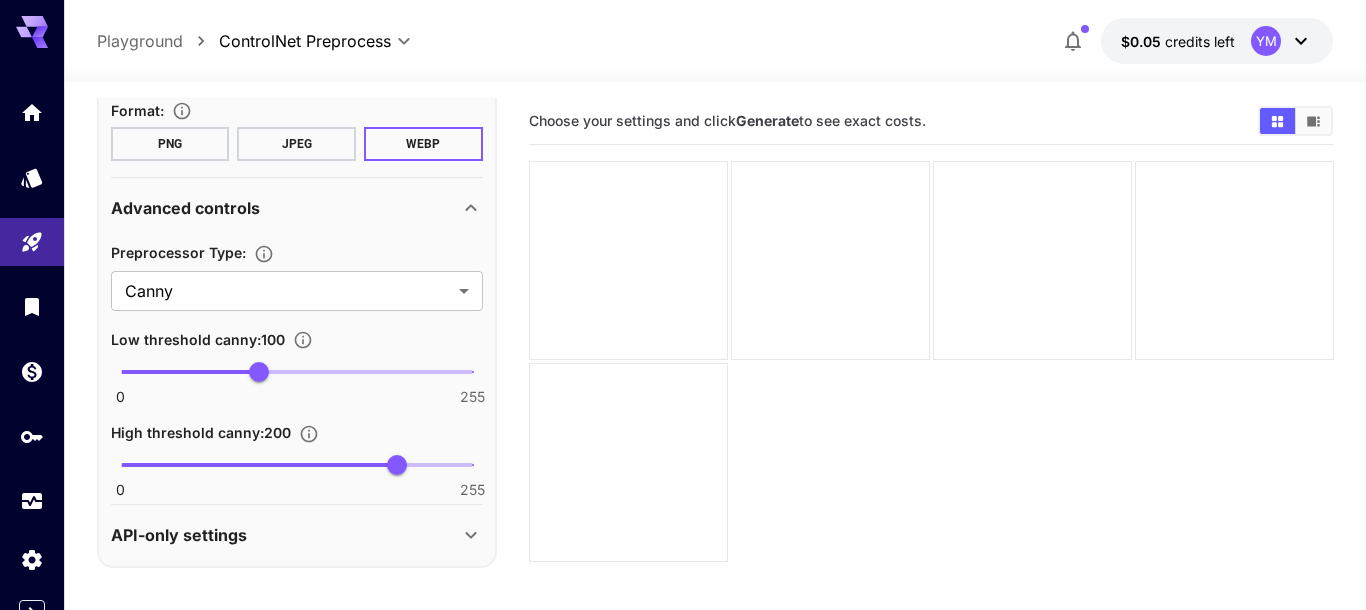 click on "**********" at bounding box center (683, 384) 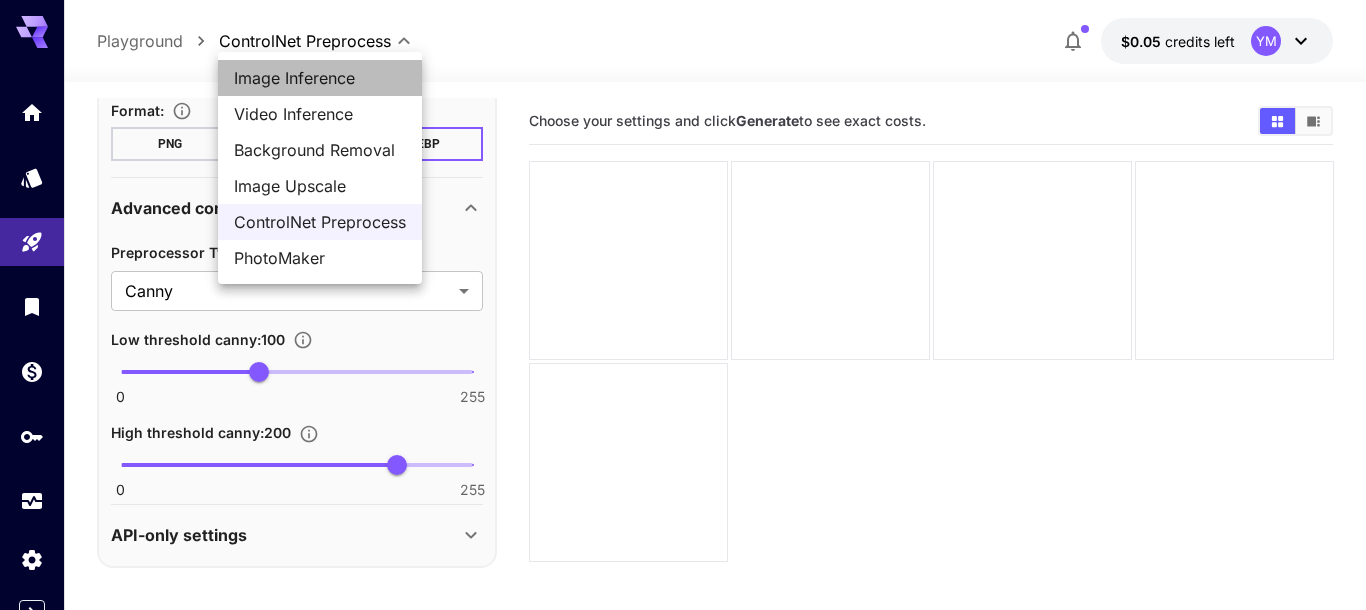 click on "Image Inference" at bounding box center (320, 78) 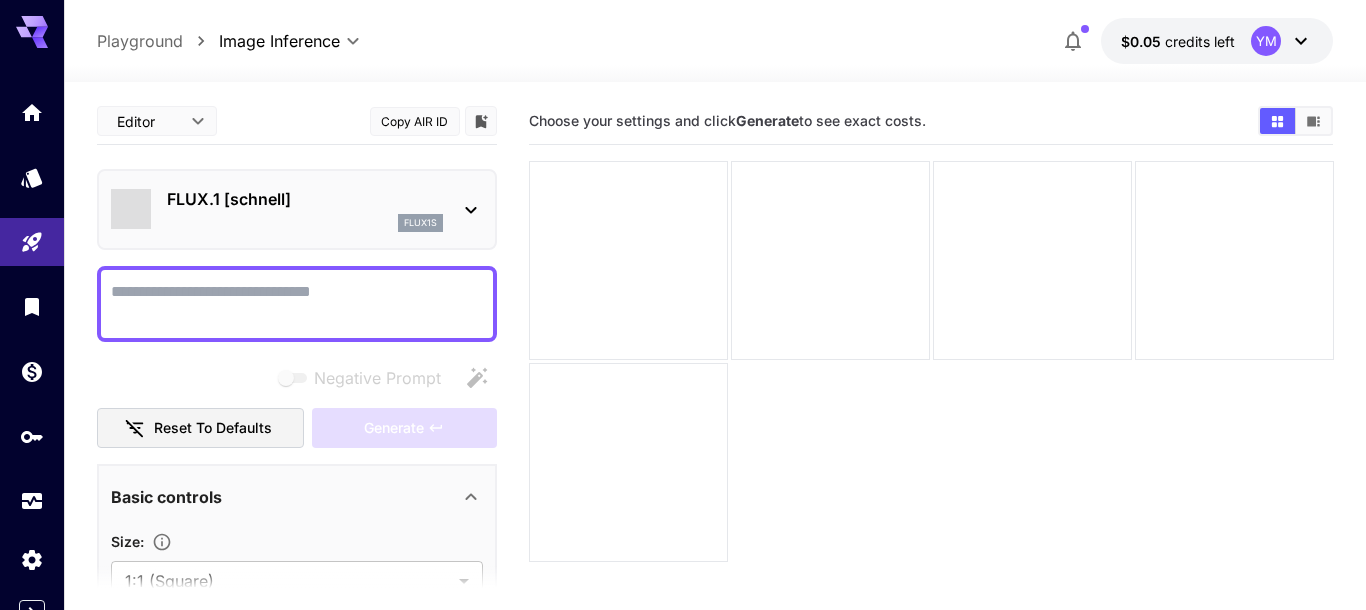 type on "**********" 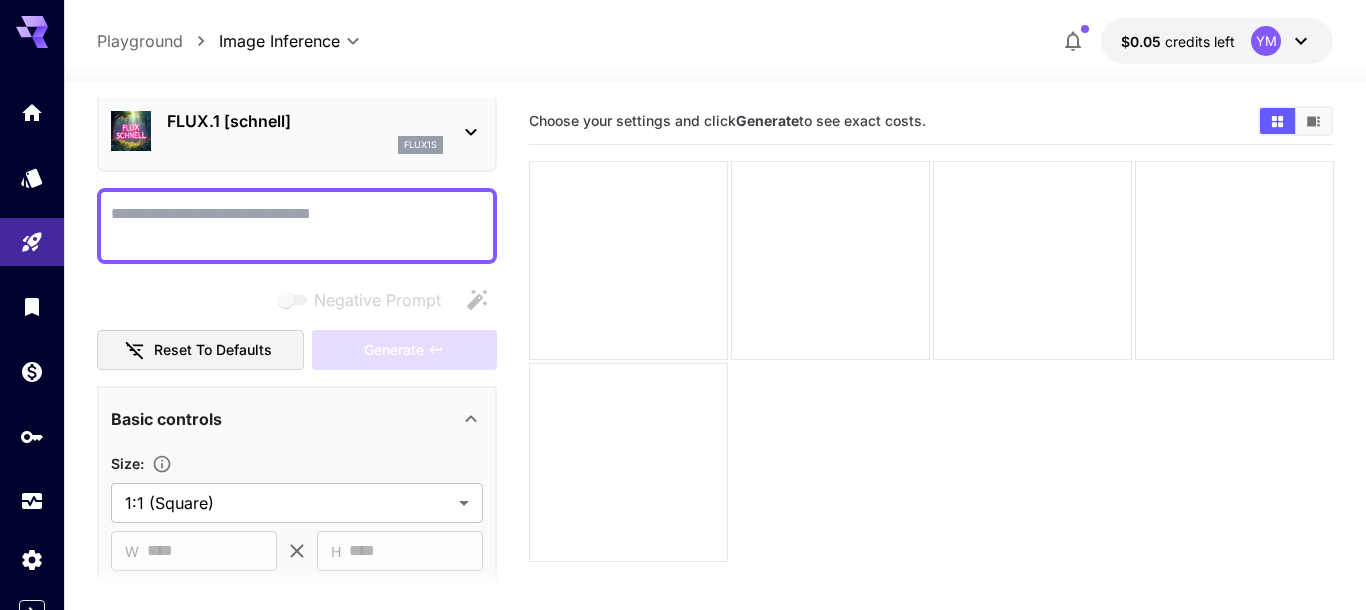 scroll, scrollTop: 114, scrollLeft: 0, axis: vertical 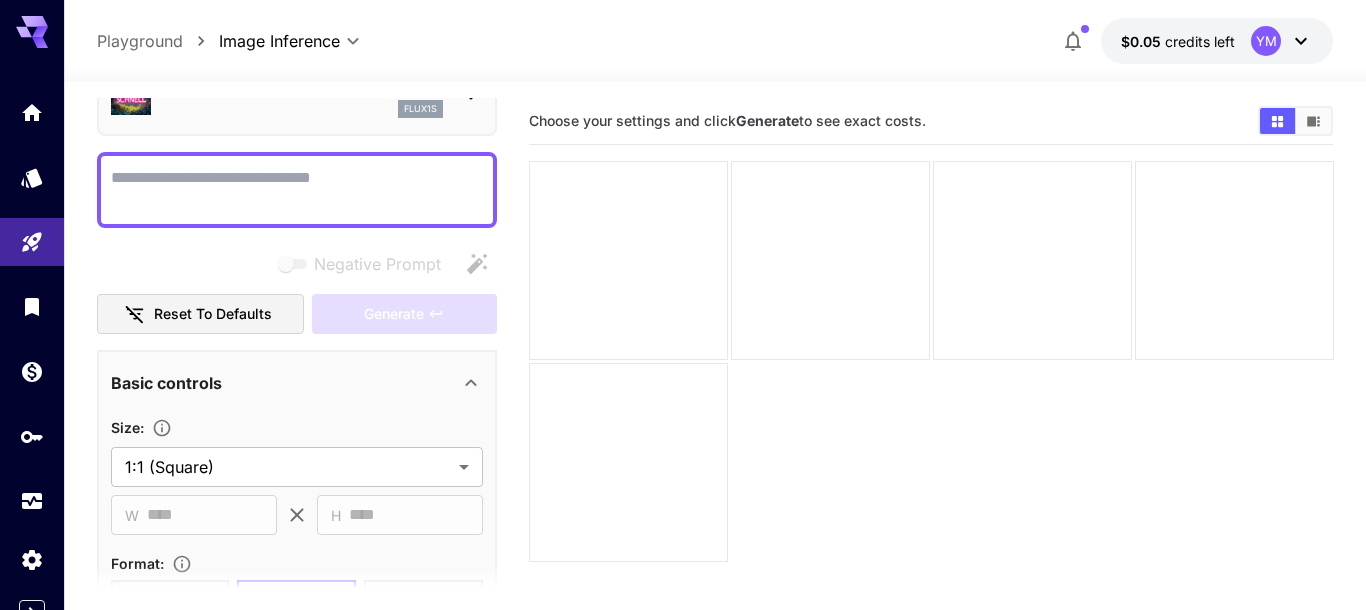 click on "Negative Prompt" at bounding box center [297, 190] 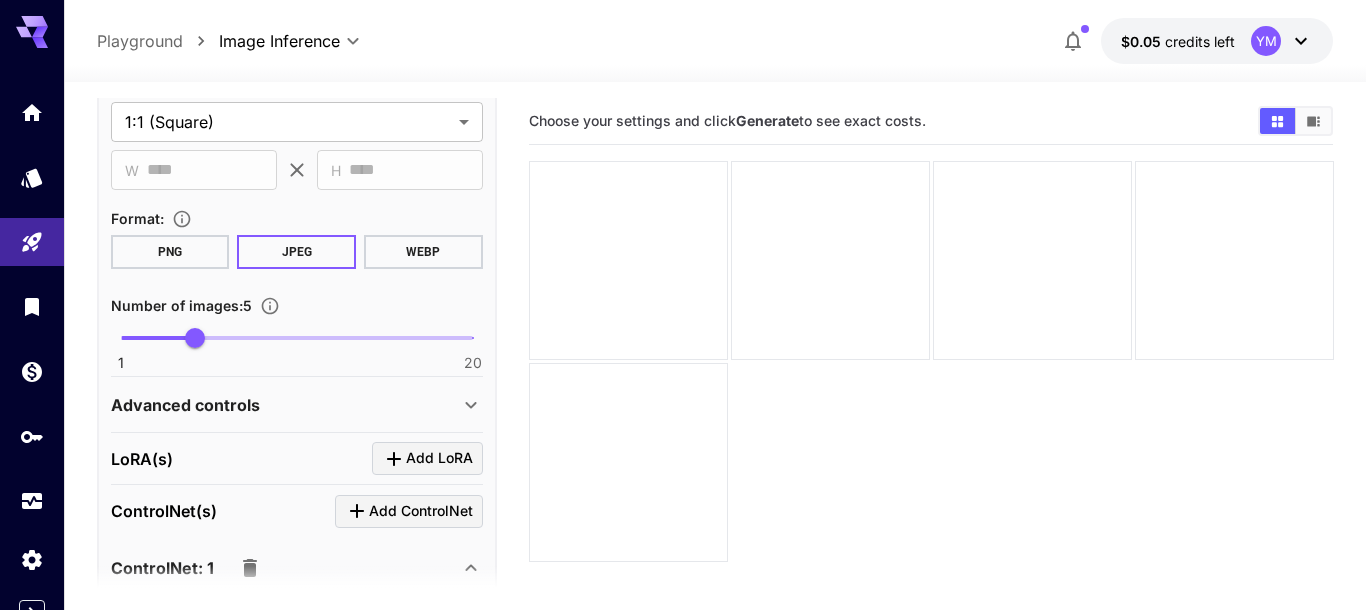 scroll, scrollTop: 570, scrollLeft: 0, axis: vertical 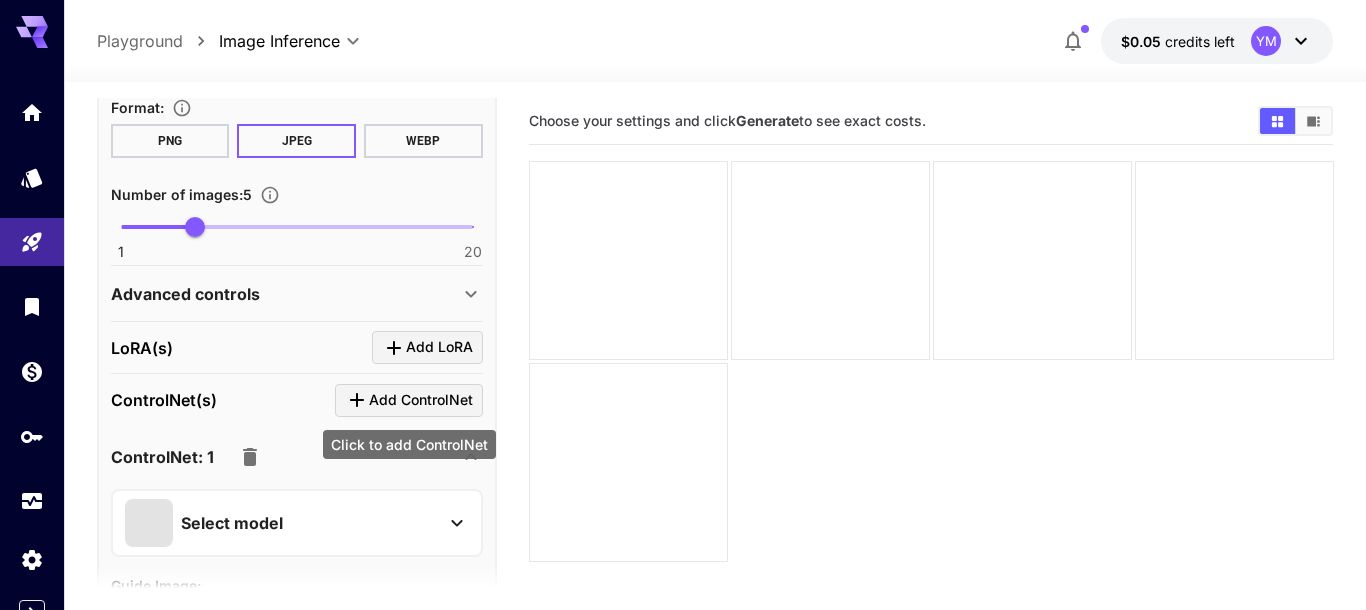 click on "Add ControlNet" at bounding box center [421, 400] 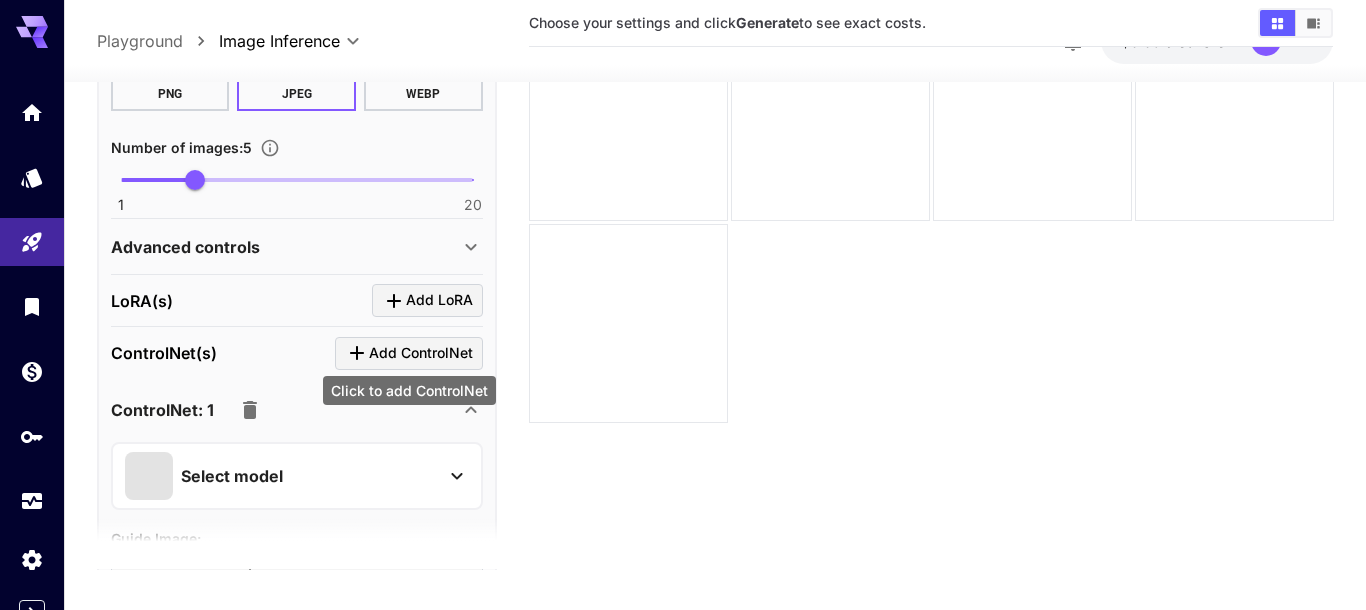 scroll, scrollTop: 158, scrollLeft: 0, axis: vertical 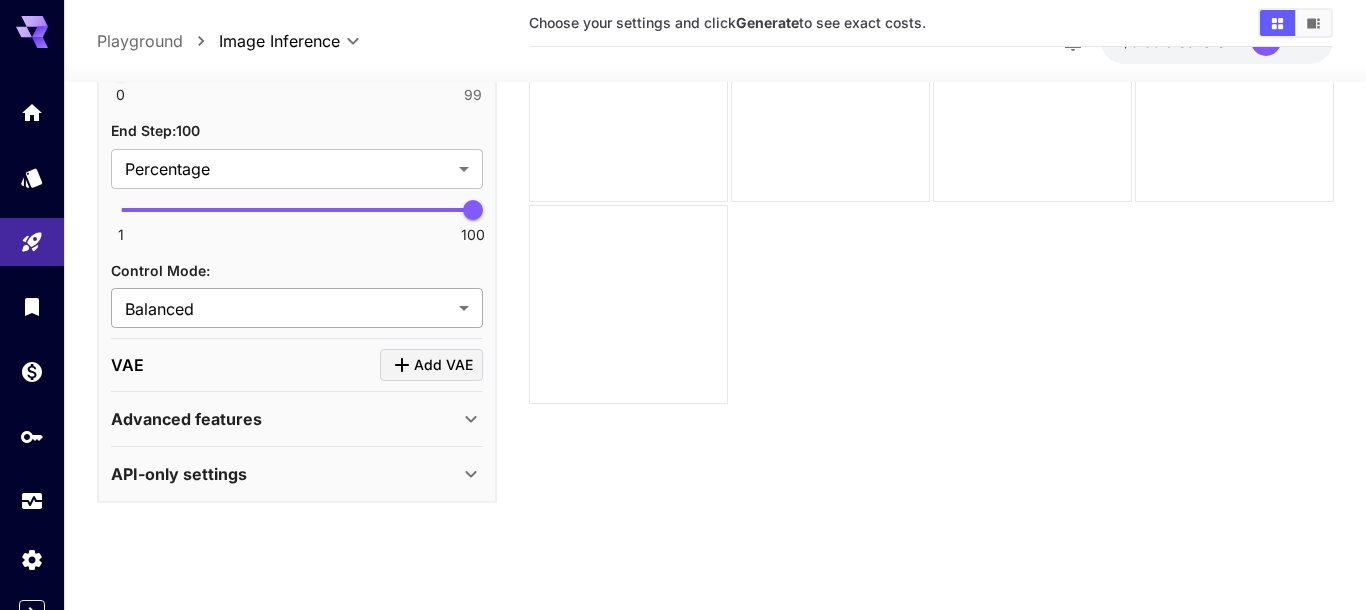 click on "**********" at bounding box center (683, 226) 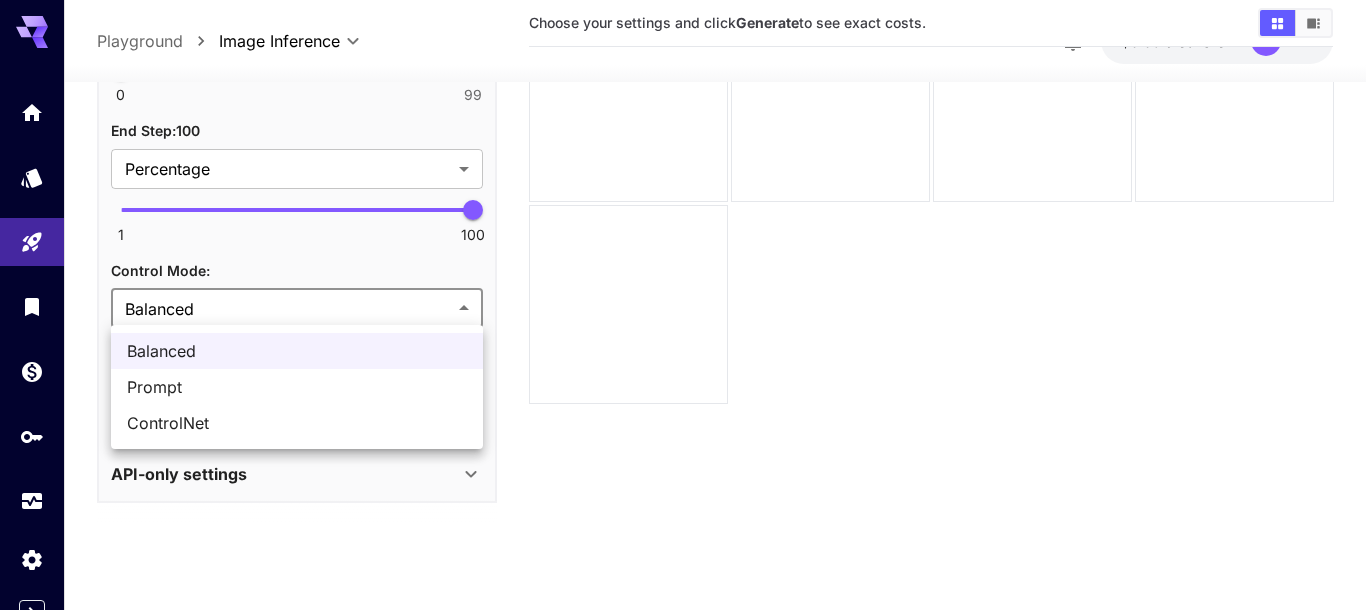 click on "ControlNet" at bounding box center [297, 423] 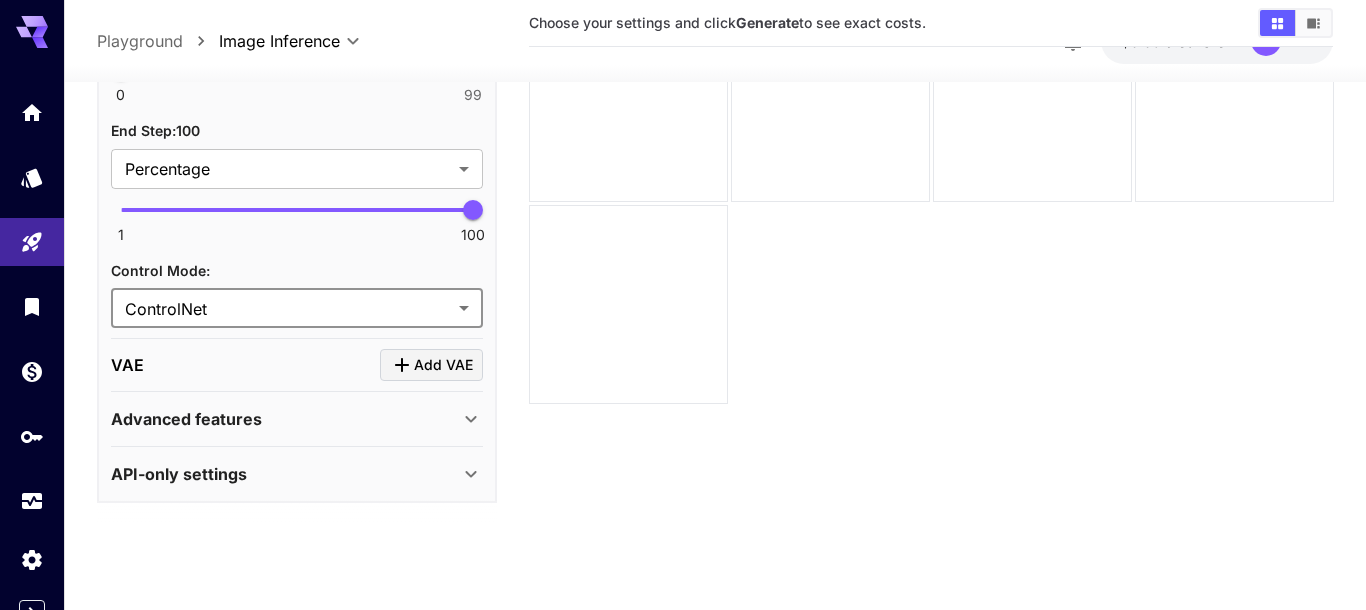 type on "**********" 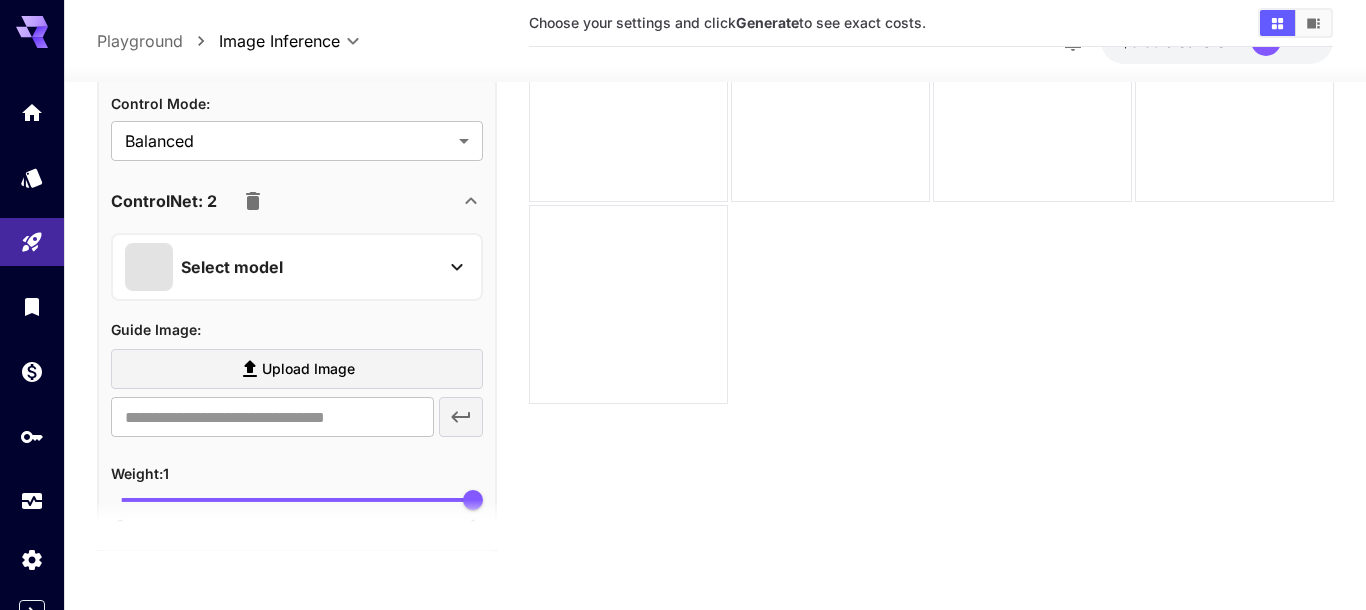 scroll, scrollTop: 1383, scrollLeft: 0, axis: vertical 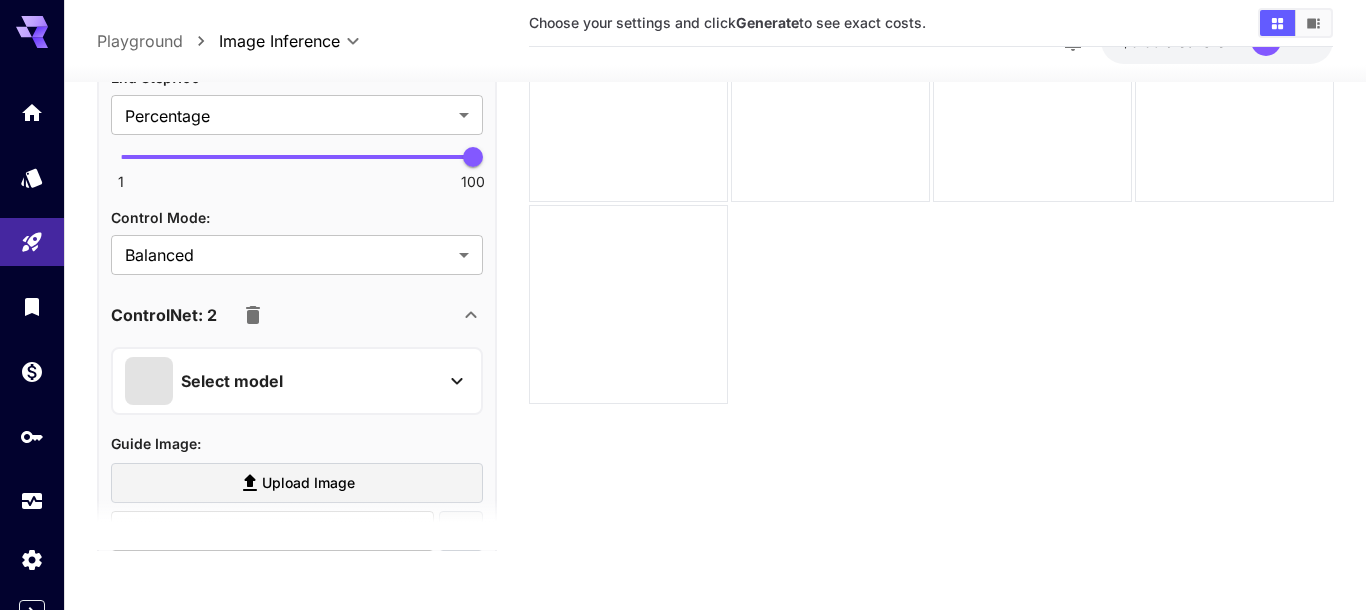 click 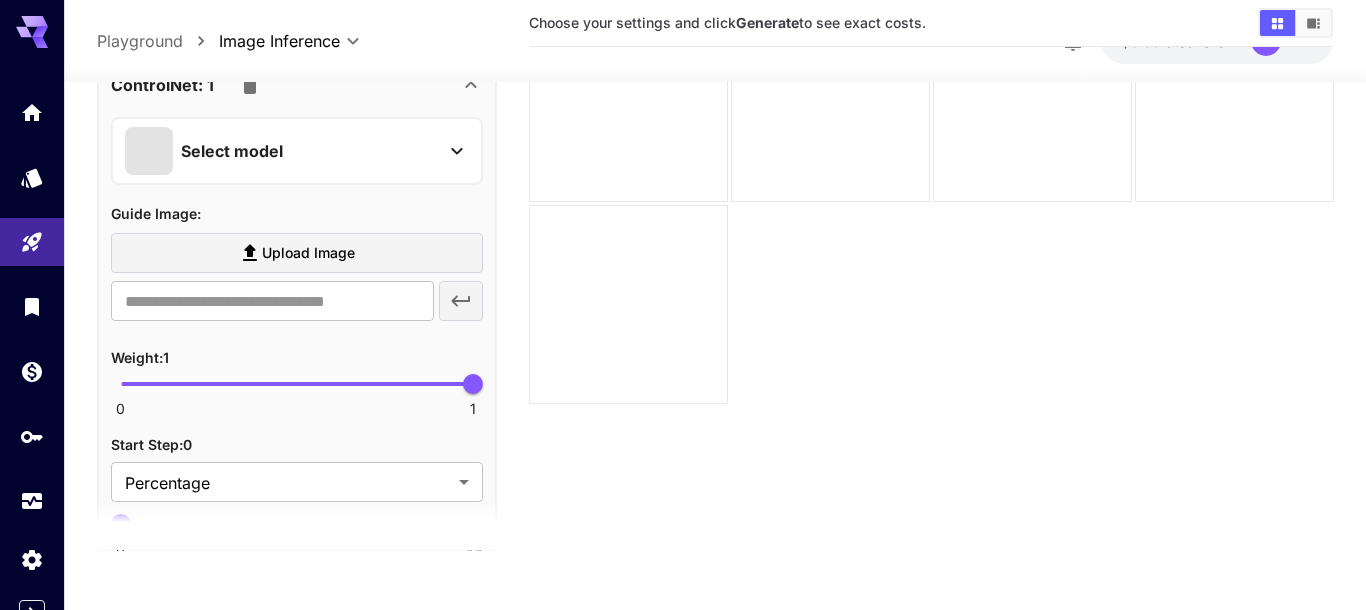 scroll, scrollTop: 761, scrollLeft: 0, axis: vertical 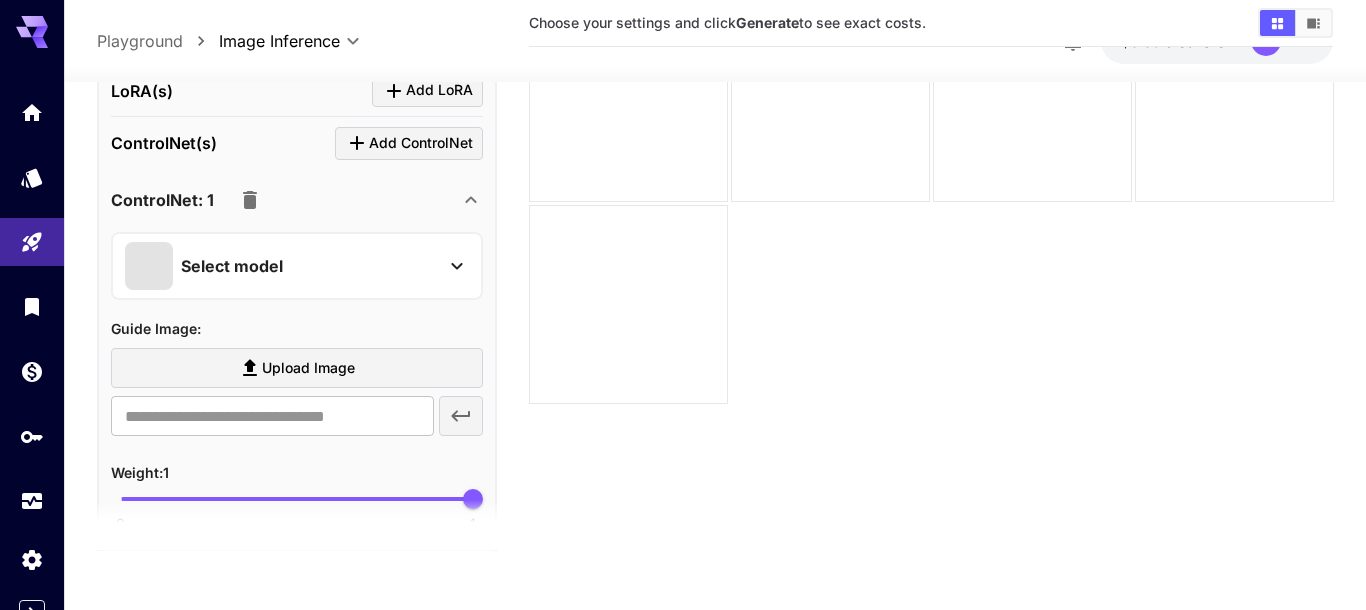 click on "Select model" at bounding box center [281, 265] 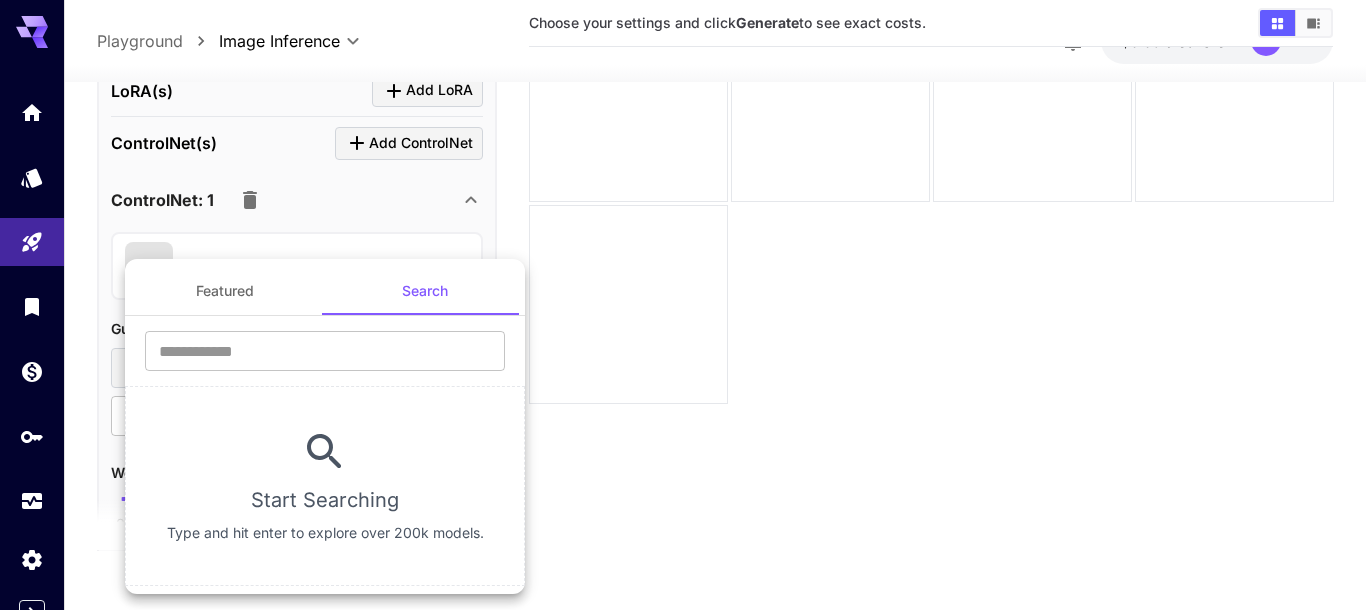 click at bounding box center [683, 305] 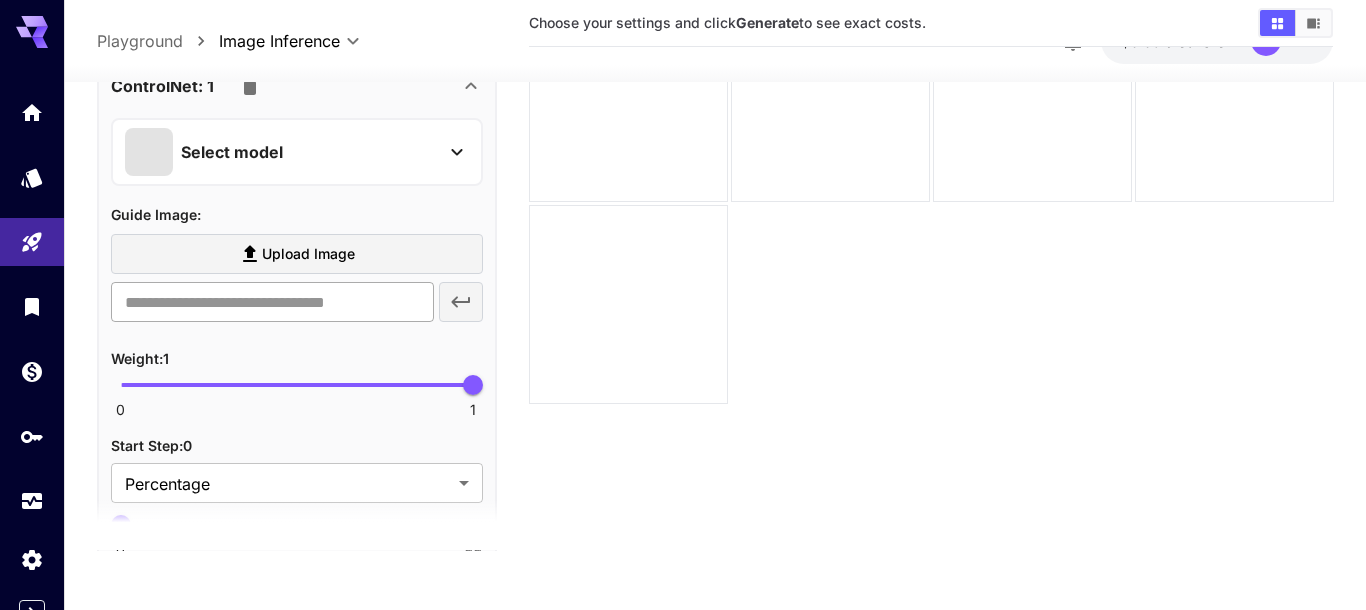 scroll, scrollTop: 761, scrollLeft: 0, axis: vertical 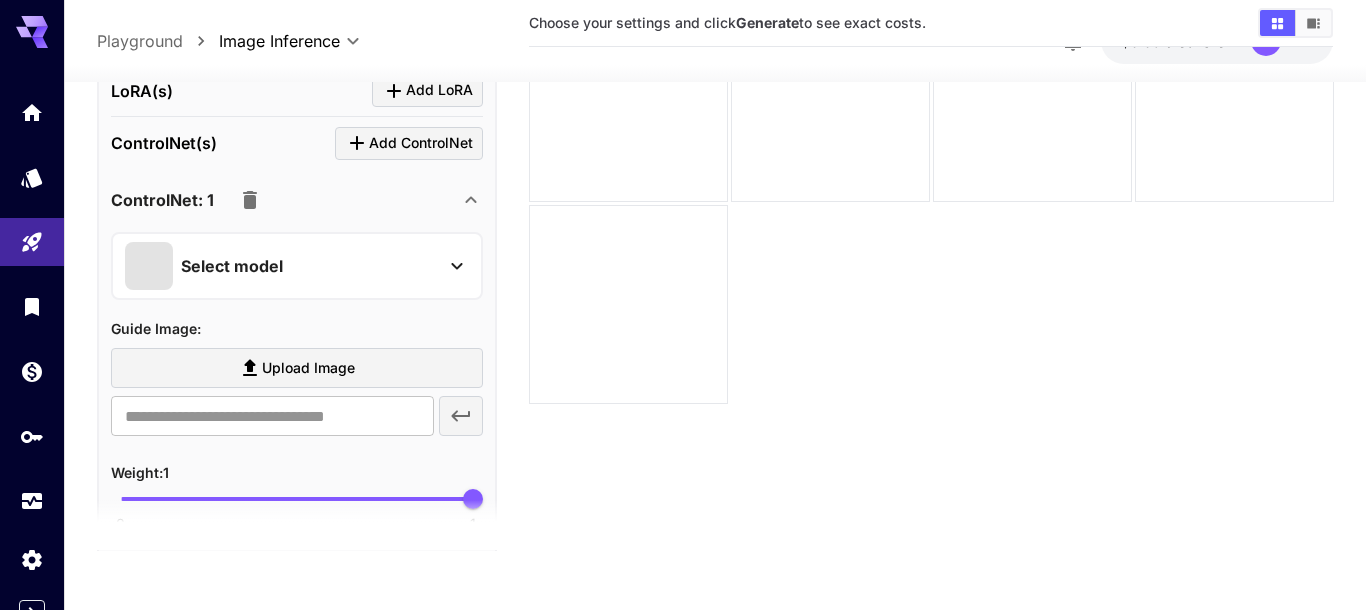 click 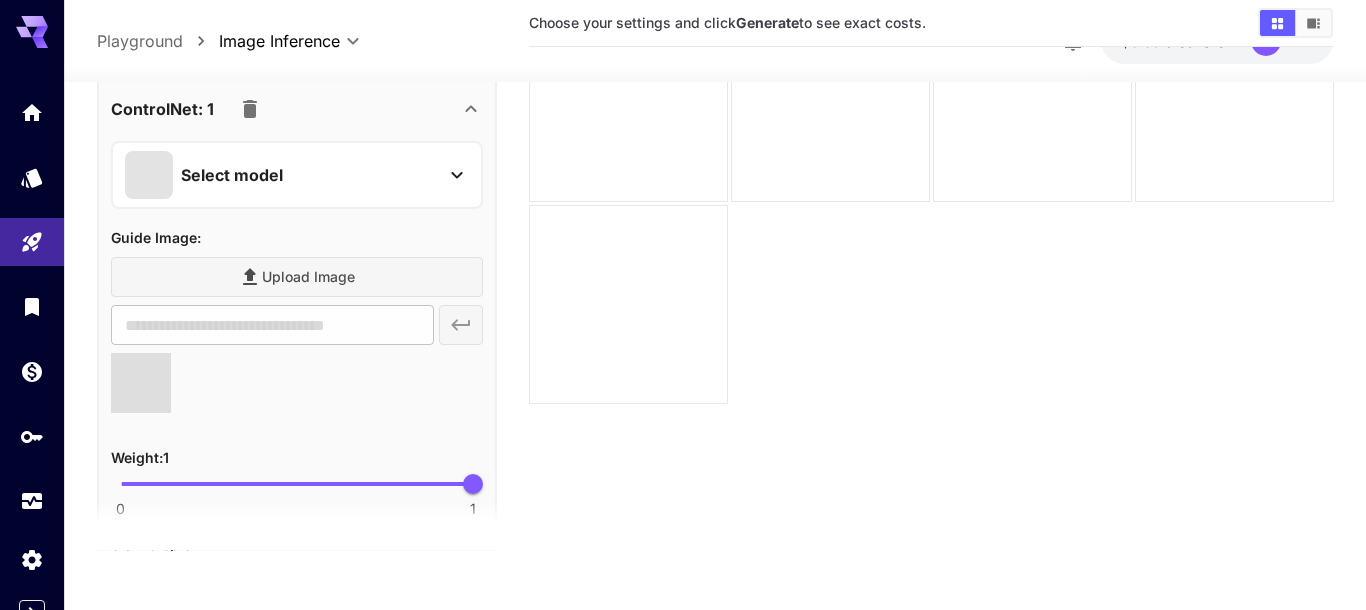 scroll, scrollTop: 875, scrollLeft: 0, axis: vertical 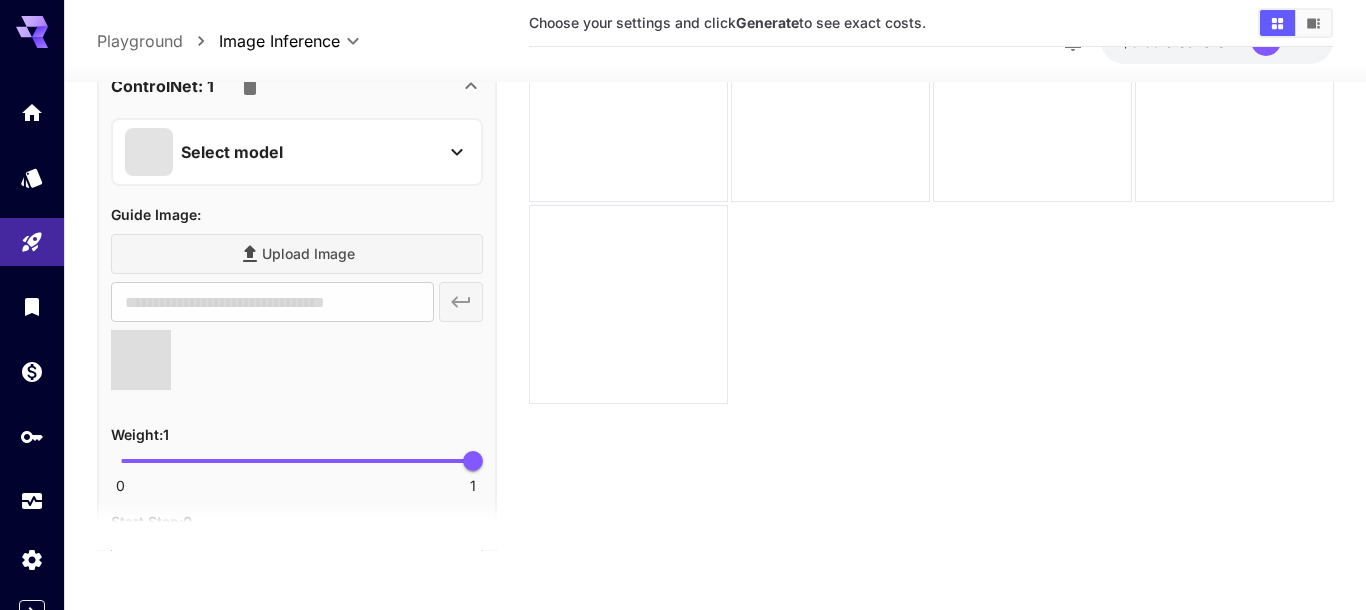 type on "**********" 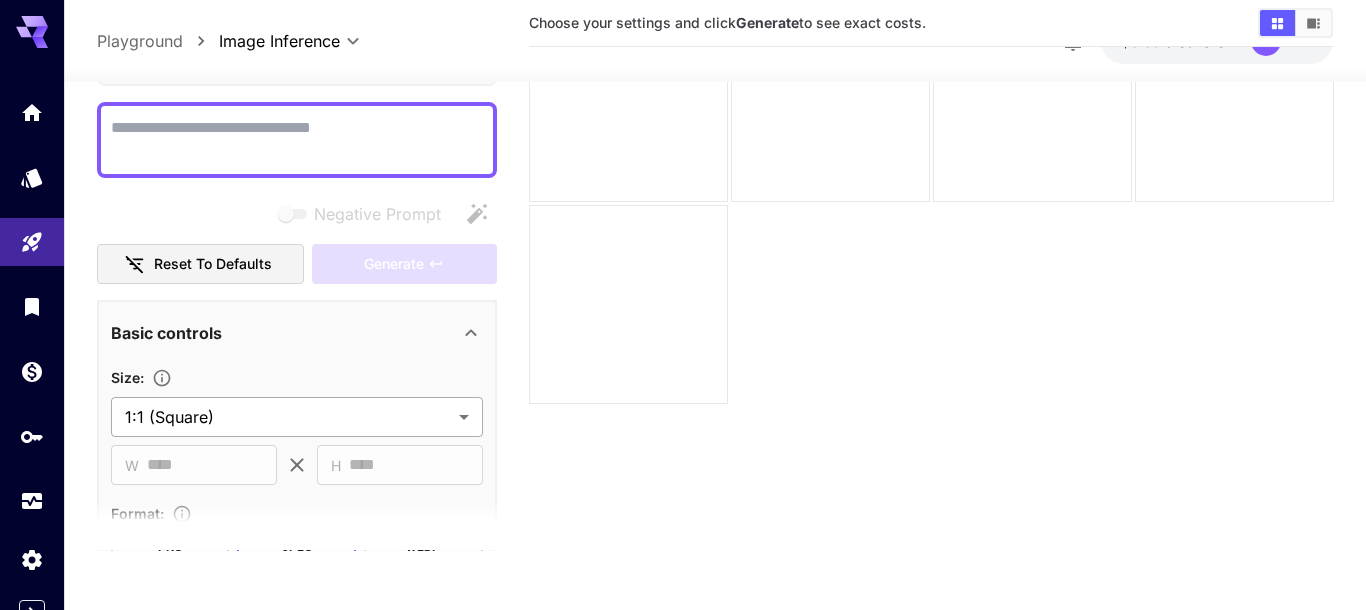 scroll, scrollTop: 39, scrollLeft: 0, axis: vertical 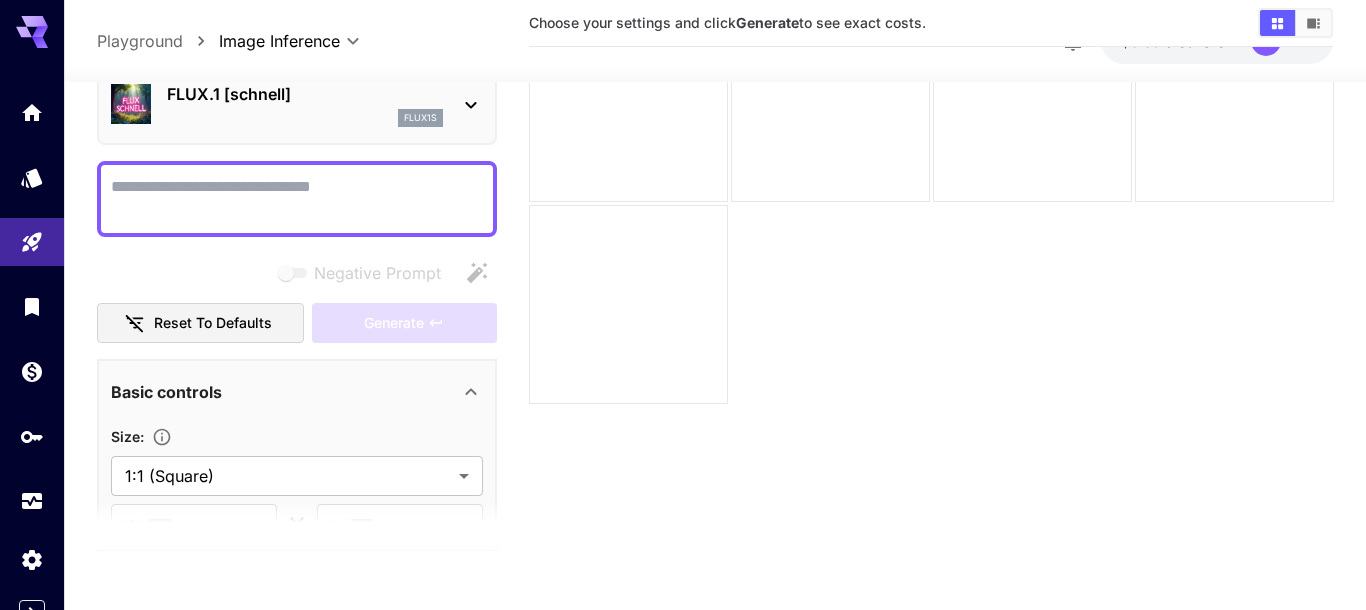 click on "Negative Prompt" at bounding box center [297, 198] 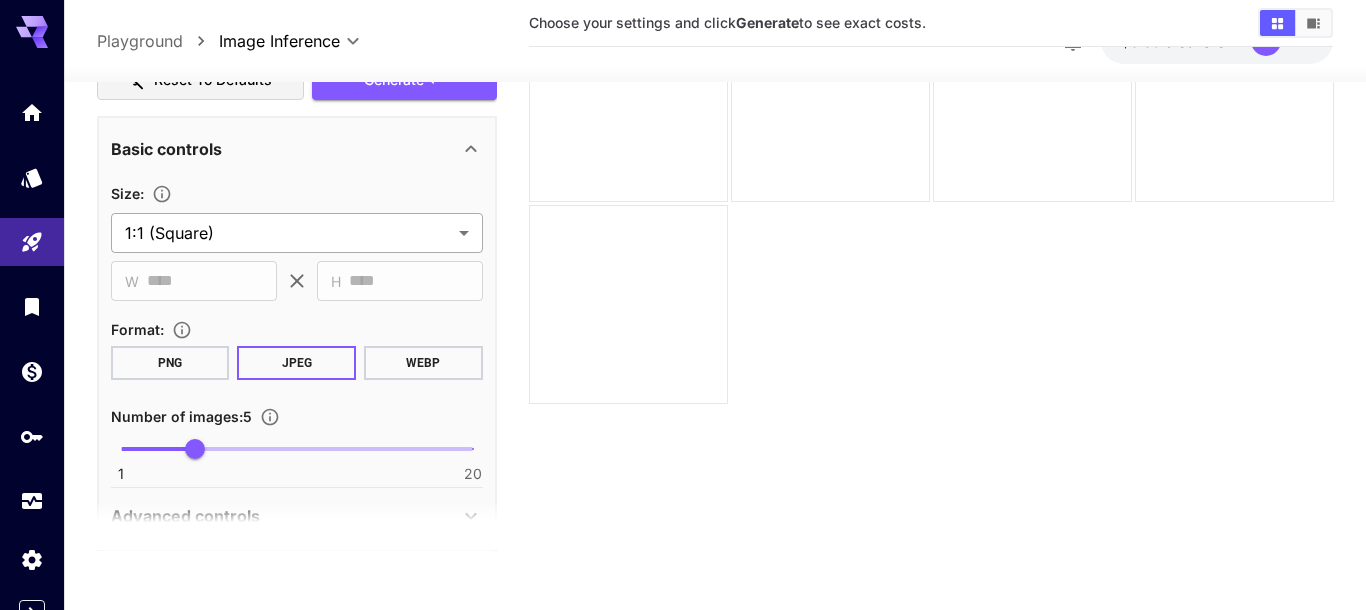 scroll, scrollTop: 348, scrollLeft: 0, axis: vertical 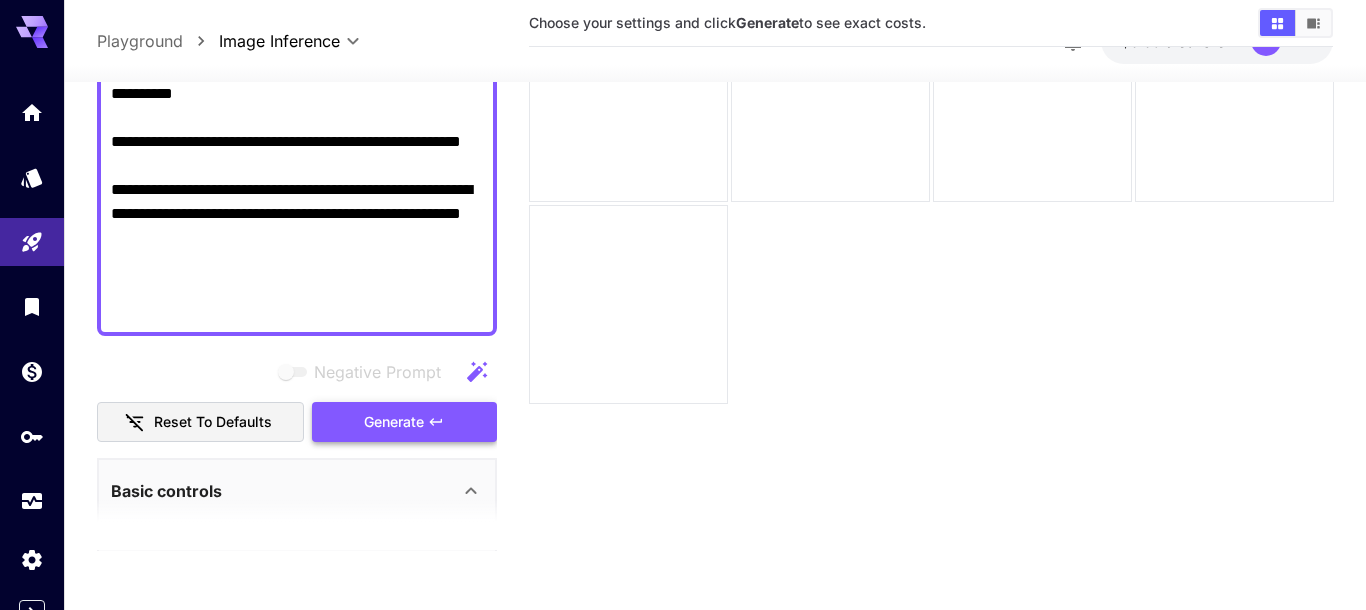 type on "**********" 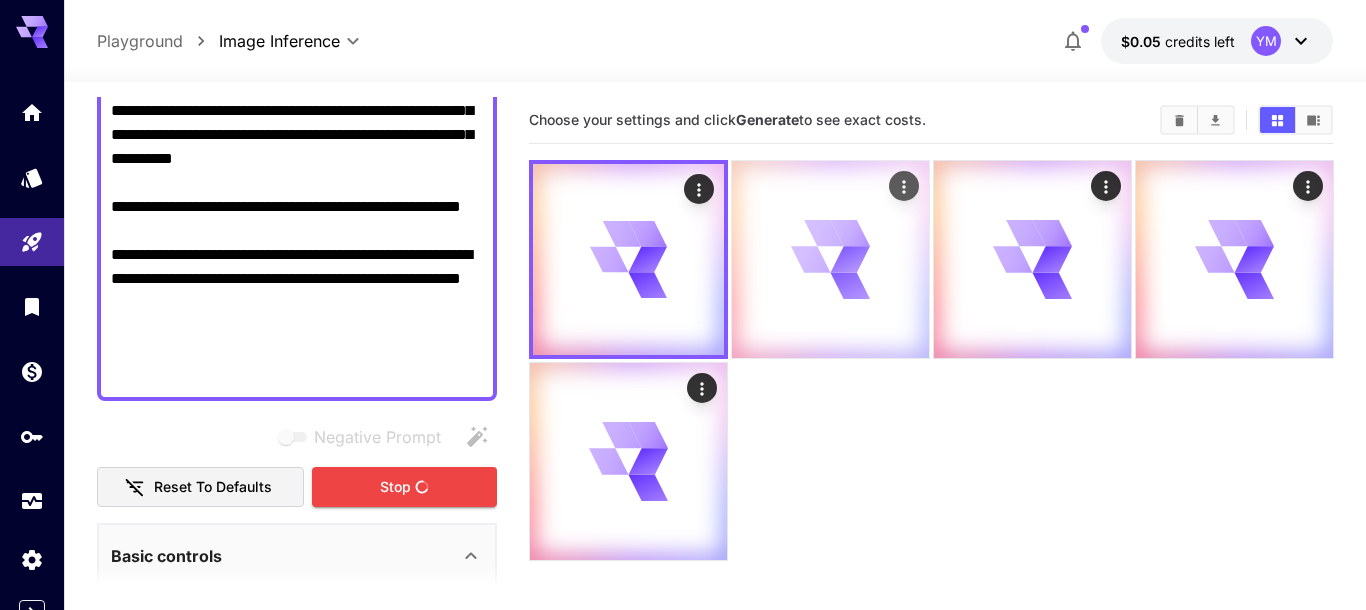 scroll, scrollTop: 0, scrollLeft: 0, axis: both 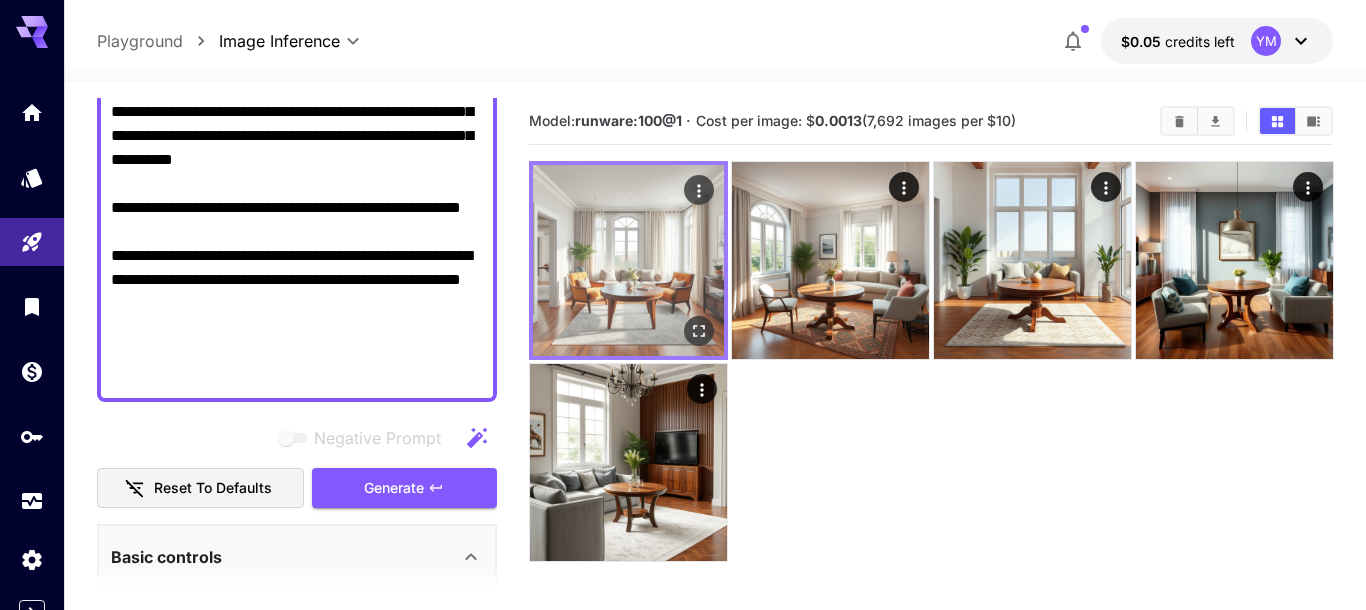 click at bounding box center (628, 260) 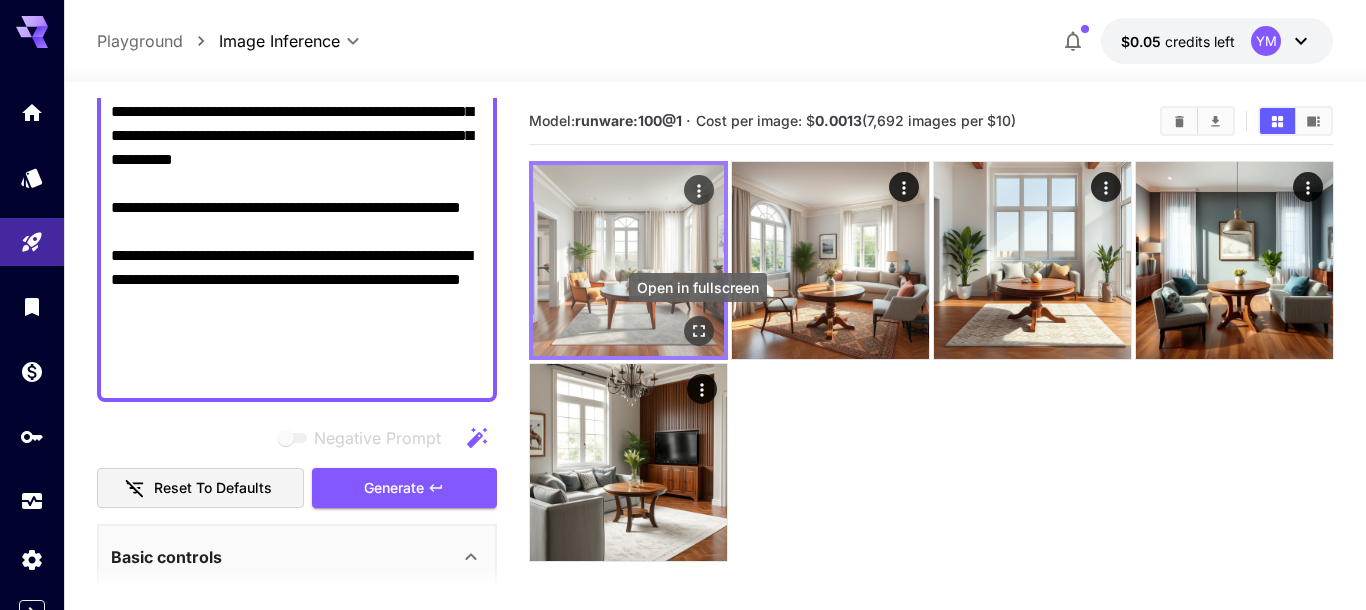 click 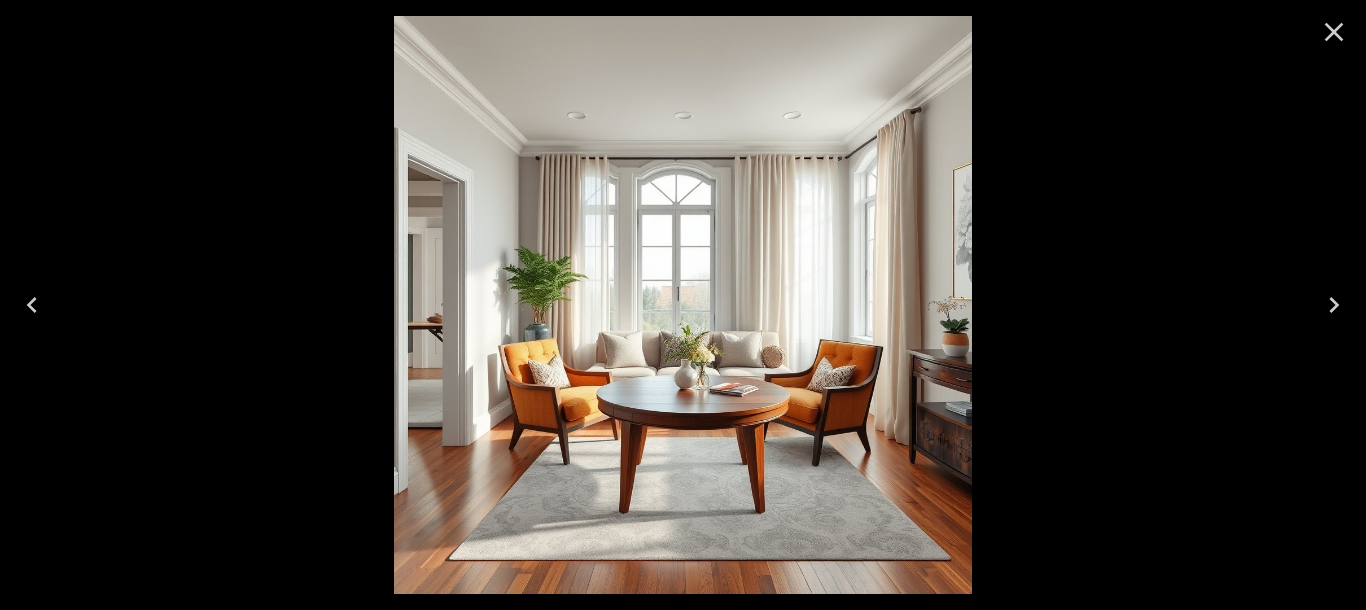 click 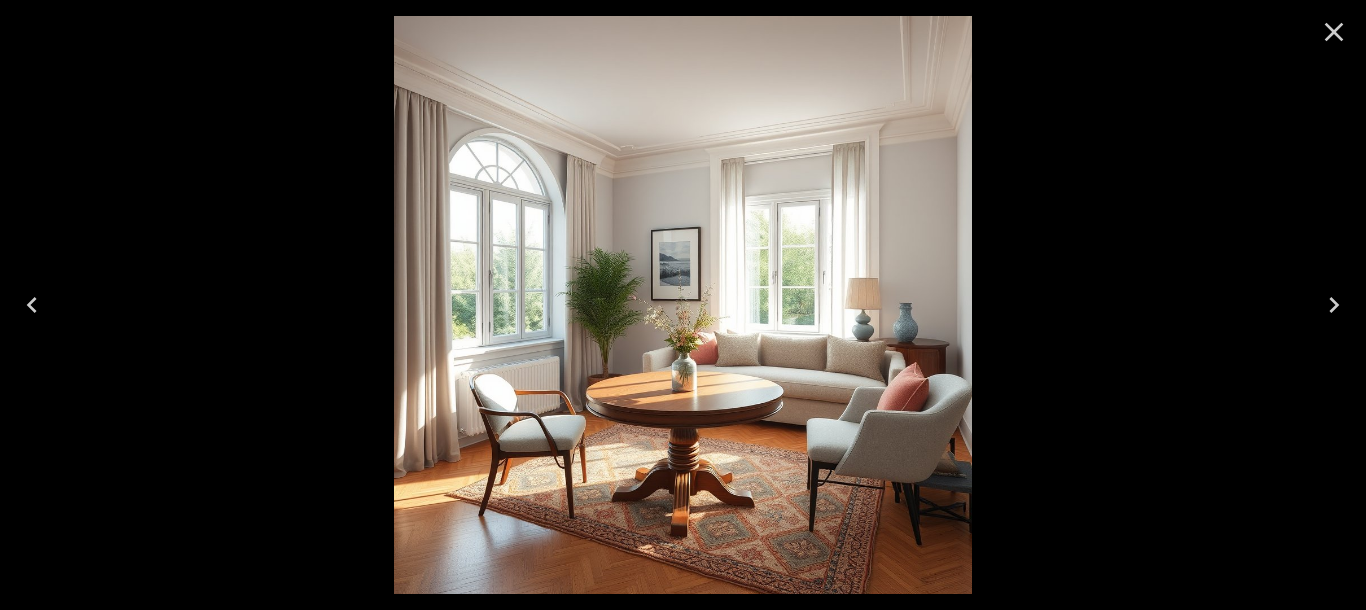 click 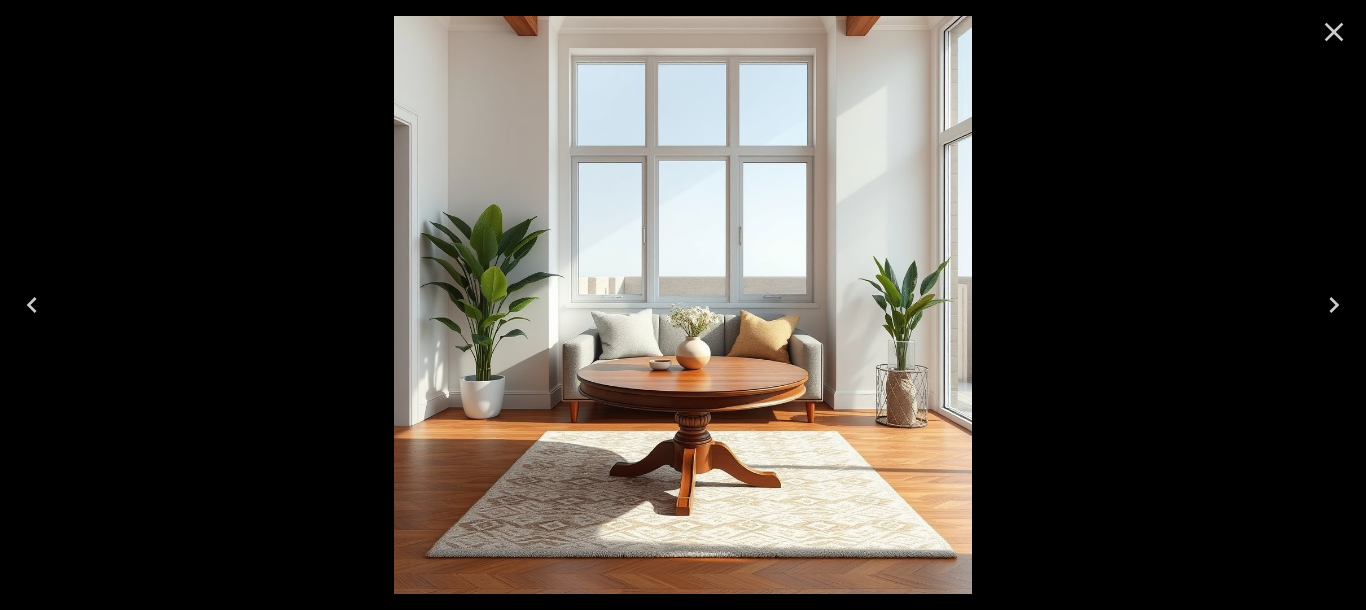 click 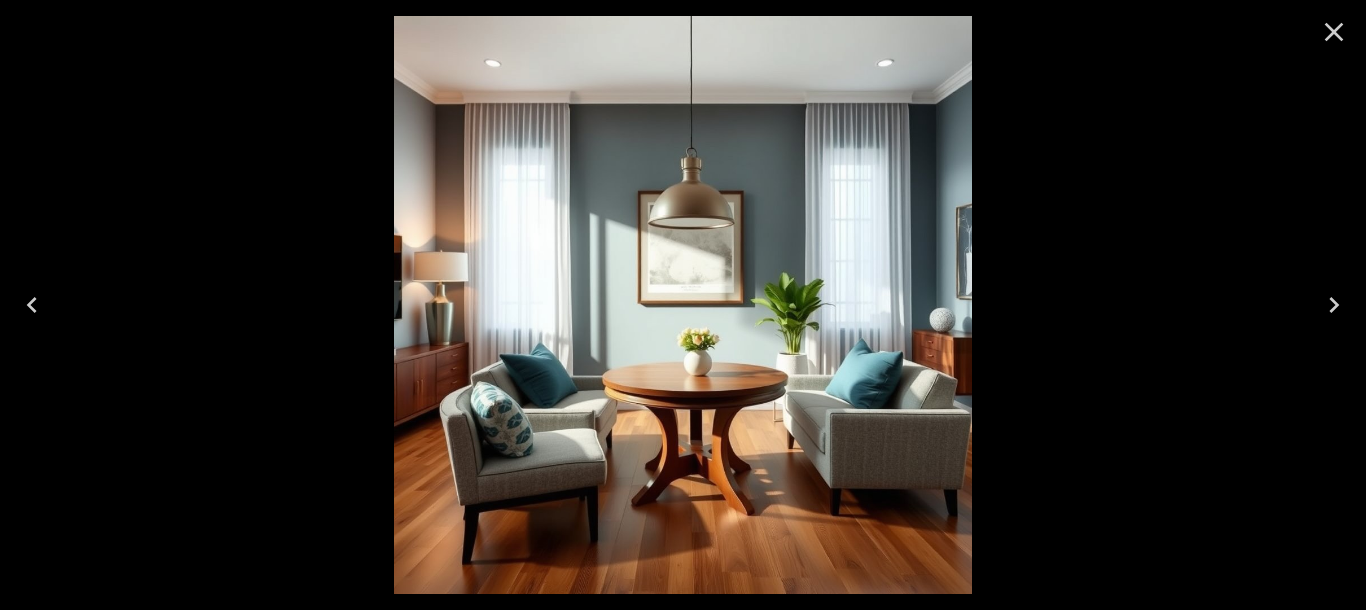 click 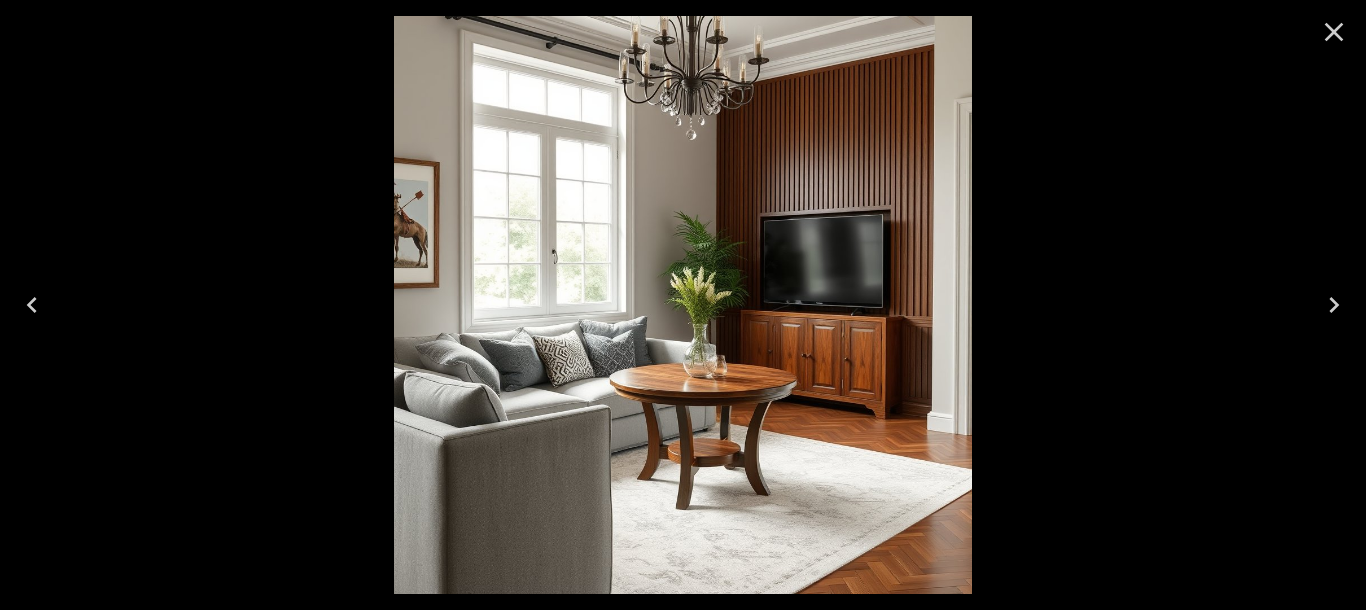 click 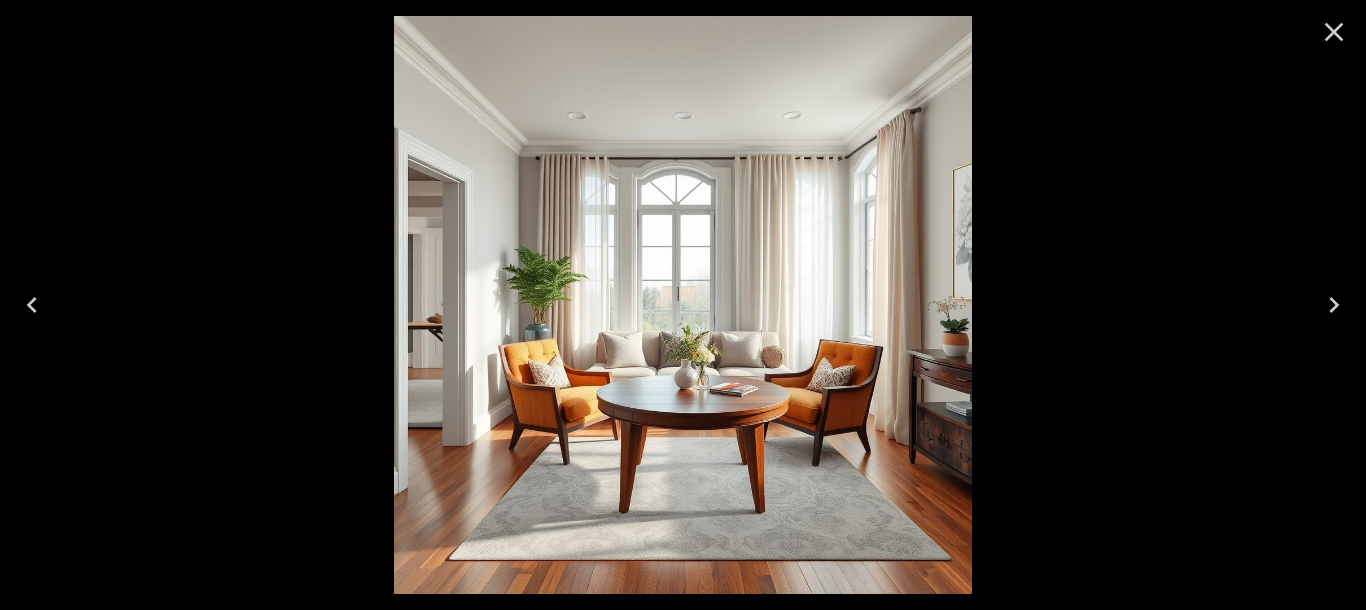 click 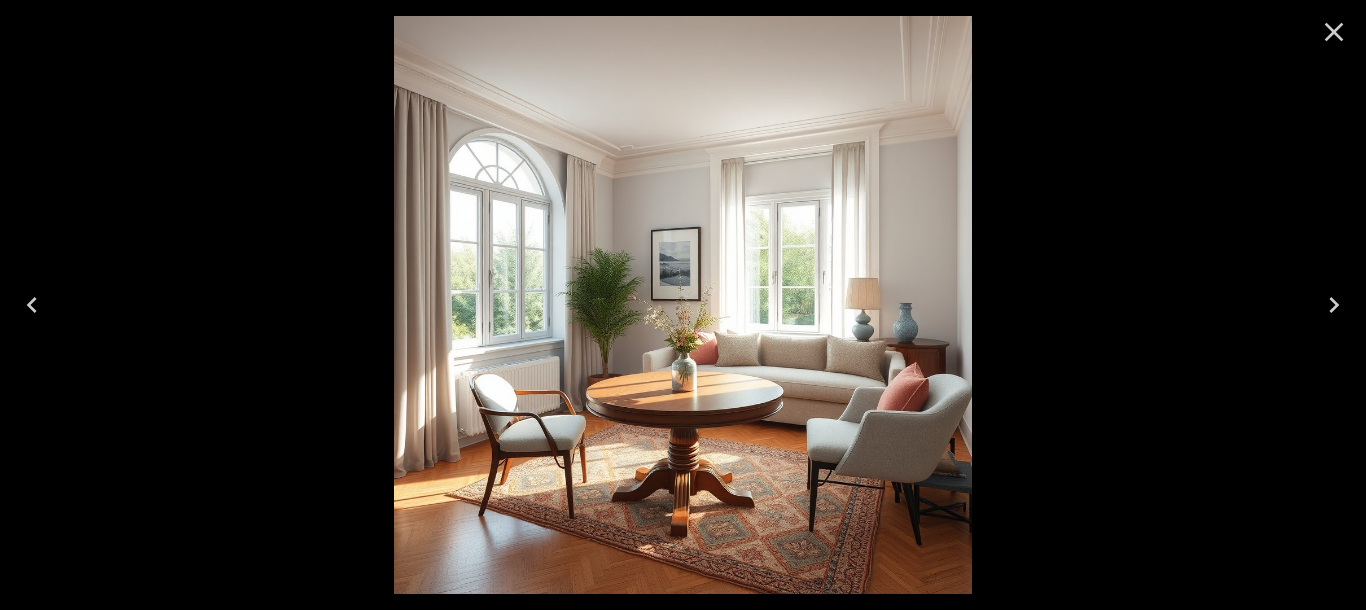 click 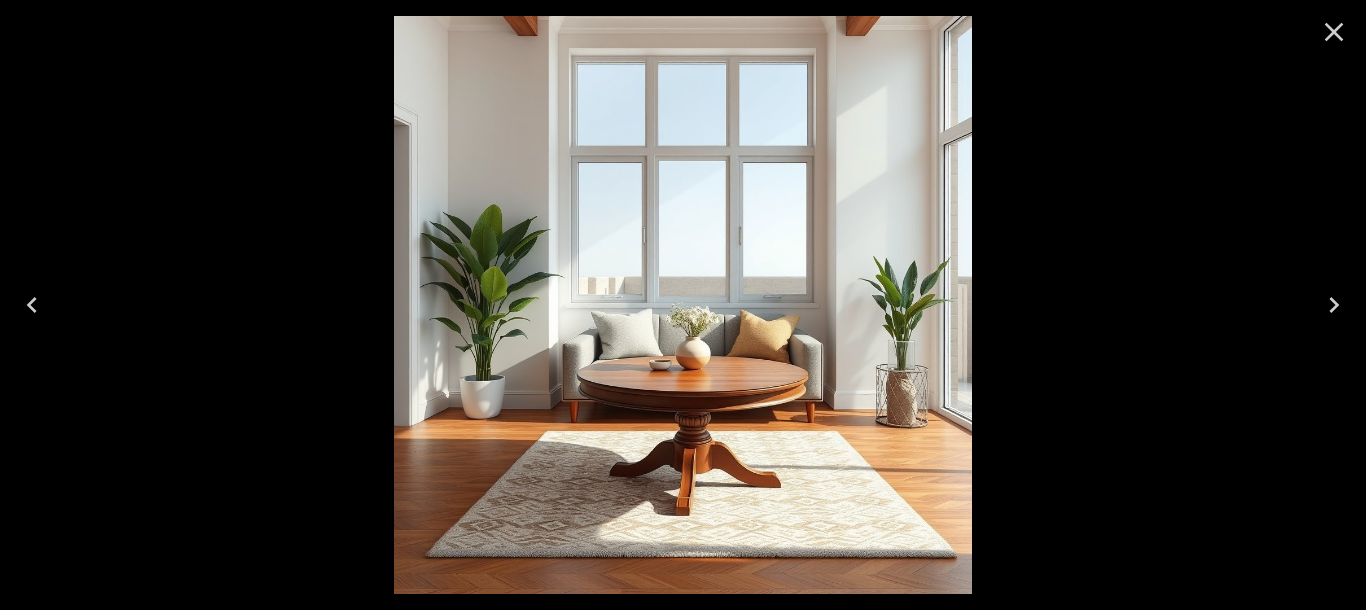 click 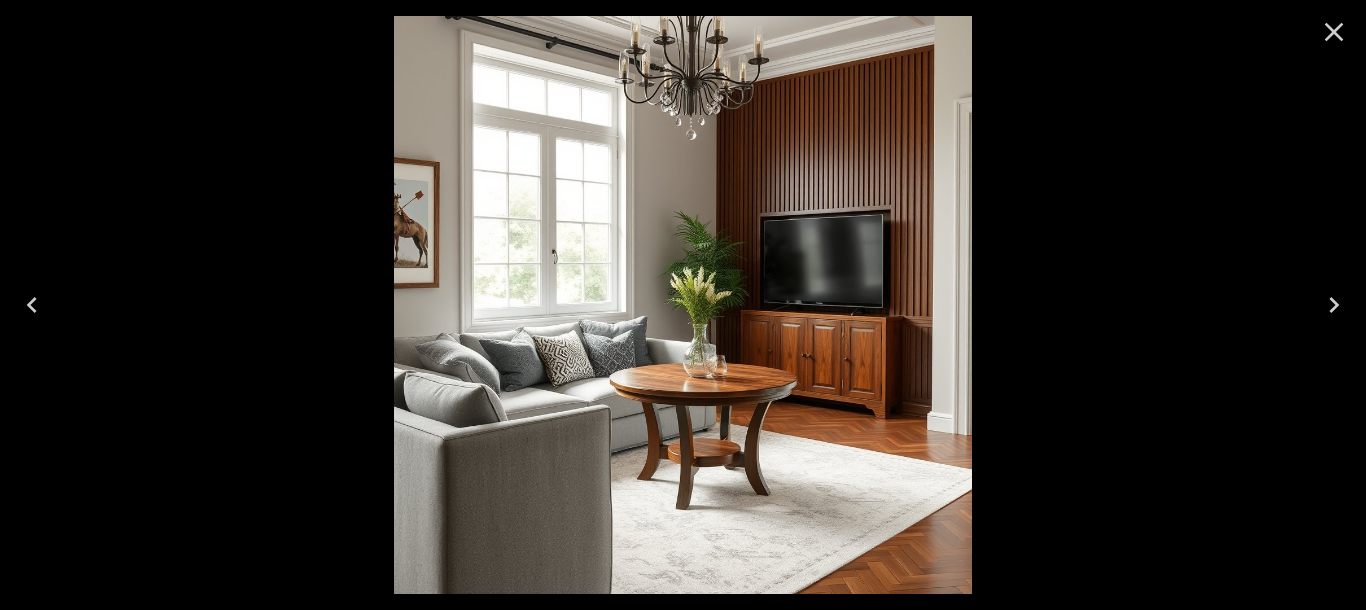 click 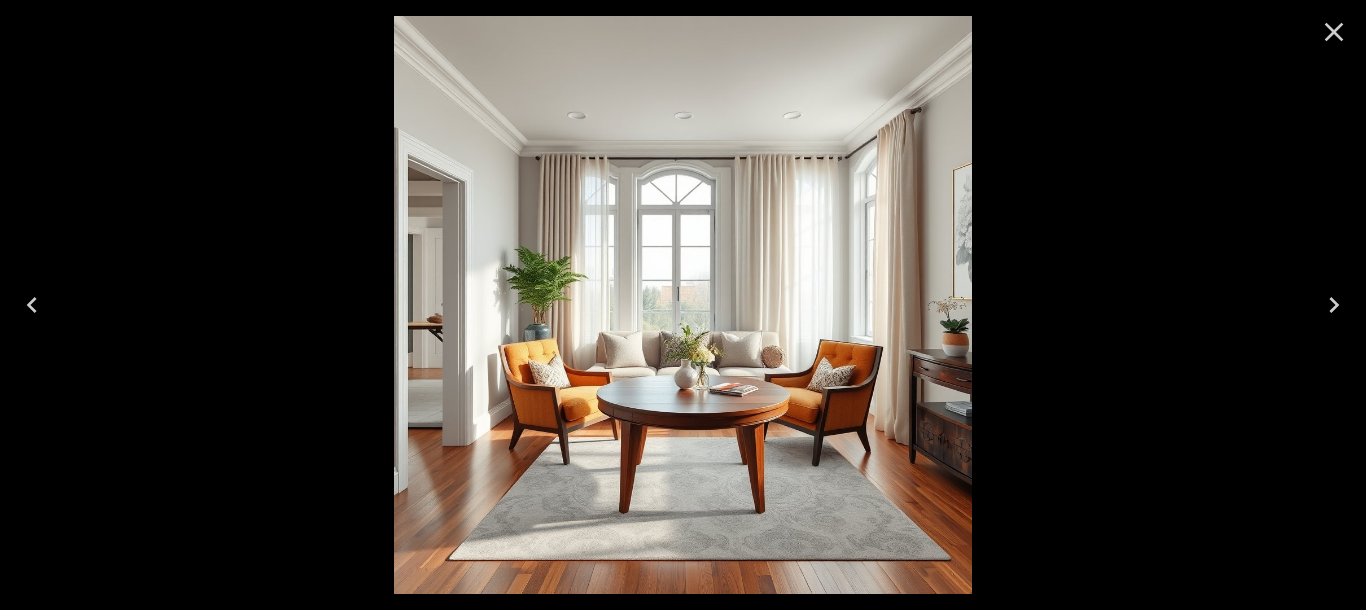 click 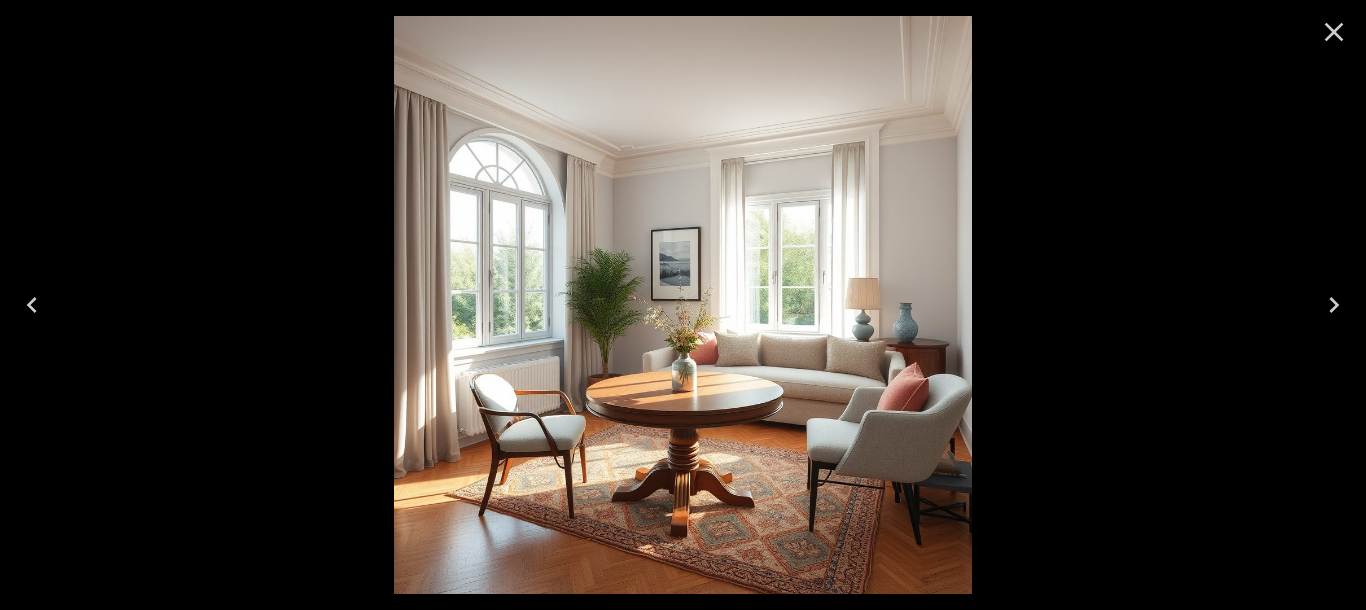click 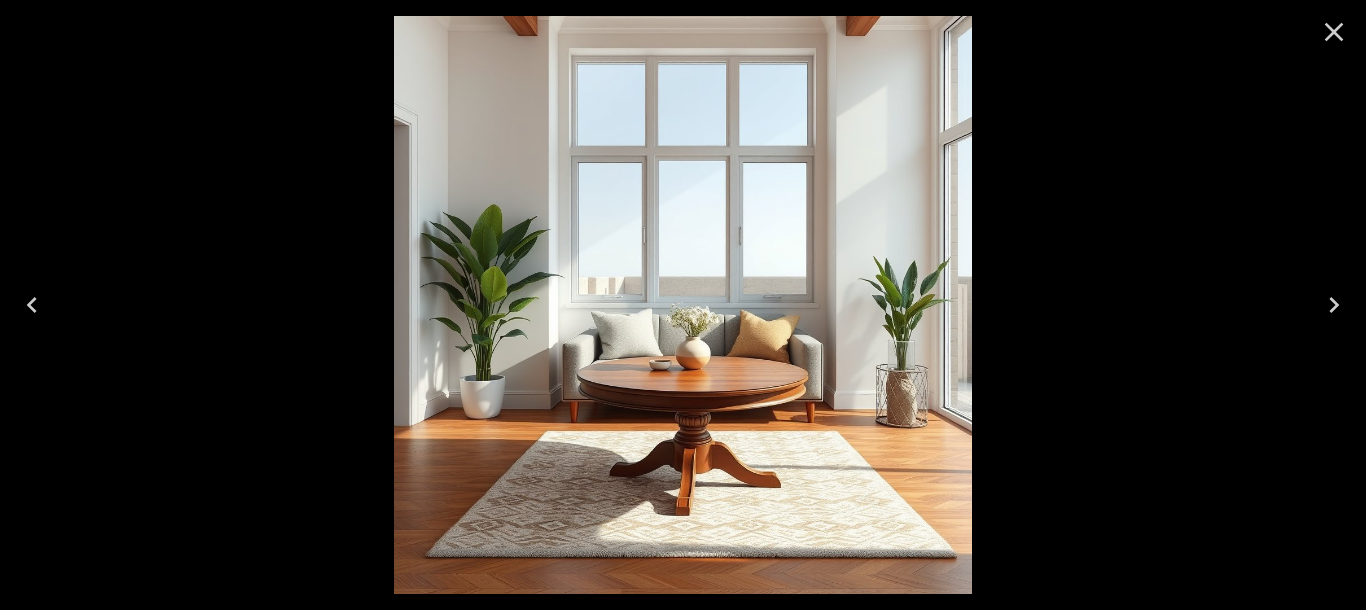 click 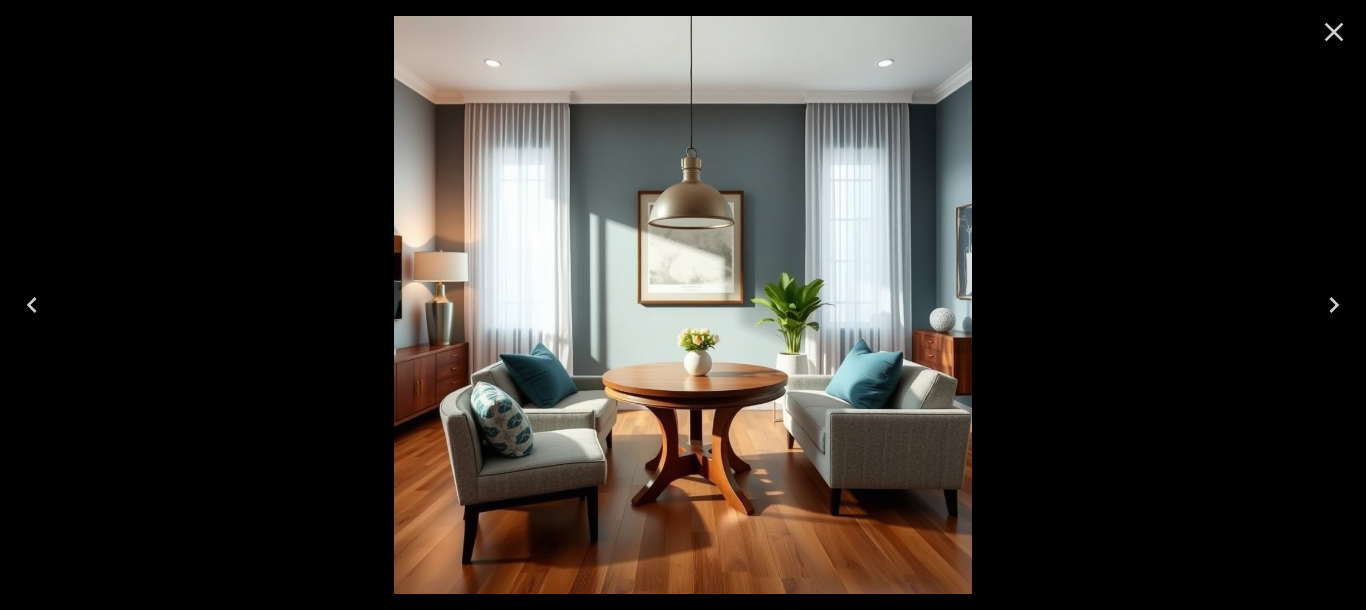 click 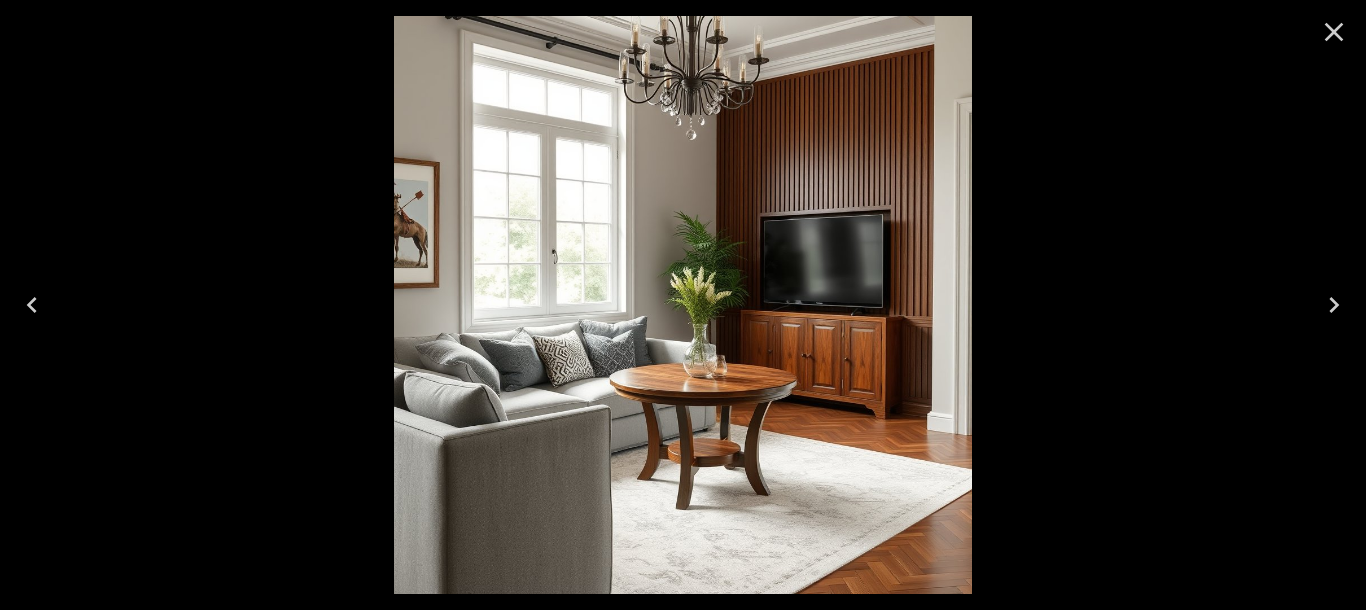 click 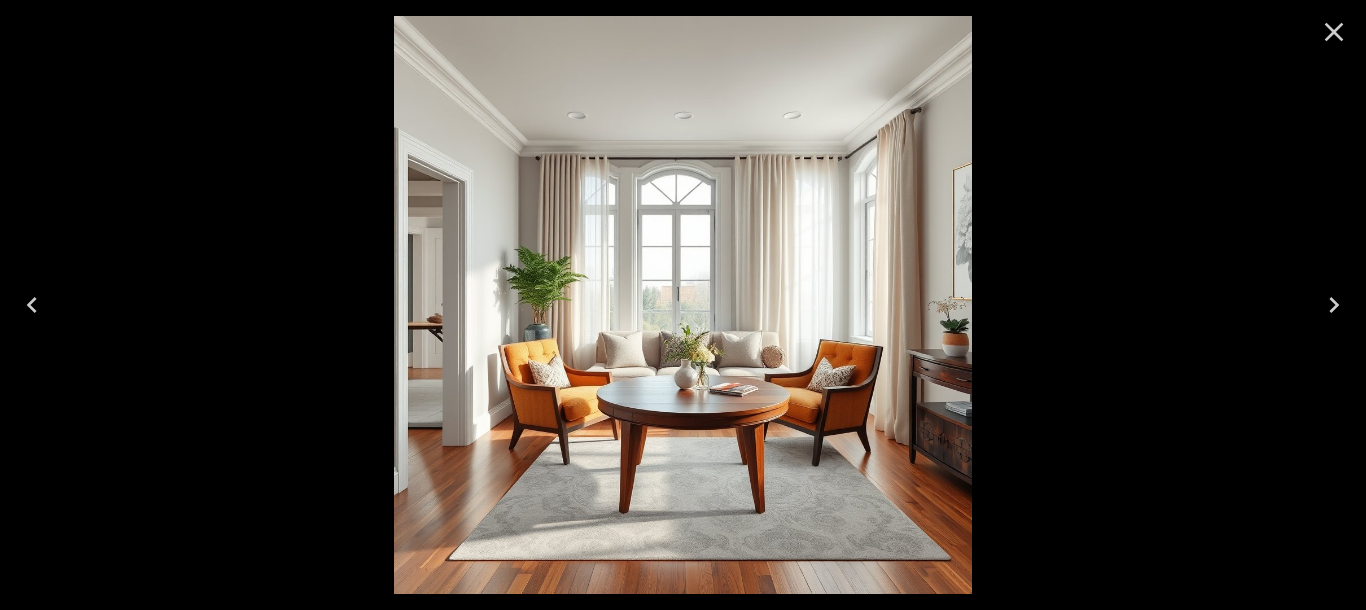 click 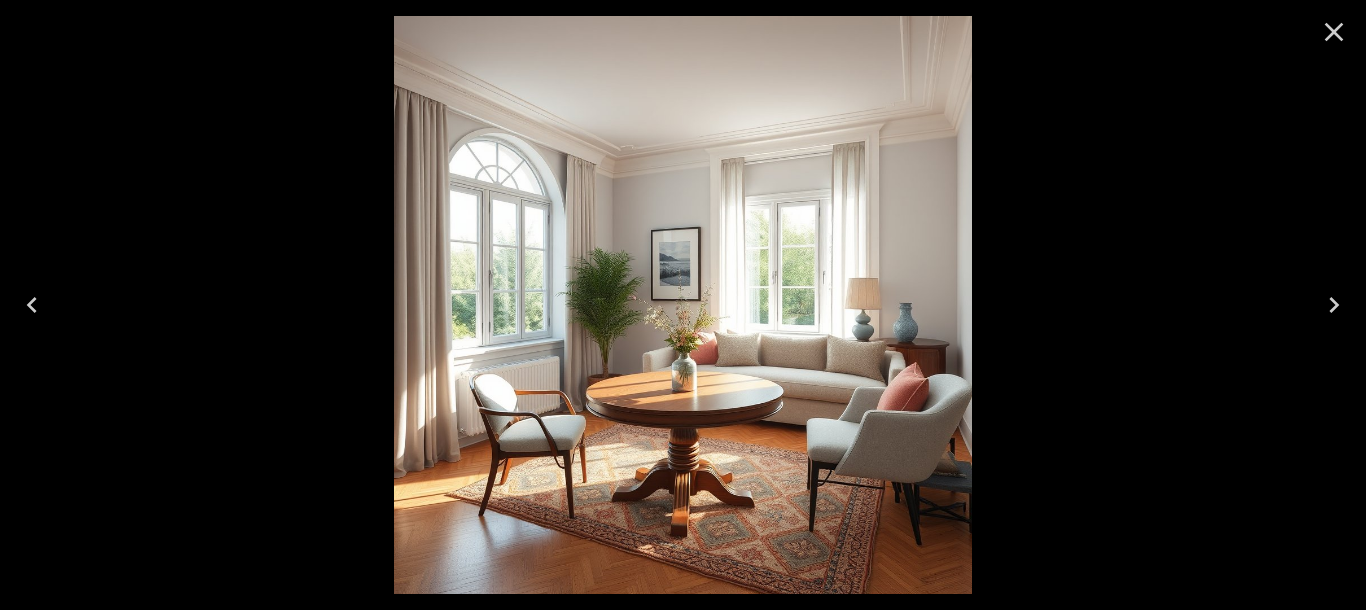click 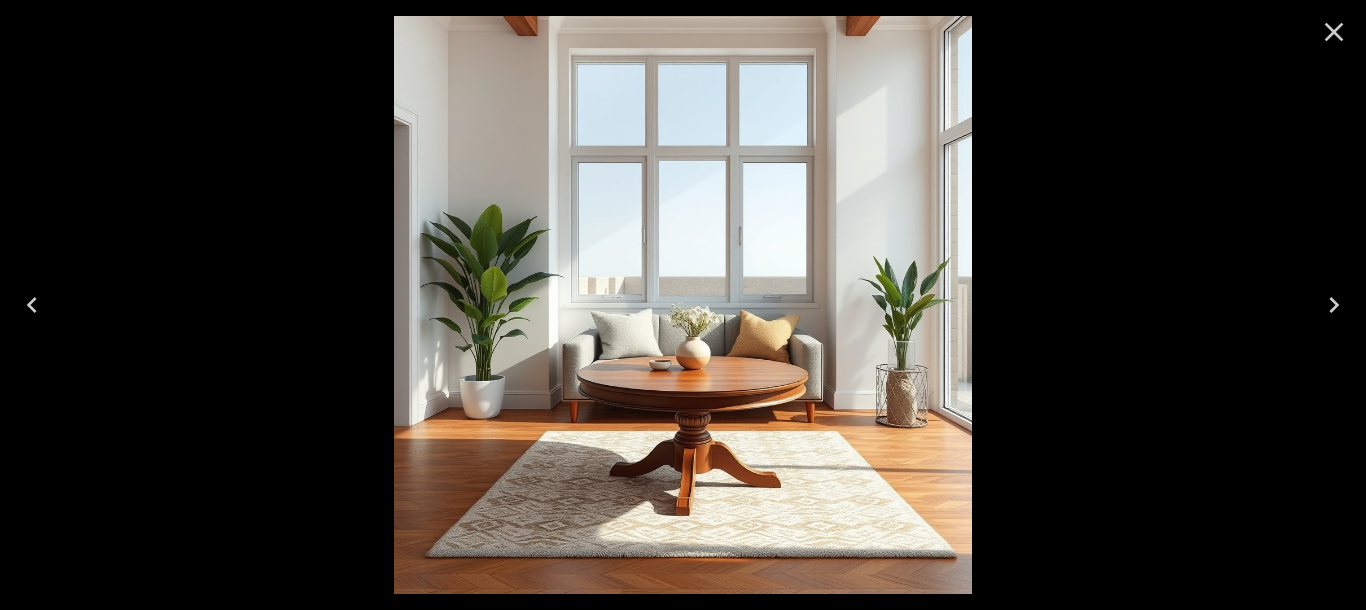 click 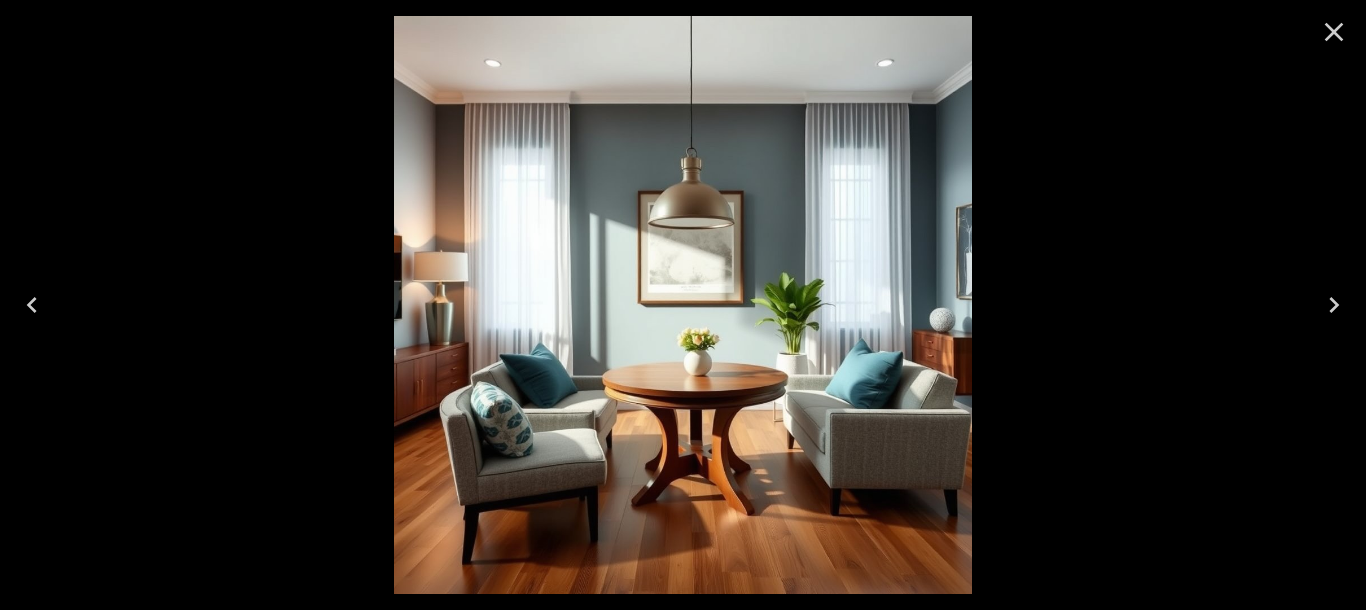 click 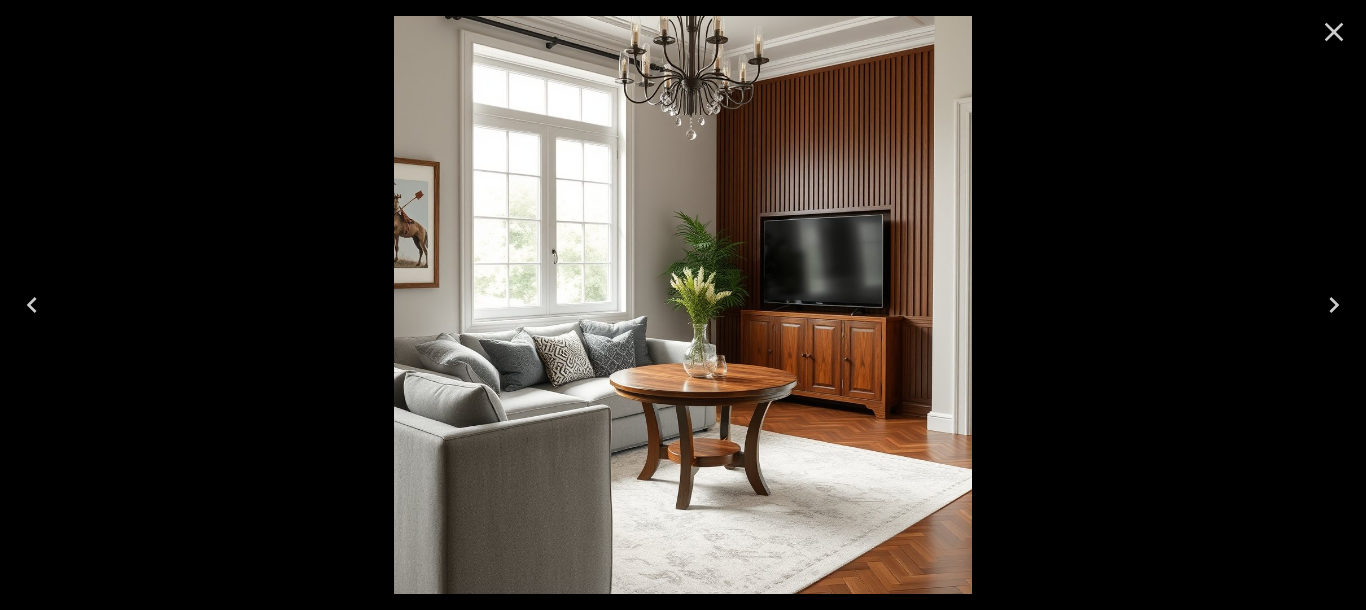 click 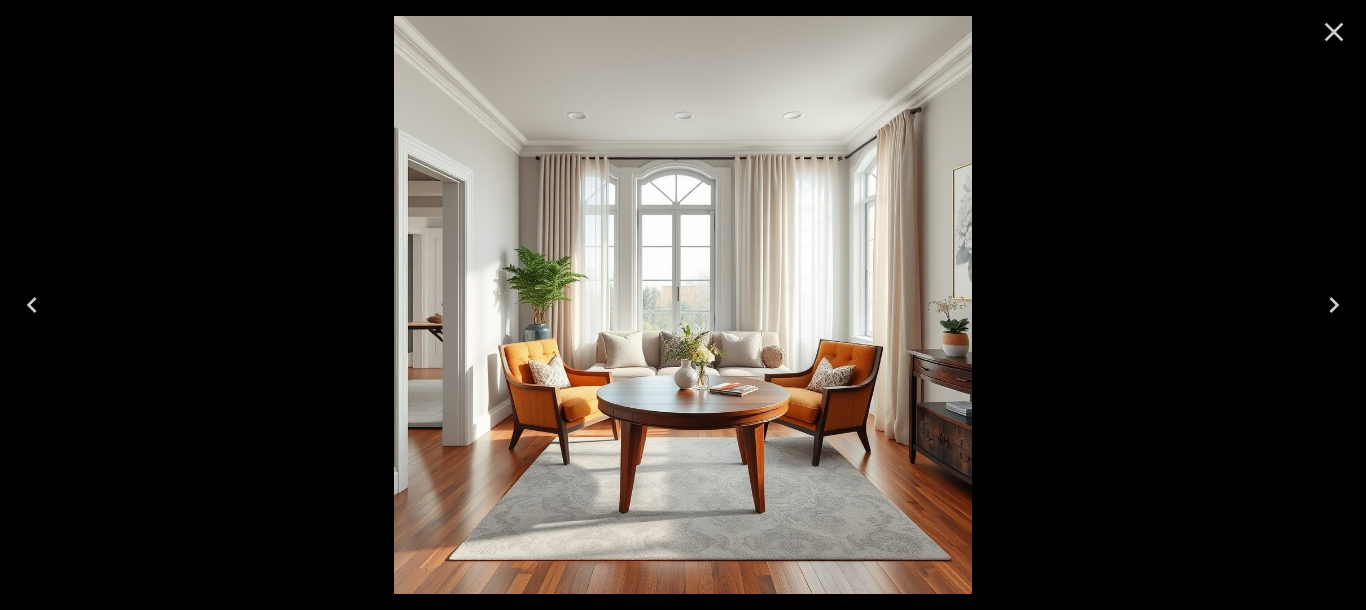 click 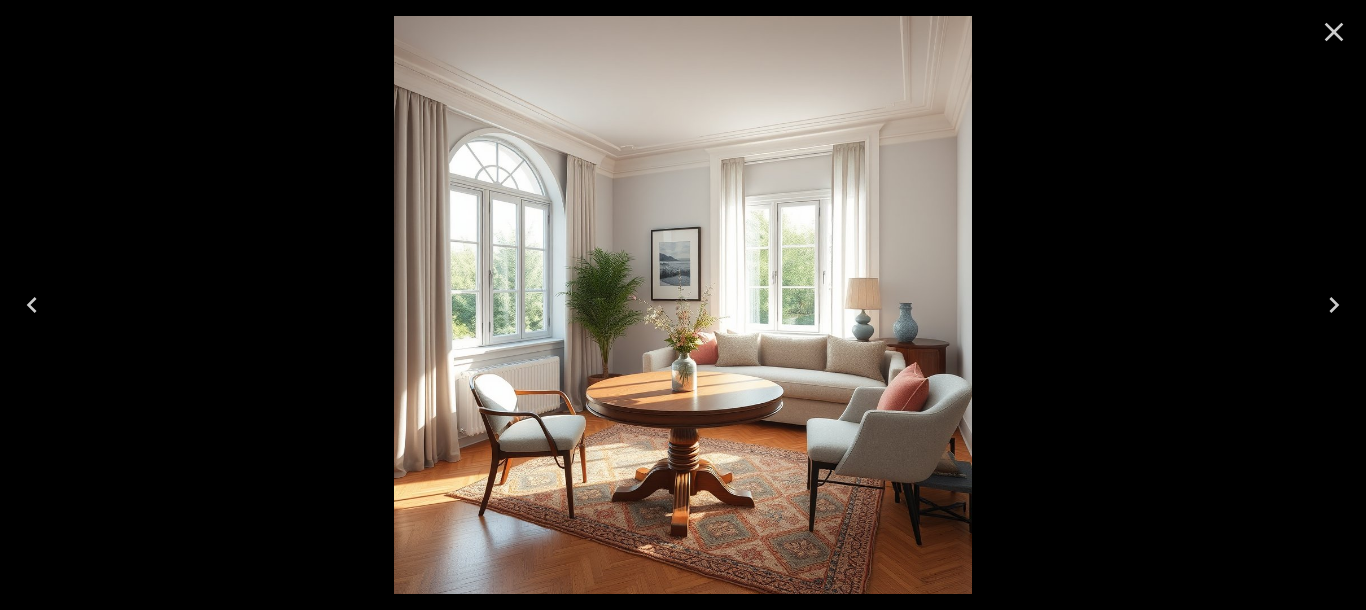 click 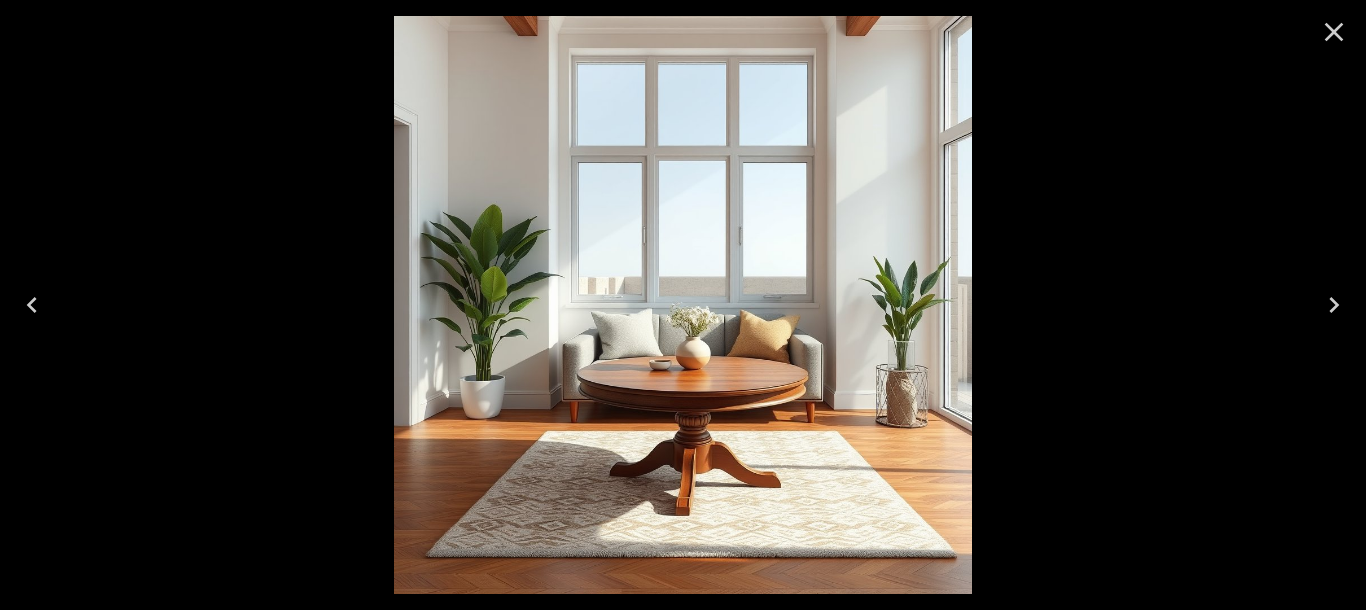 click 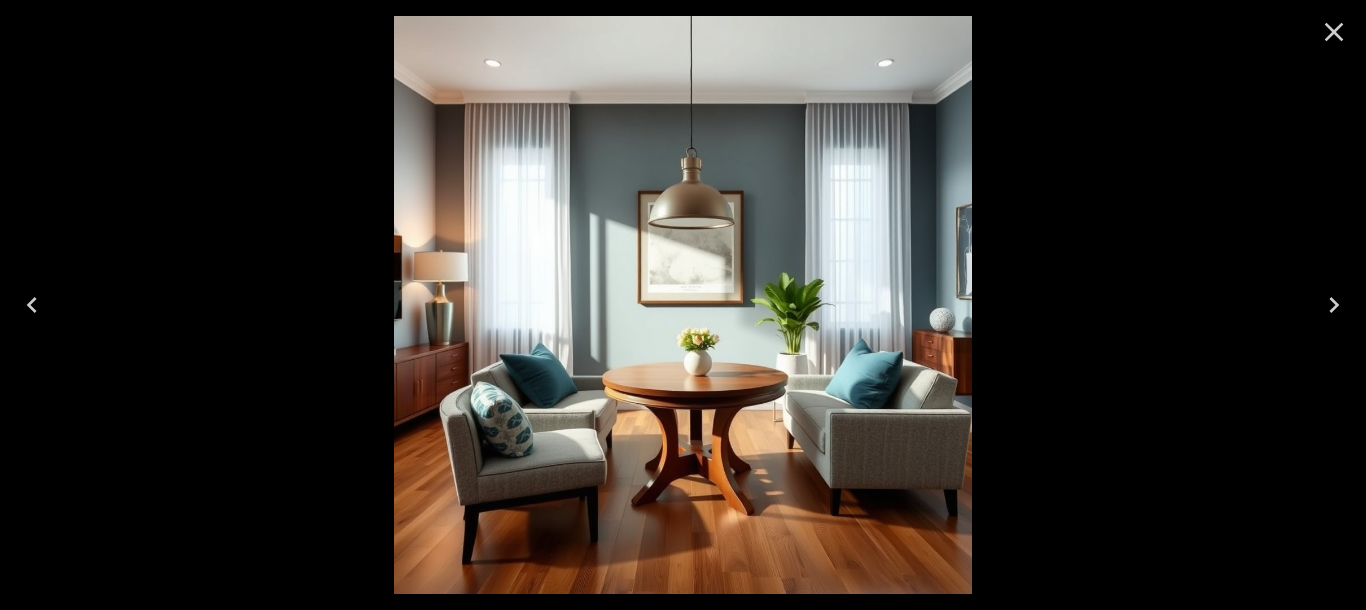 click 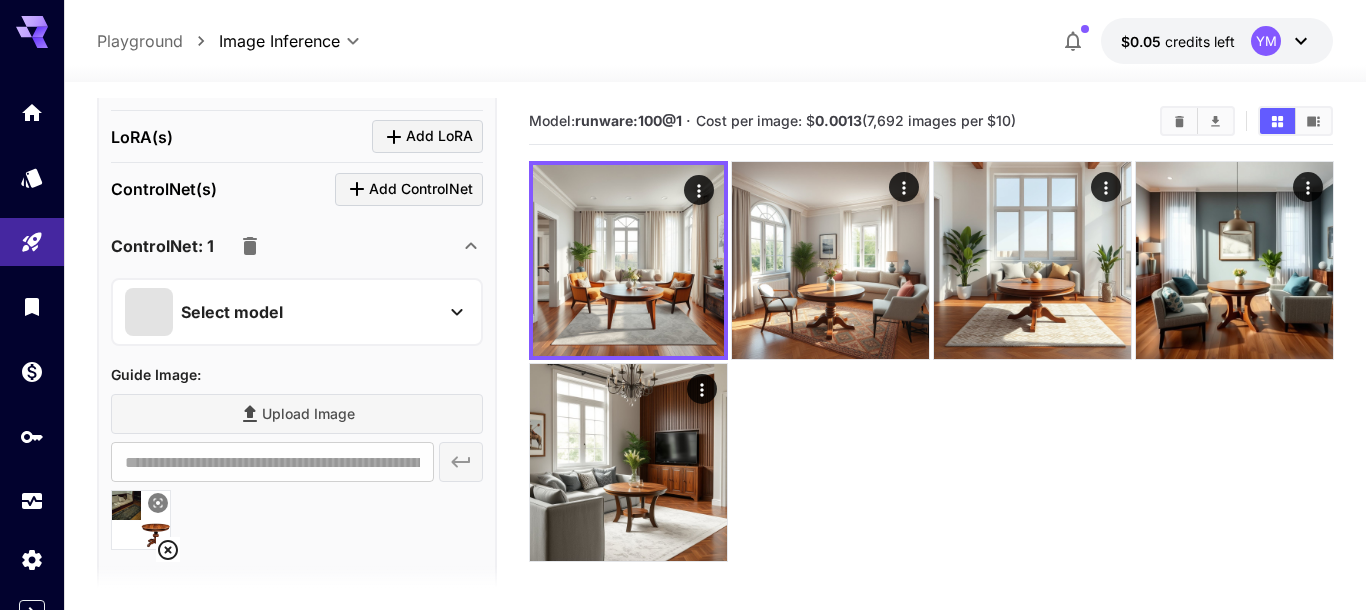 scroll, scrollTop: 1146, scrollLeft: 0, axis: vertical 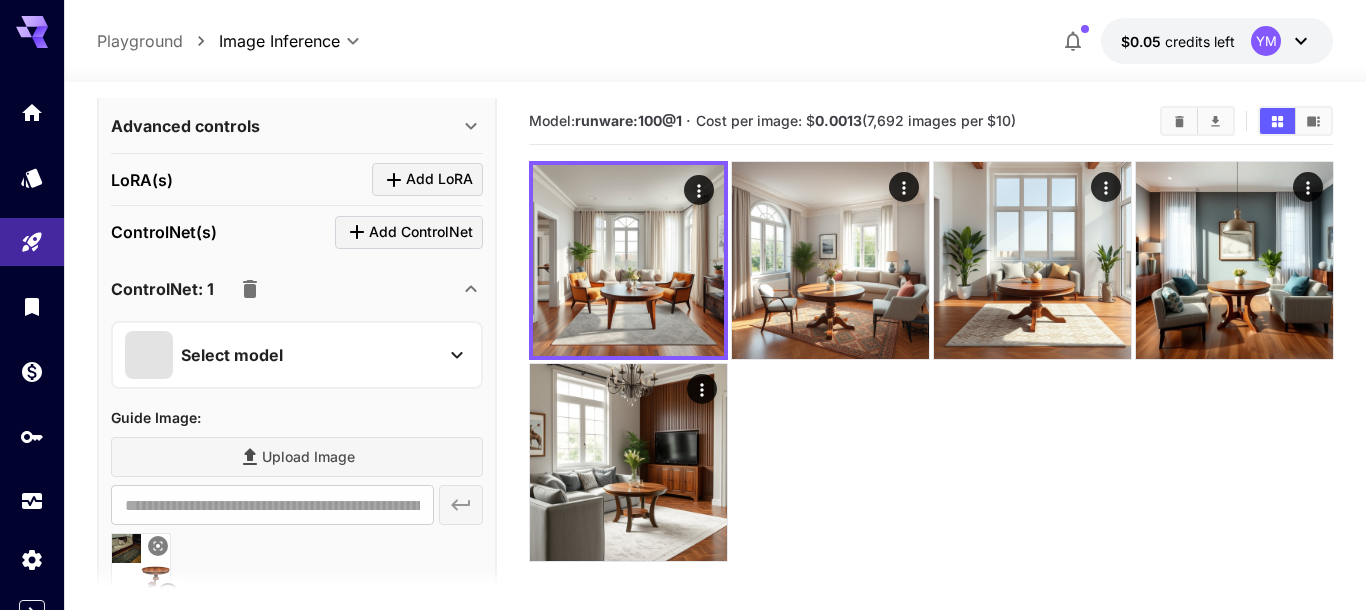click on "Select model" at bounding box center [281, 355] 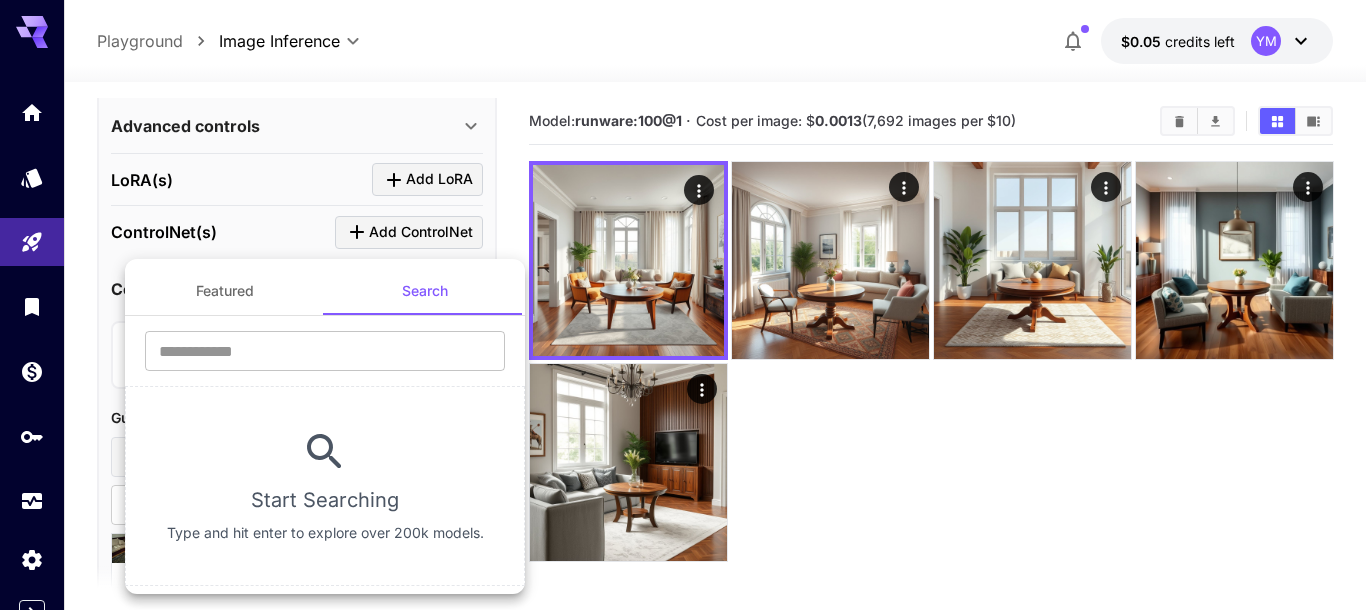 click on "Featured" at bounding box center (225, 291) 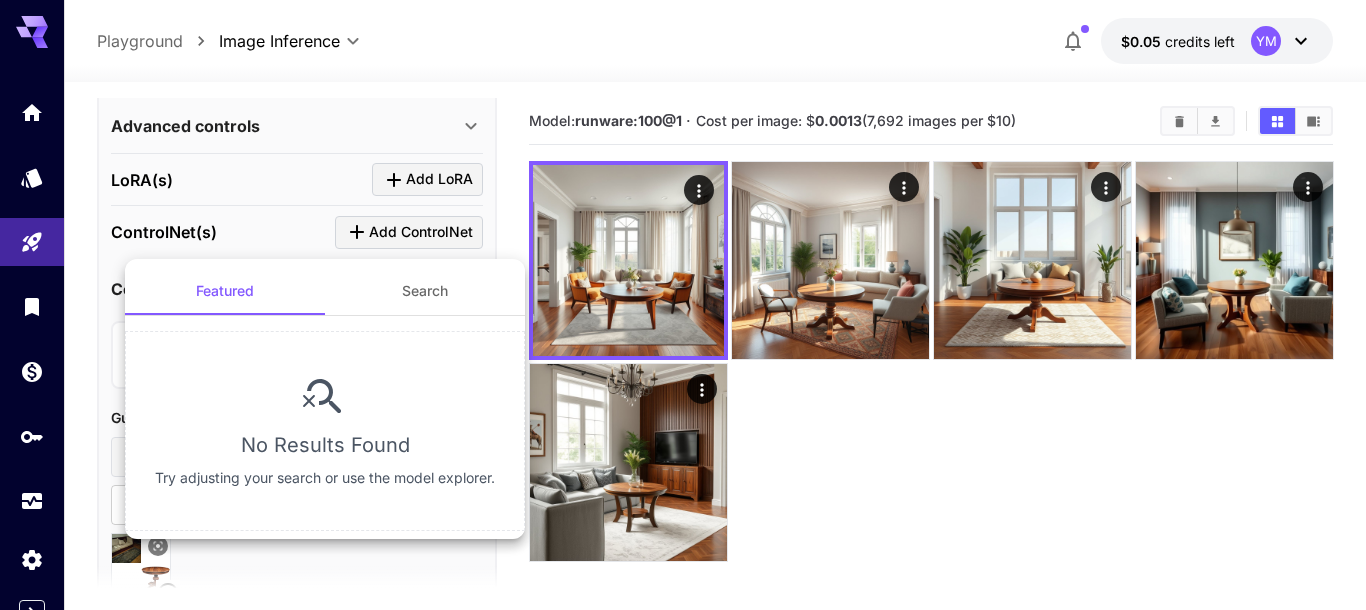 click on "No Results Found Try adjusting your search or use the model explorer." at bounding box center (325, 431) 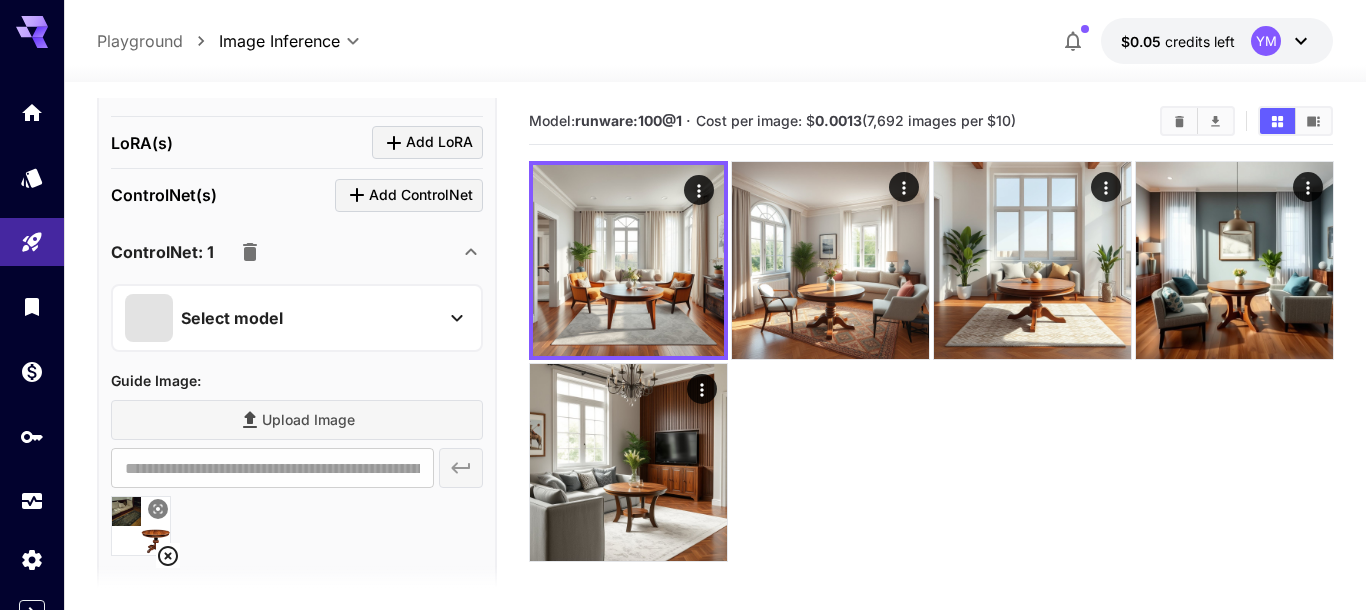 scroll, scrollTop: 1146, scrollLeft: 0, axis: vertical 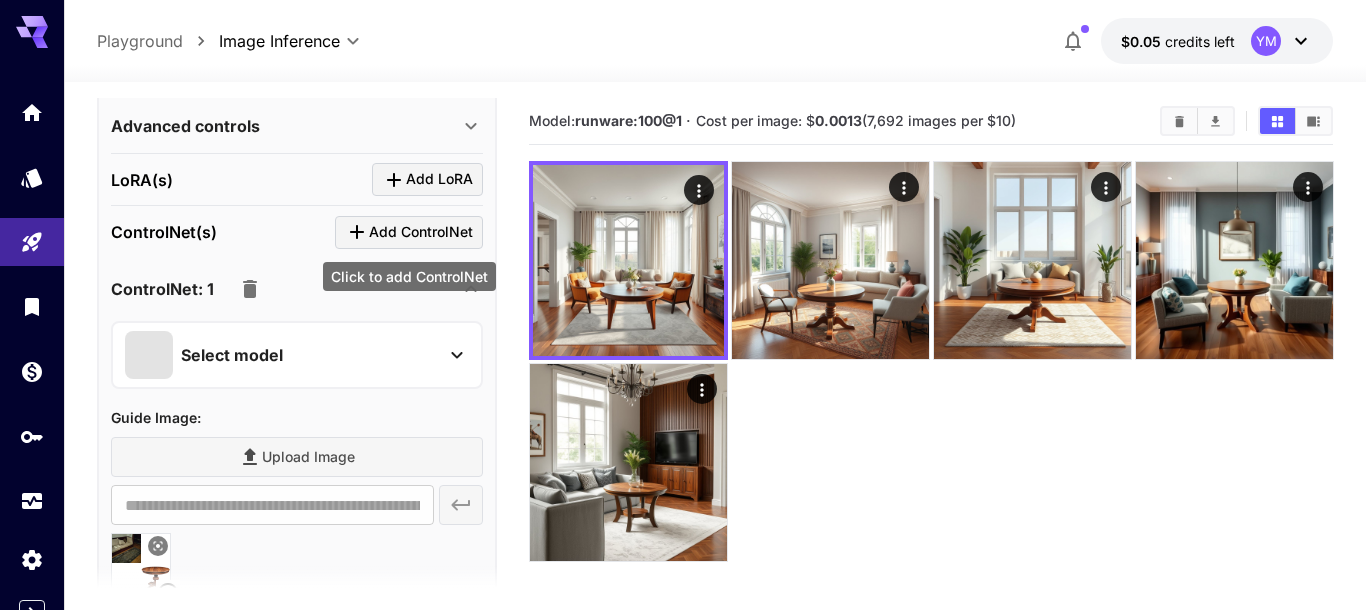 click on "Add ControlNet" at bounding box center [421, 232] 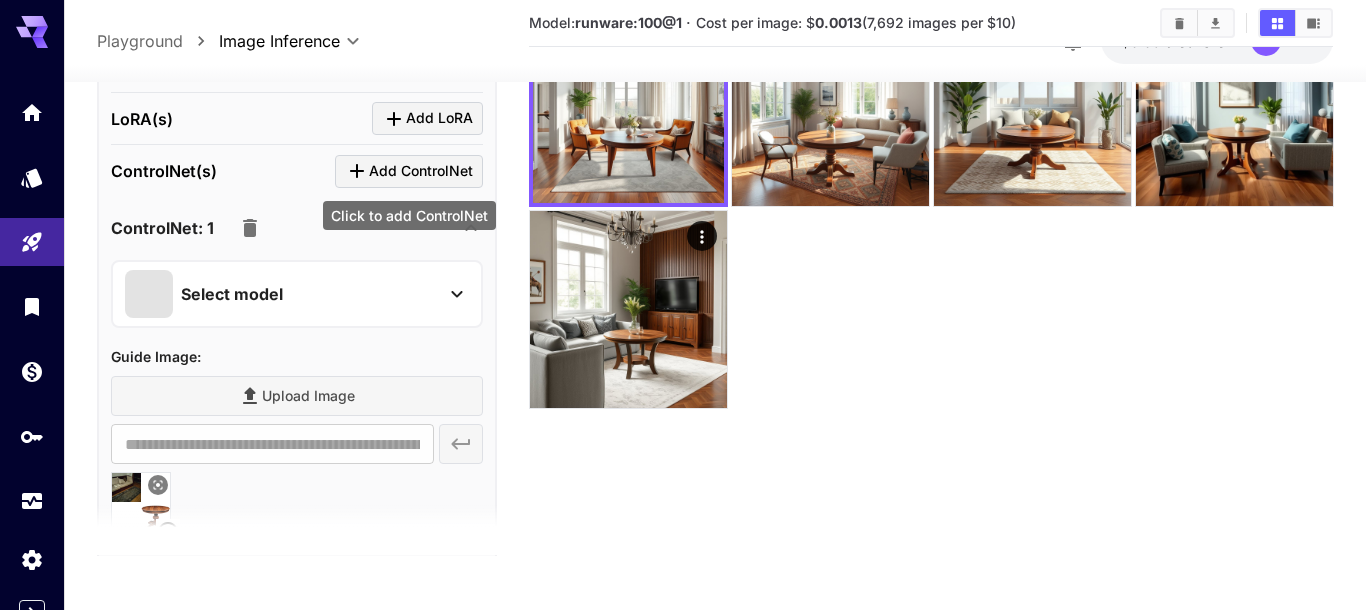 scroll, scrollTop: 158, scrollLeft: 0, axis: vertical 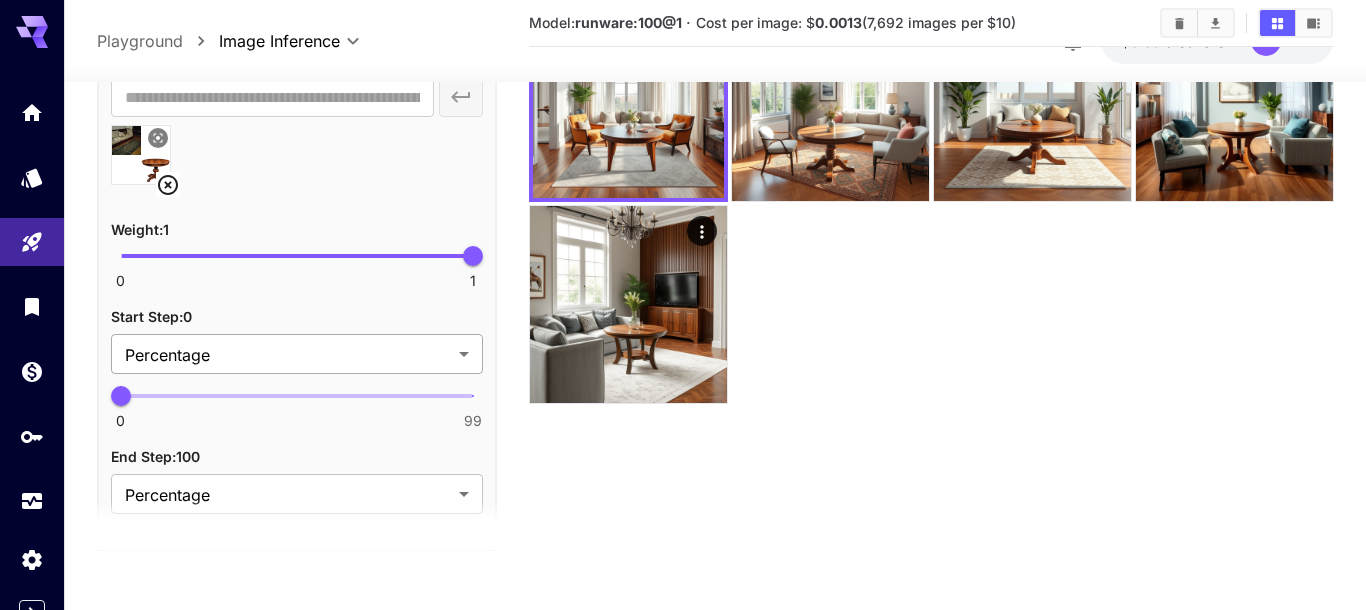 click on "**********" at bounding box center [683, 226] 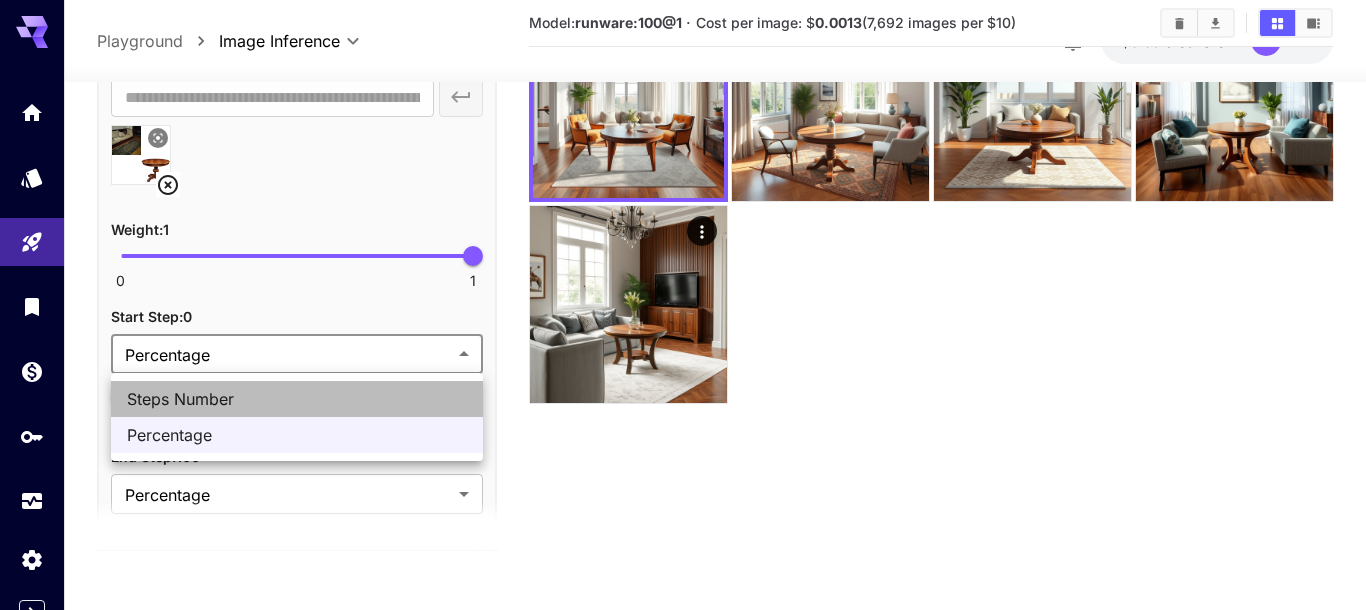 click on "Steps Number" at bounding box center (297, 399) 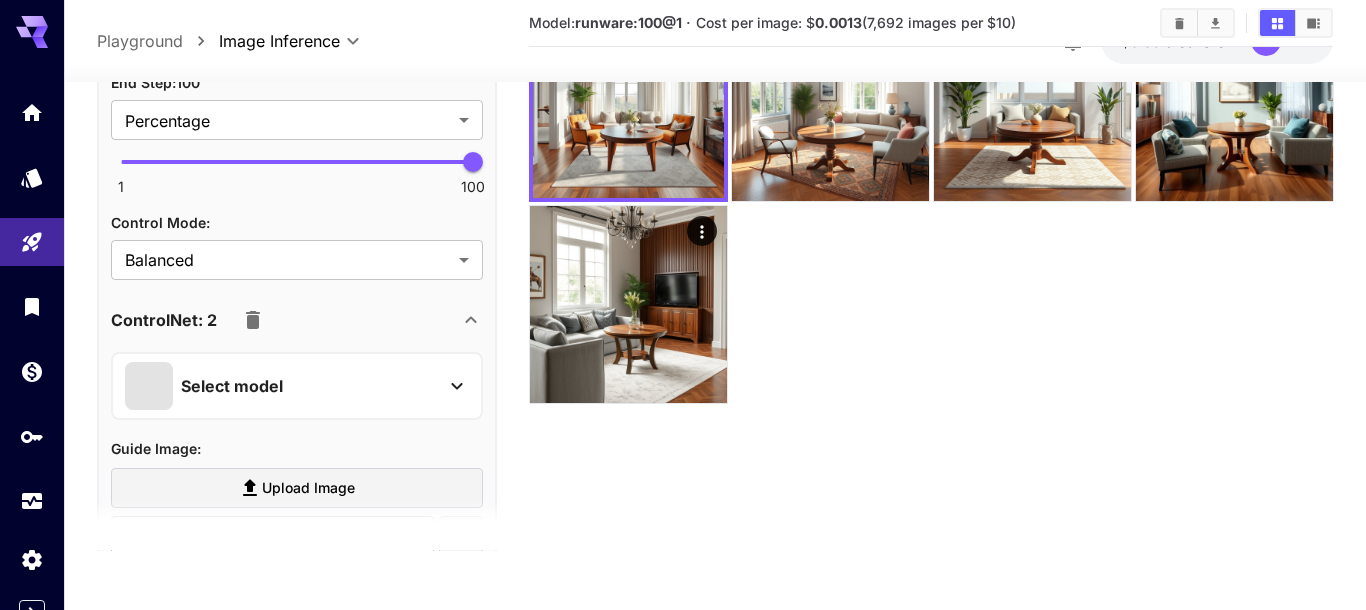 scroll, scrollTop: 1944, scrollLeft: 0, axis: vertical 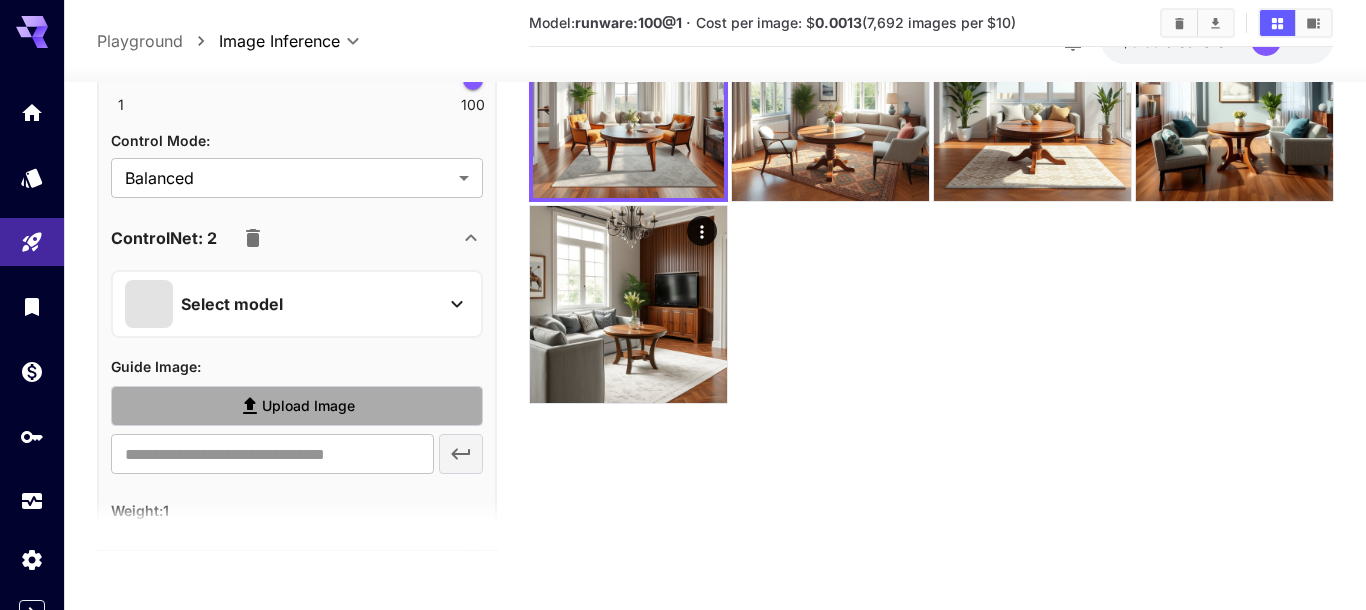click on "Upload Image" at bounding box center [308, 405] 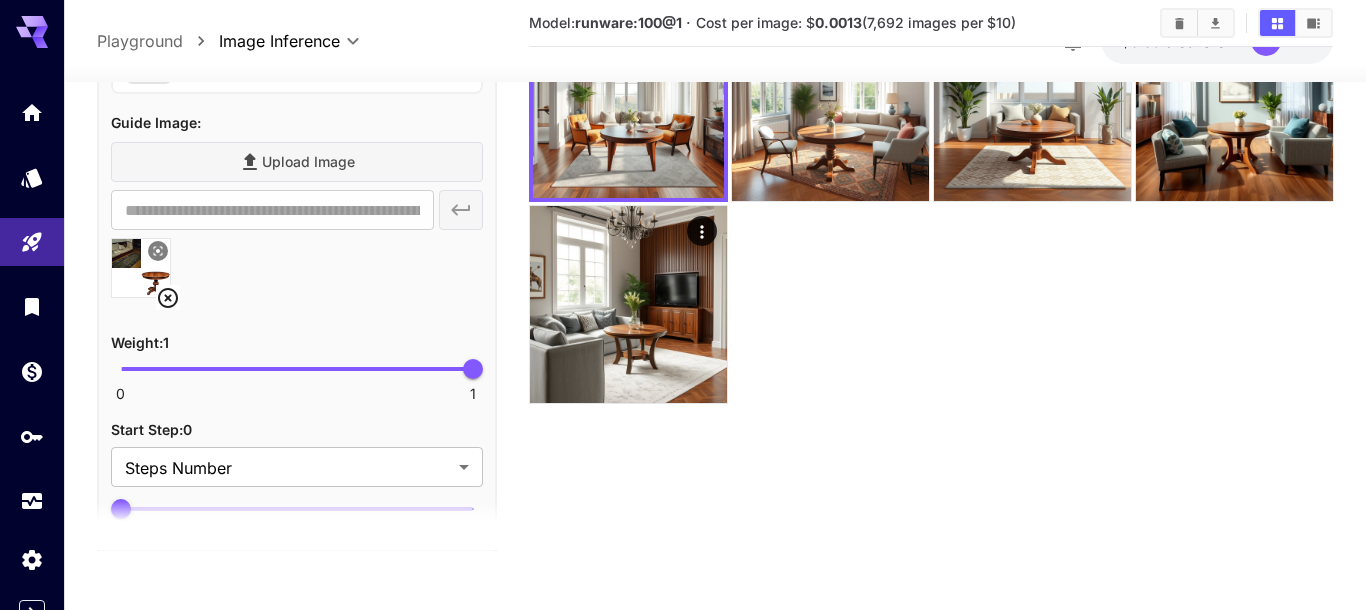 scroll, scrollTop: 1374, scrollLeft: 0, axis: vertical 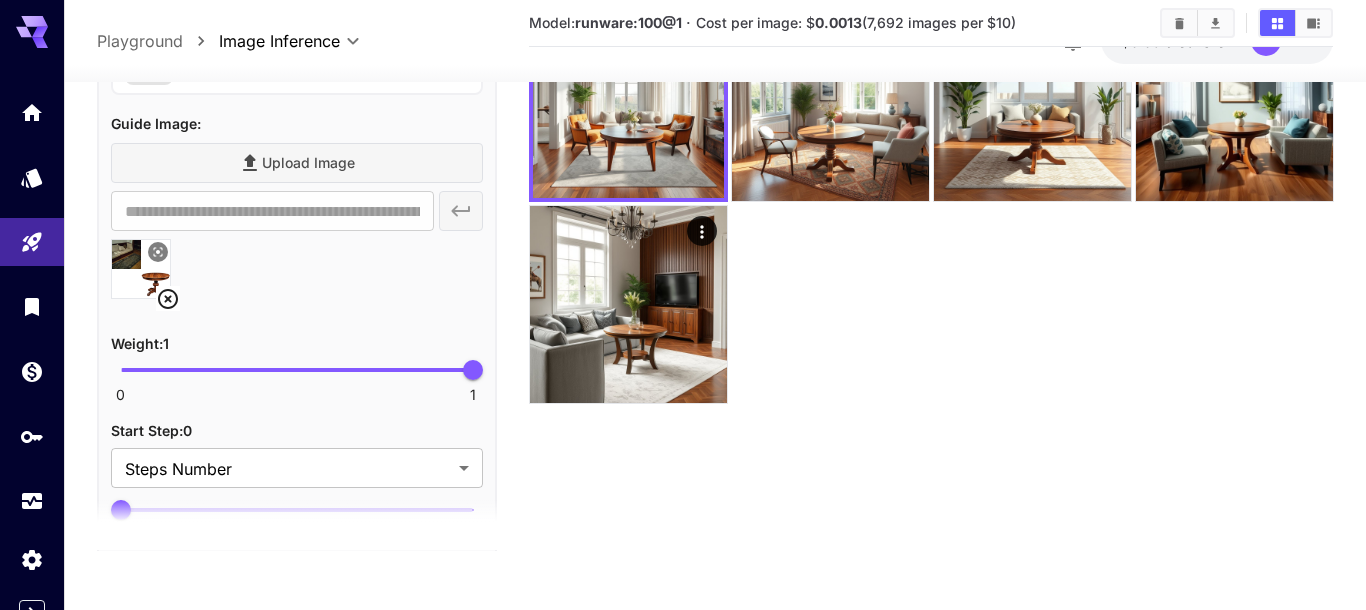 click 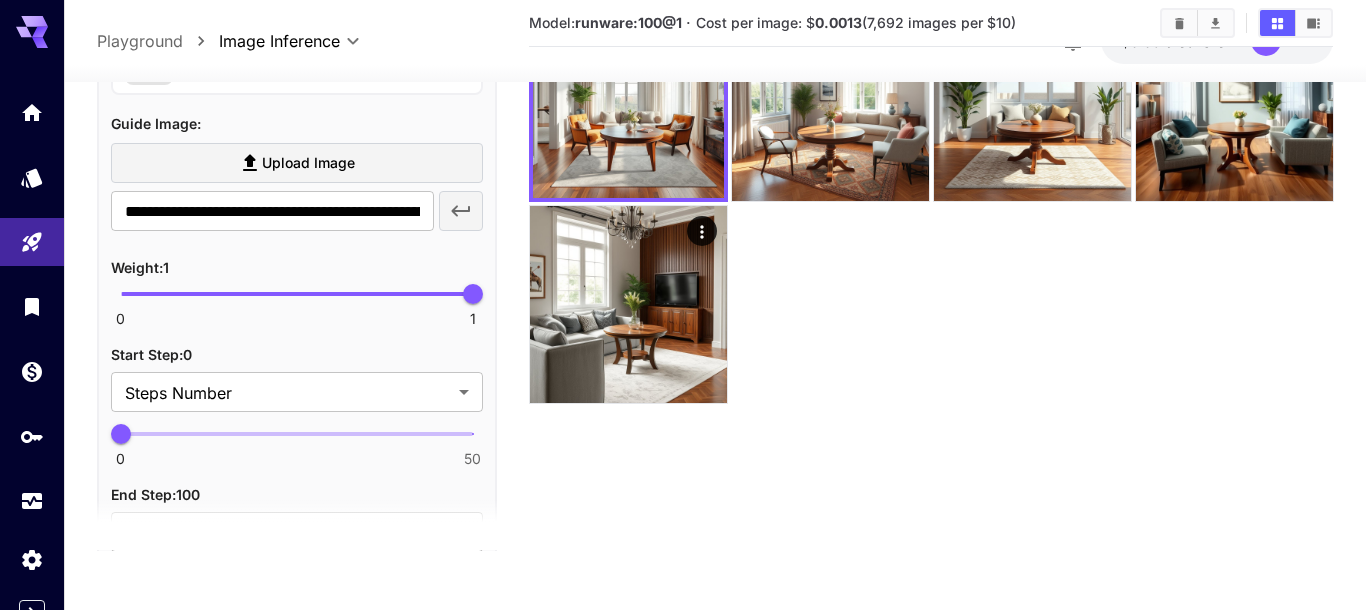 type 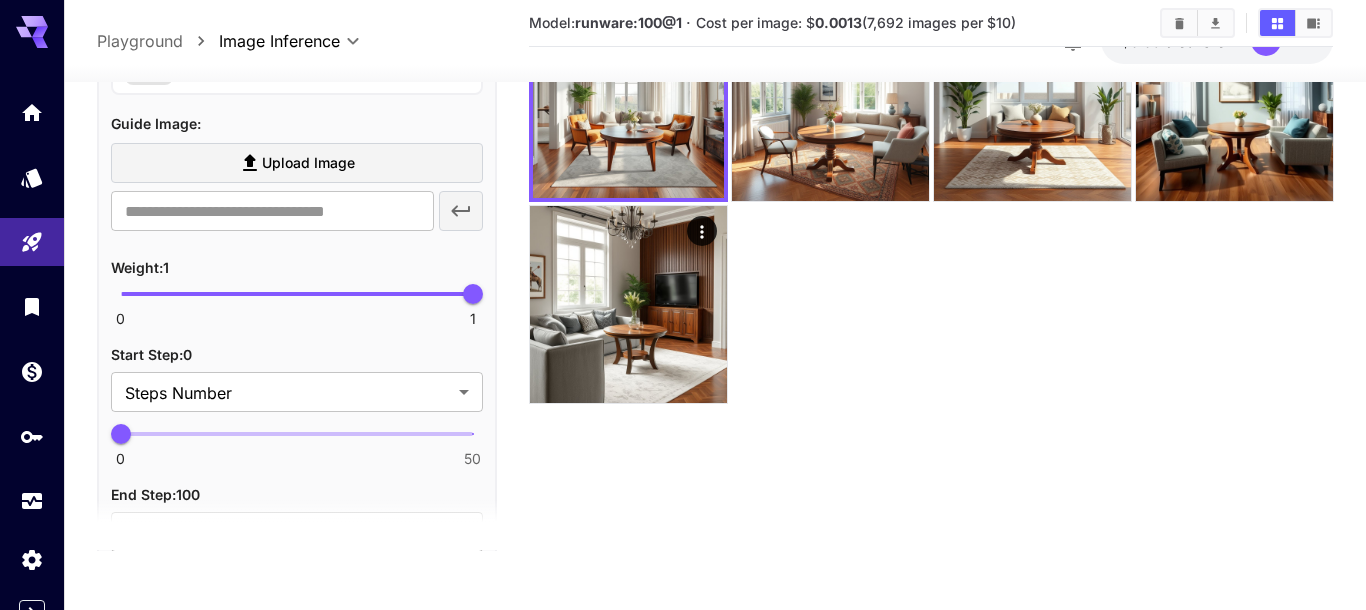 click on "Upload Image" at bounding box center (308, 162) 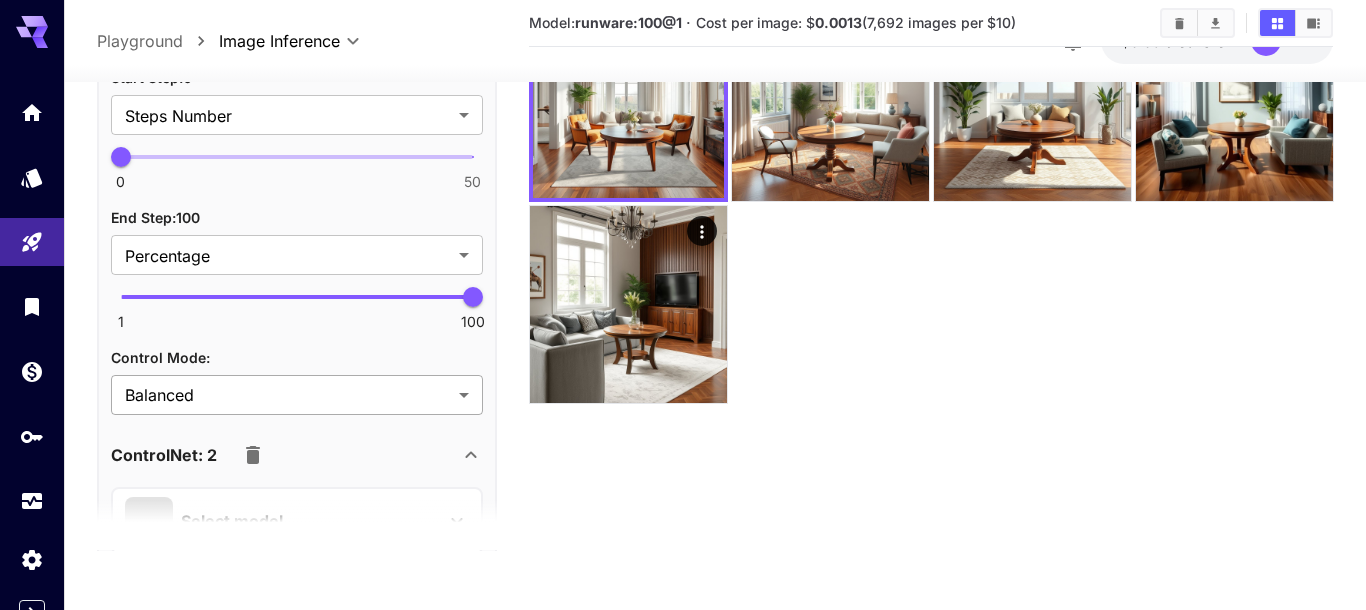 scroll, scrollTop: 2172, scrollLeft: 0, axis: vertical 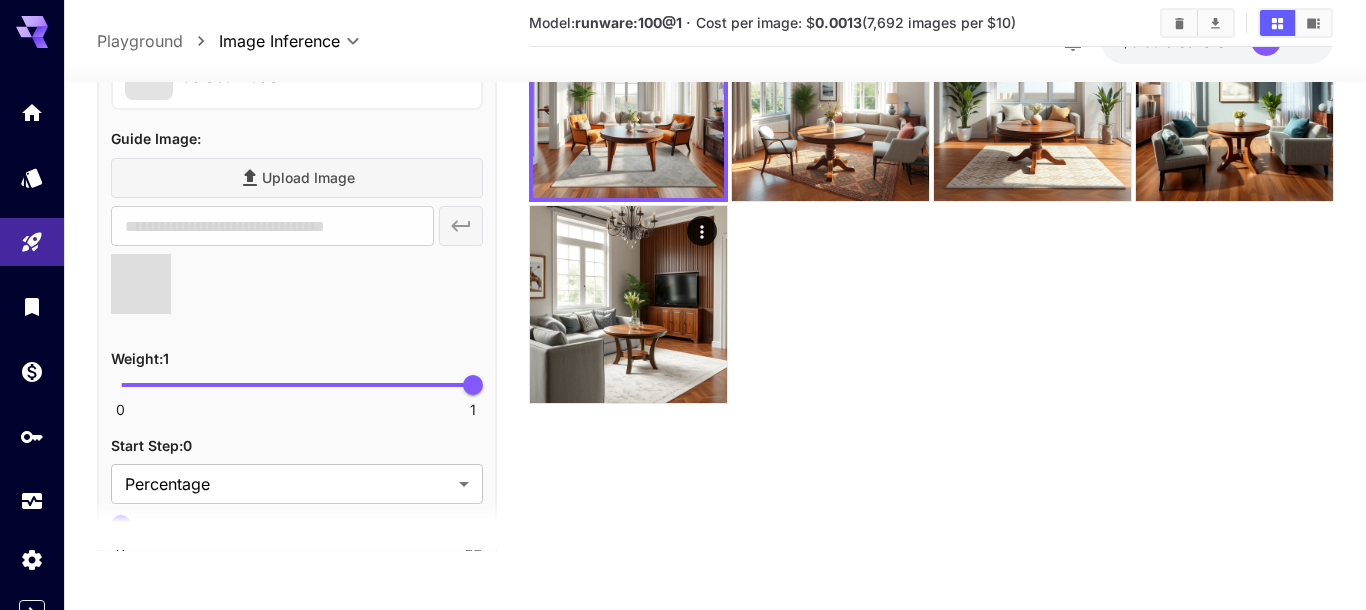 click at bounding box center [141, 284] 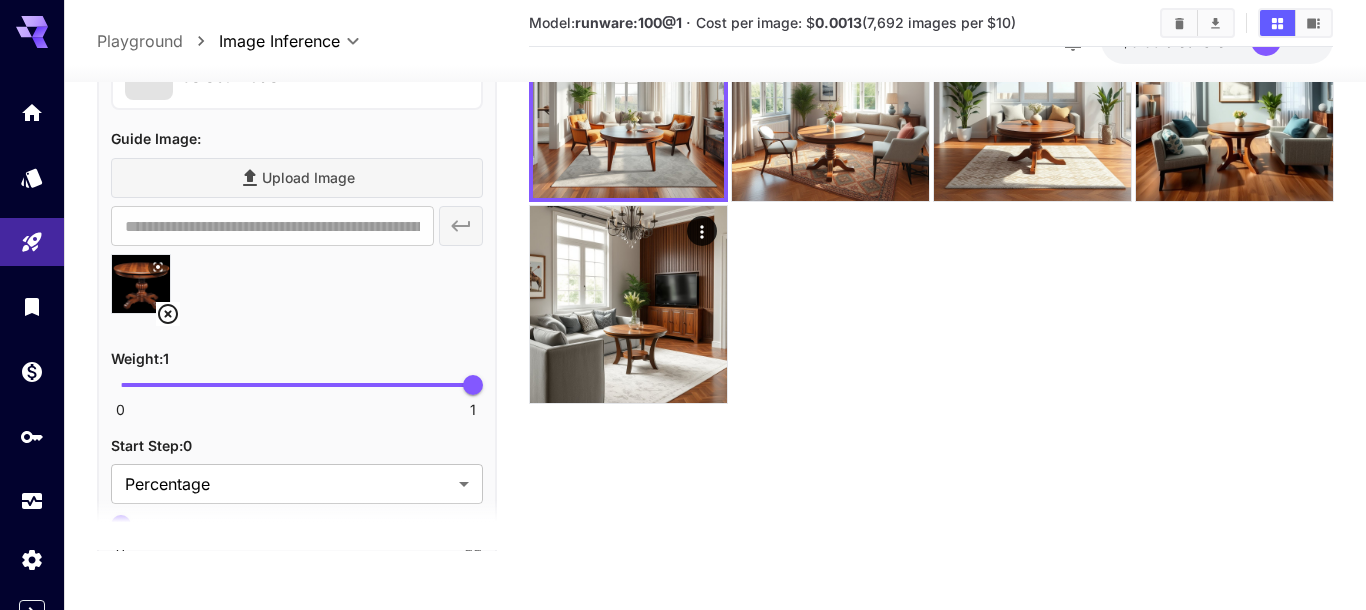 type on "**********" 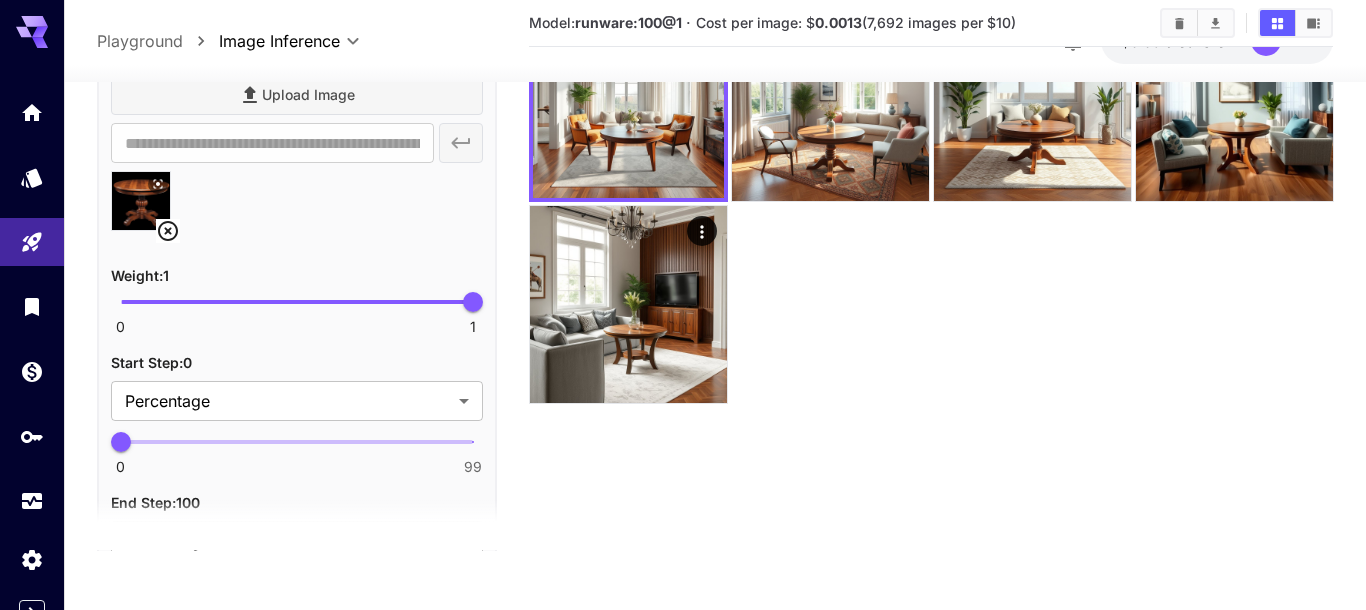 scroll, scrollTop: 2286, scrollLeft: 0, axis: vertical 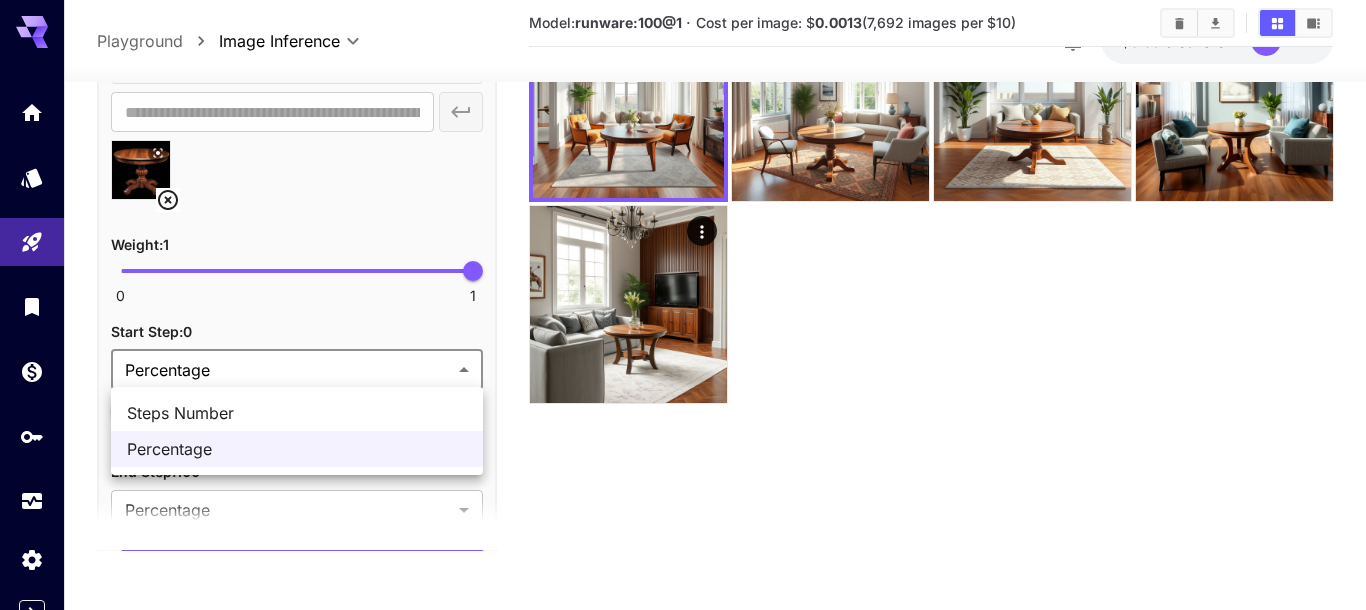 click on "**********" at bounding box center (683, 226) 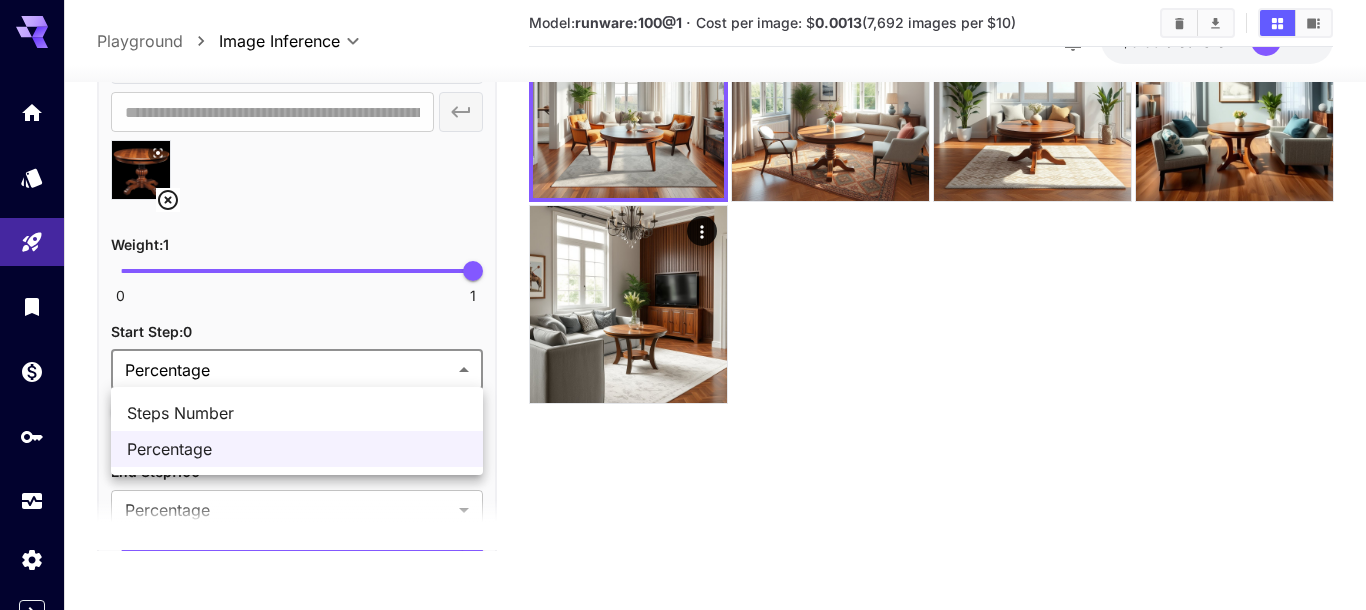 click at bounding box center (683, 305) 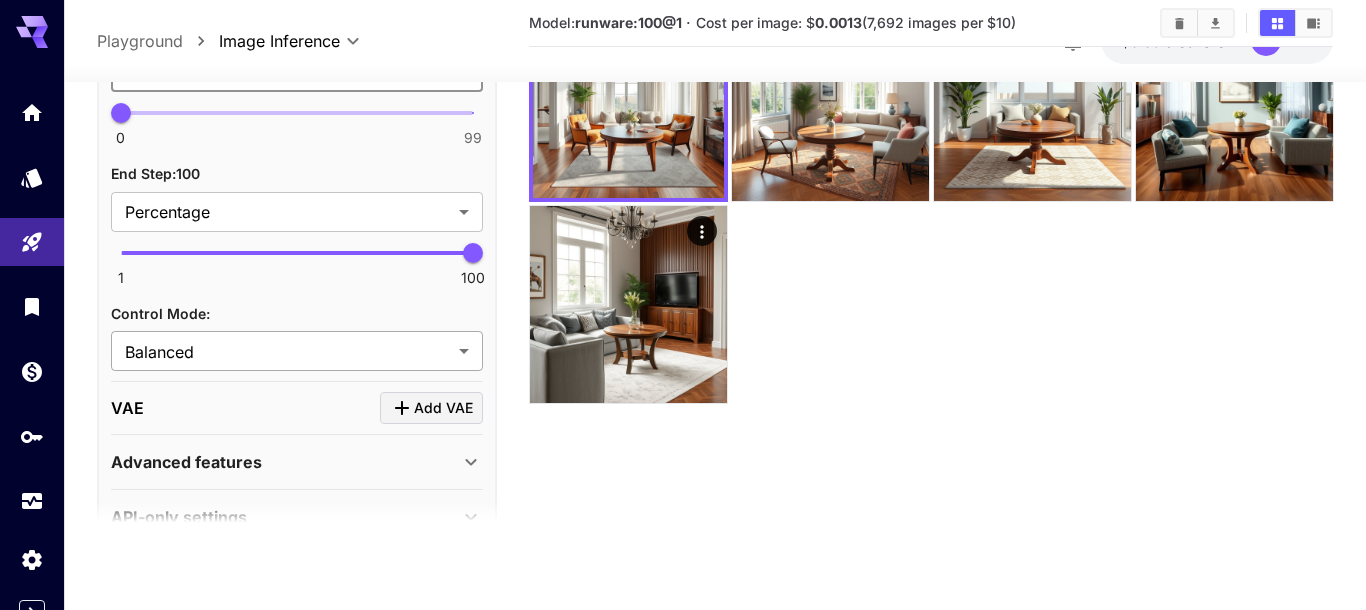 scroll, scrollTop: 2627, scrollLeft: 0, axis: vertical 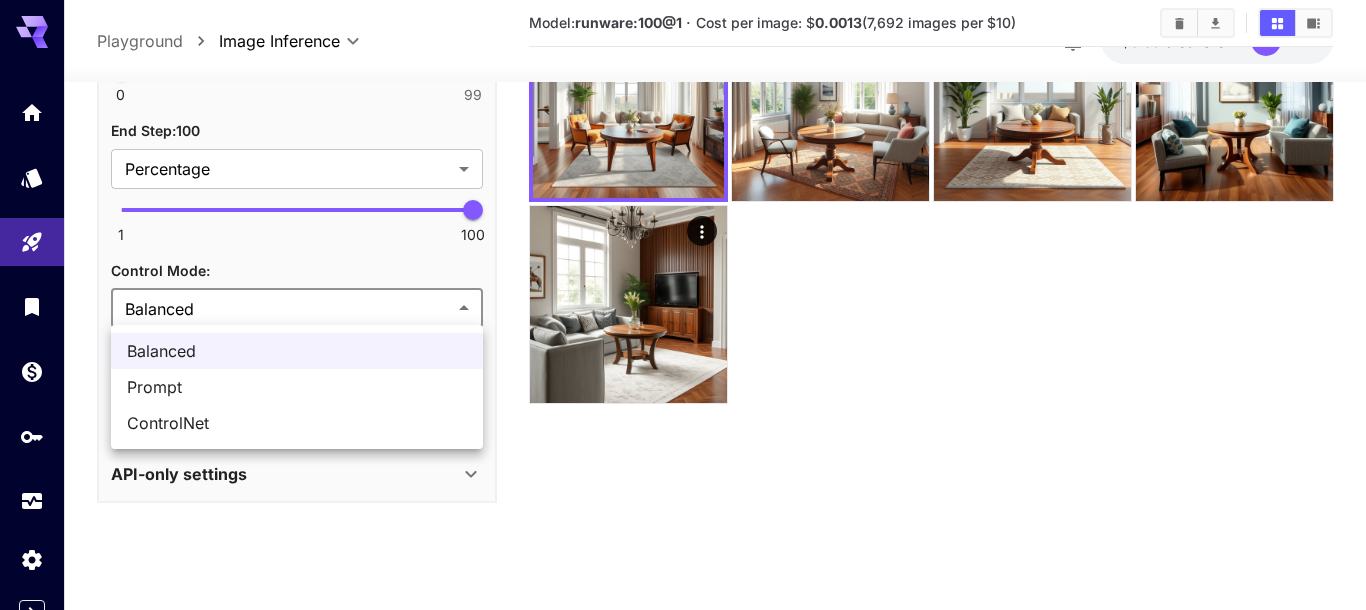 click on "**********" at bounding box center (683, 226) 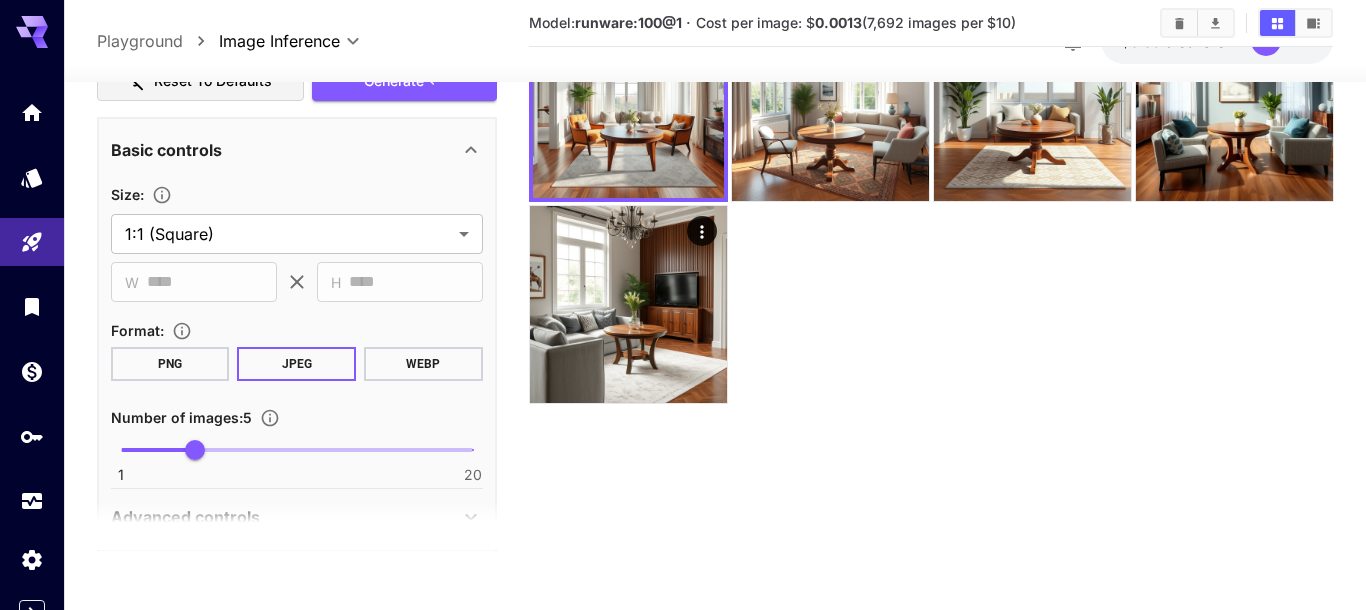 scroll, scrollTop: 575, scrollLeft: 0, axis: vertical 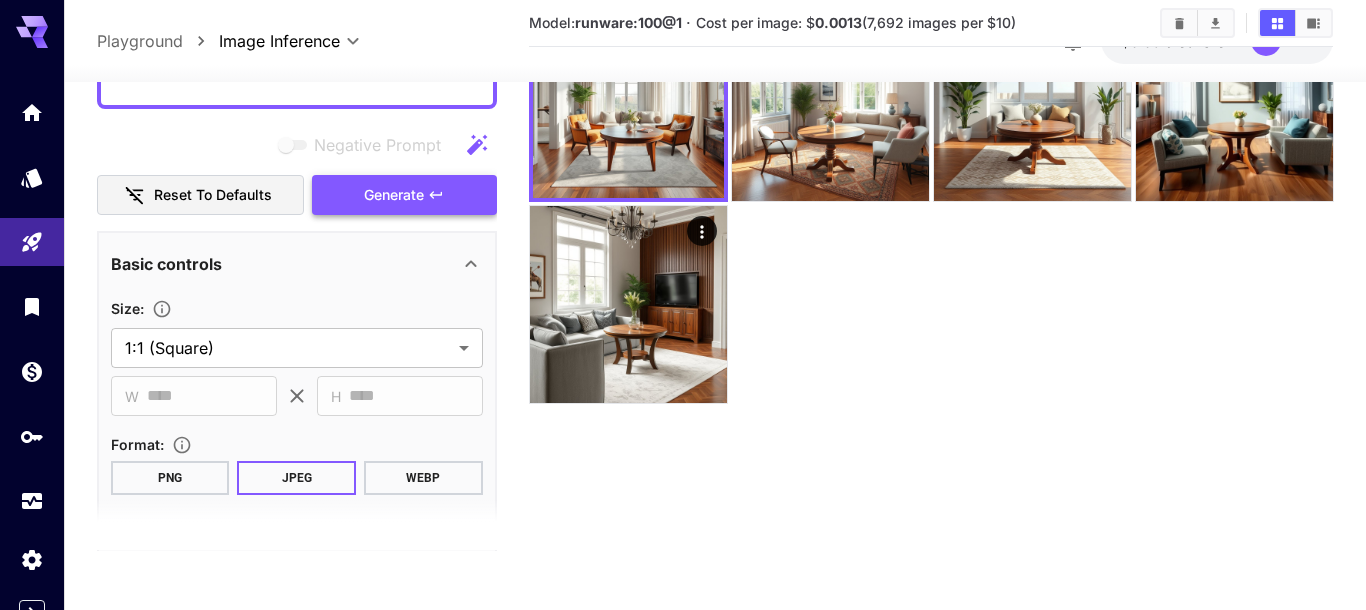 click on "Negative Prompt Reset to defaults Generate" at bounding box center [297, 169] 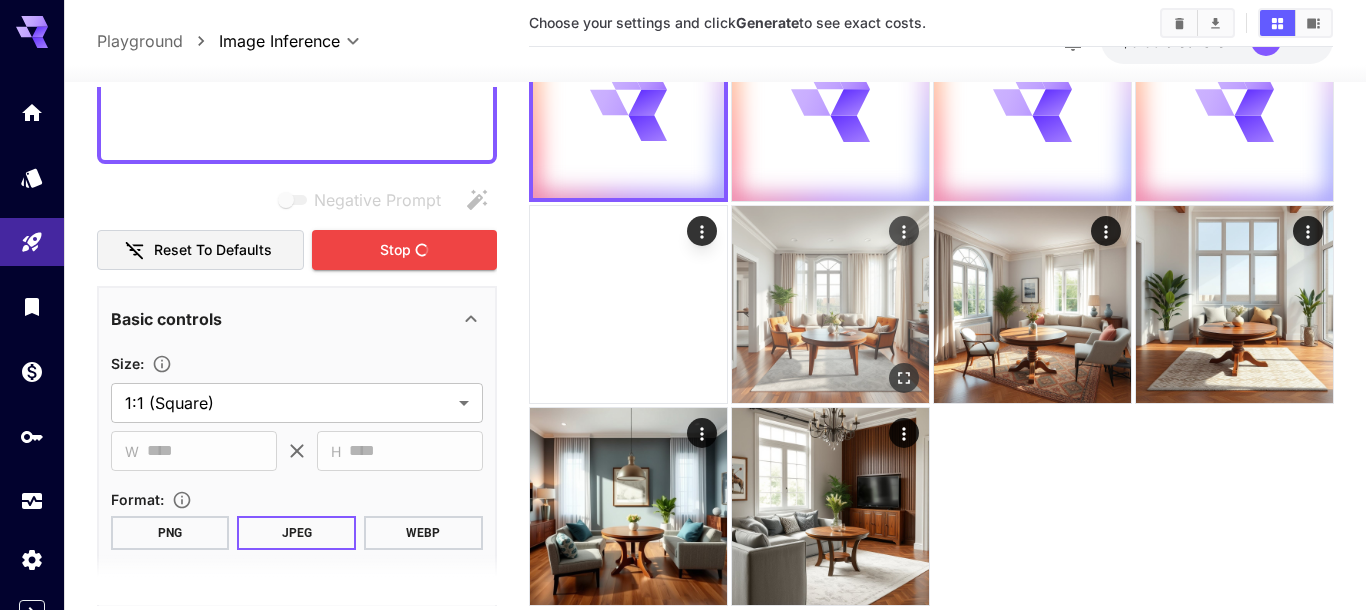 scroll, scrollTop: 20, scrollLeft: 0, axis: vertical 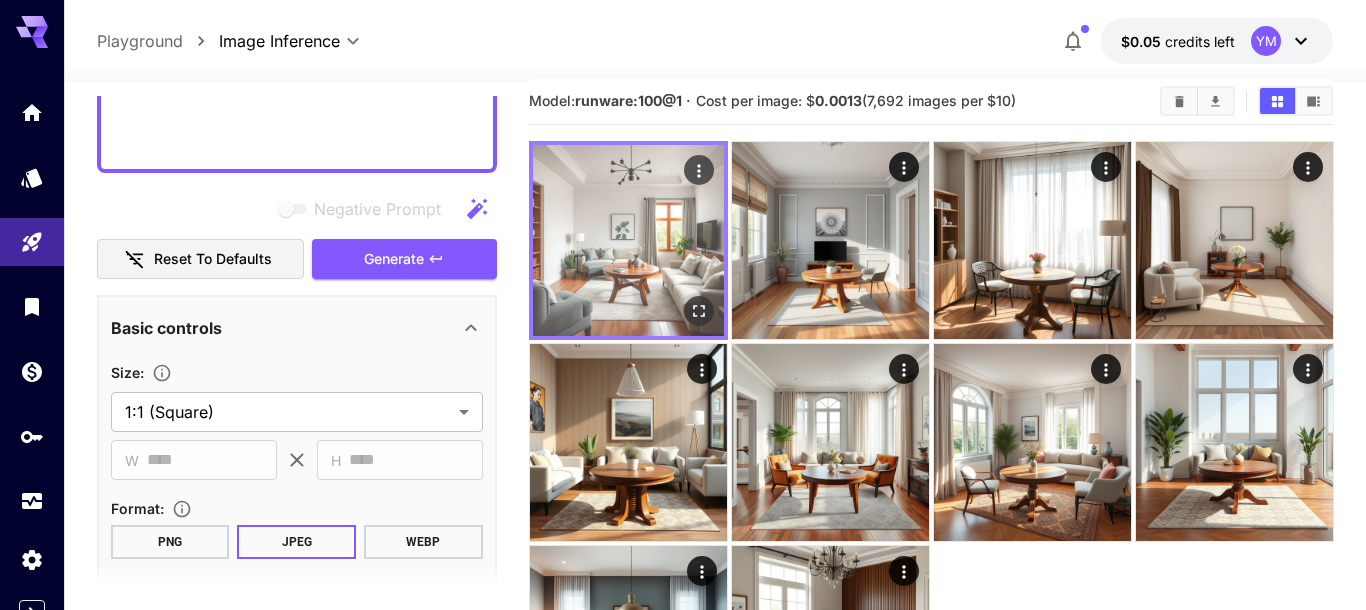 click at bounding box center [628, 240] 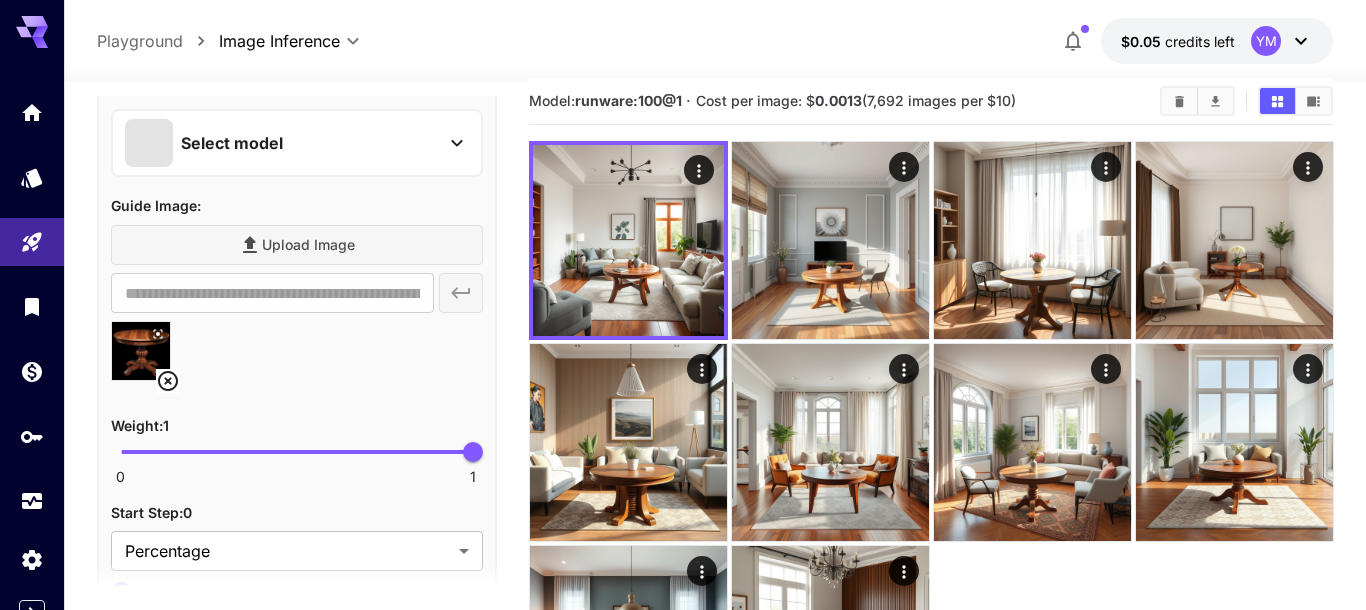 scroll, scrollTop: 2171, scrollLeft: 0, axis: vertical 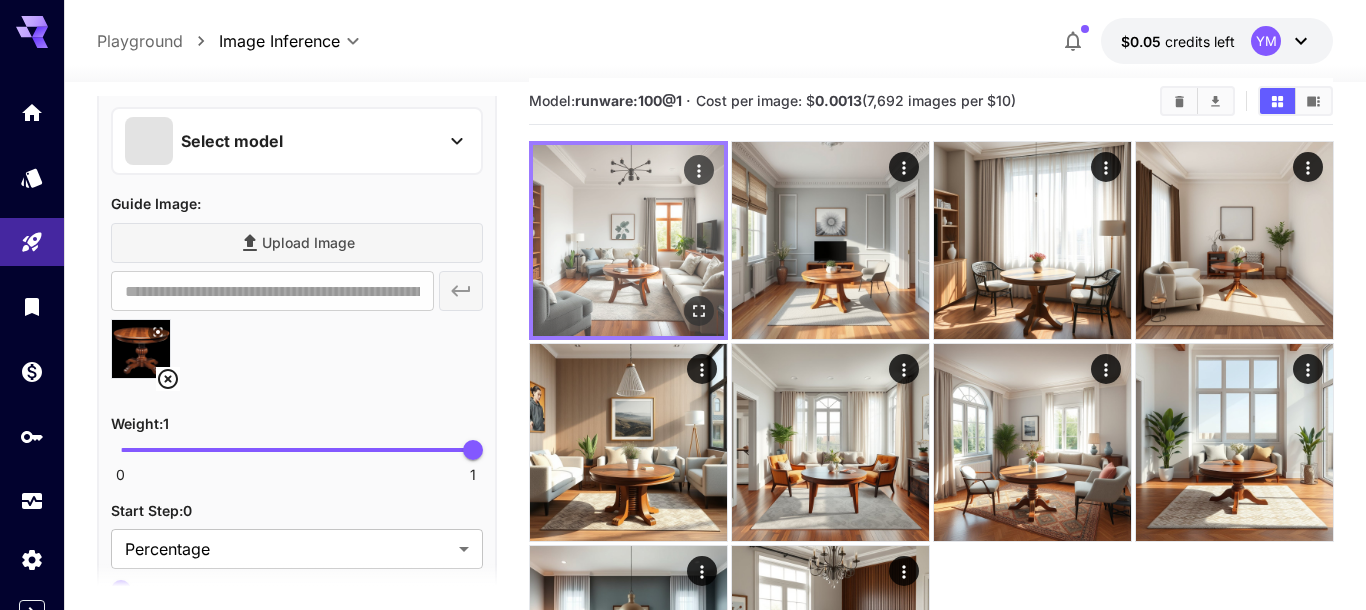 click at bounding box center (628, 240) 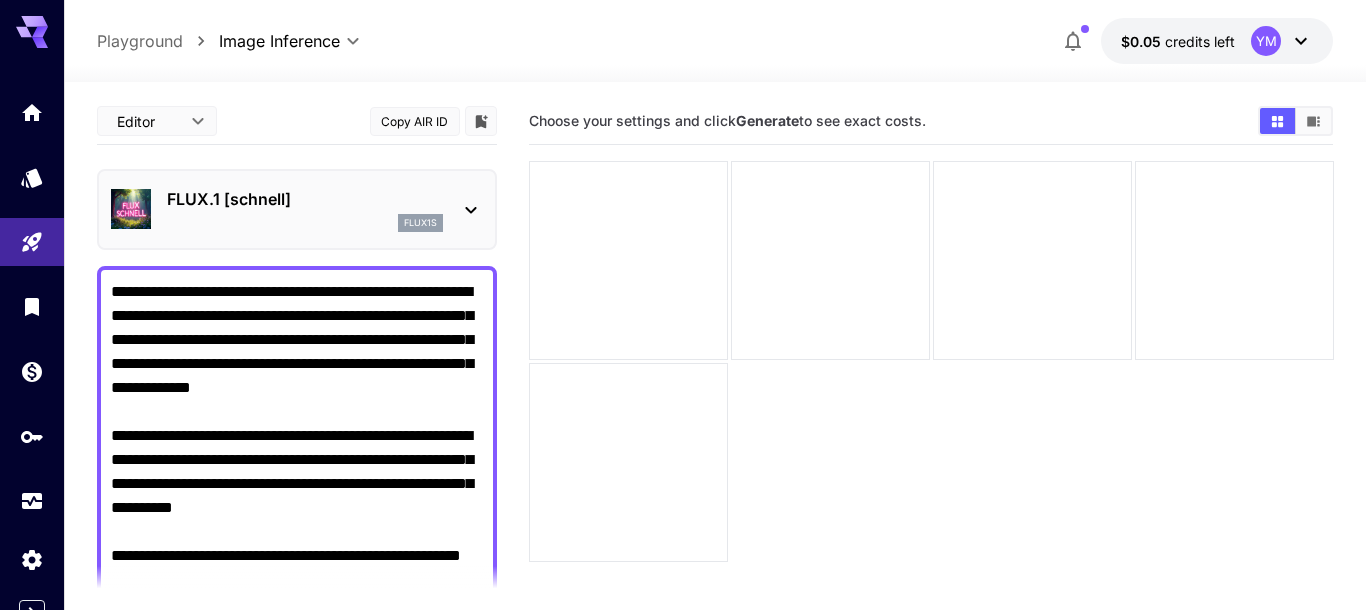 scroll, scrollTop: 158, scrollLeft: 0, axis: vertical 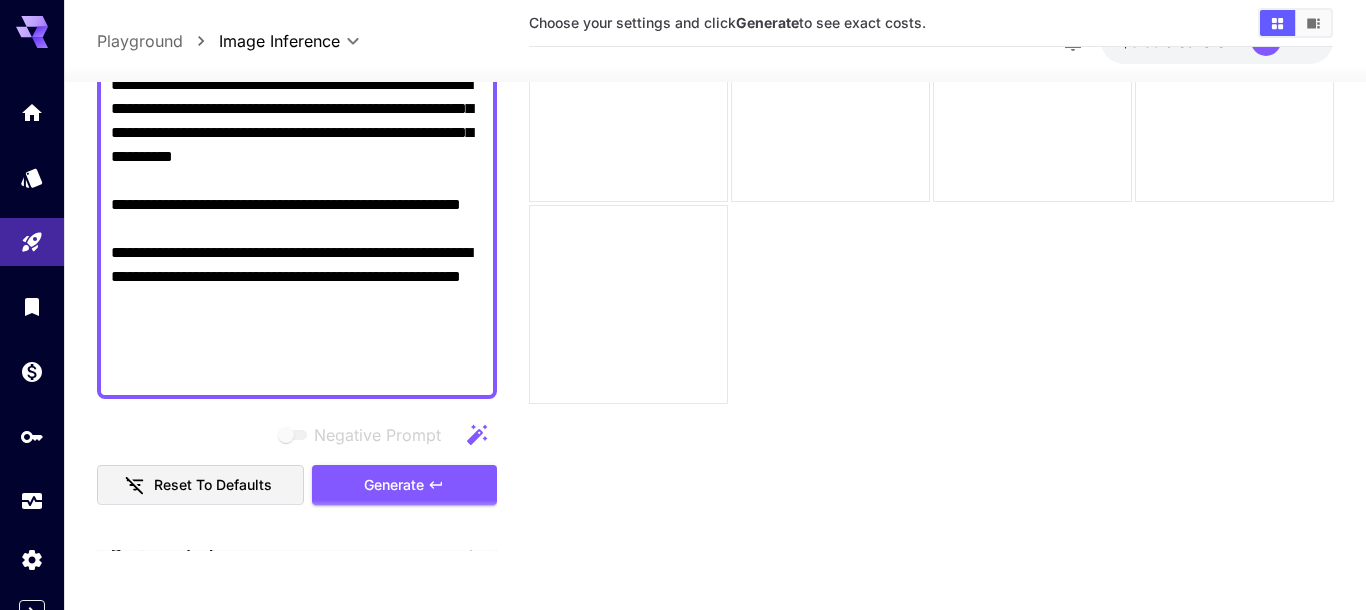 click on "Reset to defaults" at bounding box center [201, 484] 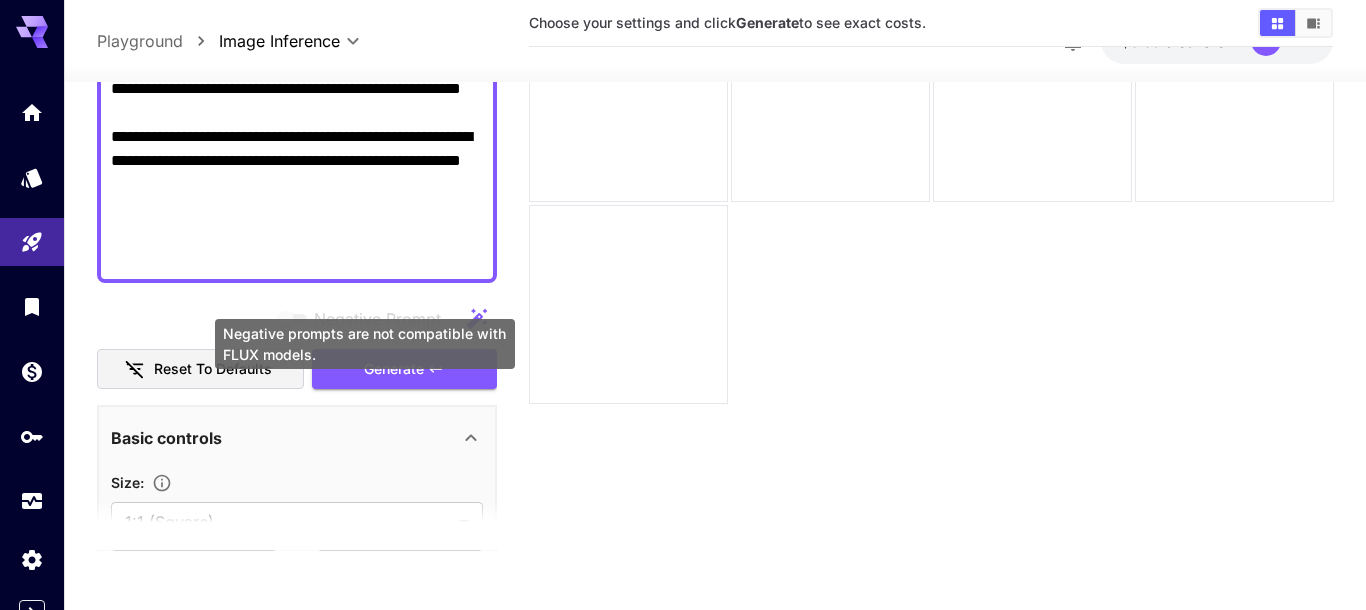scroll, scrollTop: 285, scrollLeft: 0, axis: vertical 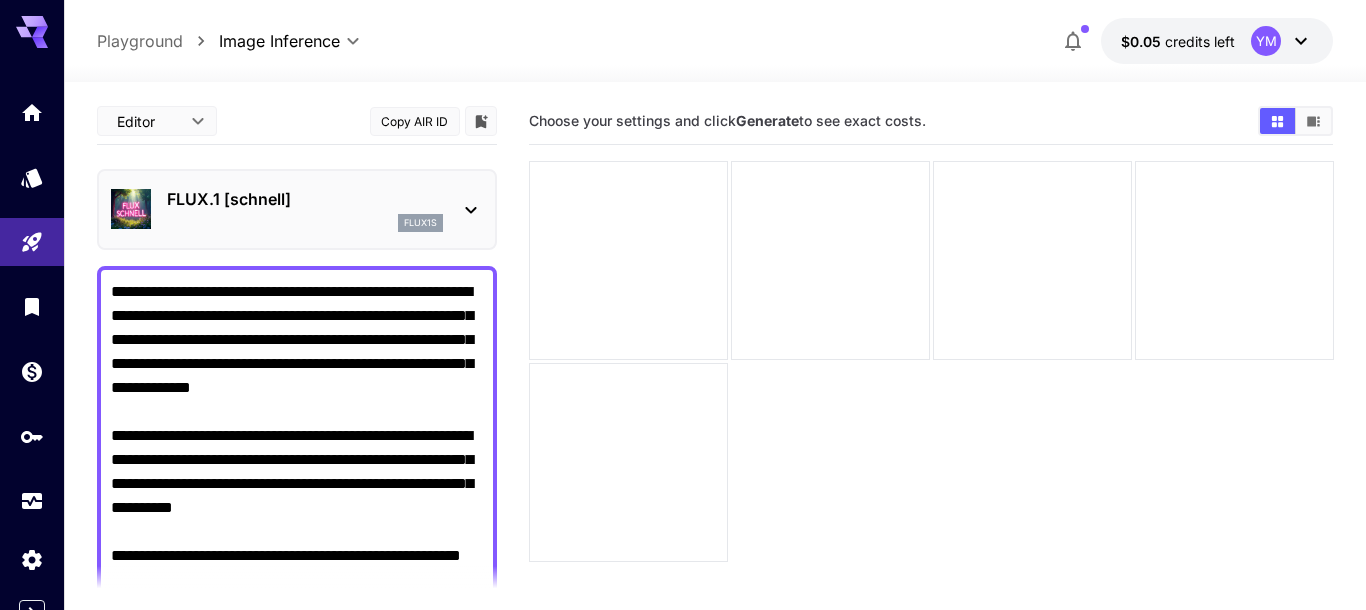 drag, startPoint x: 227, startPoint y: 323, endPoint x: 412, endPoint y: 305, distance: 185.87361 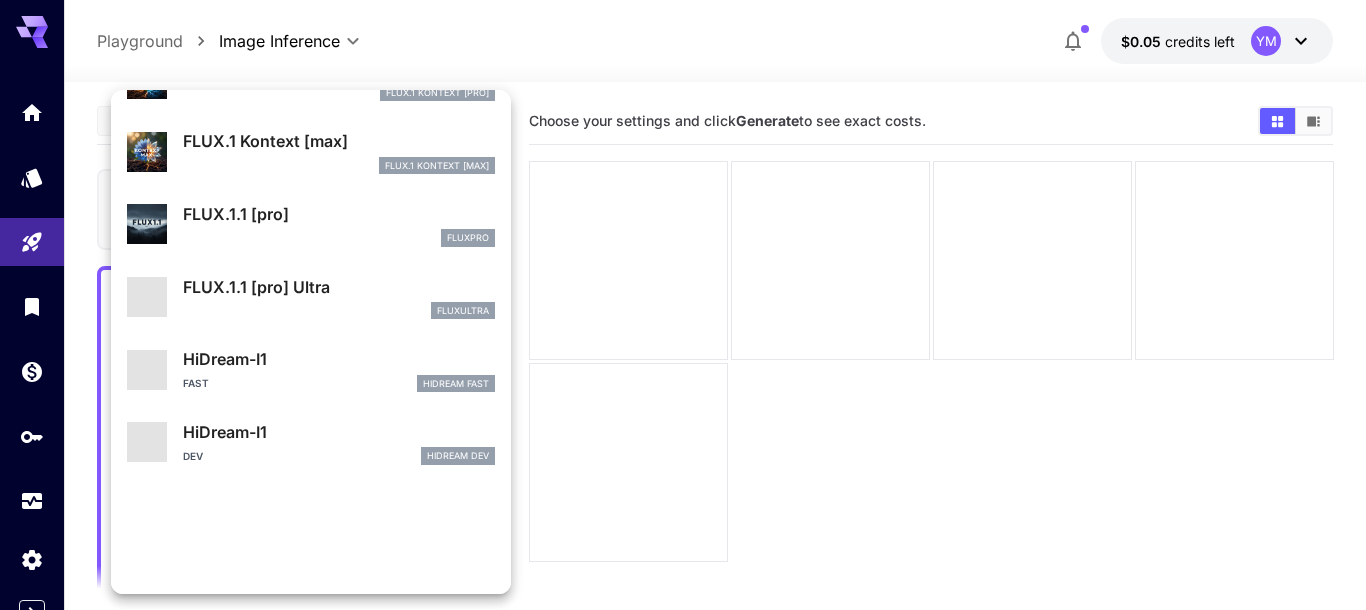 scroll, scrollTop: 377, scrollLeft: 0, axis: vertical 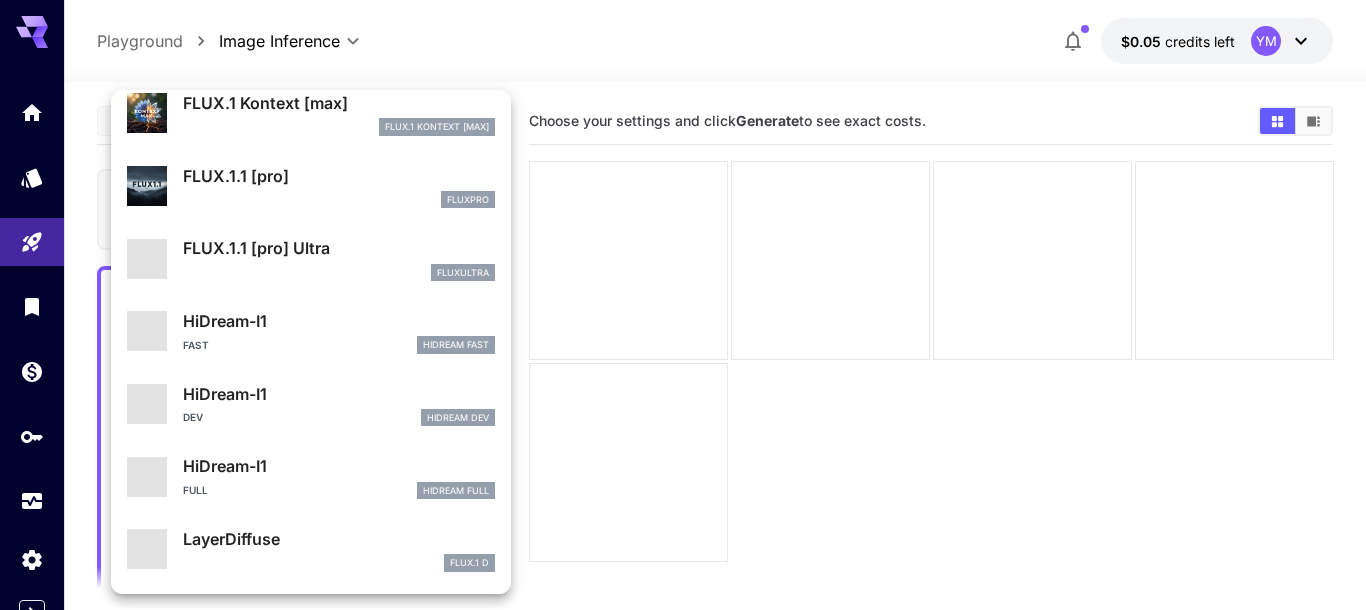 drag, startPoint x: 377, startPoint y: 570, endPoint x: 304, endPoint y: 14, distance: 560.7718 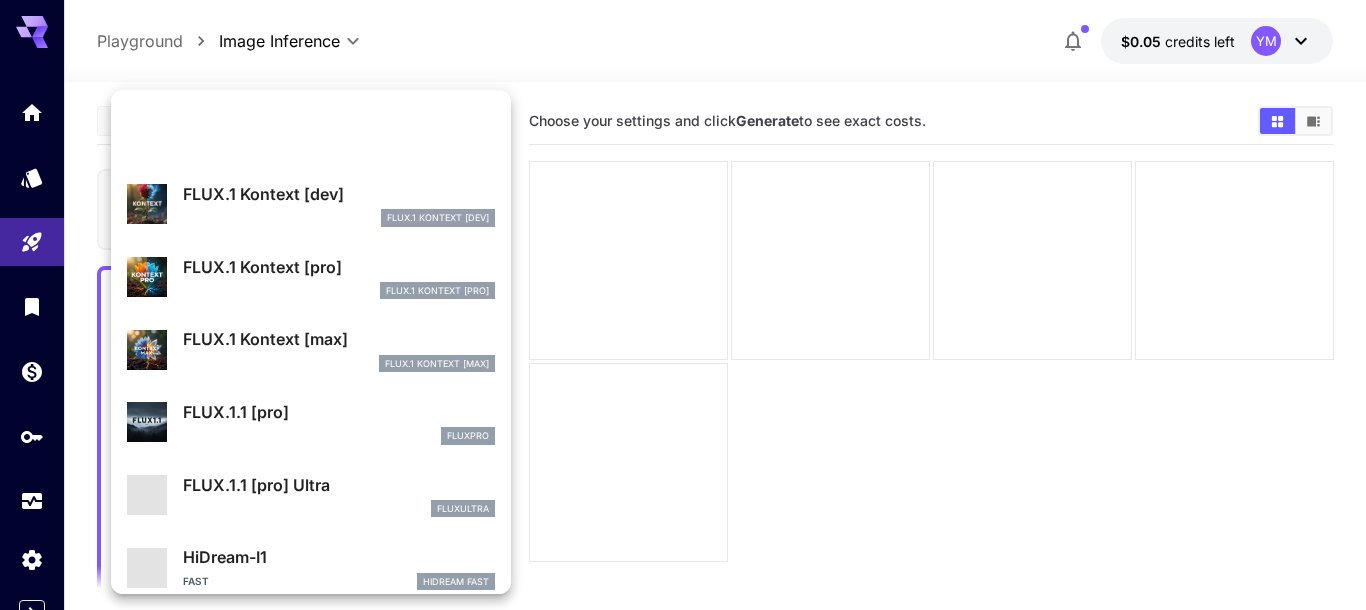 scroll, scrollTop: 0, scrollLeft: 0, axis: both 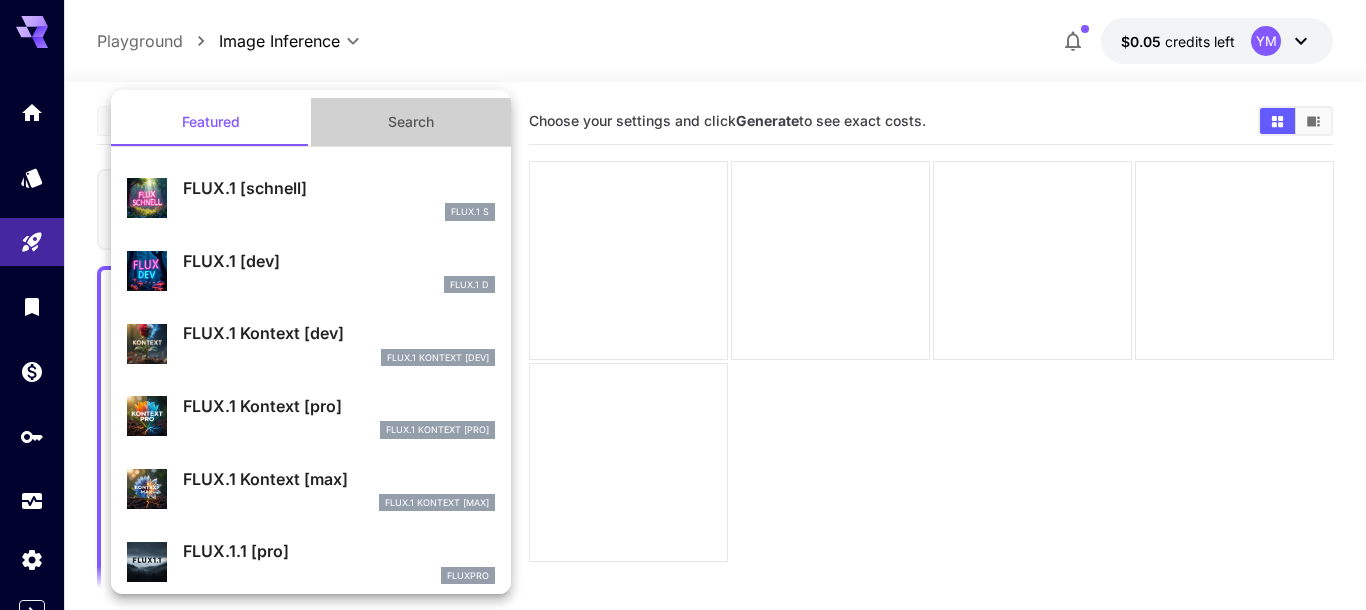 click on "Search" at bounding box center [411, 122] 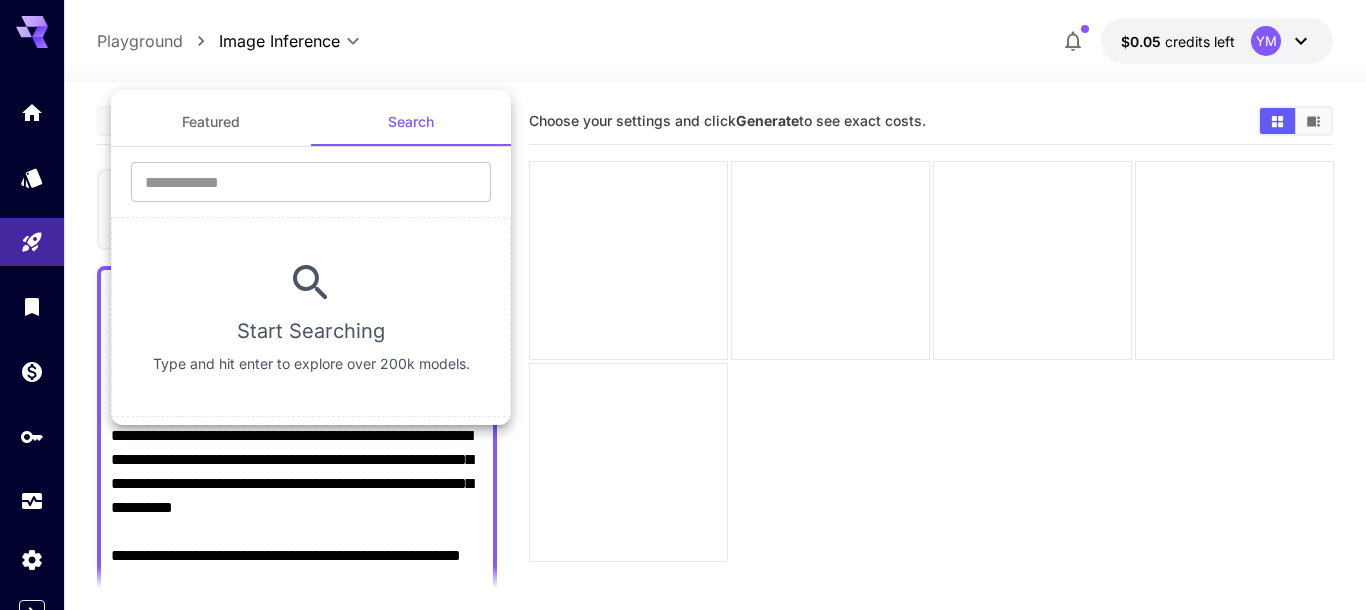 click on "Featured" at bounding box center [211, 122] 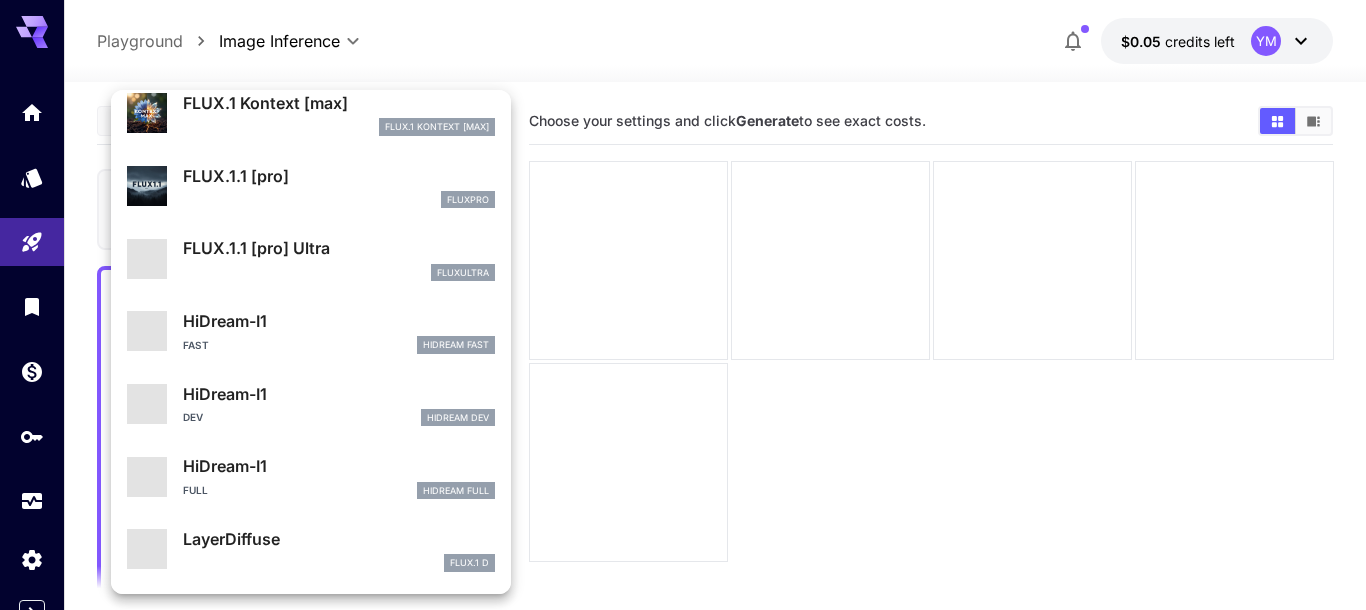 scroll, scrollTop: 377, scrollLeft: 0, axis: vertical 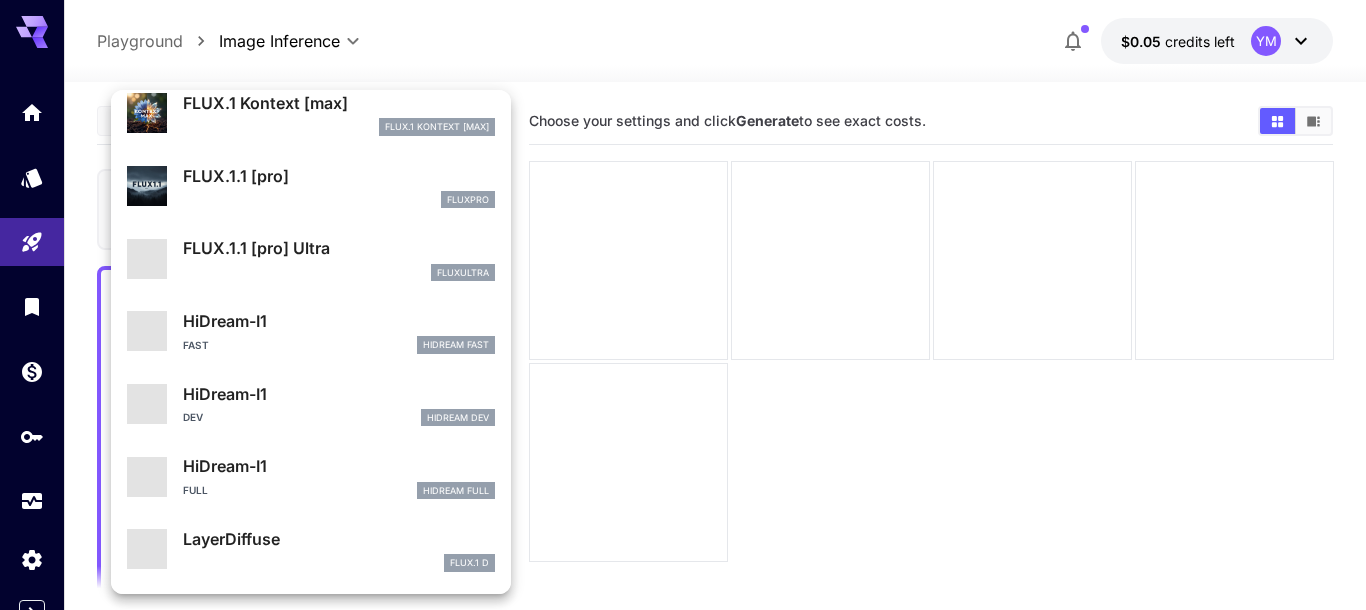 drag, startPoint x: 316, startPoint y: 551, endPoint x: 275, endPoint y: 27, distance: 525.60156 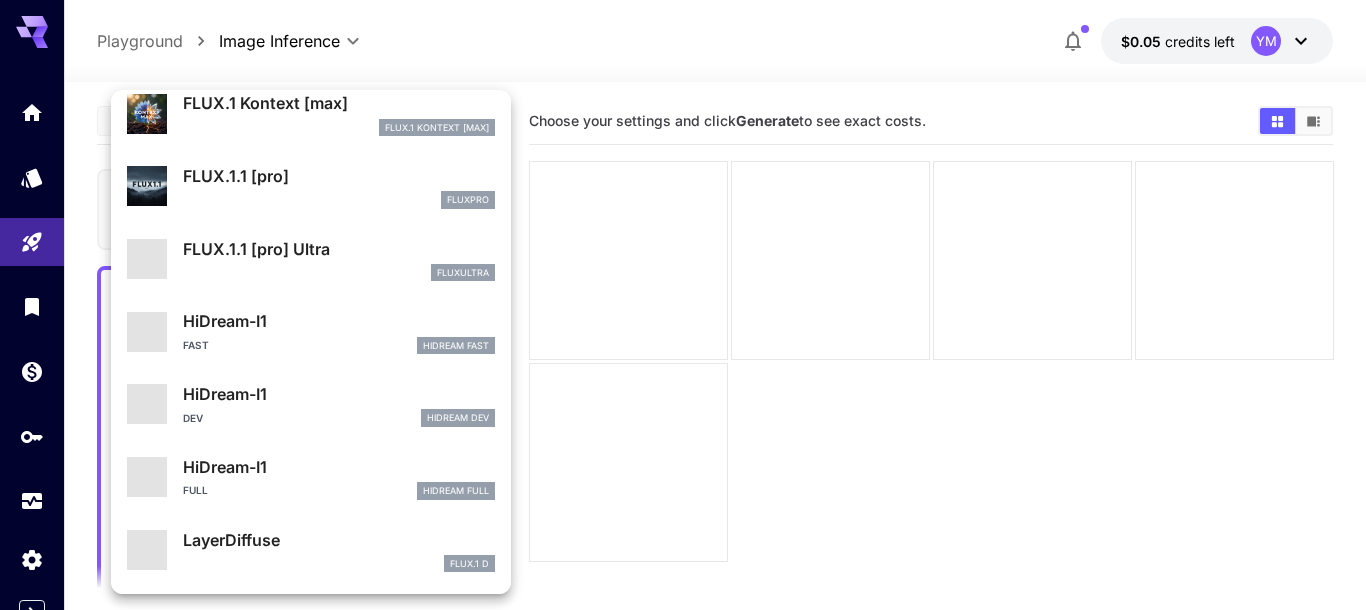 scroll, scrollTop: 0, scrollLeft: 0, axis: both 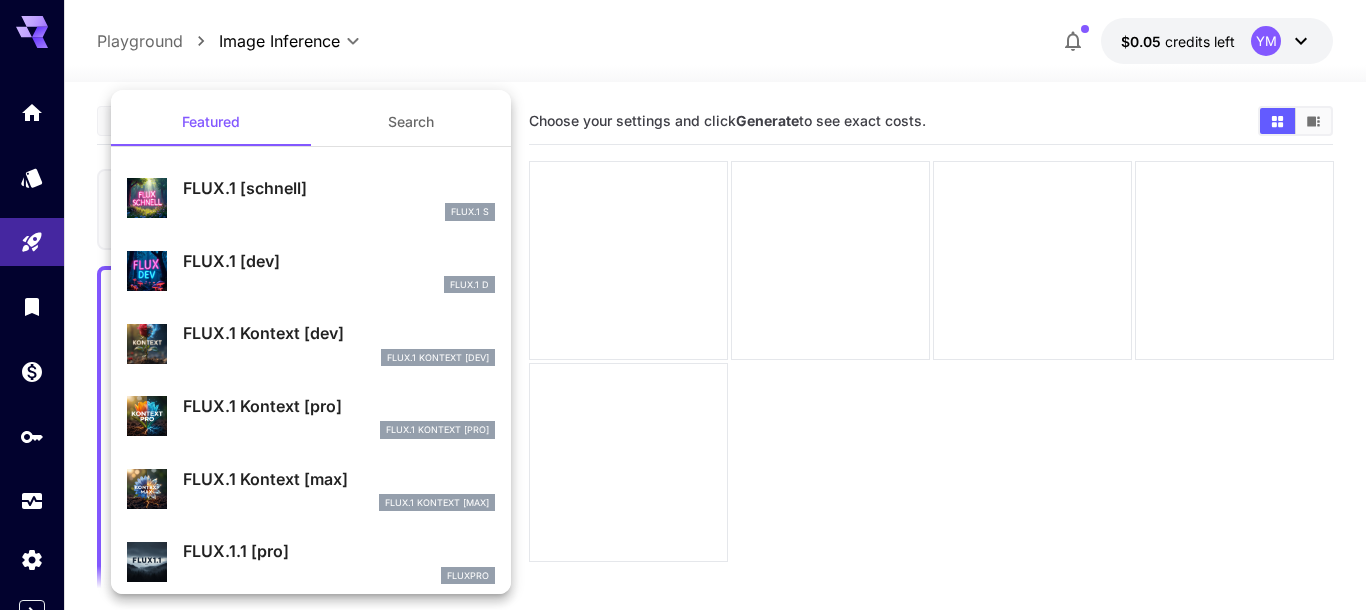 click at bounding box center (683, 305) 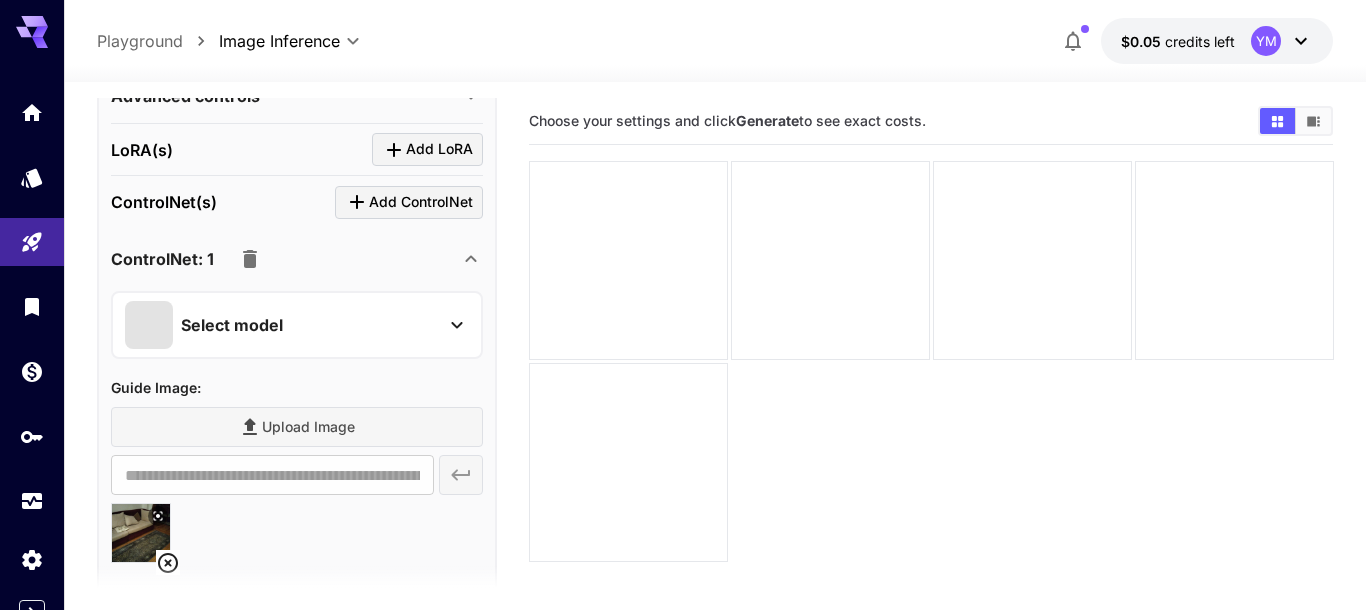 scroll, scrollTop: 1140, scrollLeft: 0, axis: vertical 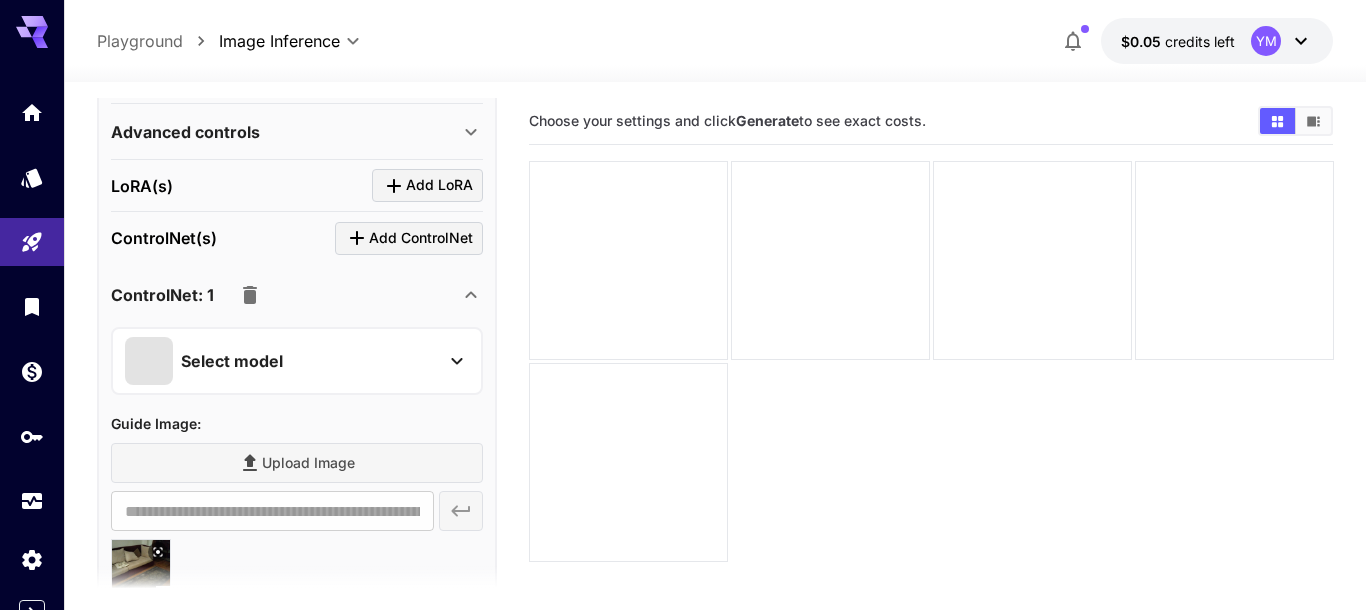 click 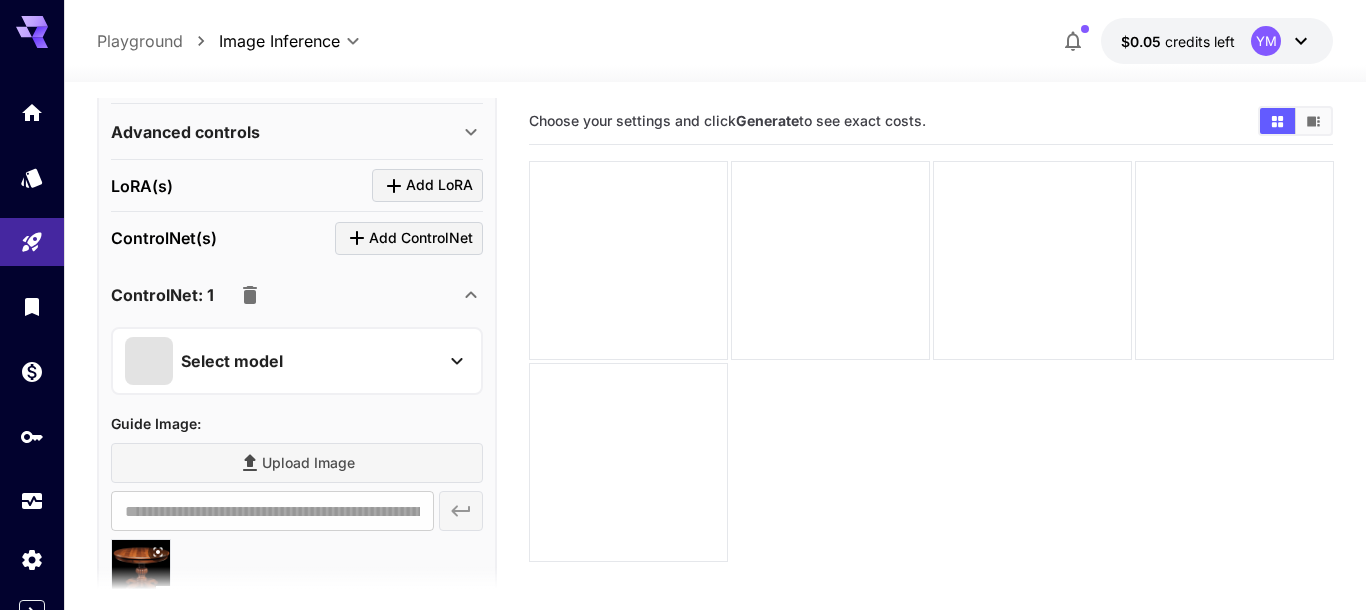 click 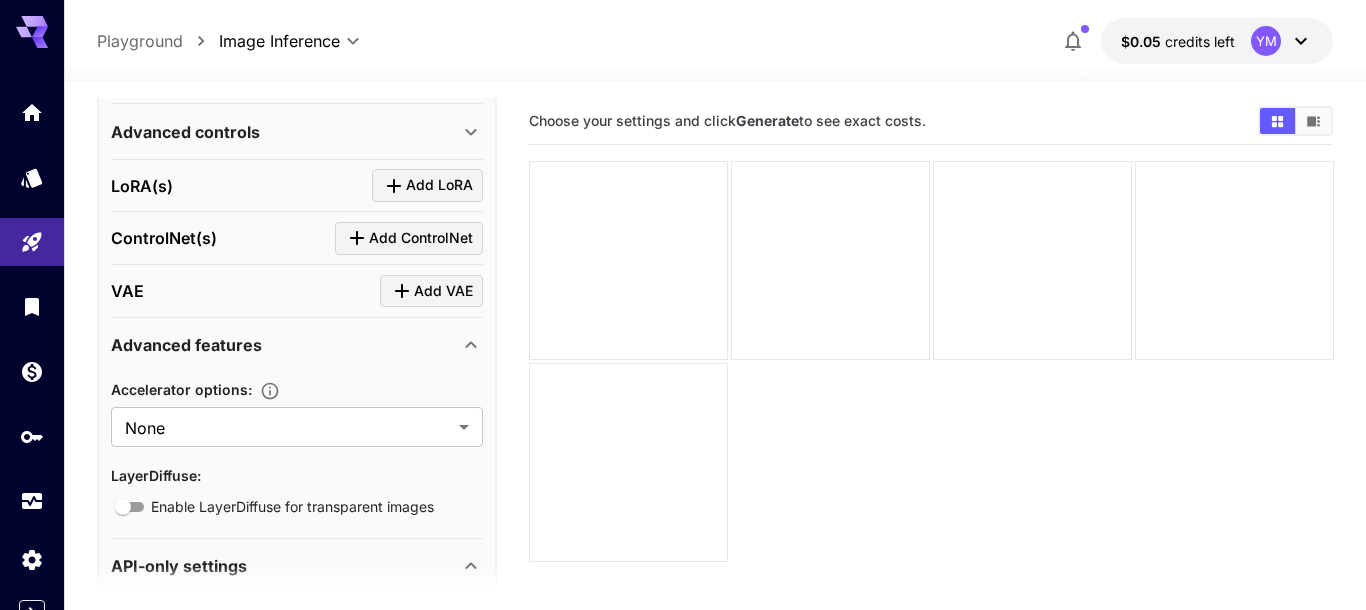 scroll, scrollTop: 1254, scrollLeft: 0, axis: vertical 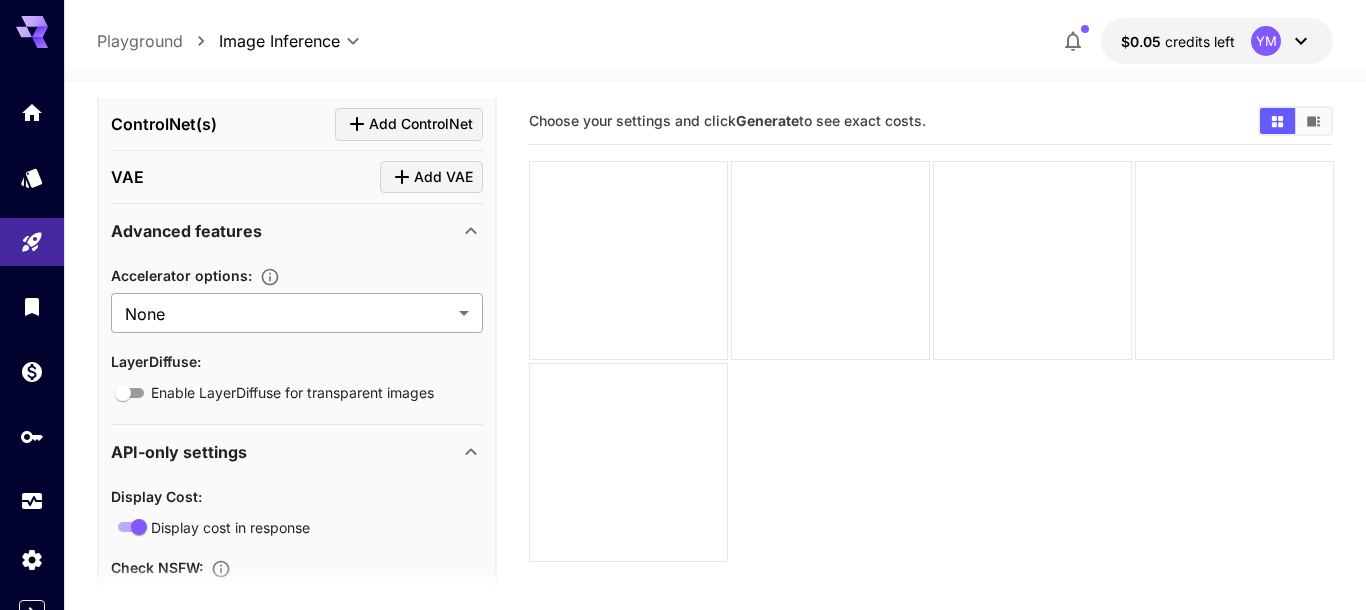 click on "**********" at bounding box center (683, 384) 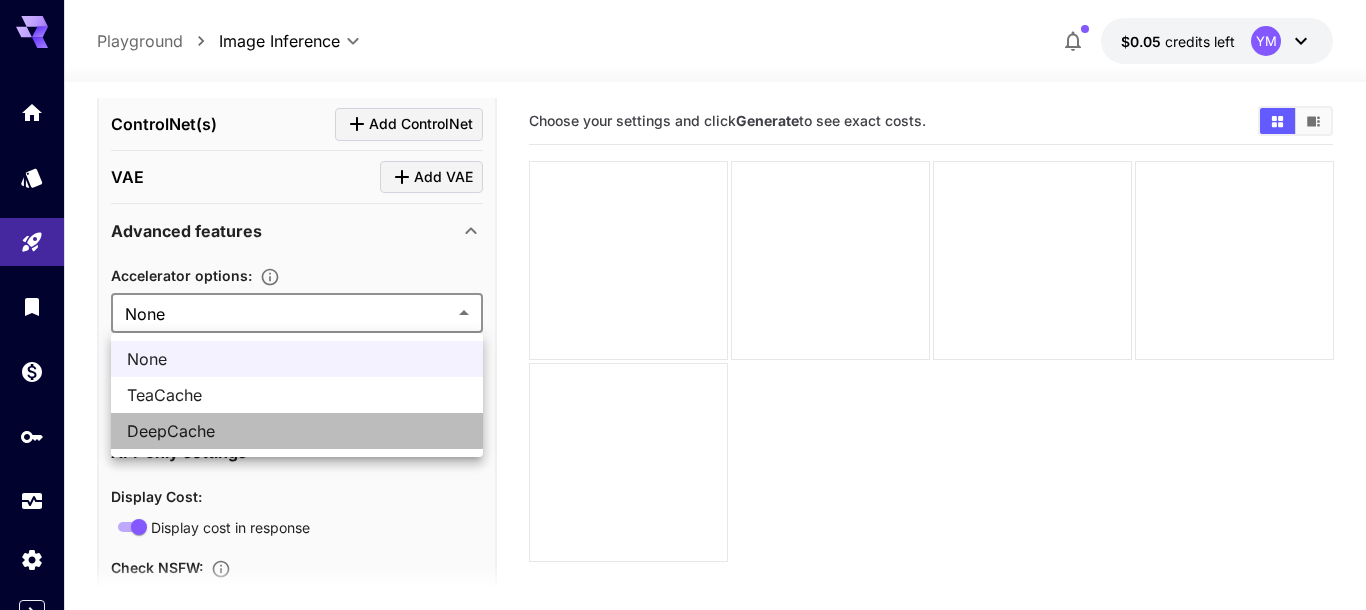 click on "DeepCache" at bounding box center (297, 431) 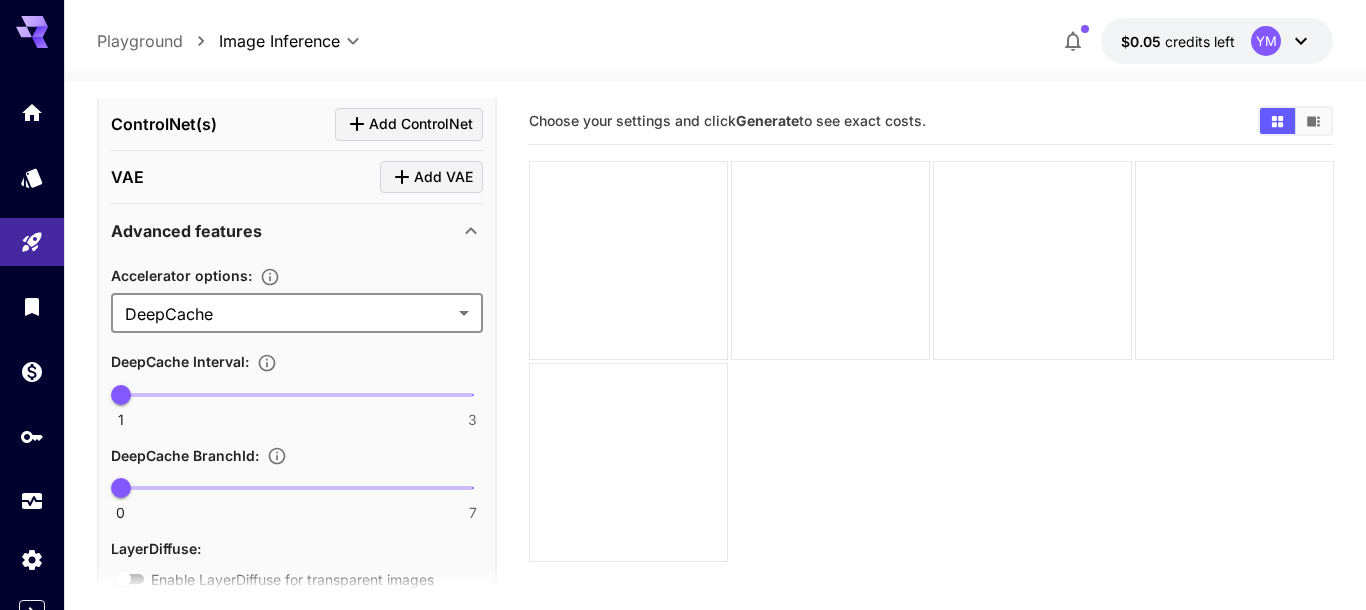 type on "*********" 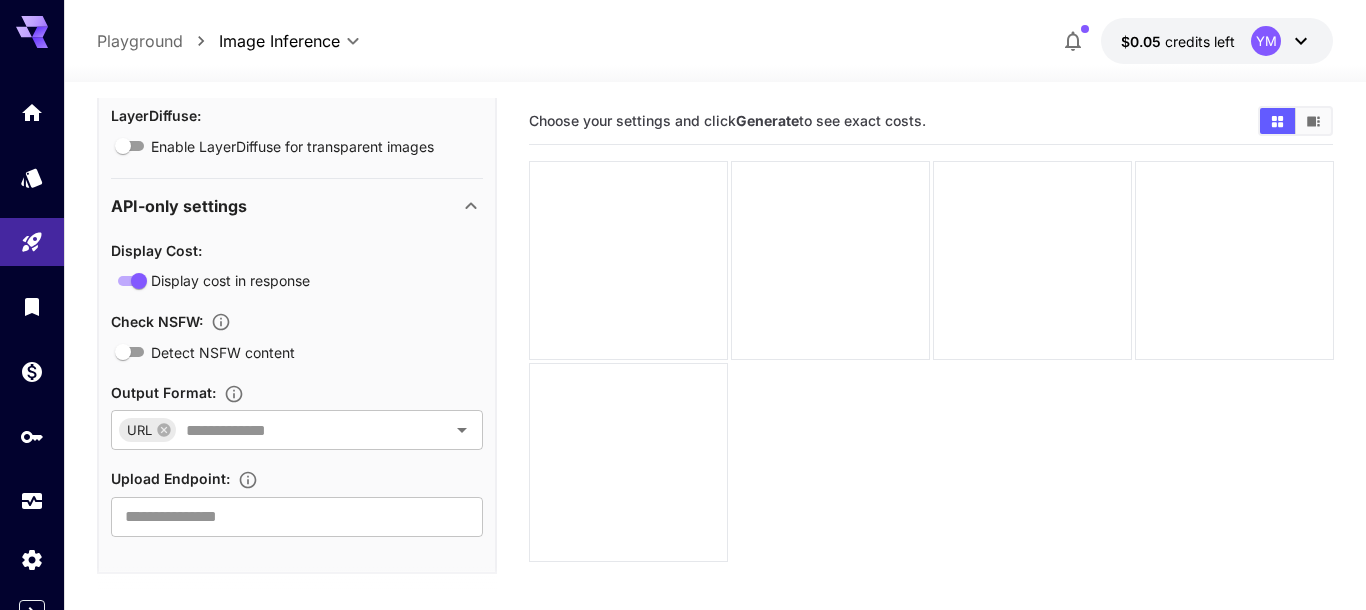 scroll, scrollTop: 1694, scrollLeft: 0, axis: vertical 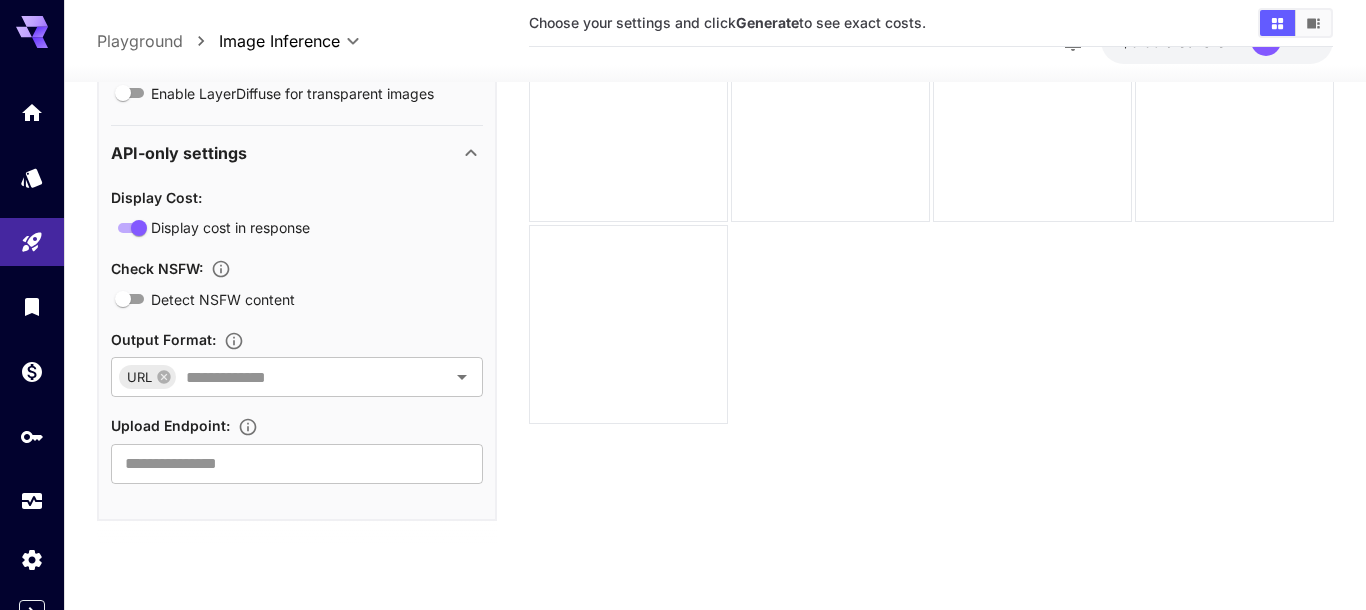 click on "API-only settings" at bounding box center [285, 152] 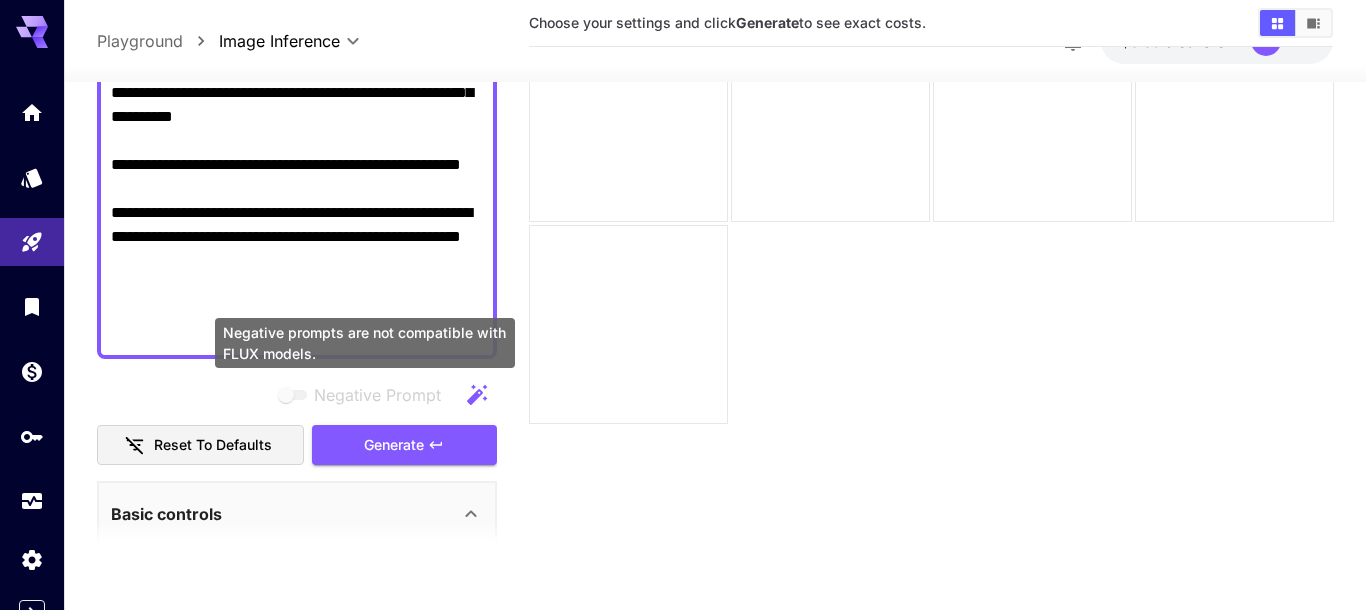 scroll, scrollTop: 329, scrollLeft: 0, axis: vertical 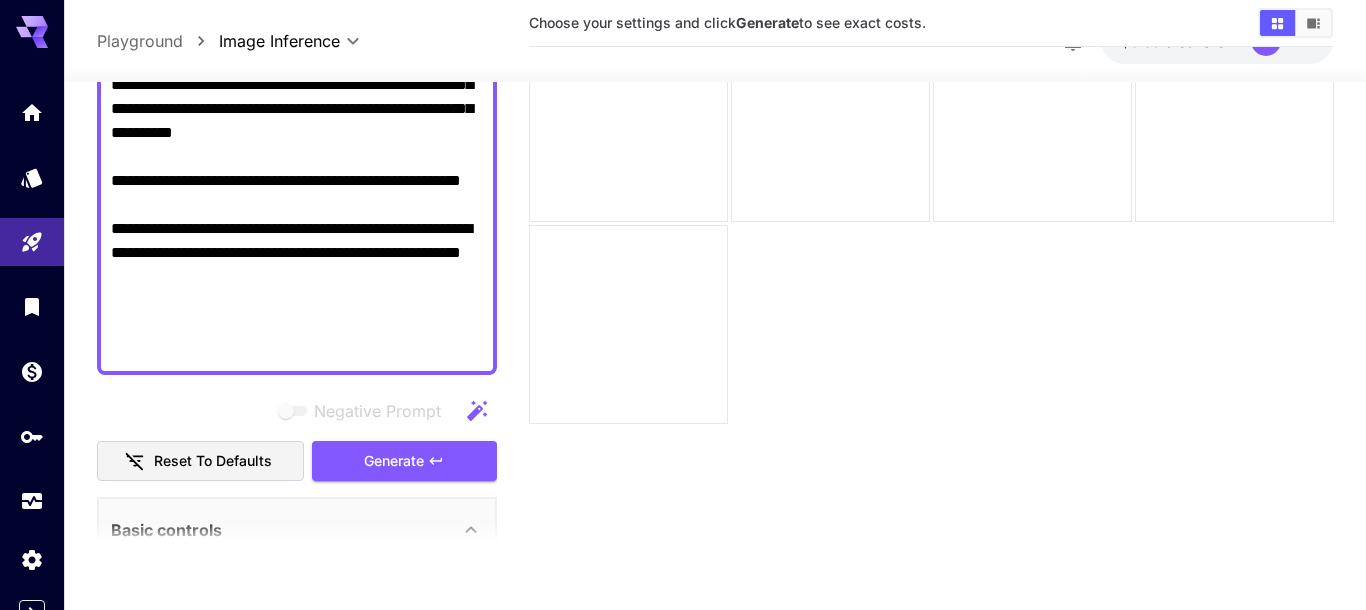 drag, startPoint x: 313, startPoint y: 351, endPoint x: 281, endPoint y: 311, distance: 51.224995 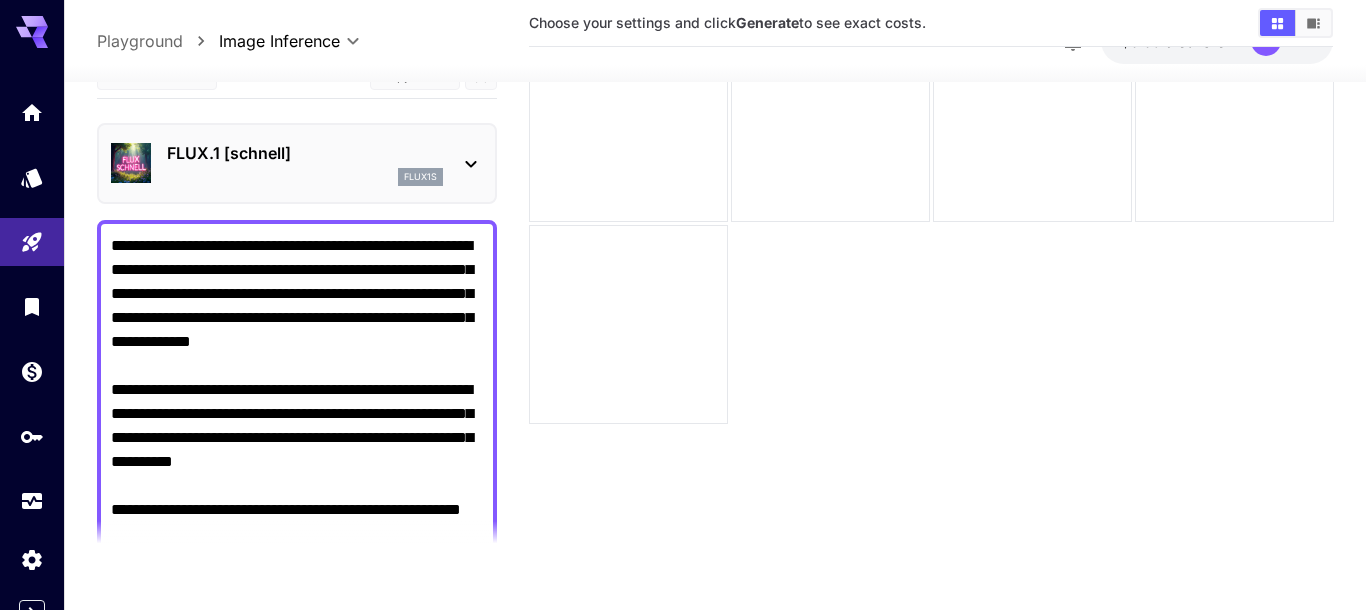 scroll, scrollTop: 0, scrollLeft: 0, axis: both 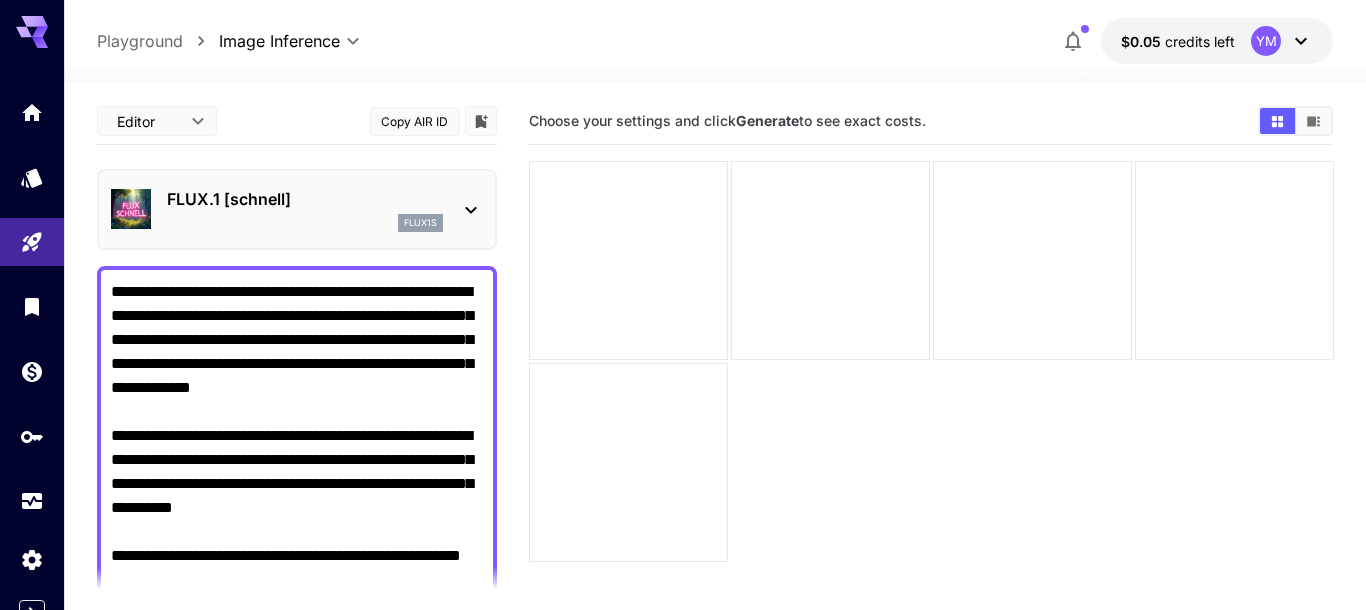 drag, startPoint x: 304, startPoint y: 332, endPoint x: 100, endPoint y: 301, distance: 206.34195 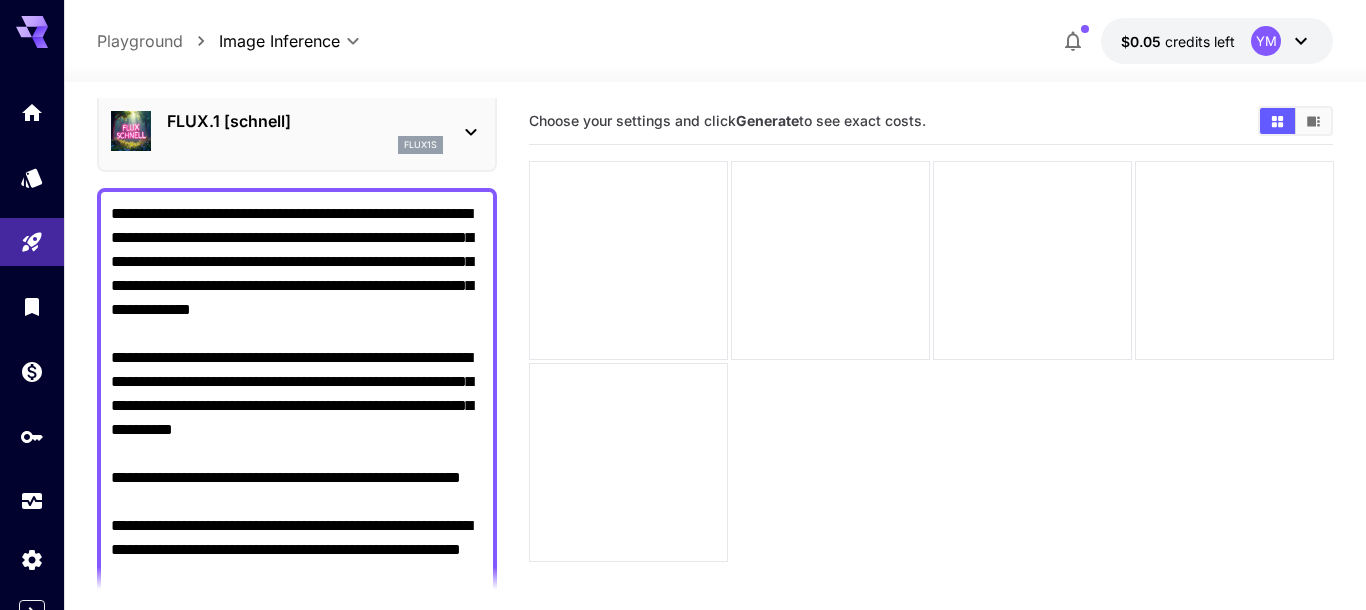 scroll, scrollTop: 114, scrollLeft: 0, axis: vertical 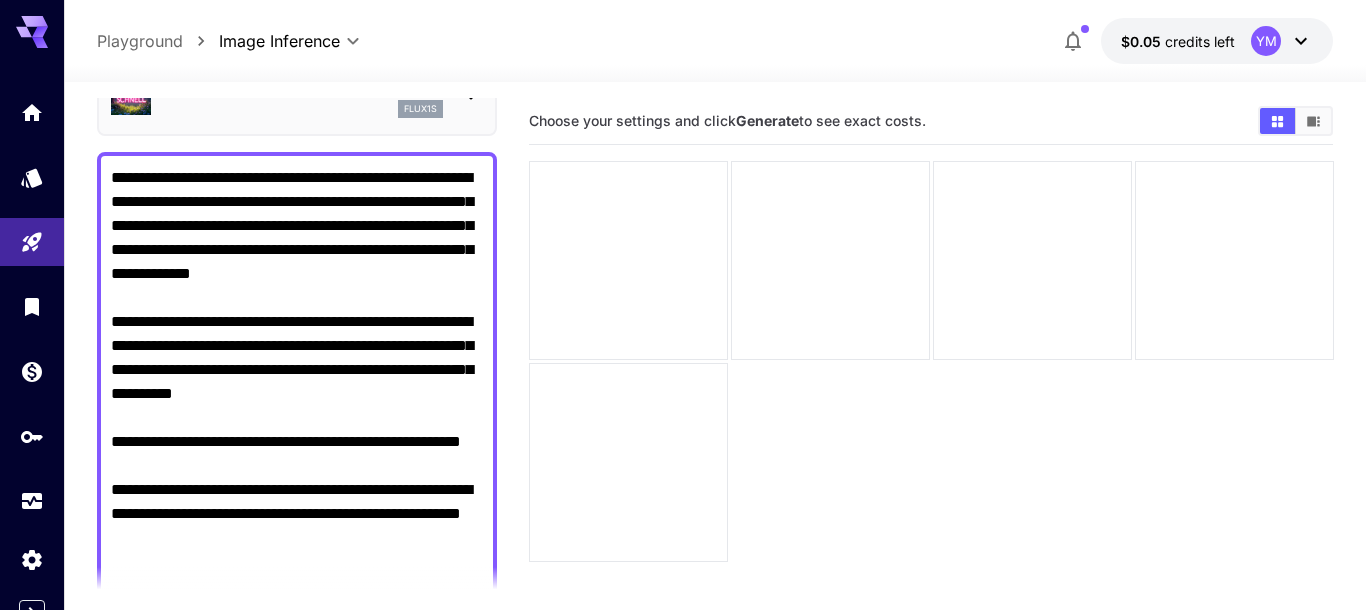 click on "**********" at bounding box center [297, 394] 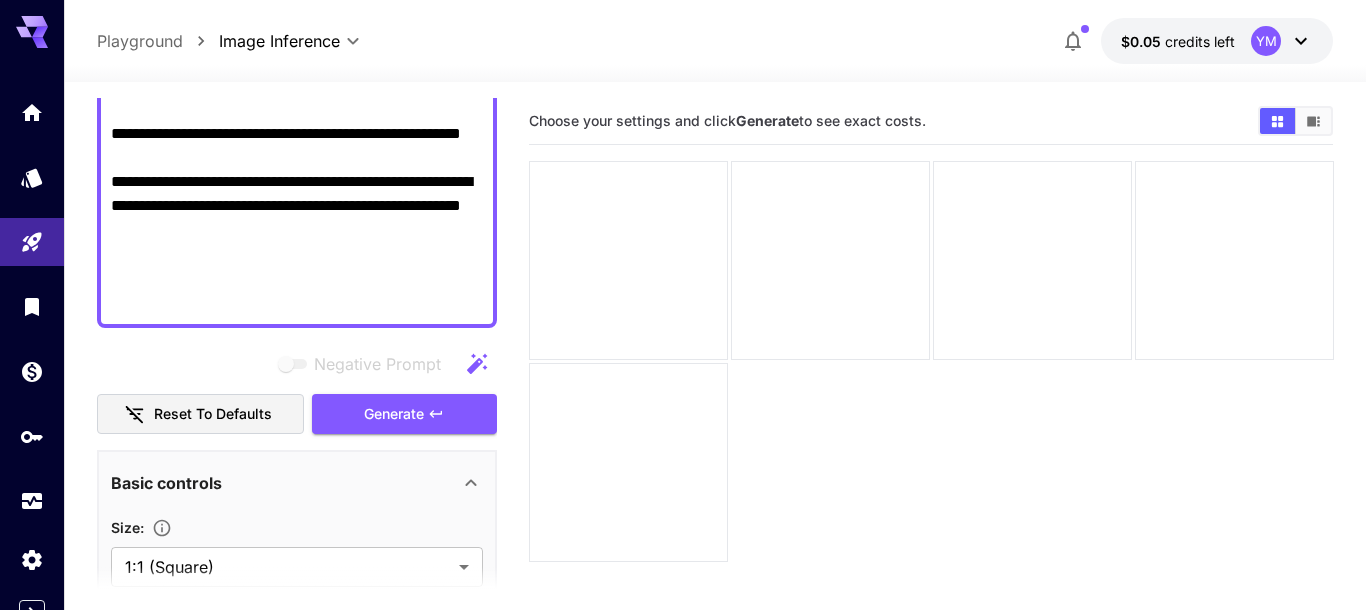 scroll, scrollTop: 456, scrollLeft: 0, axis: vertical 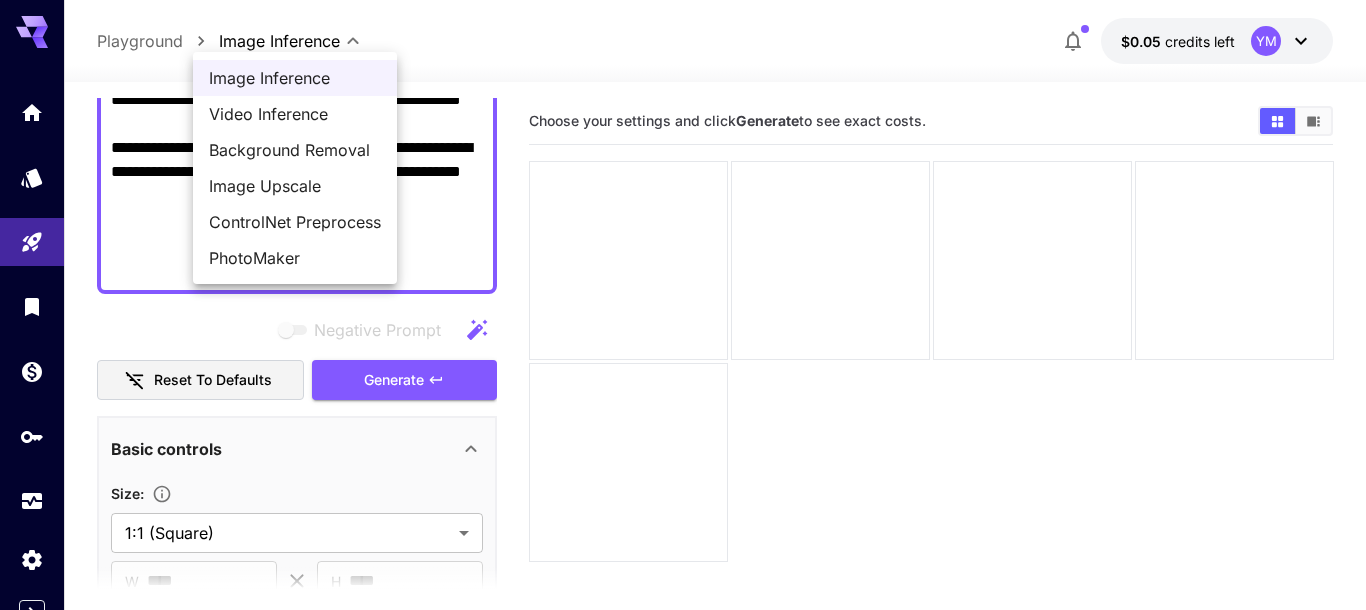click on "**********" at bounding box center [683, 384] 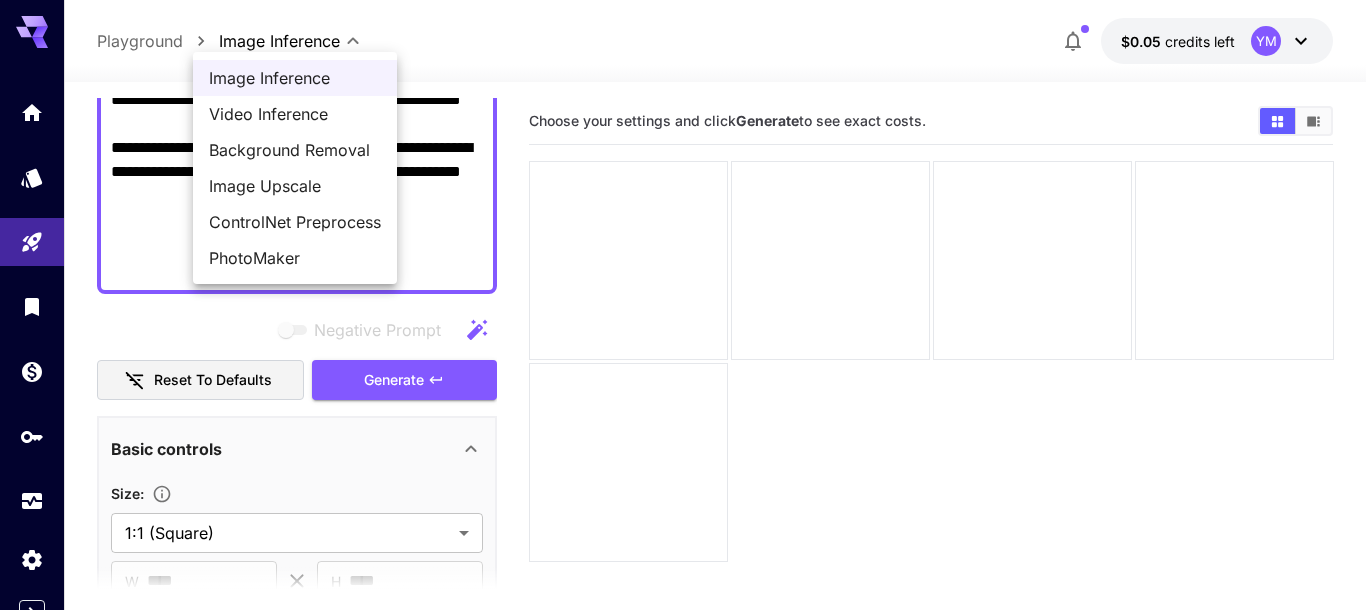 click on "ControlNet Preprocess" at bounding box center (295, 222) 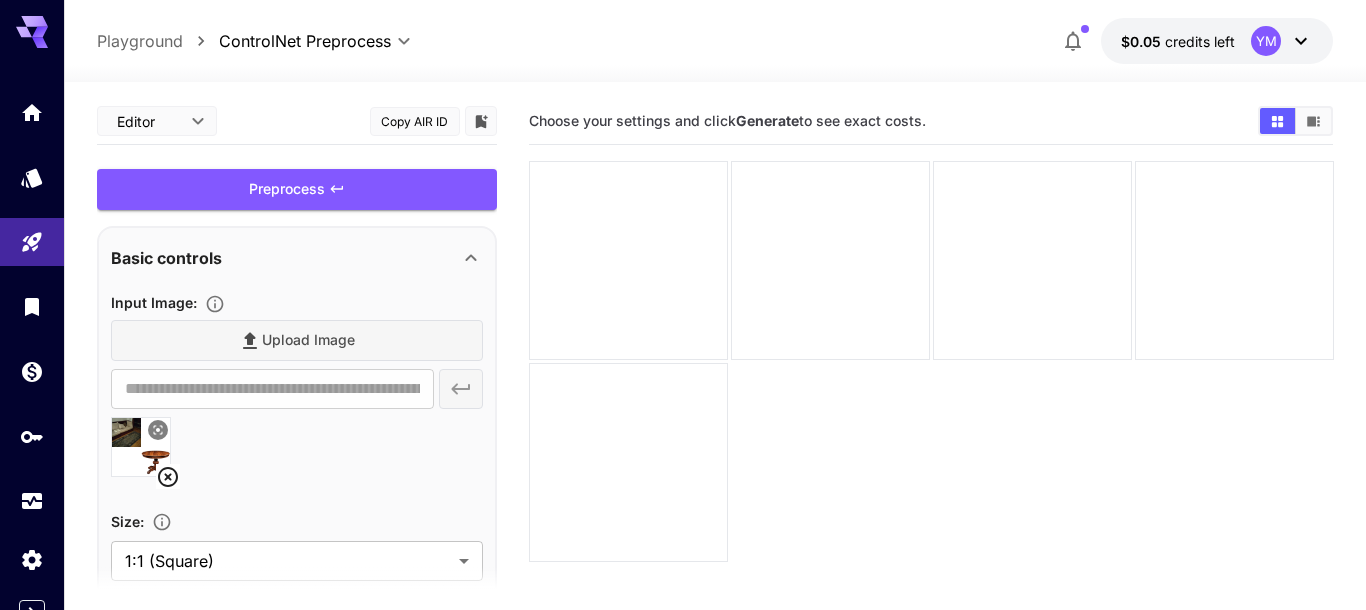 type on "**********" 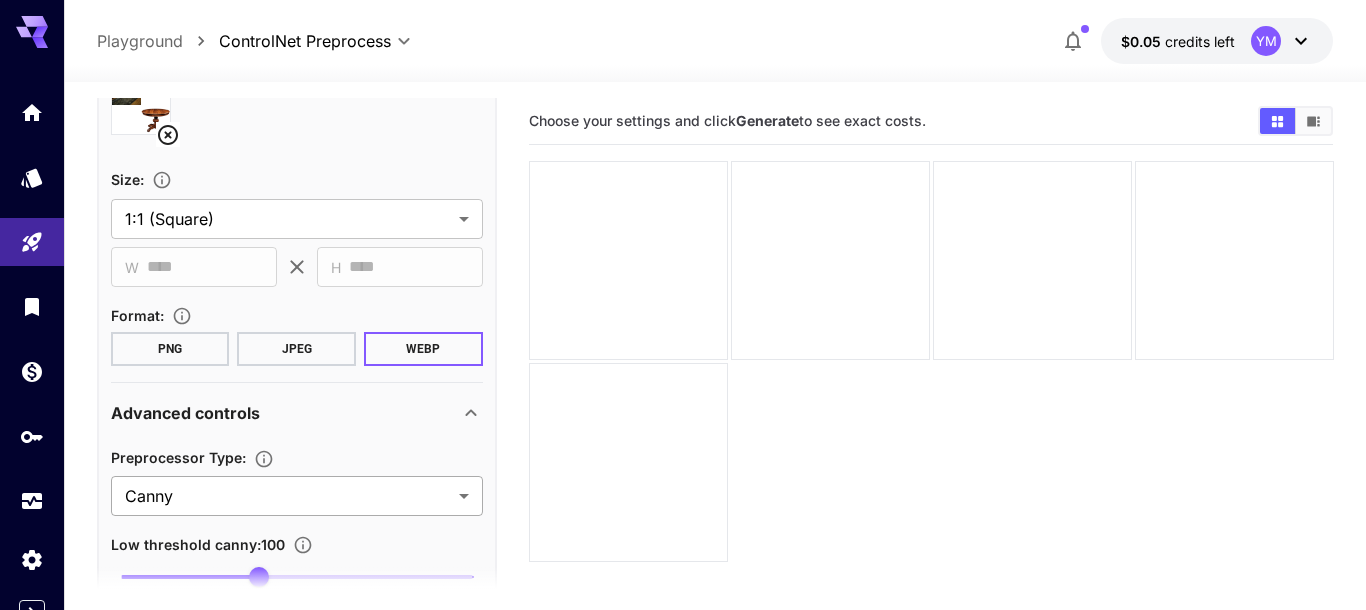 scroll, scrollTop: 547, scrollLeft: 0, axis: vertical 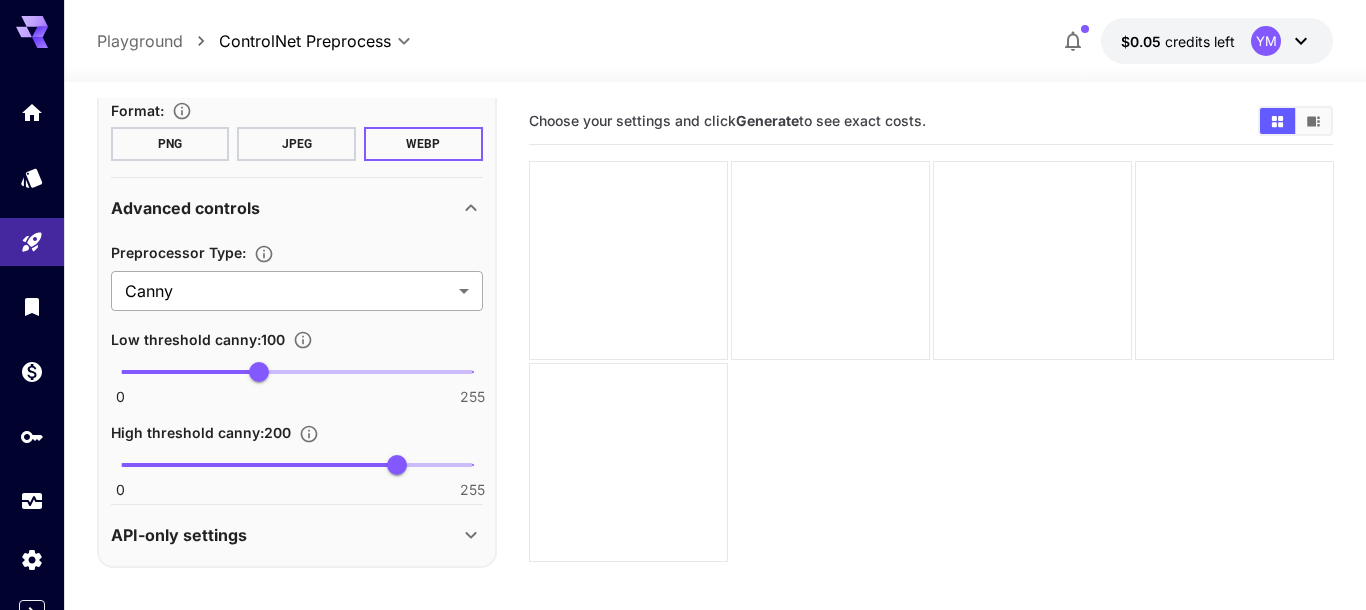 click on "**********" at bounding box center [683, 384] 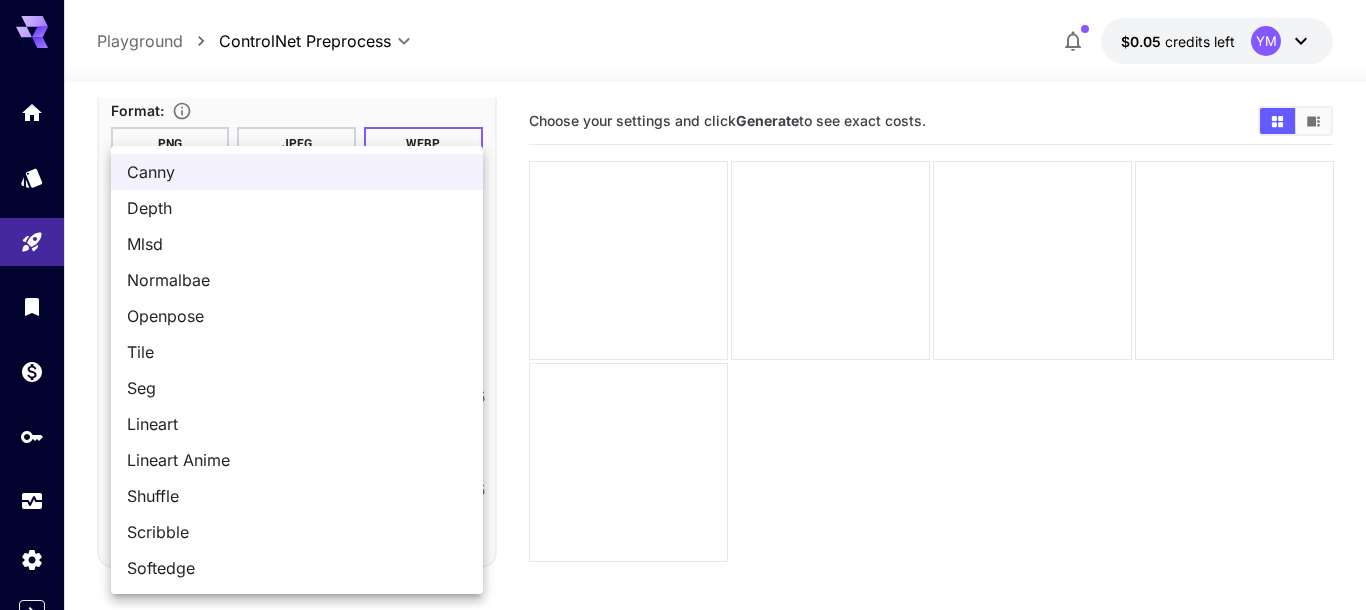 click at bounding box center (683, 305) 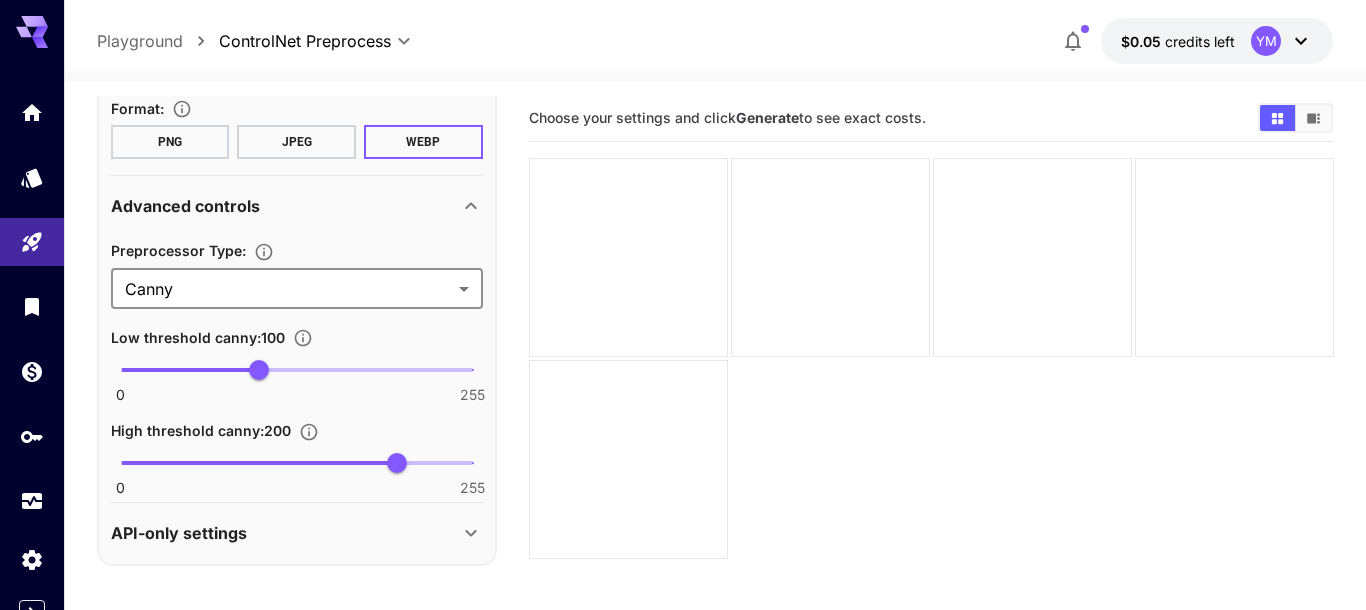 scroll, scrollTop: 0, scrollLeft: 0, axis: both 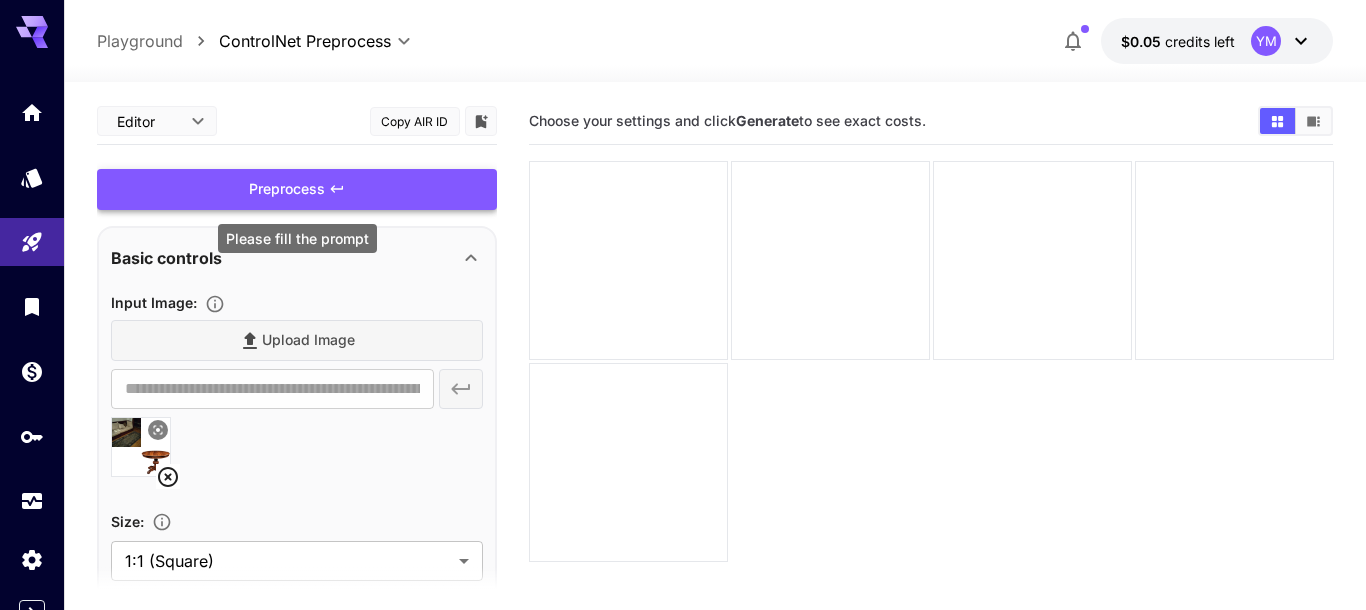 click on "Preprocess" at bounding box center (297, 189) 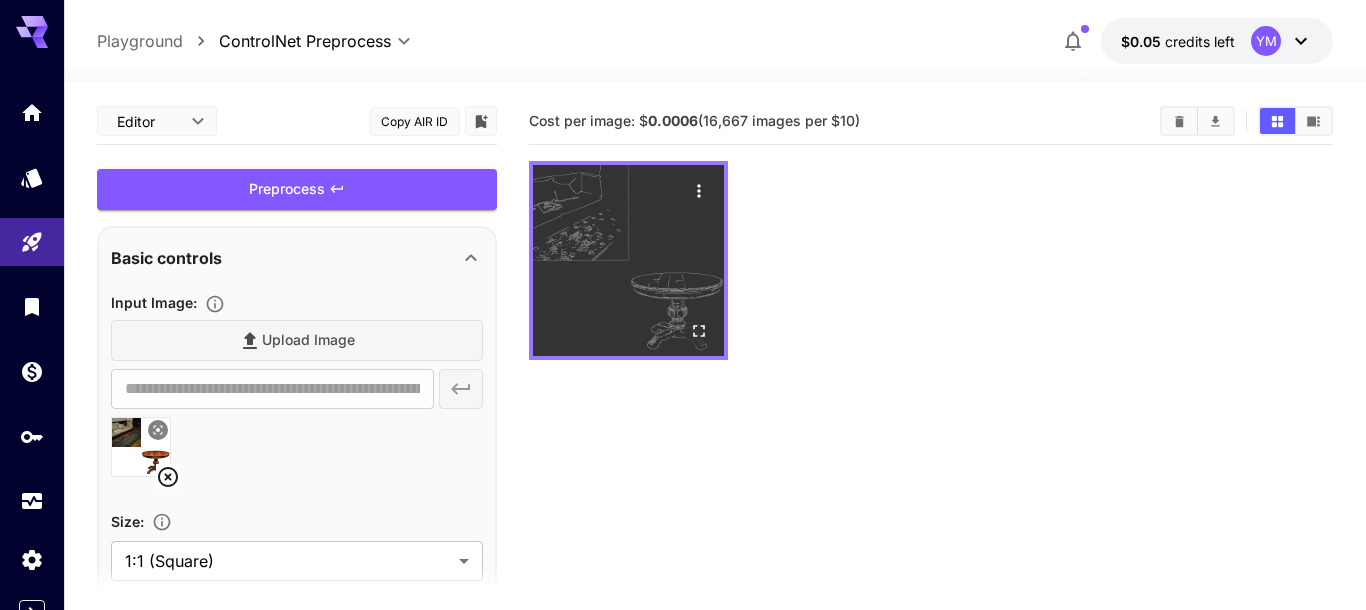 click at bounding box center (628, 260) 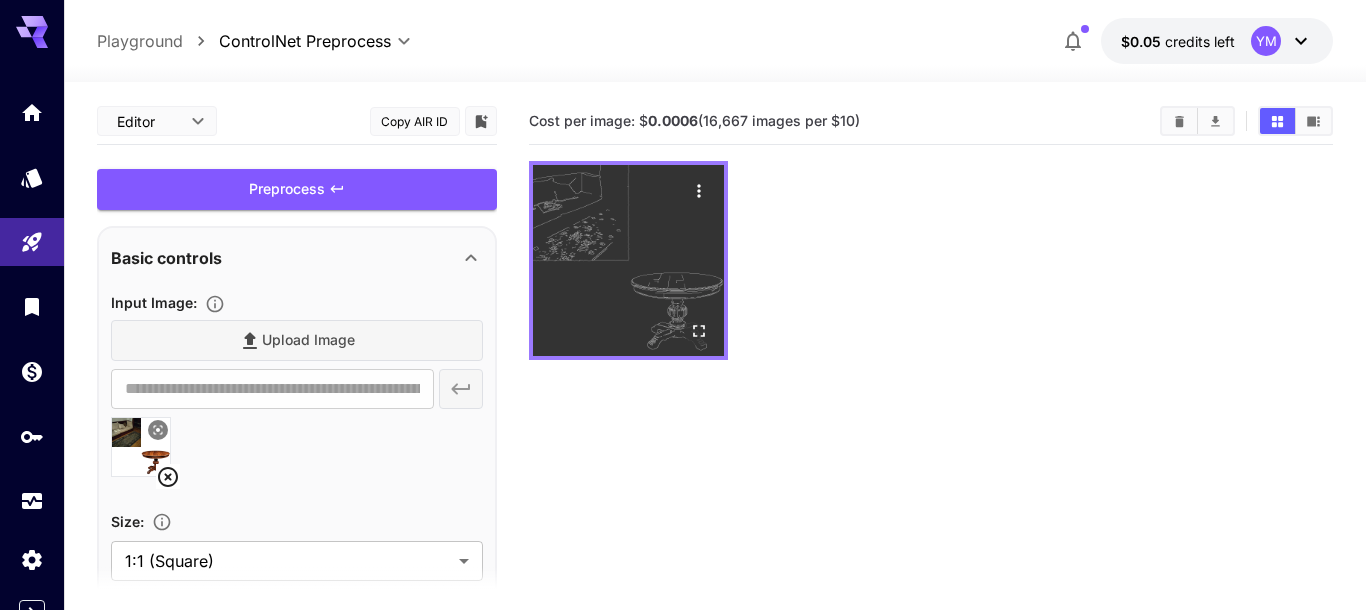 click at bounding box center (628, 260) 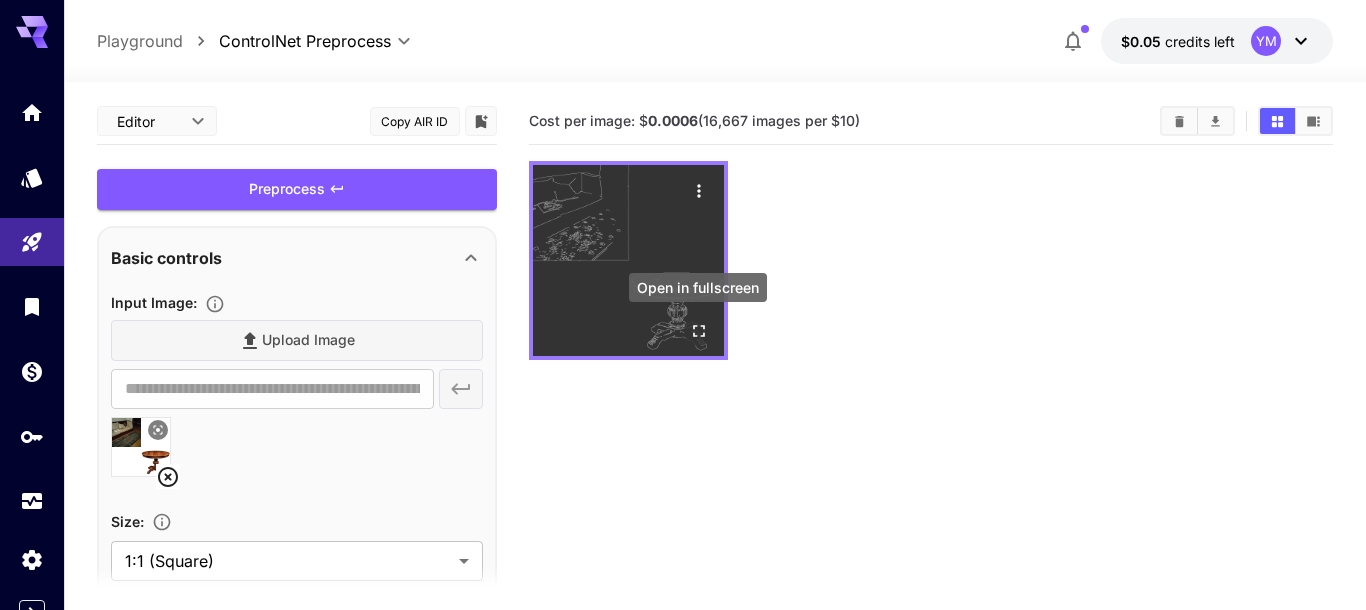 click 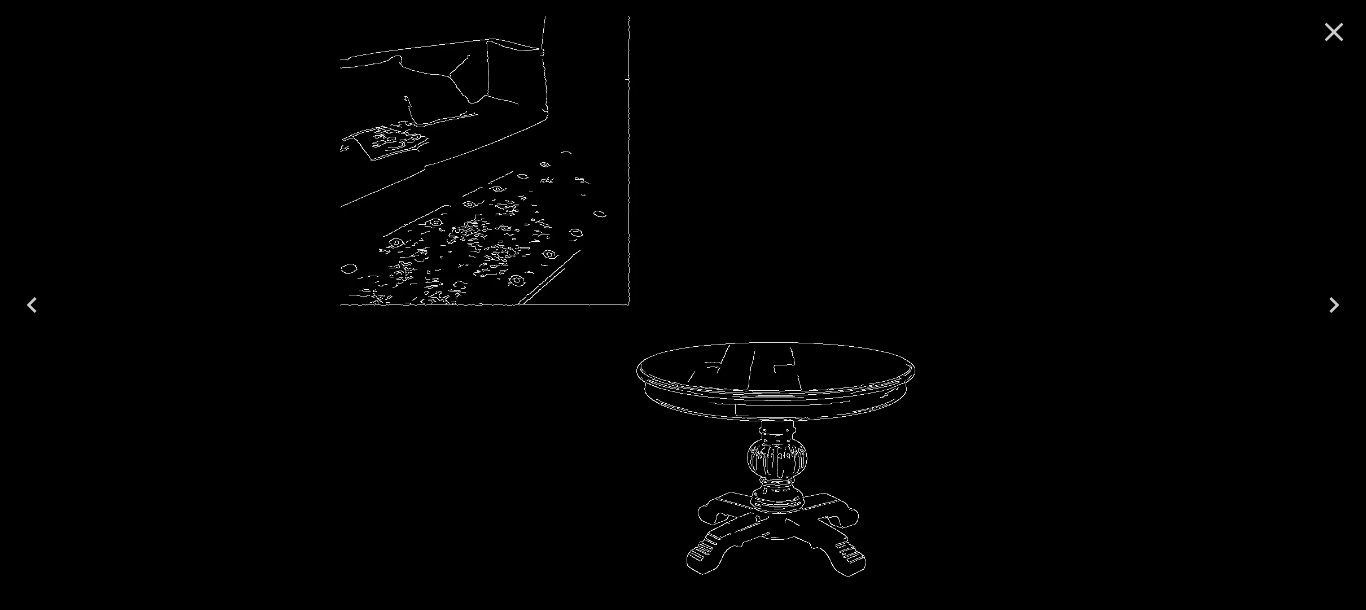 drag, startPoint x: 833, startPoint y: 409, endPoint x: 760, endPoint y: 512, distance: 126.24579 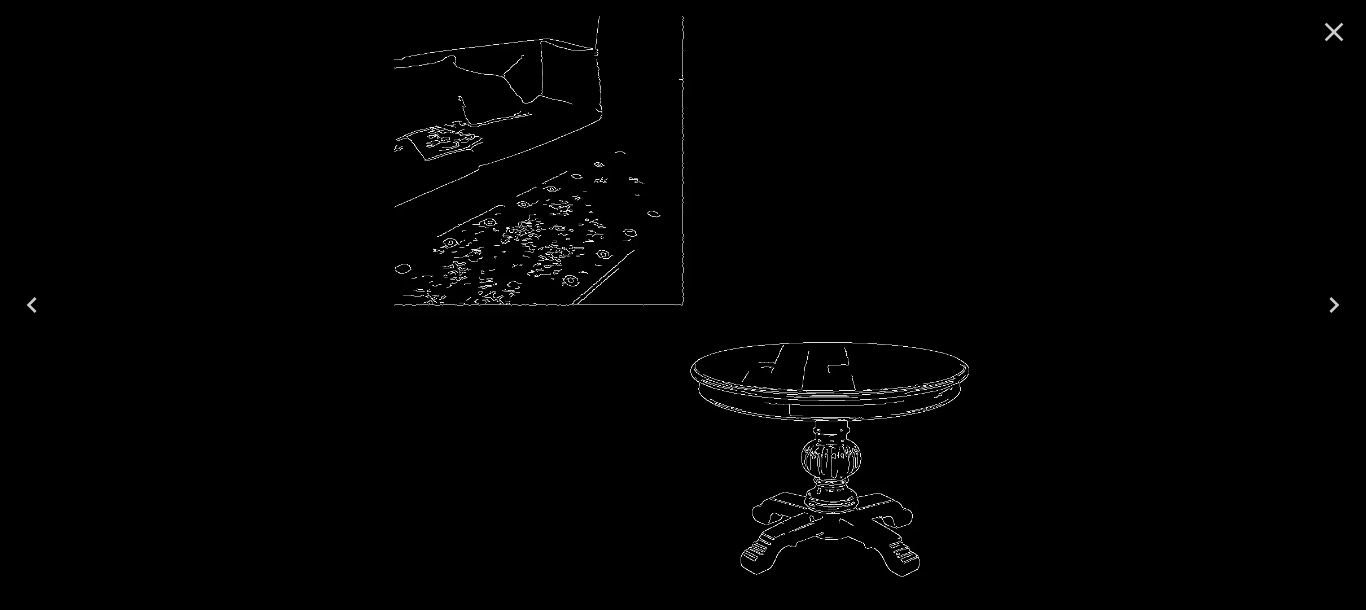 click at bounding box center (683, 305) 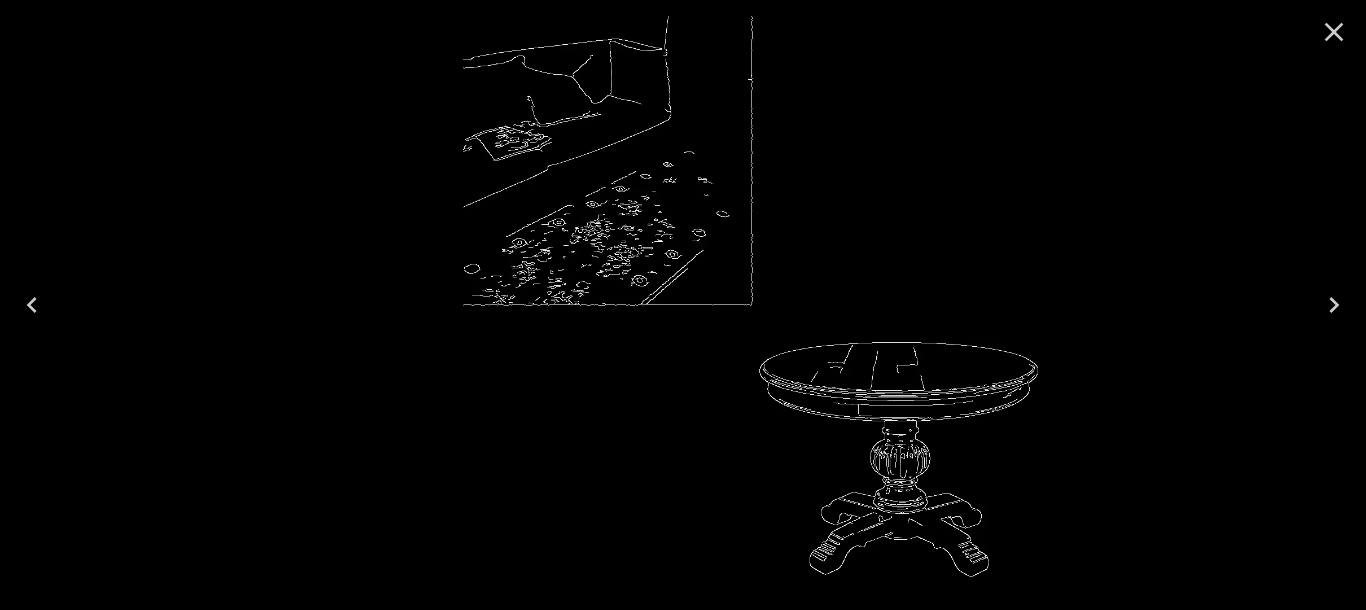 drag, startPoint x: 612, startPoint y: 295, endPoint x: 644, endPoint y: 360, distance: 72.44998 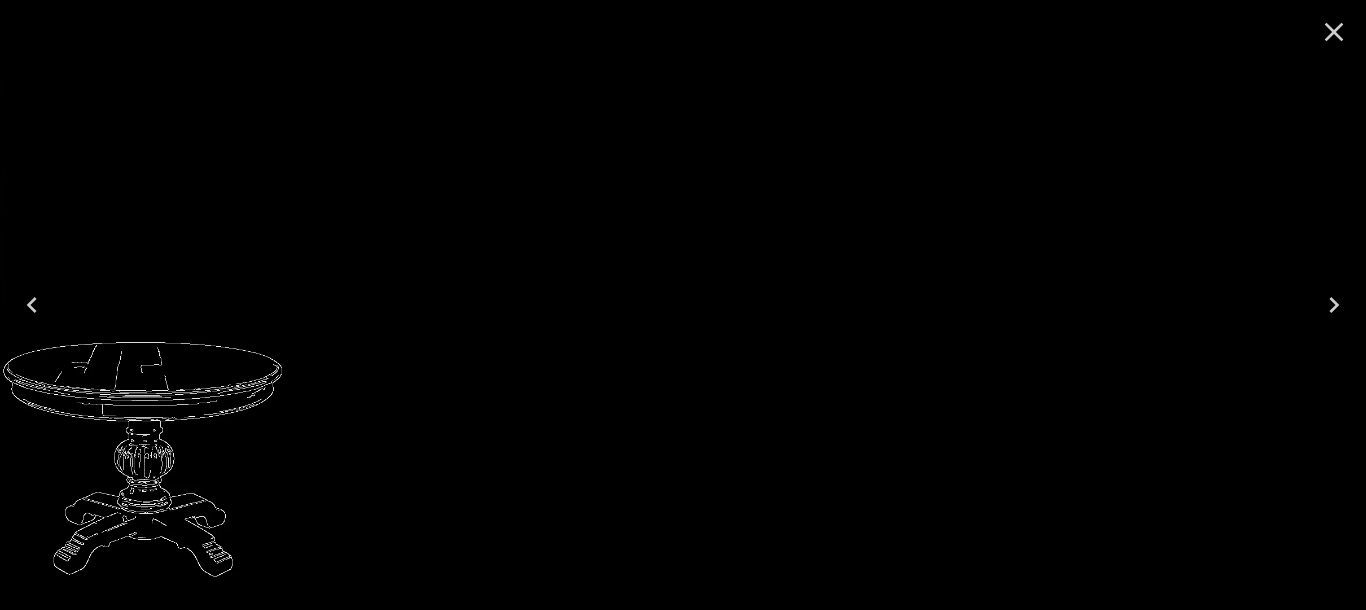 drag, startPoint x: 673, startPoint y: 346, endPoint x: 0, endPoint y: 304, distance: 674.30927 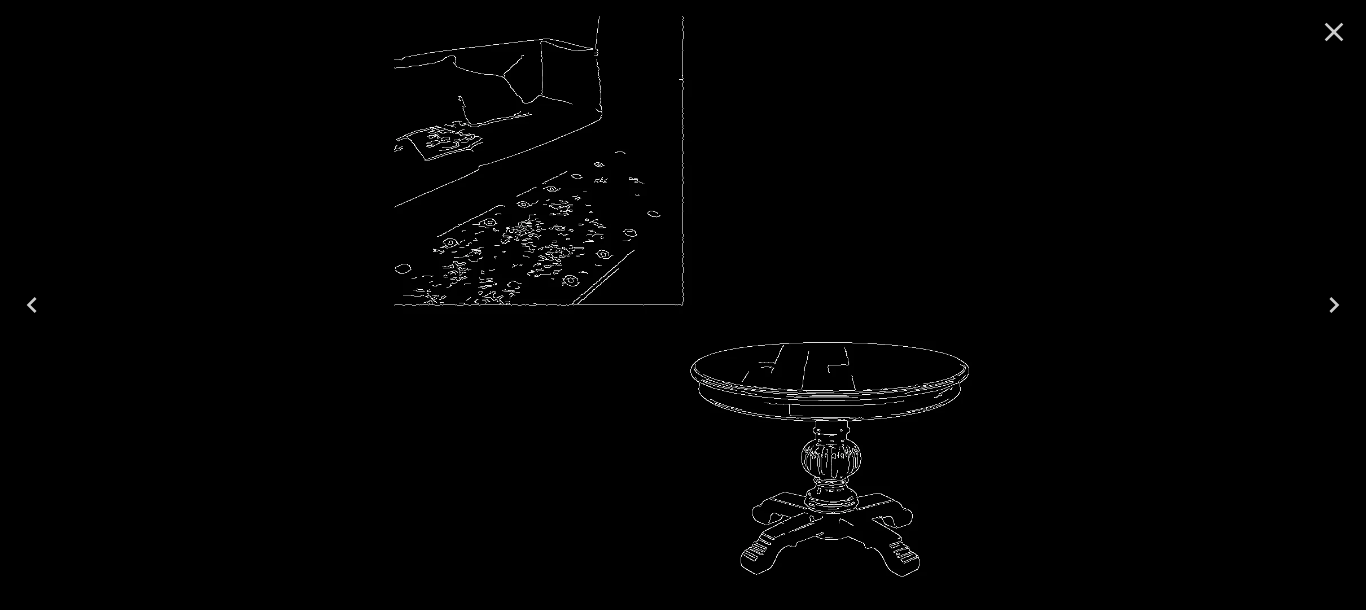 drag, startPoint x: 444, startPoint y: 345, endPoint x: 716, endPoint y: 345, distance: 272 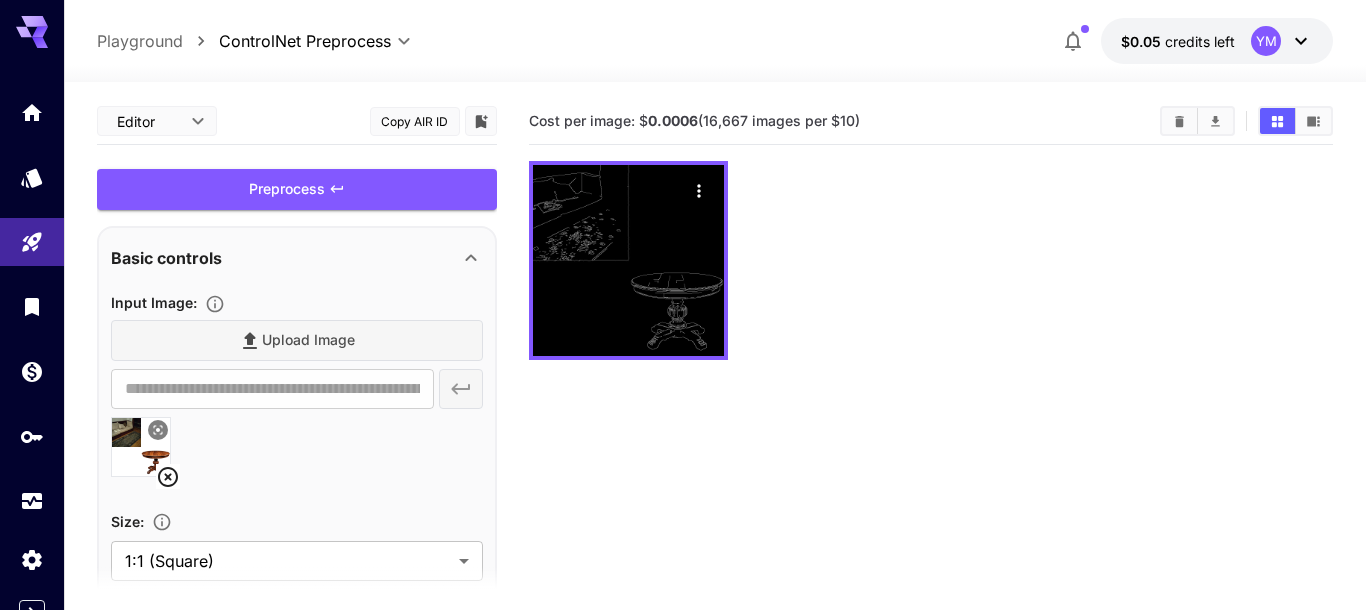 click on "Cost per image: $ 0.0006  (16,667 images per $10)" at bounding box center (931, 403) 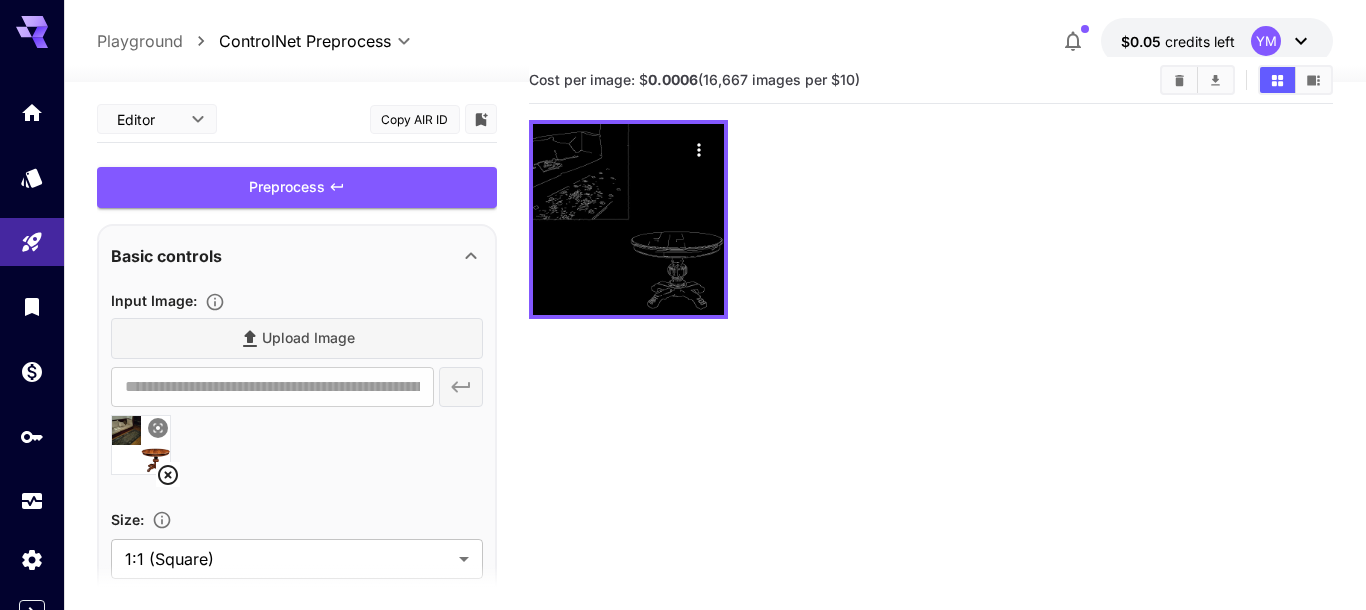 scroll, scrollTop: 0, scrollLeft: 0, axis: both 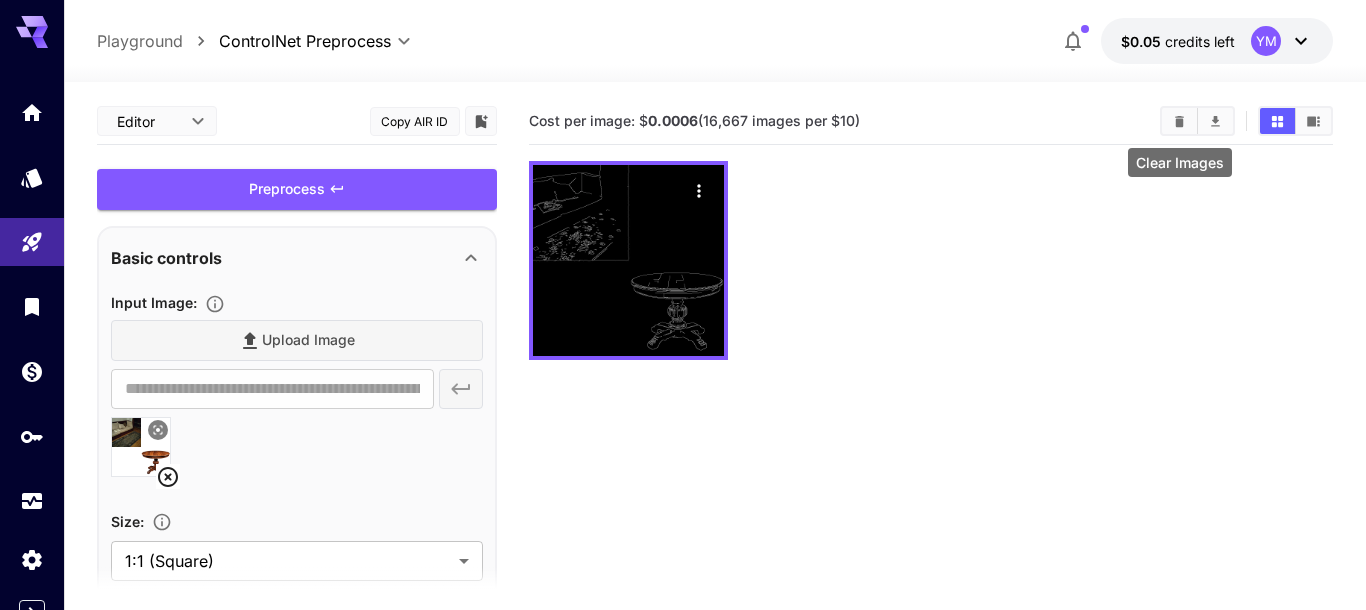 click 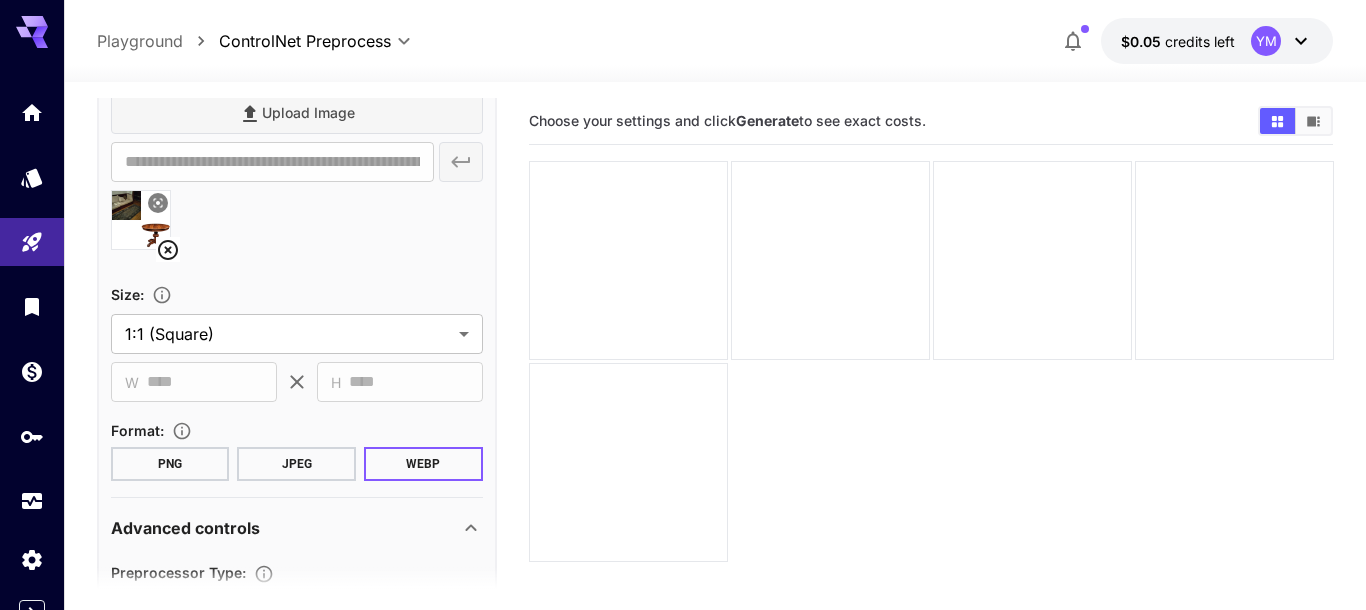 scroll, scrollTop: 228, scrollLeft: 0, axis: vertical 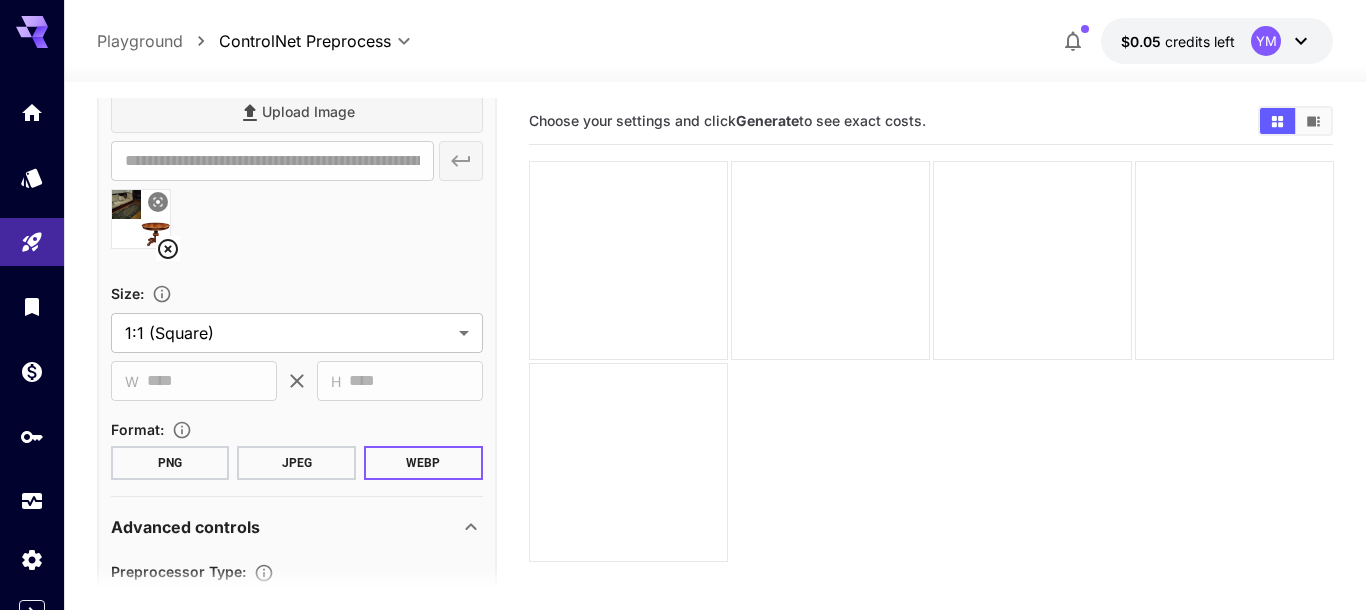 click 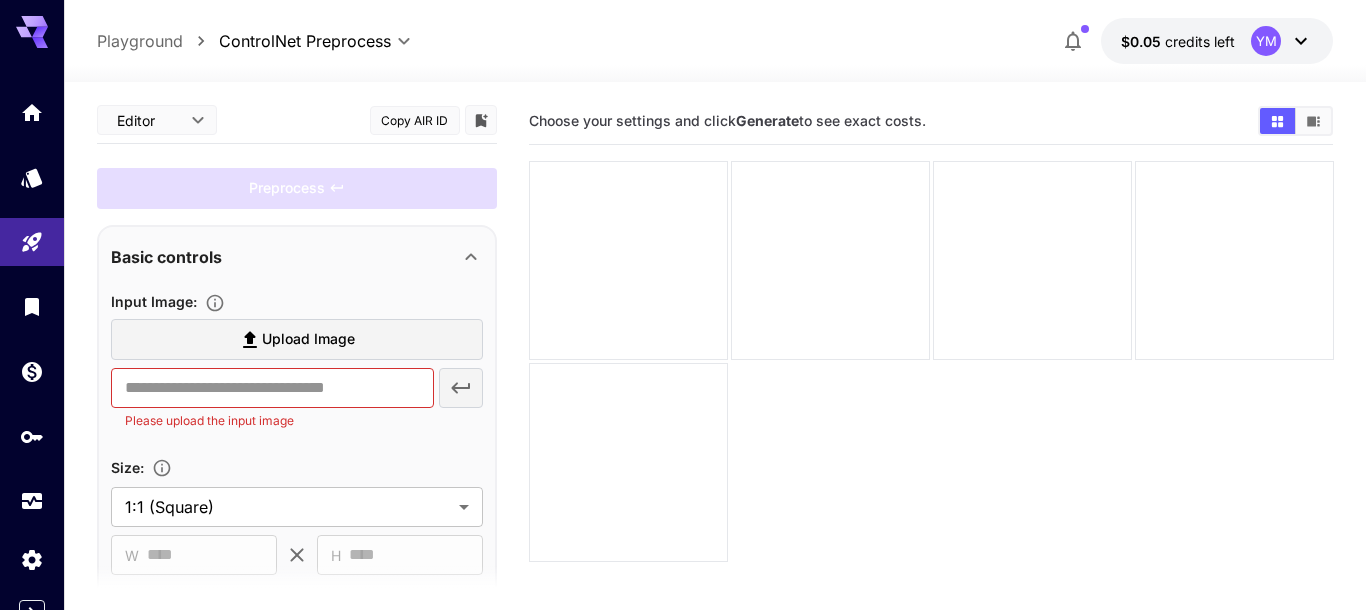 scroll, scrollTop: 0, scrollLeft: 0, axis: both 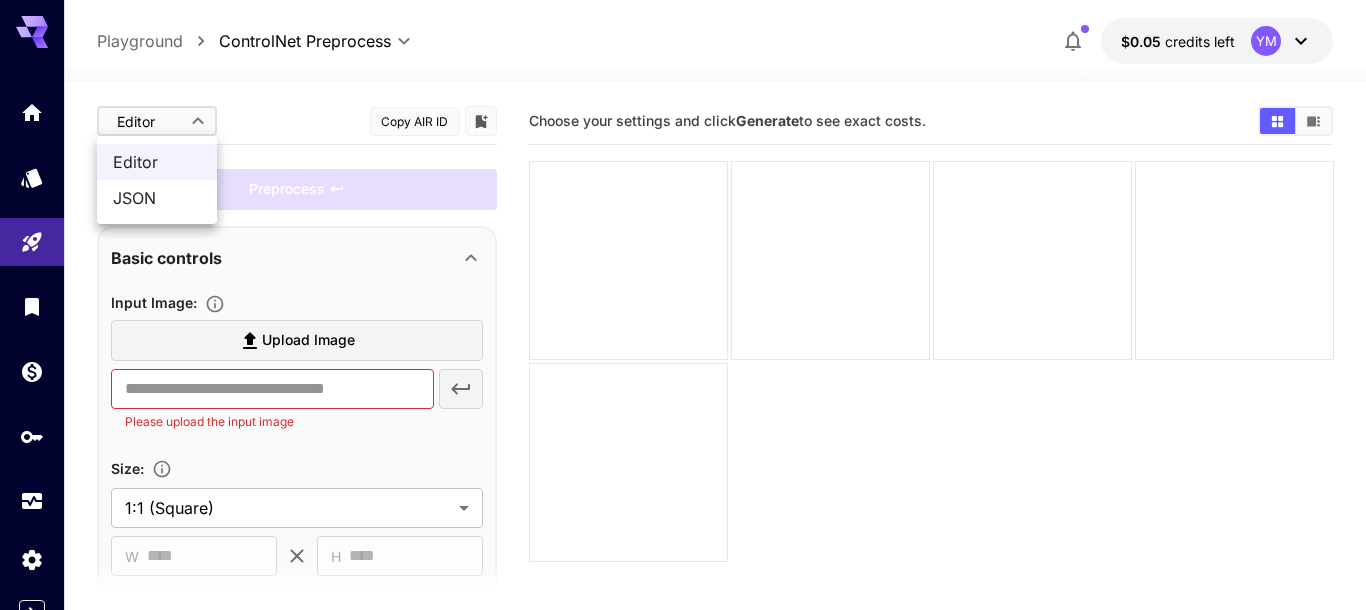 click on "**********" at bounding box center (683, 384) 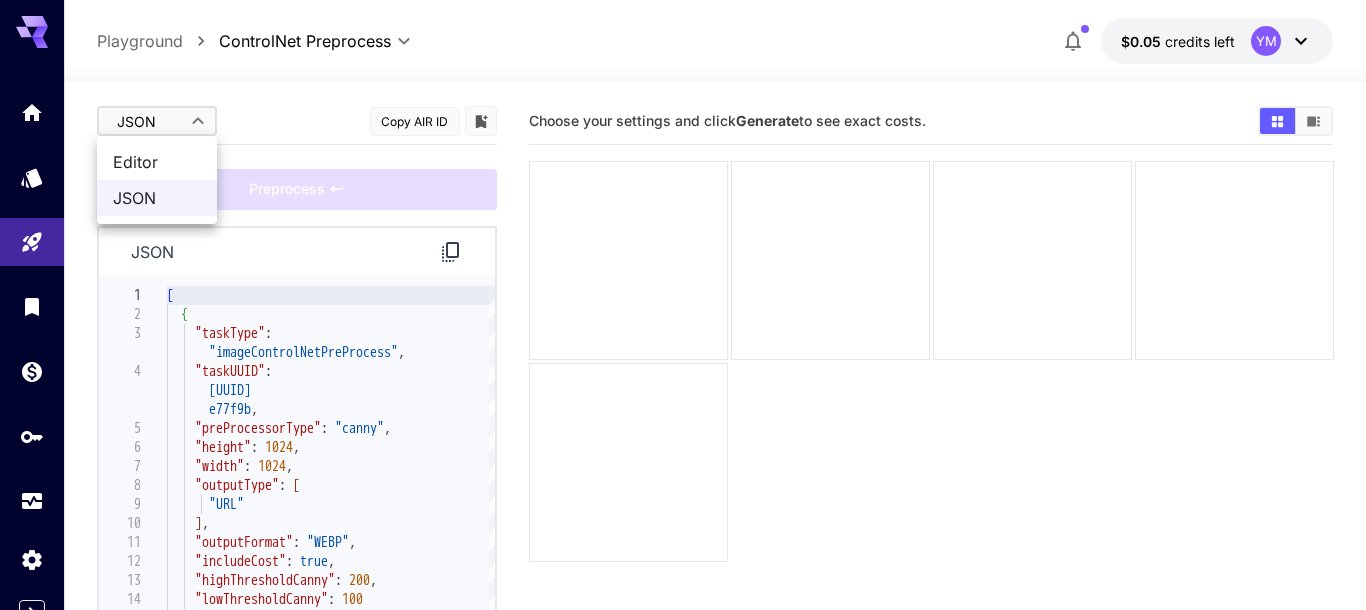 click on "**********" at bounding box center [683, 384] 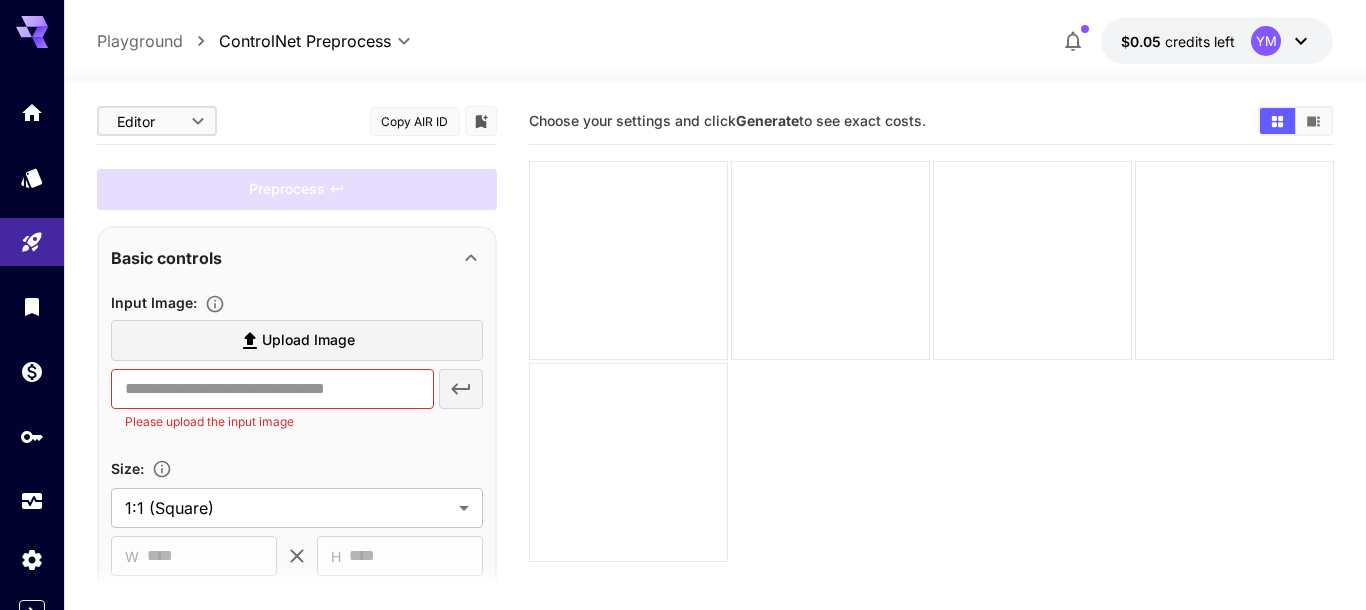 type on "****" 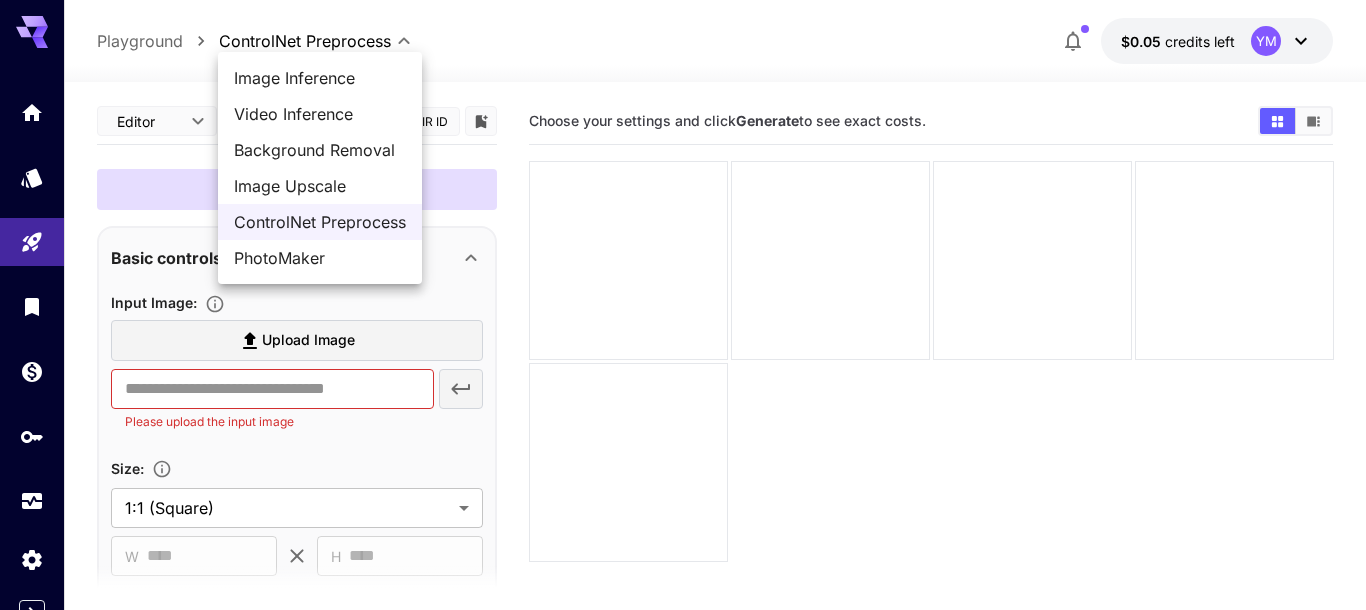 click on "Image Inference" at bounding box center (320, 78) 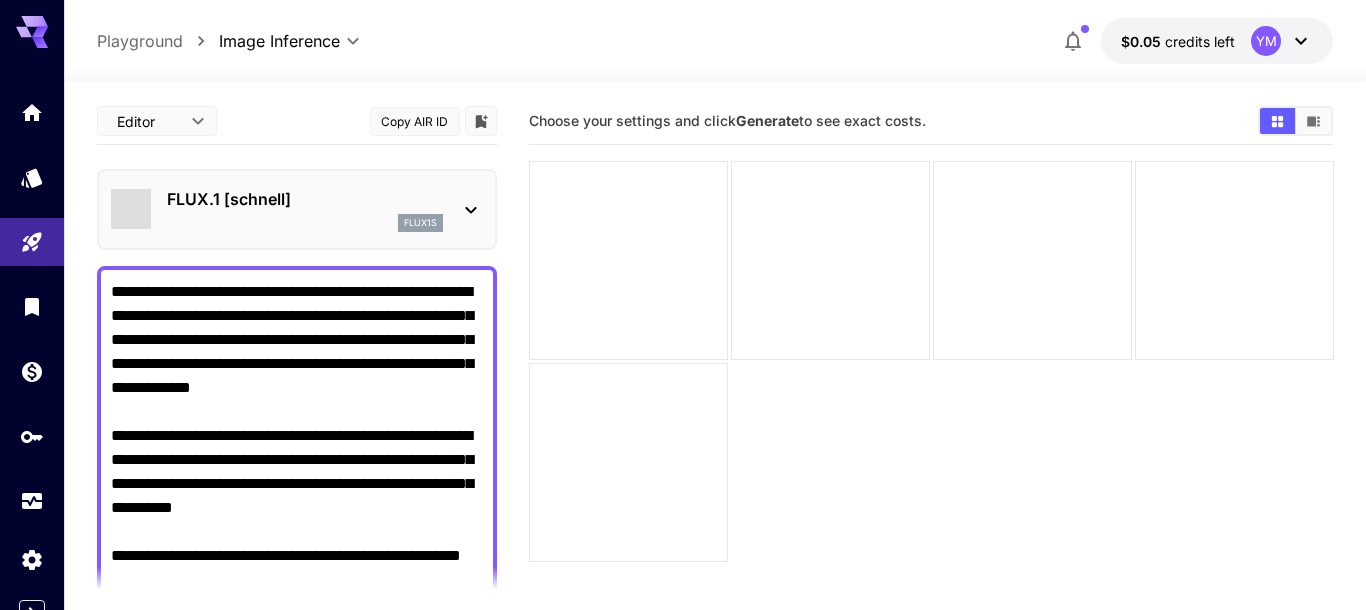 type on "**********" 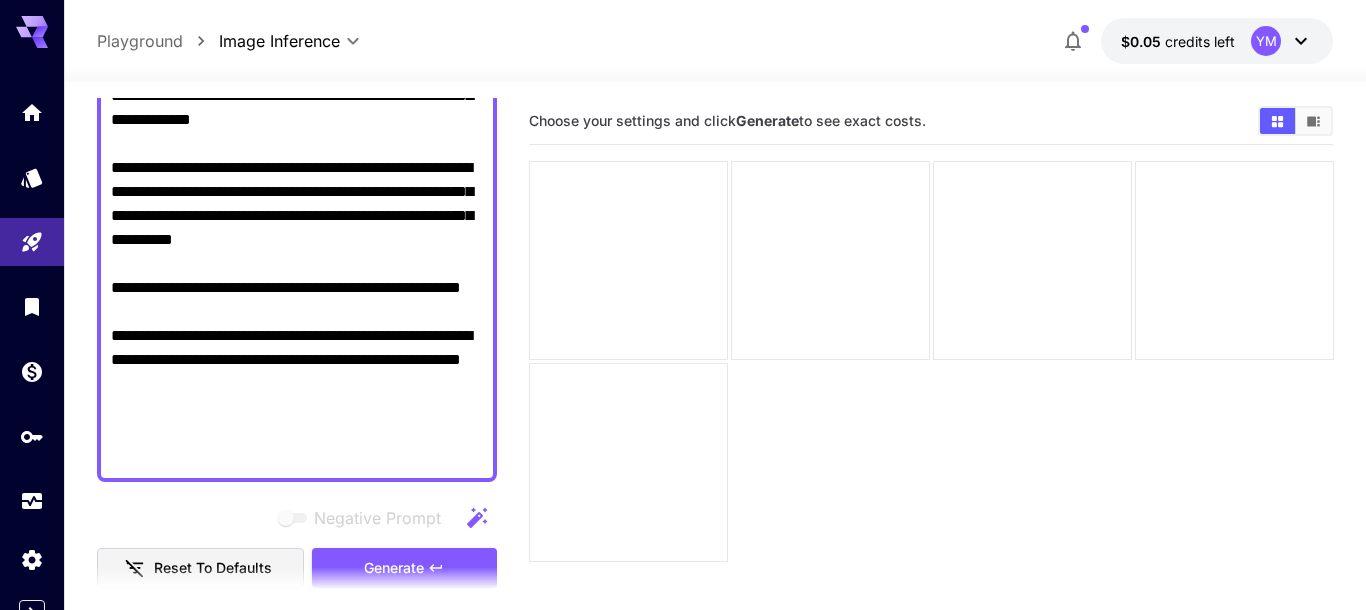 scroll, scrollTop: 0, scrollLeft: 0, axis: both 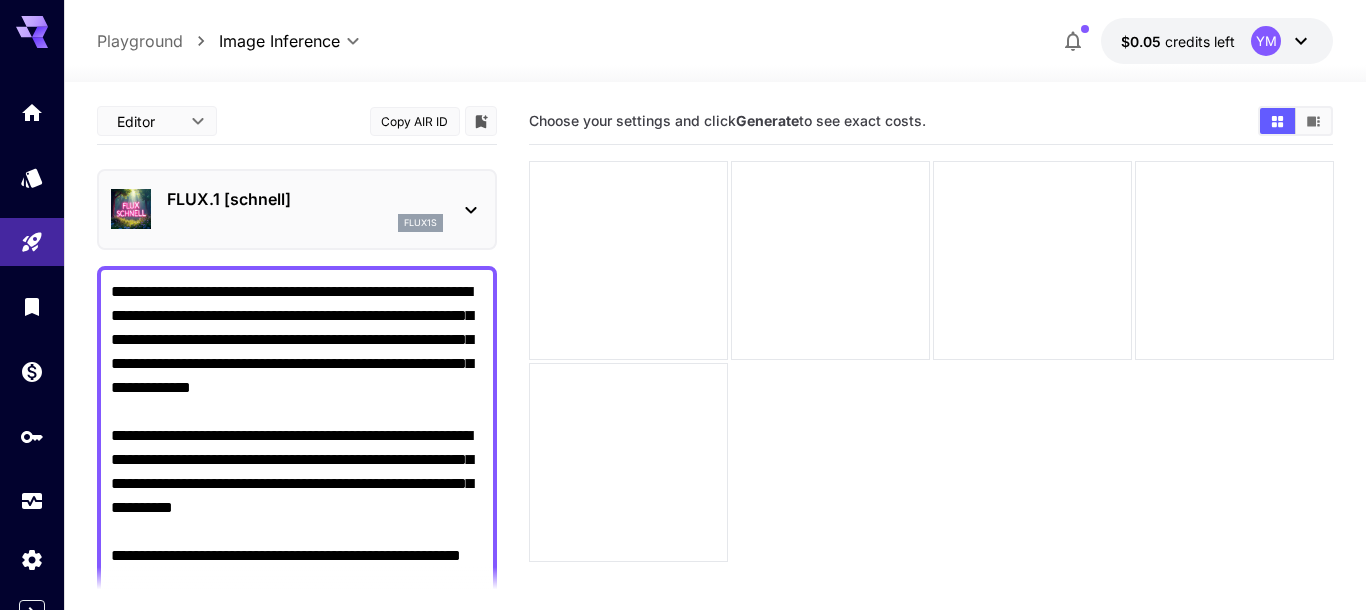 click at bounding box center [715, 70] 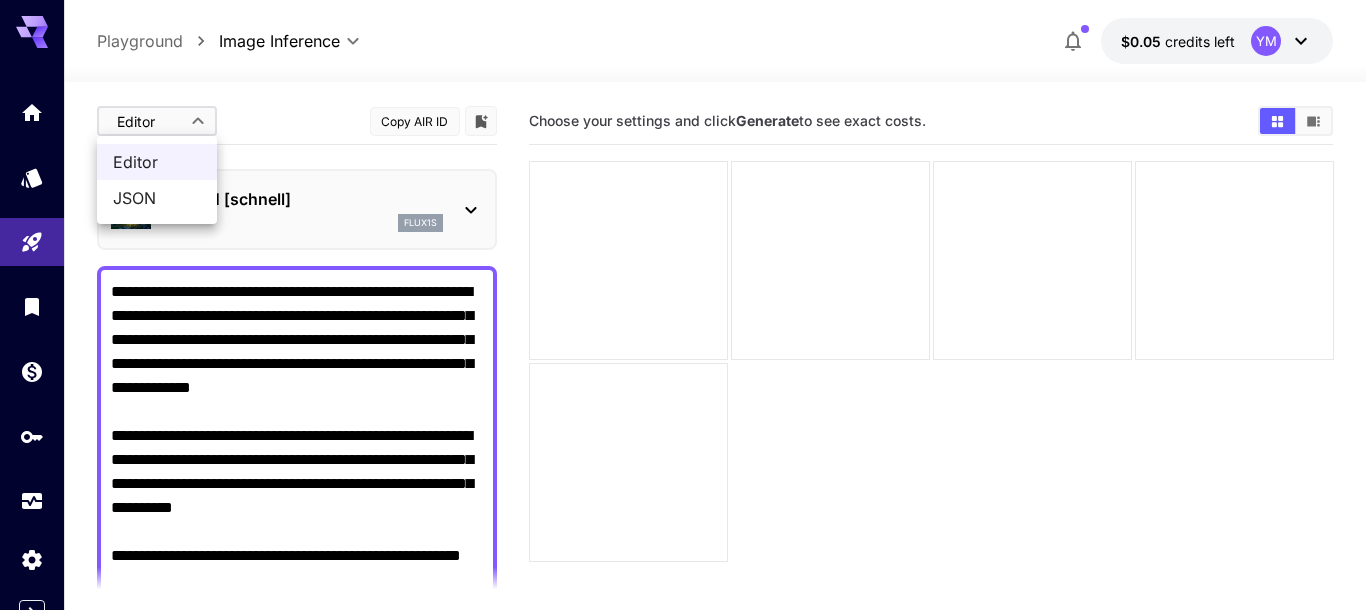 click on "JSON" at bounding box center (157, 198) 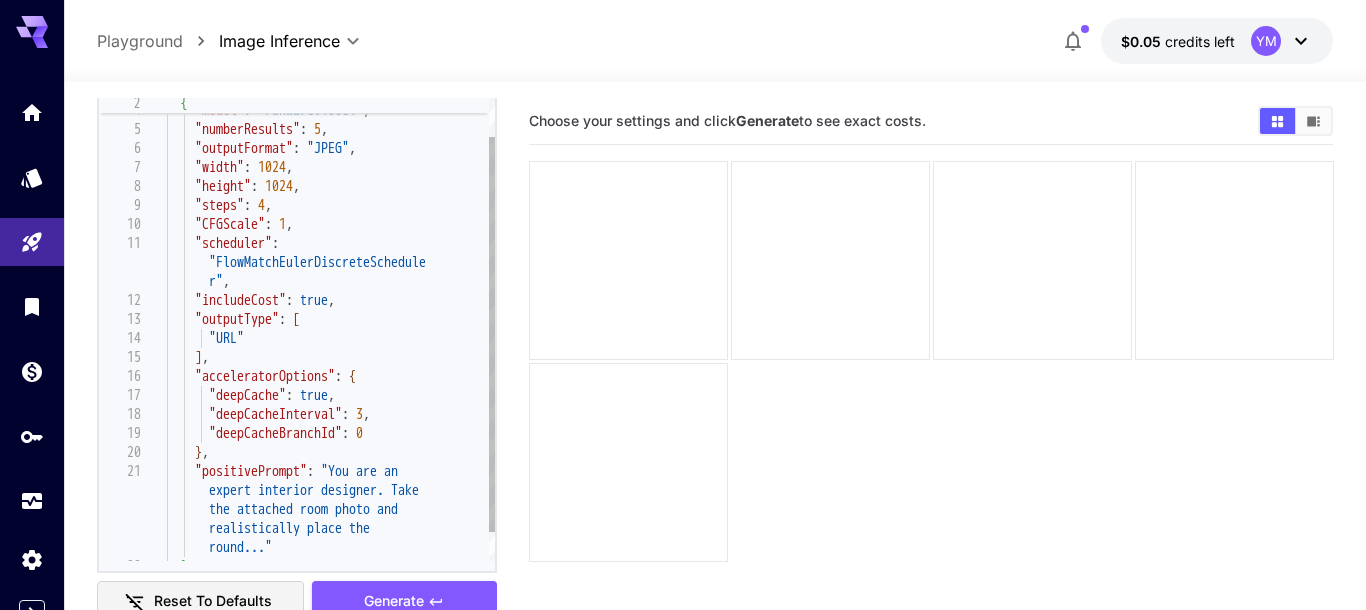 scroll, scrollTop: 237, scrollLeft: 0, axis: vertical 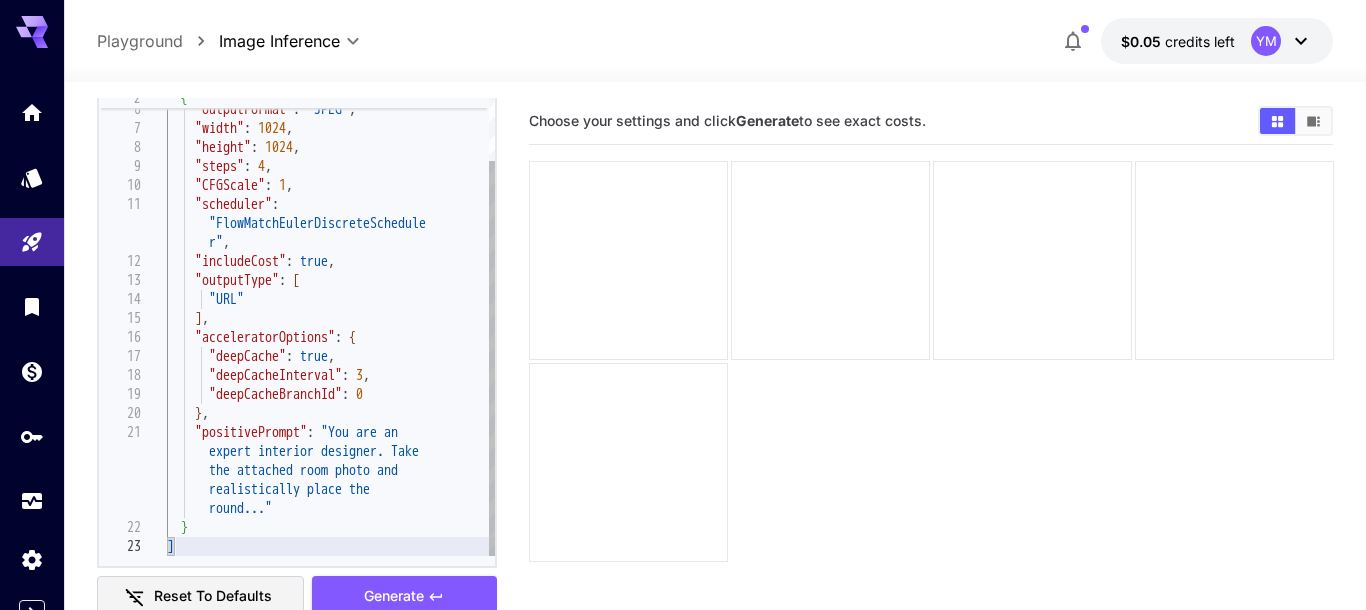 click on ""numberResults" :  5 ,     "outputFormat" :  "JPEG" ,     "width" :  1024 ,     "height" :  1024 ,     "steps" :  4 ,     "CFGScale" :  1 ,     "scheduler" :       "FlowMatchEulerDiscreteSchedule       r" ,     "includeCost" :  true ,     "outputType" :  [       "URL"     ] ,     "acceleratorOptions" :  {       "deepCache" :  true ,       "deepCacheInterval" :  3 ,       "deepCacheBranchId" :  0     } ,     "positivePrompt" :  "You  are  an     expert  interior  designer.  Take     the  attached  room  photo  and     realistically  place  the     round..."   }" at bounding box center [331, 280] 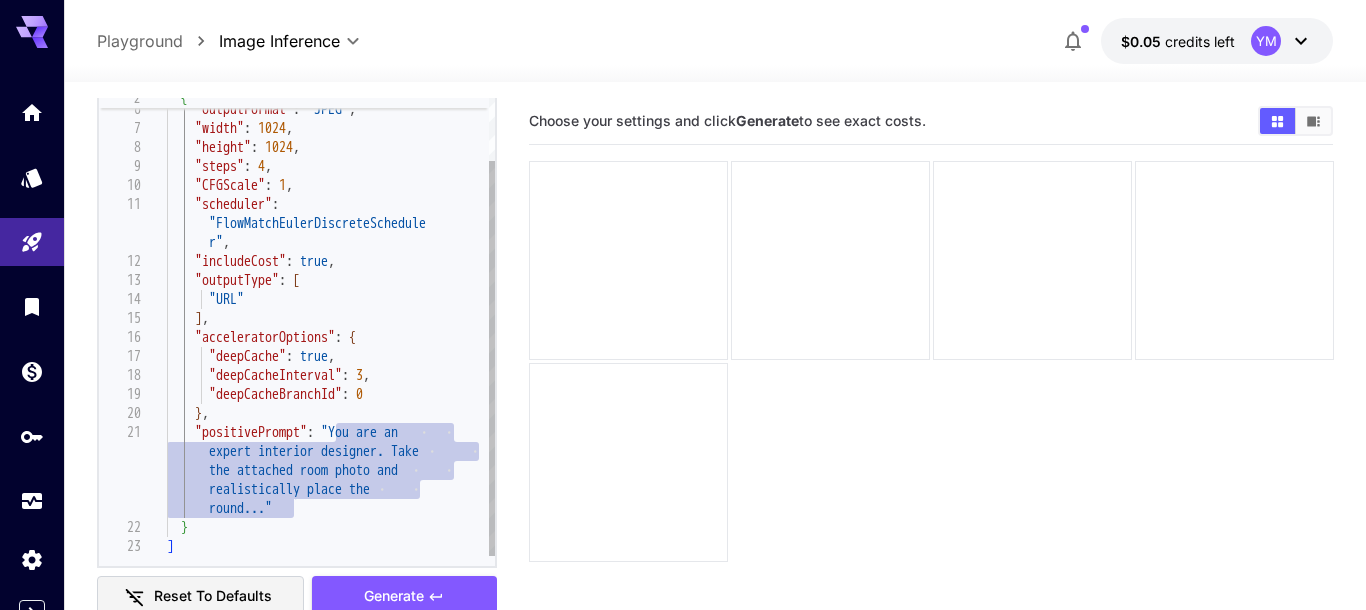 drag, startPoint x: 332, startPoint y: 436, endPoint x: 380, endPoint y: 529, distance: 104.65658 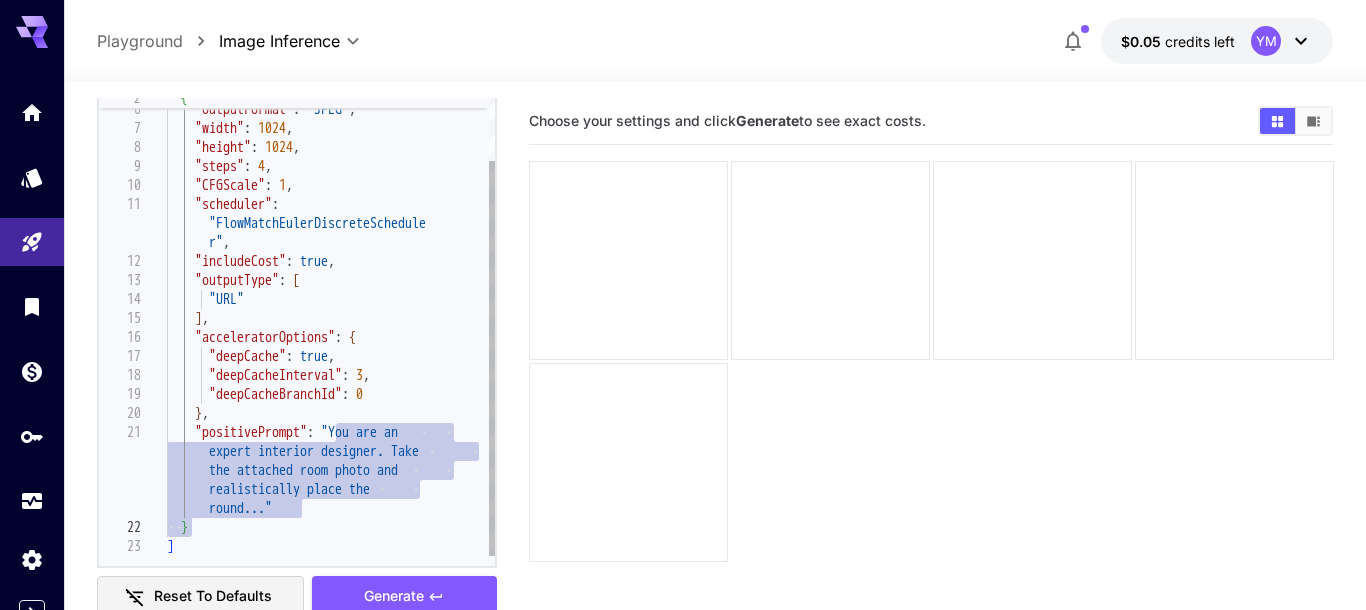 click on ""numberResults" :  5 ,     "outputFormat" :  "JPEG" ,     "width" :  1024 ,     "height" :  1024 ,     "steps" :  4 ,     "CFGScale" :  1 ,     "scheduler" :       "FlowMatchEulerDiscreteSchedule       r" ,     "includeCost" :  true ,     "outputType" :  [       "URL"     ] ,     "acceleratorOptions" :  {       "deepCache" :  true ,       "deepCacheInterval" :  3 ,       "deepCacheBranchId" :  0     } ,     "positivePrompt" :  "You  are  an     expert  interior  designer.  Take     the  attached  room  photo  and     realistically  place  the     round..."   }" at bounding box center (331, 280) 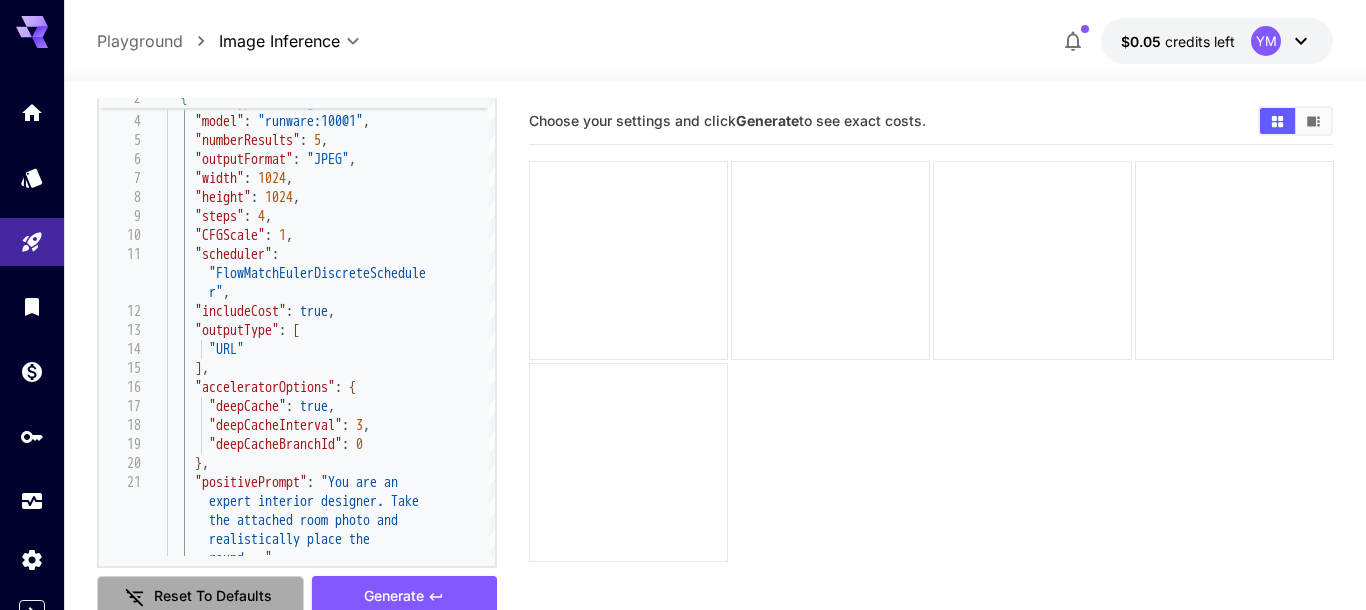 click on "Reset to defaults" at bounding box center (201, 596) 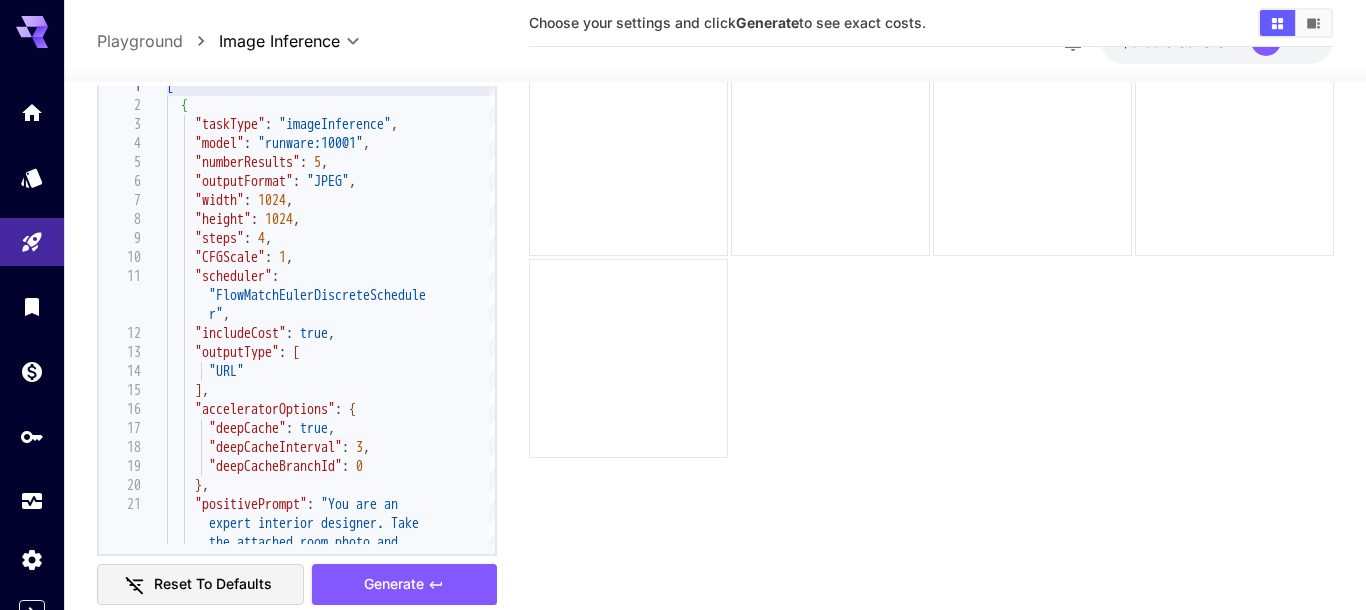 scroll, scrollTop: 158, scrollLeft: 0, axis: vertical 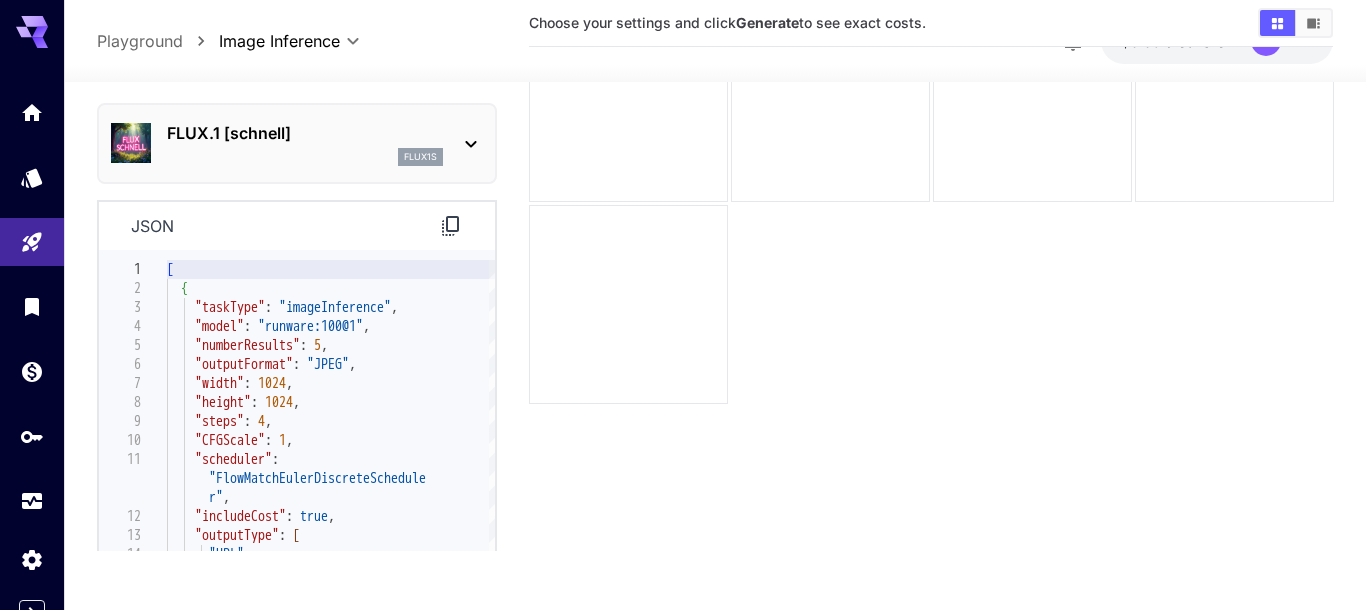 click on "FLUX.1 [schnell]" at bounding box center (305, 133) 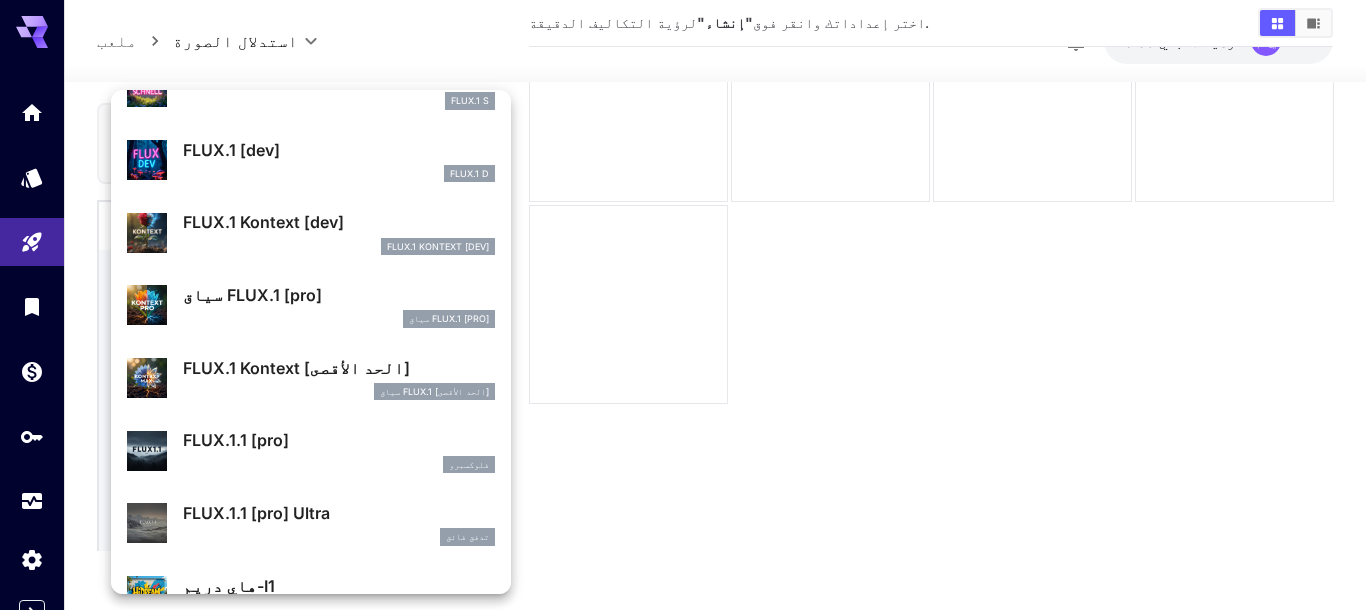 scroll, scrollTop: 0, scrollLeft: 0, axis: both 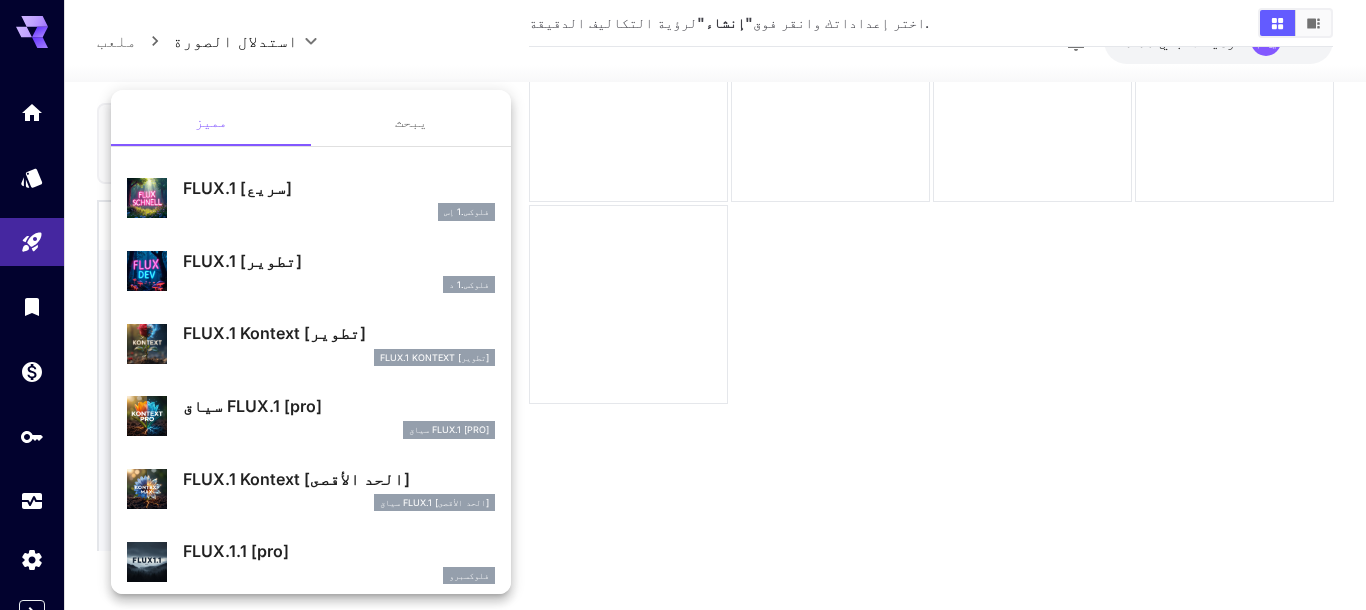 drag, startPoint x: 123, startPoint y: 127, endPoint x: 519, endPoint y: 258, distance: 417.1055 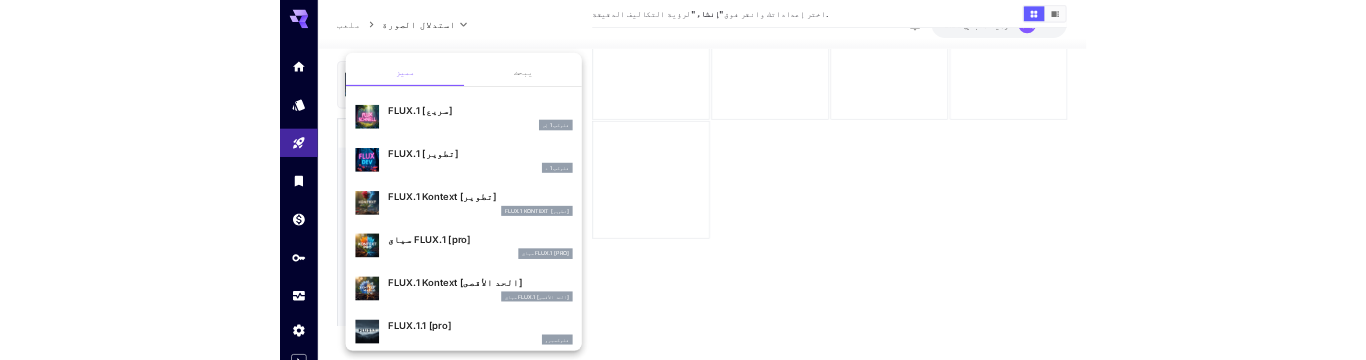 scroll, scrollTop: 377, scrollLeft: 0, axis: vertical 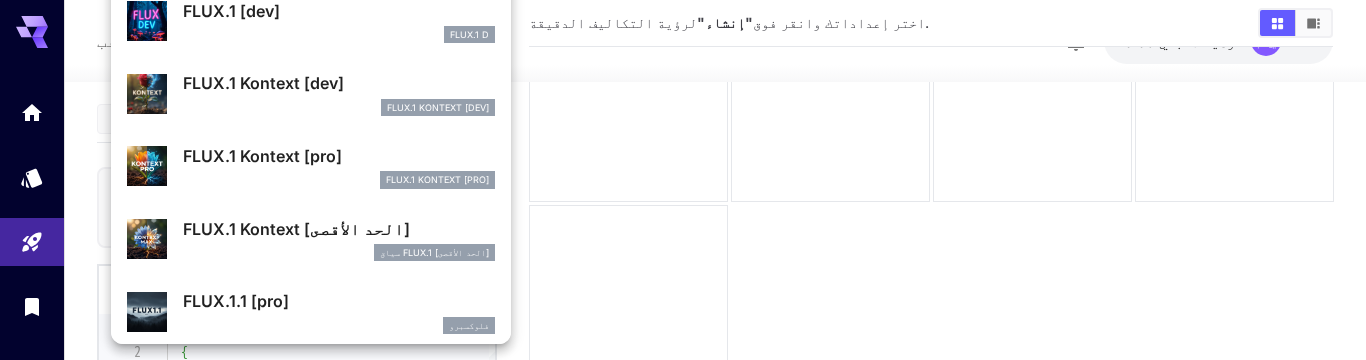 click at bounding box center [683, 180] 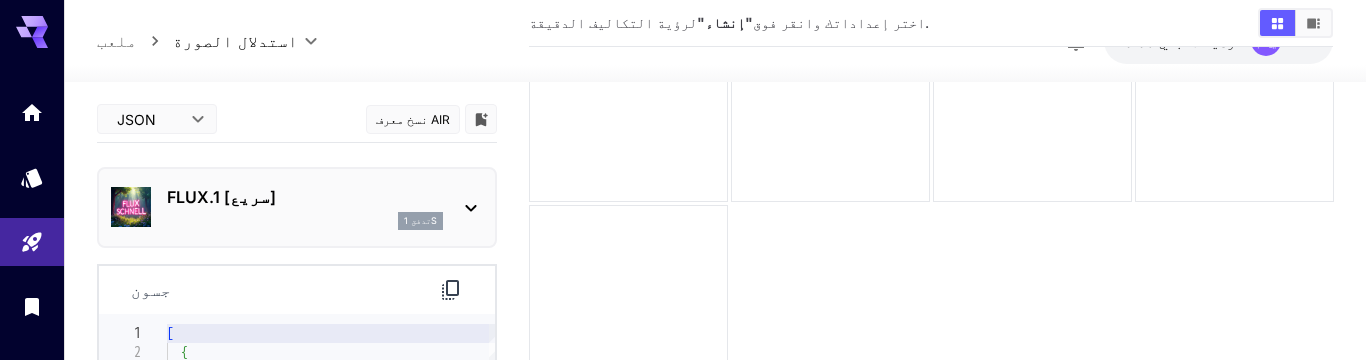 scroll, scrollTop: 0, scrollLeft: 0, axis: both 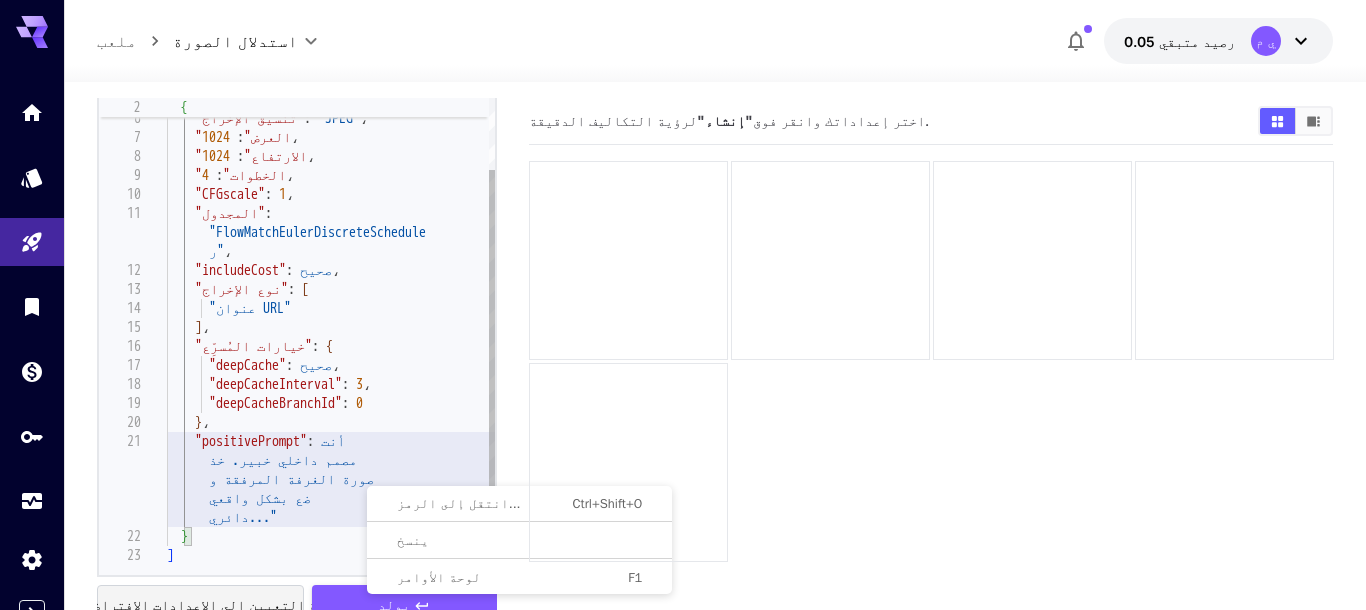 click on ""عدد النتائج"   :     5   ،       "تنسيق الإخراج"   :     "JPEG"   ،       "العرض"   :     1024   ،       "الارتفاع"   :     1024   ،       "الخطوات"   :     4   ،       "CFGscale"   :     1   ،       "المجدول"   :           "FlowMatchEulerDiscreteSchedule         ر"   ،       "includeCost"   :     صحيح   ،       "نوع الإخراج"   :     [         "عنوان URL"       ]   ،       "خيارات المُسرِّع"   :     {         "deepCache"   :     صحيح   ،         "deepCacheInterval"   :     3   ،         "deepCacheBranchId"   :     0       }   ،       "positivePrompt"   :     "أنت         مصمم داخلي خبير. خذ         صورة الغرفة المرفقة و         ضع بشكل واقعي         دائري..."     }  ]" at bounding box center [331, 289] 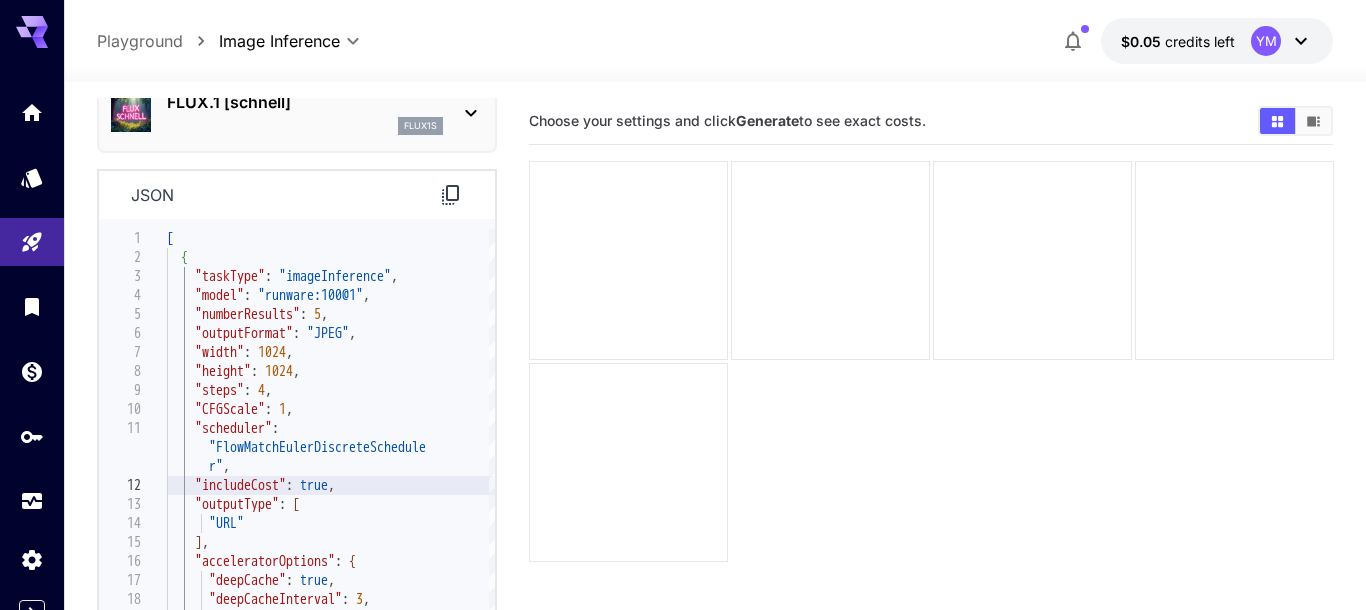scroll, scrollTop: 0, scrollLeft: 0, axis: both 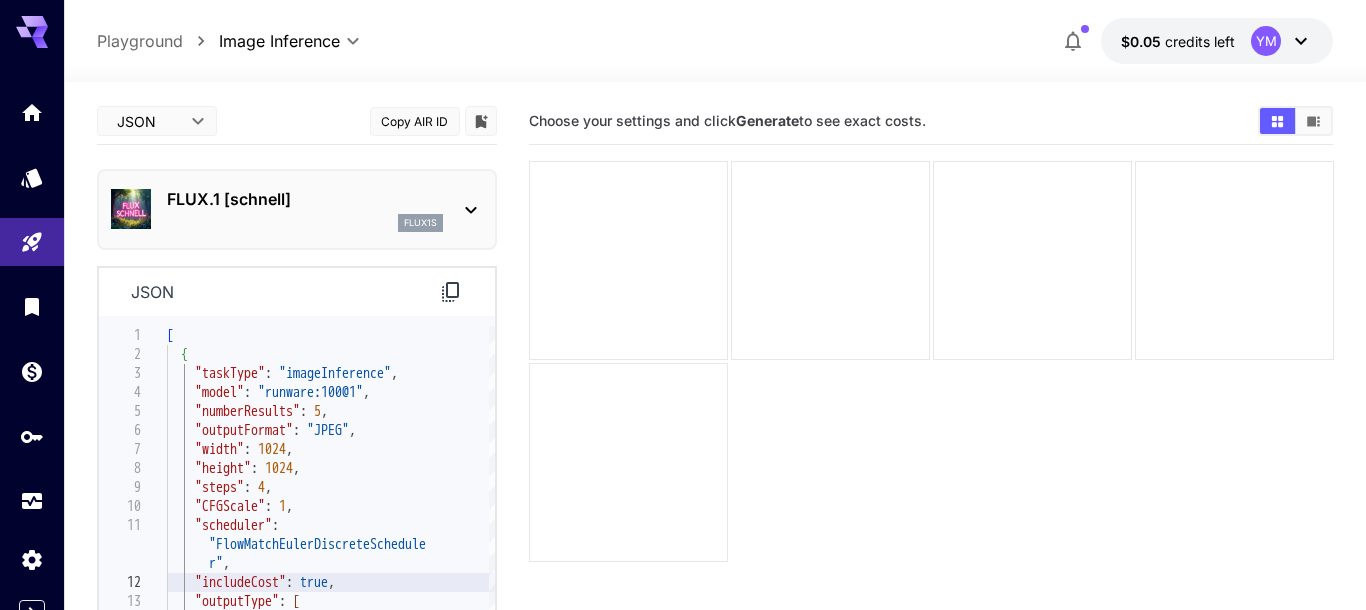 click on "**********" at bounding box center [683, 384] 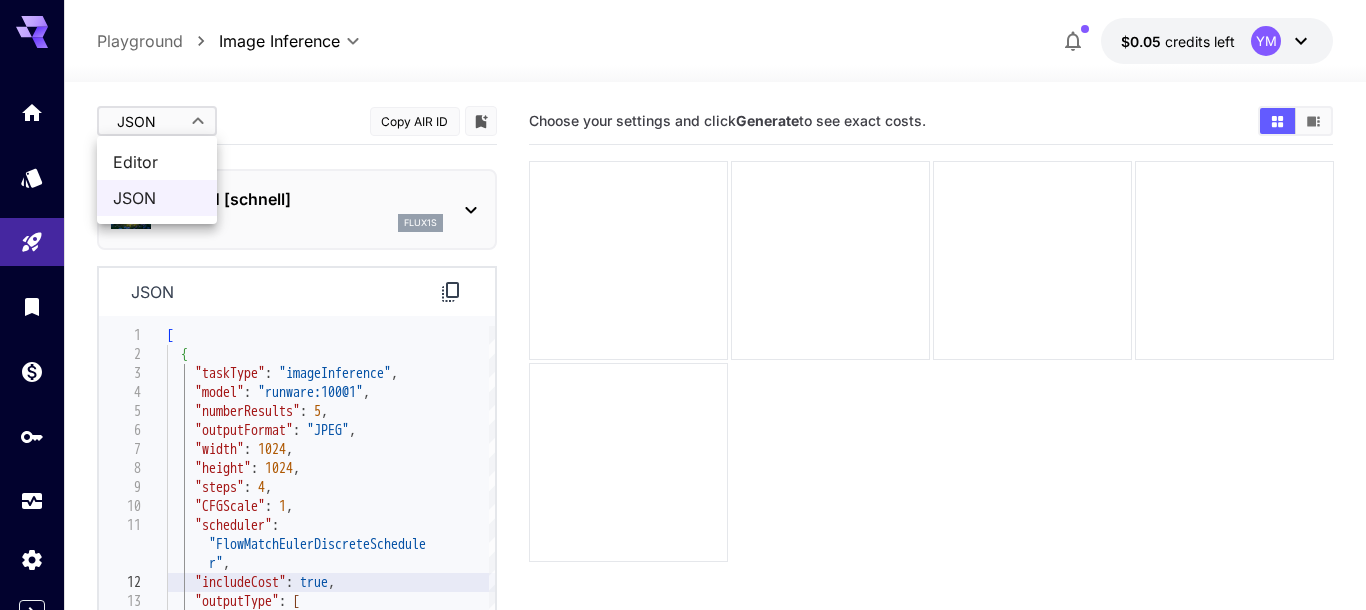 click on "Editor" at bounding box center (157, 162) 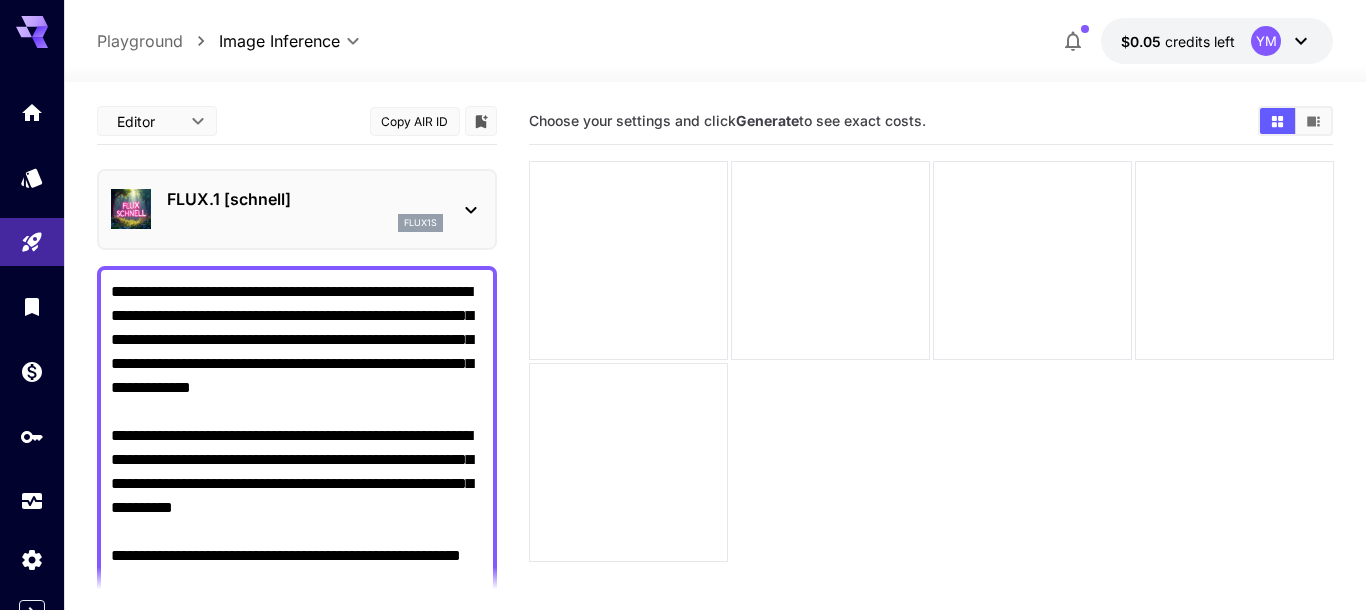 type on "****" 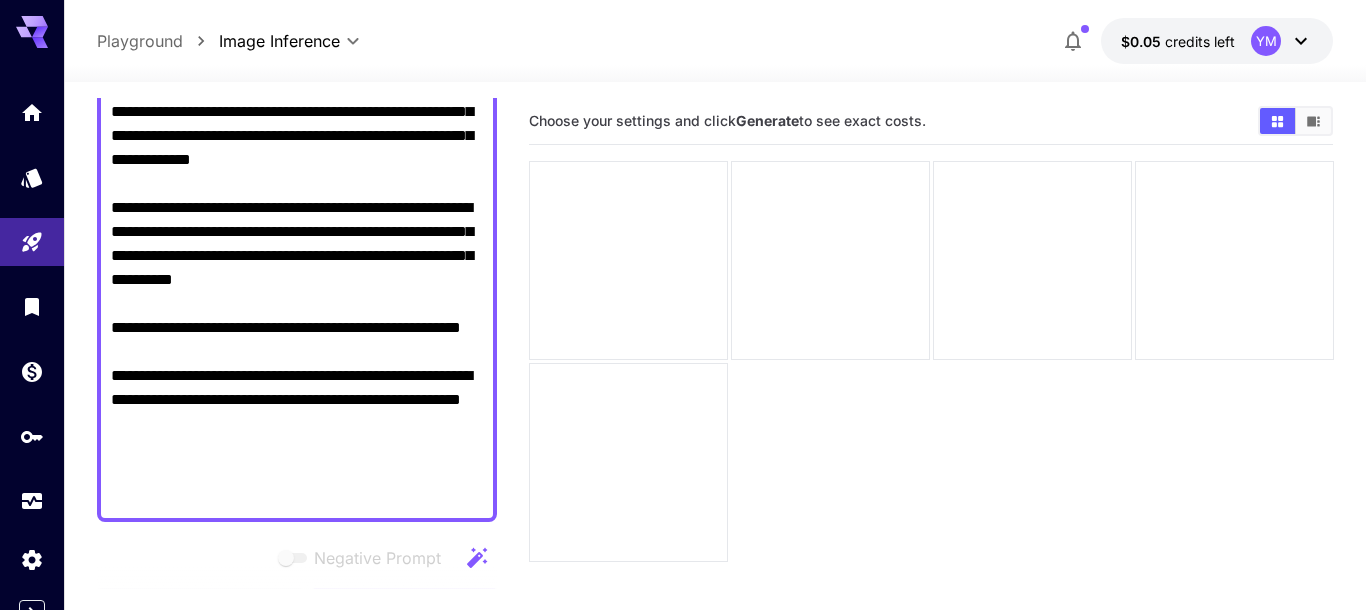 scroll, scrollTop: 0, scrollLeft: 0, axis: both 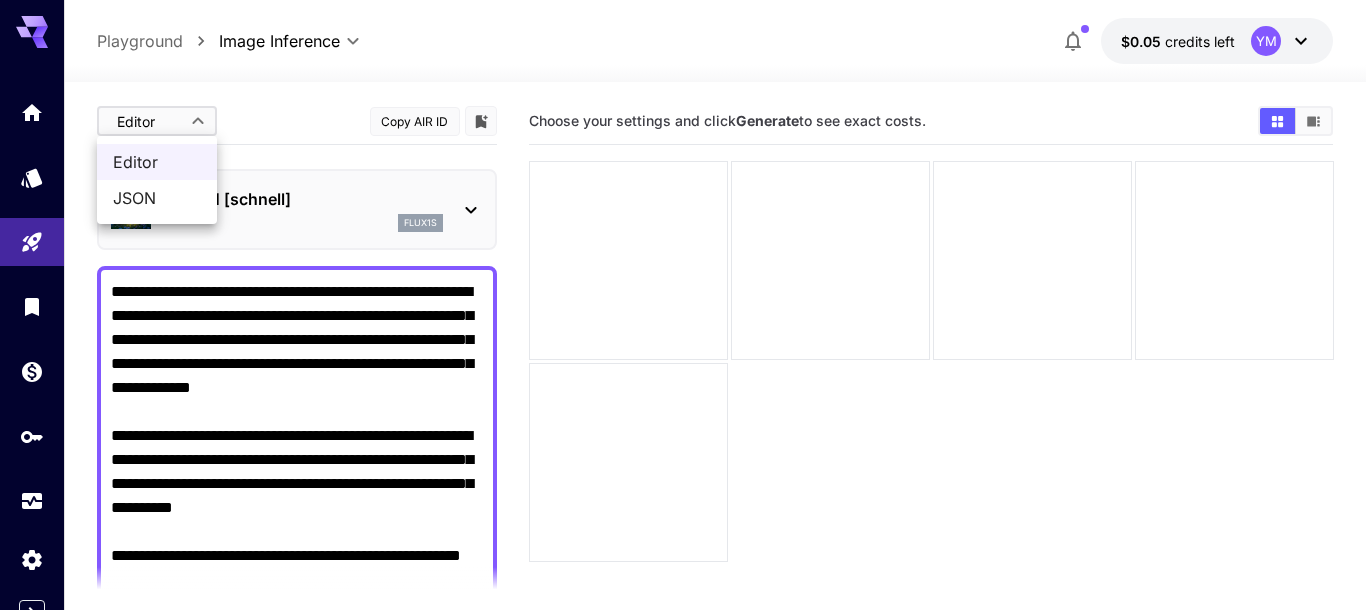 click on "**********" at bounding box center [683, 384] 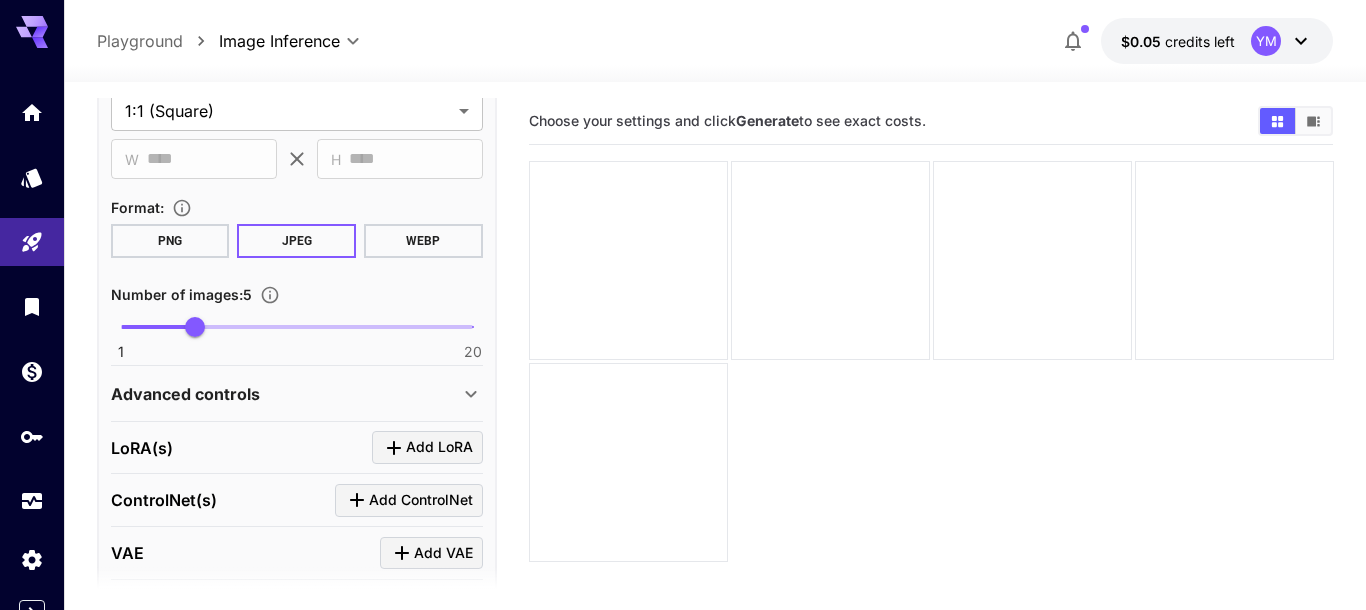 scroll, scrollTop: 912, scrollLeft: 0, axis: vertical 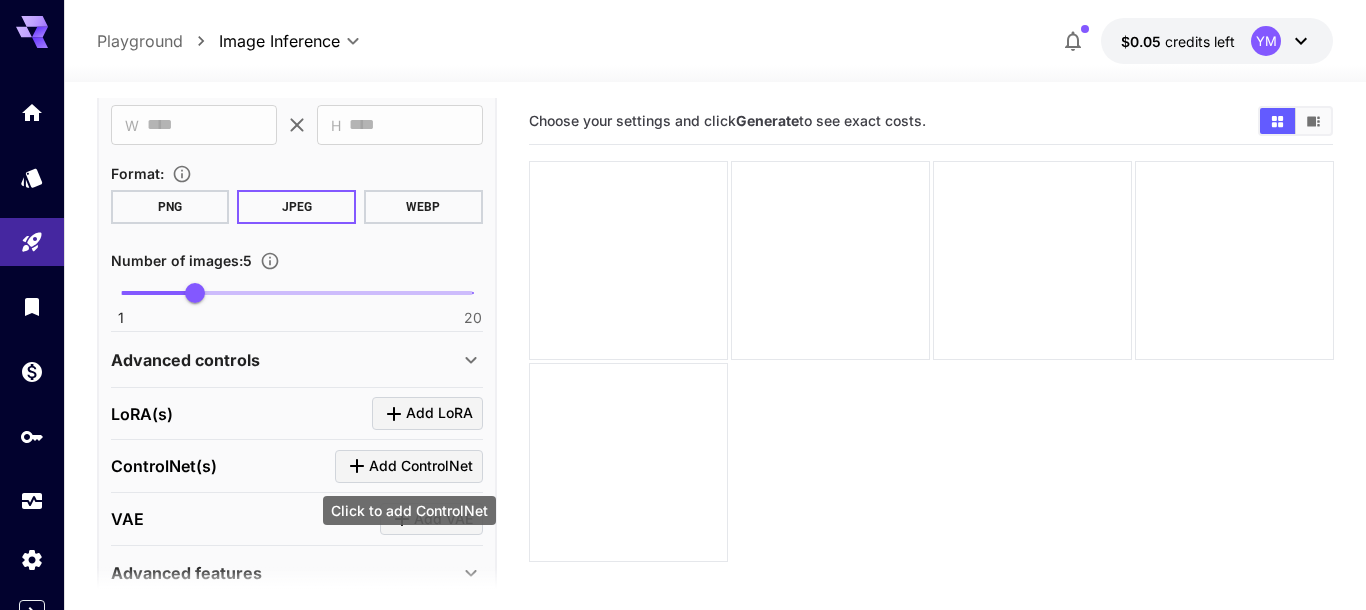 click on "Add ControlNet" at bounding box center [421, 466] 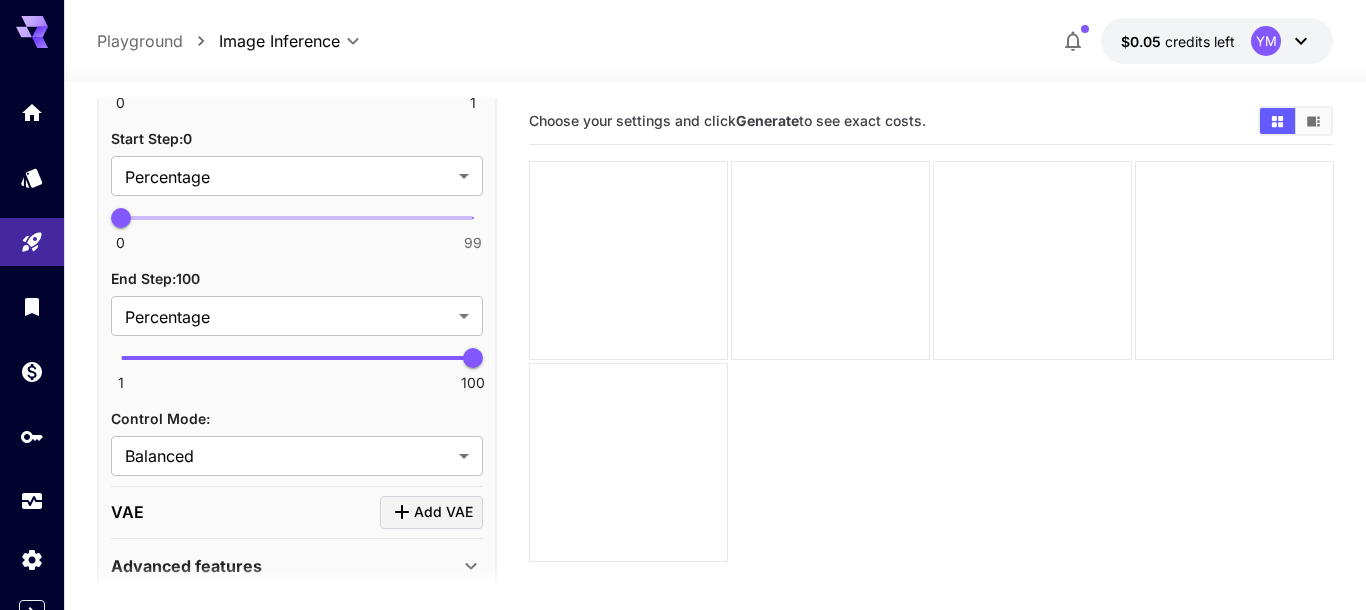 scroll, scrollTop: 1738, scrollLeft: 0, axis: vertical 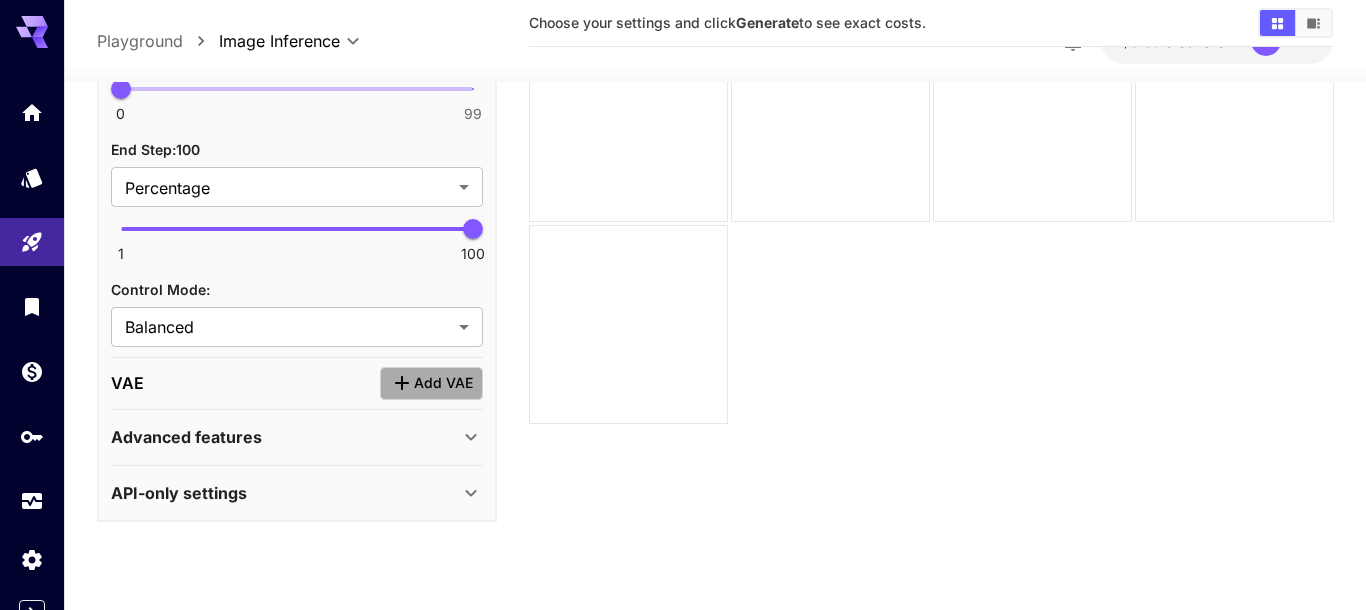 click on "Add VAE" at bounding box center [443, 383] 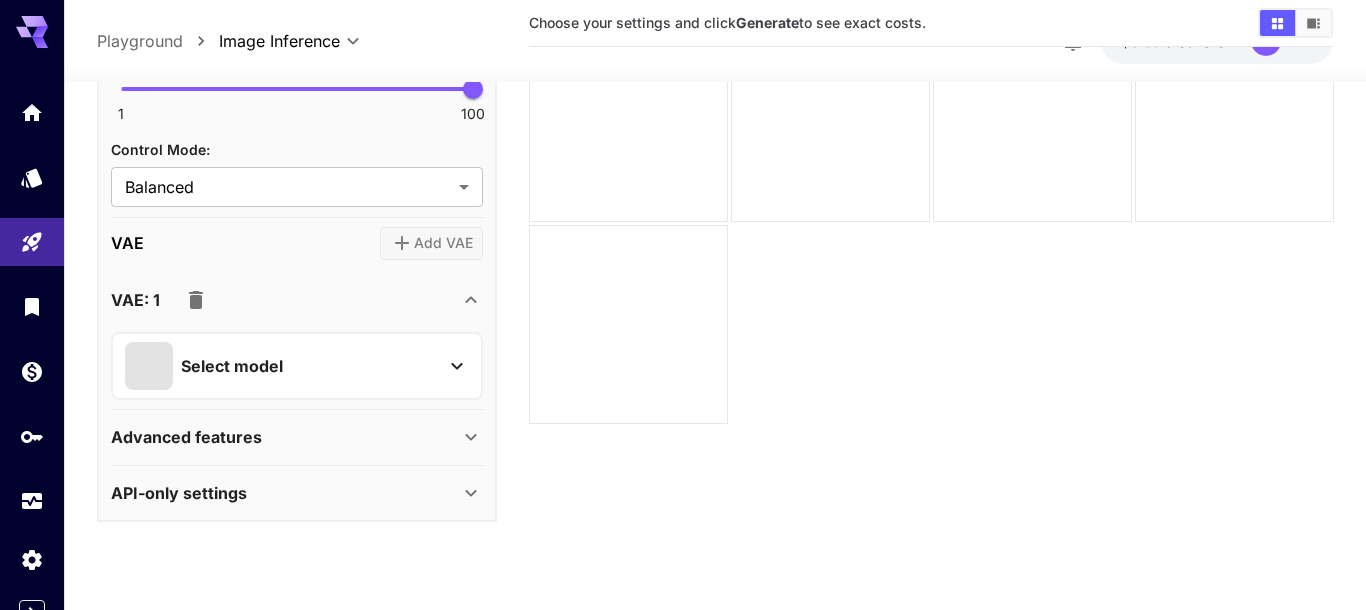 click on "Advanced features" at bounding box center (186, 437) 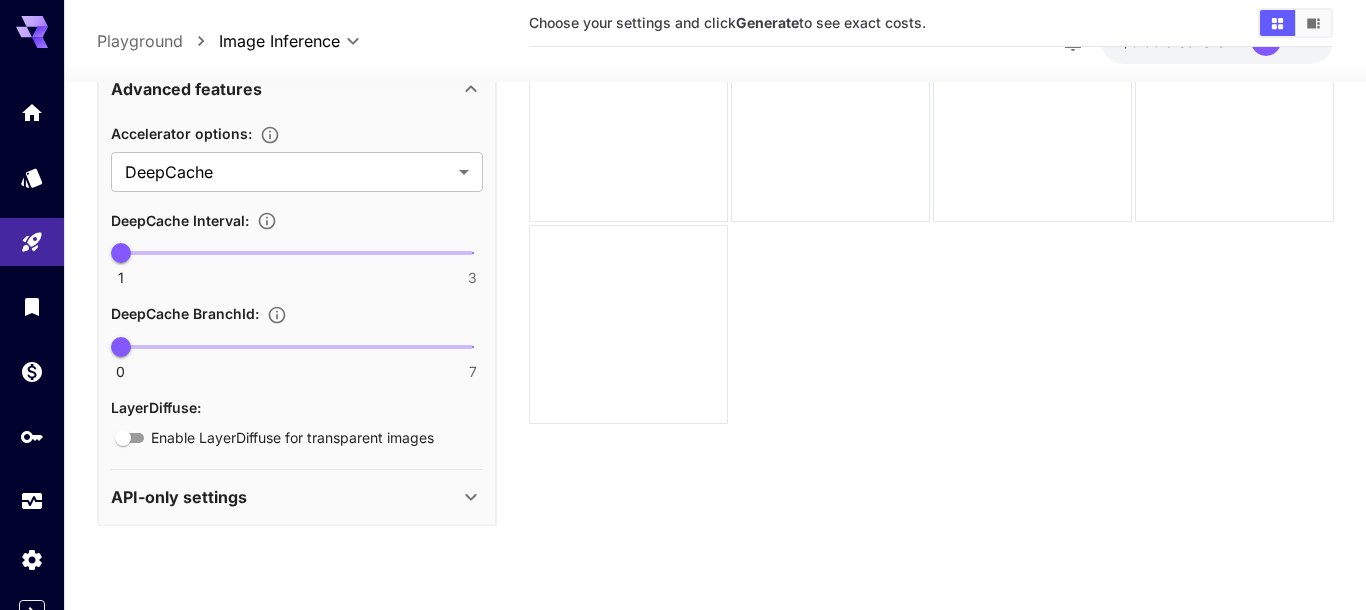 scroll, scrollTop: 2231, scrollLeft: 0, axis: vertical 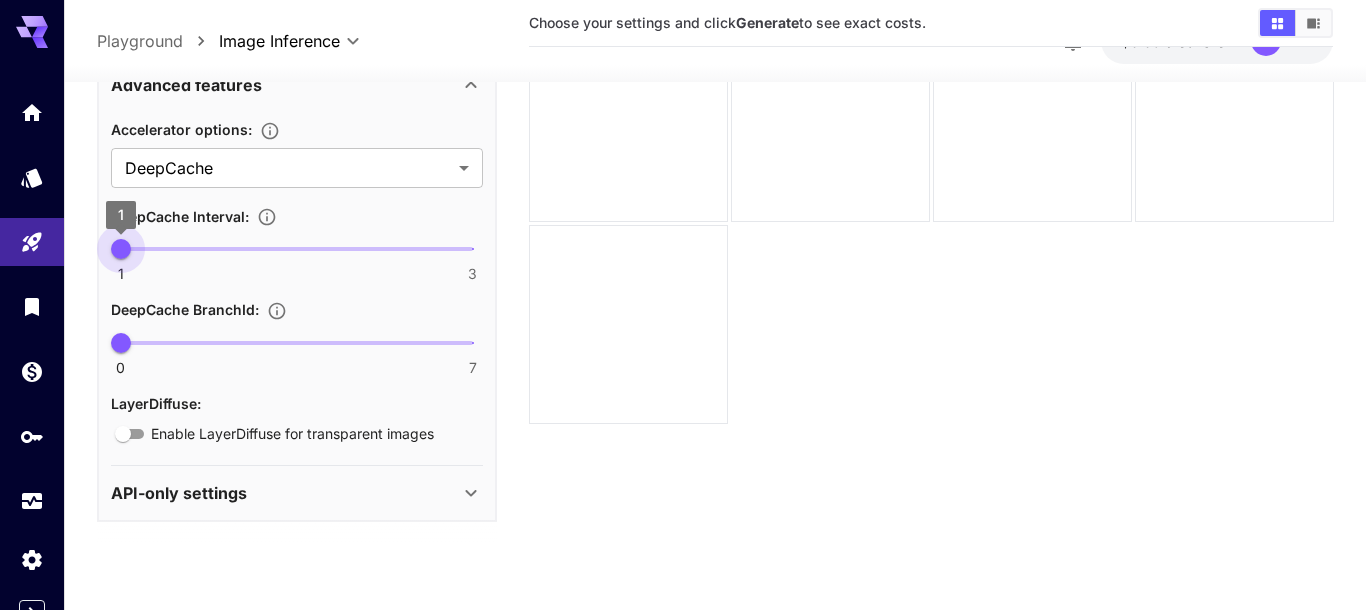 click at bounding box center [297, 249] 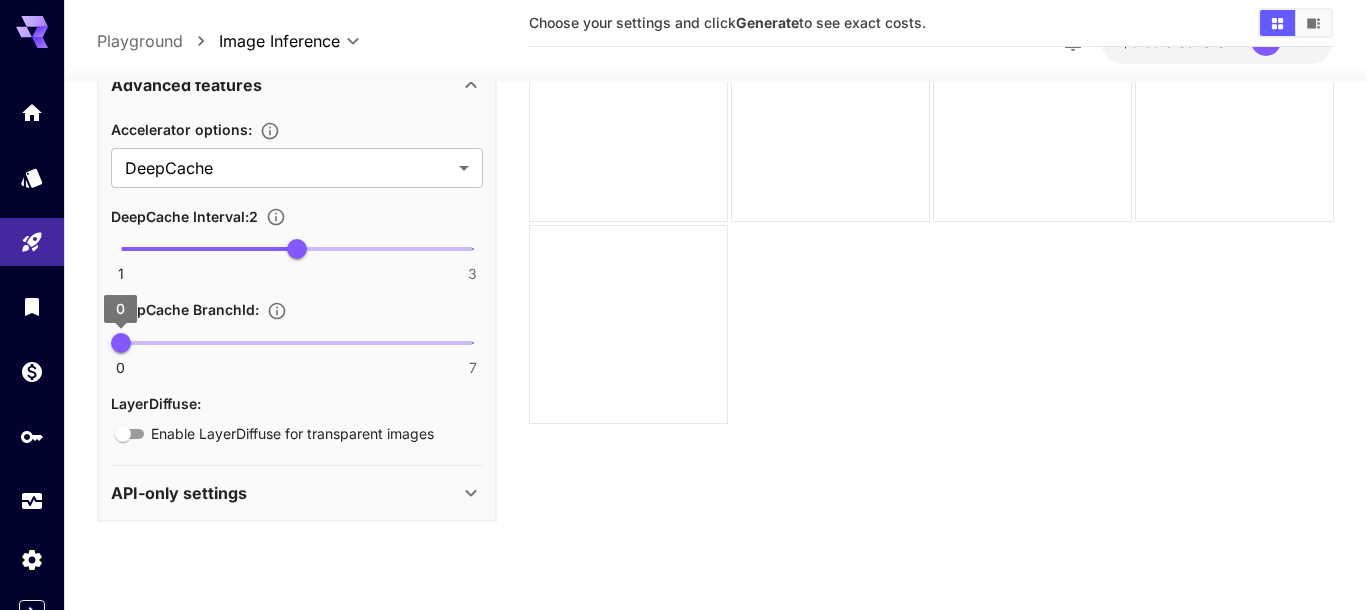click on "0" at bounding box center (121, 342) 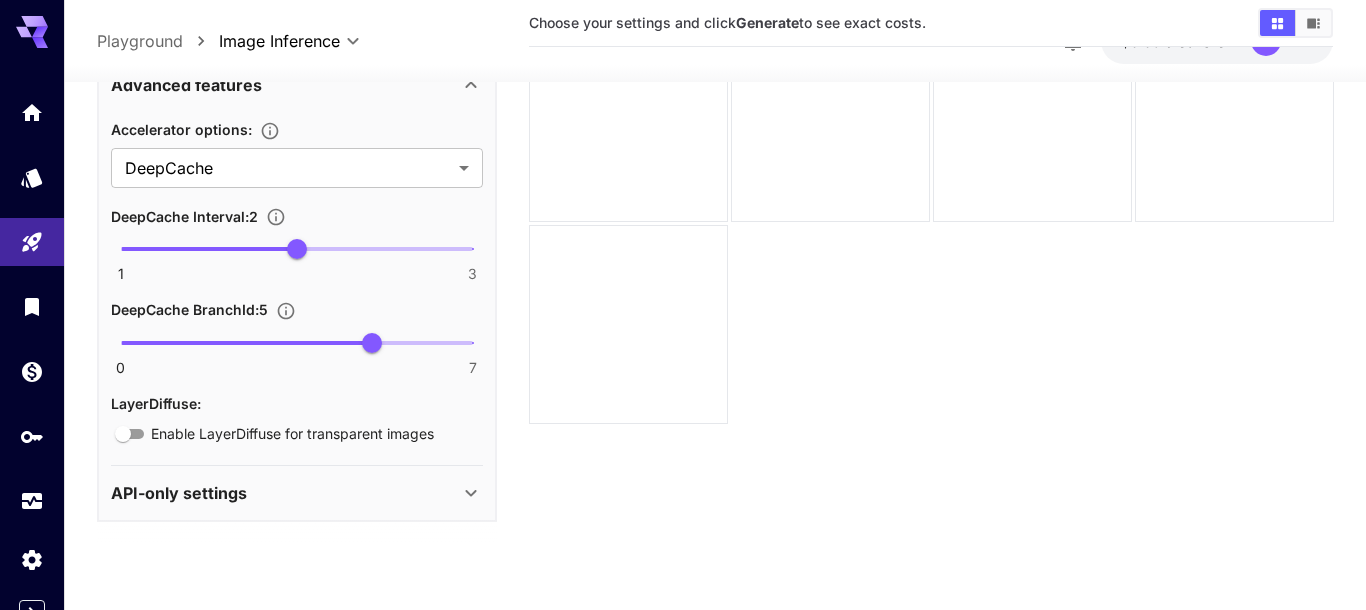 type on "*" 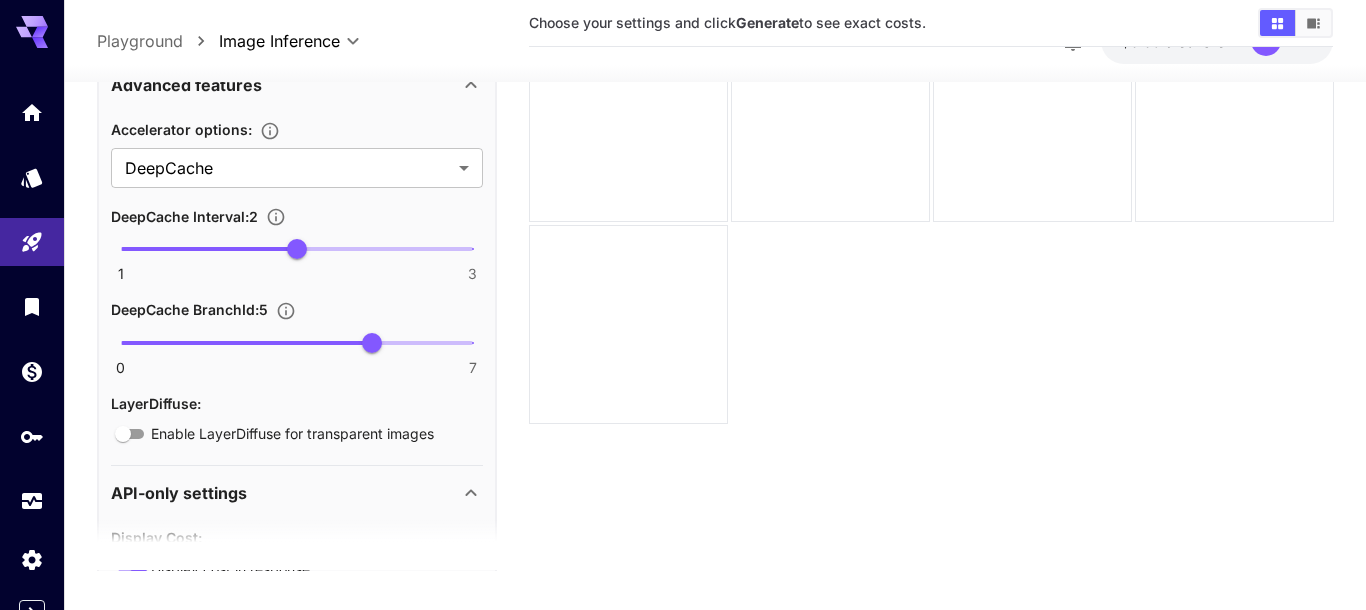 click on "API-only settings" at bounding box center [179, 493] 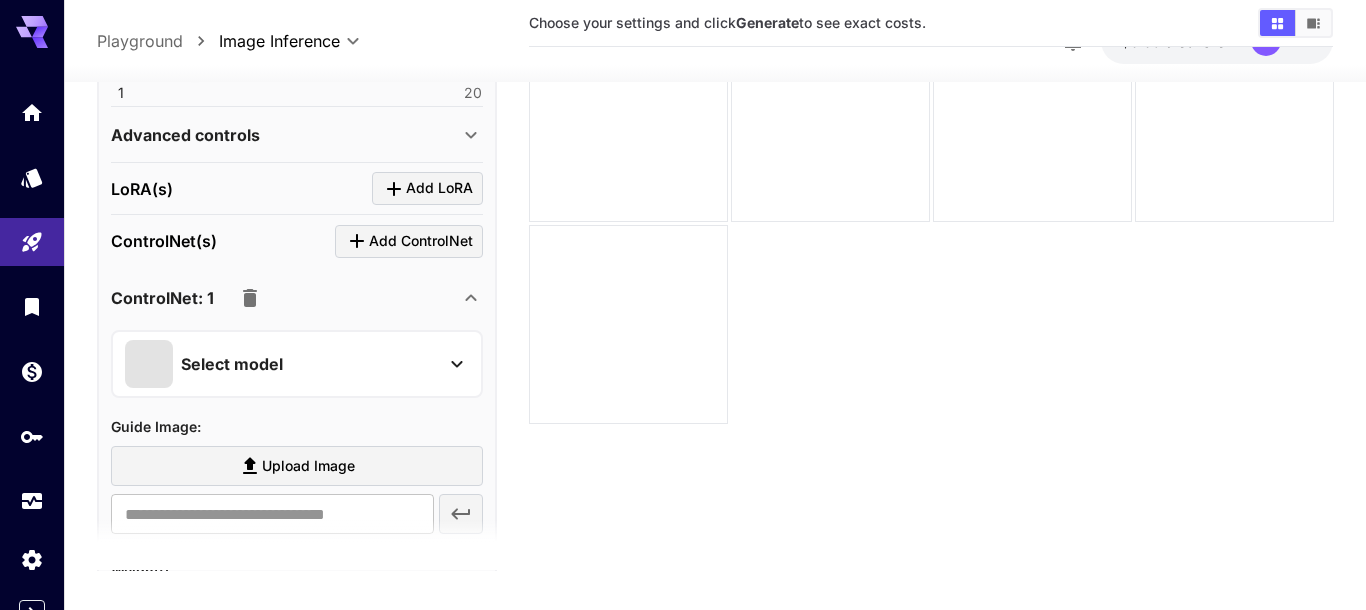 scroll, scrollTop: 977, scrollLeft: 0, axis: vertical 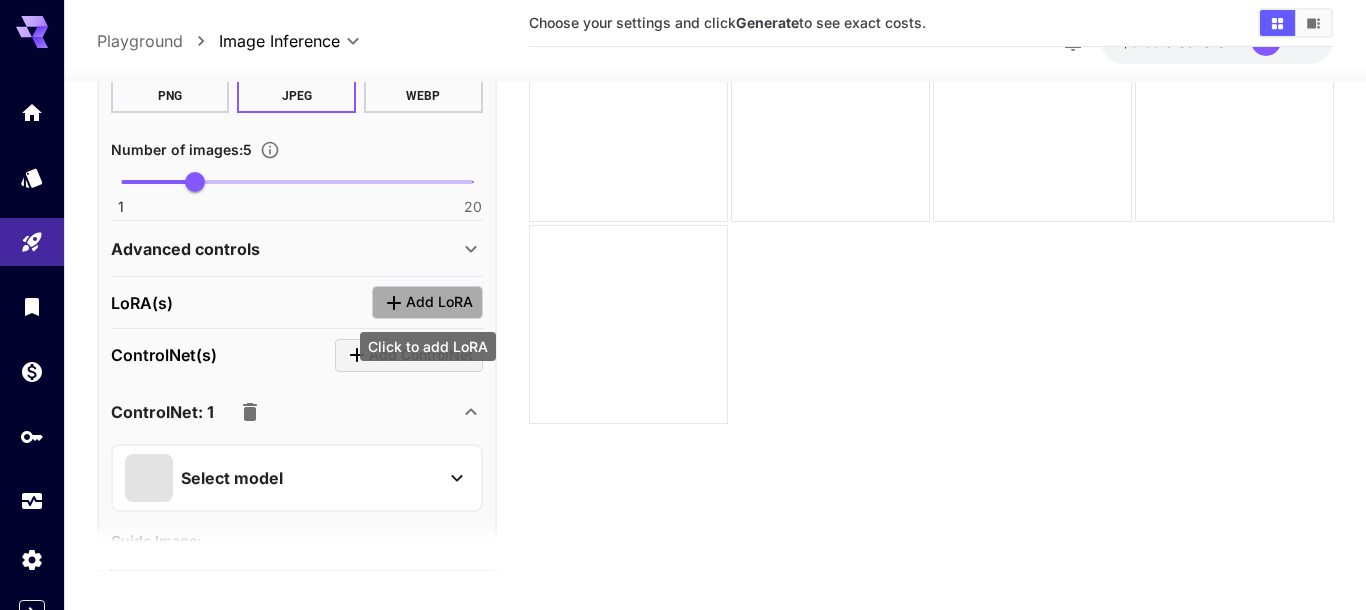 click on "Add LoRA" at bounding box center (439, 302) 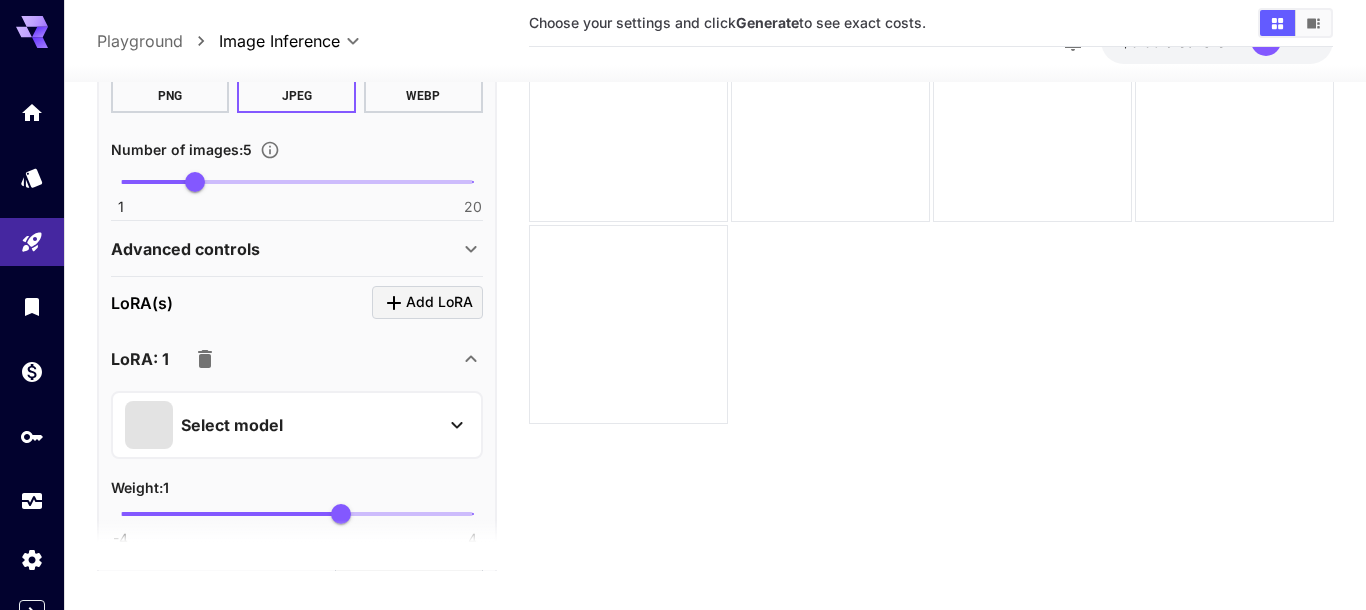 click on "Advanced controls" at bounding box center (285, 248) 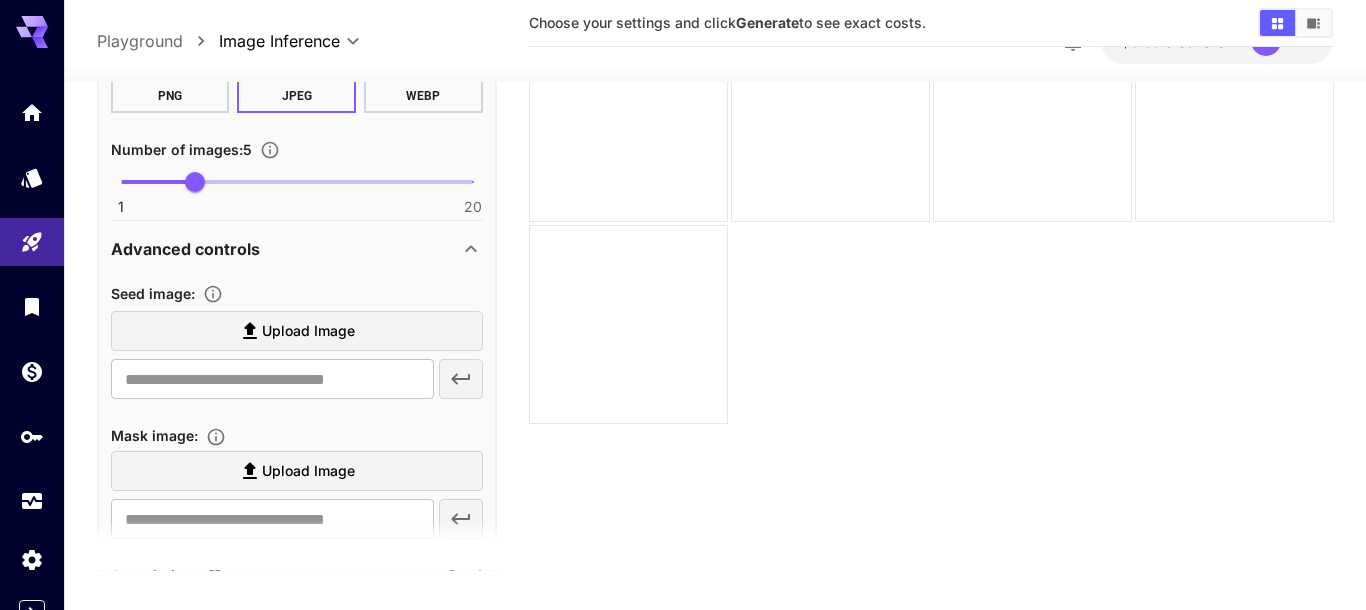 click on "Advanced controls" at bounding box center [285, 248] 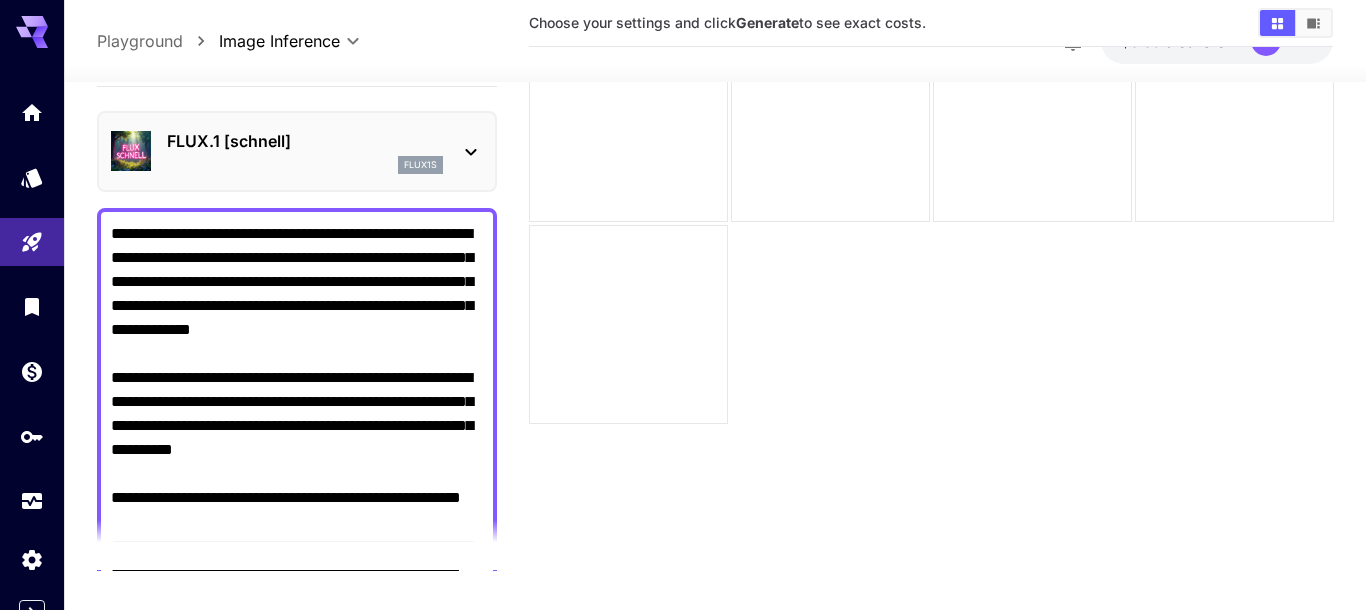 scroll, scrollTop: 0, scrollLeft: 0, axis: both 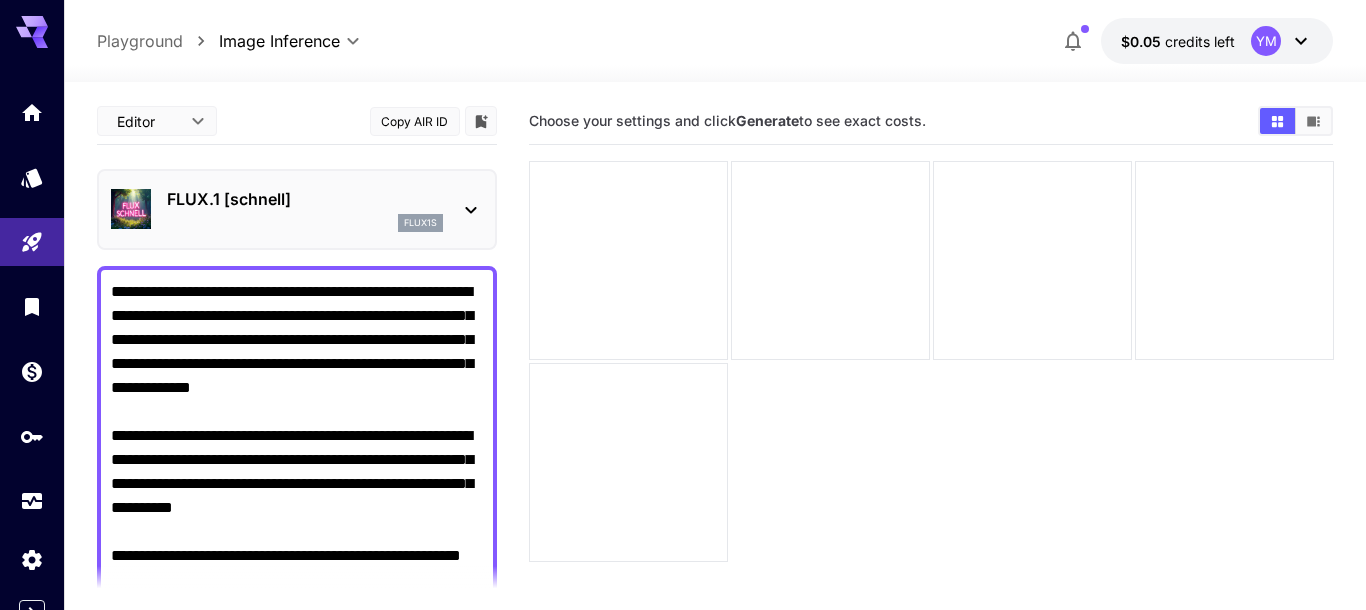 click on "**********" at bounding box center (683, 384) 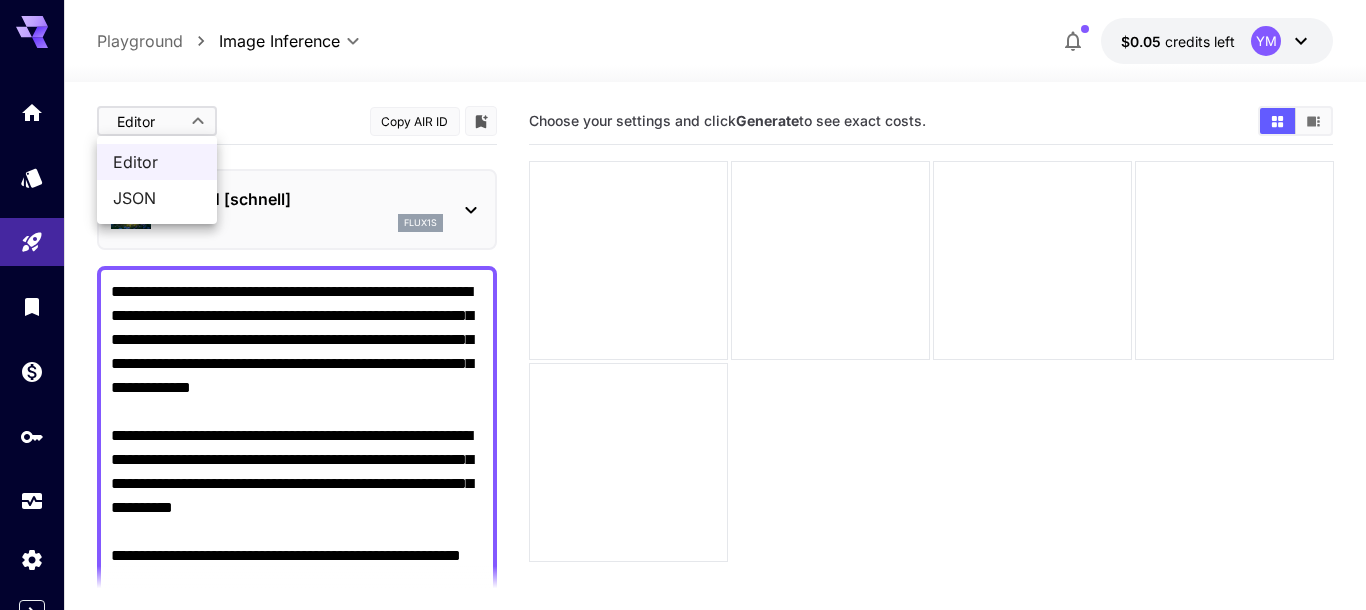 click on "JSON" at bounding box center (157, 198) 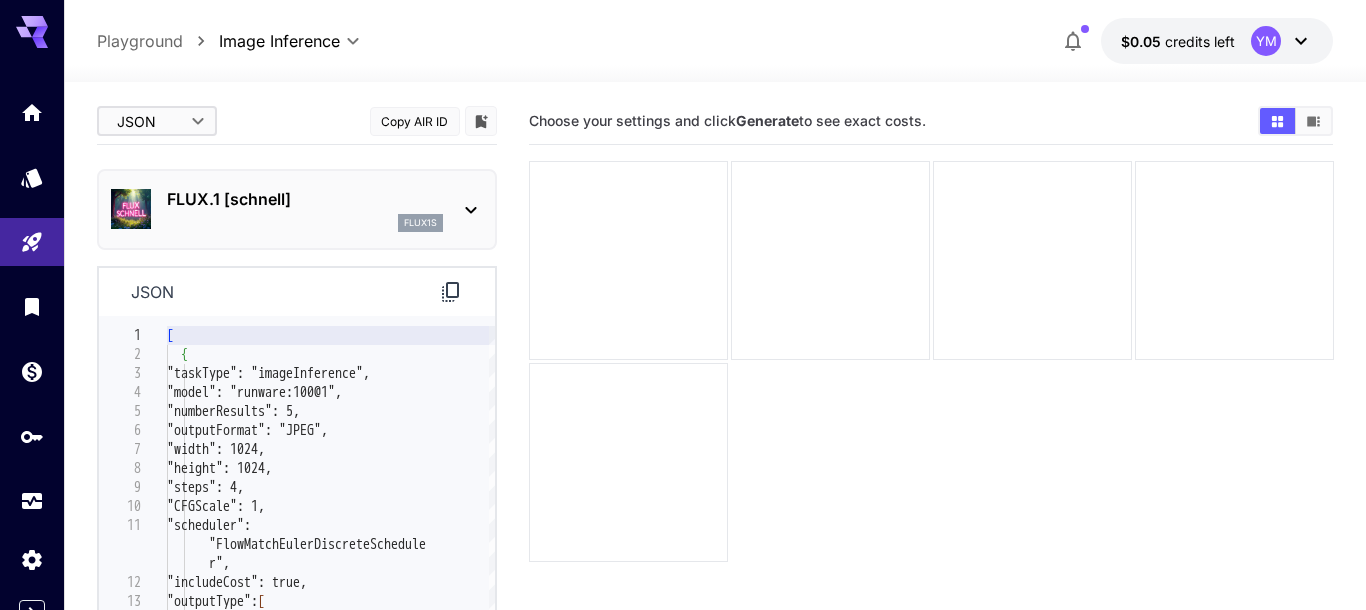 type on "****" 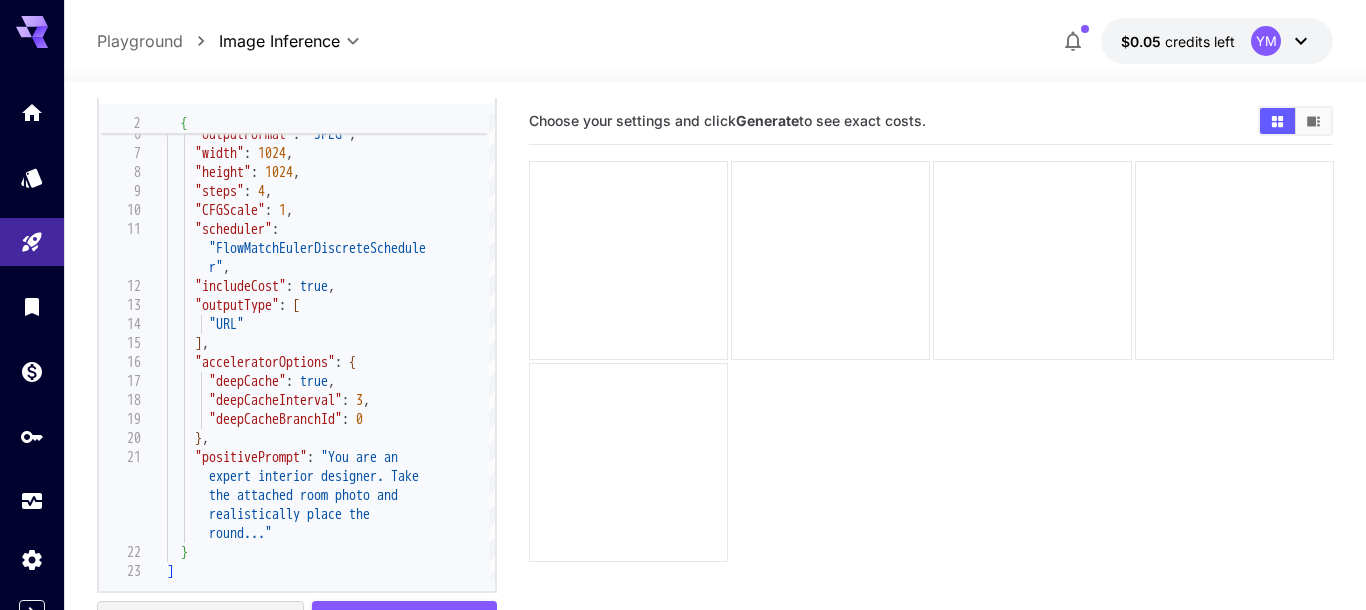 scroll, scrollTop: 237, scrollLeft: 0, axis: vertical 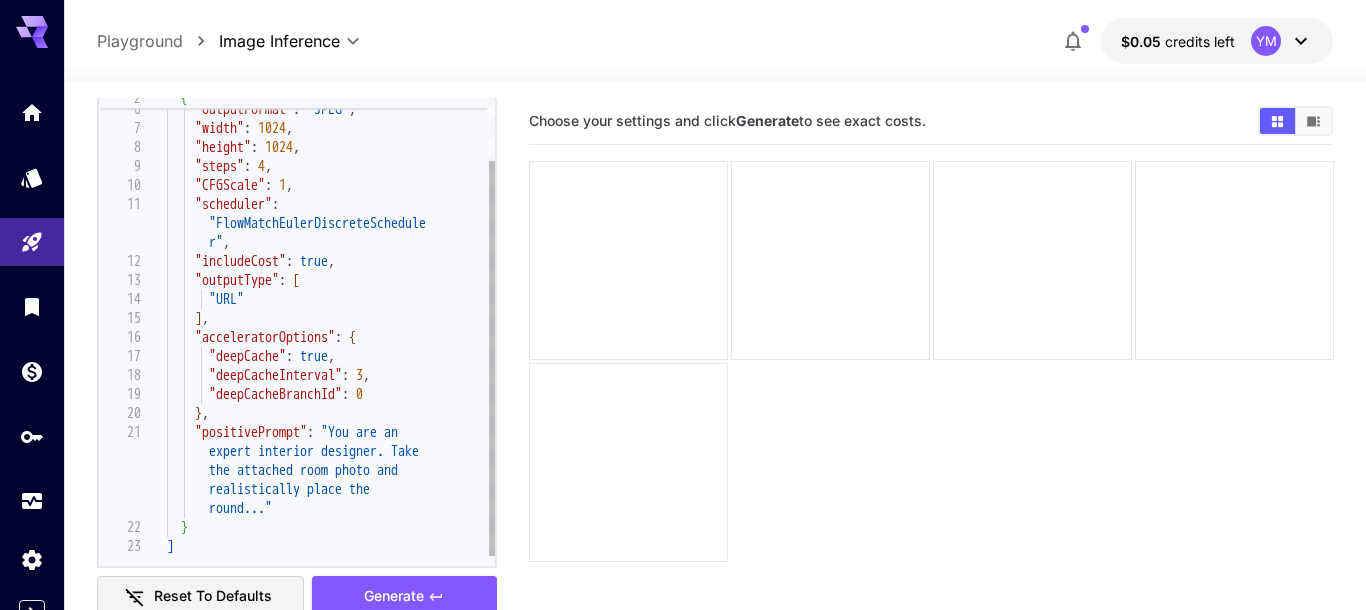 click on ""numberResults" :   5 ,      "outputFormat" :   "JPEG" ,      "width" :   1024 ,      "height" :   1024 ,      "steps" :   4 ,      "CFGScale" :   1 ,      "scheduler" :          "FlowMatchEulerDiscreteSchedule        r" ,      "includeCost" :   true ,      "outputType" :   [        "URL"      ] ,      "acceleratorOptions" :   {        "deepCache" :   true ,        "deepCacheInterval" :   3 ,        "deepCacheBranchId" :   0      } ,      "positivePrompt" :   "You are an         expert interior designer. Take         the attached room photo and         realistically place the         round..."    } ]" at bounding box center (331, 280) 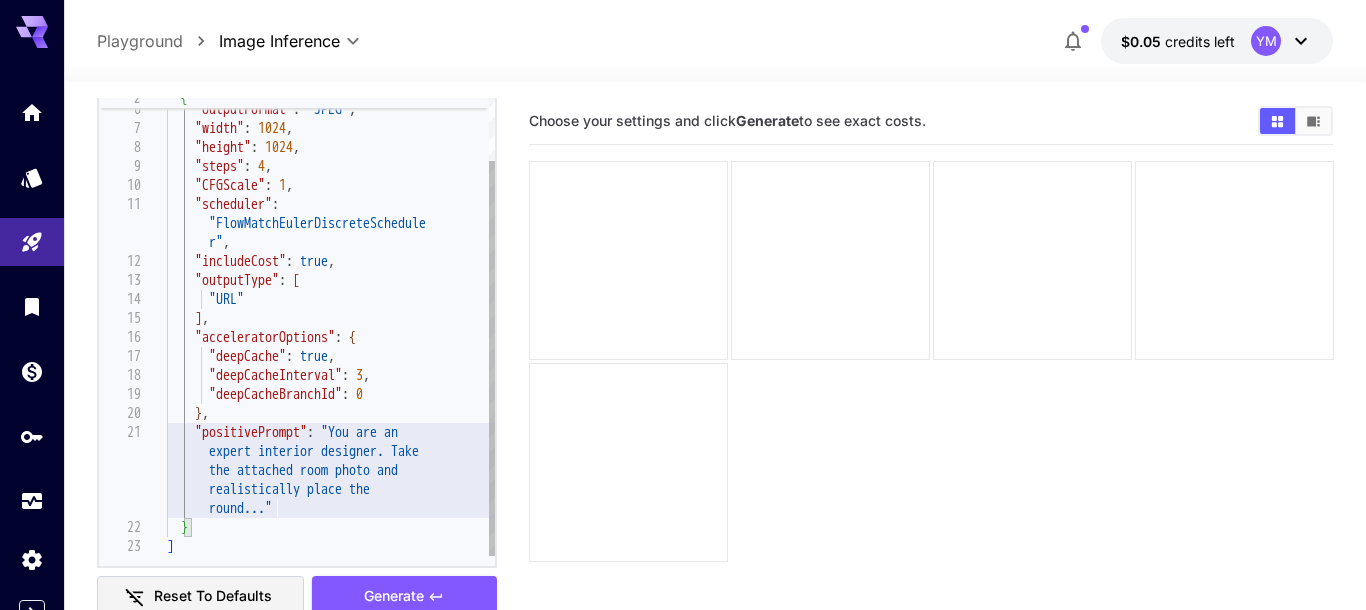 scroll, scrollTop: 237, scrollLeft: 0, axis: vertical 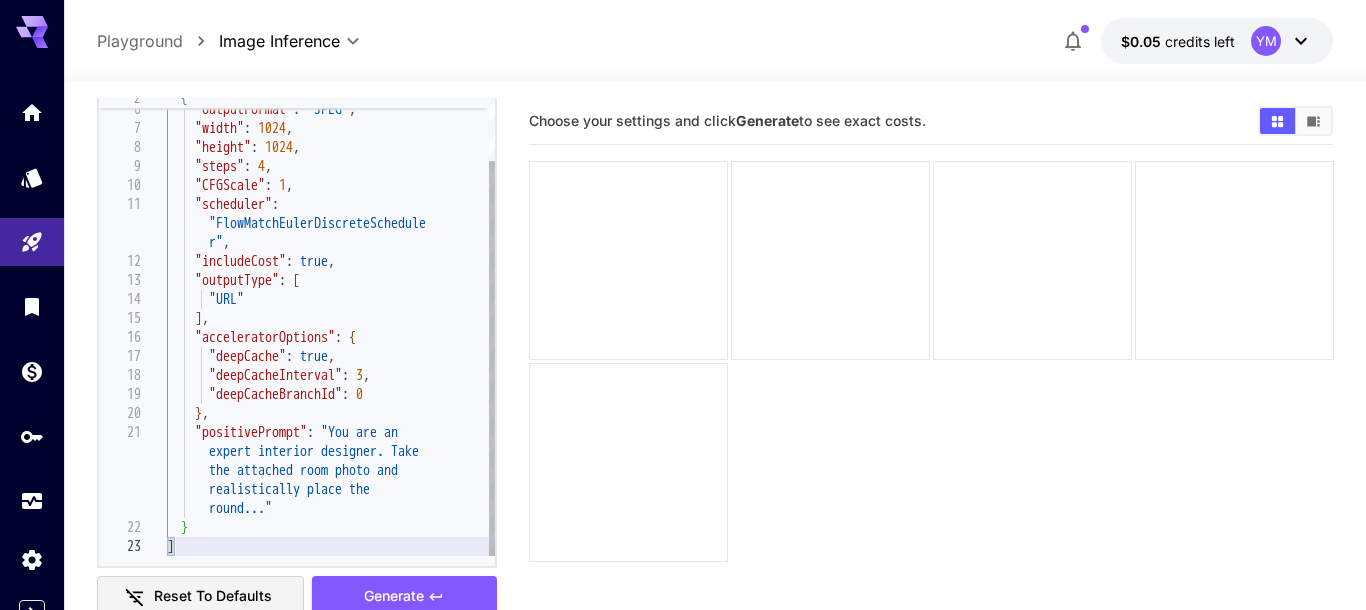 click on ""numberResults" :   5 ,      "outputFormat" :   "JPEG" ,      "width" :   1024 ,      "height" :   1024 ,      "steps" :   4 ,      "CFGScale" :   1 ,      "scheduler" :          "FlowMatchEulerDiscreteSchedule        r" ,      "includeCost" :   true ,      "outputType" :   [        "URL"      ] ,      "acceleratorOptions" :   {        "deepCache" :   true ,        "deepCacheInterval" :   3 ,        "deepCacheBranchId" :   0      } ,      "positivePrompt" :   "You are an         expert interior designer. Take         the attached room photo and         realistically place the         round..."    } ]" at bounding box center (331, 280) 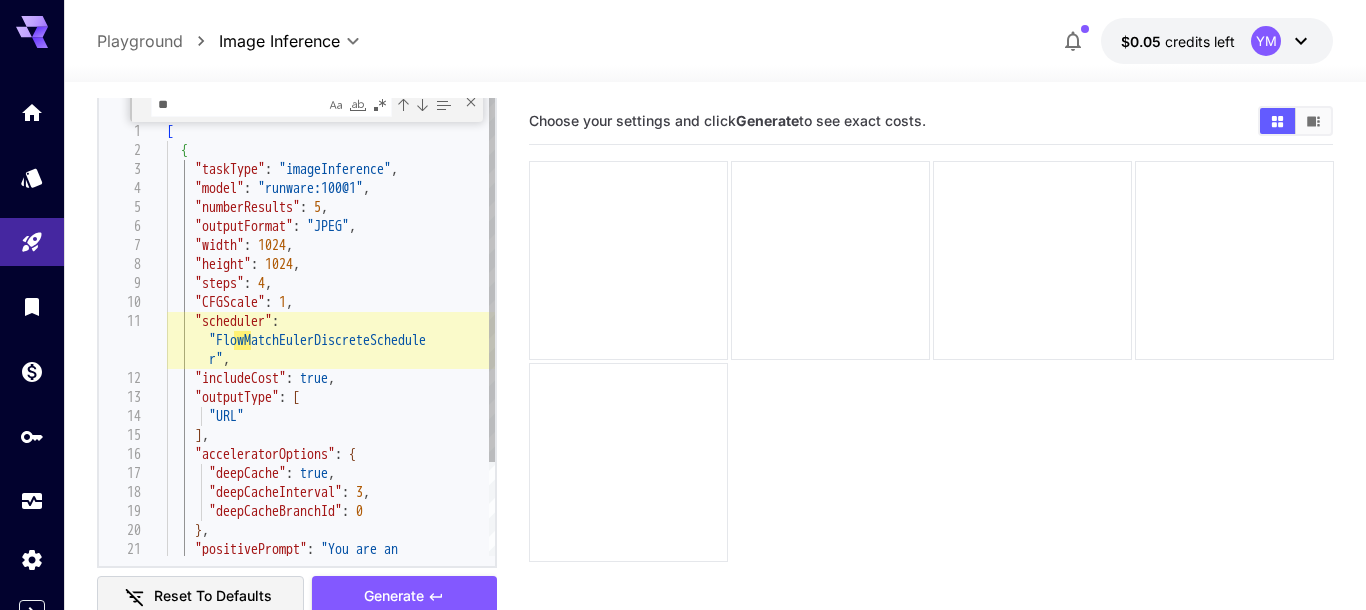 type on "*" 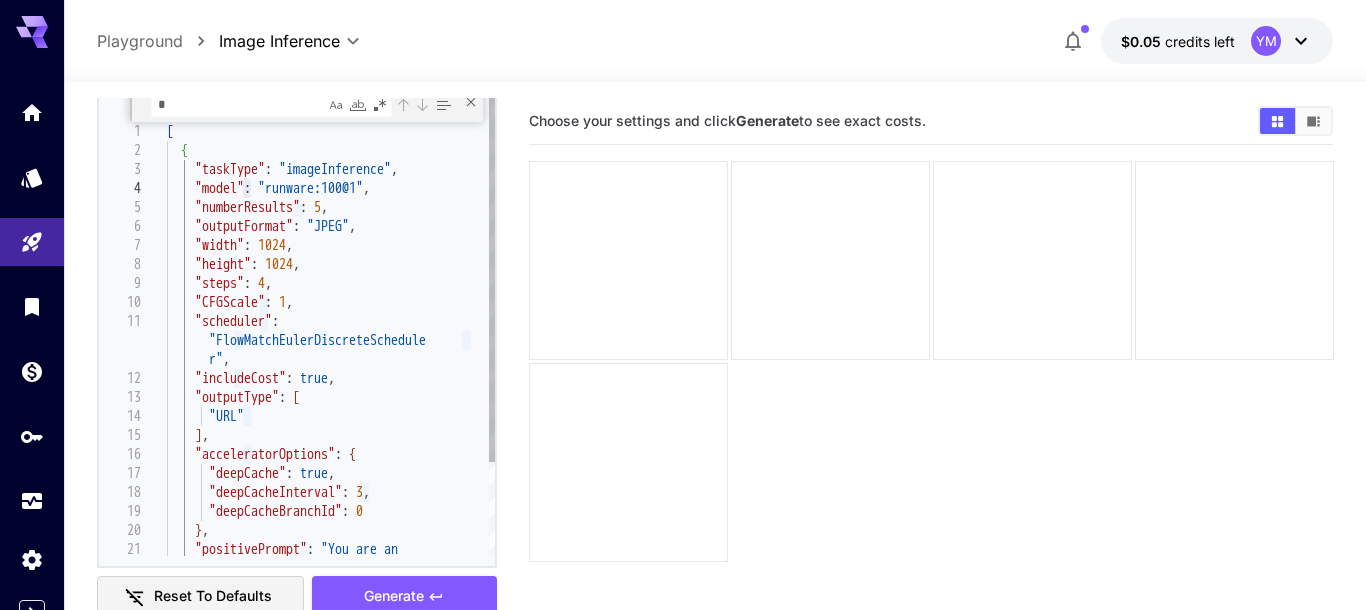 type 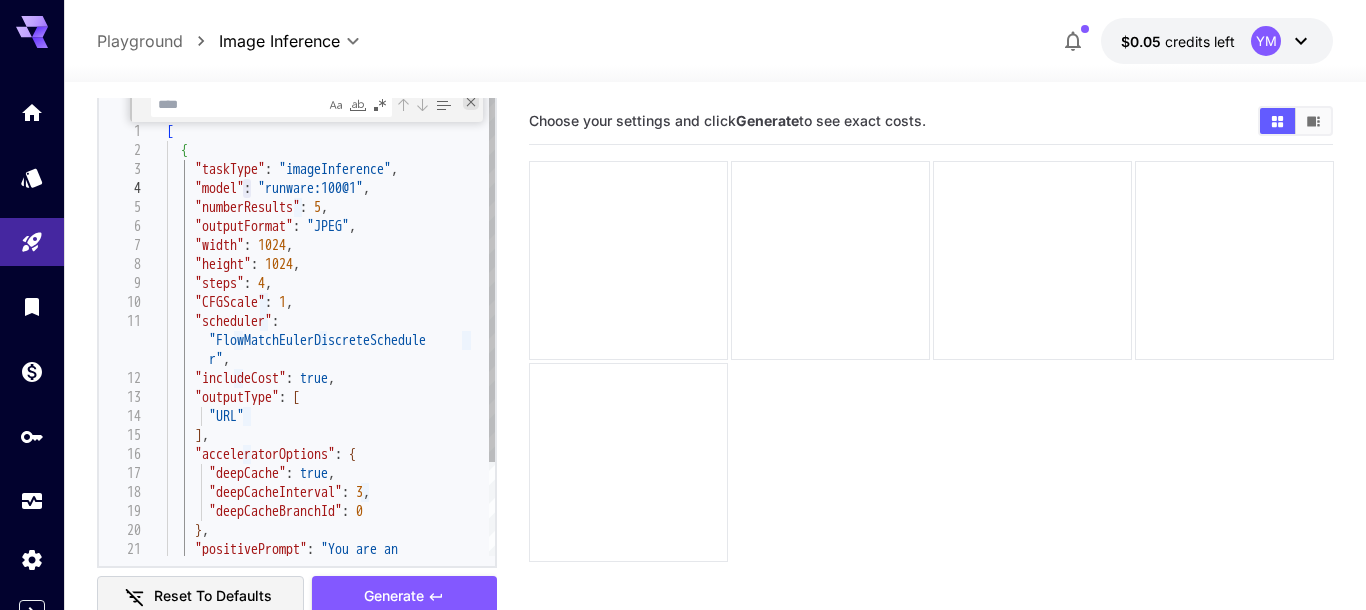 click at bounding box center (471, 102) 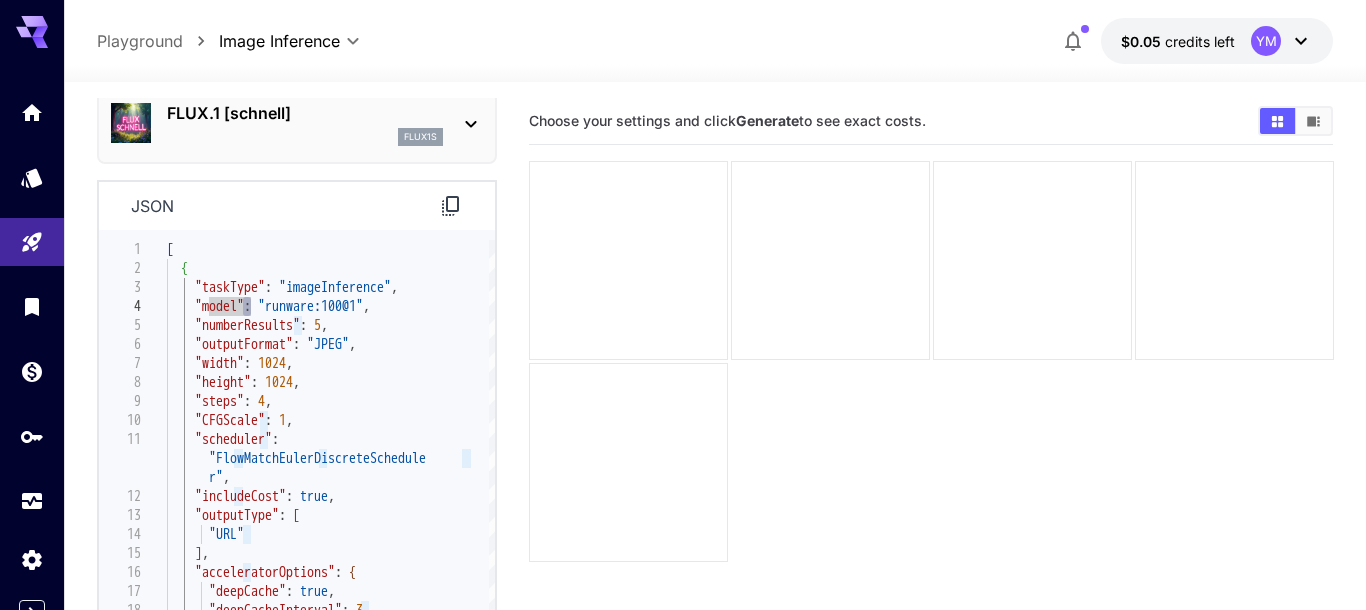 scroll, scrollTop: 0, scrollLeft: 0, axis: both 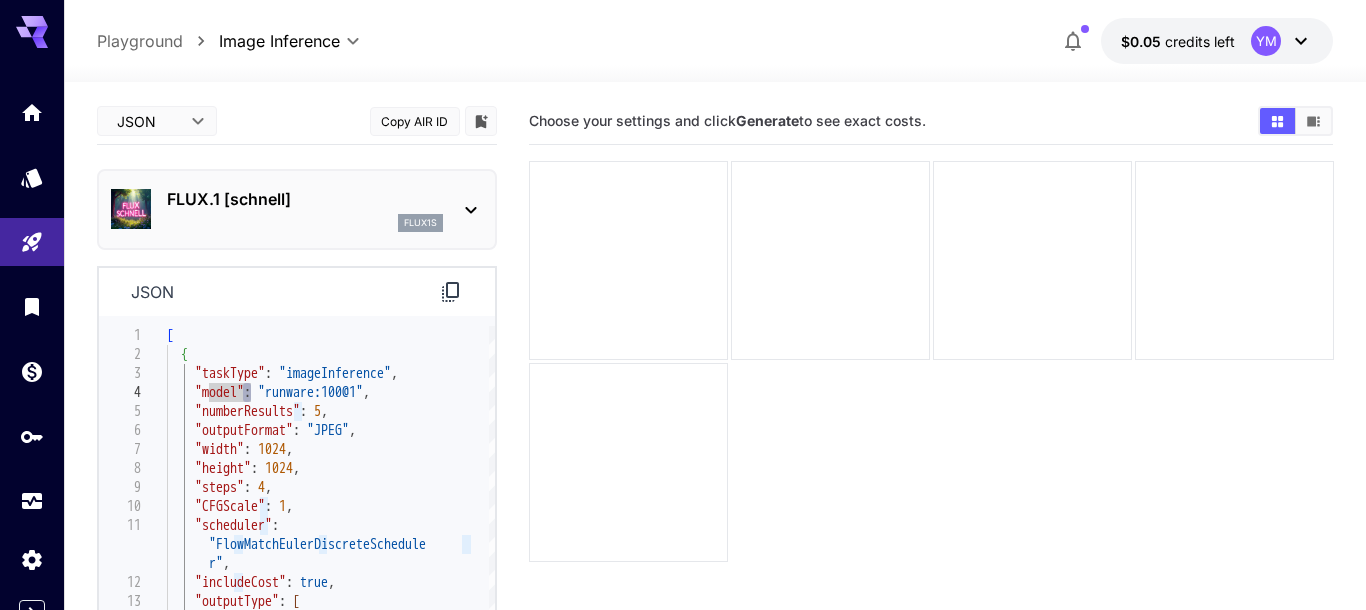 click 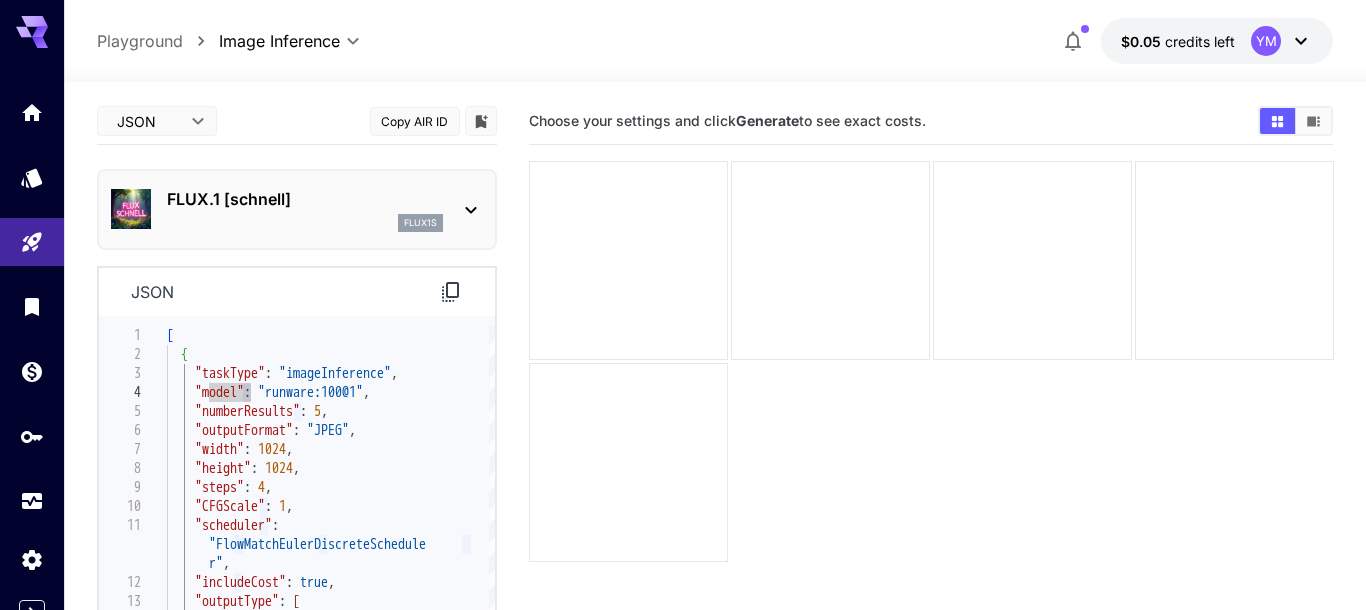 click on "FLUX.1 [schnell]" at bounding box center (305, 199) 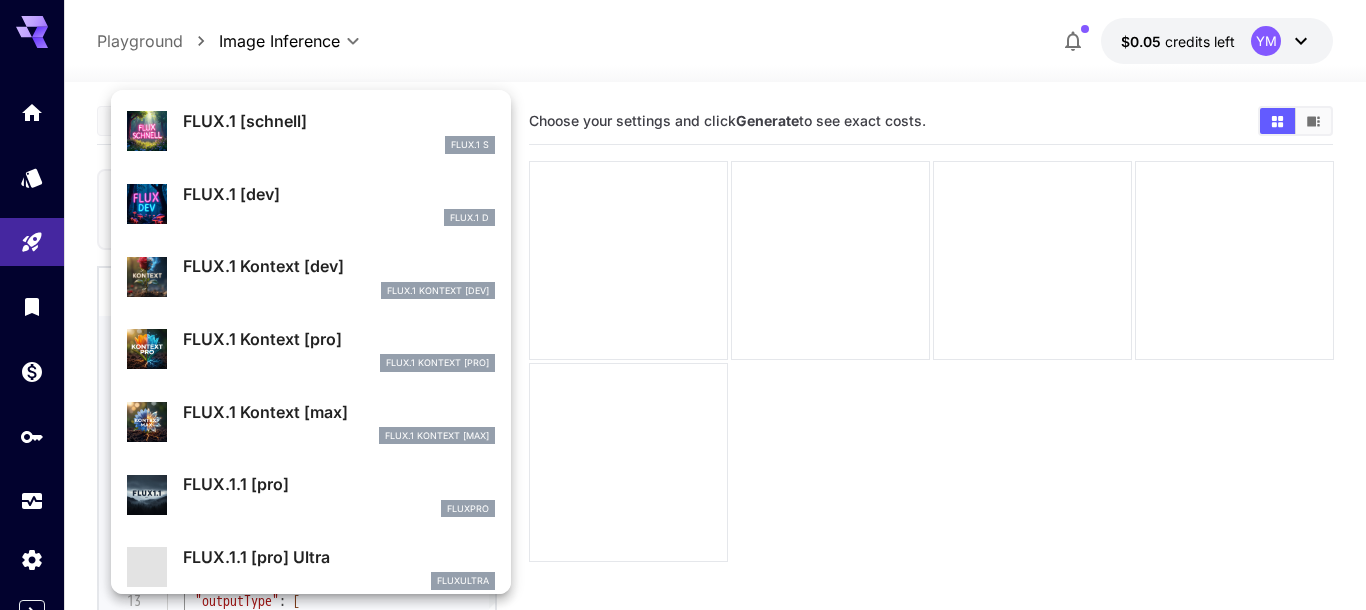 scroll, scrollTop: 114, scrollLeft: 0, axis: vertical 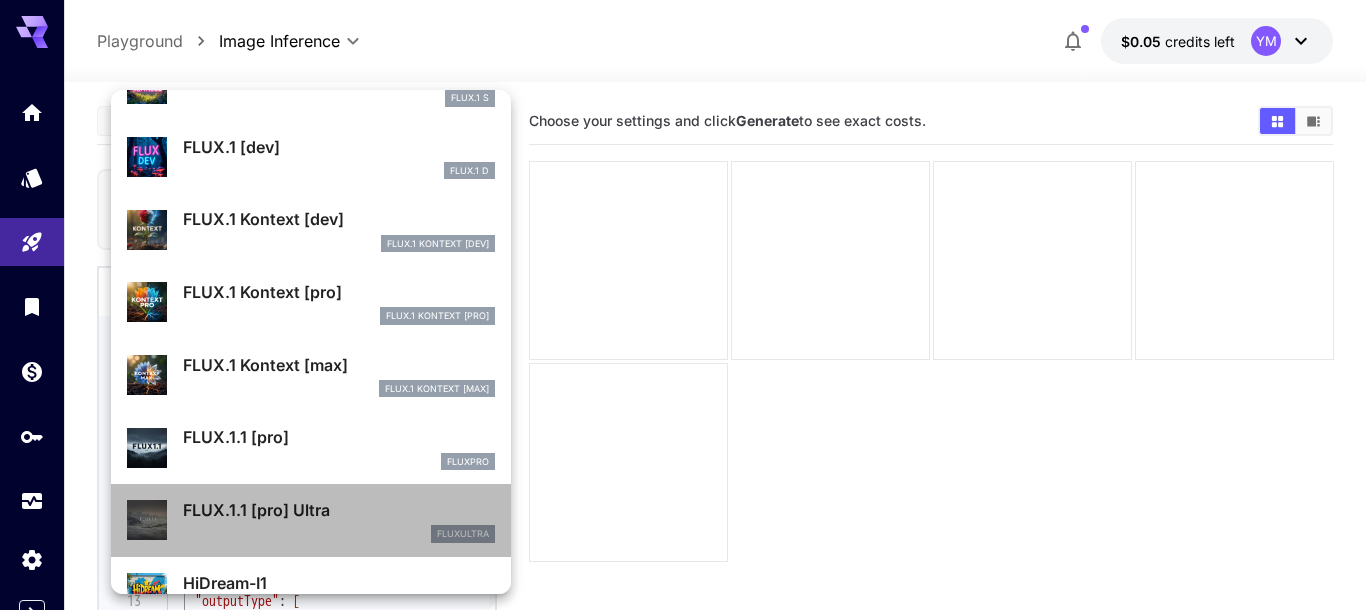 click on "FLUX.1.1 [pro] Ultra" at bounding box center [339, 510] 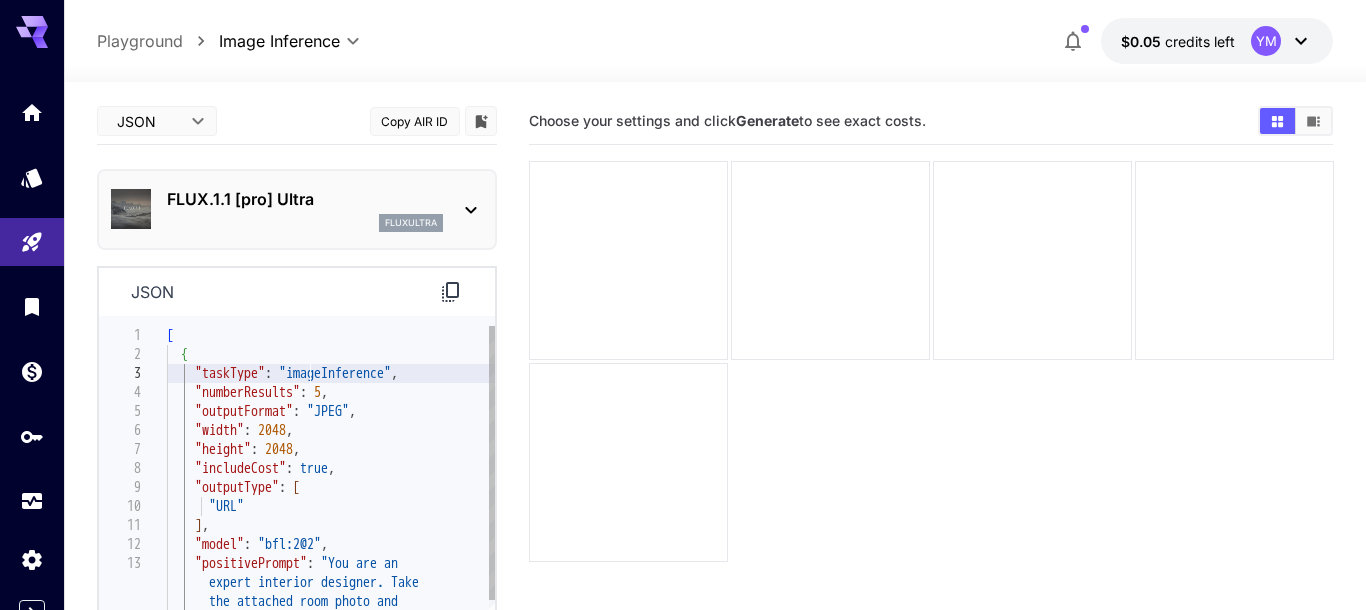 click on "[    {      "taskType" :   "imageInference" ,      "numberResults" :   5 ,      "outputFormat" :   "JPEG" ,      "width" :   2048 ,      "height" :   2048 ,      "includeCost" :   true ,      "outputType" :   [        "URL"      ] ,      "model" :   "bfl:2@2" ,      "positivePrompt" :   "You are an         expert interior designer. Take         the attached room photo and         realistically place the         round..."" at bounding box center (331, 506) 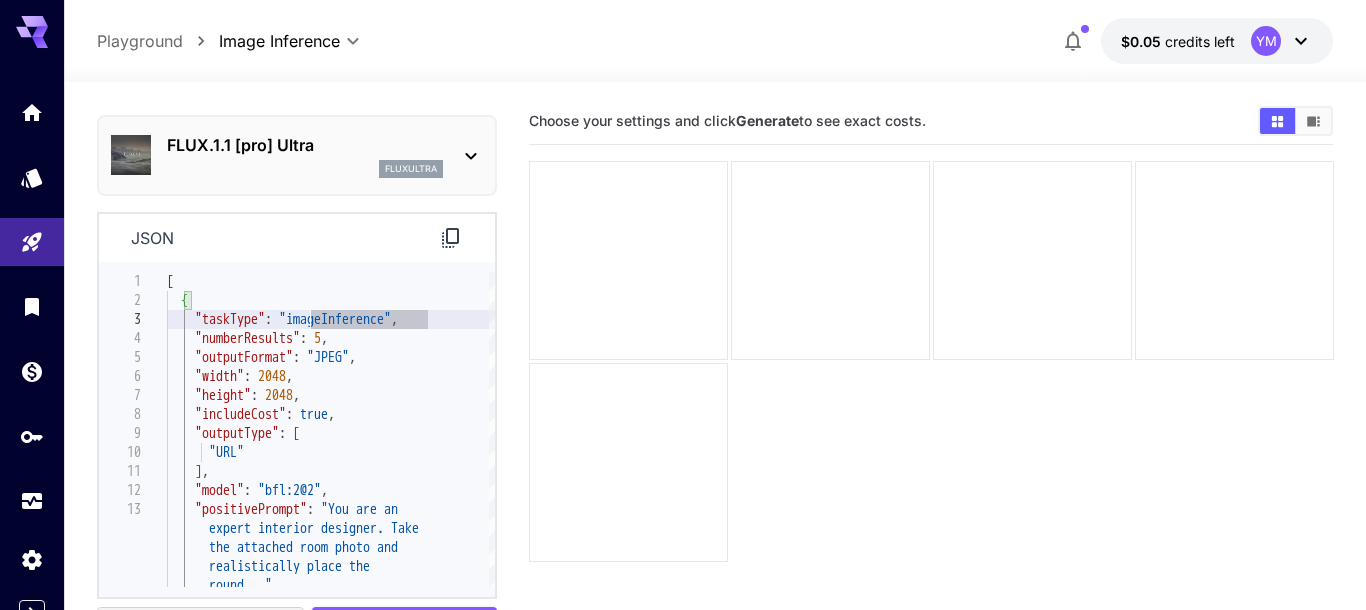 scroll, scrollTop: 85, scrollLeft: 0, axis: vertical 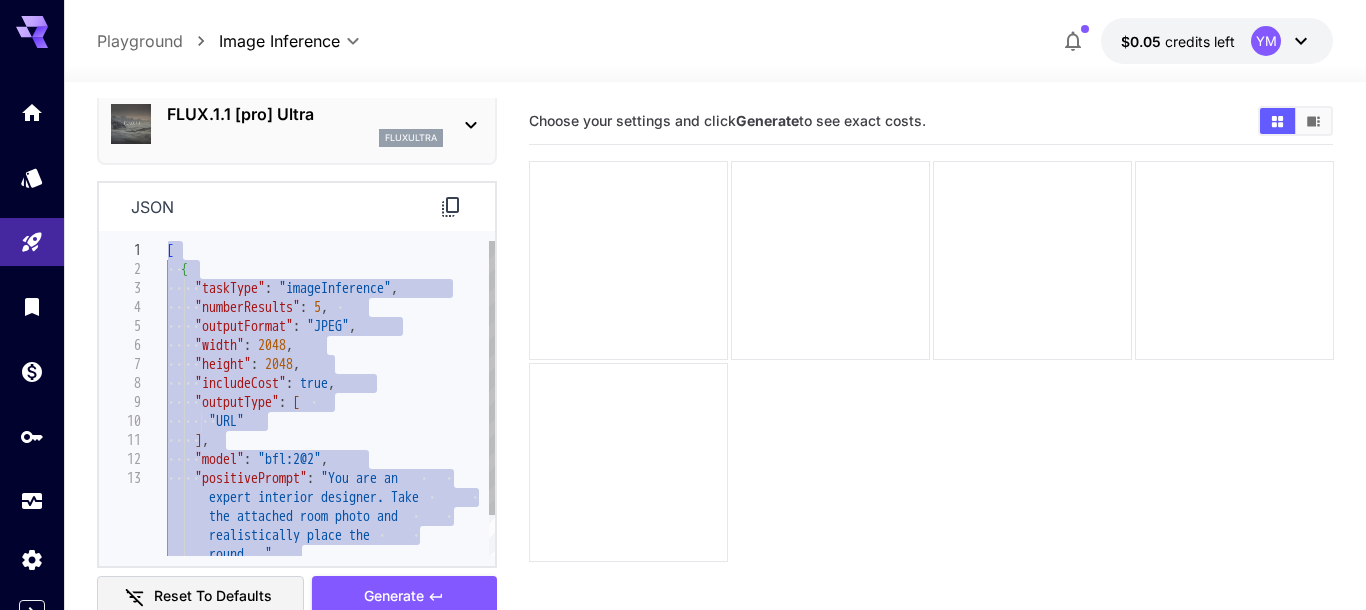 drag, startPoint x: 214, startPoint y: 541, endPoint x: 138, endPoint y: -38, distance: 583.9666 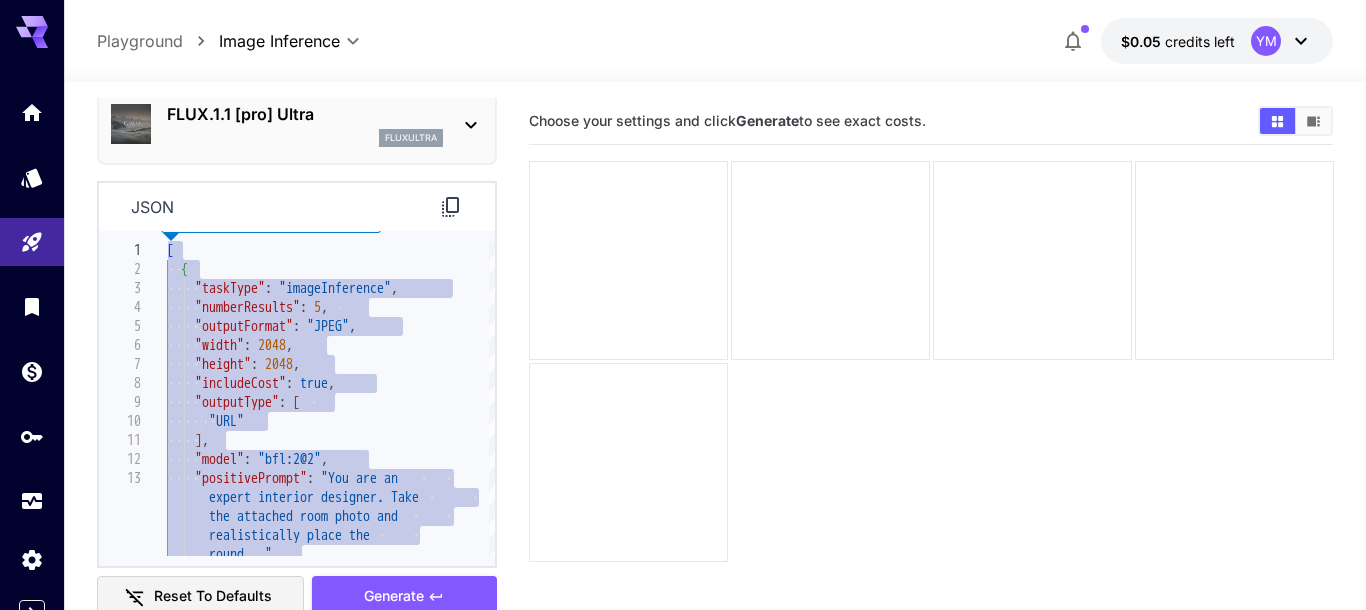 click on "json" at bounding box center (297, 207) 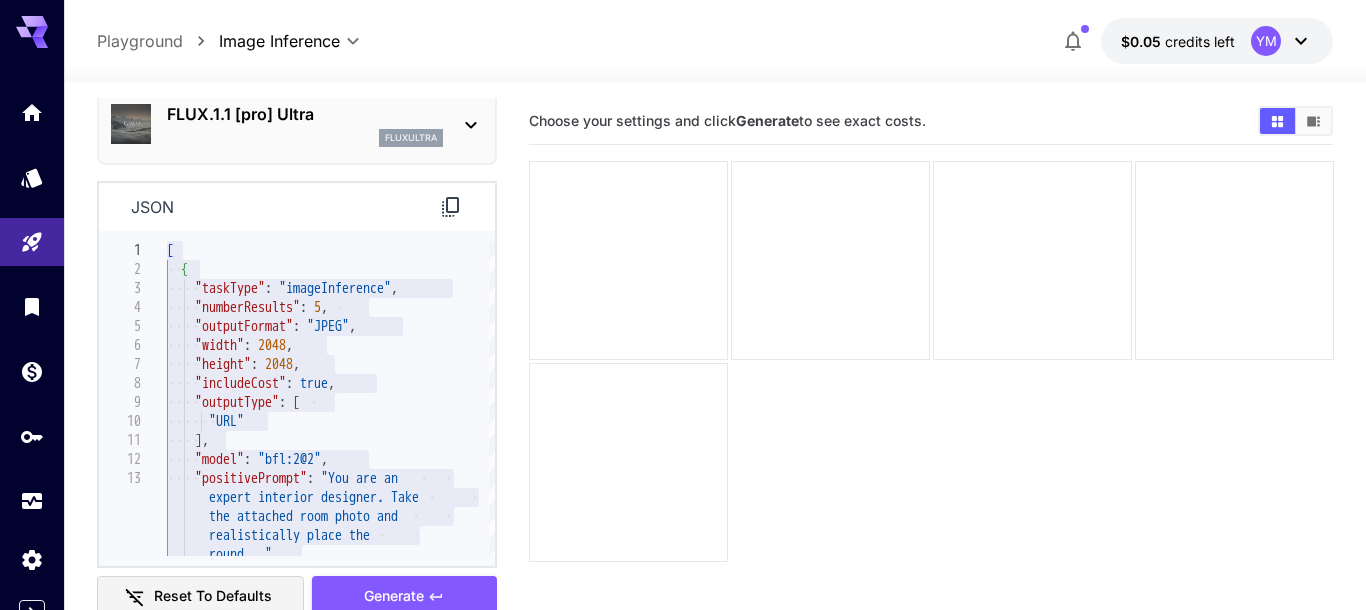 scroll, scrollTop: 0, scrollLeft: 0, axis: both 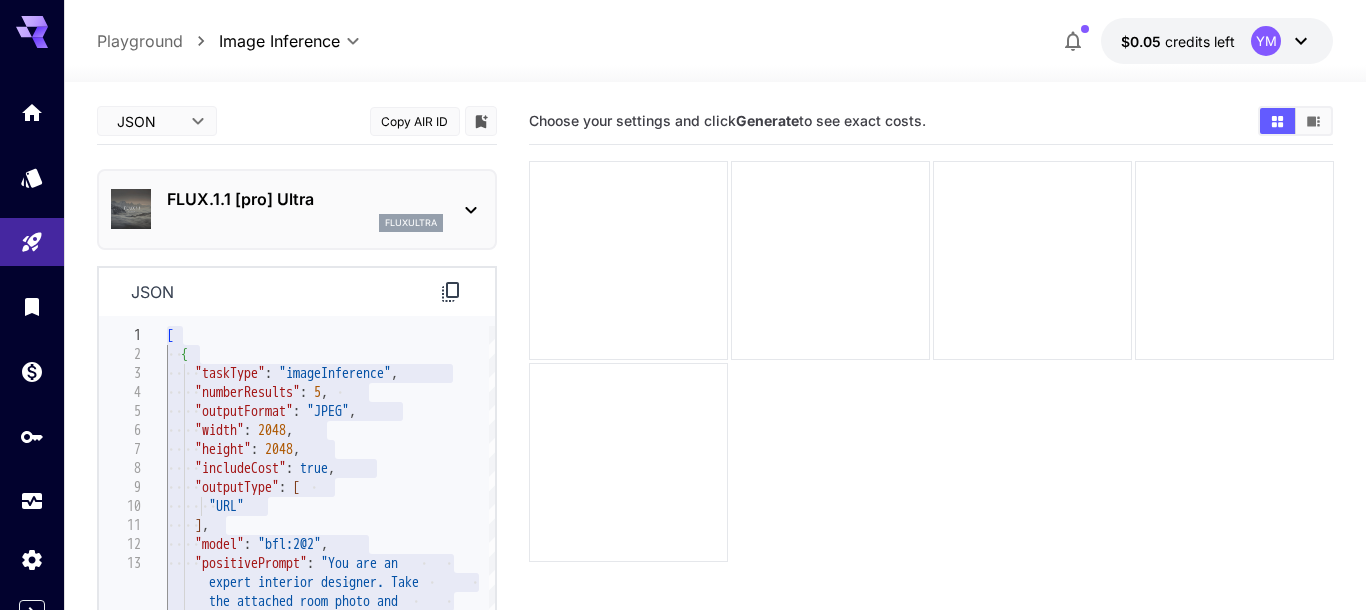 click on "**********" at bounding box center [683, 384] 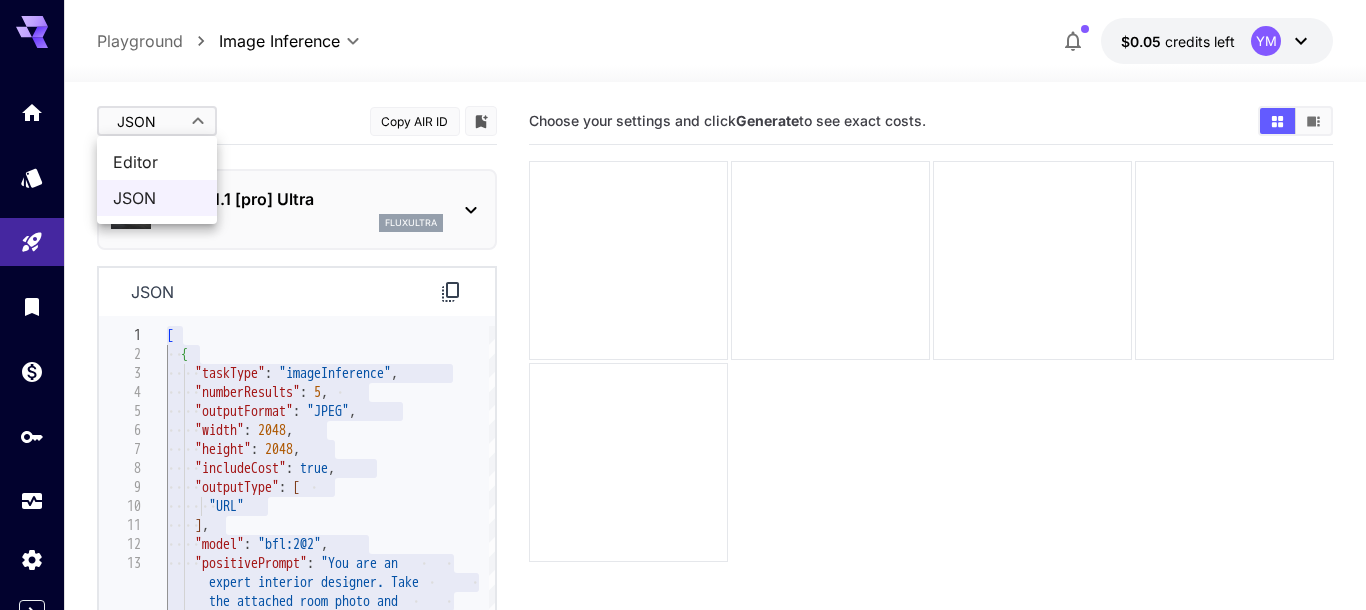 click on "Editor" at bounding box center (157, 162) 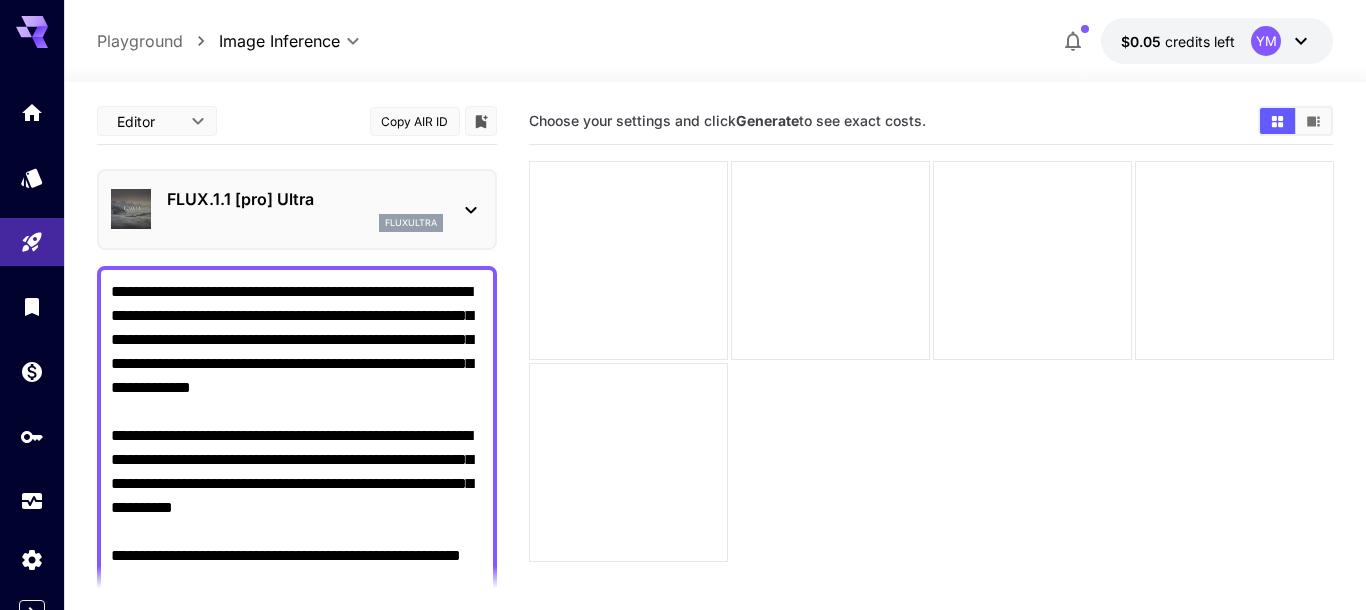 type on "****" 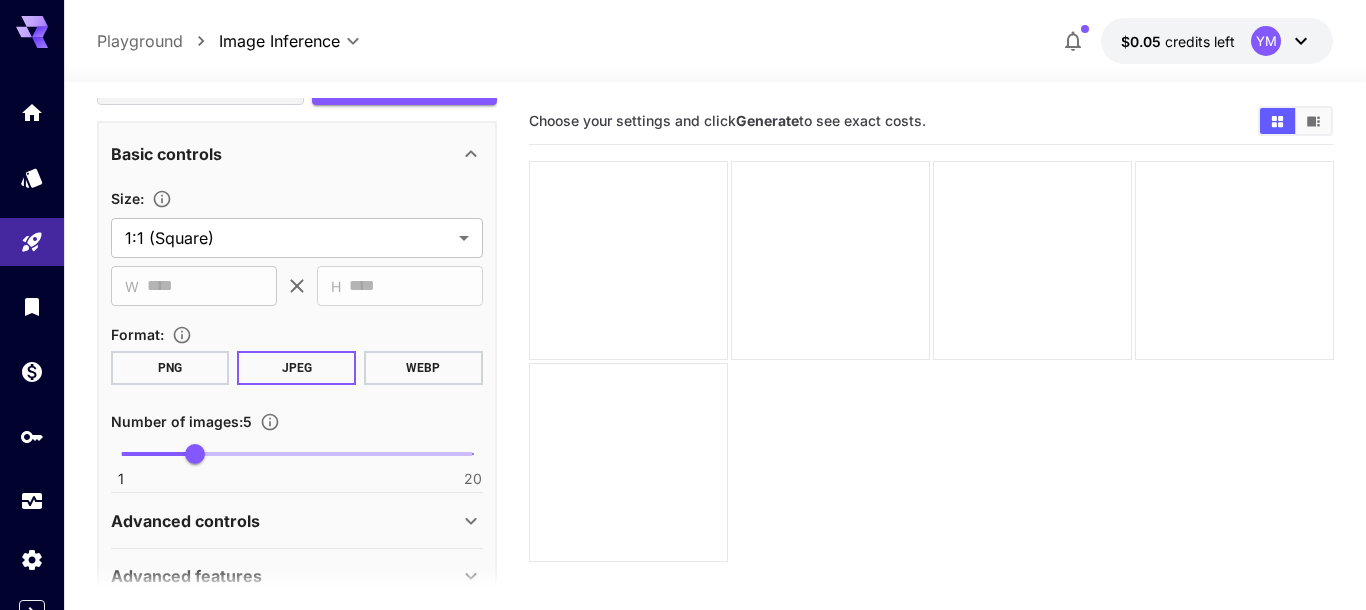 scroll, scrollTop: 798, scrollLeft: 0, axis: vertical 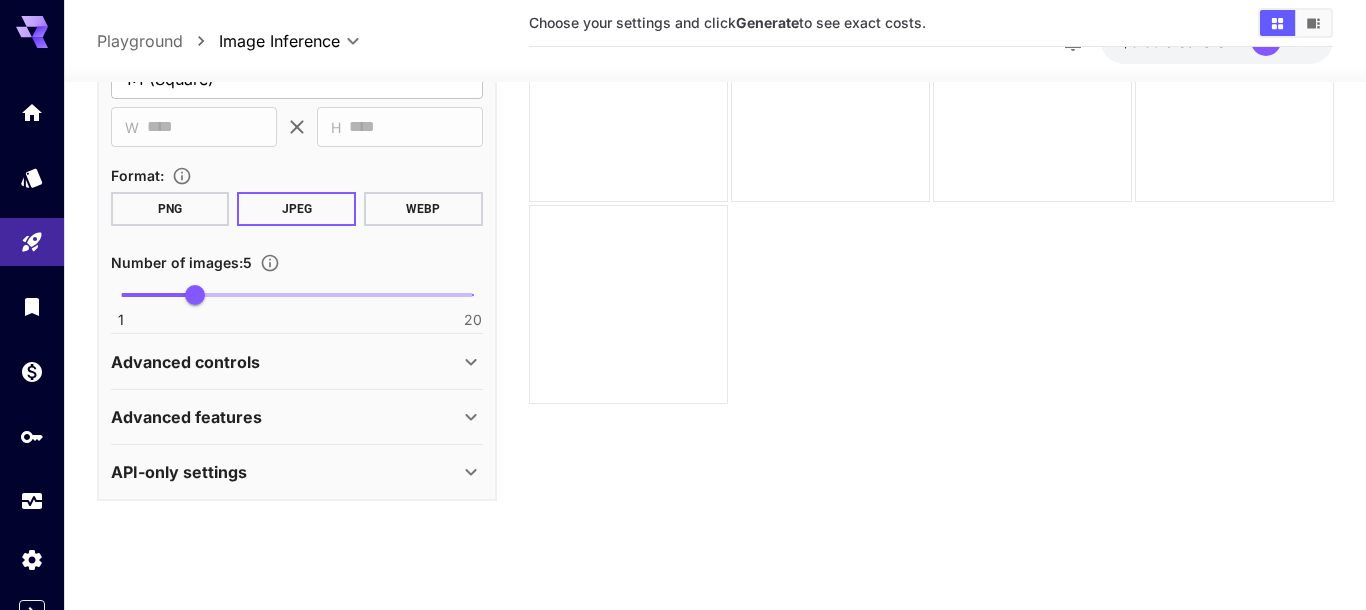 click on "Advanced controls" at bounding box center [297, 361] 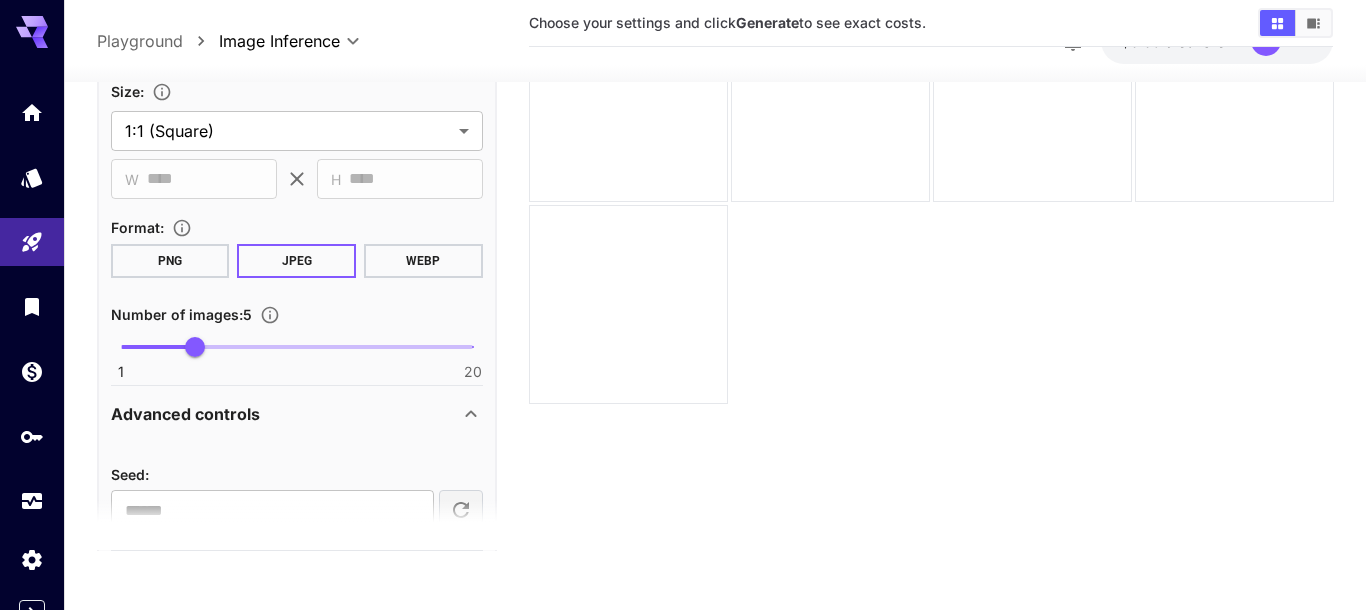 scroll, scrollTop: 839, scrollLeft: 0, axis: vertical 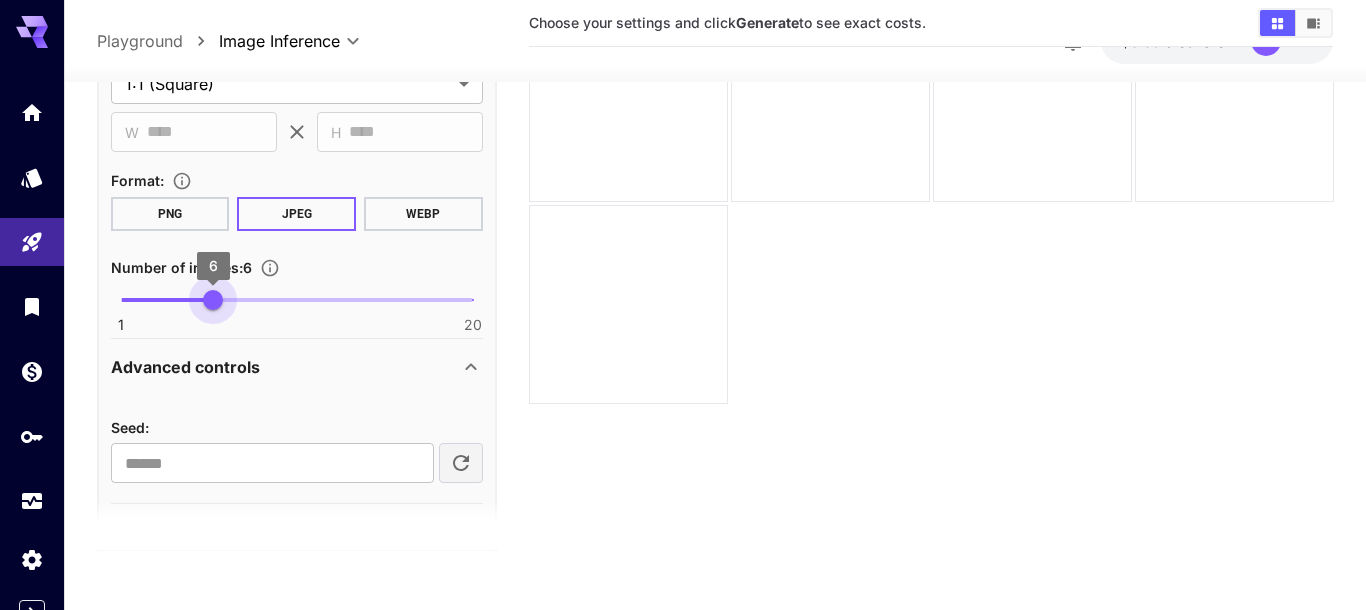 type on "*" 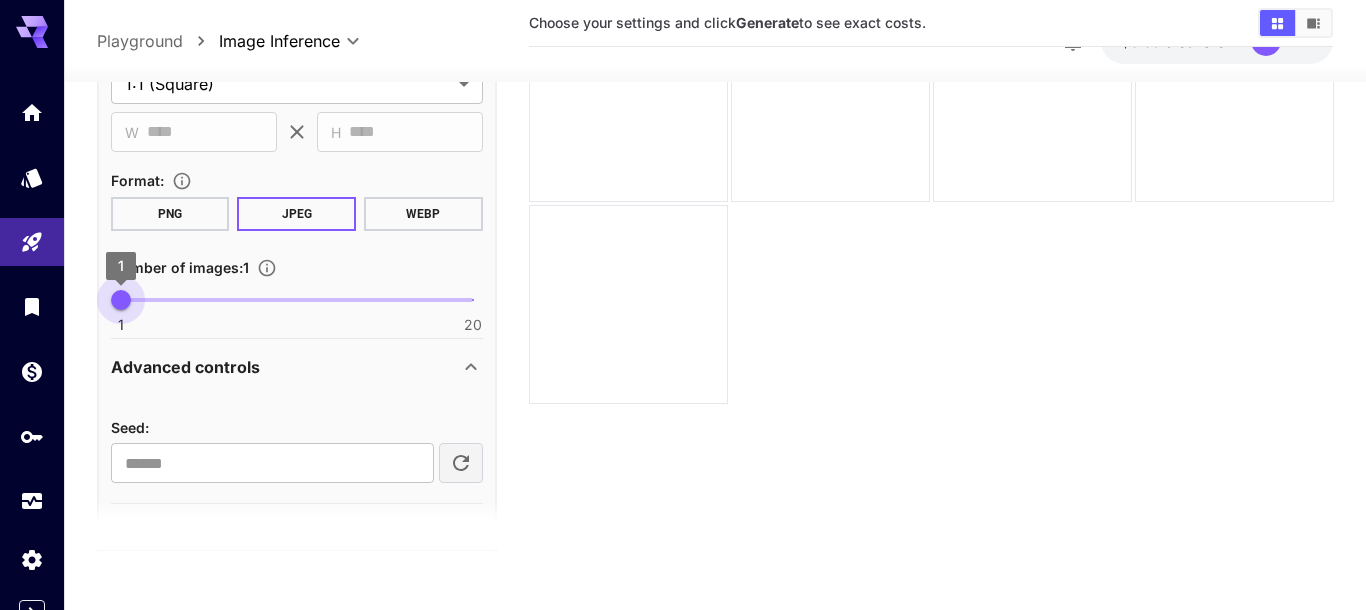 drag, startPoint x: 195, startPoint y: 305, endPoint x: 24, endPoint y: 337, distance: 173.96838 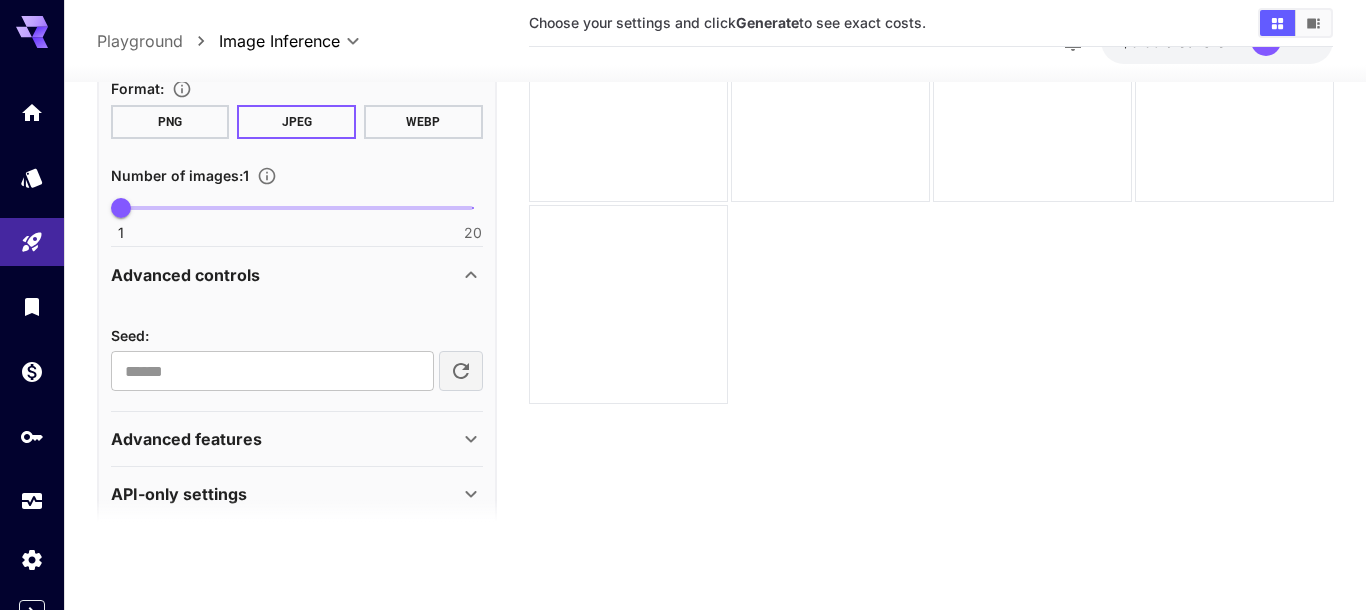 scroll, scrollTop: 953, scrollLeft: 0, axis: vertical 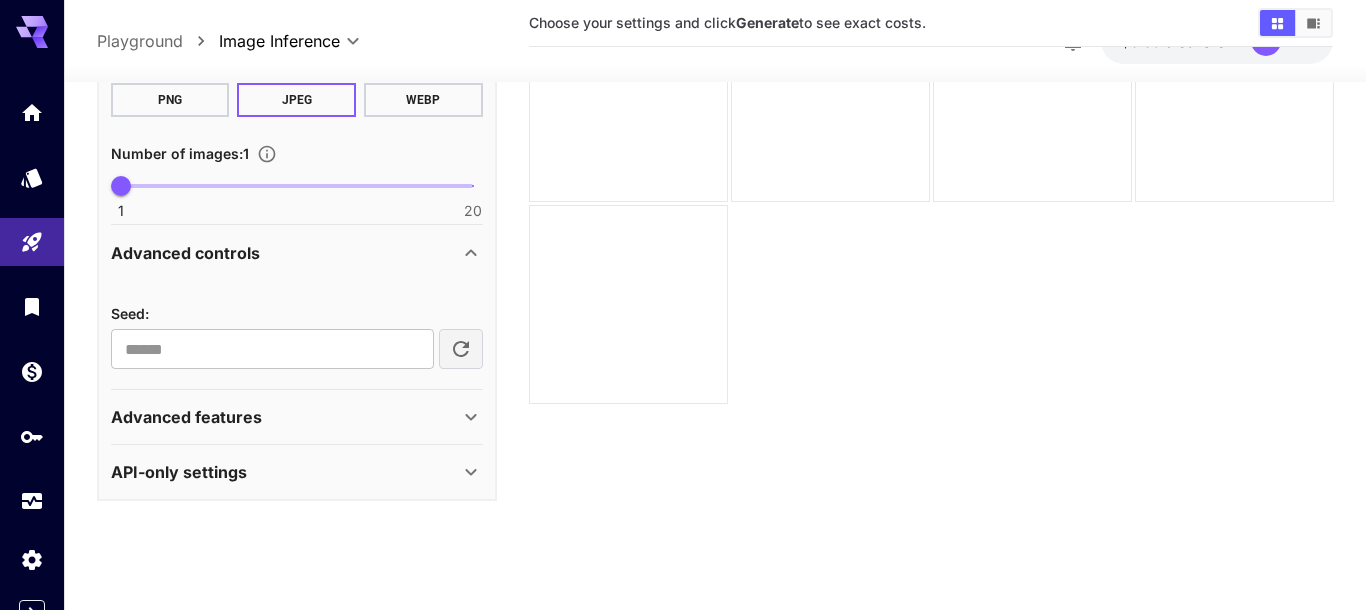 click 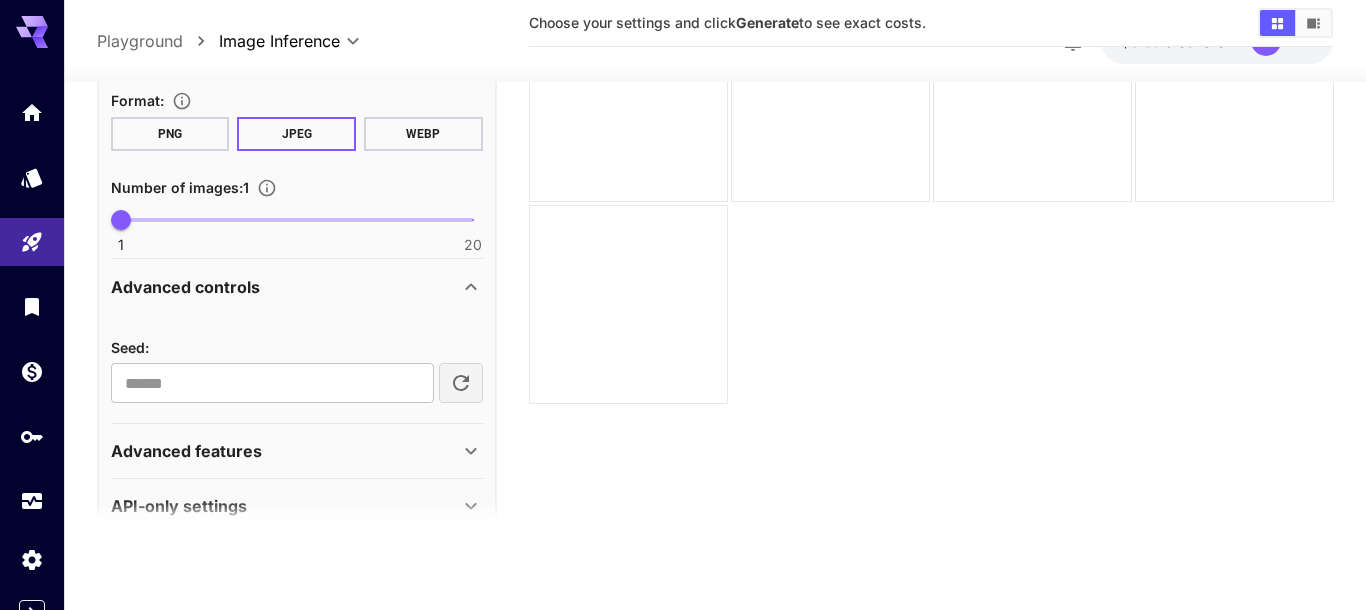 scroll, scrollTop: 953, scrollLeft: 0, axis: vertical 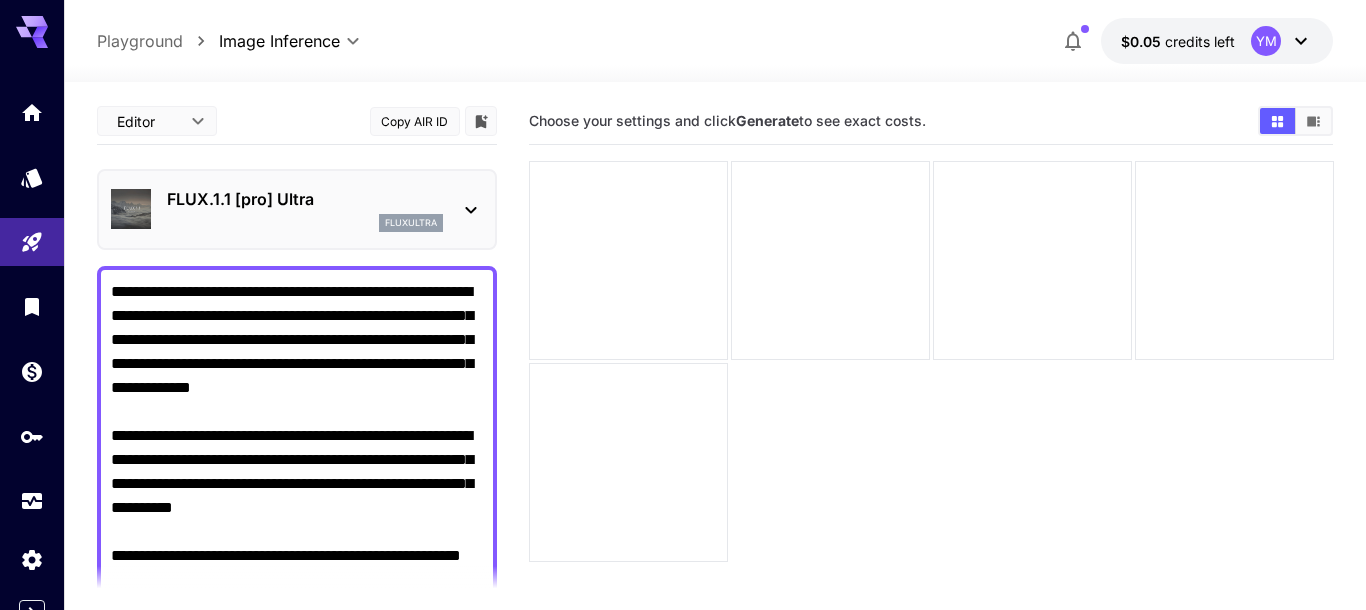 click on "**********" at bounding box center (683, 384) 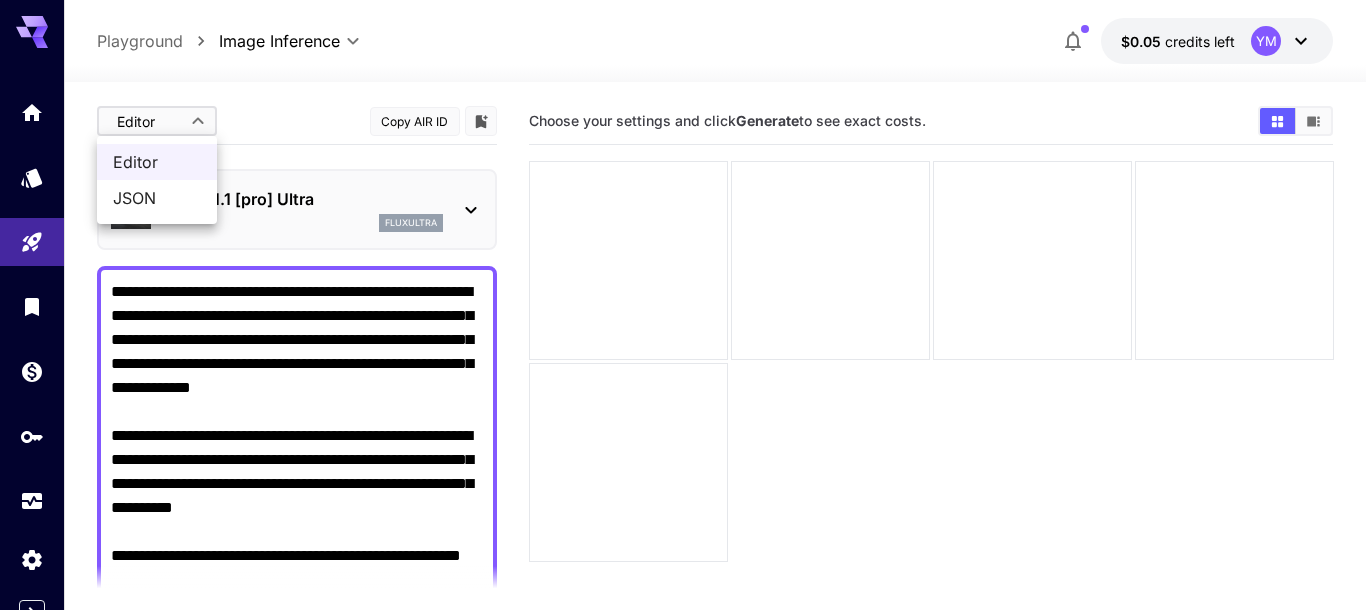 click on "JSON" at bounding box center (157, 198) 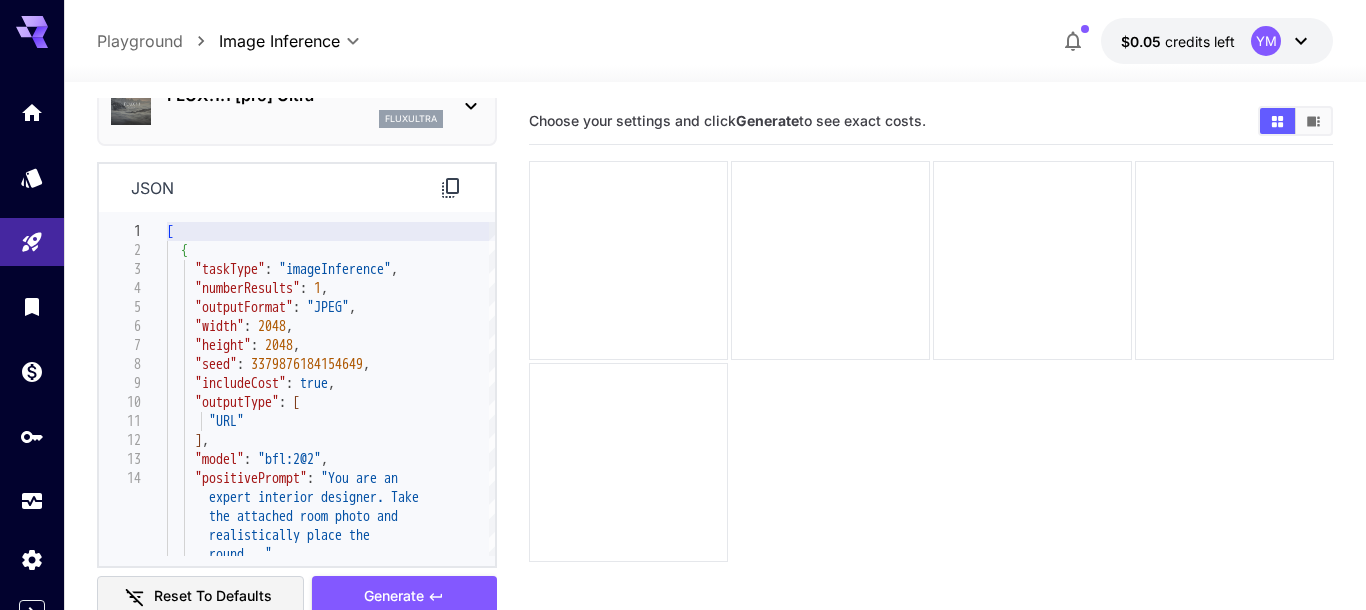 scroll, scrollTop: 0, scrollLeft: 0, axis: both 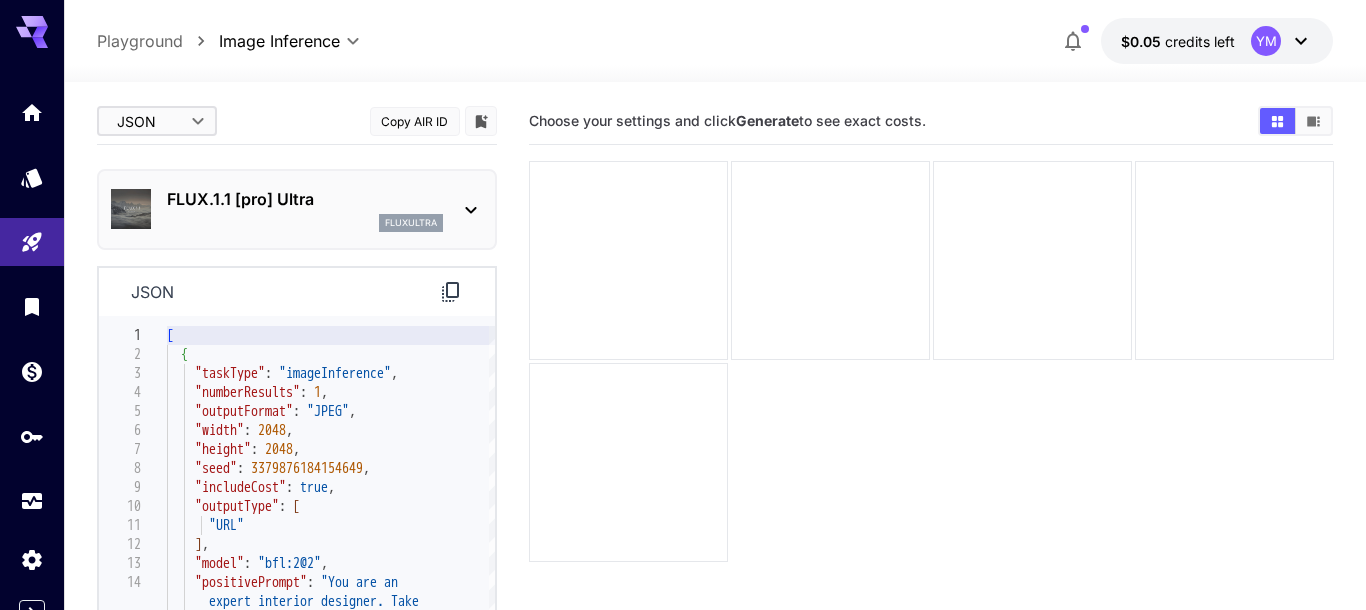 click on "**********" at bounding box center [683, 384] 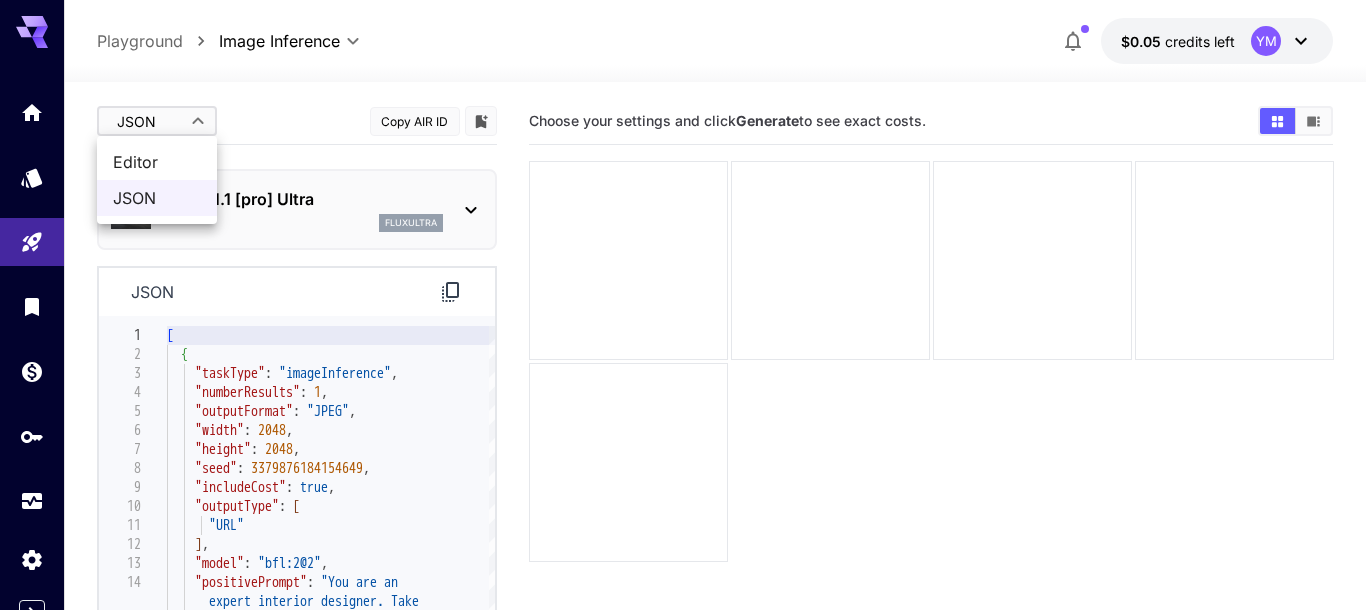 click on "Editor" at bounding box center [157, 162] 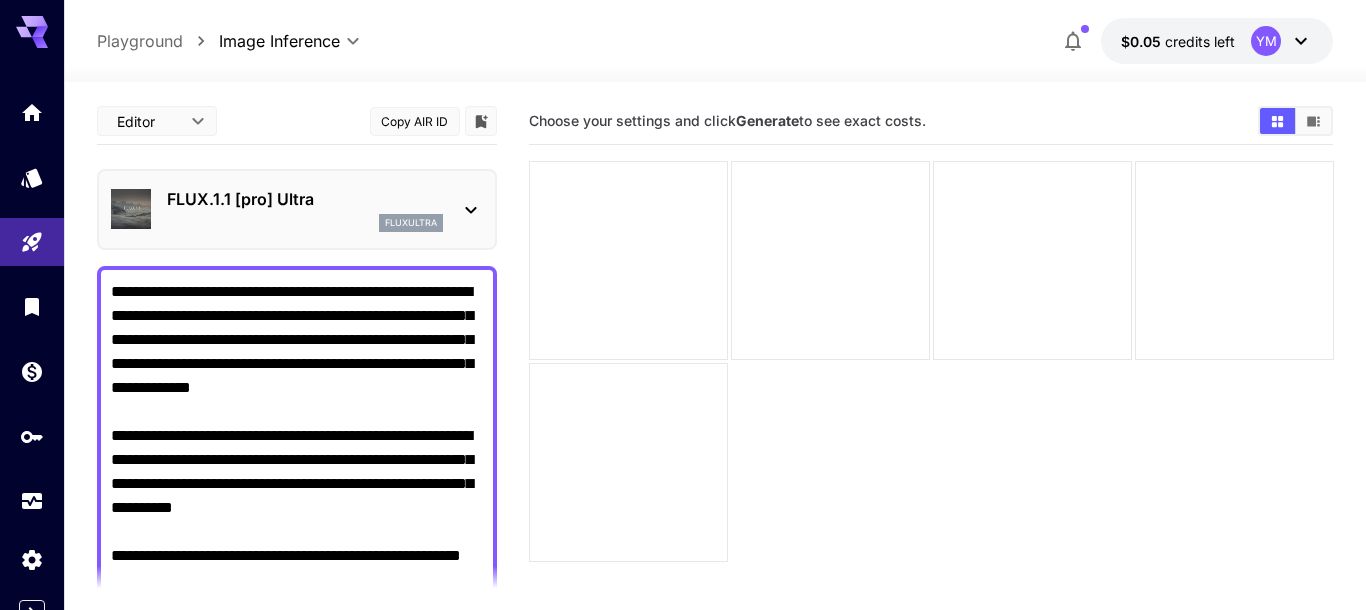 type on "****" 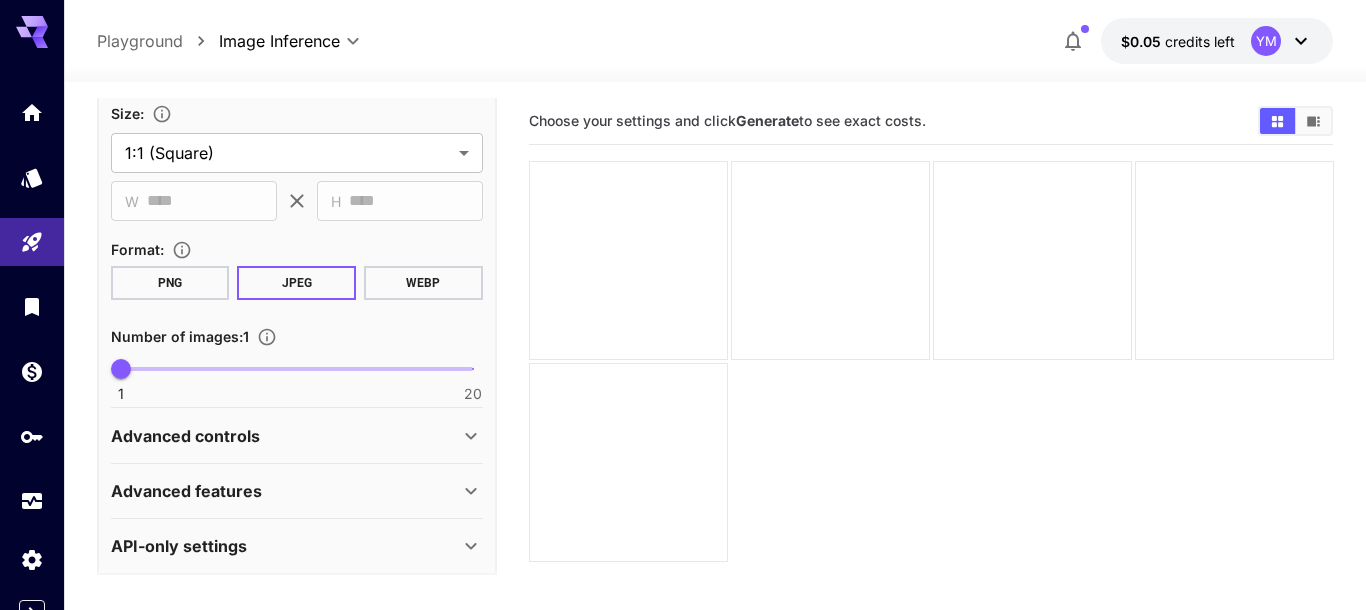 scroll, scrollTop: 844, scrollLeft: 0, axis: vertical 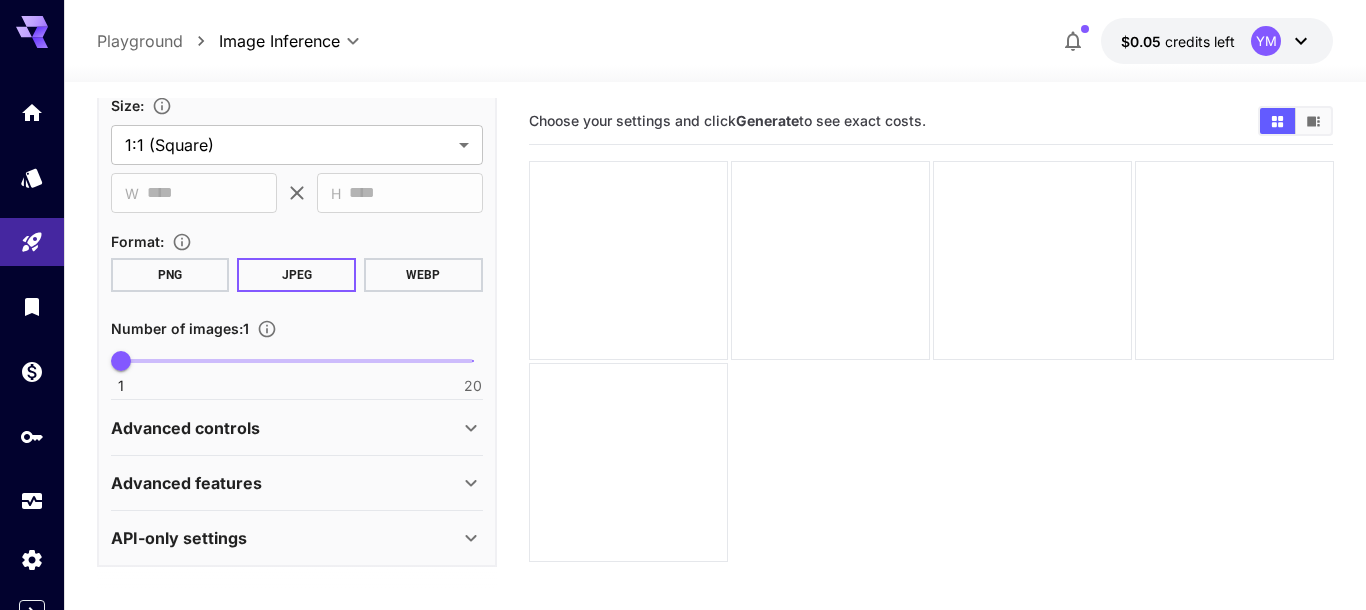 click on "Advanced controls" at bounding box center [185, 428] 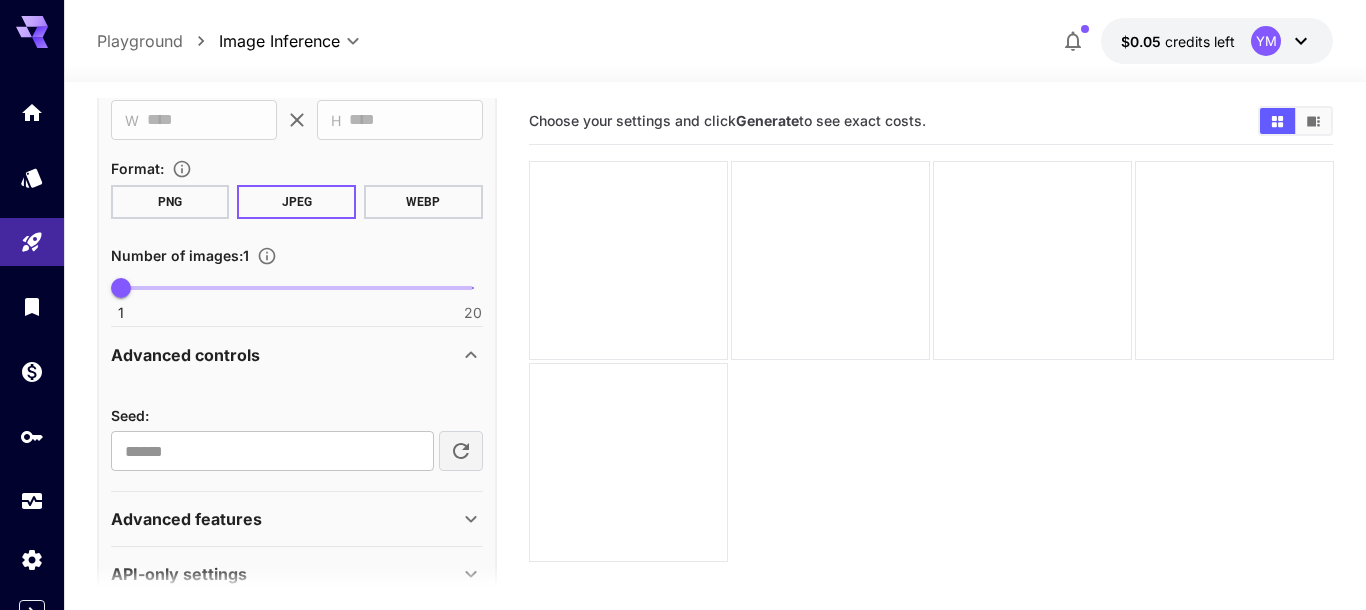 scroll, scrollTop: 953, scrollLeft: 0, axis: vertical 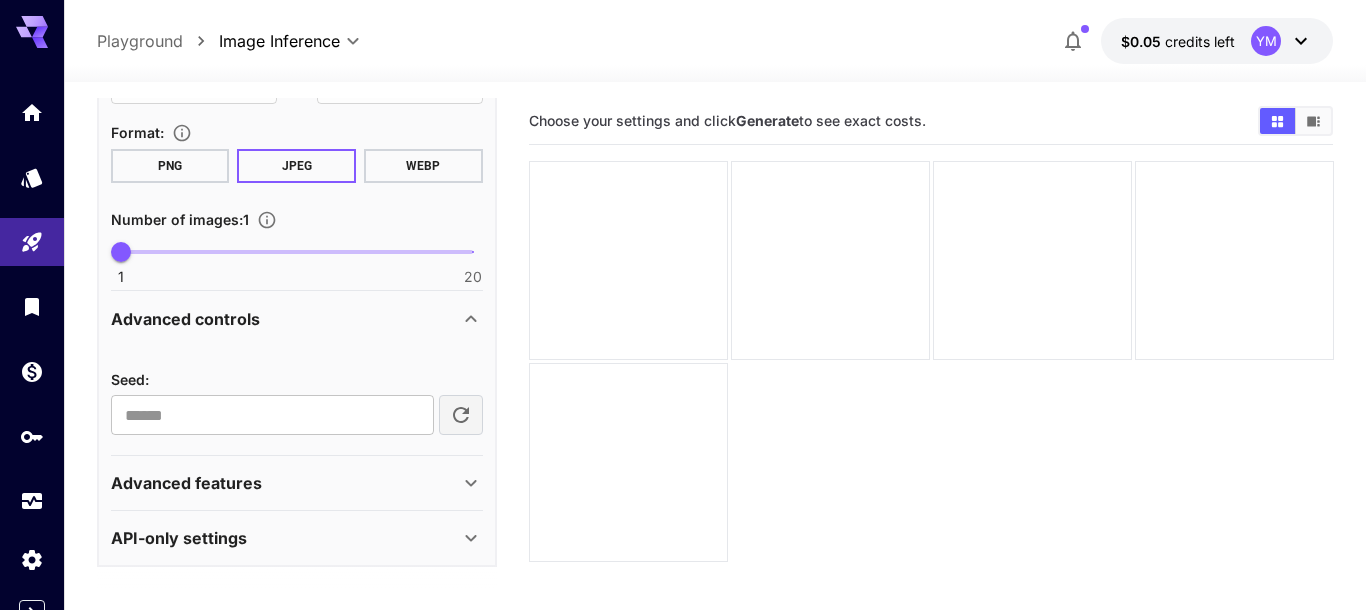 click on "Advanced features" at bounding box center (297, 483) 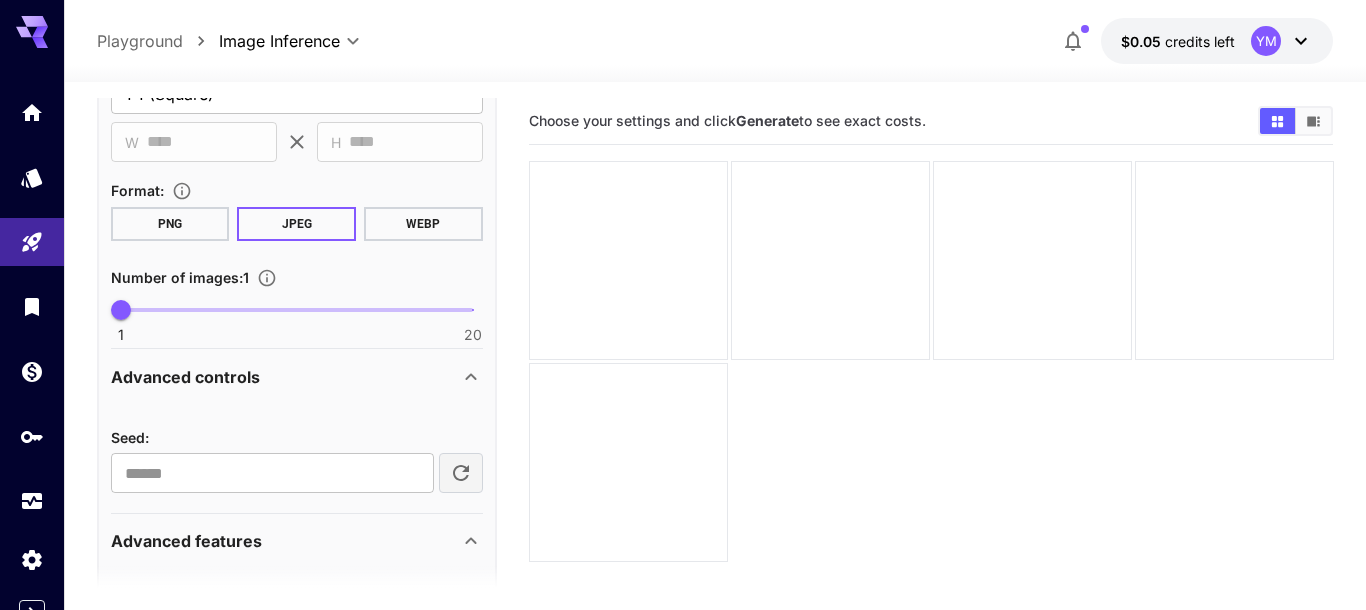 scroll, scrollTop: 977, scrollLeft: 0, axis: vertical 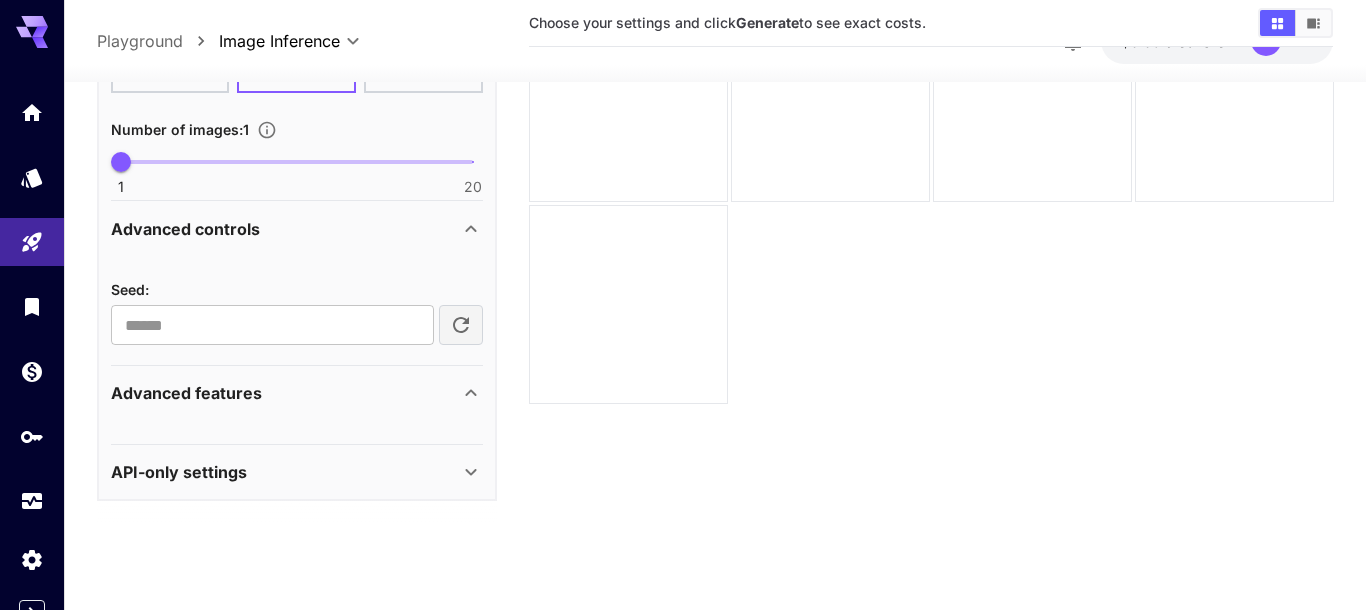 click on "API-only settings" at bounding box center [297, 472] 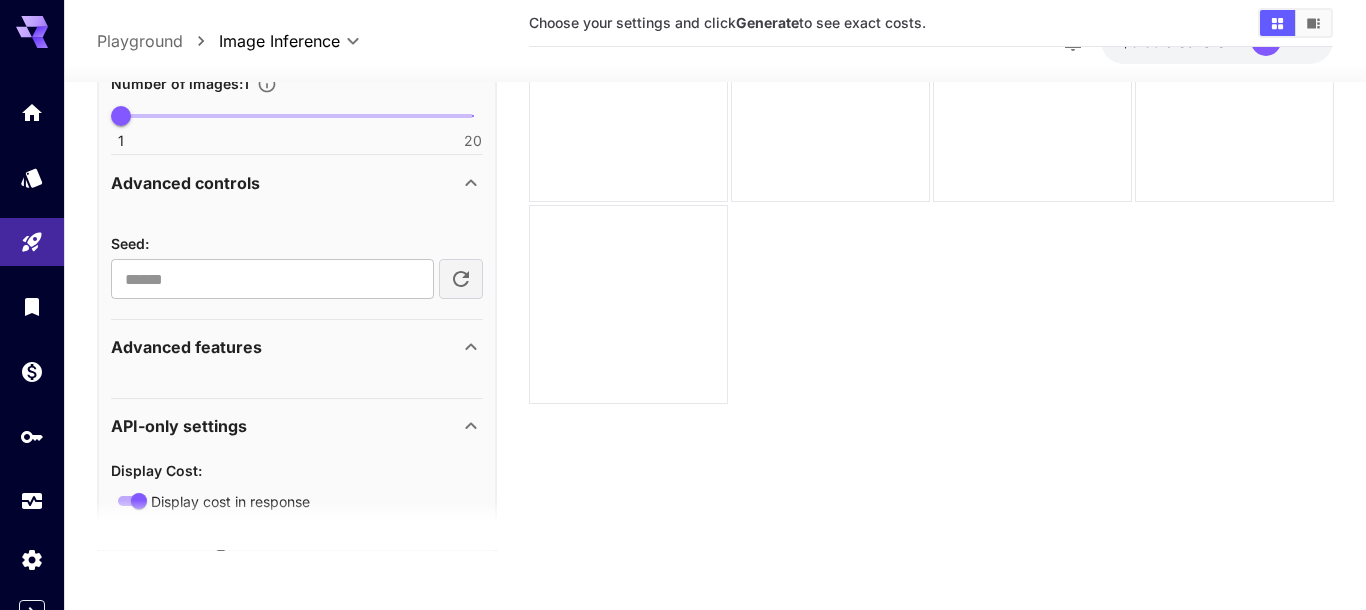 scroll, scrollTop: 976, scrollLeft: 0, axis: vertical 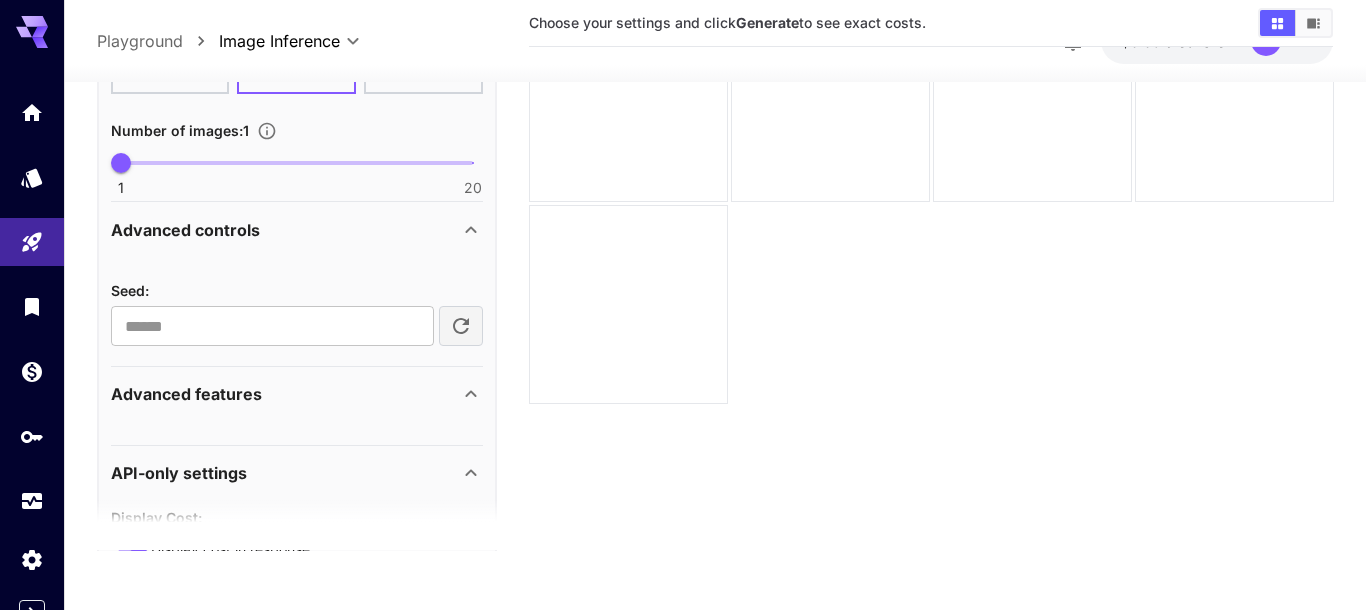 click on "API-only settings" at bounding box center (297, 473) 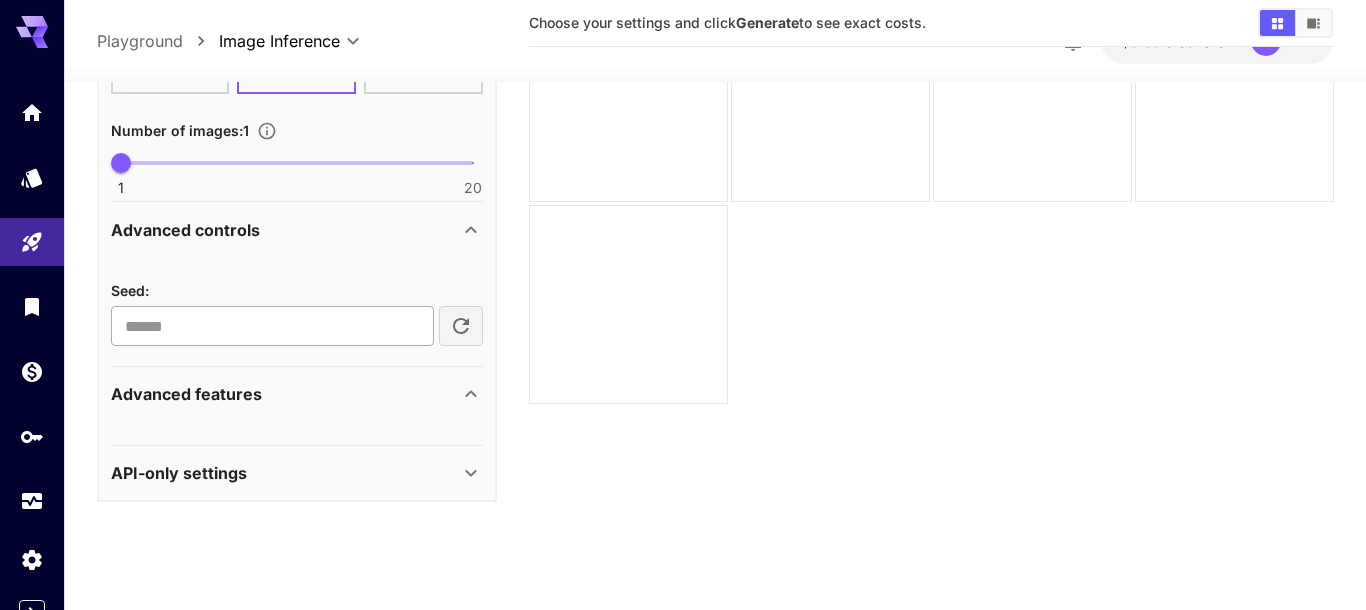 click on "**********" at bounding box center [272, 326] 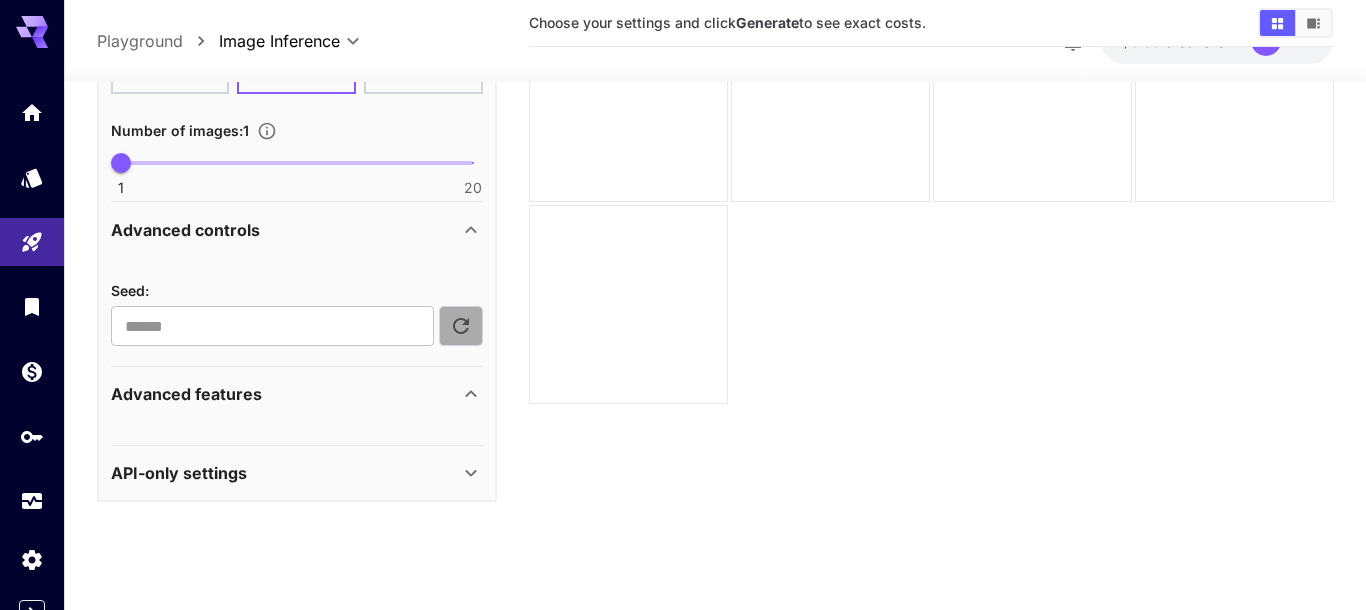 click 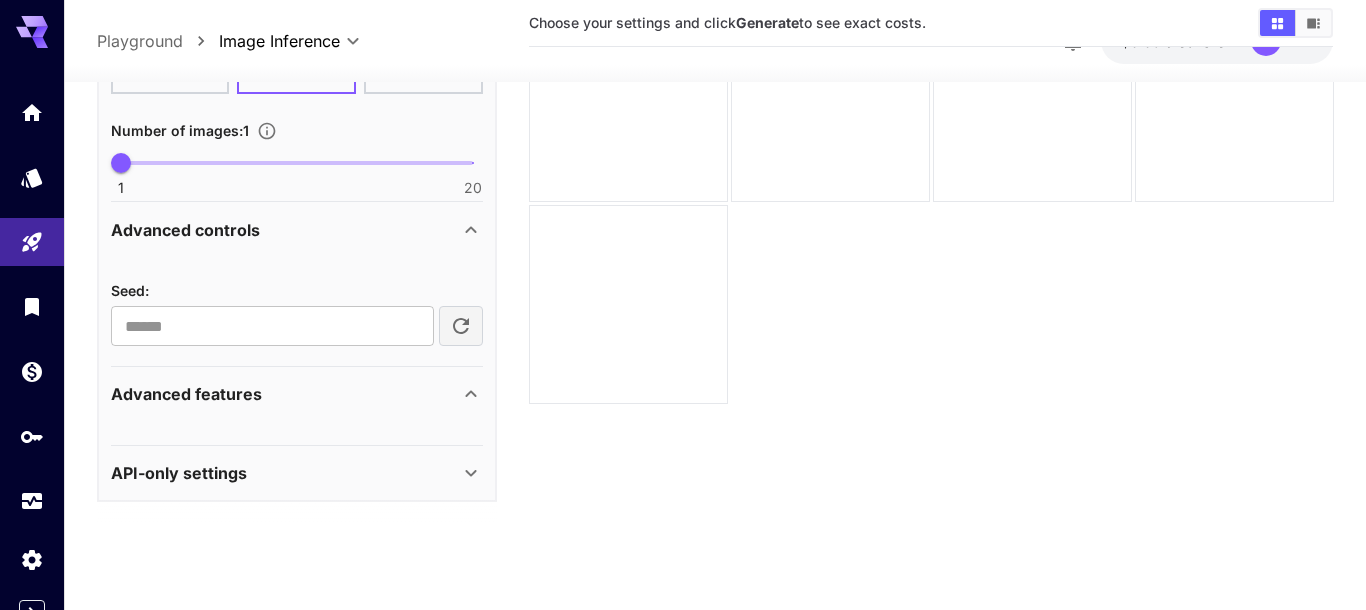 click 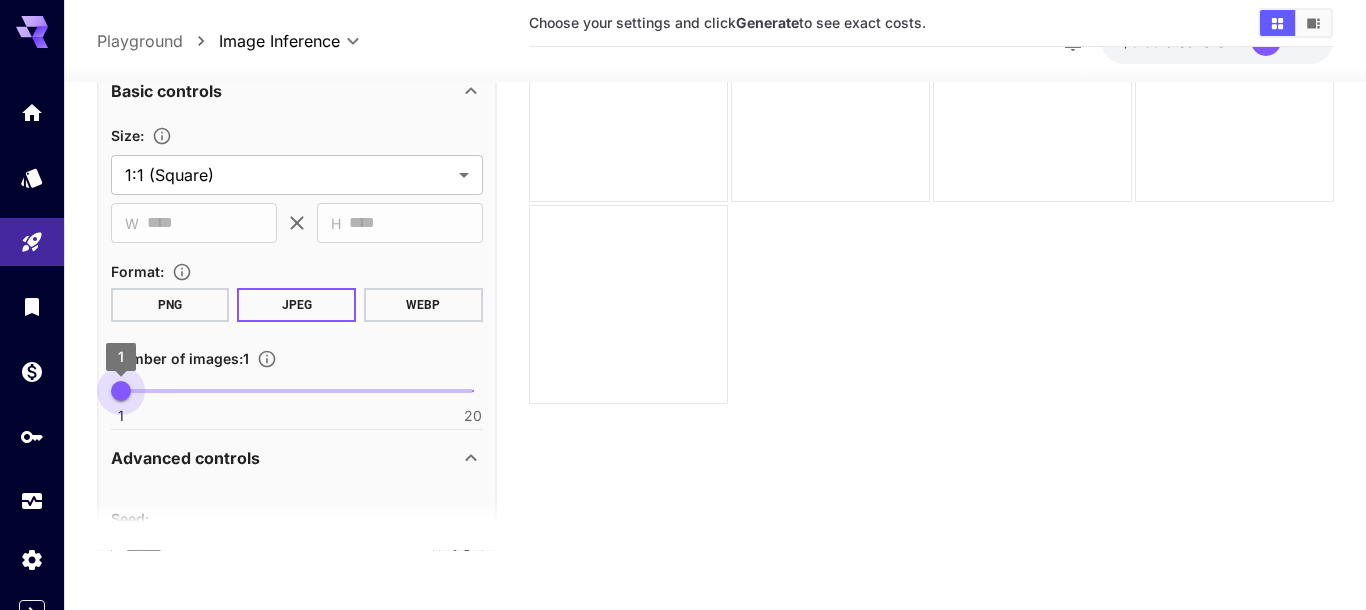 drag, startPoint x: 129, startPoint y: 397, endPoint x: 269, endPoint y: 380, distance: 141.02837 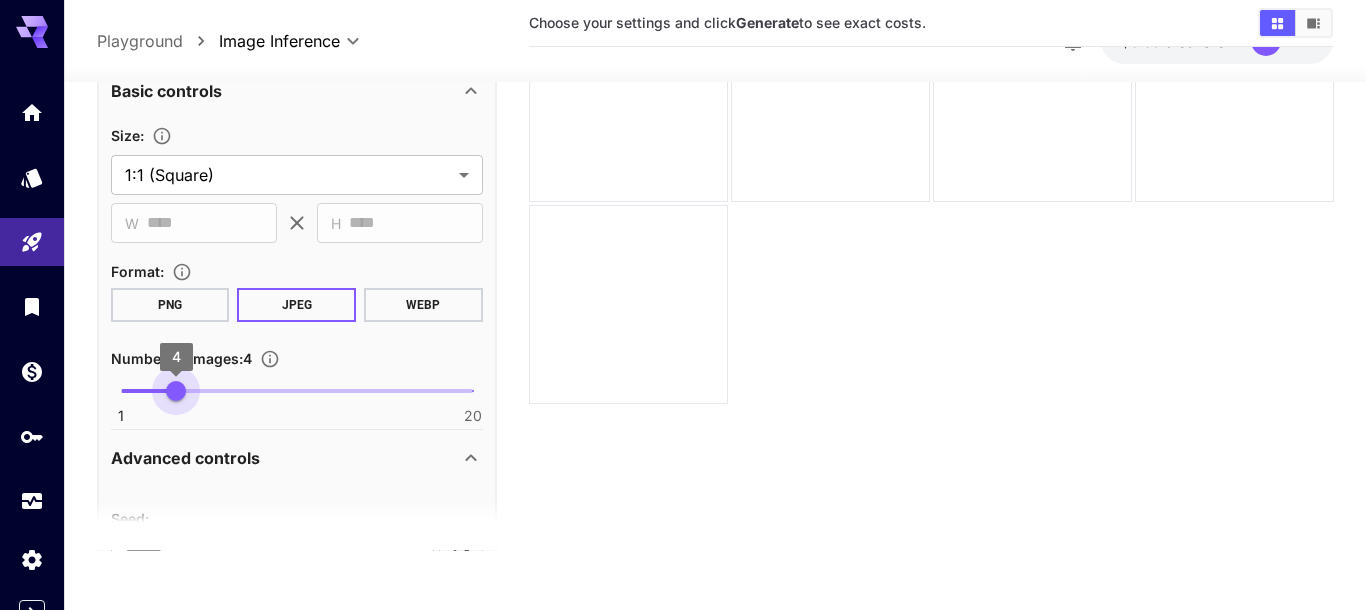 type on "*" 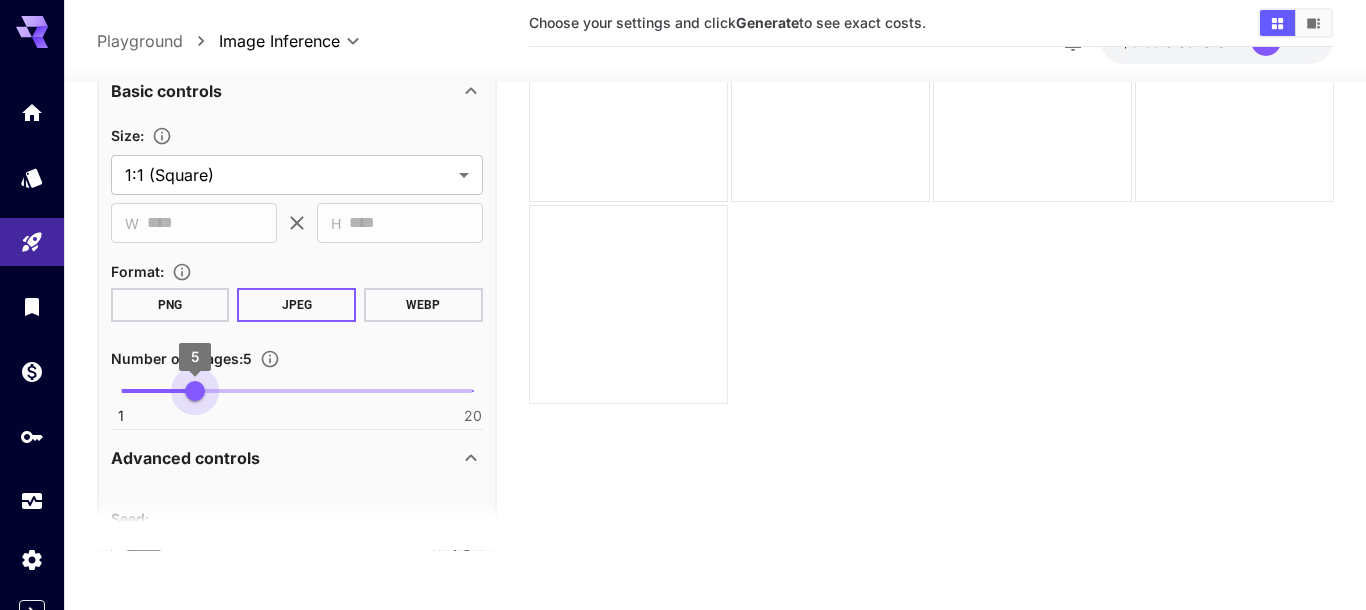 drag, startPoint x: 250, startPoint y: 385, endPoint x: 201, endPoint y: 398, distance: 50.695168 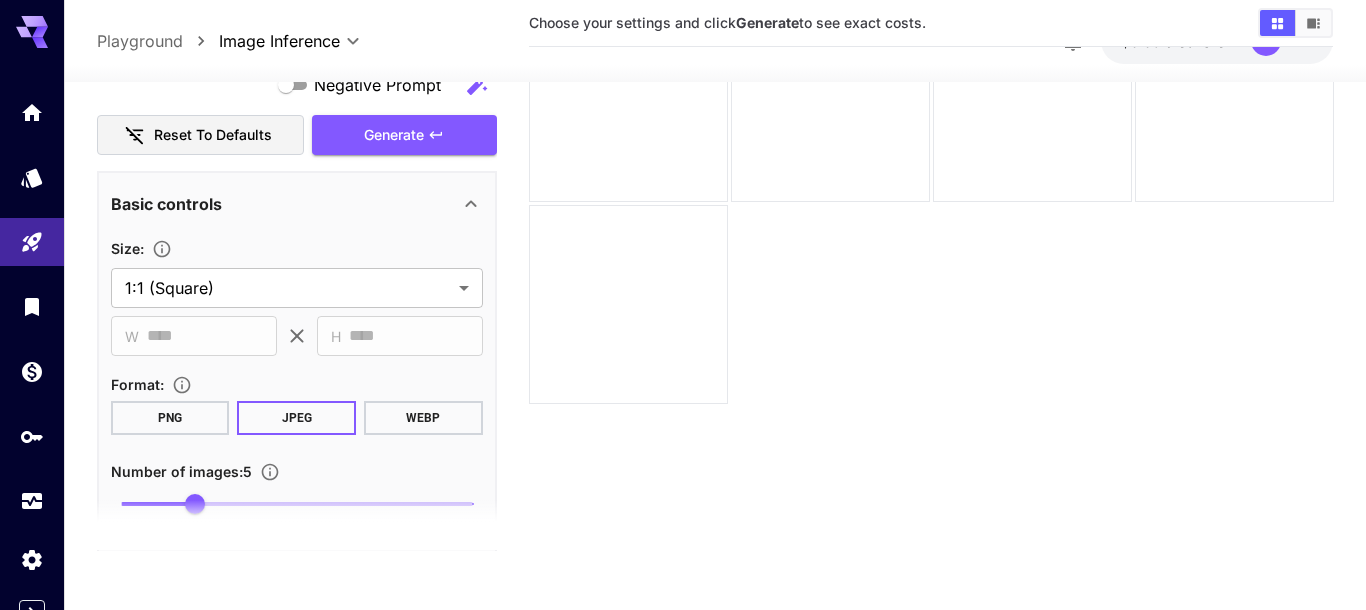 scroll, scrollTop: 634, scrollLeft: 0, axis: vertical 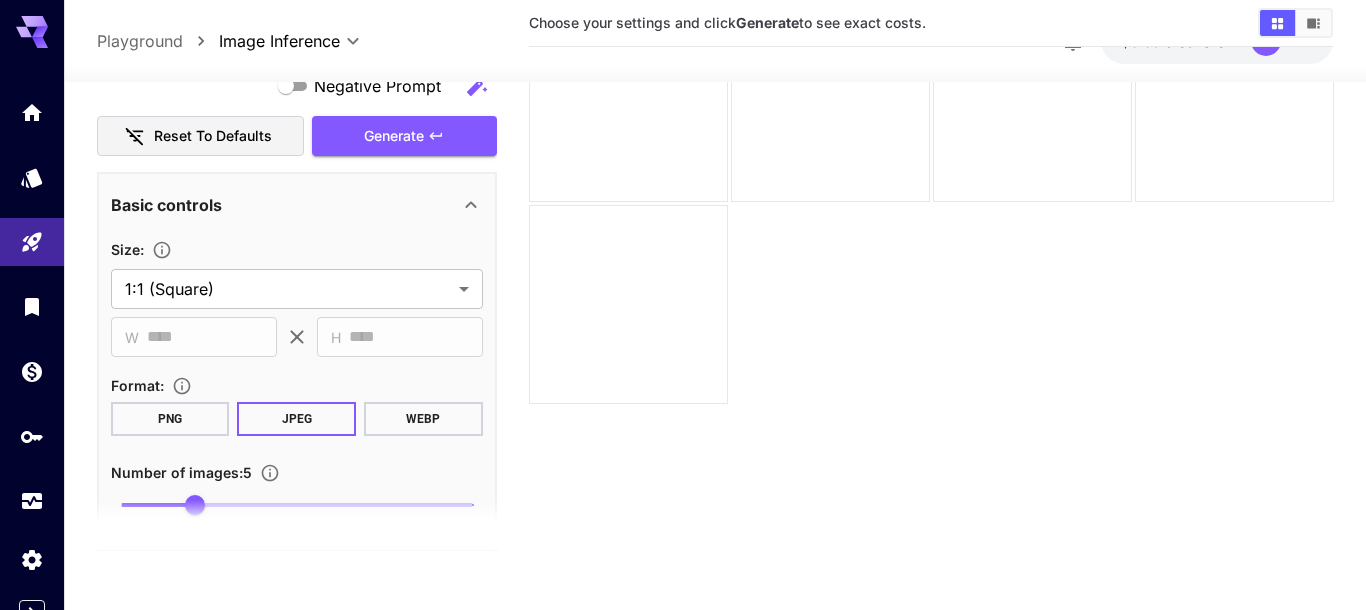 click on "Reset to defaults" at bounding box center [201, 135] 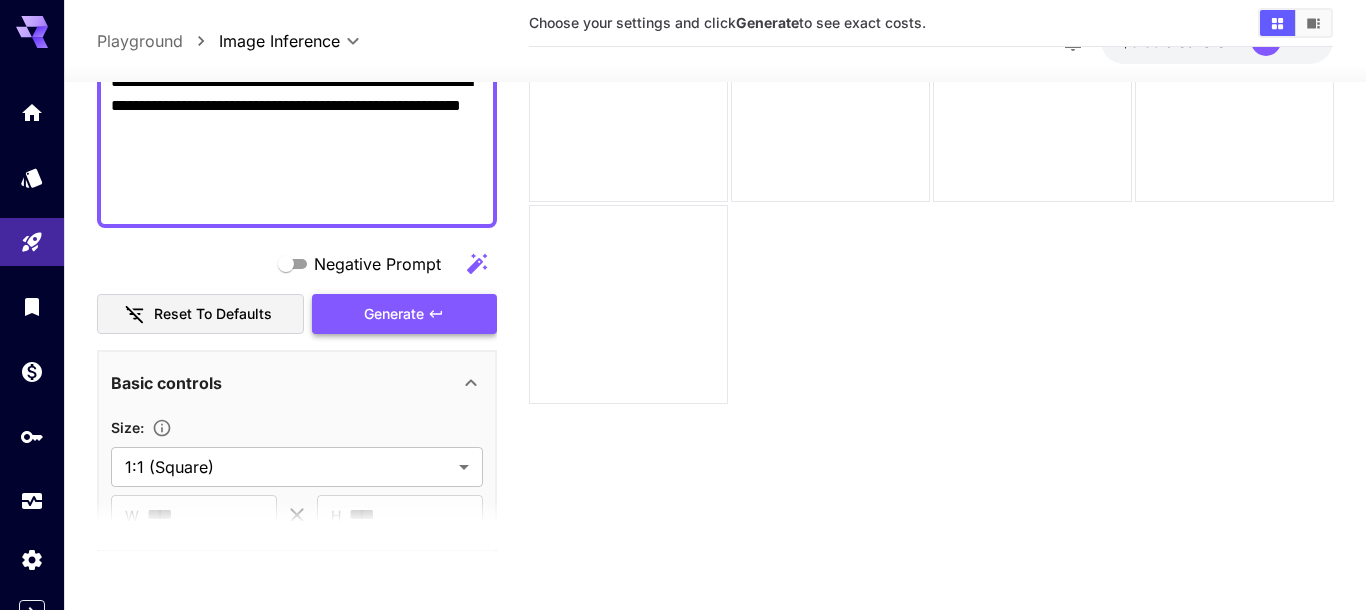 scroll, scrollTop: 0, scrollLeft: 0, axis: both 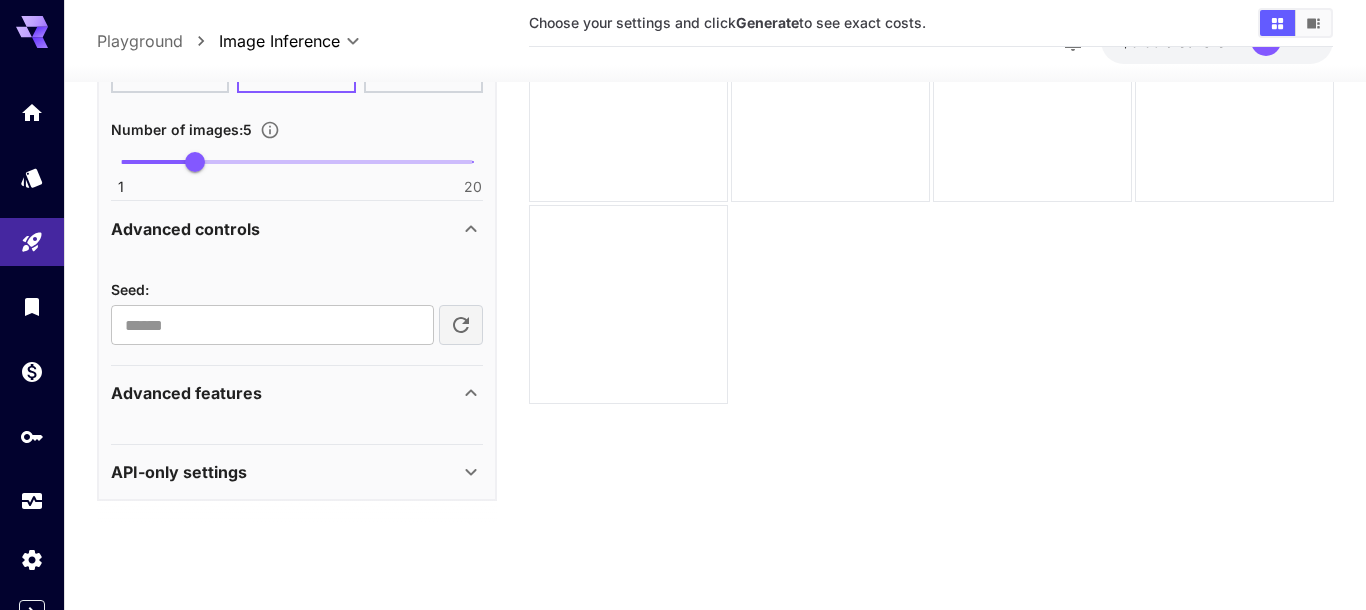 click on "Advanced features" at bounding box center [297, 392] 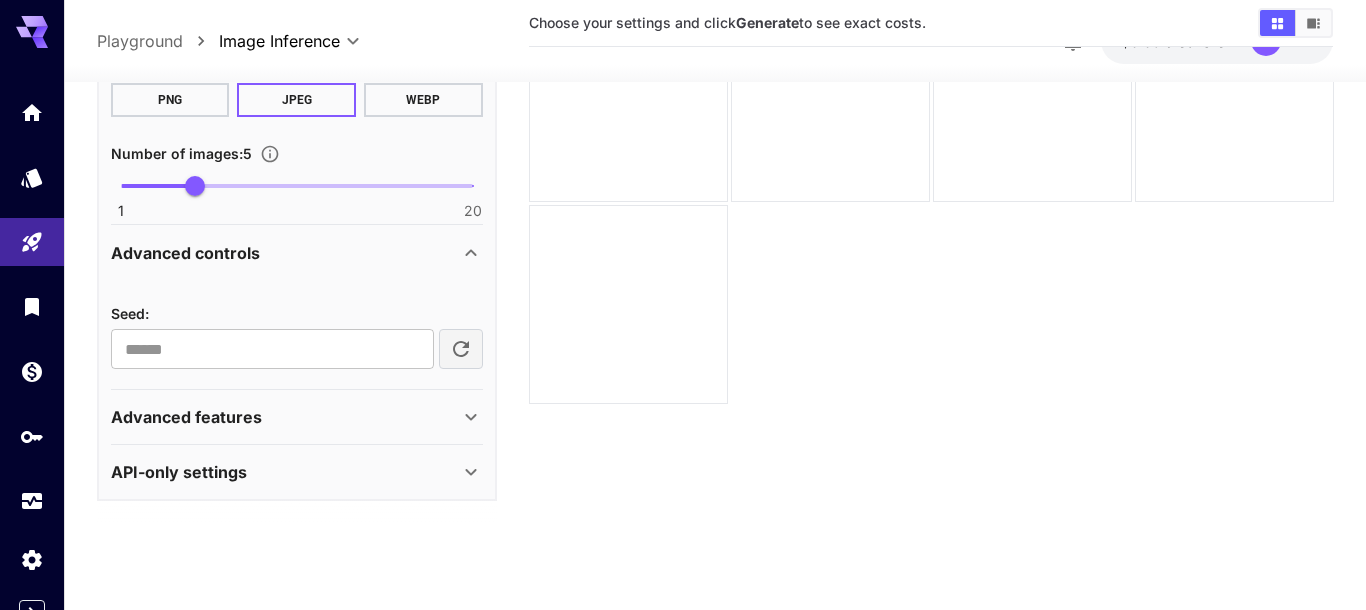 click on "Advanced features" at bounding box center (186, 416) 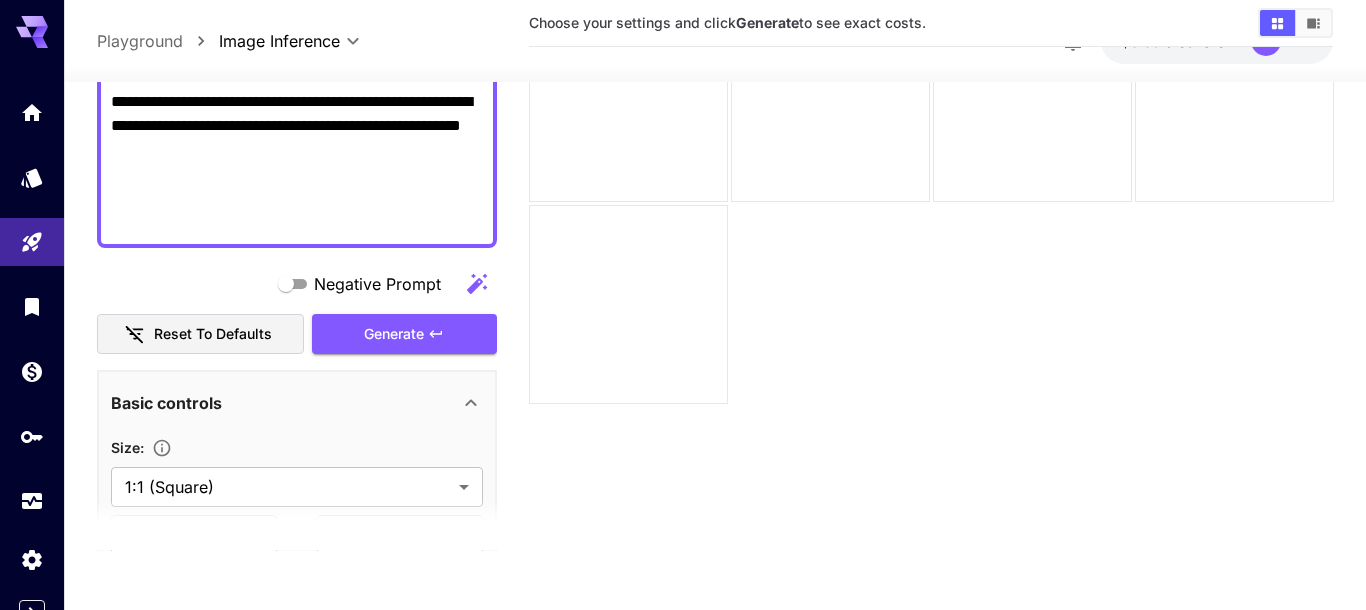scroll, scrollTop: 293, scrollLeft: 0, axis: vertical 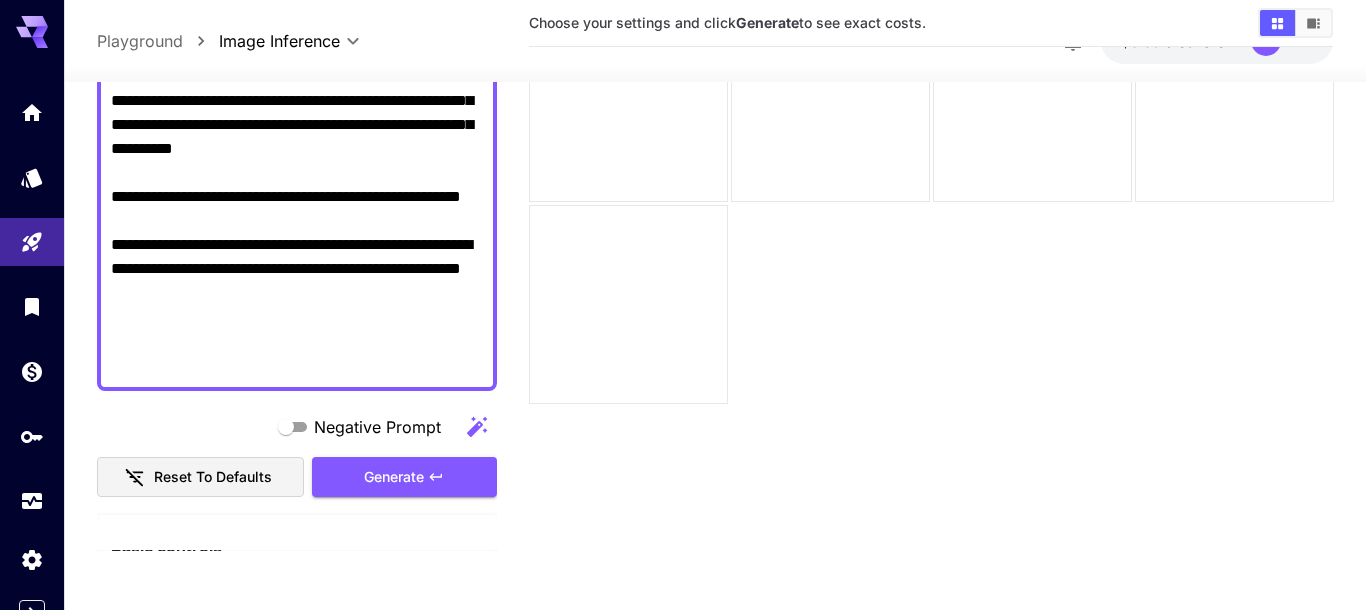 click on "**********" at bounding box center (683, 226) 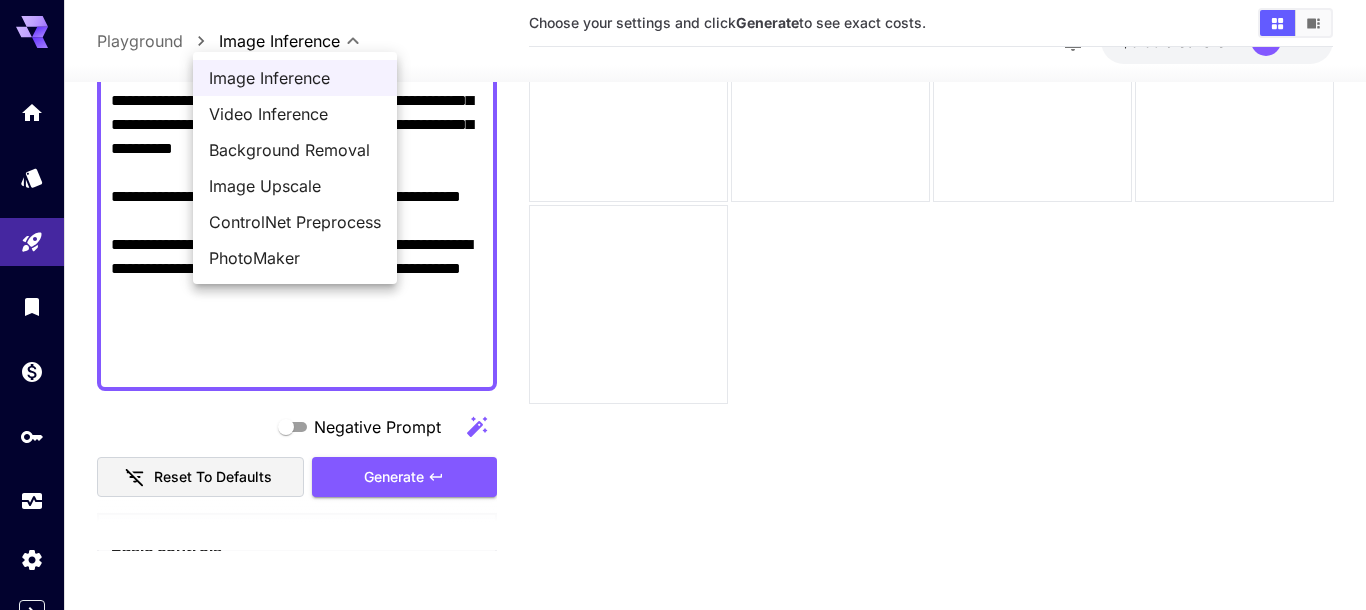 drag, startPoint x: 328, startPoint y: 190, endPoint x: 301, endPoint y: 184, distance: 27.658634 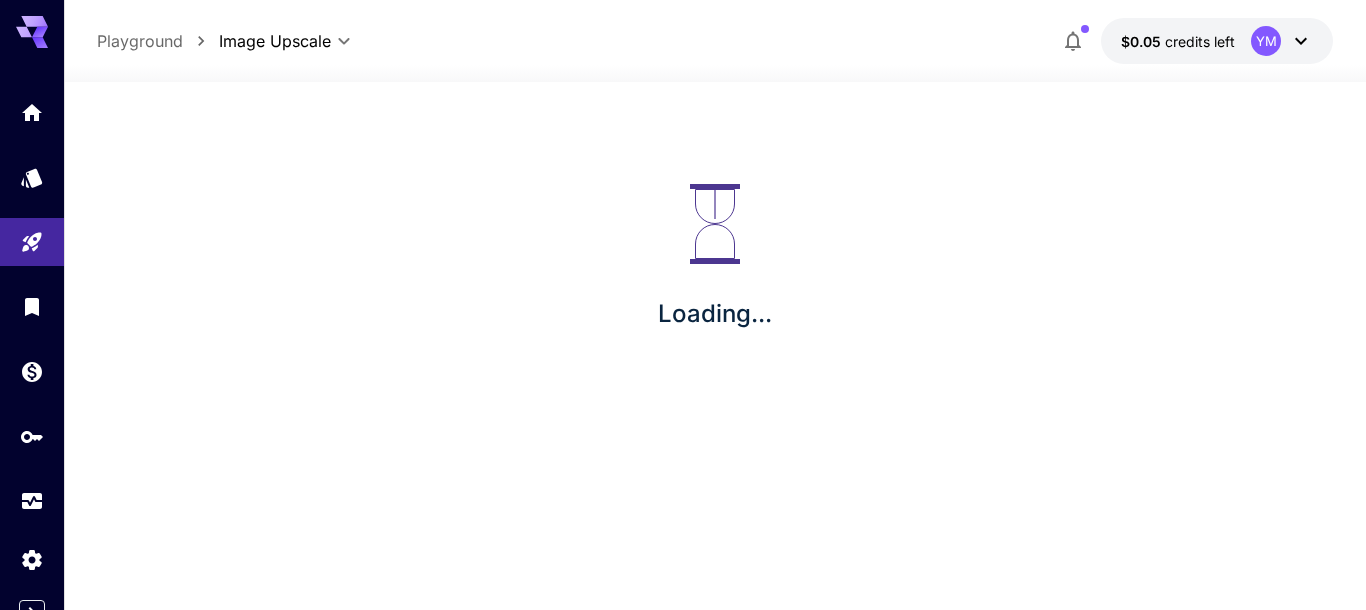 scroll, scrollTop: 0, scrollLeft: 0, axis: both 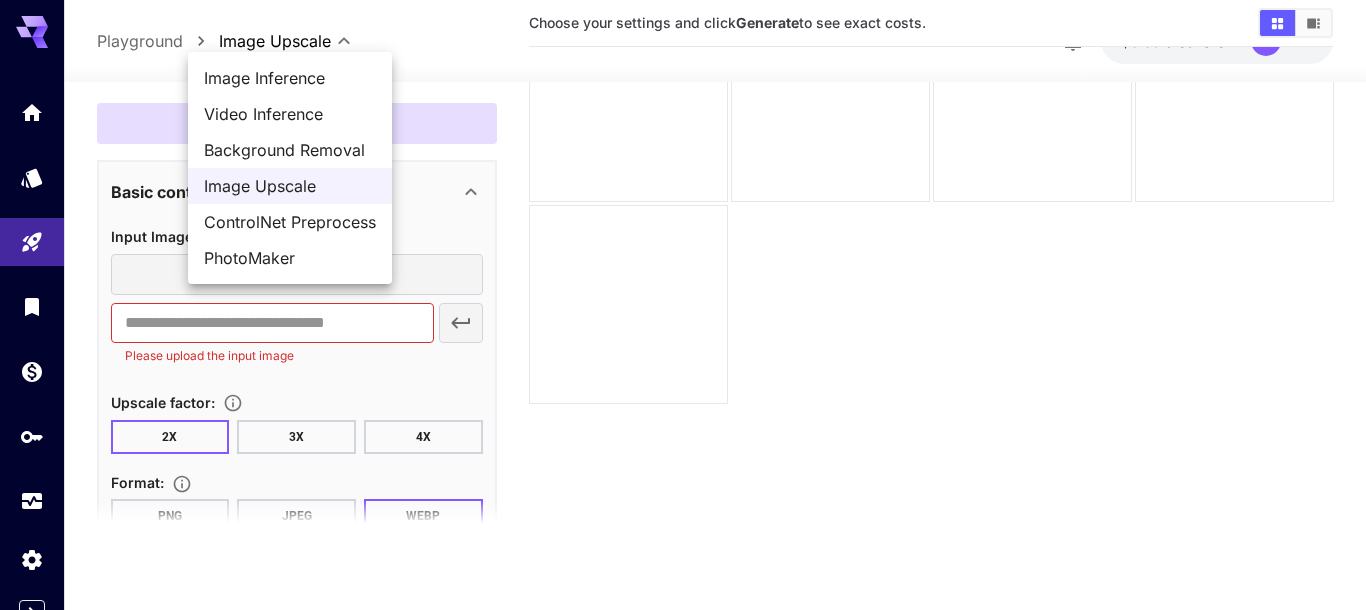 click on "**********" at bounding box center (683, 226) 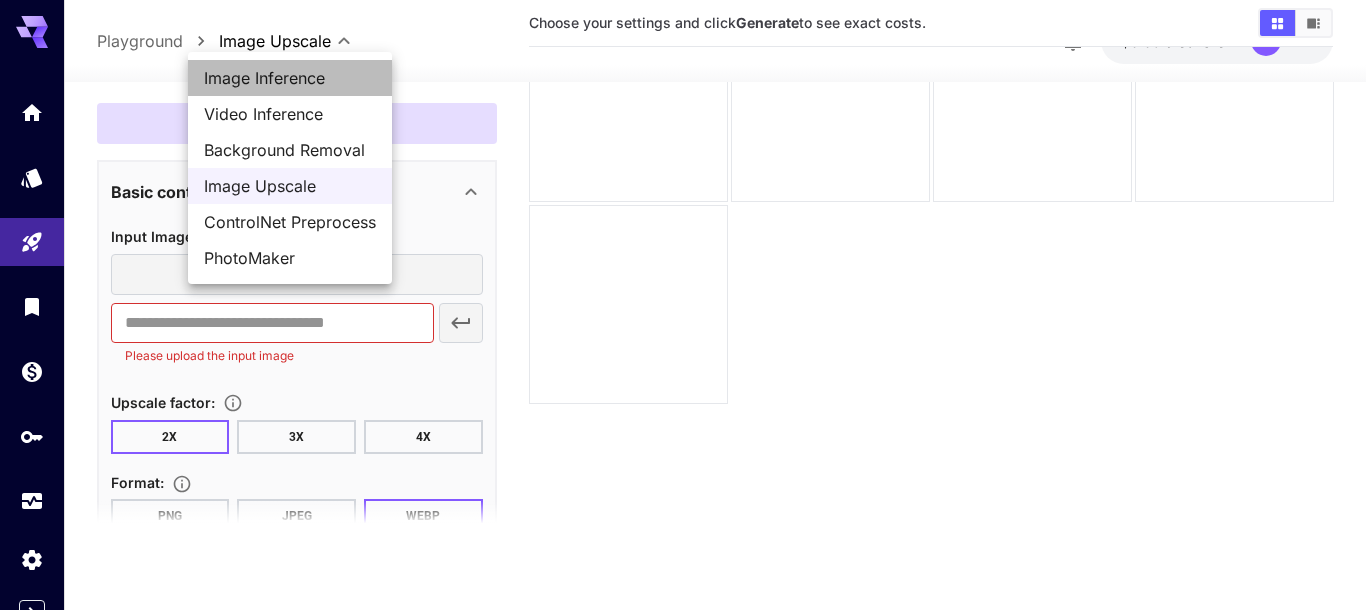 click on "Image Inference" at bounding box center (290, 78) 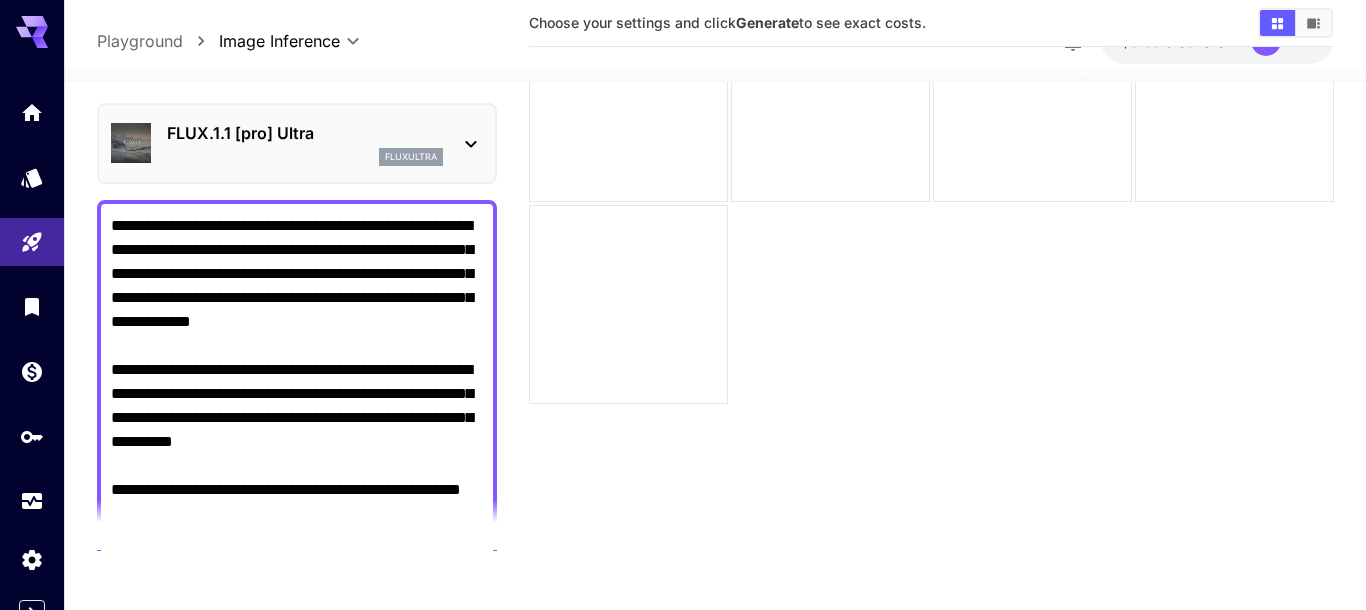 type on "**********" 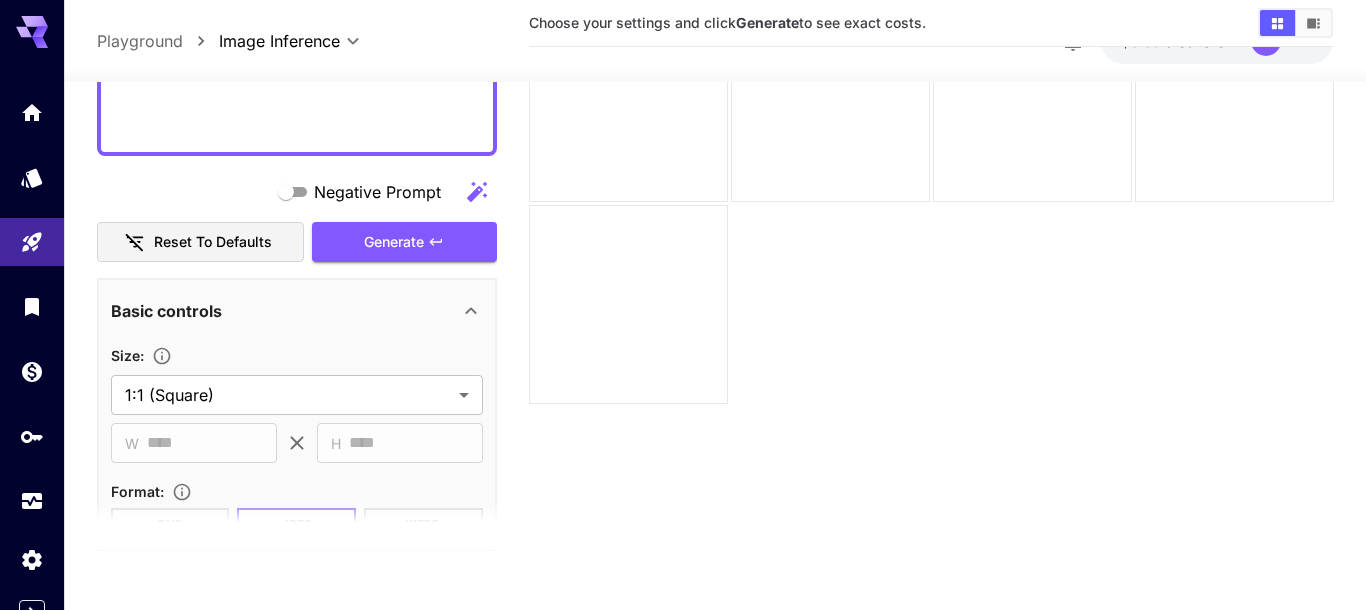 scroll, scrollTop: 570, scrollLeft: 0, axis: vertical 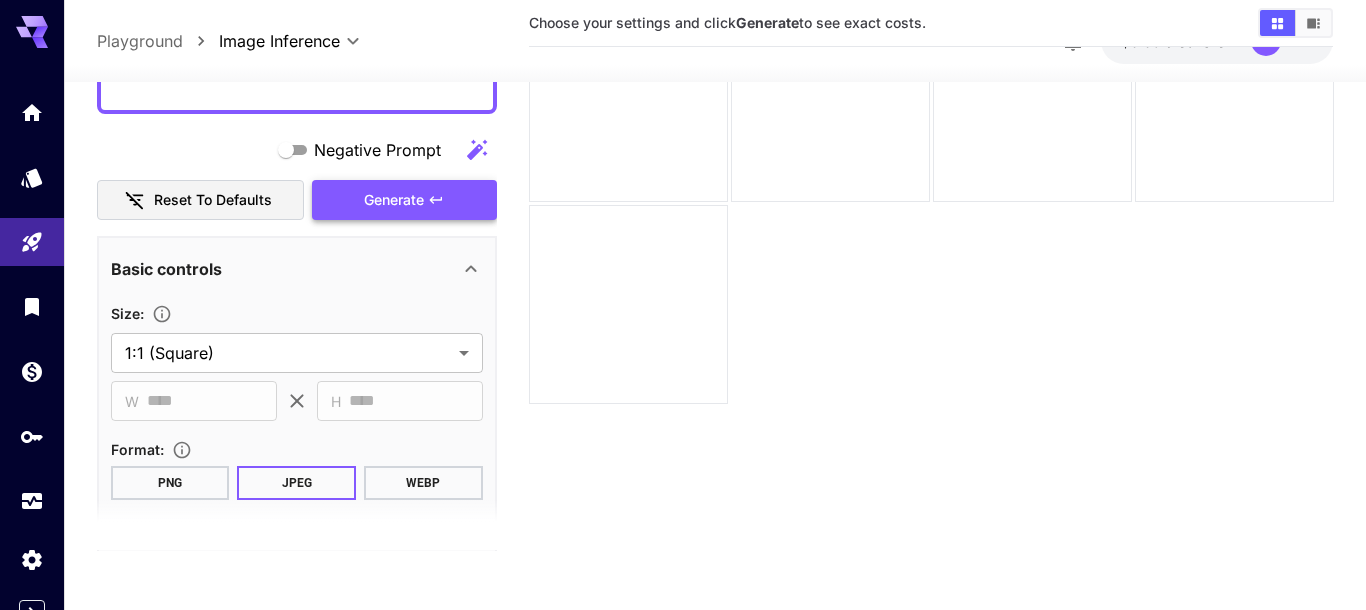 click on "Generate" at bounding box center [404, 199] 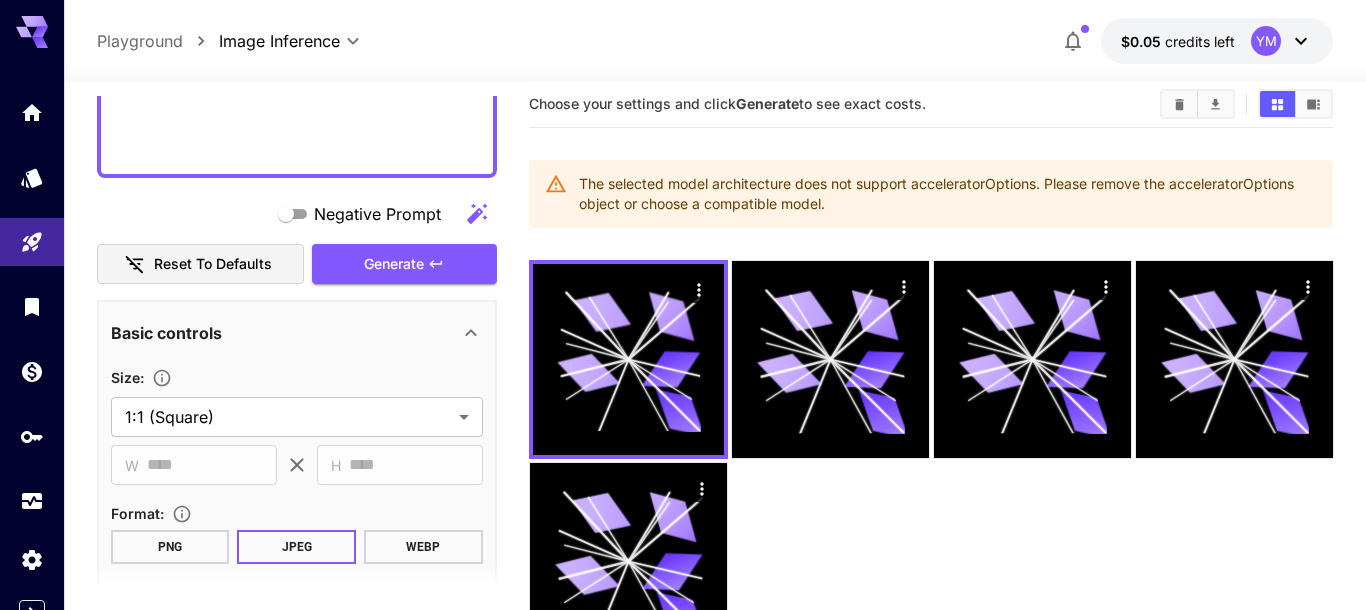 scroll, scrollTop: 0, scrollLeft: 0, axis: both 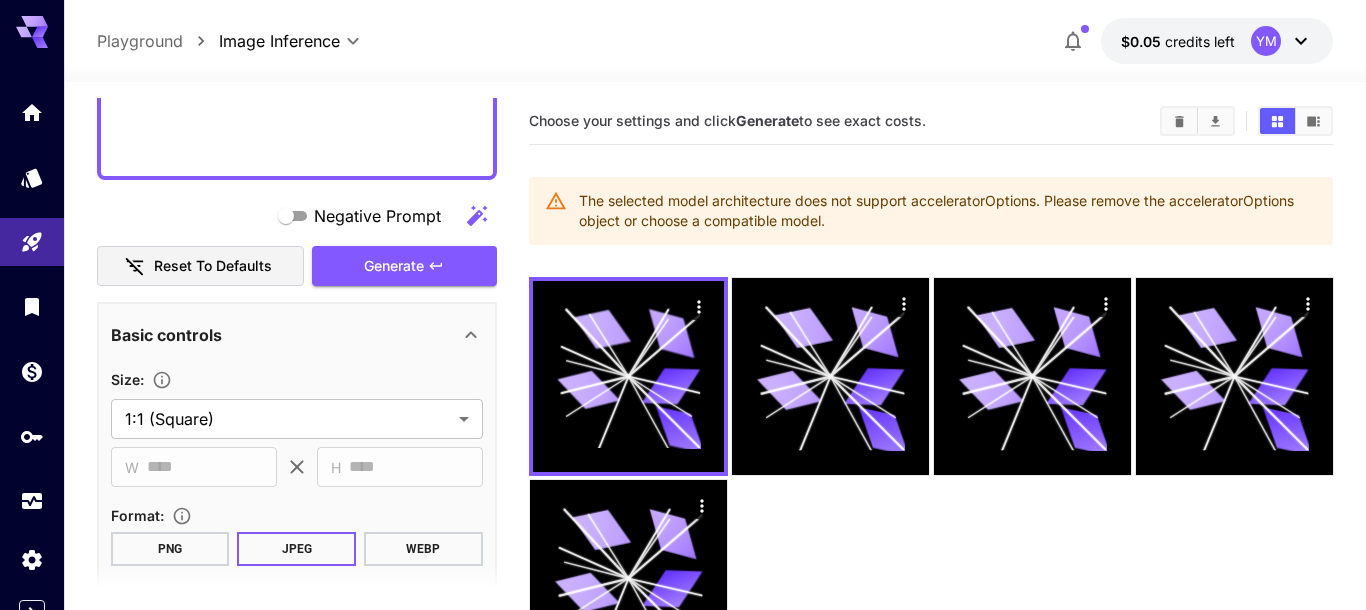 drag, startPoint x: 940, startPoint y: 240, endPoint x: 641, endPoint y: 213, distance: 300.21658 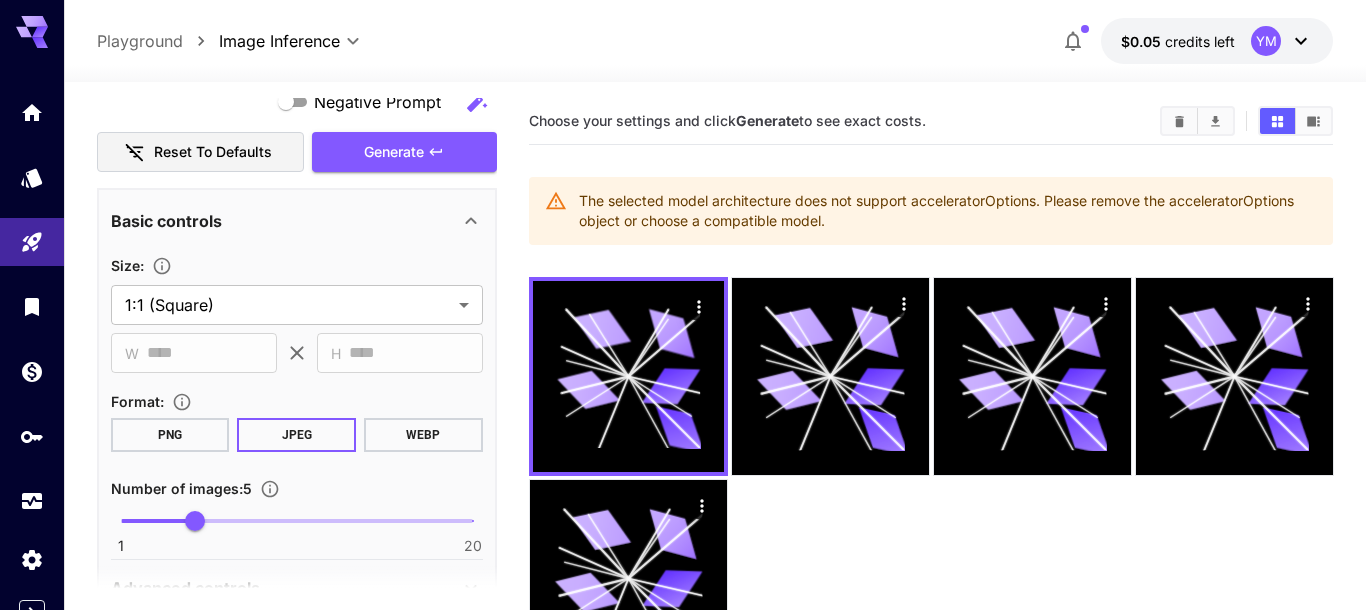 scroll, scrollTop: 844, scrollLeft: 0, axis: vertical 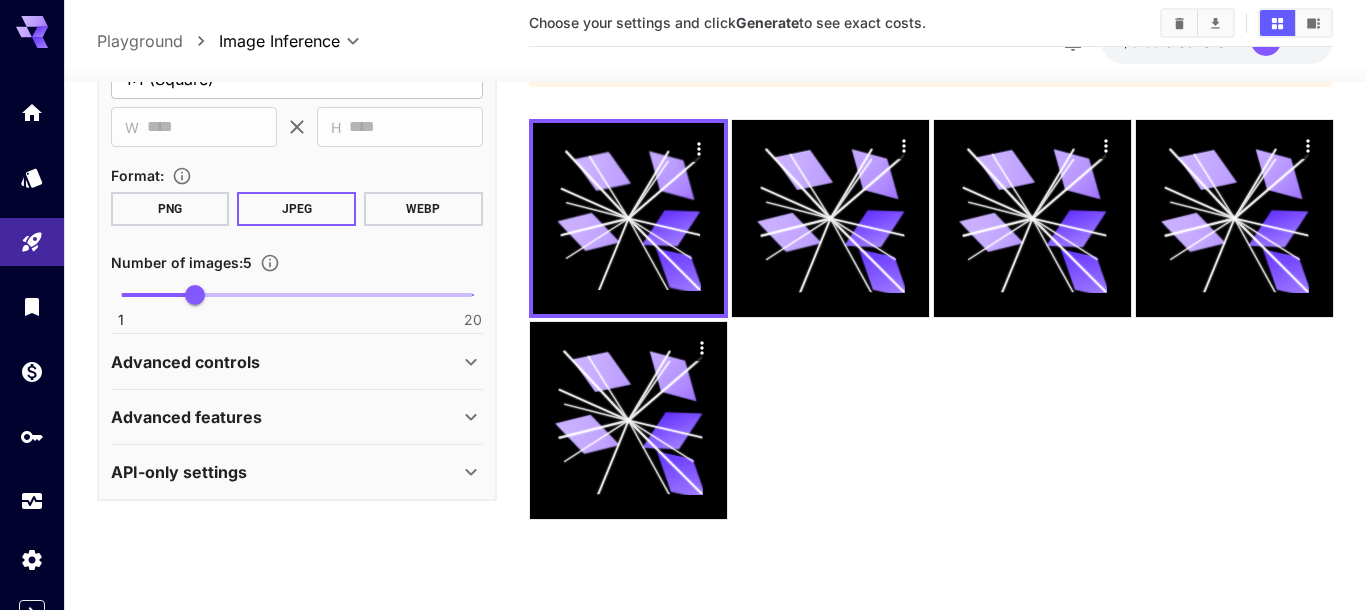click on "Advanced controls" at bounding box center (185, 361) 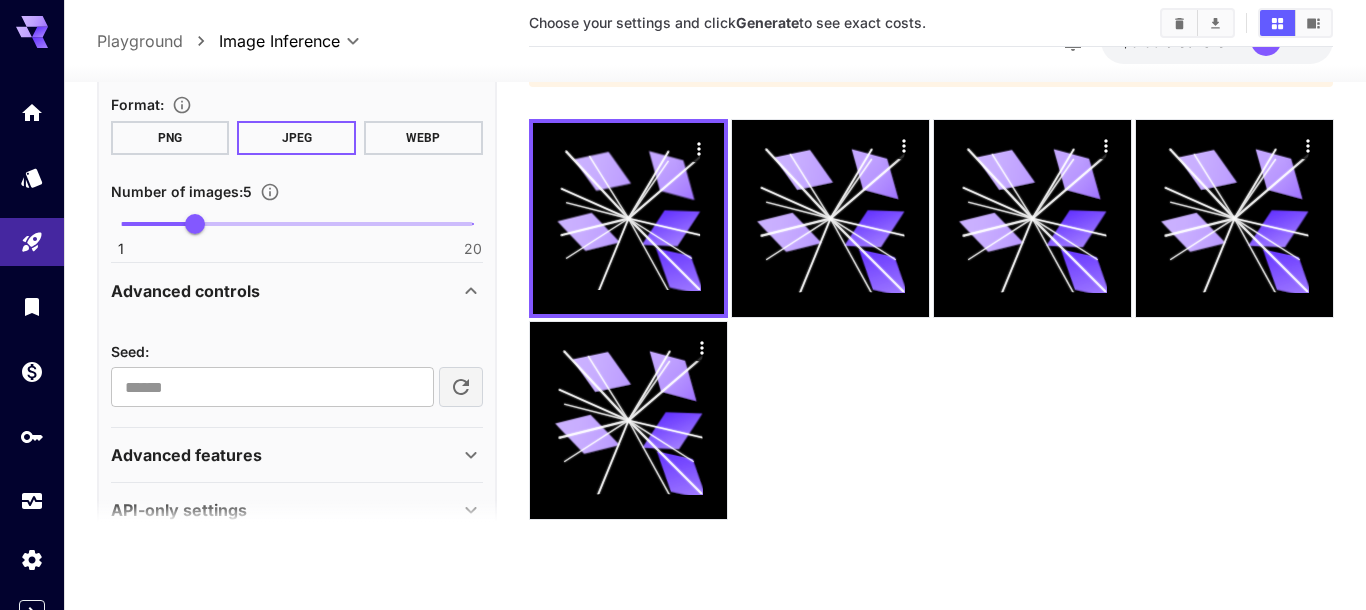 scroll, scrollTop: 953, scrollLeft: 0, axis: vertical 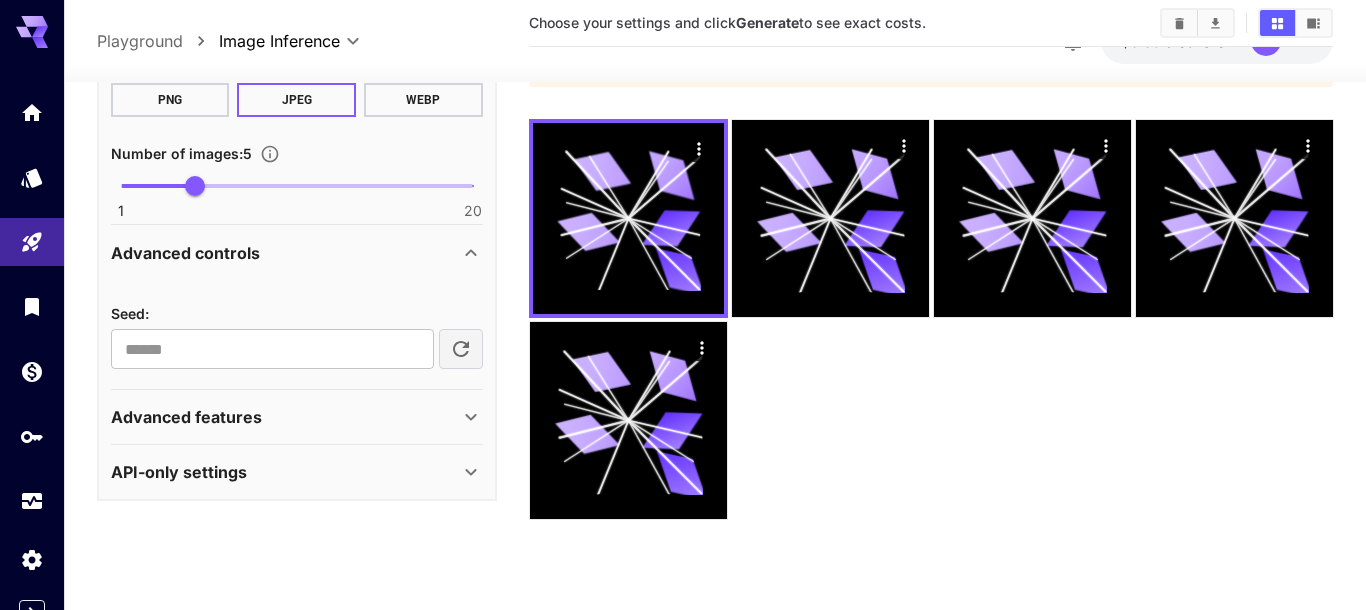 click on "Advanced features" at bounding box center (186, 416) 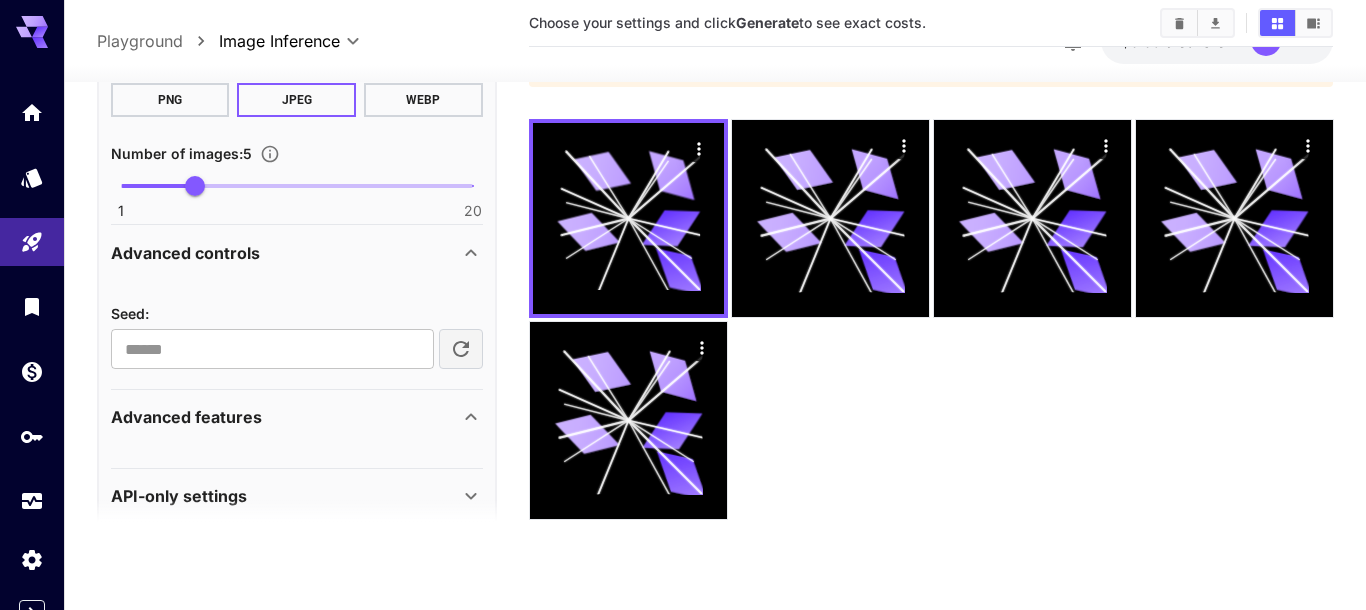 scroll, scrollTop: 977, scrollLeft: 0, axis: vertical 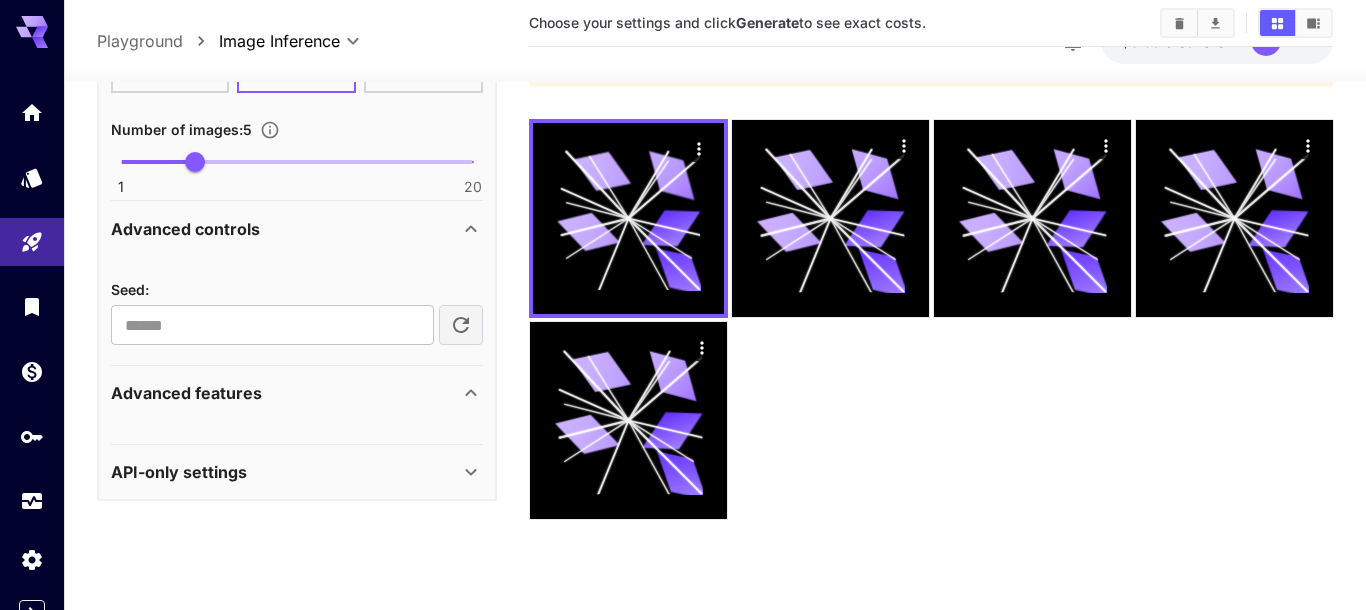 click on "API-only settings" at bounding box center [179, 472] 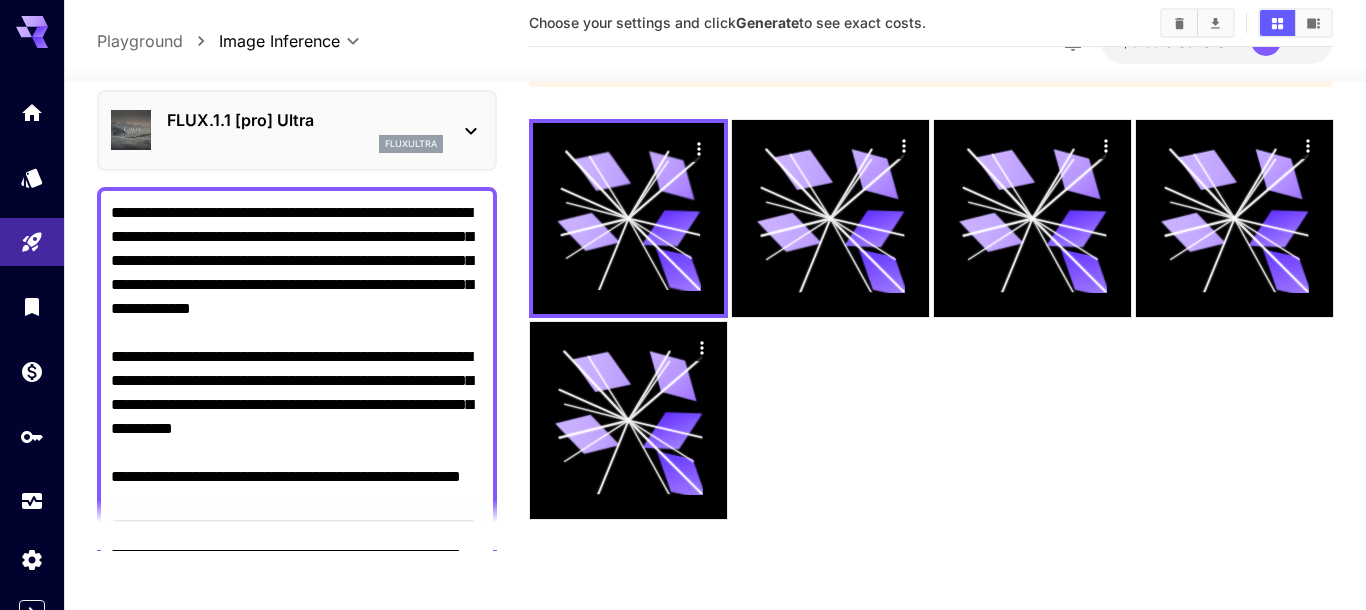 scroll, scrollTop: 0, scrollLeft: 0, axis: both 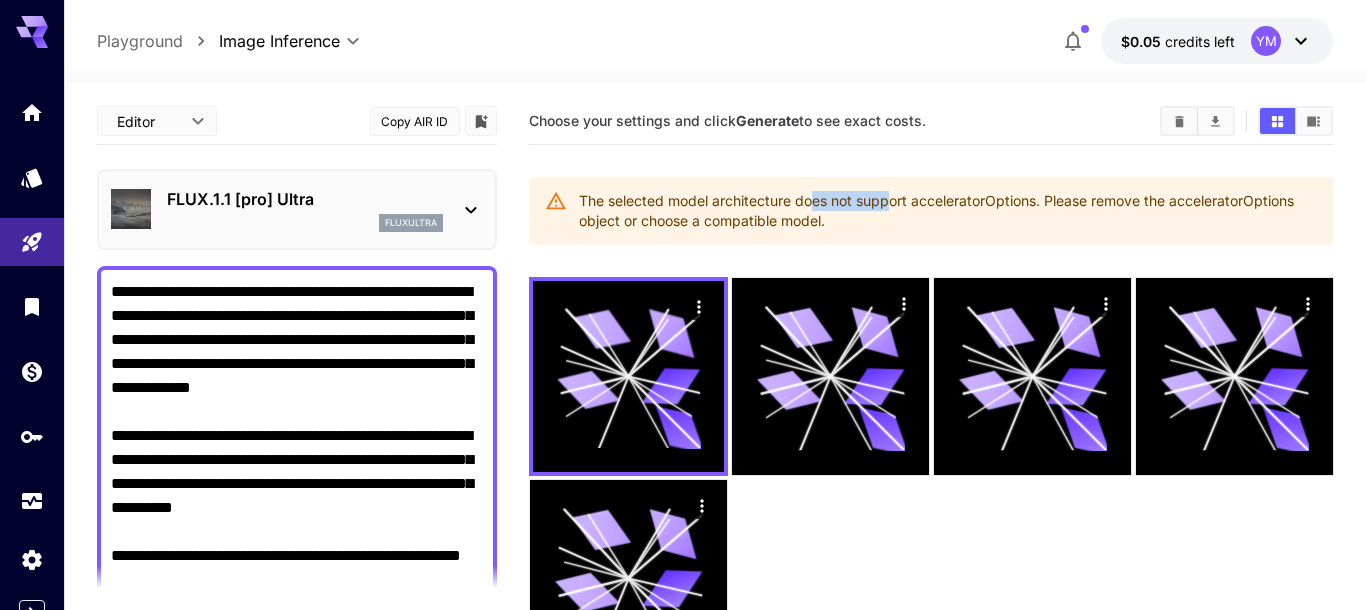drag, startPoint x: 816, startPoint y: 196, endPoint x: 894, endPoint y: 202, distance: 78.23043 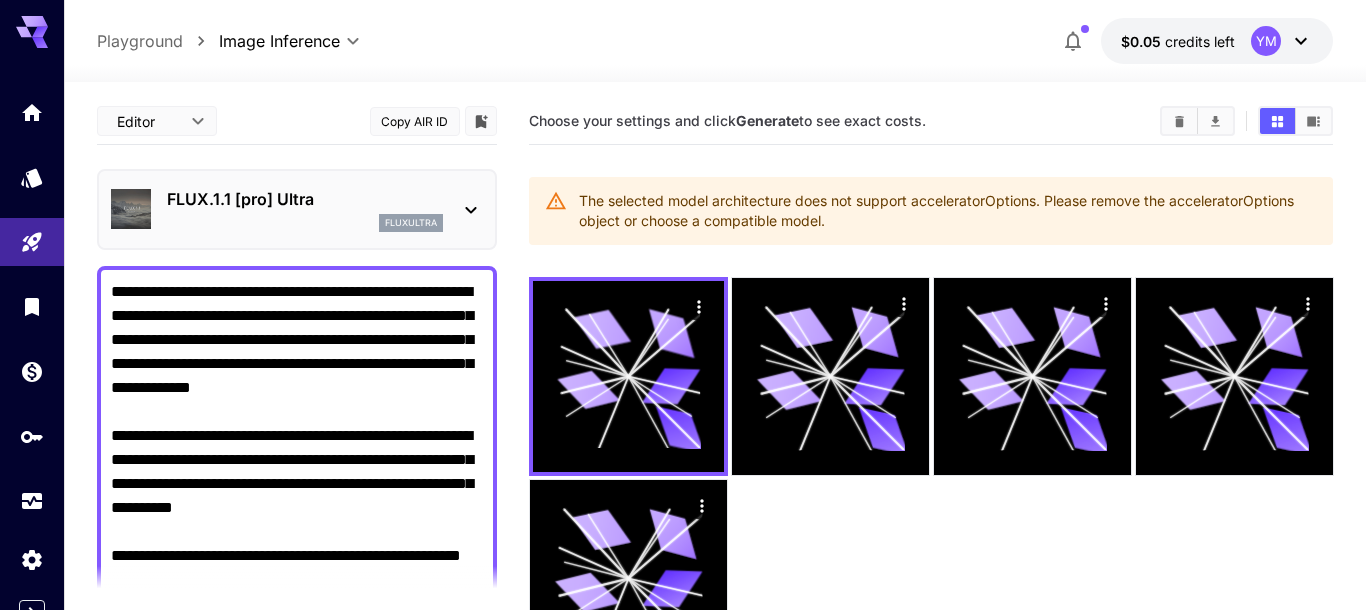 click on "The selected model architecture does not support acceleratorOptions. Please remove the acceleratorOptions object or choose a compatible model." at bounding box center (948, 211) 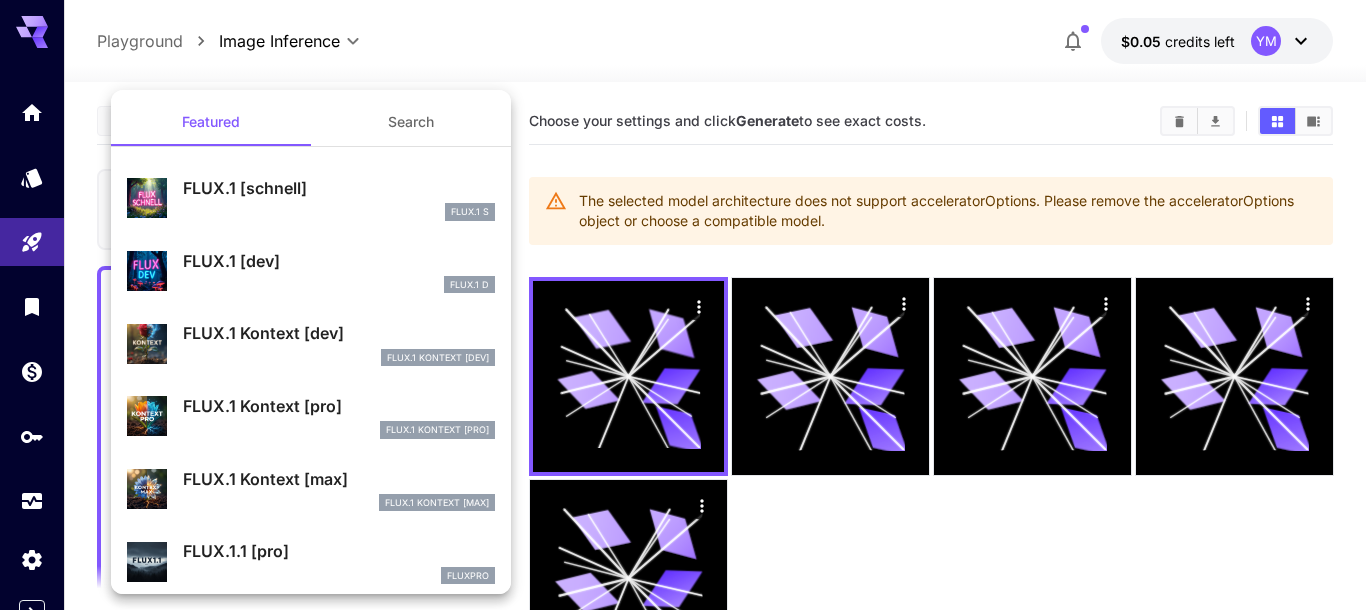 click on "FLUX.1 Kontext [dev]" at bounding box center (339, 333) 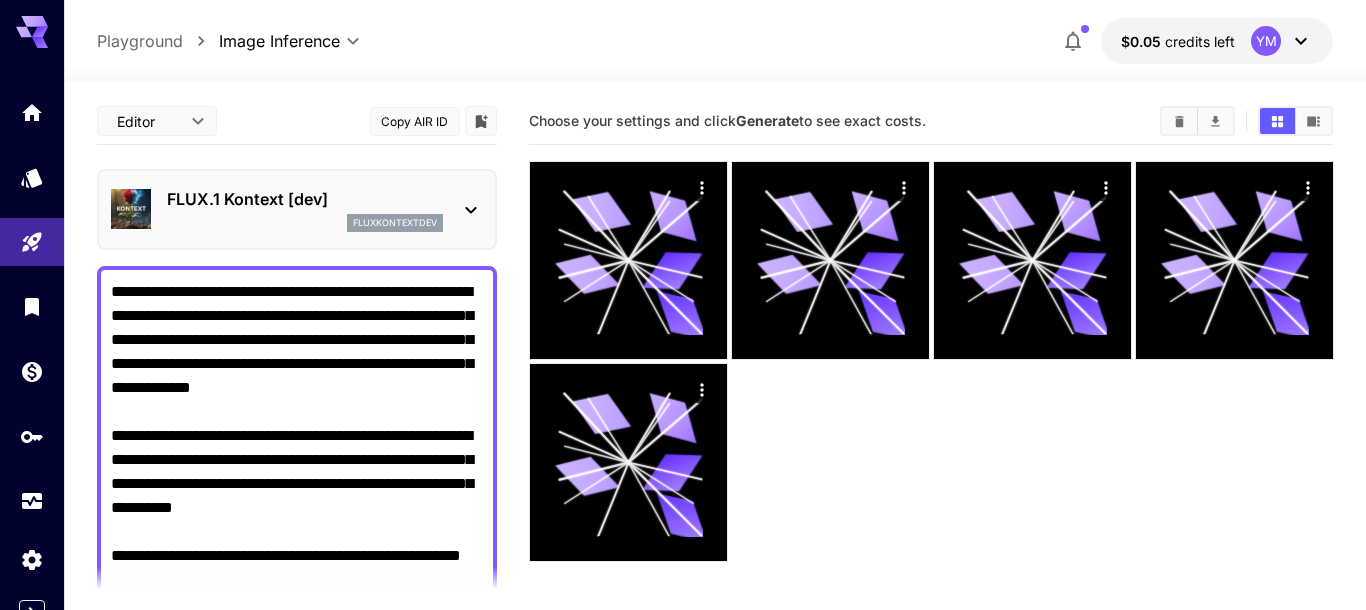 type on "**********" 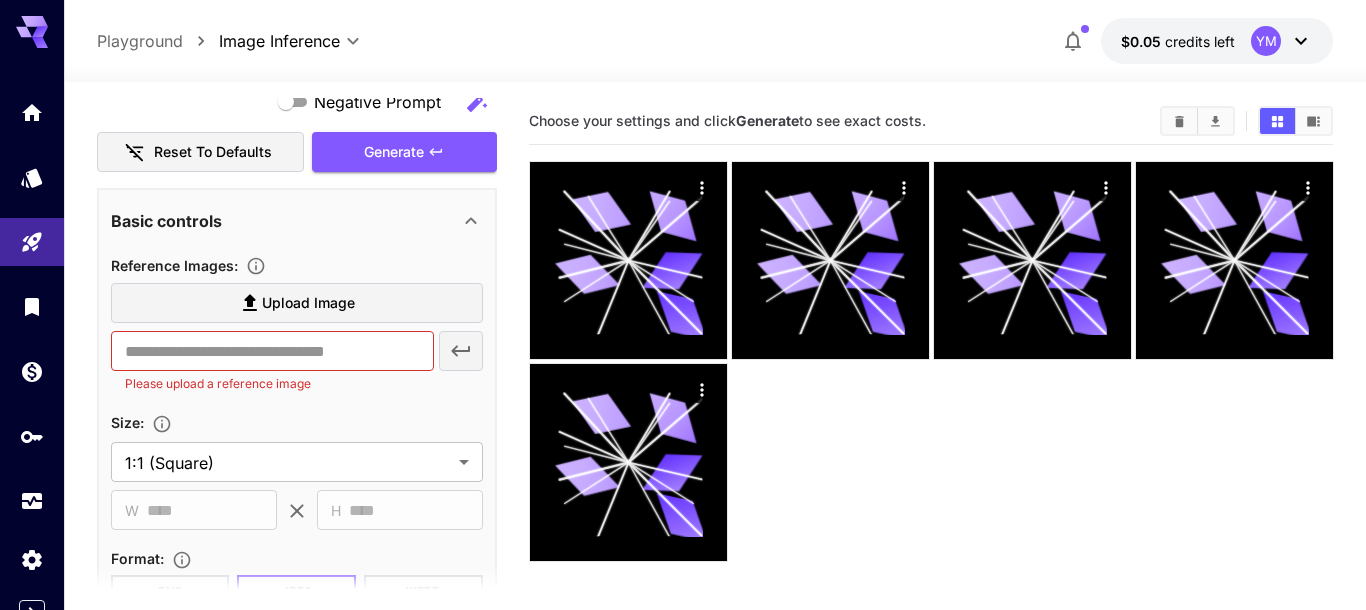 scroll, scrollTop: 570, scrollLeft: 0, axis: vertical 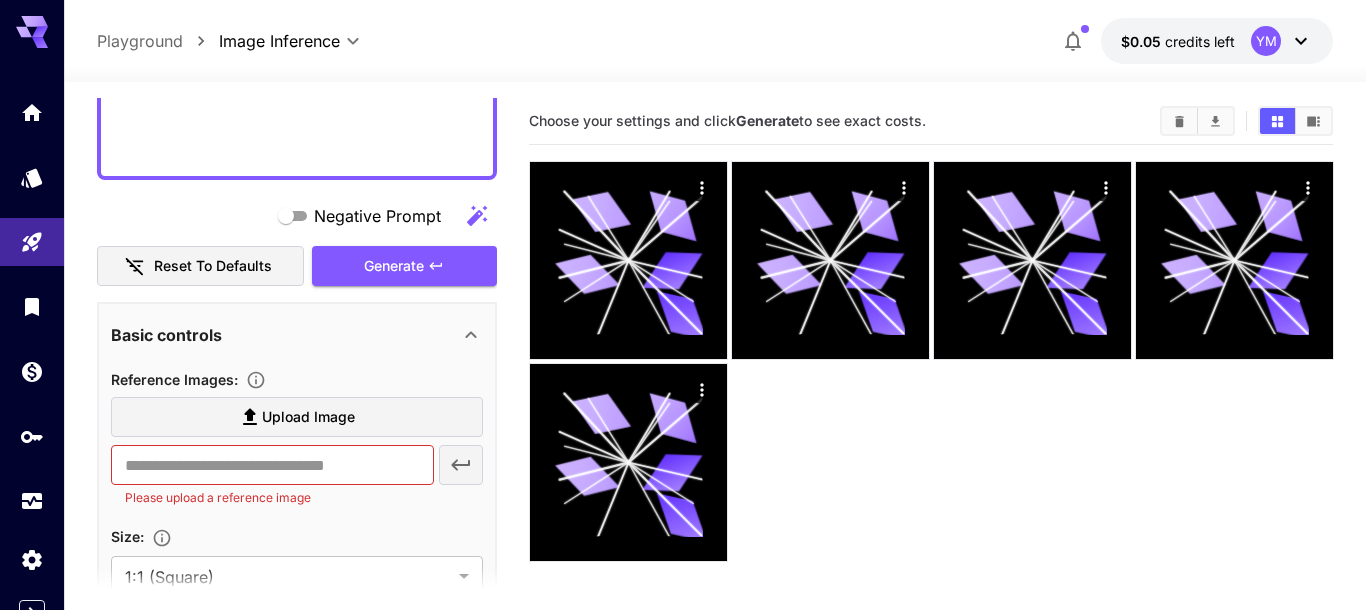 click on "Upload Image" at bounding box center [308, 417] 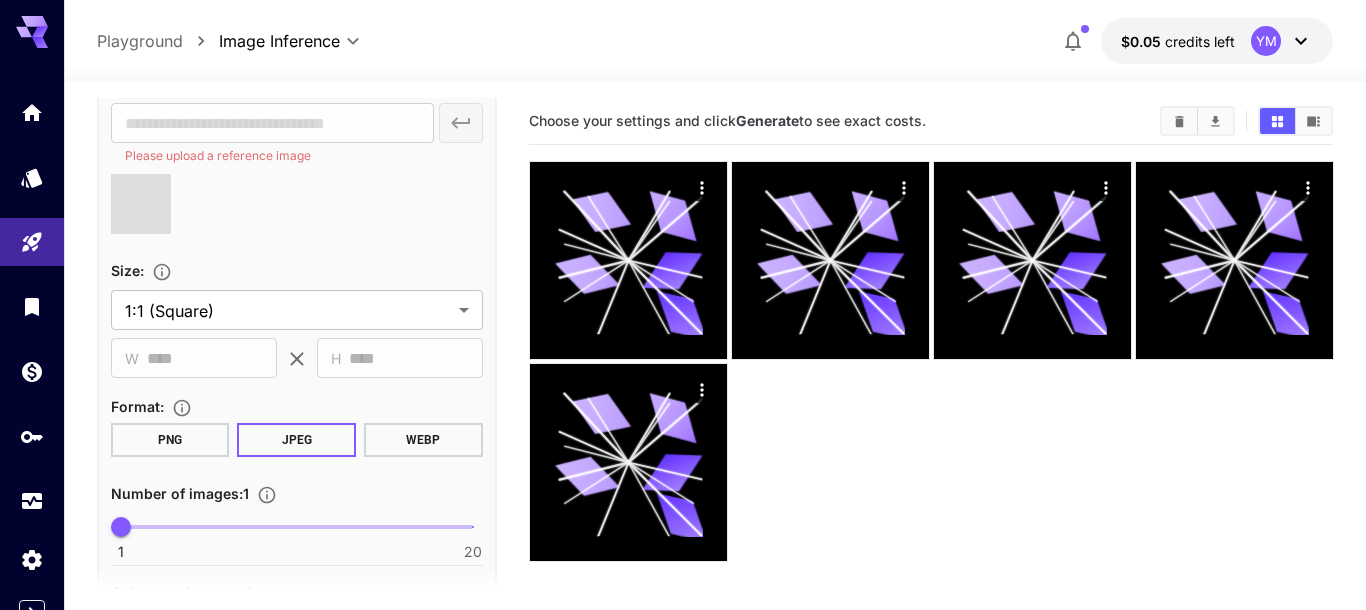 type on "**********" 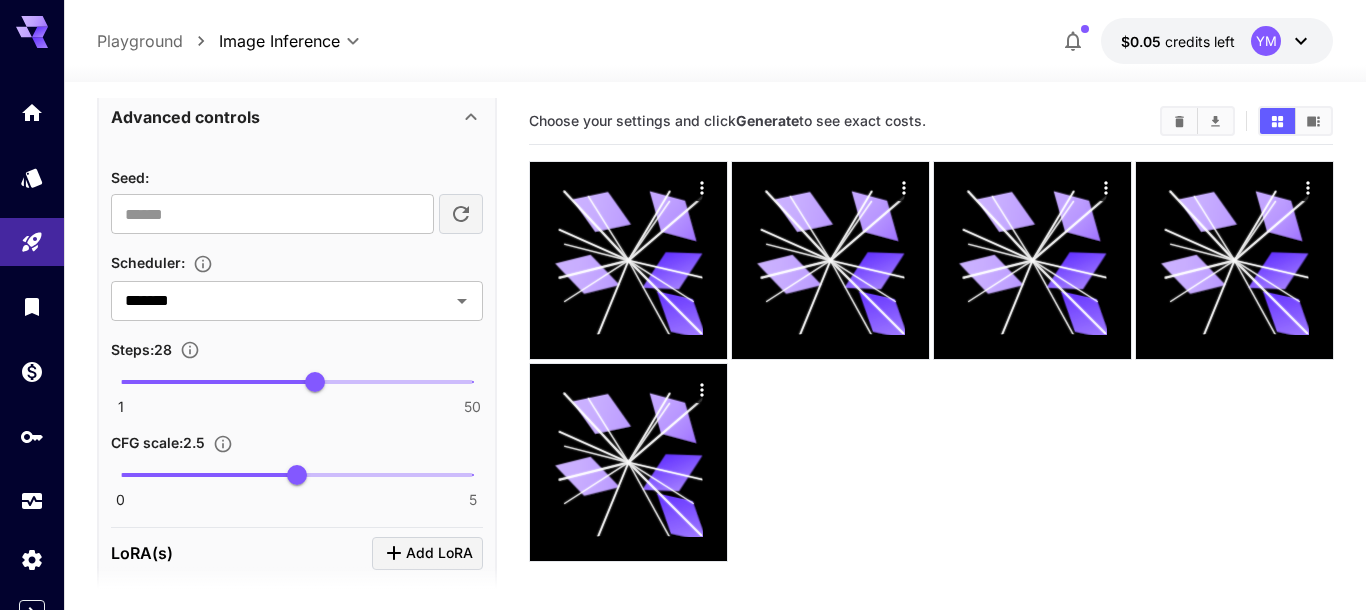 scroll, scrollTop: 1368, scrollLeft: 0, axis: vertical 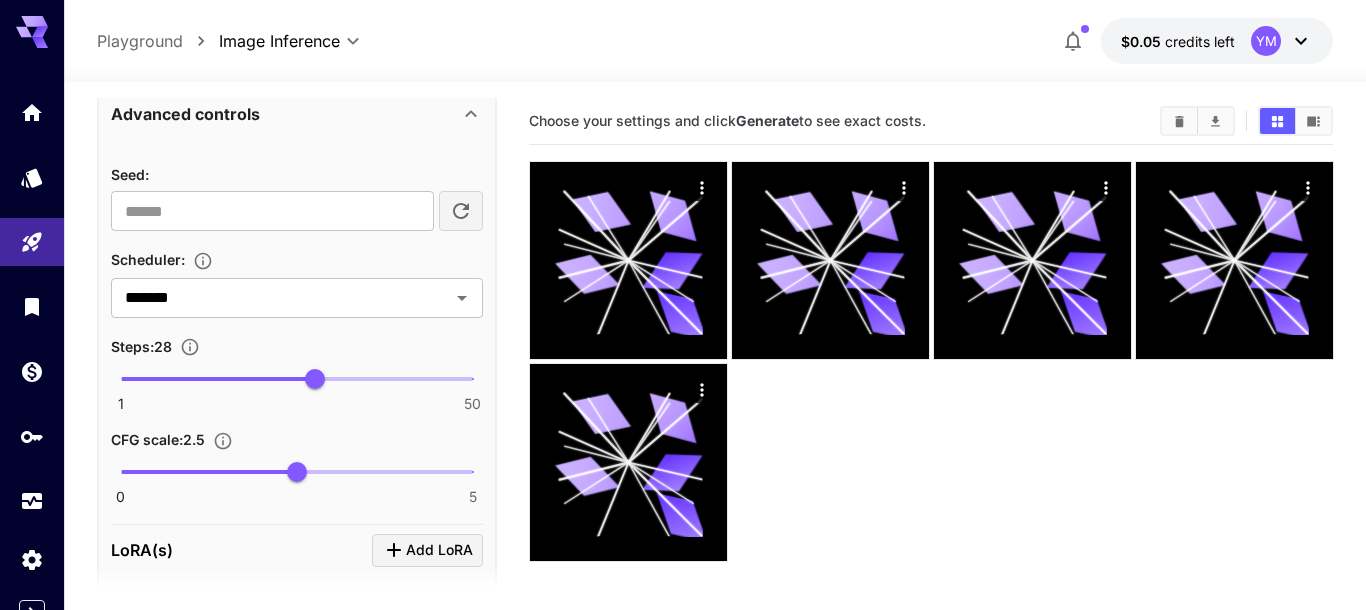 click on "******* ​" at bounding box center [297, 298] 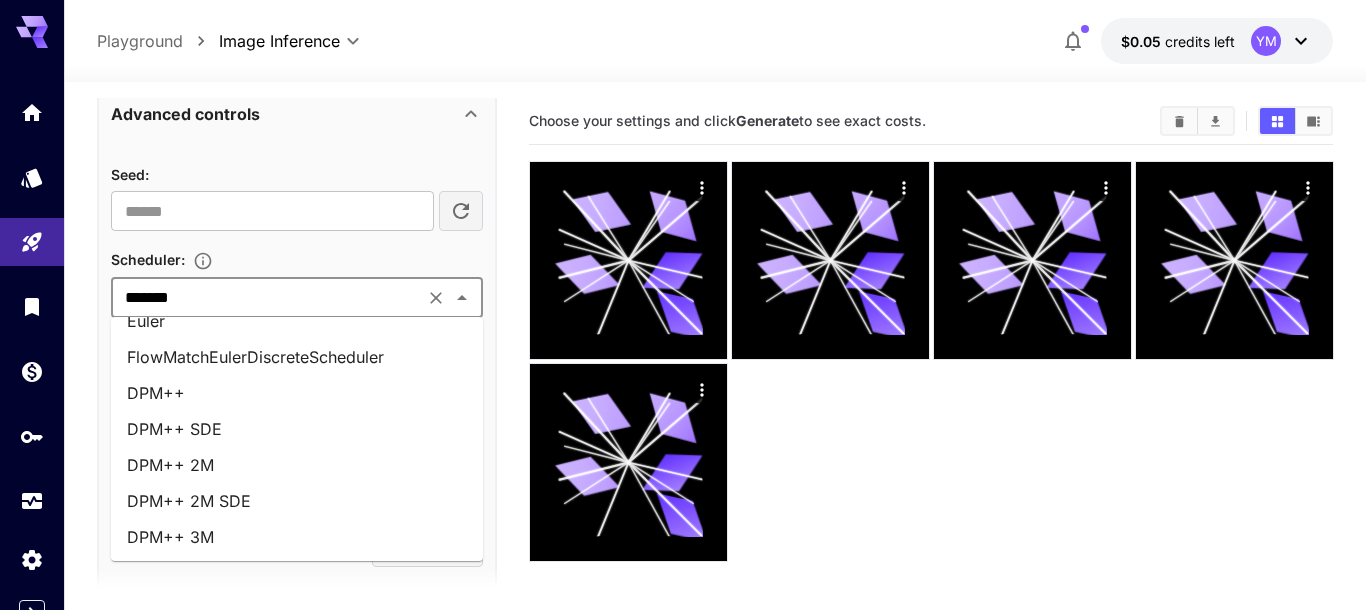 scroll, scrollTop: 60, scrollLeft: 0, axis: vertical 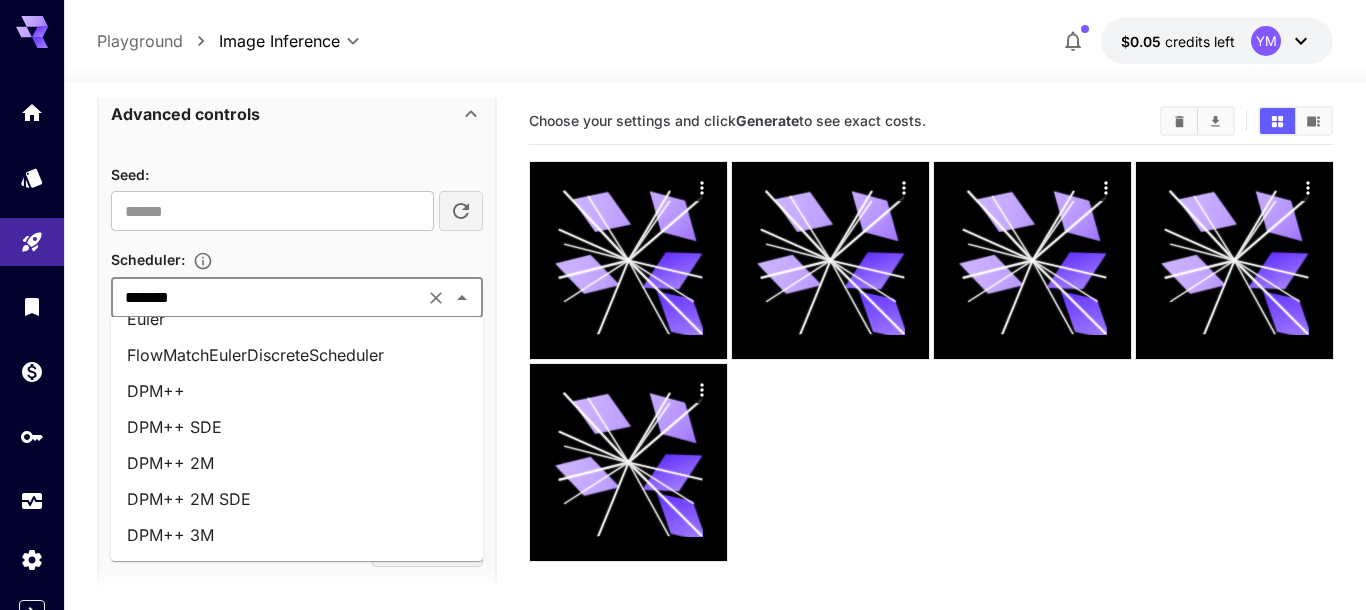 click at bounding box center (931, 361) 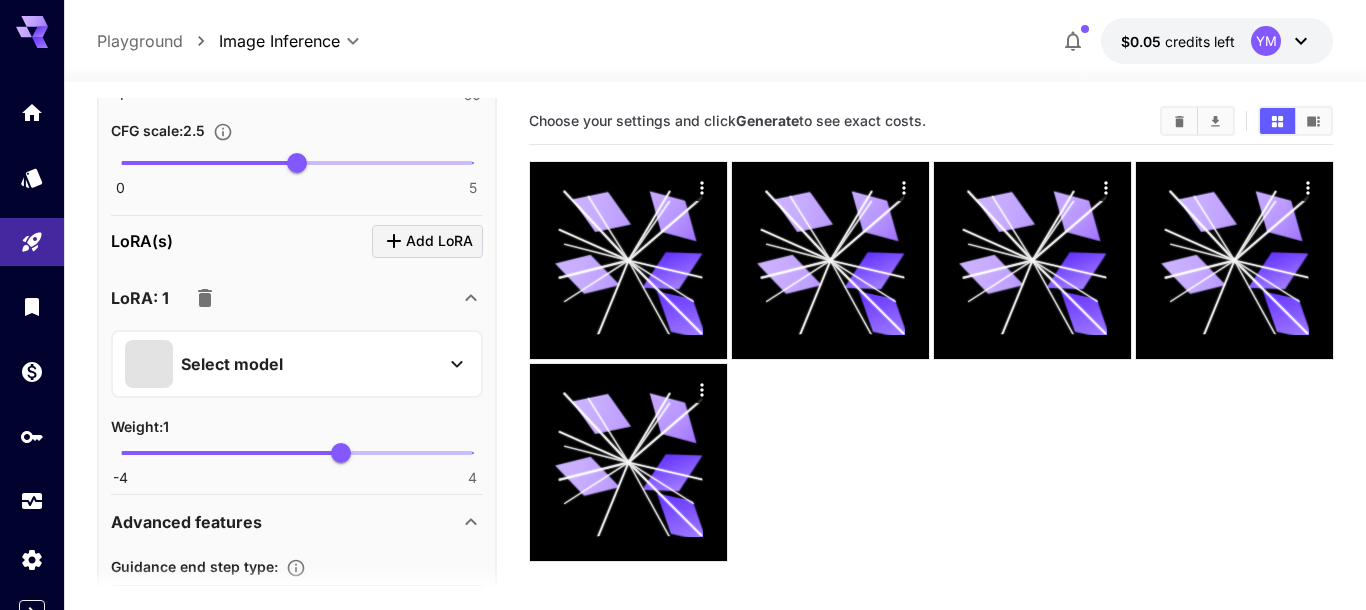 scroll, scrollTop: 1710, scrollLeft: 0, axis: vertical 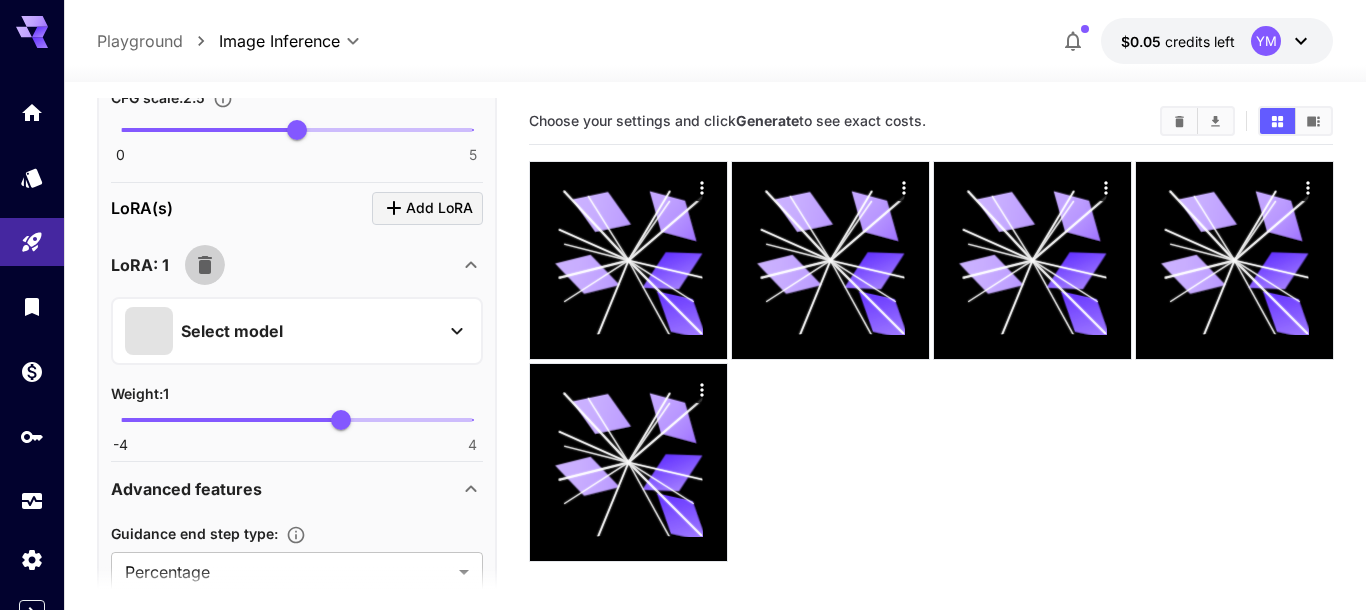 click 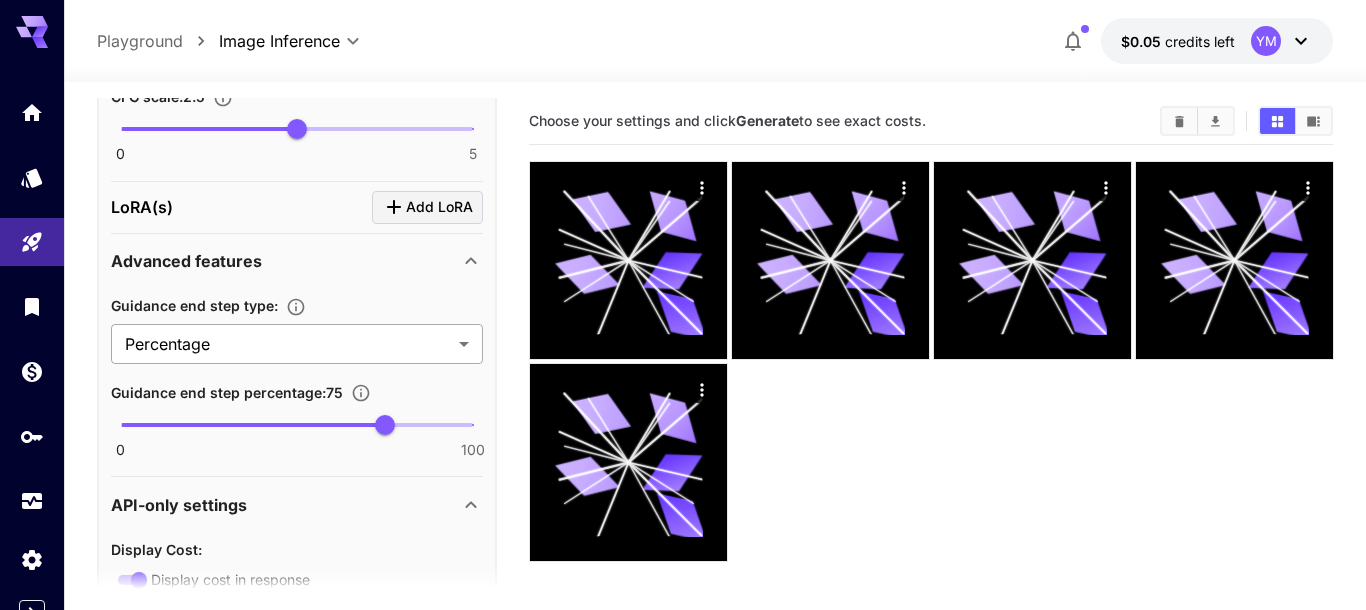 scroll, scrollTop: 1710, scrollLeft: 0, axis: vertical 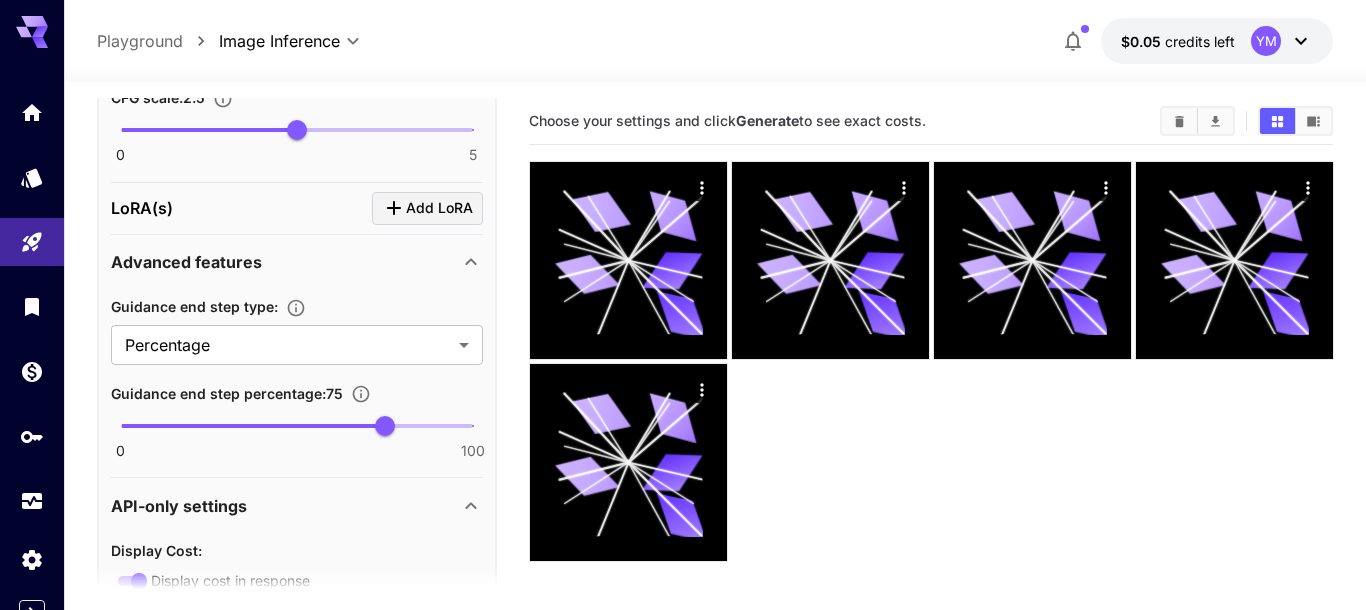 click on "Advanced features" at bounding box center [186, 262] 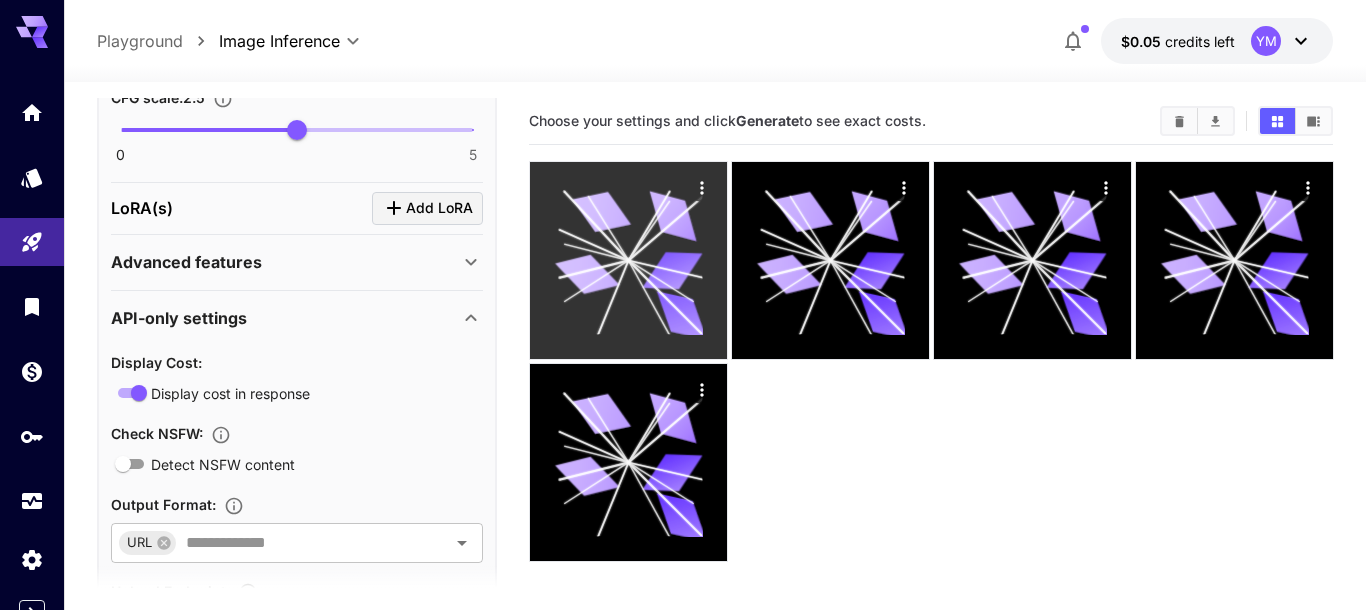 click at bounding box center (628, 260) 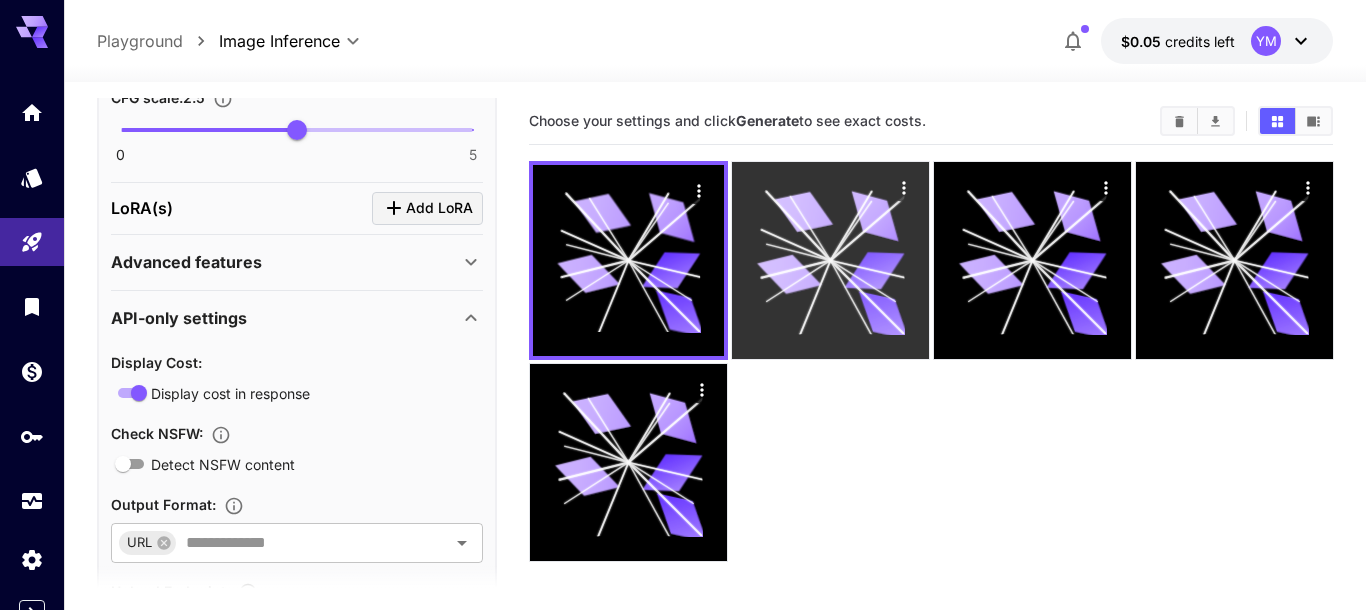 click 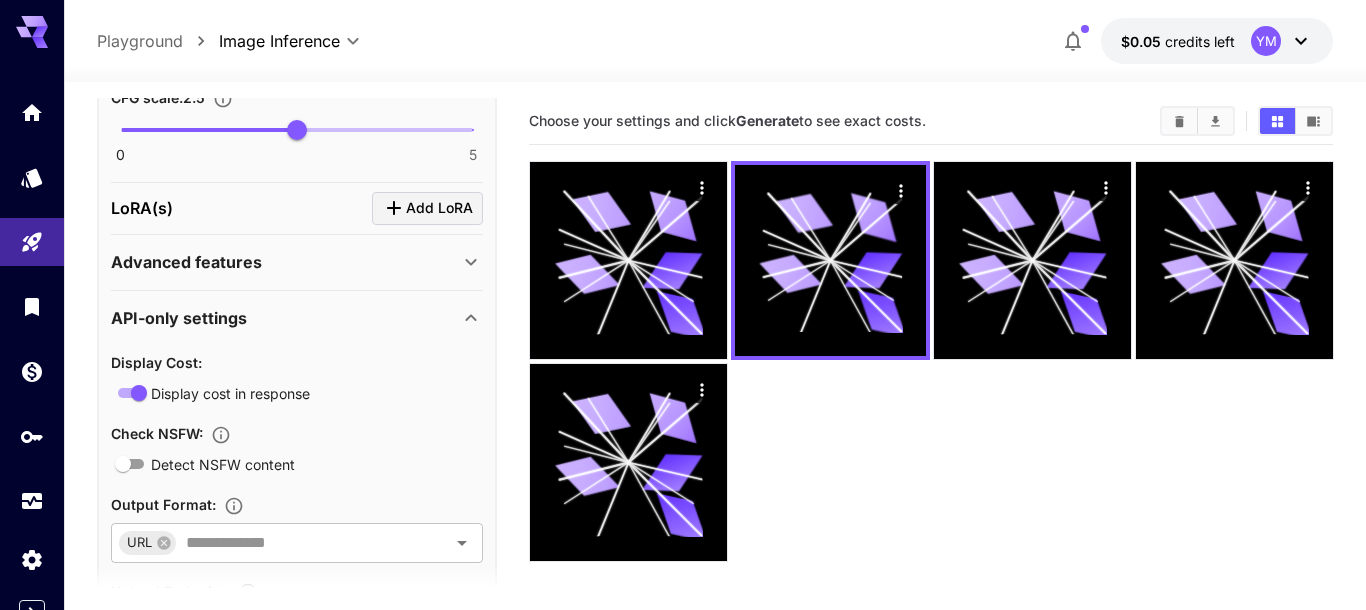 click at bounding box center [931, 361] 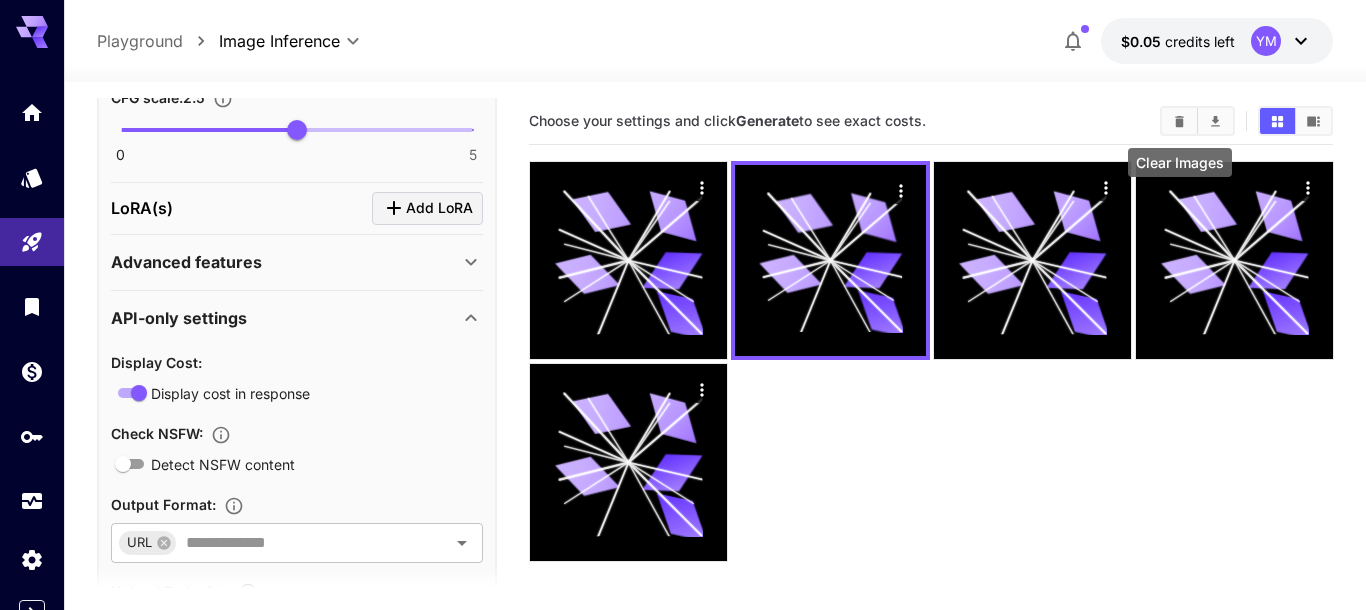 click at bounding box center (1179, 121) 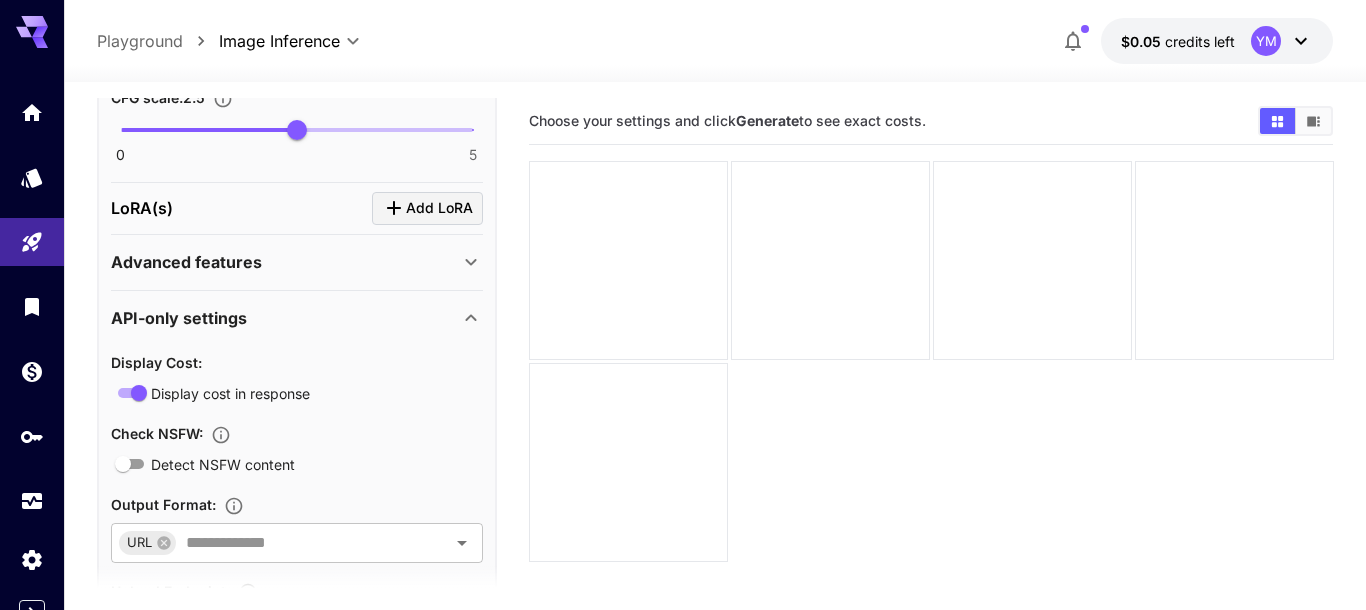 scroll, scrollTop: 1829, scrollLeft: 0, axis: vertical 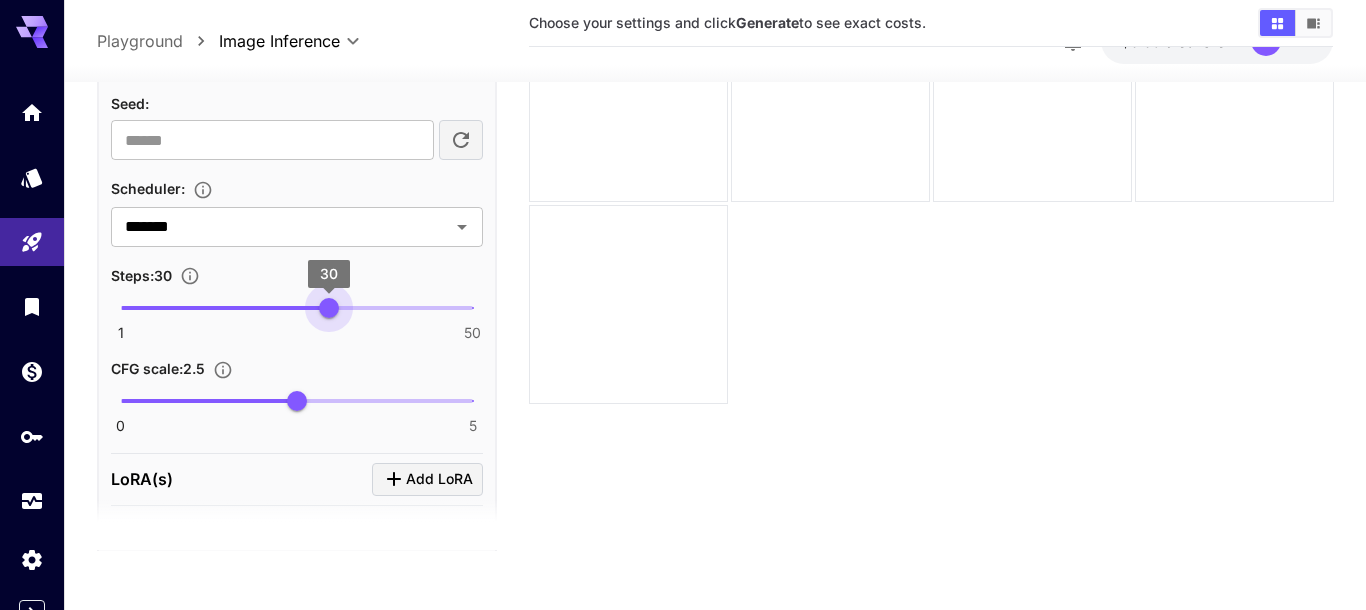type on "**" 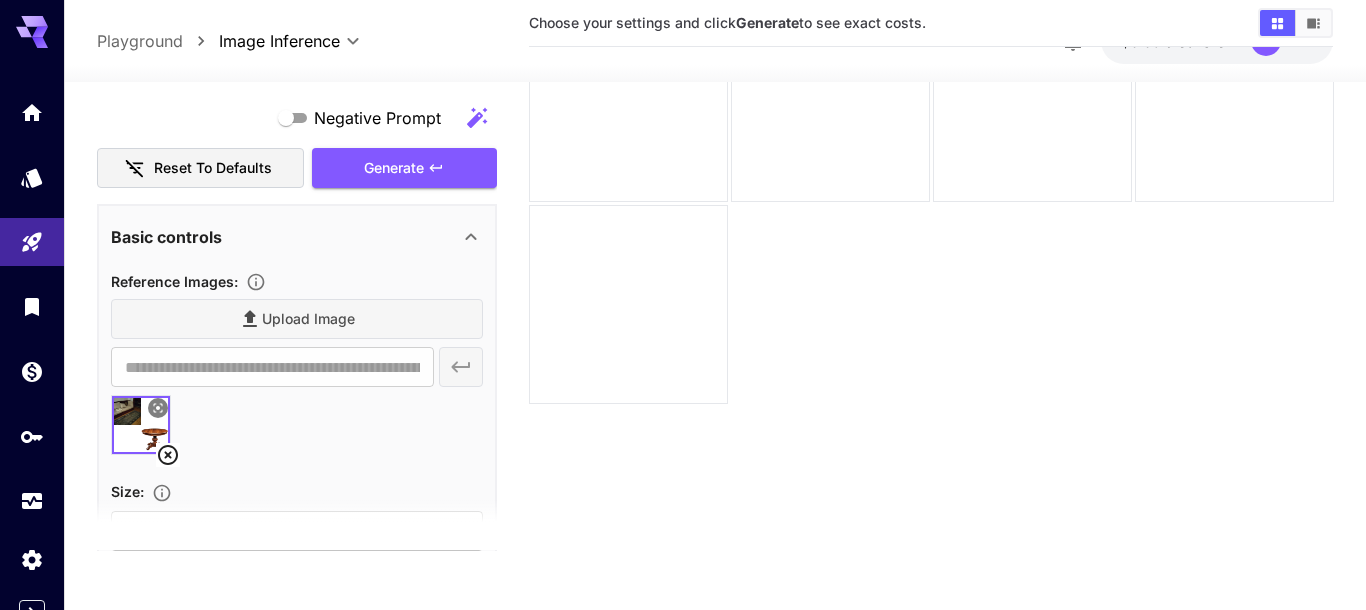 scroll, scrollTop: 575, scrollLeft: 0, axis: vertical 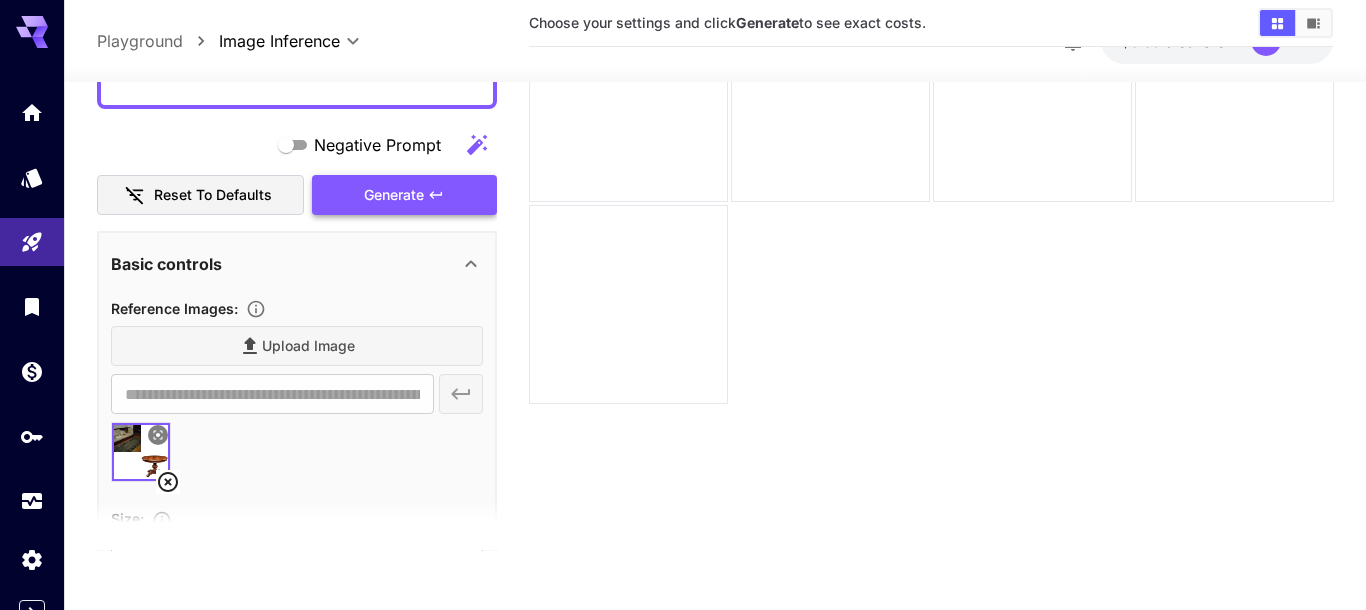click on "Generate" at bounding box center (404, 194) 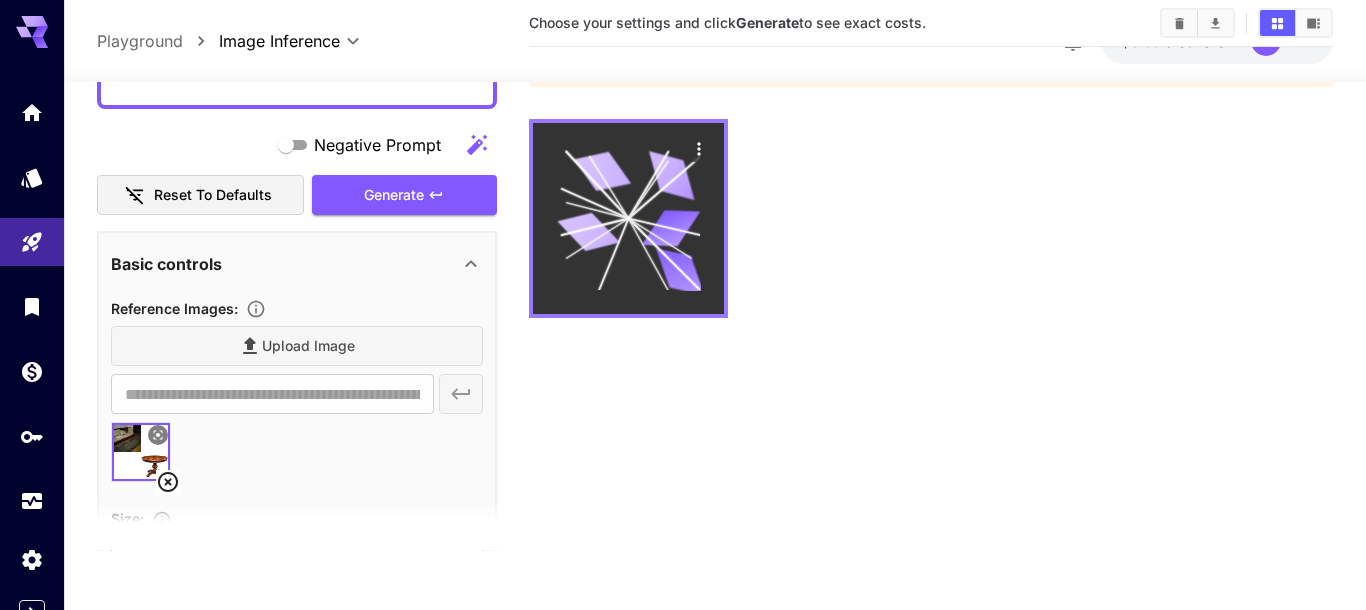 scroll, scrollTop: 20, scrollLeft: 0, axis: vertical 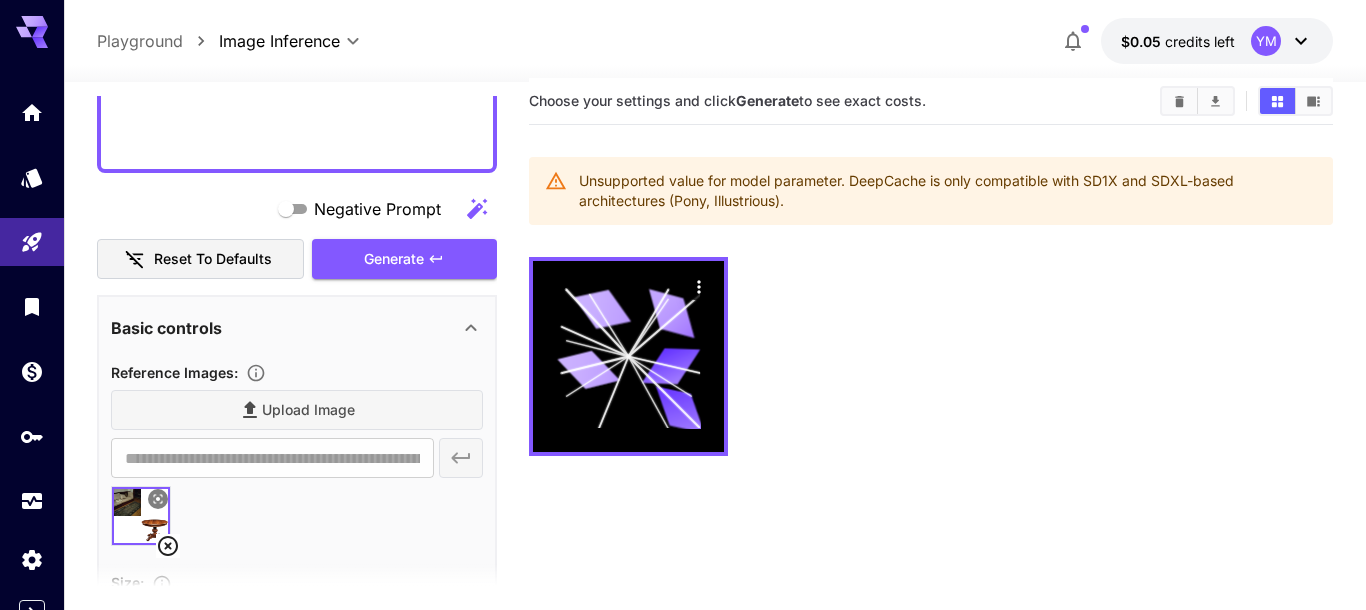 drag, startPoint x: 870, startPoint y: 216, endPoint x: 797, endPoint y: 198, distance: 75.18643 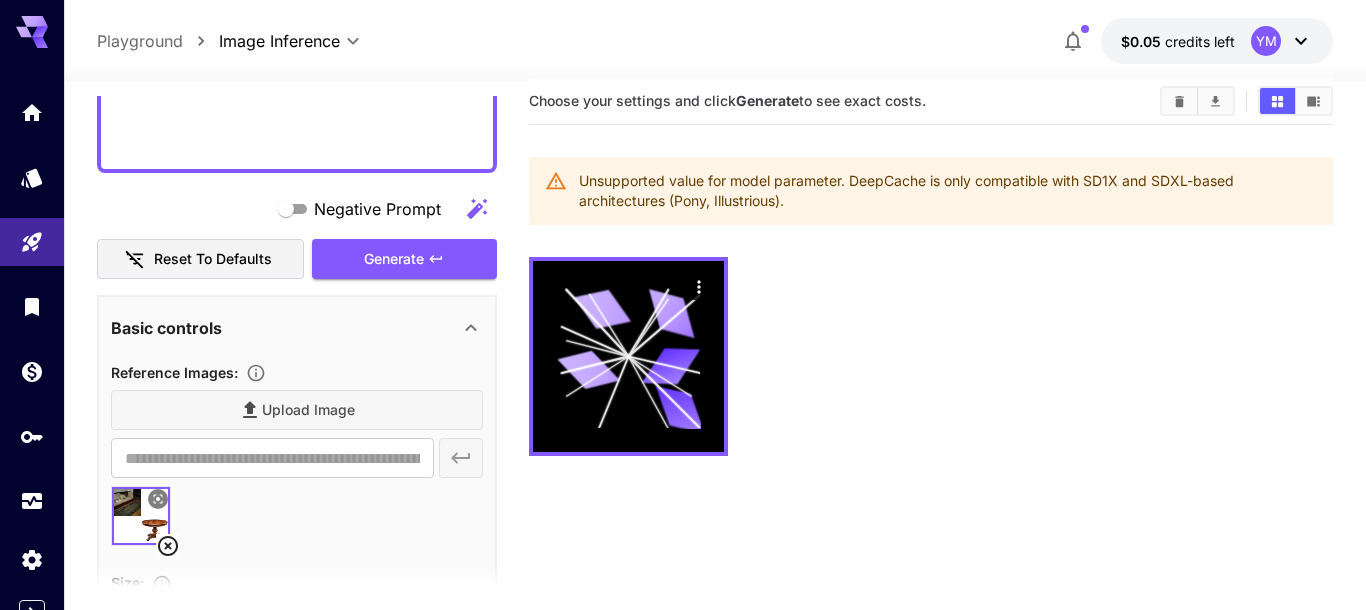 drag, startPoint x: 800, startPoint y: 200, endPoint x: 955, endPoint y: 208, distance: 155.20631 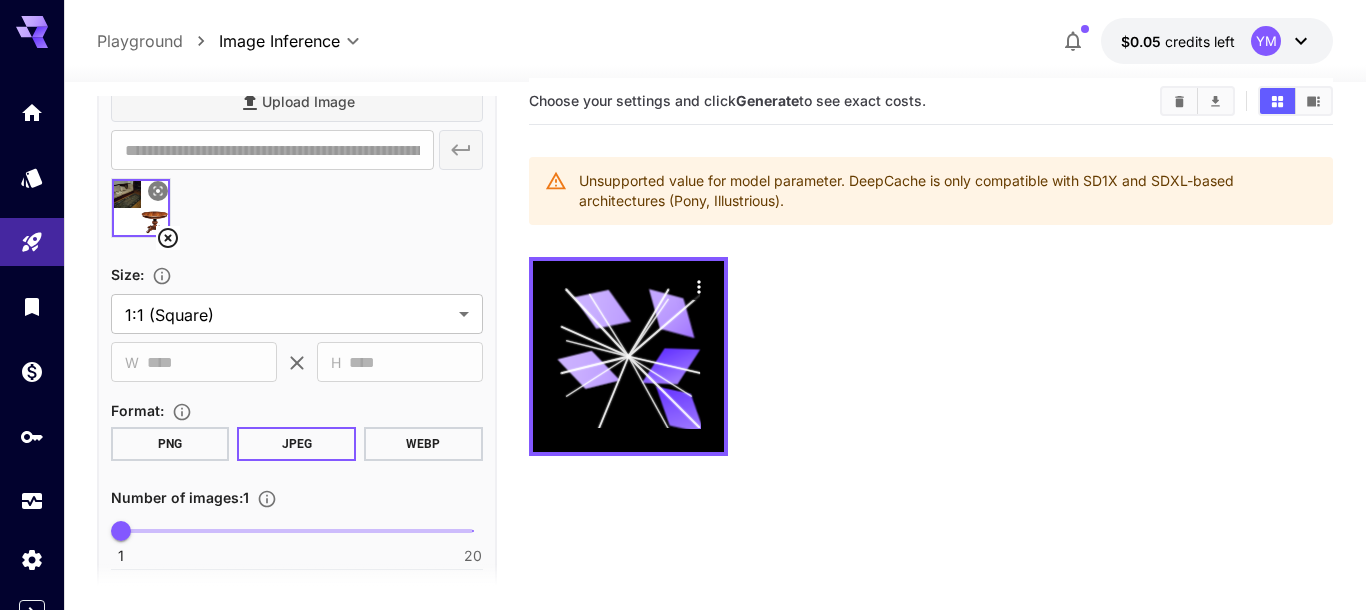 scroll, scrollTop: 917, scrollLeft: 0, axis: vertical 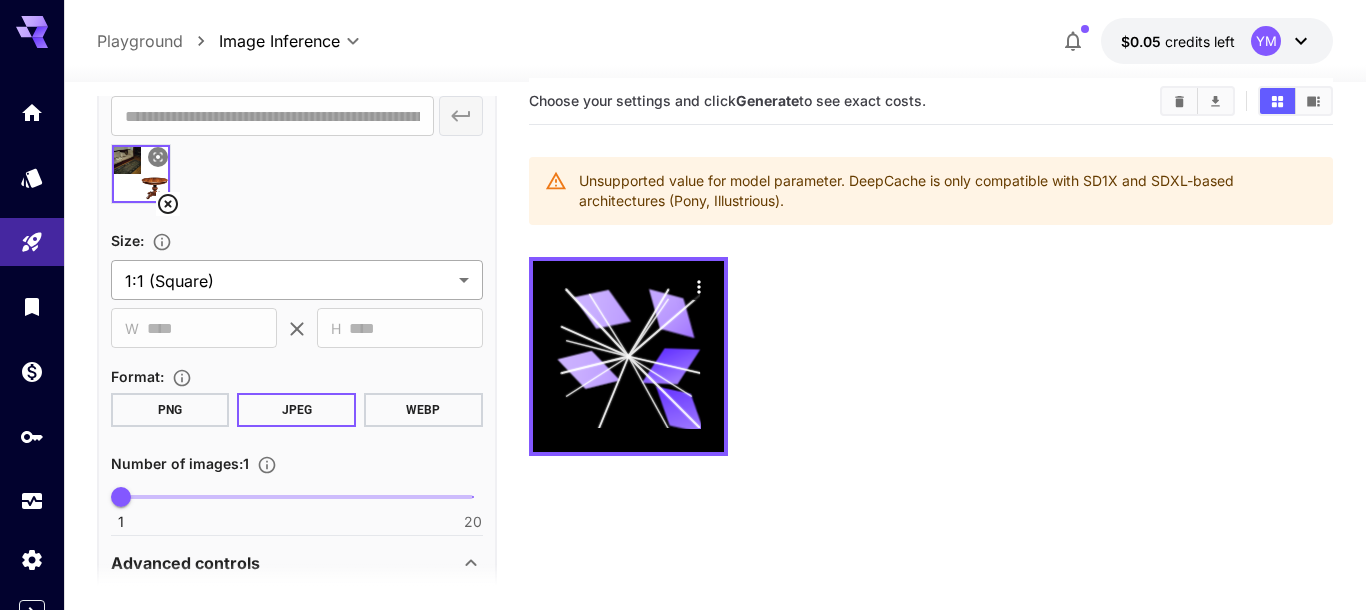 click on "**********" at bounding box center (683, 364) 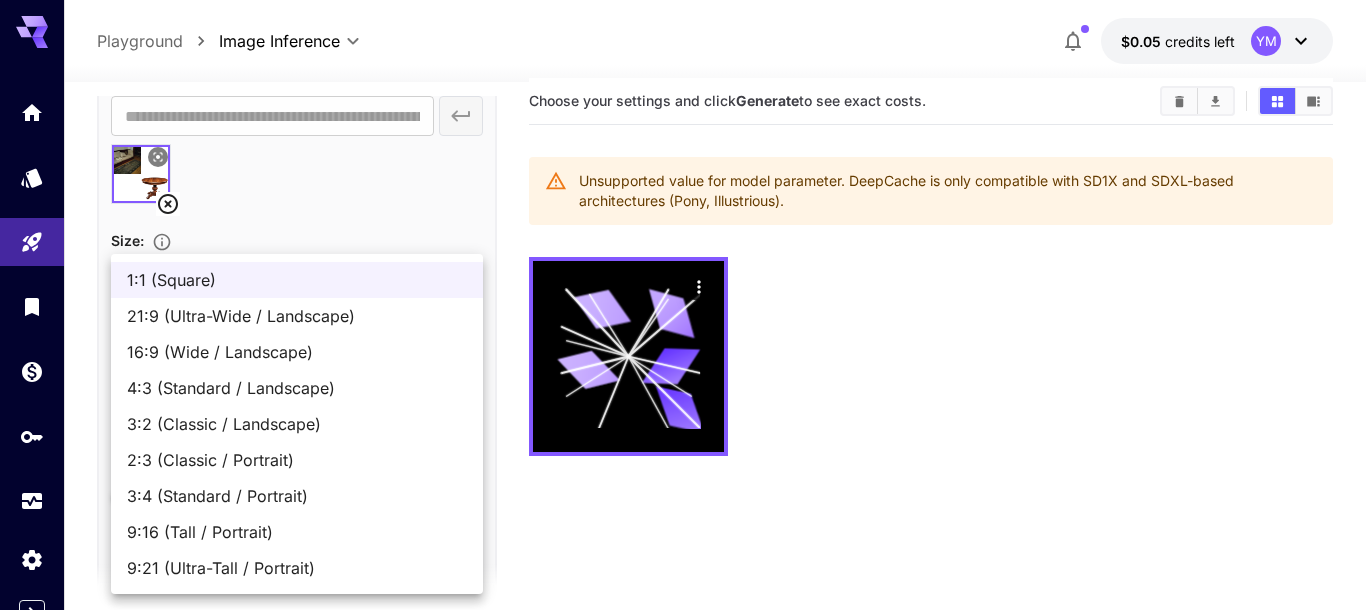 click at bounding box center [683, 305] 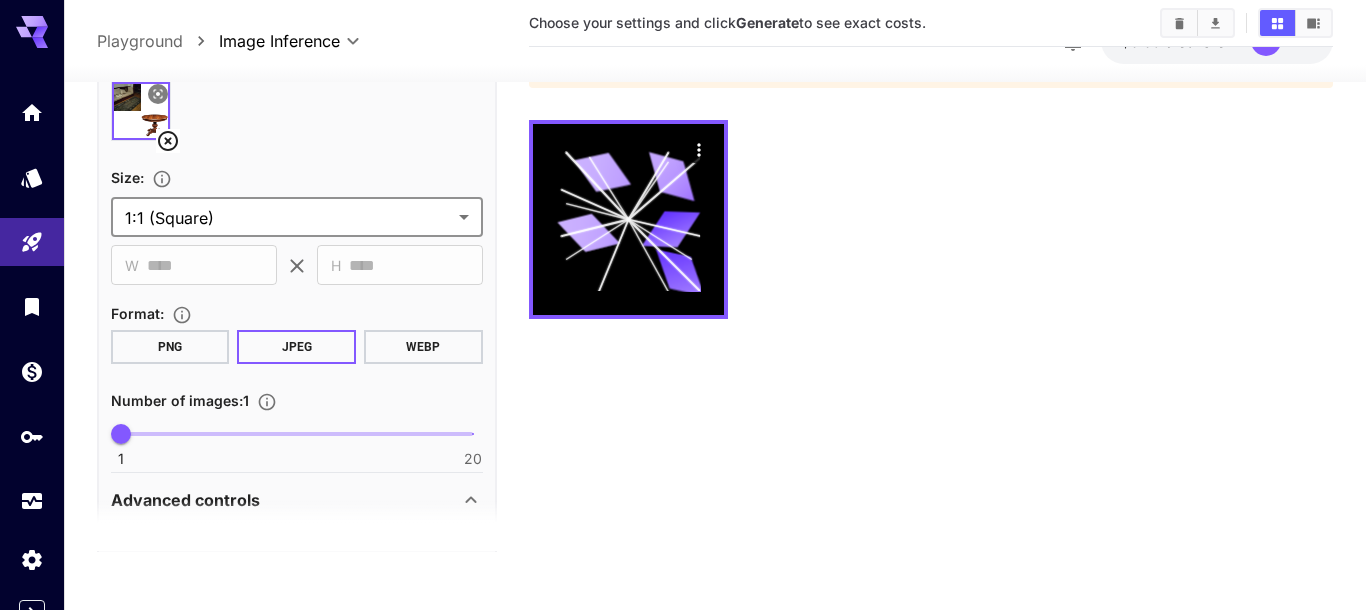scroll, scrollTop: 158, scrollLeft: 0, axis: vertical 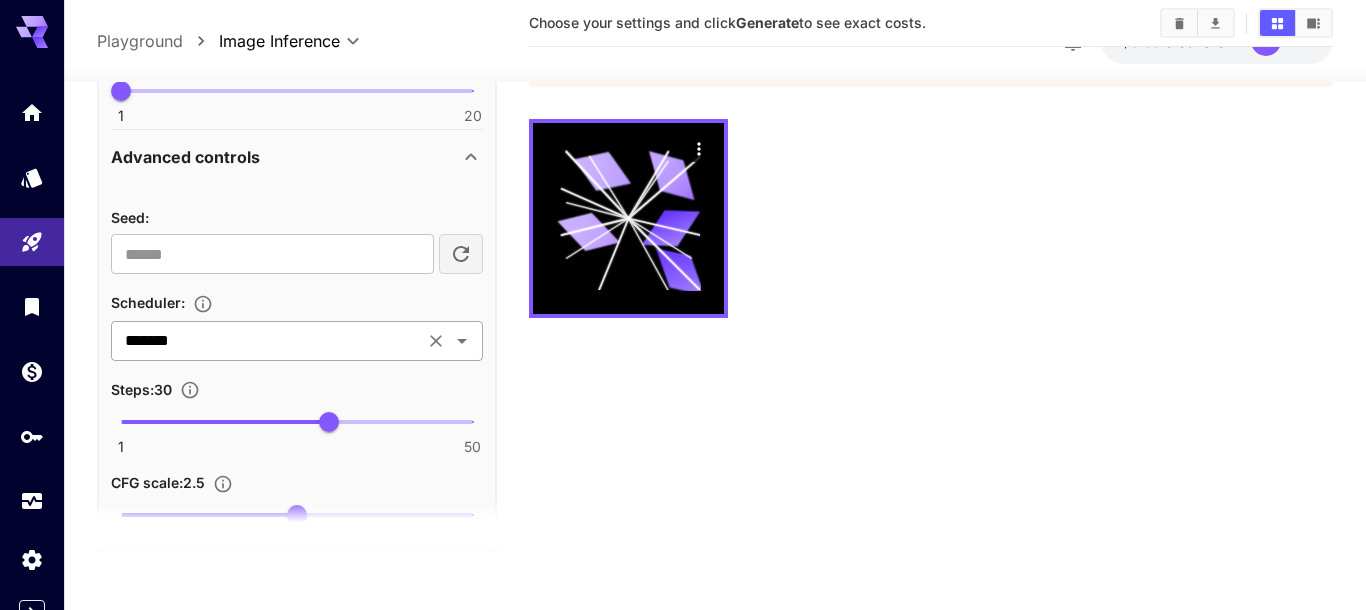 click on "*******" at bounding box center [267, 340] 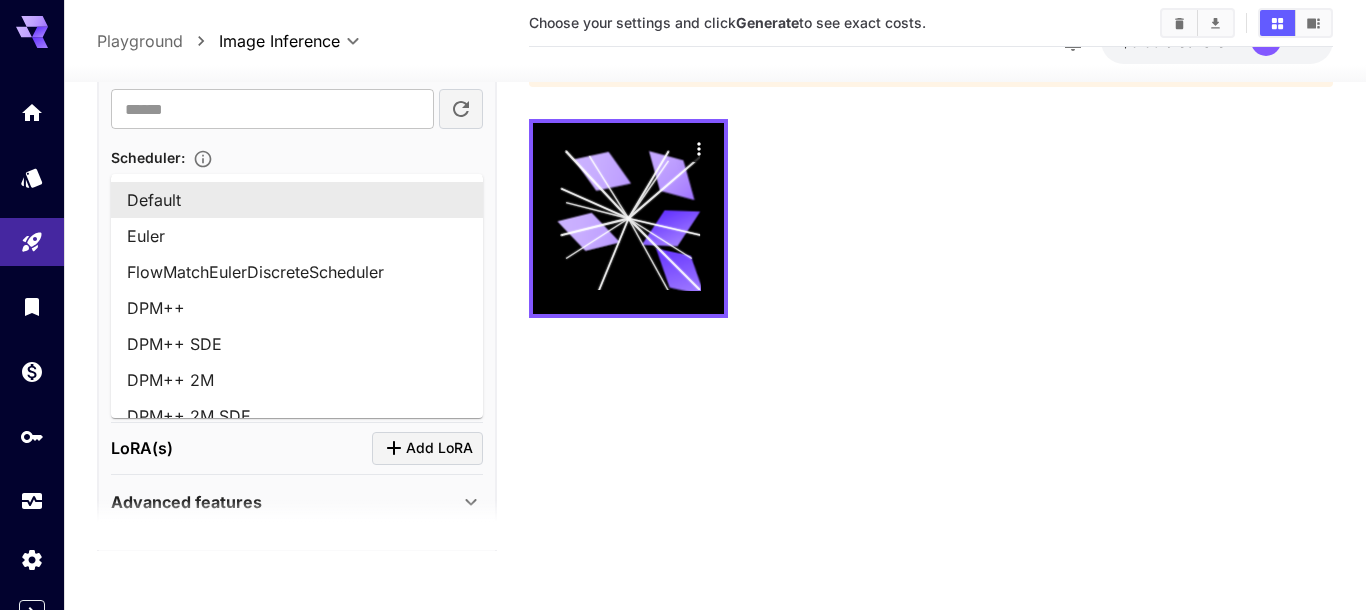 scroll, scrollTop: 1487, scrollLeft: 0, axis: vertical 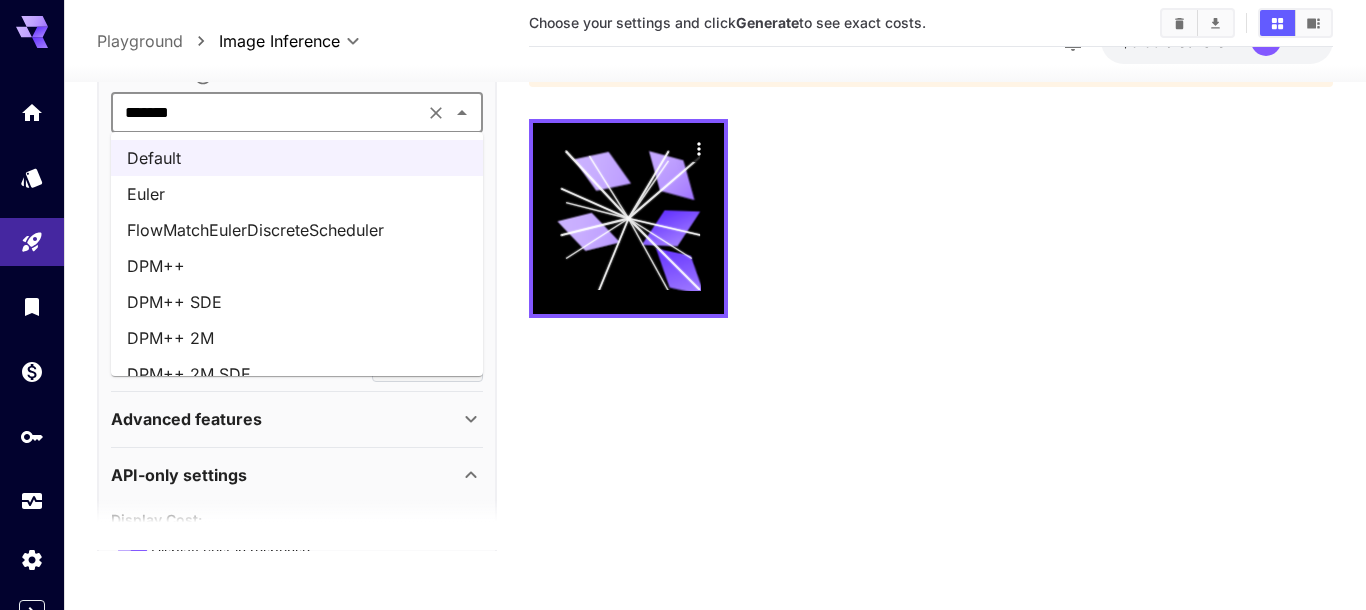 click on "Choose your settings and click  Generate  to see exact costs. Unsupported value for model parameter. DeepCache is only compatible with SD1X and SDXL-based architectures (Pony, Illustrious)." at bounding box center [931, 245] 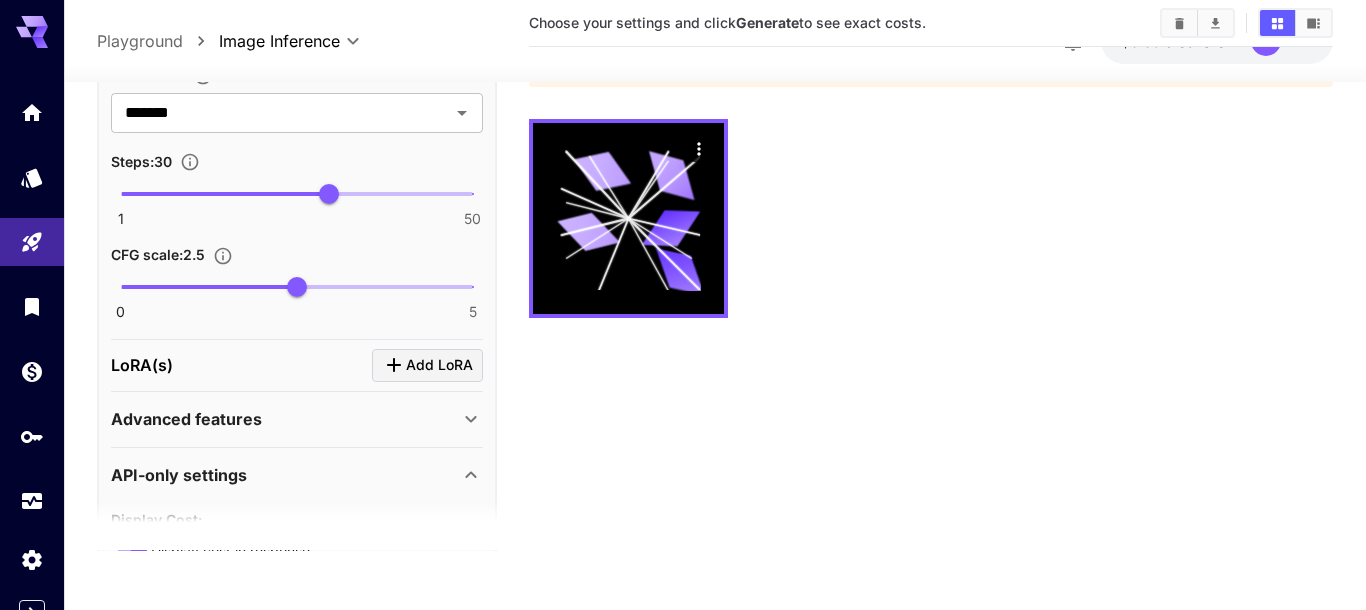 click on "Advanced features" at bounding box center (297, 419) 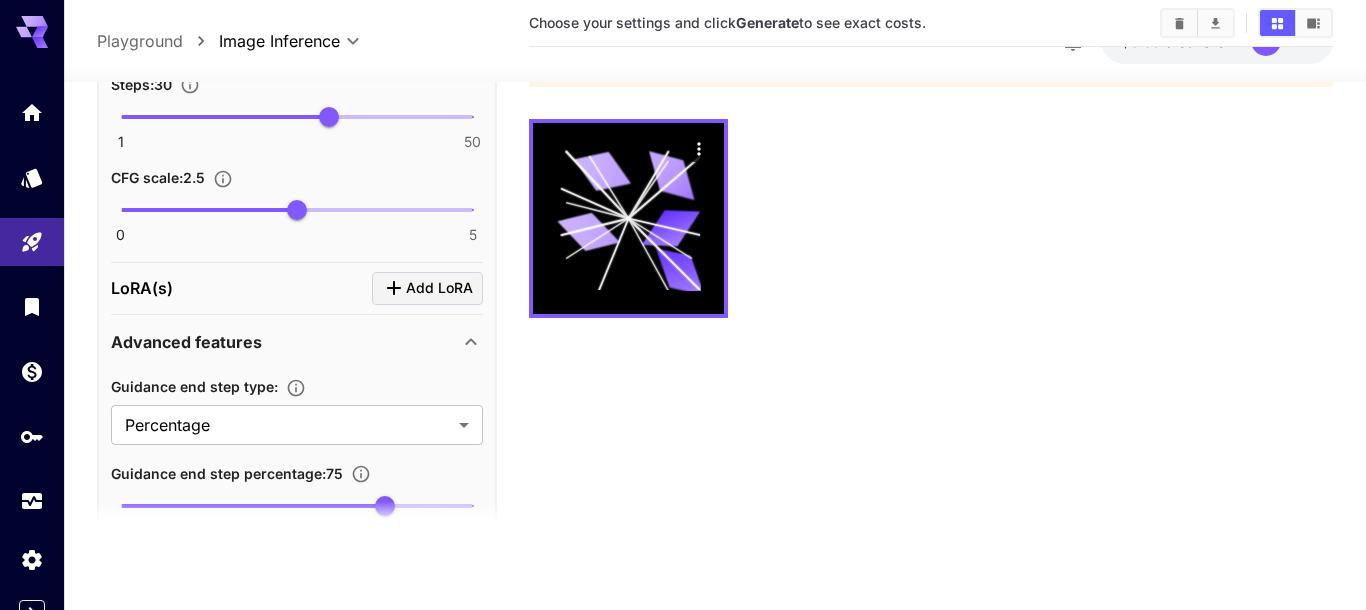 scroll, scrollTop: 1601, scrollLeft: 0, axis: vertical 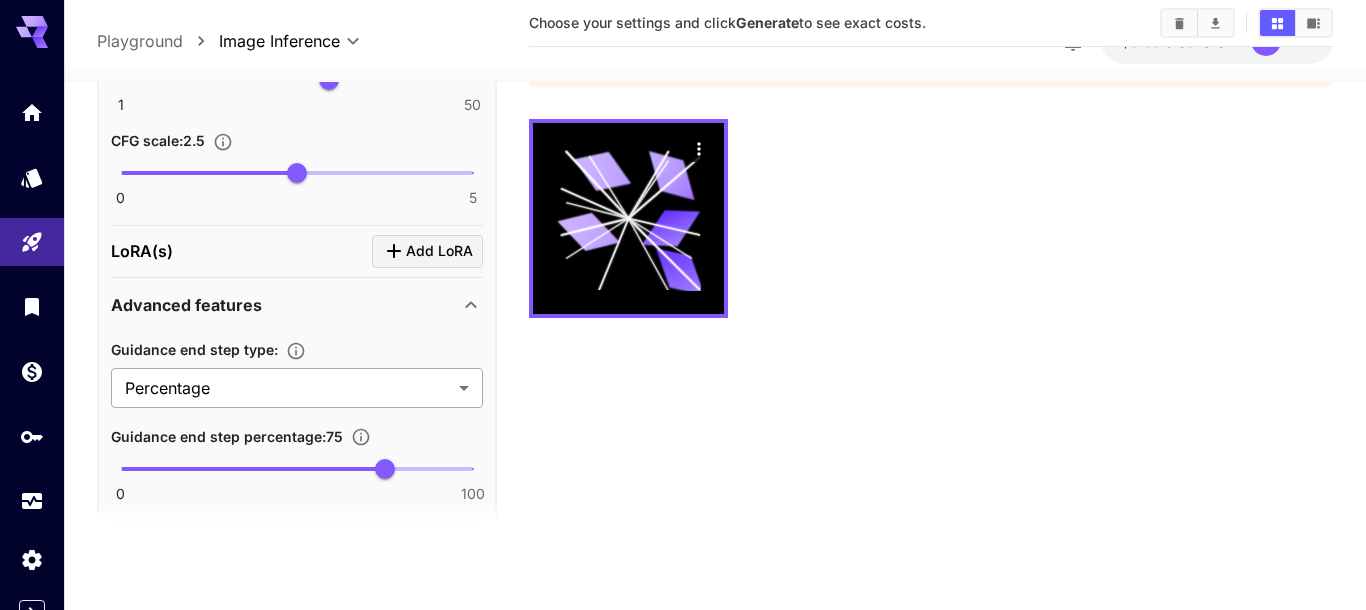 click on "**********" at bounding box center [683, 226] 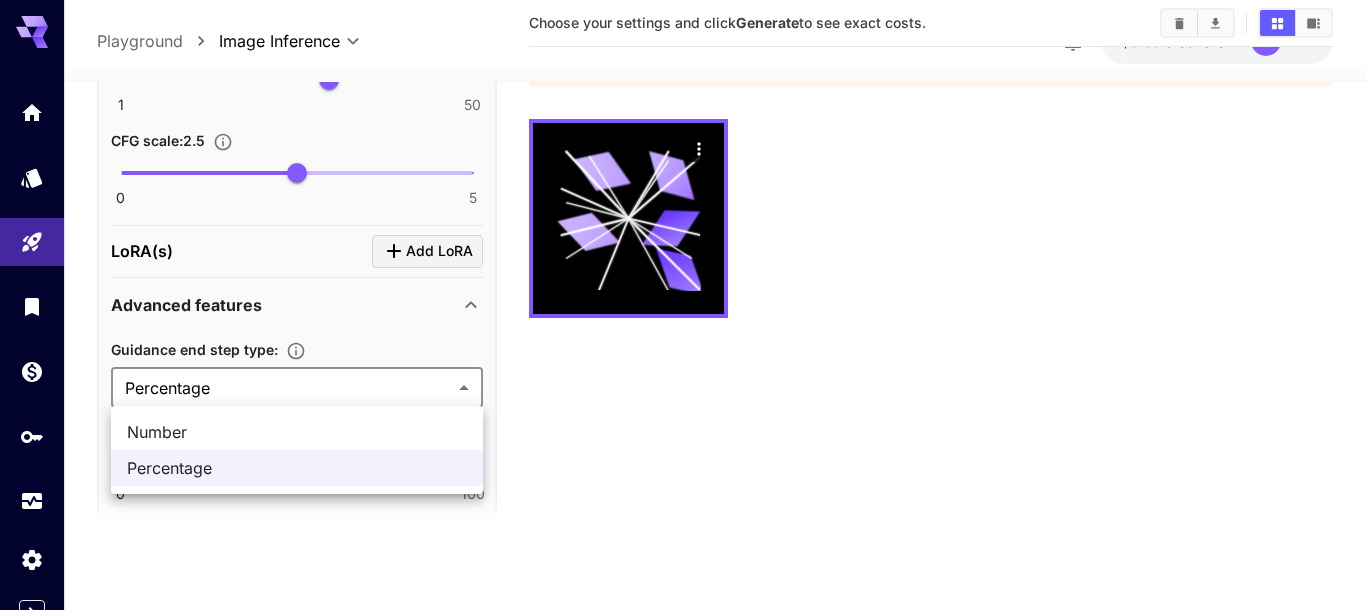 drag, startPoint x: 365, startPoint y: 423, endPoint x: 414, endPoint y: 385, distance: 62.008064 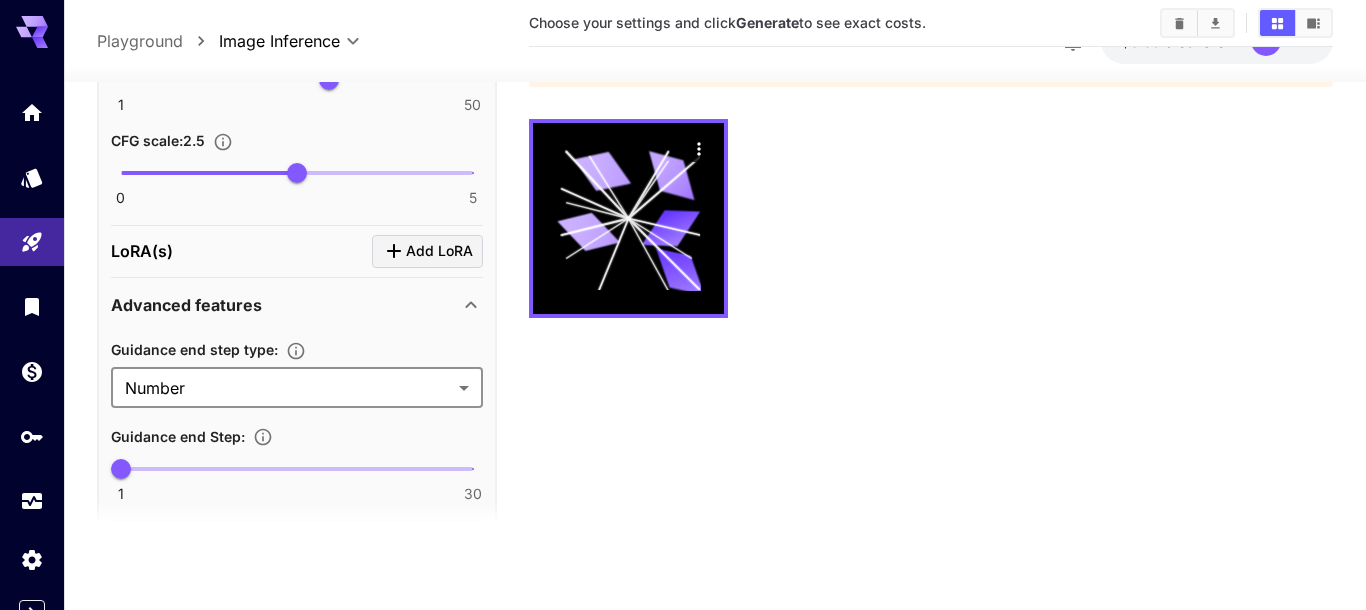 type on "*******" 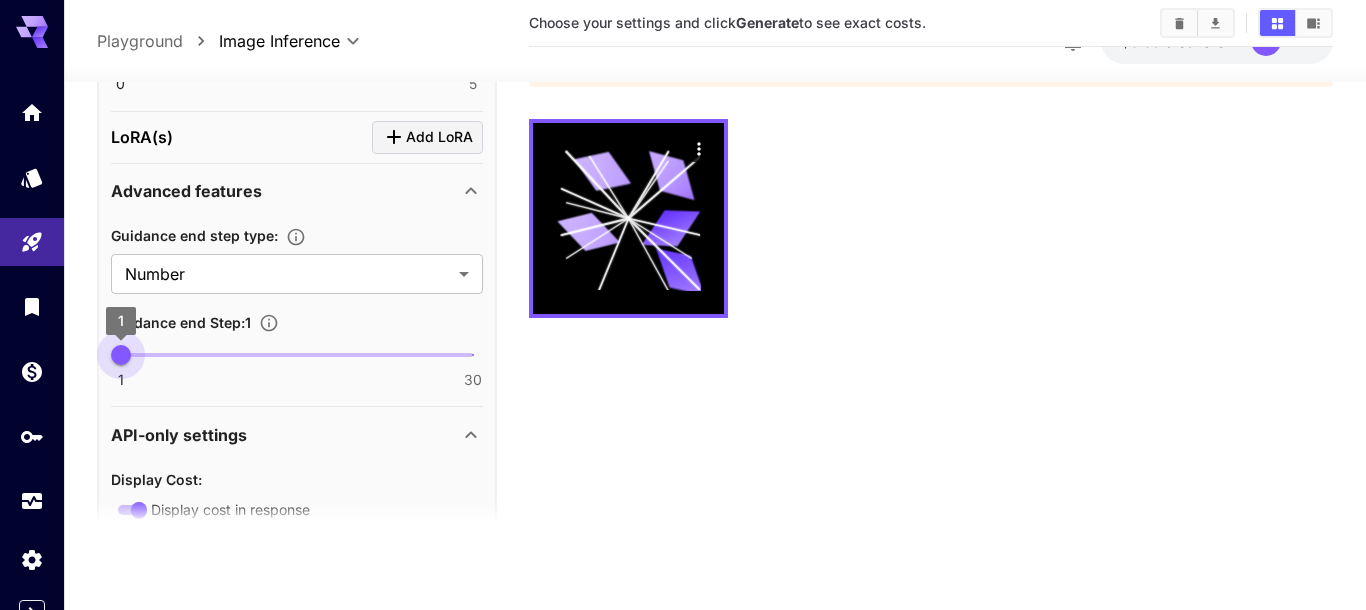 type on "**" 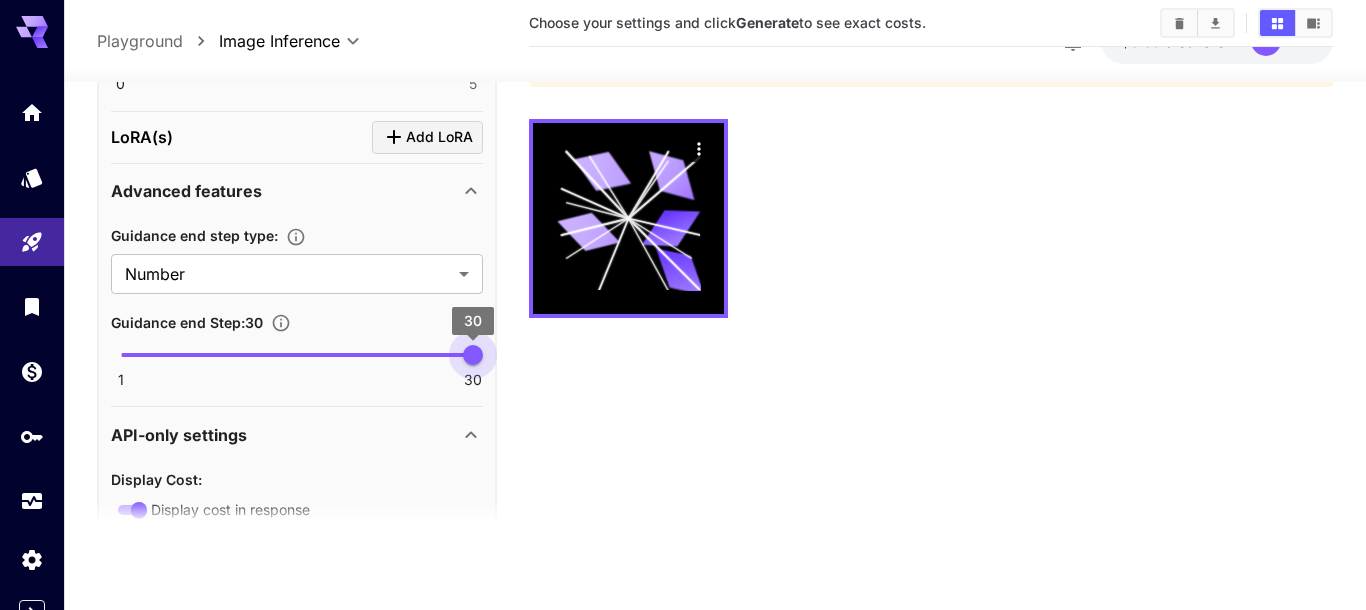 drag, startPoint x: 121, startPoint y: 355, endPoint x: 545, endPoint y: 375, distance: 424.47144 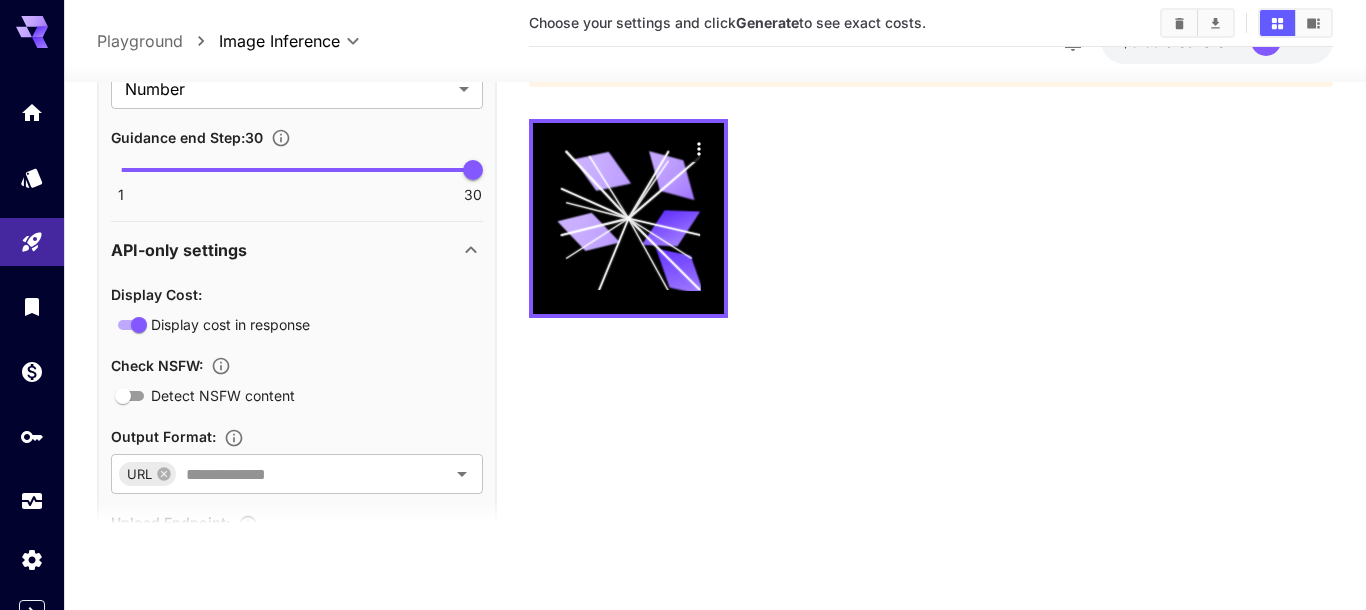 scroll, scrollTop: 1675, scrollLeft: 0, axis: vertical 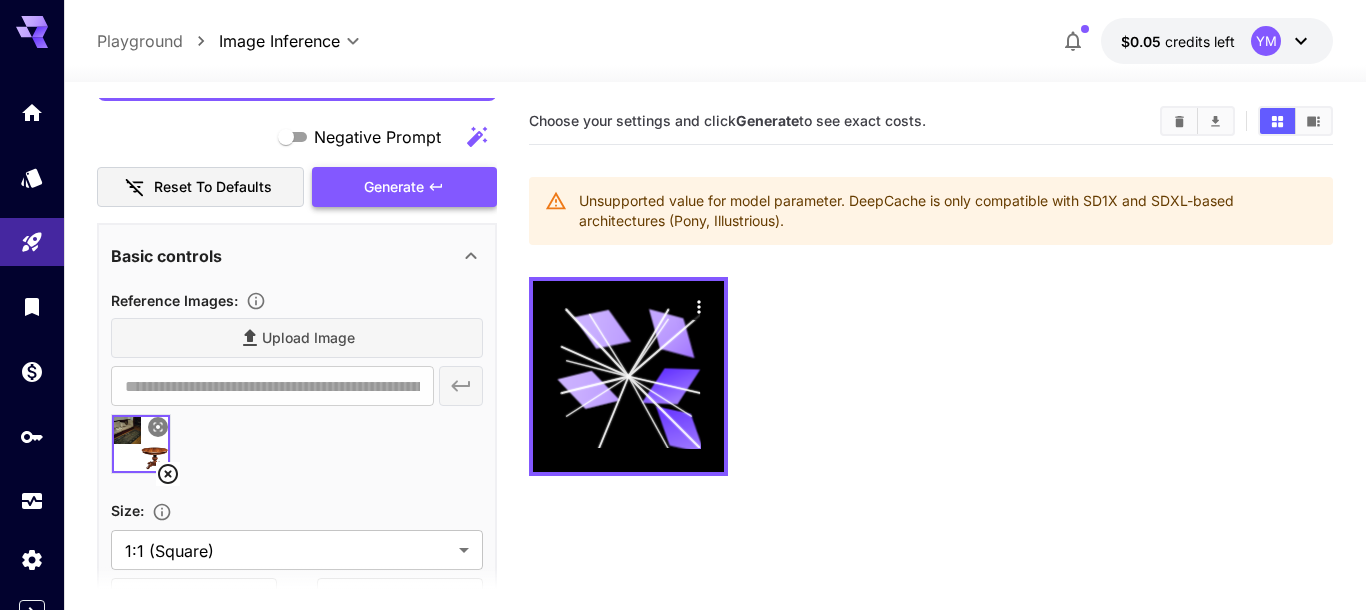 click on "Generate" at bounding box center (404, 187) 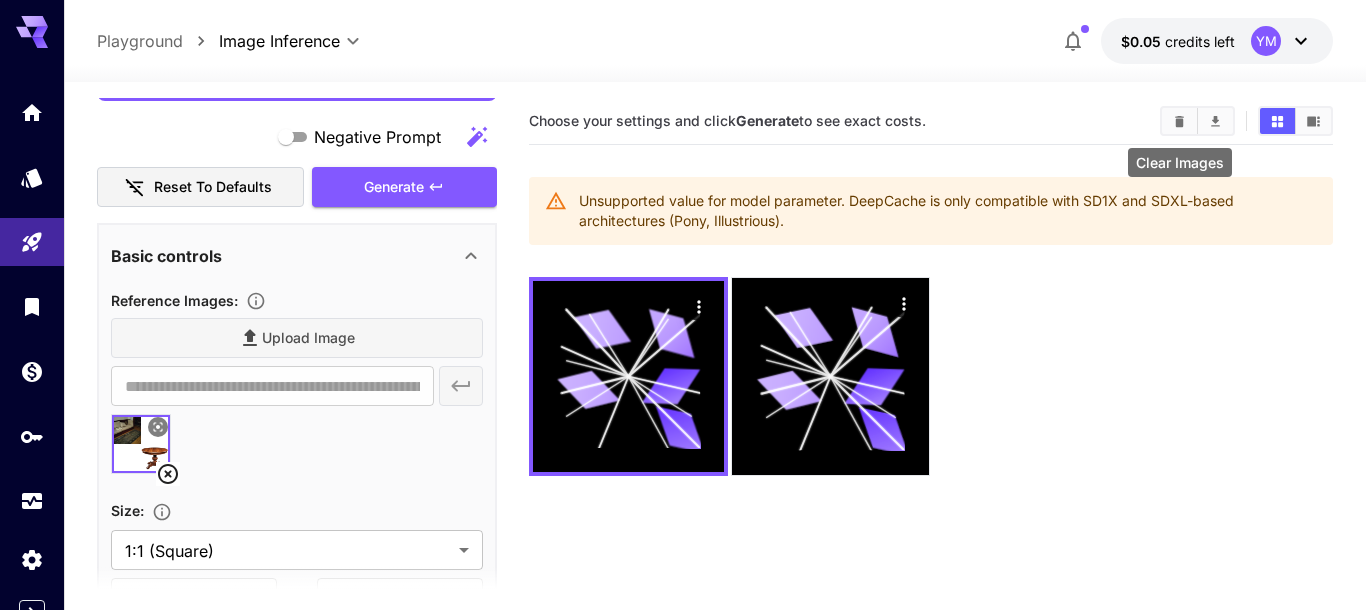 click at bounding box center [1179, 121] 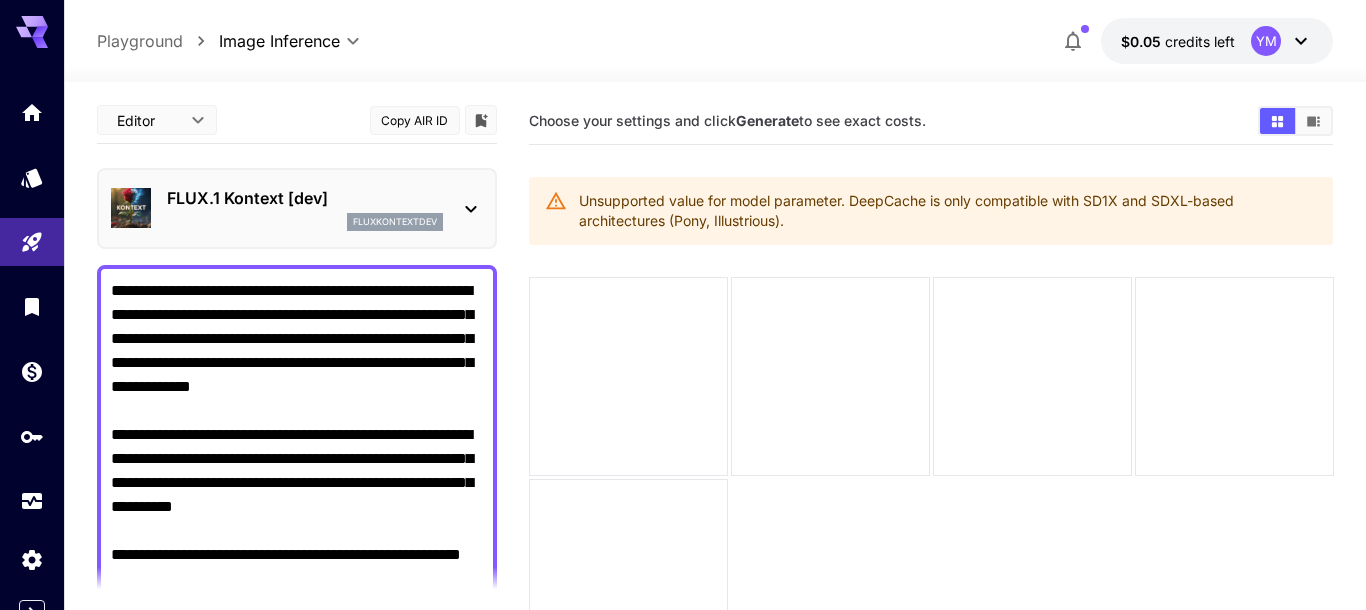 scroll, scrollTop: 0, scrollLeft: 0, axis: both 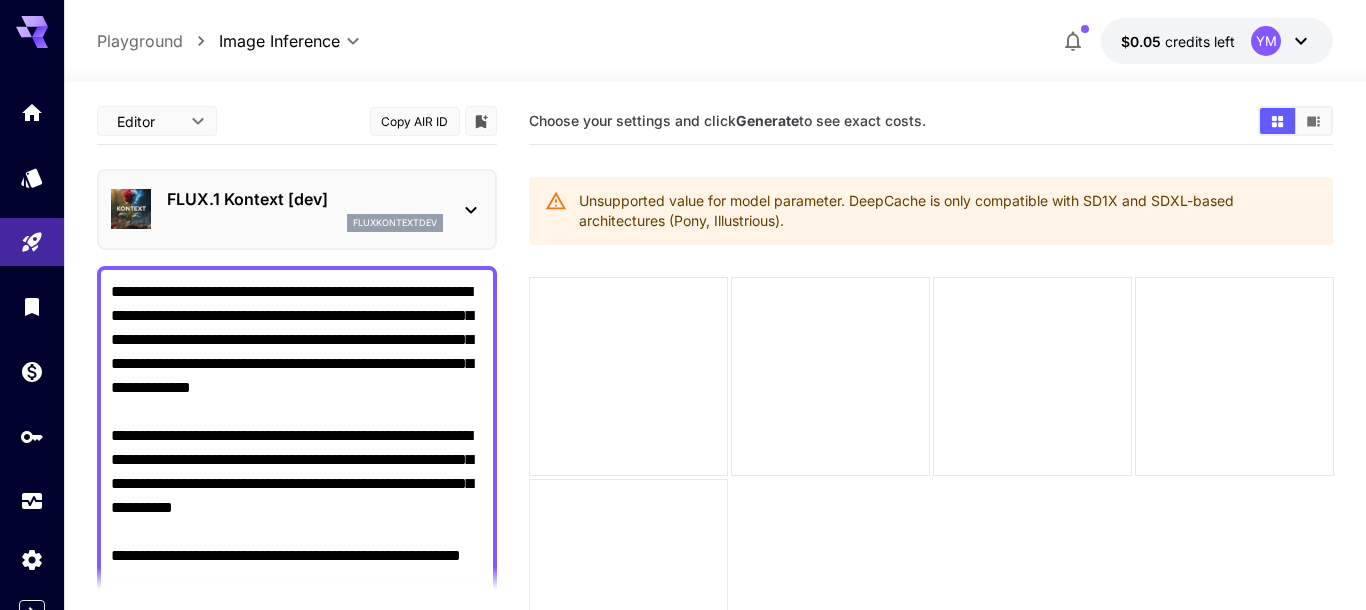 click on "**********" at bounding box center [683, 384] 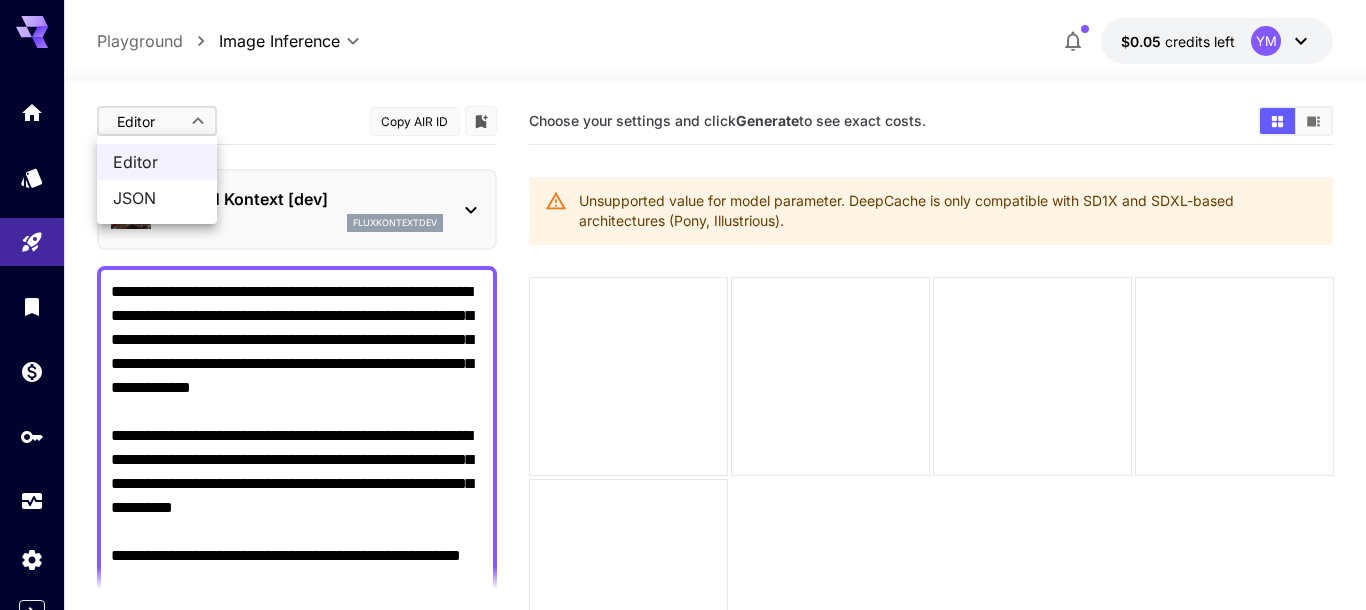 click at bounding box center [683, 305] 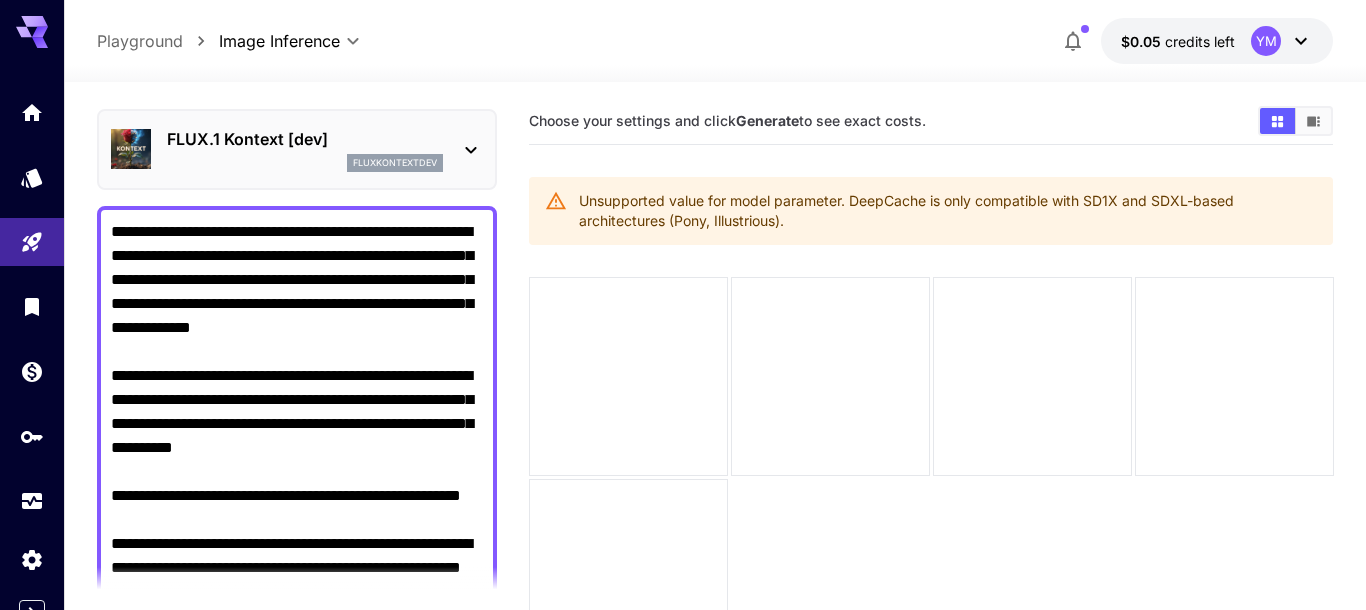 scroll, scrollTop: 114, scrollLeft: 0, axis: vertical 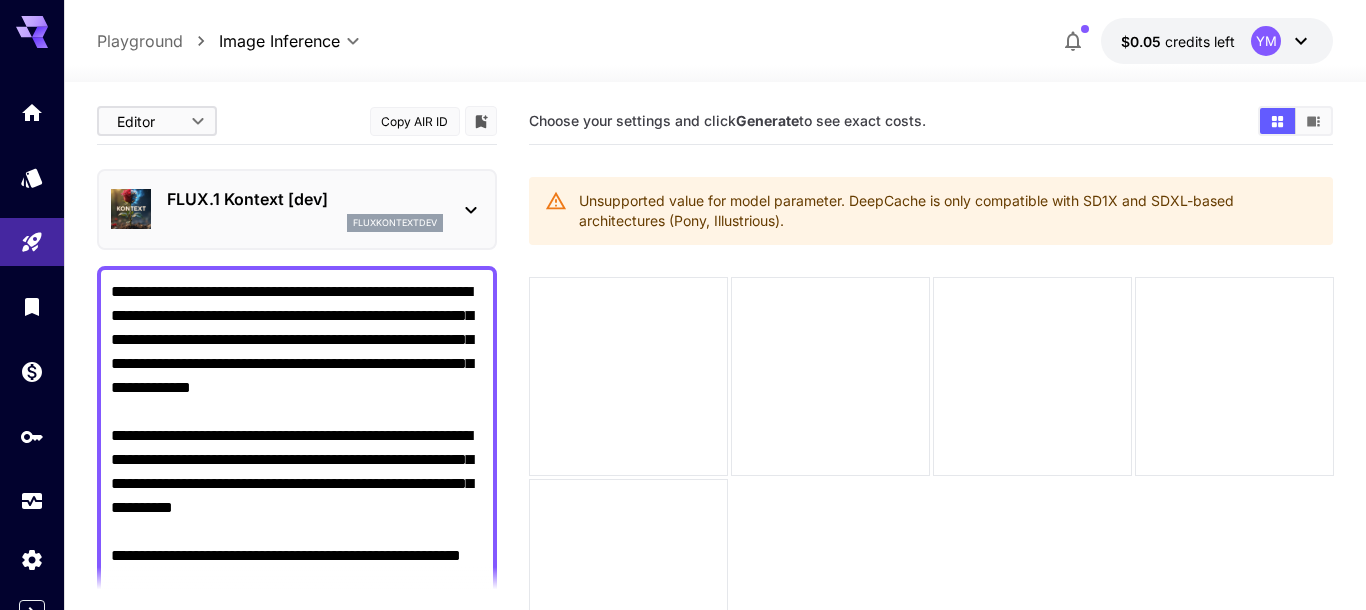click on "fluxkontextdev" at bounding box center [305, 223] 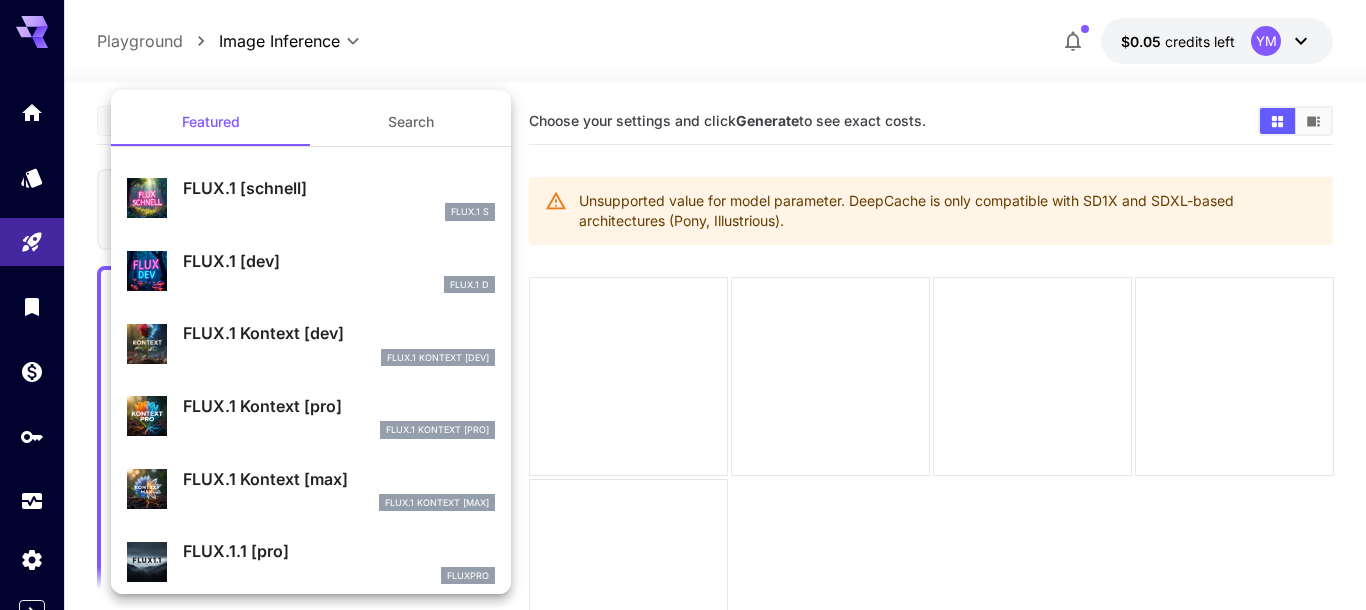 click on "FLUX.1 Kontext [max]" at bounding box center [339, 479] 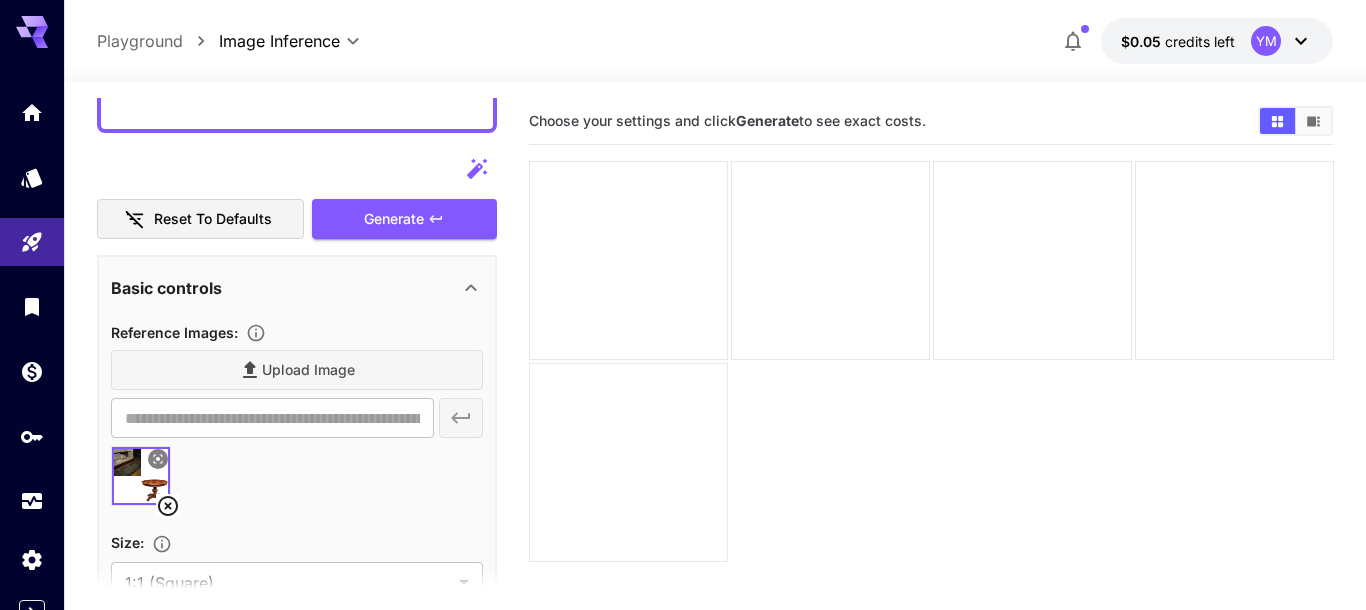 scroll, scrollTop: 616, scrollLeft: 0, axis: vertical 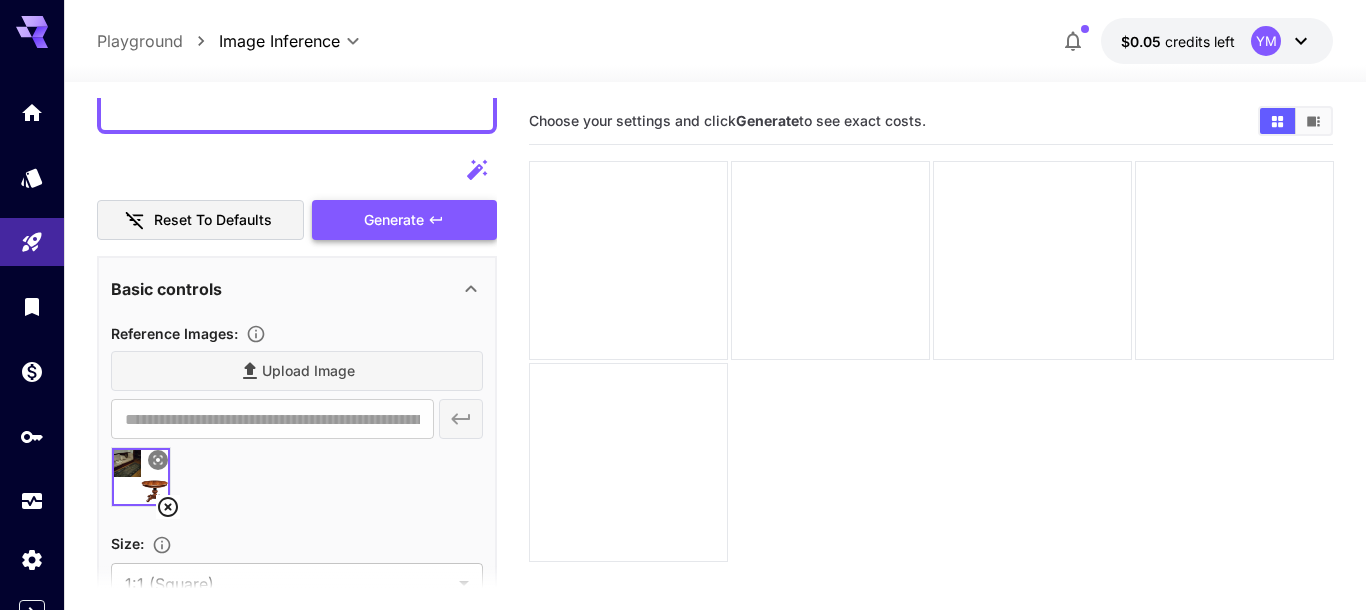 click on "Generate" at bounding box center [404, 220] 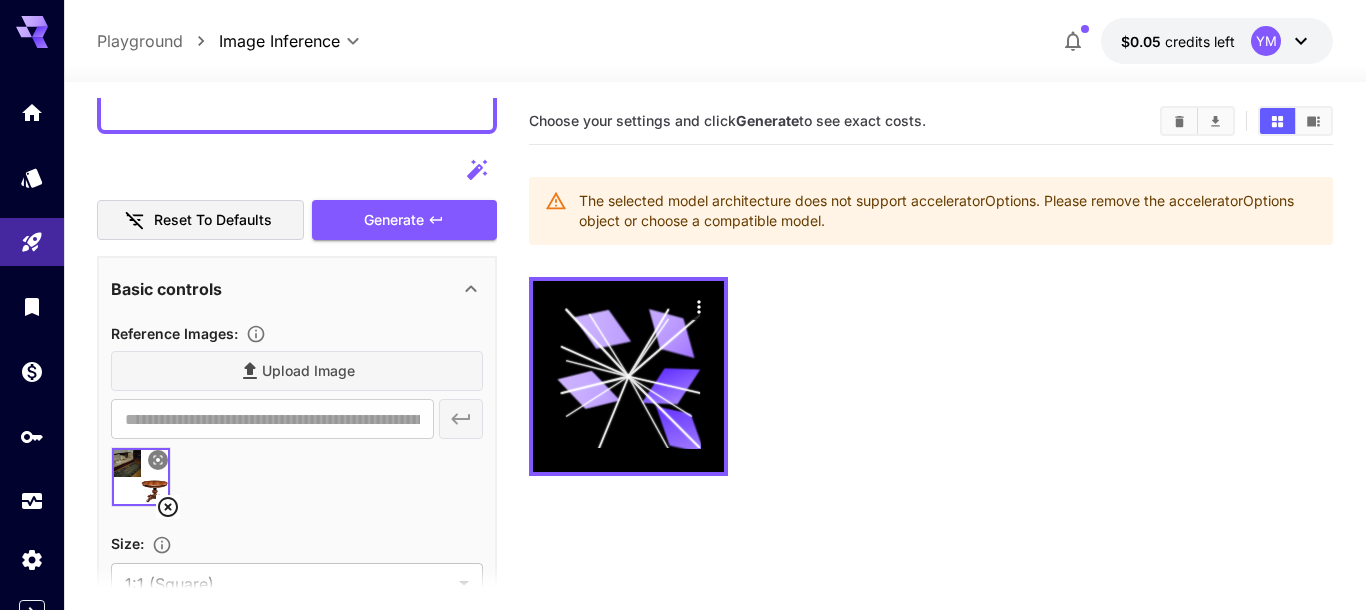 drag, startPoint x: 924, startPoint y: 222, endPoint x: 1255, endPoint y: 230, distance: 331.09665 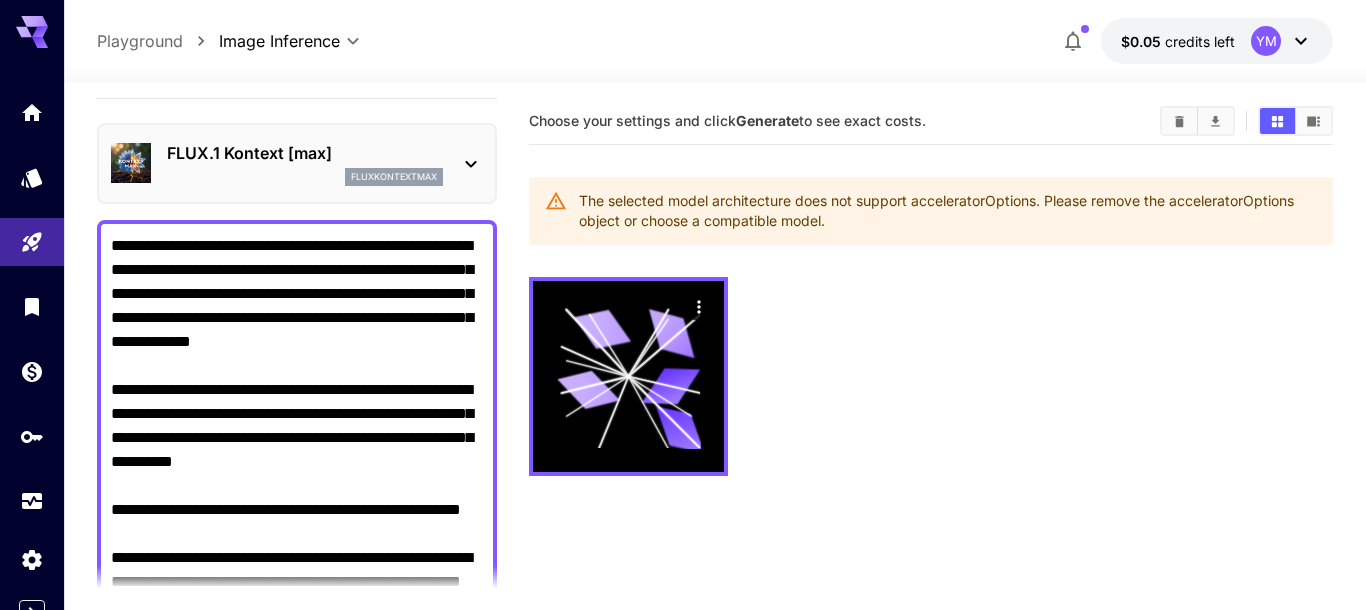 scroll, scrollTop: 0, scrollLeft: 0, axis: both 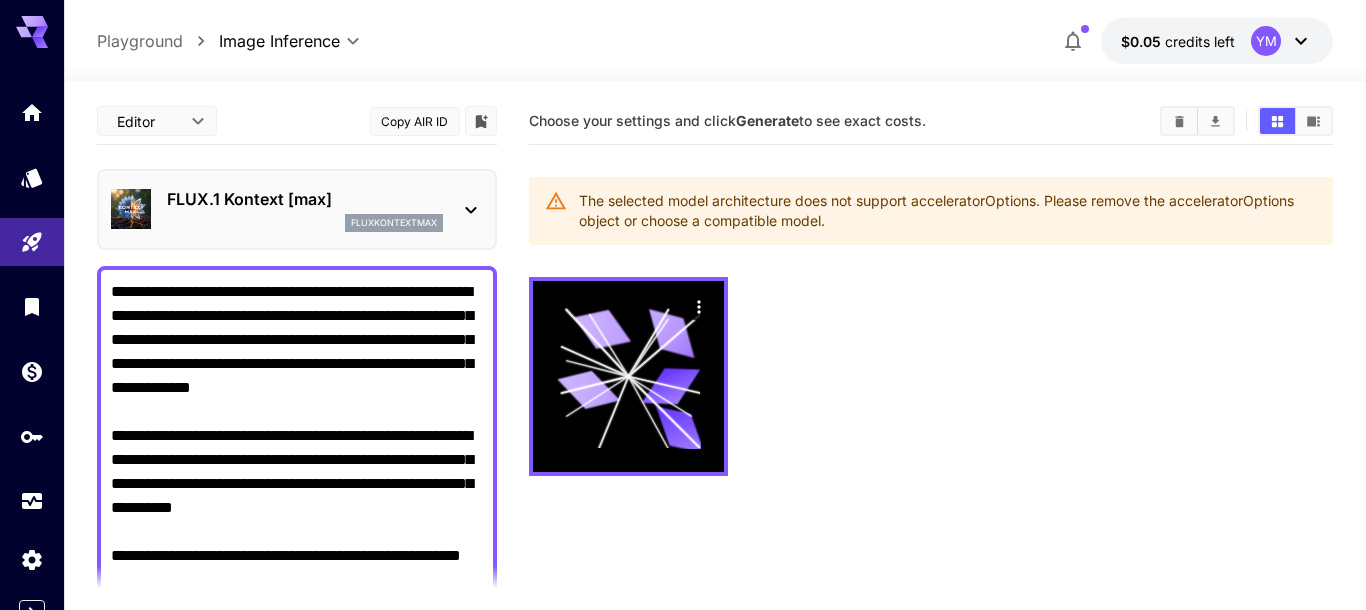 click on "FLUX.1 Kontext [max] fluxkontextmax" at bounding box center [297, 209] 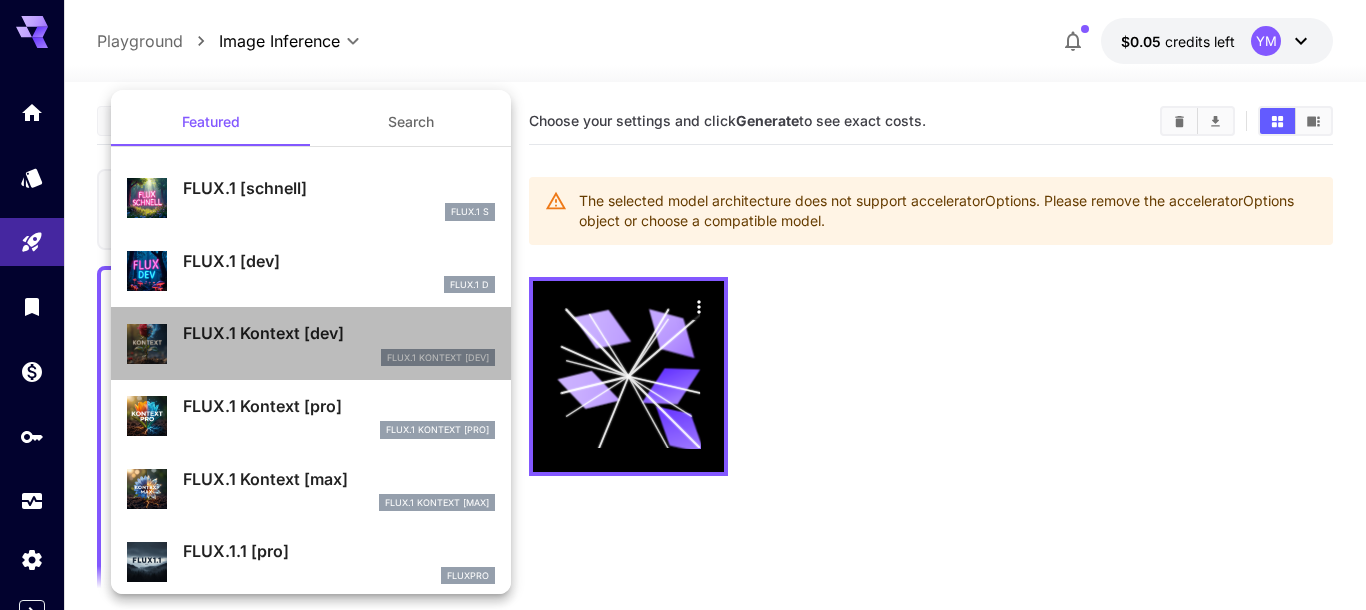 click on "FlUX.1 Kontext [dev]" at bounding box center (339, 358) 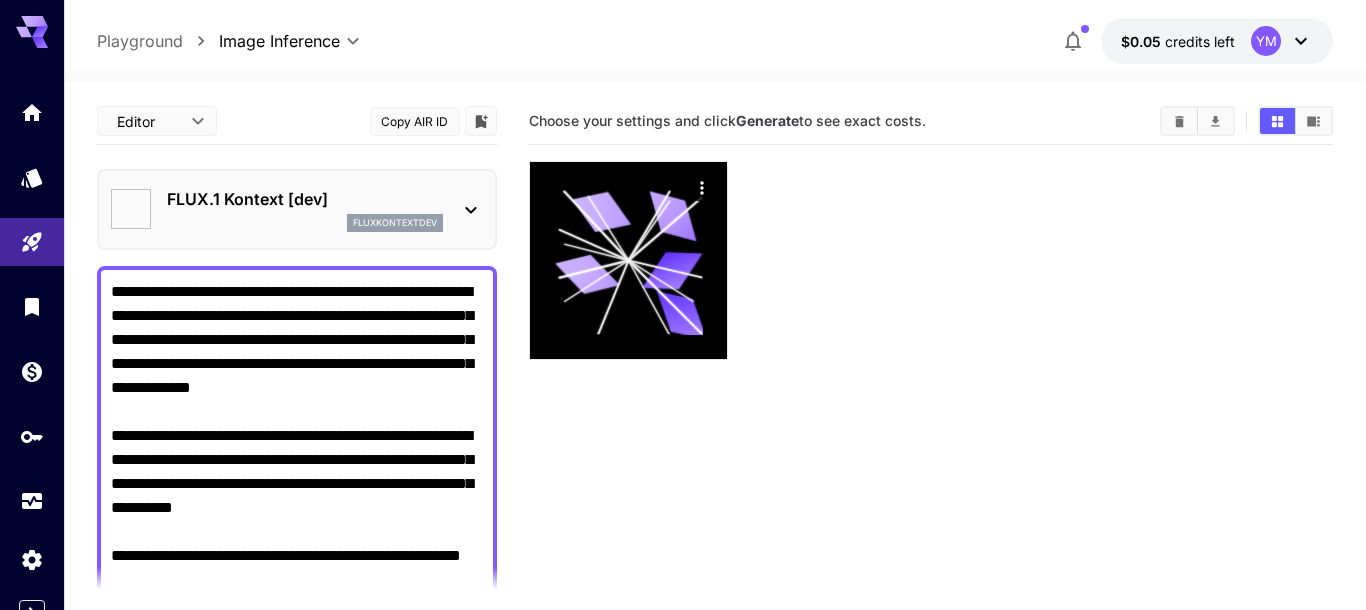 type on "*******" 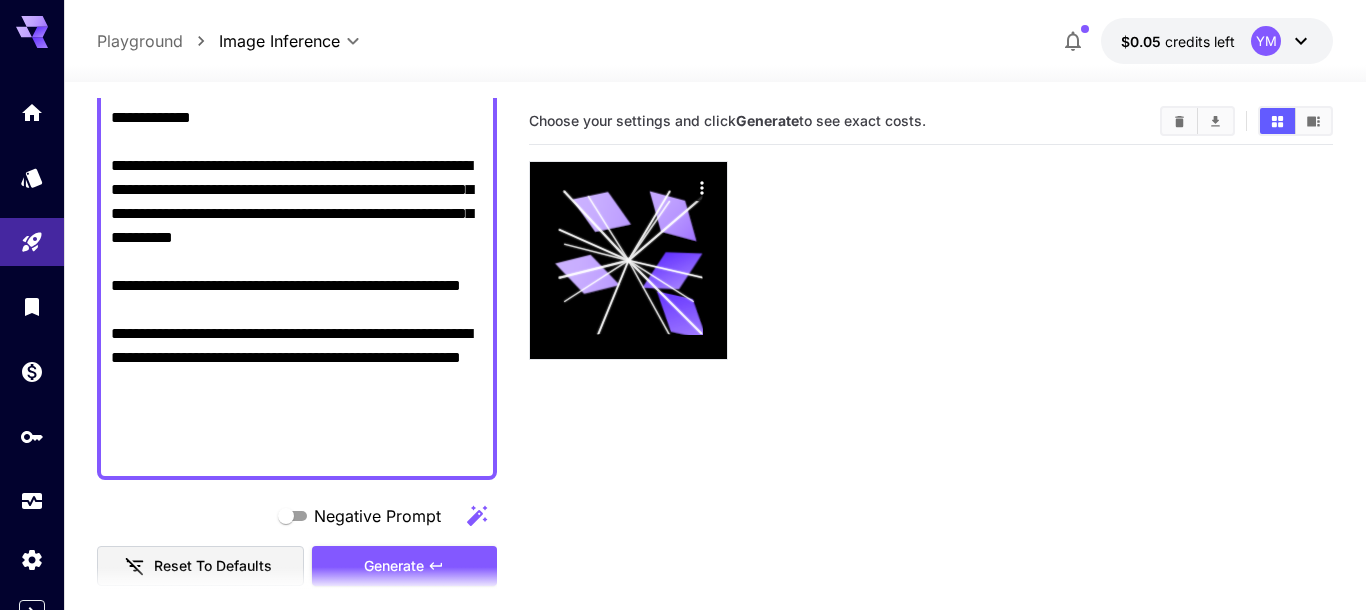 scroll, scrollTop: 342, scrollLeft: 0, axis: vertical 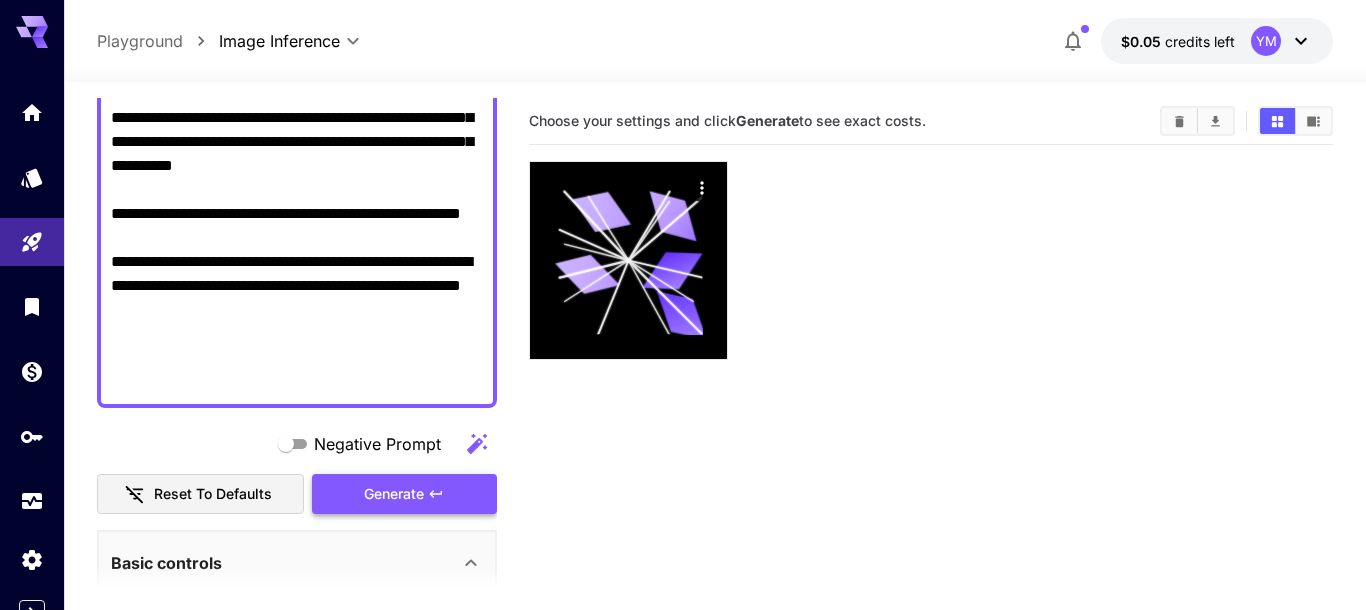 click on "Generate" at bounding box center (404, 494) 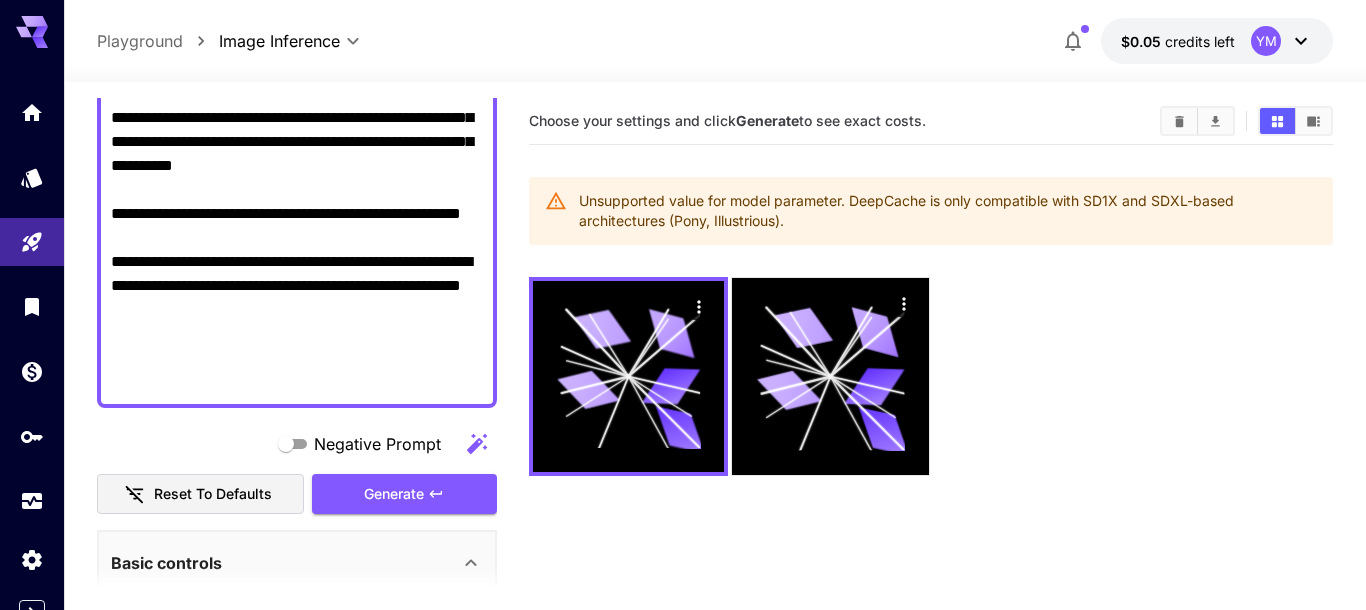 click on "Unsupported value for model parameter. DeepCache is only compatible with SD1X and SDXL-based architectures (Pony, Illustrious)." at bounding box center (948, 211) 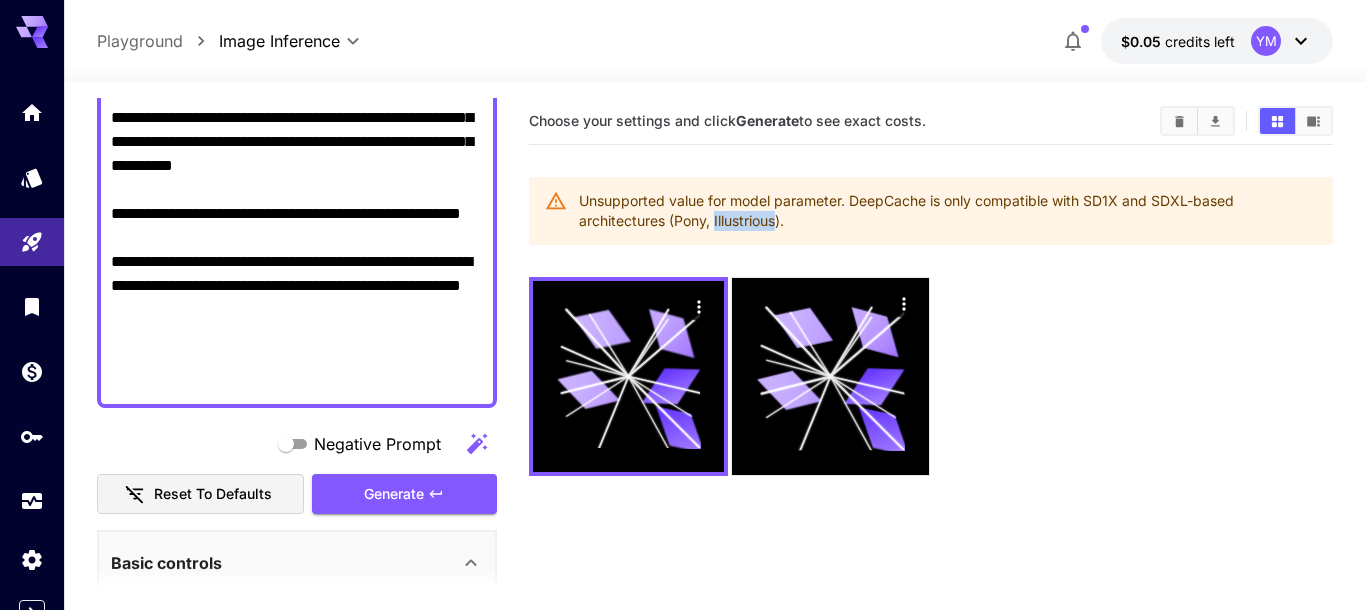 click on "Unsupported value for model parameter. DeepCache is only compatible with SD1X and SDXL-based architectures (Pony, Illustrious)." at bounding box center (948, 211) 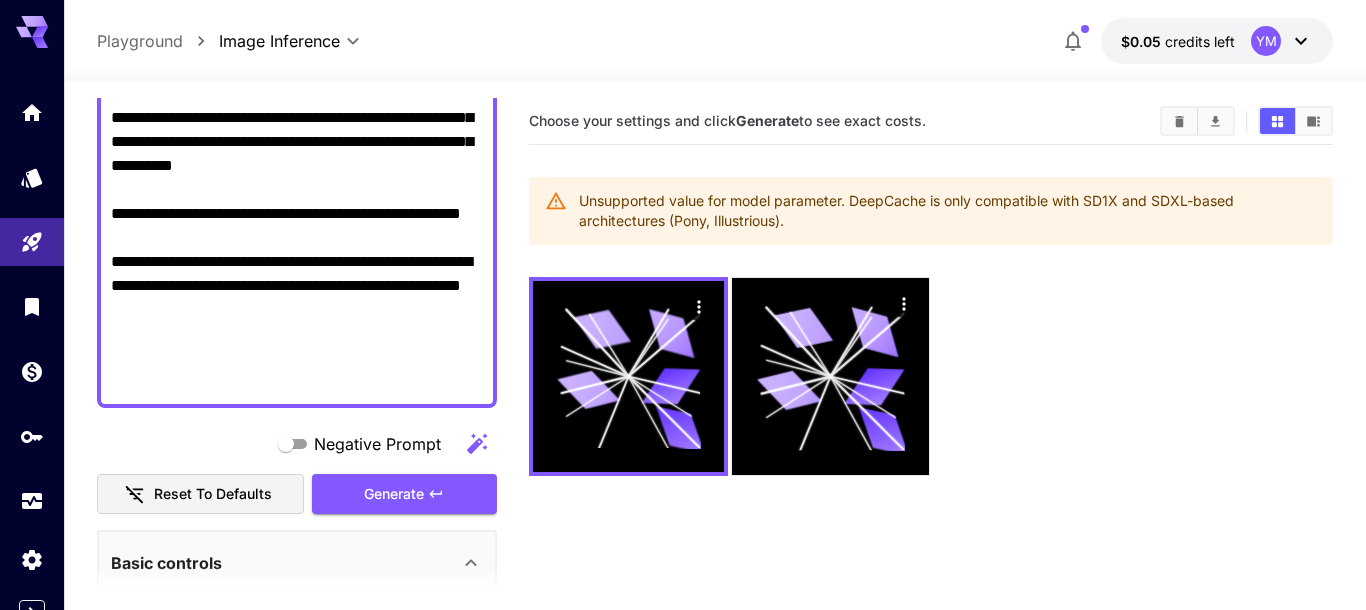 click on "Unsupported value for model parameter. DeepCache is only compatible with SD1X and SDXL-based architectures (Pony, Illustrious)." at bounding box center [948, 211] 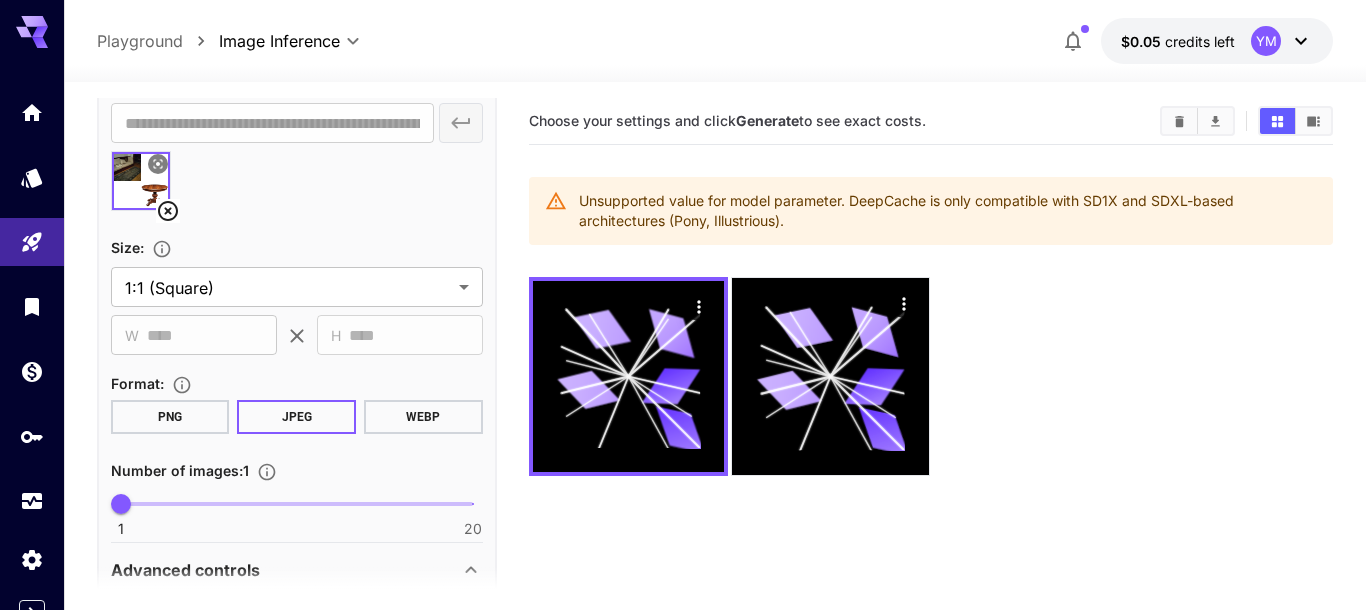 scroll, scrollTop: 1254, scrollLeft: 0, axis: vertical 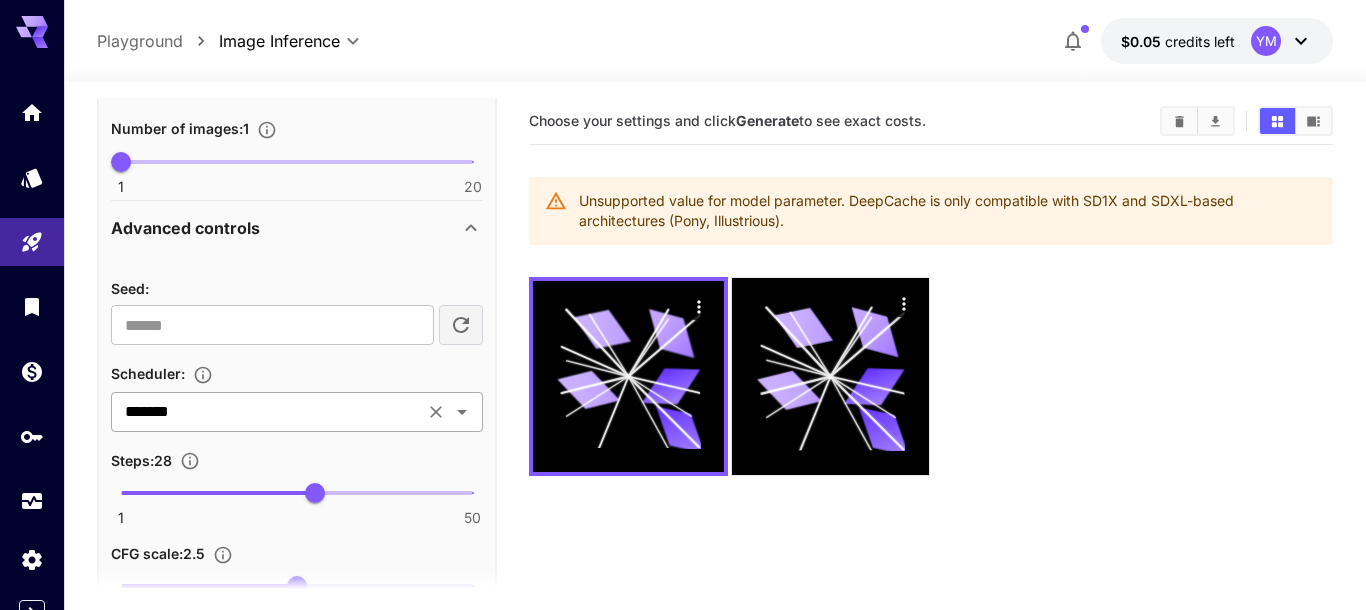 click on "******* ​" at bounding box center [297, 412] 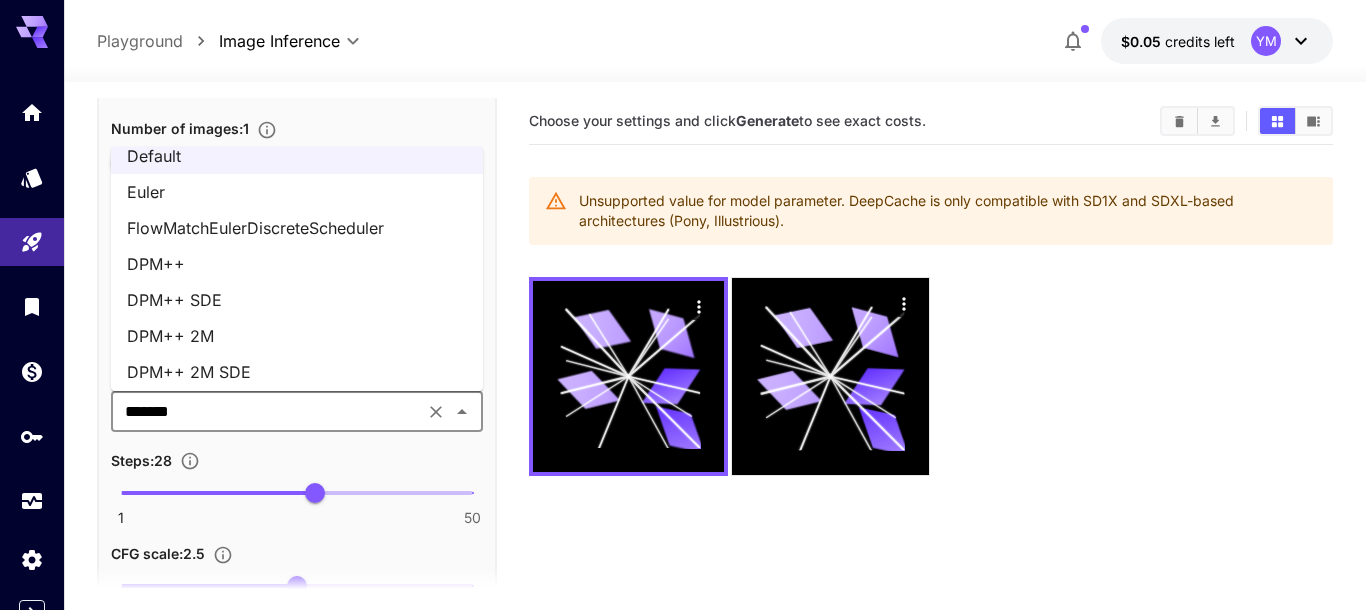 scroll, scrollTop: 0, scrollLeft: 0, axis: both 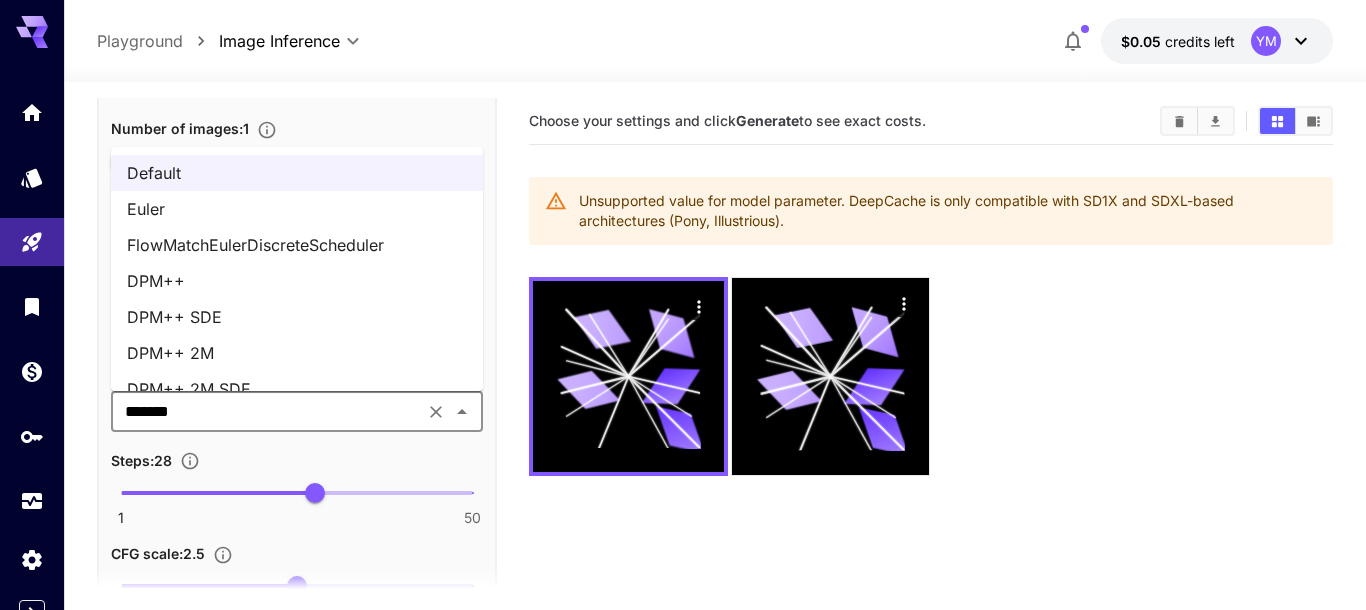 click at bounding box center (931, 376) 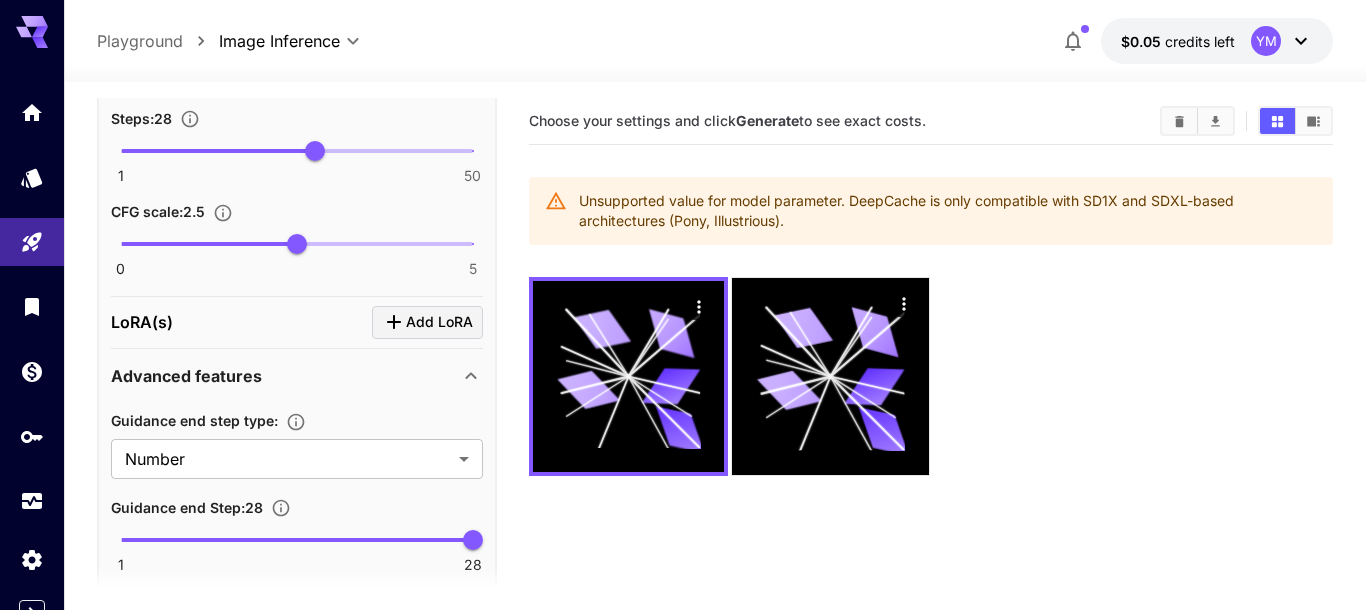 scroll, scrollTop: 1710, scrollLeft: 0, axis: vertical 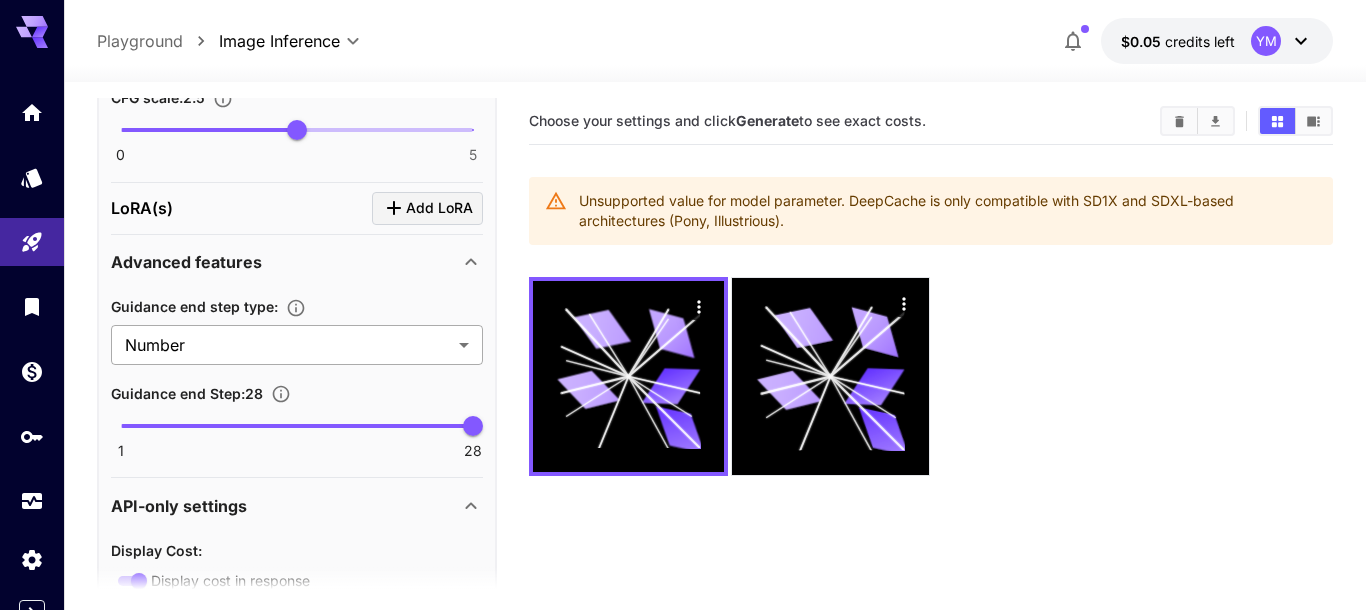 click on "**********" at bounding box center (683, 384) 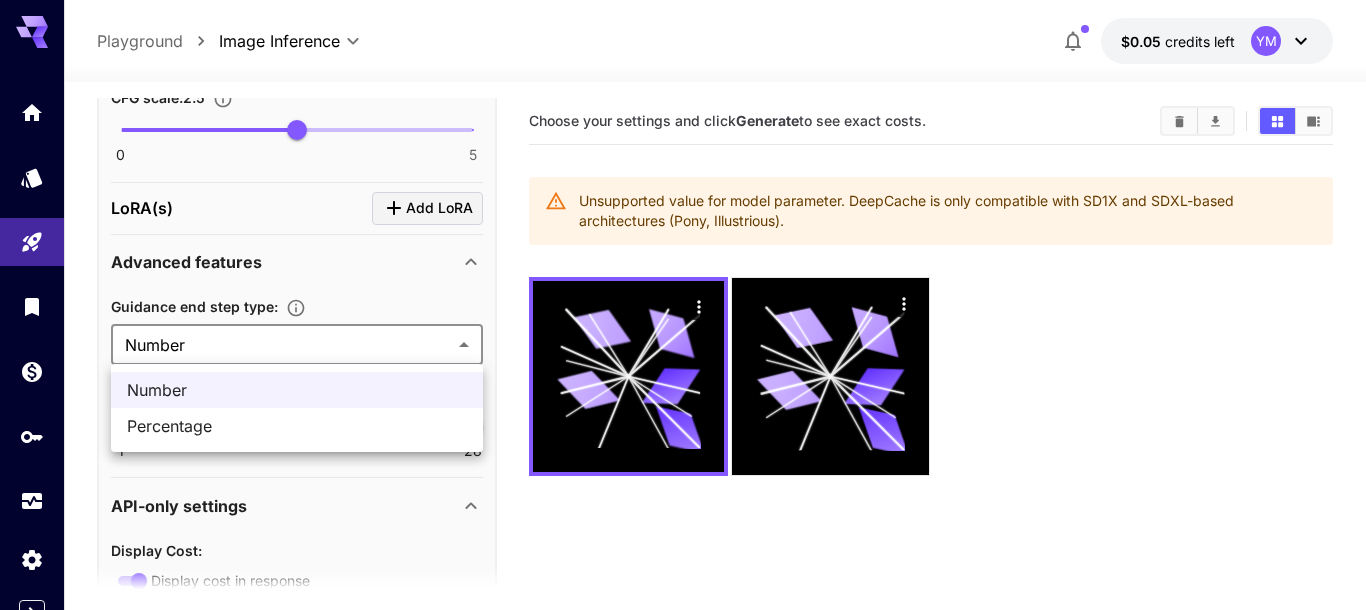 click at bounding box center (683, 305) 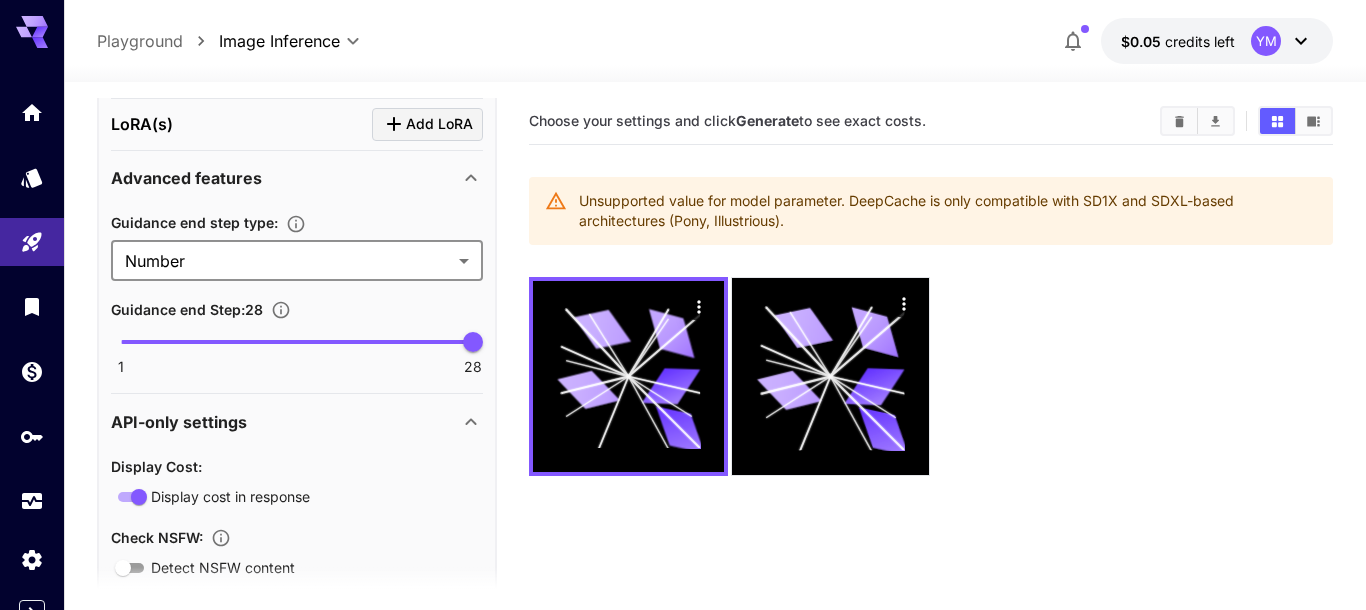 scroll, scrollTop: 2016, scrollLeft: 0, axis: vertical 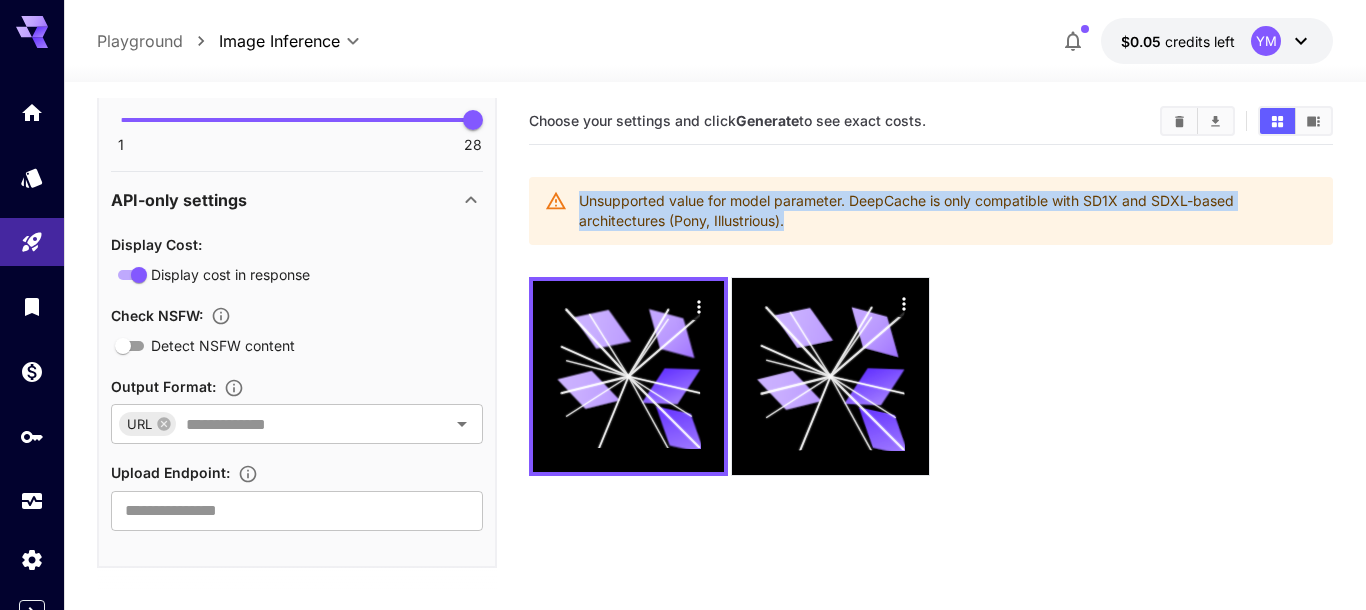 drag, startPoint x: 762, startPoint y: 190, endPoint x: 563, endPoint y: 200, distance: 199.2511 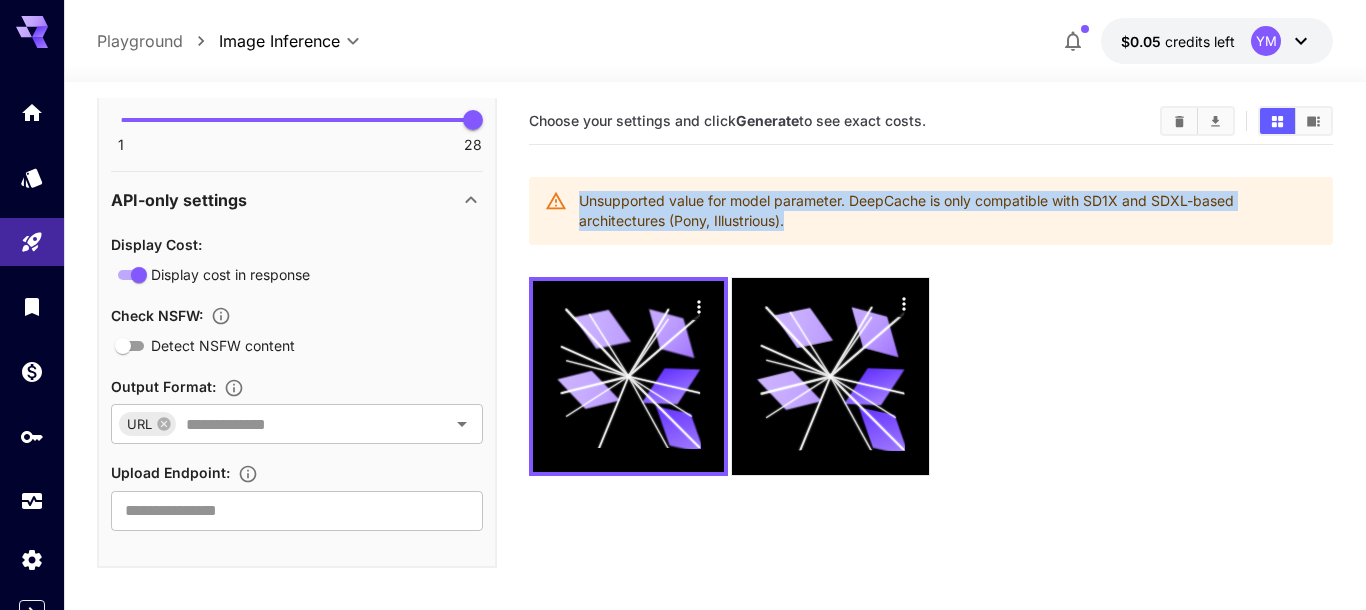 click on "Unsupported value for model parameter. DeepCache is only compatible with SD1X and SDXL-based architectures (Pony, Illustrious)." at bounding box center [948, 211] 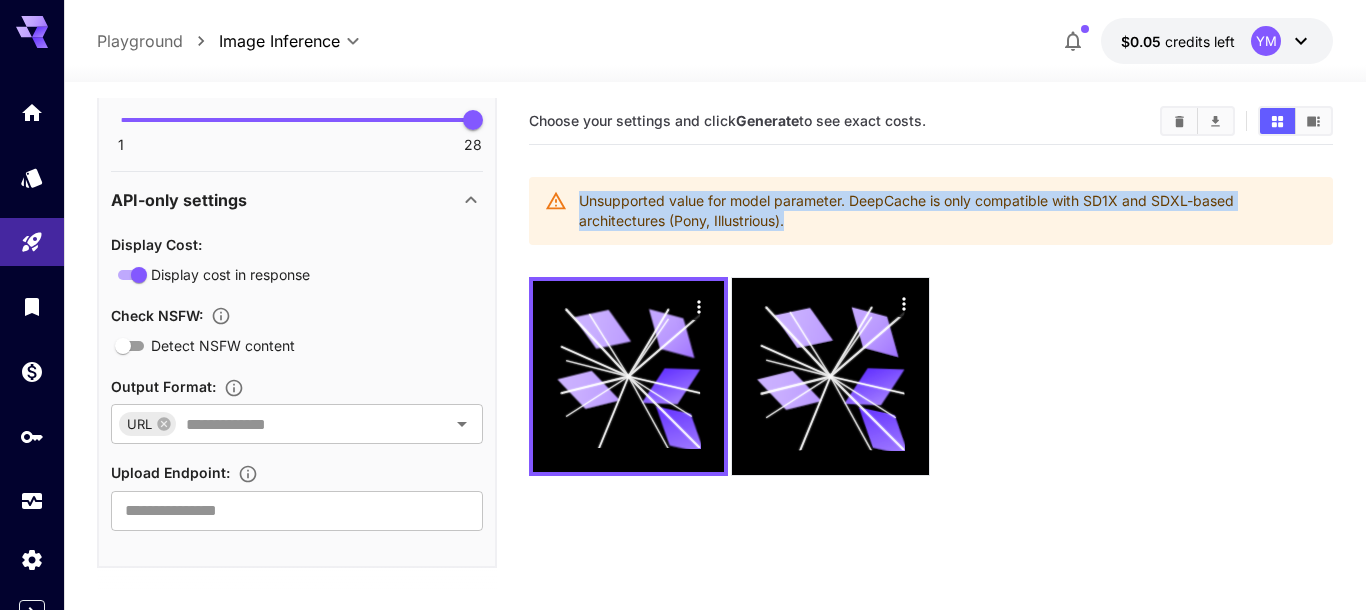 copy on "Unsupported value for model parameter. DeepCache is only compatible with SD1X and SDXL-based architectures (Pony, Illustrious)." 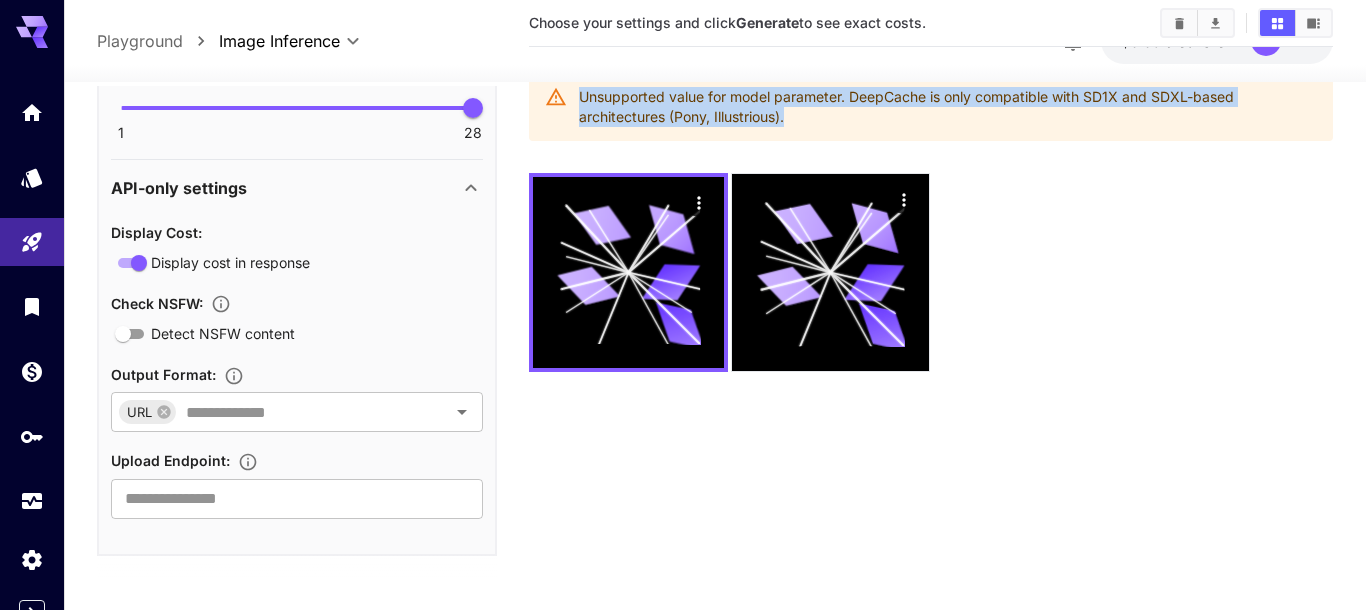 scroll, scrollTop: 138, scrollLeft: 0, axis: vertical 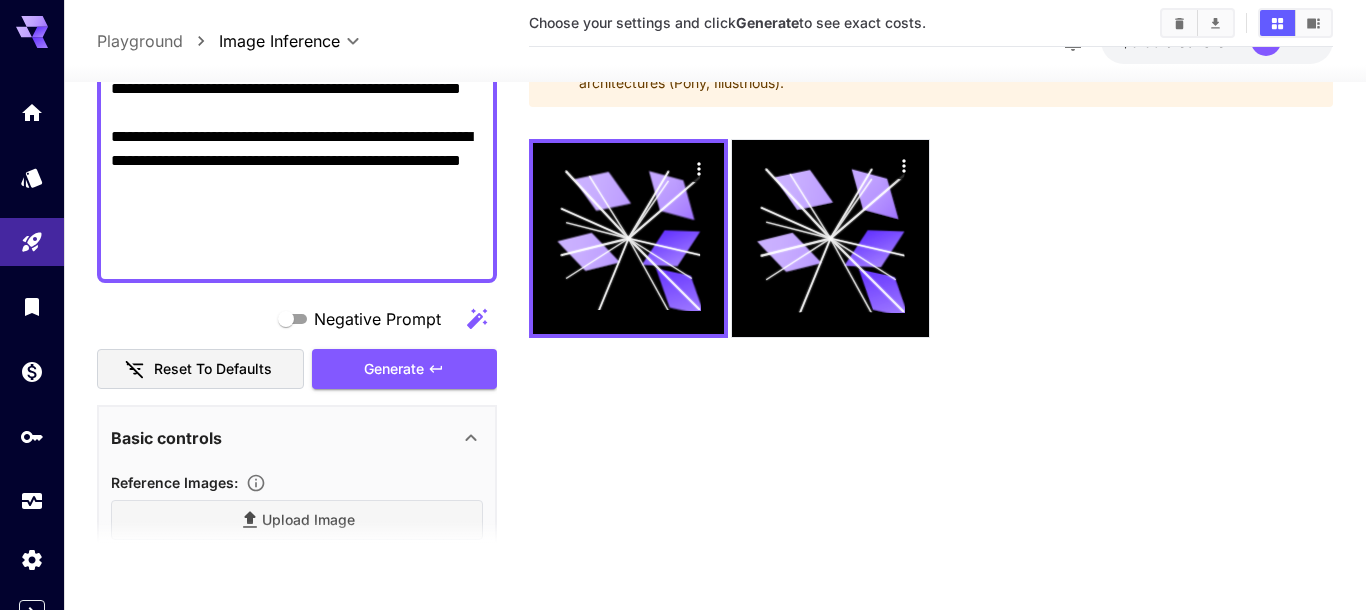 click on "Negative Prompt Reset to defaults Generate" at bounding box center (297, 343) 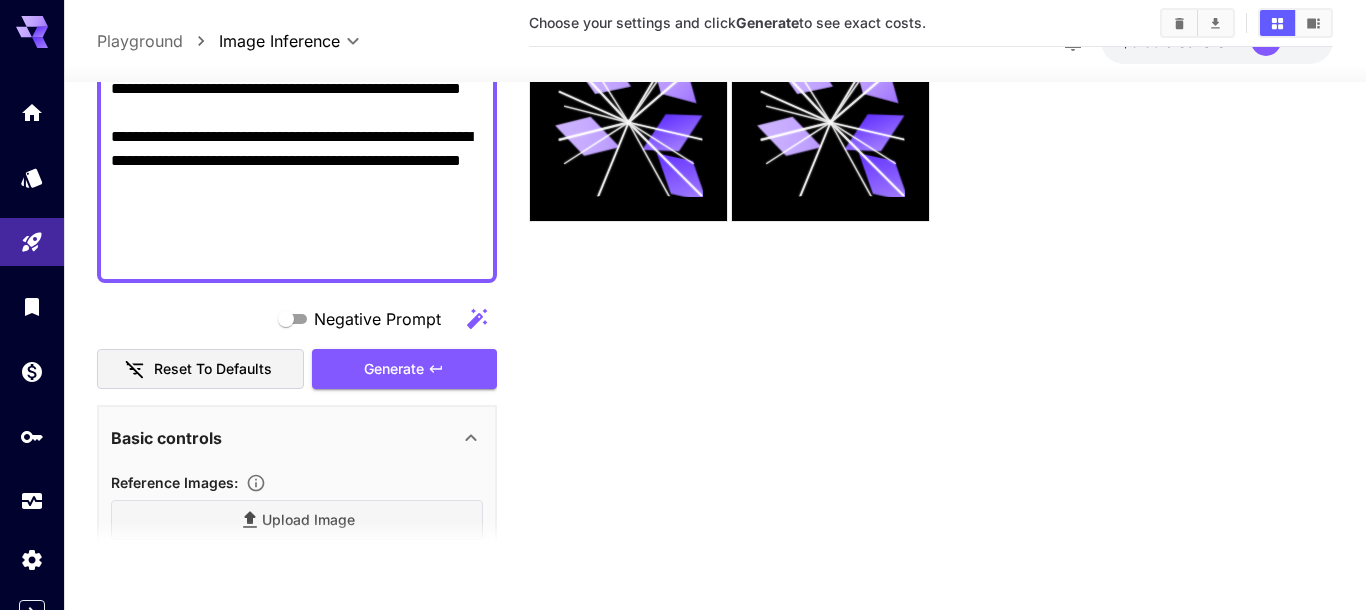 type on "*" 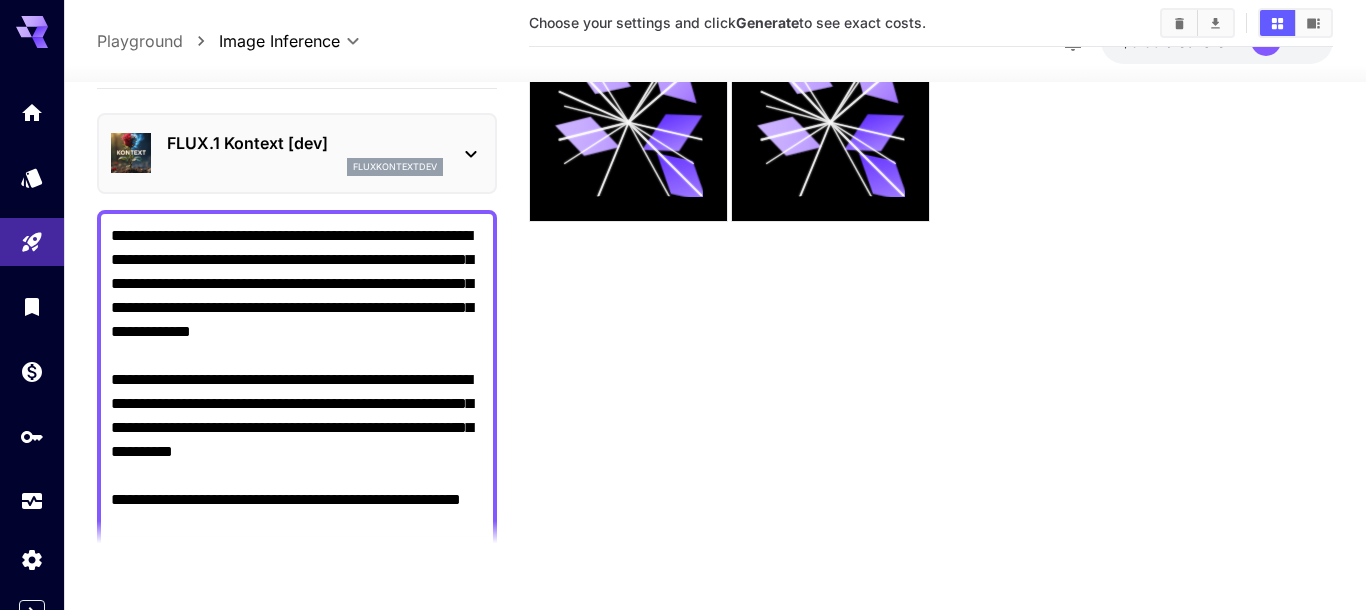 scroll, scrollTop: 0, scrollLeft: 0, axis: both 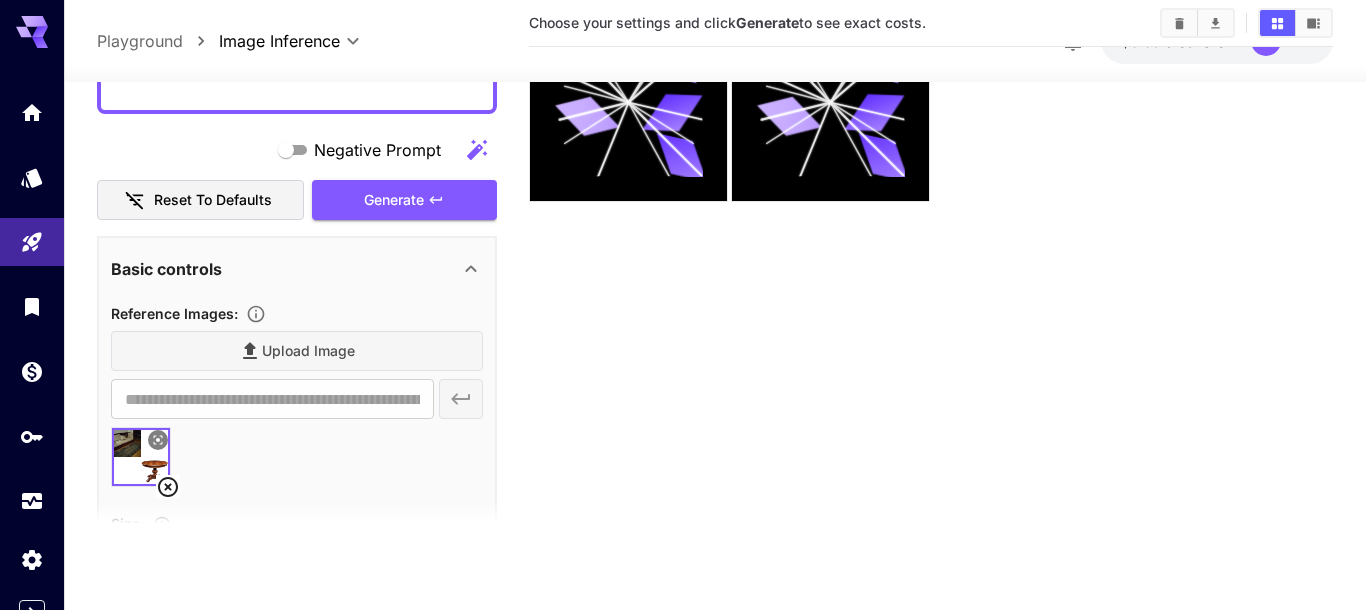 click on "**********" at bounding box center (297, 705) 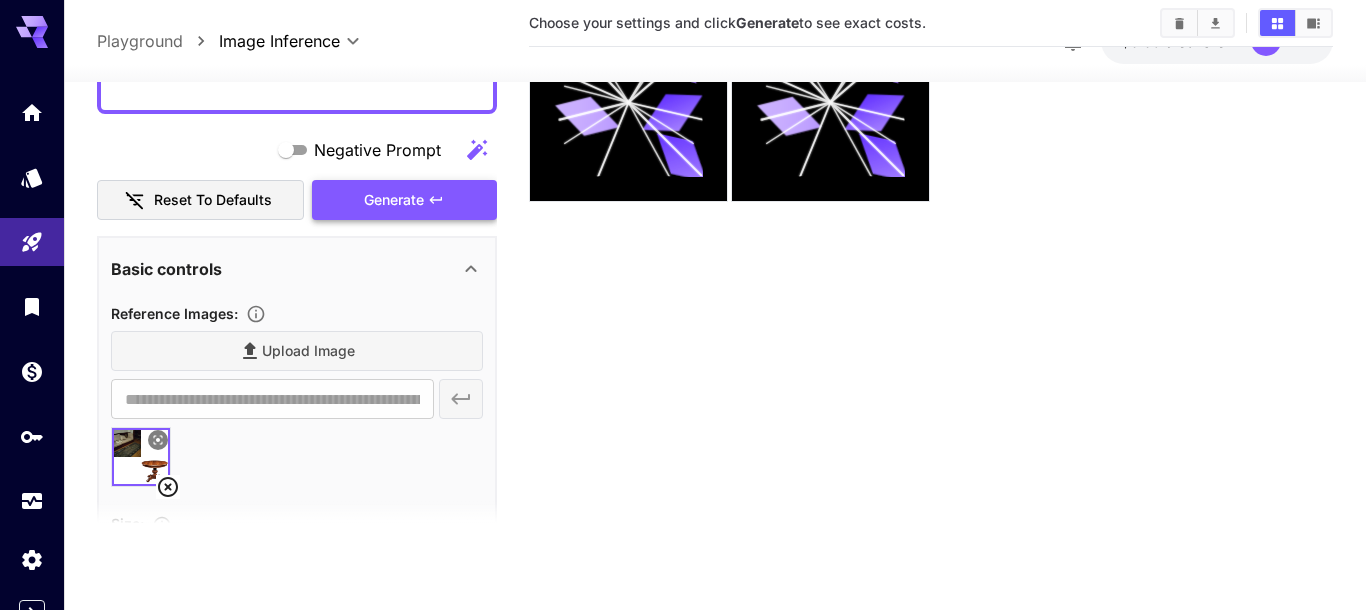 click on "Generate" at bounding box center [404, 199] 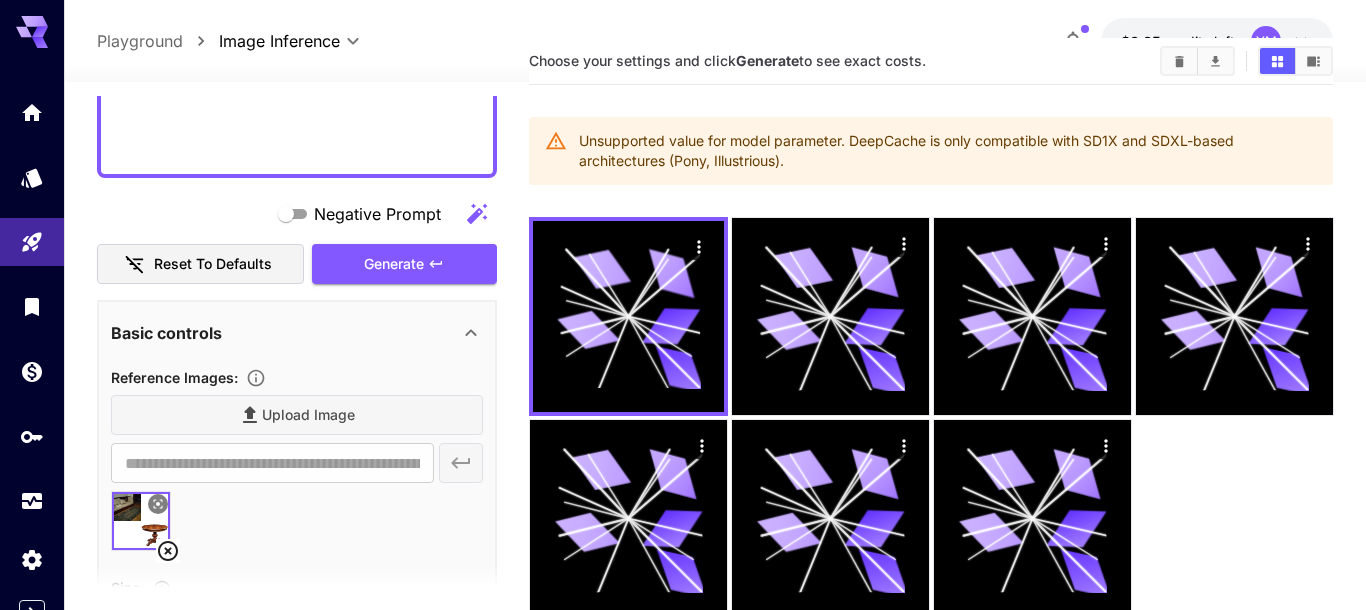 scroll, scrollTop: 0, scrollLeft: 0, axis: both 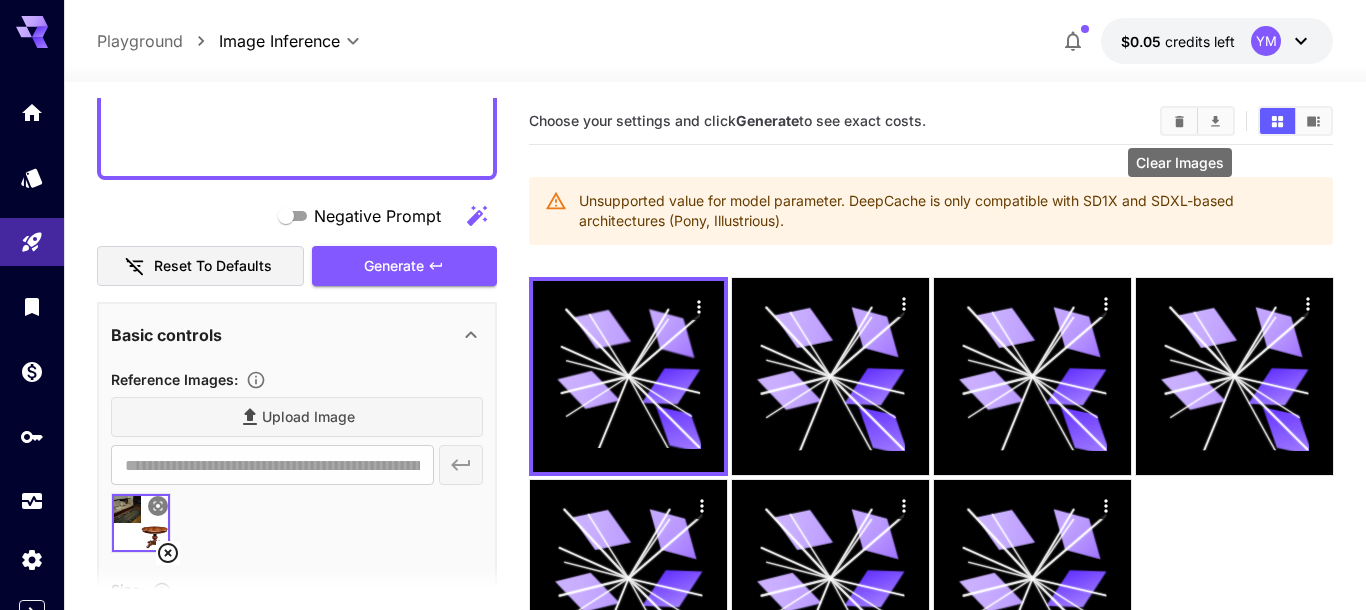 click 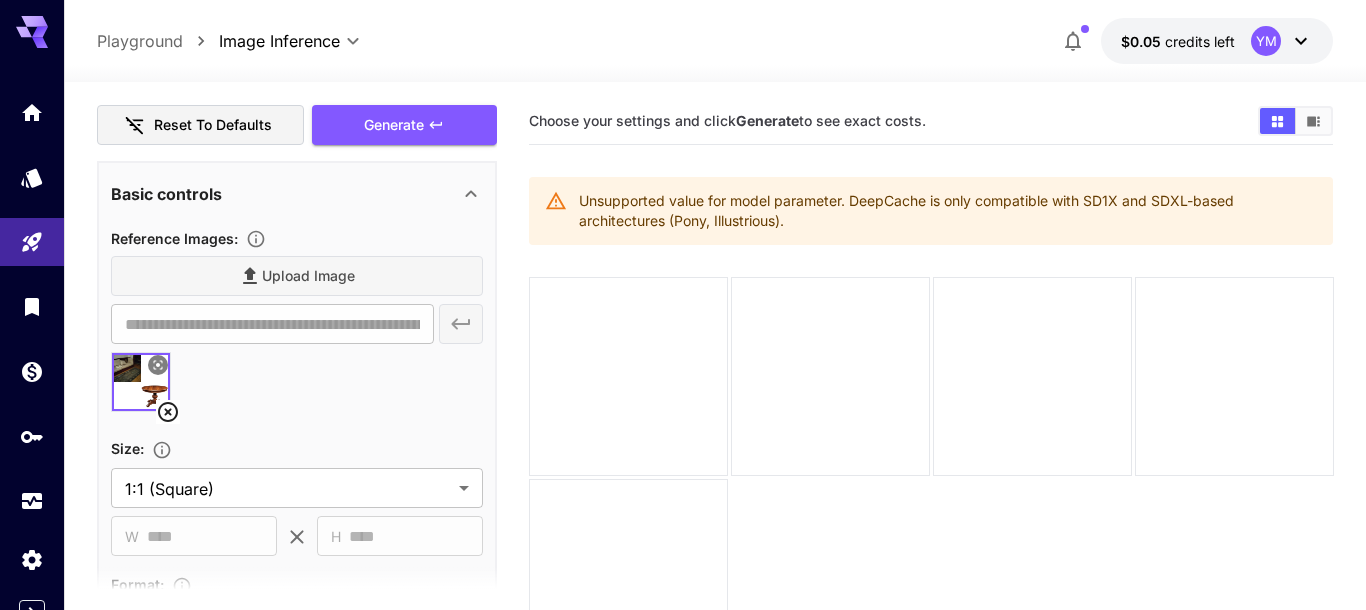 scroll, scrollTop: 684, scrollLeft: 0, axis: vertical 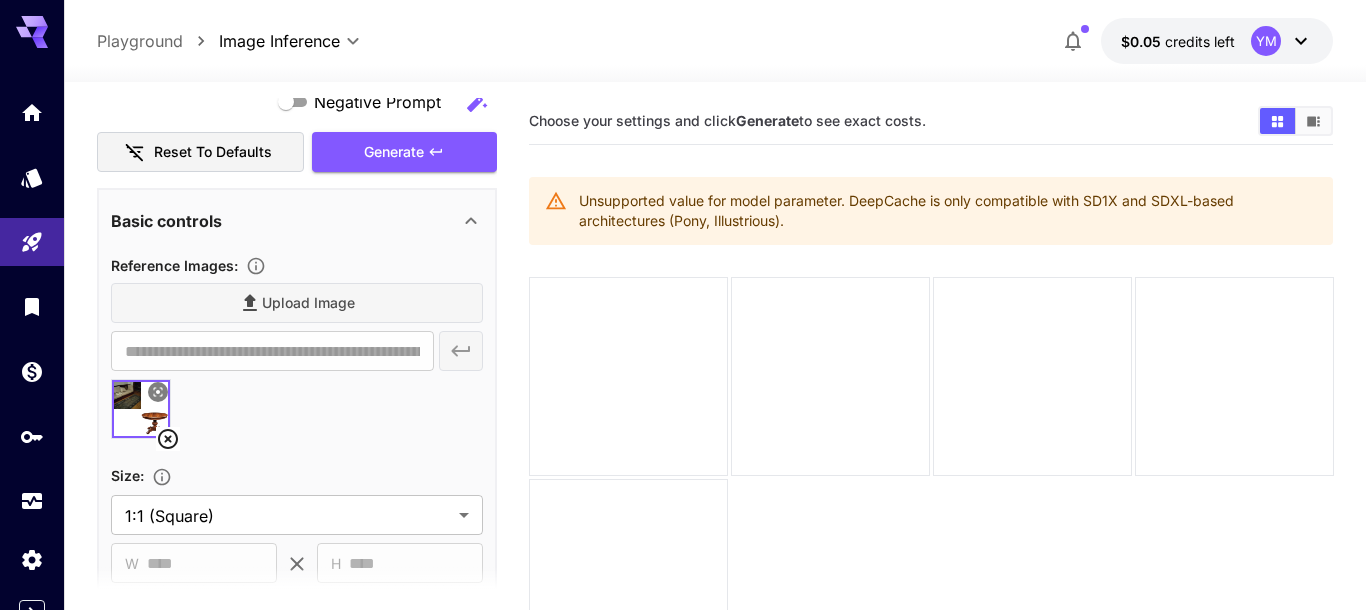click on "Basic controls" at bounding box center (297, 221) 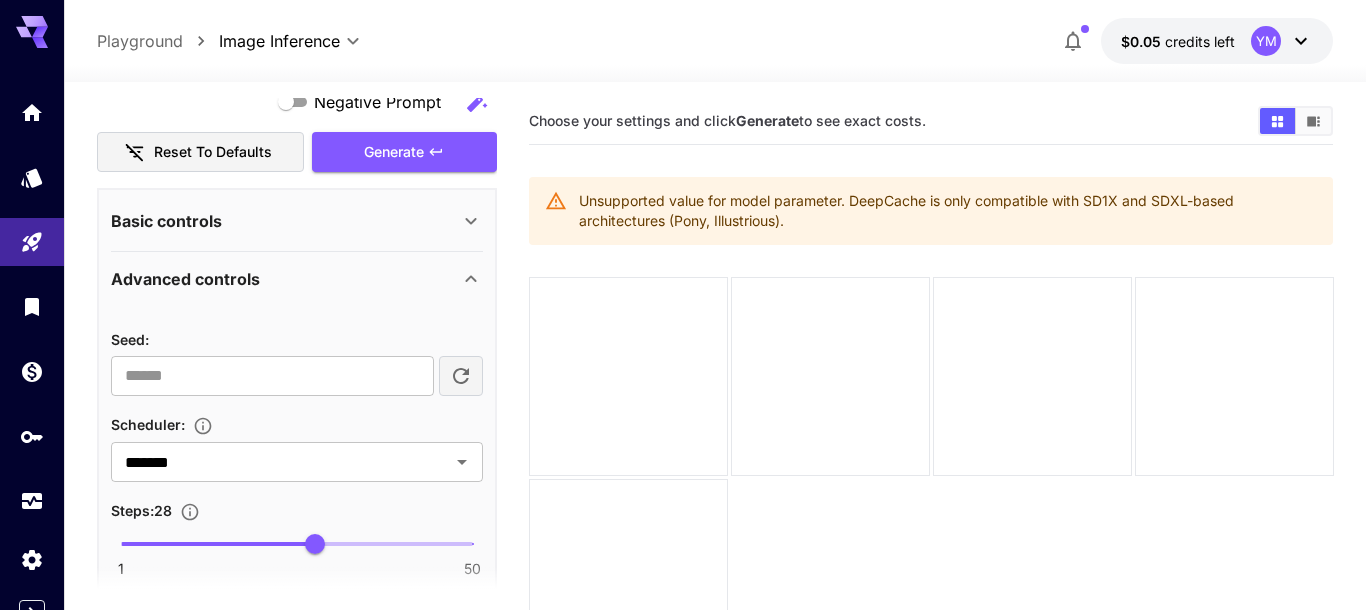 click on "Advanced controls" at bounding box center (297, 279) 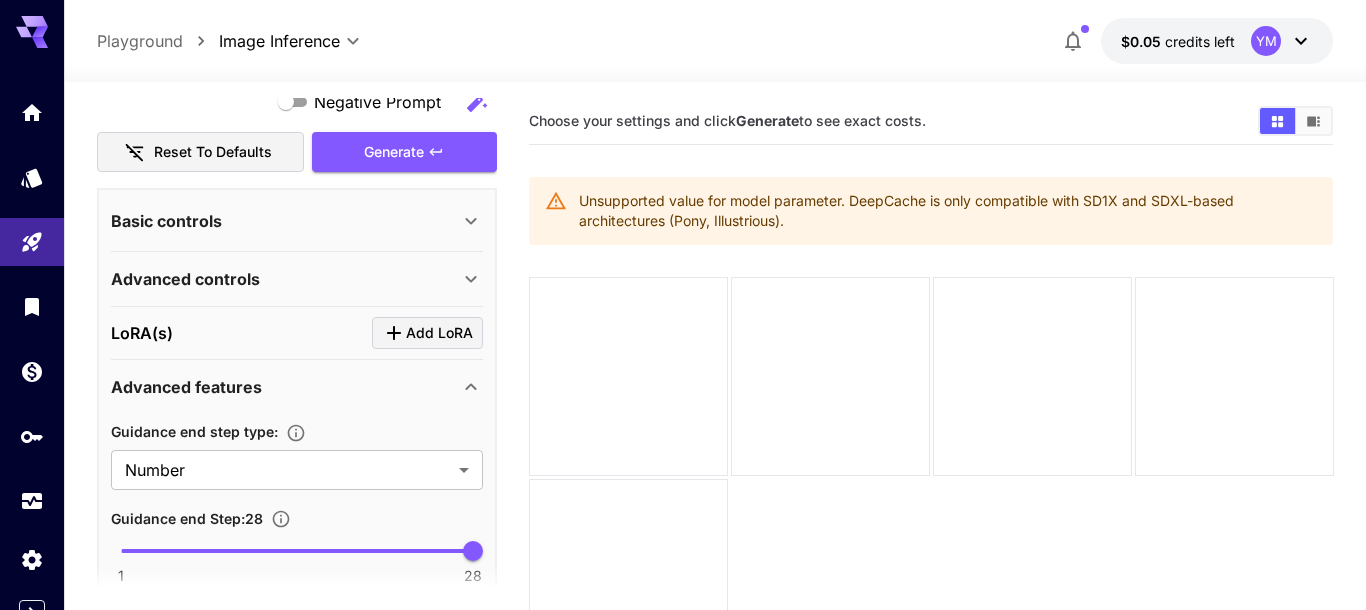 click on "Advanced features" at bounding box center [285, 387] 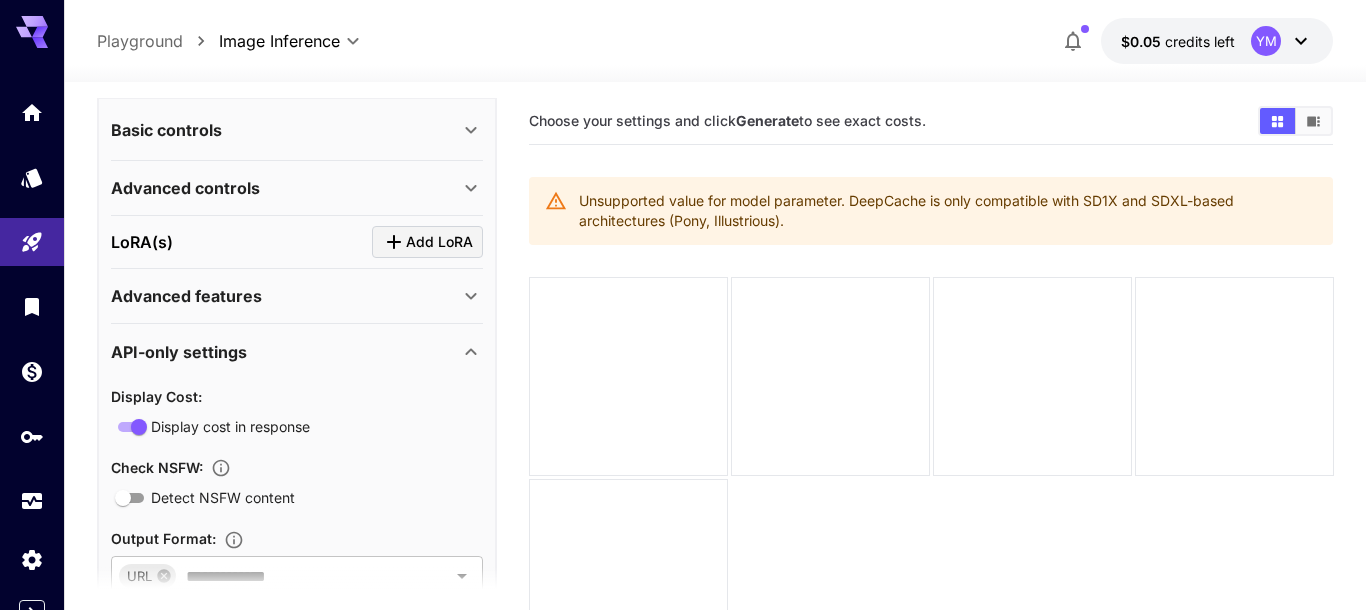 scroll, scrollTop: 798, scrollLeft: 0, axis: vertical 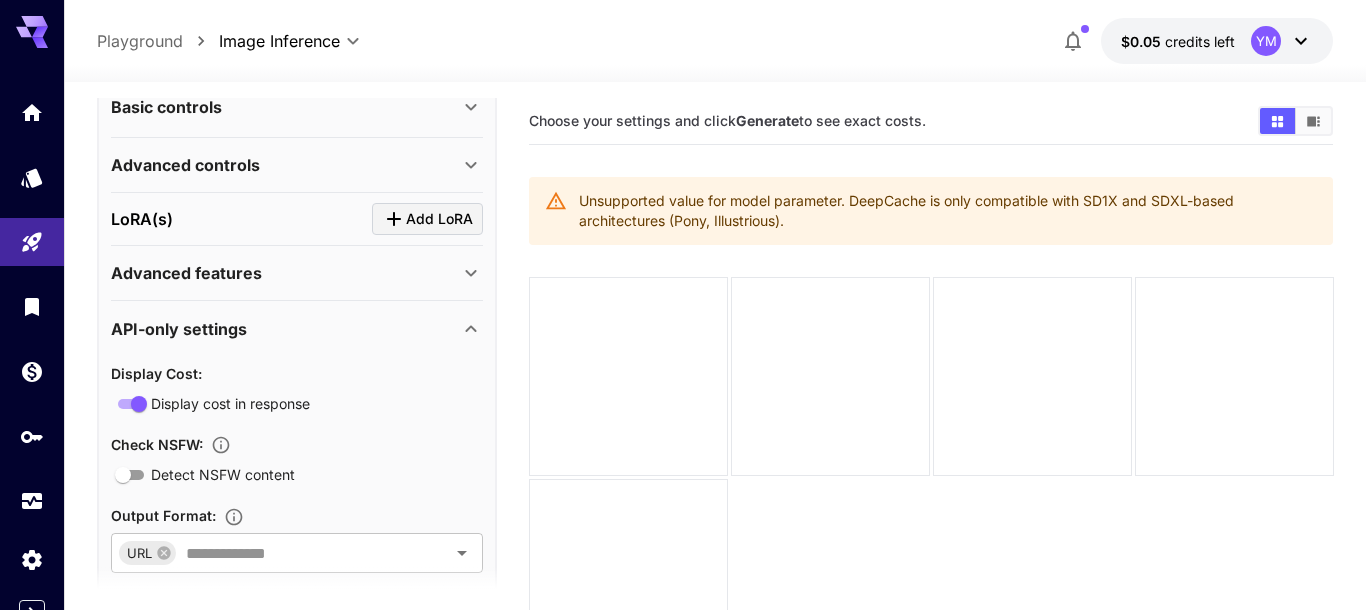click on "Advanced features" at bounding box center (297, 273) 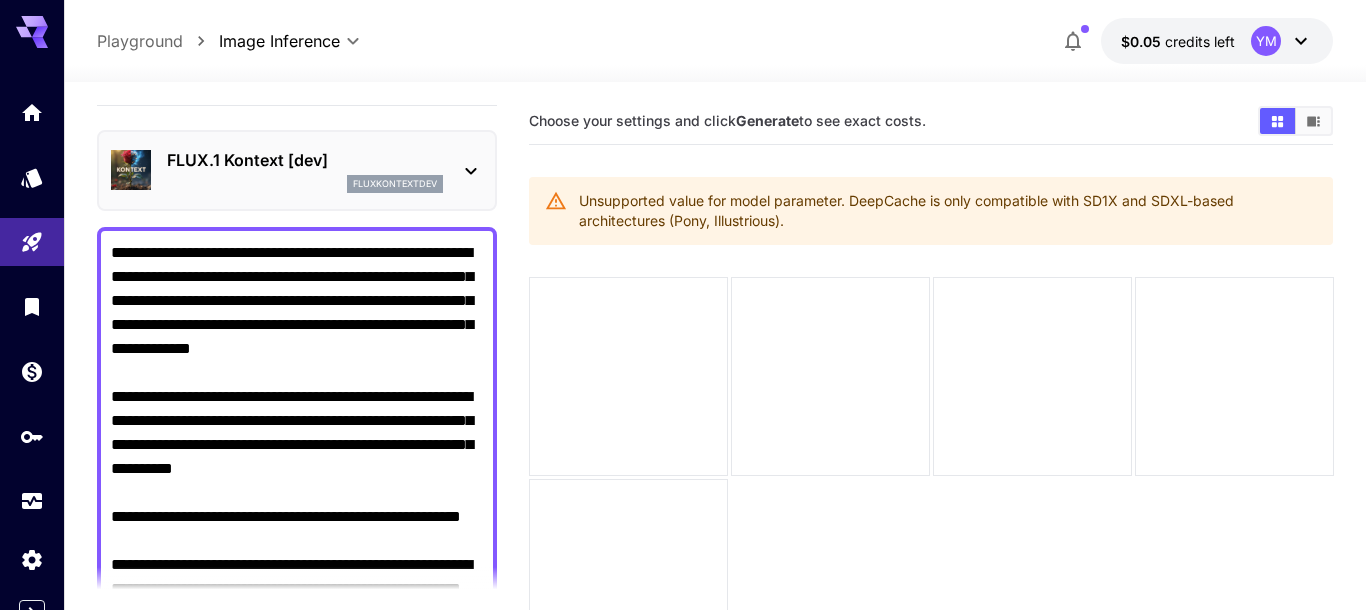 scroll, scrollTop: 0, scrollLeft: 0, axis: both 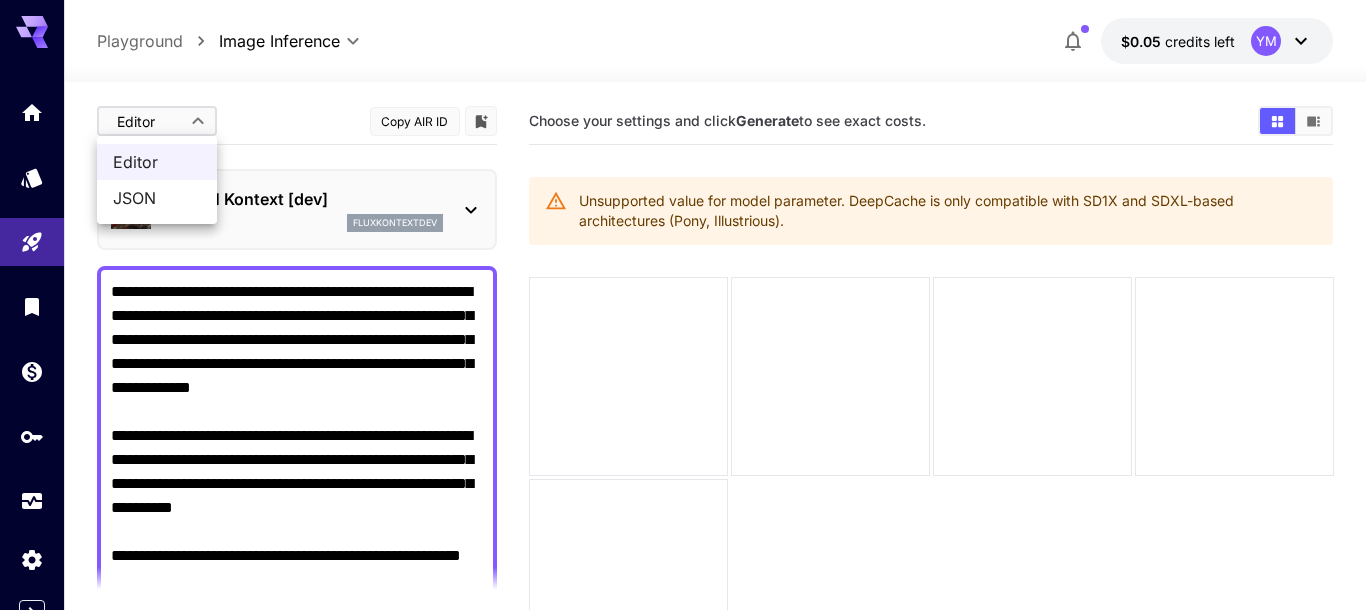 click on "**********" at bounding box center (683, 384) 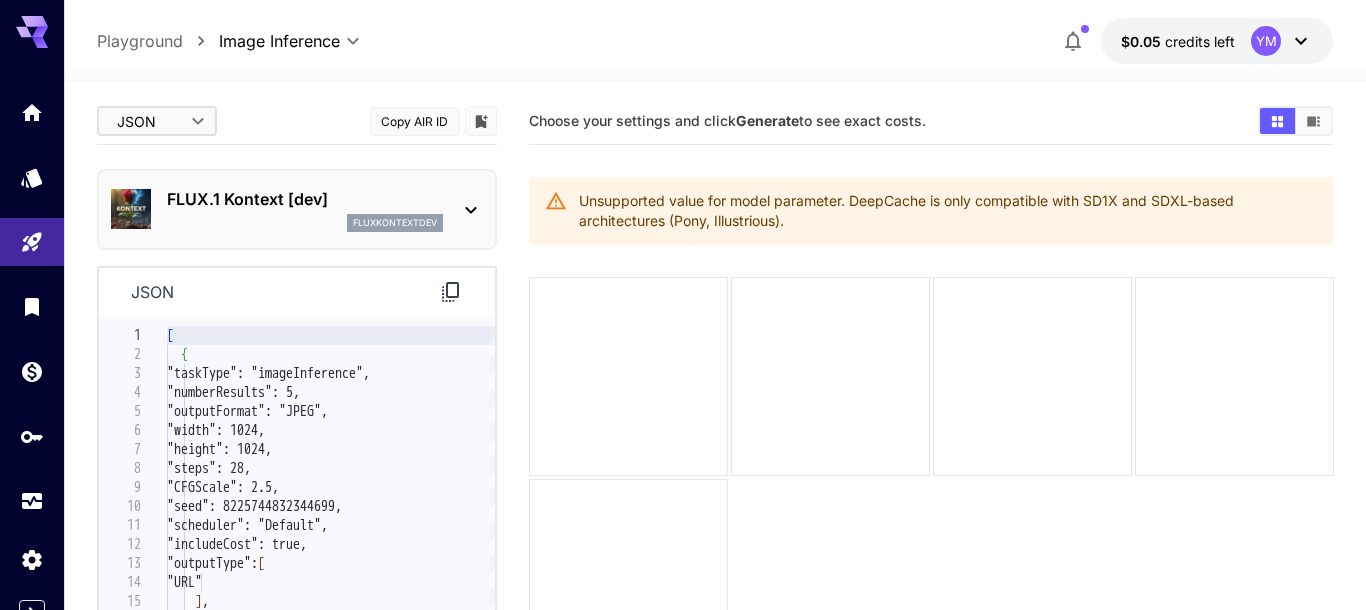 type on "****" 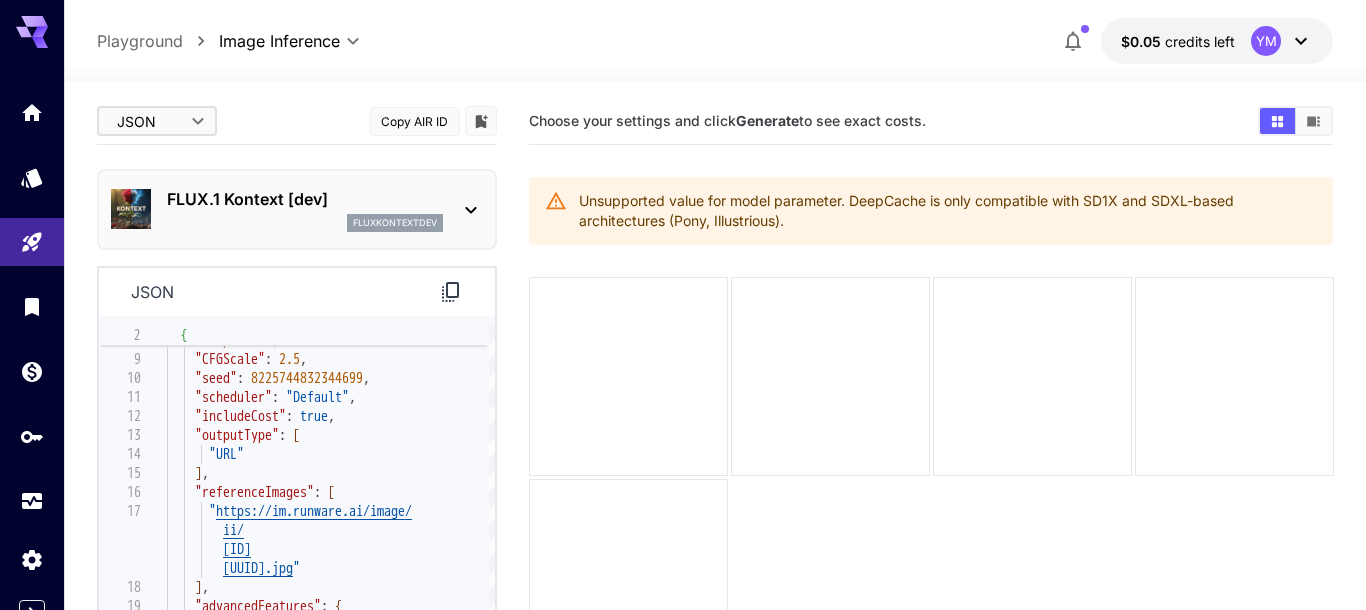 scroll, scrollTop: 250, scrollLeft: 0, axis: vertical 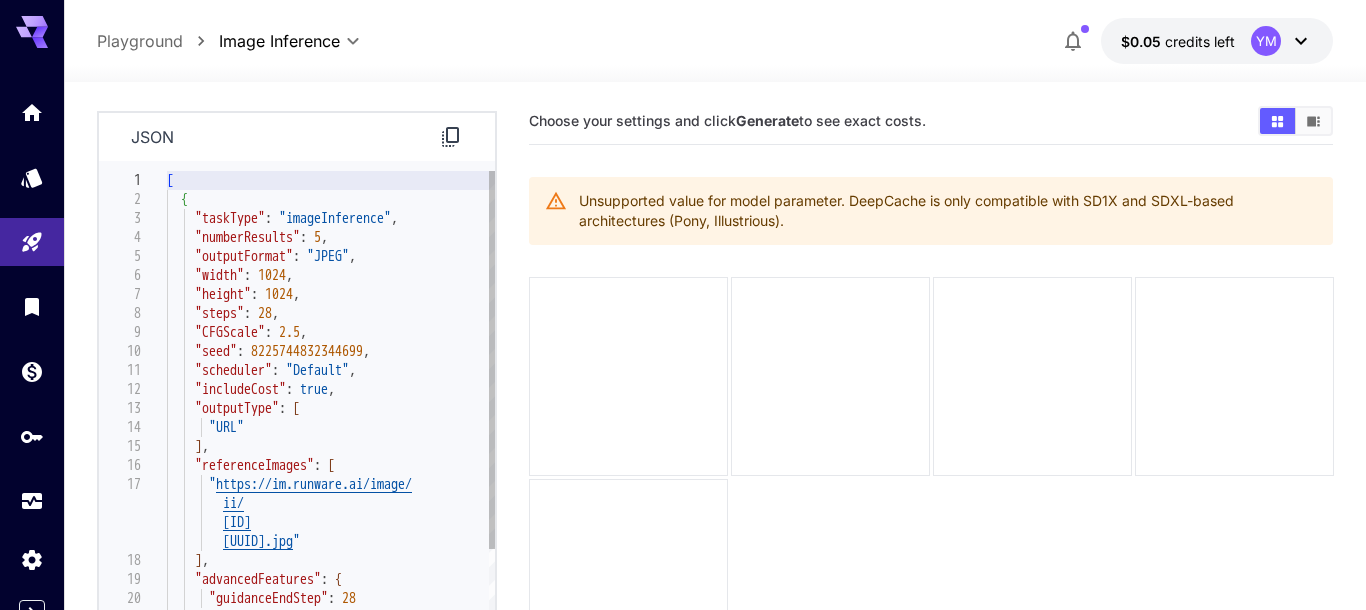 click on ""height" :   1024 ,      "steps" :   28 ,      "CFGScale" :   2.5 ,      "seed" :   8225744832344699 ,      "scheduler" :   "Default" ,      "includeCost" :   true ,      "outputType" :   [        "URL"      ] ,      "referenceImages" :   [        " https://im.runware.ai/image/          ii/          081b6523-637f-49a2-ba19-ebb39          1267312.jpg "      ] ,      "advancedFeatures" :   {        "guidanceEndStep" :   28      } ,      "model" :   "runware:106@1" ,      "positivePrompt" :   "You are an       "outputFormat" :   "JPEG" ,      "width" :   1024 ,    {      "taskType" :   "imageInference" ,      "numberResults" :   5 , [" at bounding box center (331, 475) 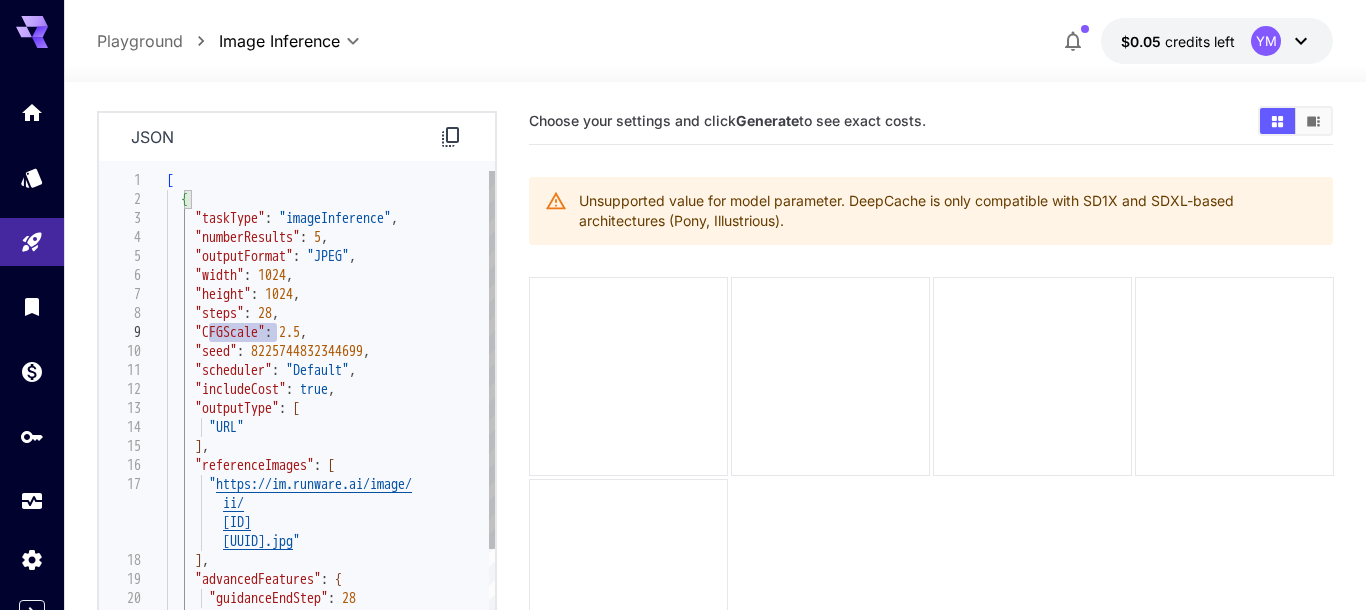 click on ""height" :   1024 ,      "steps" :   28 ,      "CFGScale" :   2.5 ,      "seed" :   8225744832344699 ,      "scheduler" :   "Default" ,      "includeCost" :   true ,      "outputType" :   [        "URL"      ] ,      "referenceImages" :   [        " https://im.runware.ai/image/          ii/          081b6523-637f-49a2-ba19-ebb39          1267312.jpg "      ] ,      "advancedFeatures" :   {        "guidanceEndStep" :   28      } ,      "model" :   "runware:106@1" ,      "positivePrompt" :   "You are an       "outputFormat" :   "JPEG" ,      "width" :   1024 ,    {      "taskType" :   "imageInference" ,      "numberResults" :   5 , [" at bounding box center [331, 475] 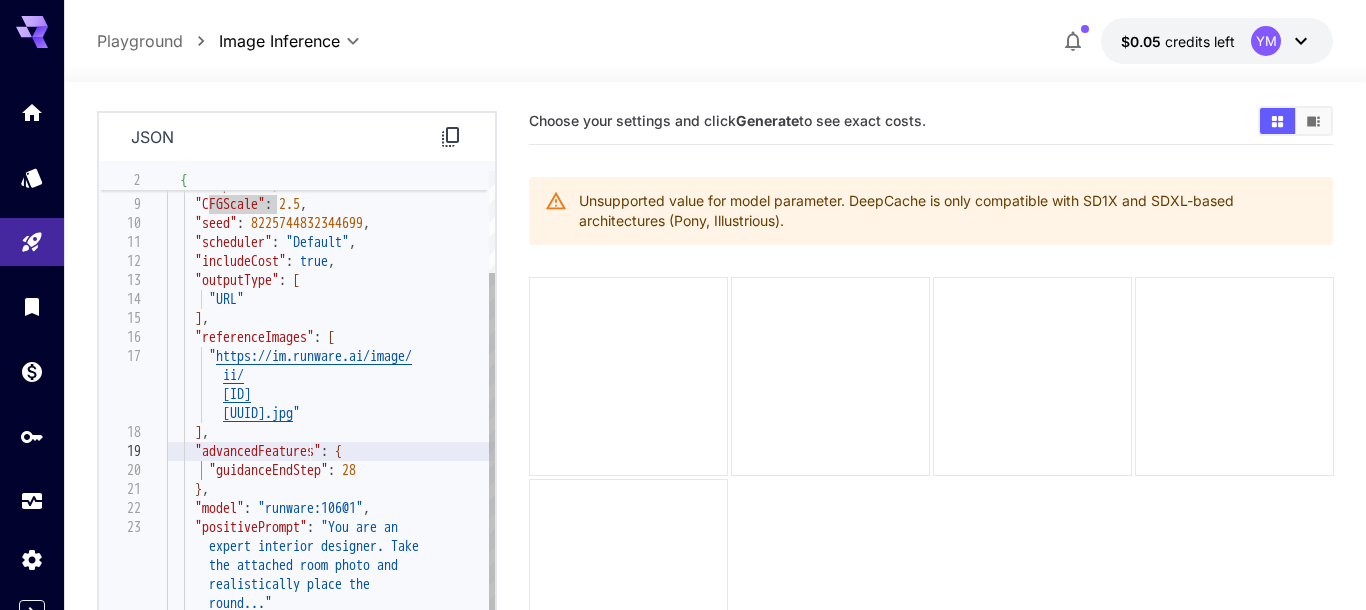 click on ""height" :   1024 ,      "steps" :   28 ,      "CFGScale" :   2.5 ,      "seed" :   8225744832344699 ,      "scheduler" :   "Default" ,      "includeCost" :   true ,      "outputType" :   [        "URL"      ] ,      "referenceImages" :   [        " https://im.runware.ai/image/          ii/          081b6523-637f-49a2-ba19-ebb39          1267312.jpg "      ] ,      "advancedFeatures" :   {        "guidanceEndStep" :   28      } ,      "model" :   "runware:106@1" ,      "positivePrompt" :   "You are an         expert interior designer. Take         the attached room photo and         realistically place the         round..."    } ]" at bounding box center [331, 347] 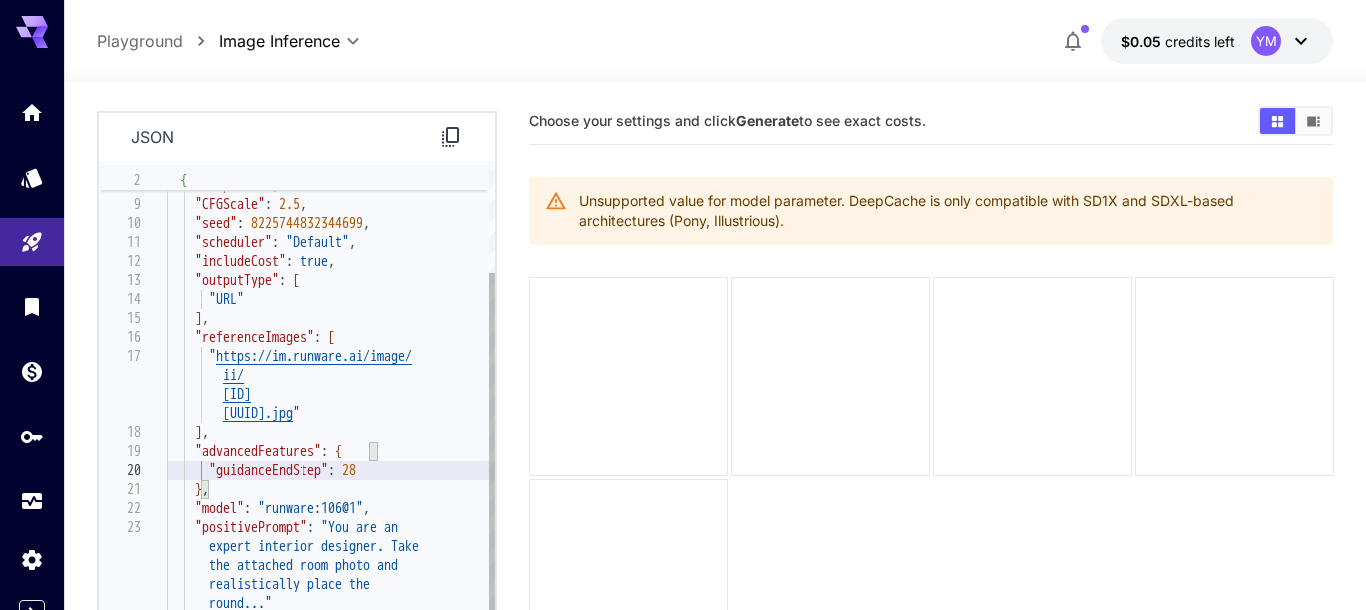 click on ""height" :   1024 ,      "steps" :   28 ,      "CFGScale" :   2.5 ,      "seed" :   8225744832344699 ,      "scheduler" :   "Default" ,      "includeCost" :   true ,      "outputType" :   [        "URL"      ] ,      "referenceImages" :   [        " https://im.runware.ai/image/          ii/          081b6523-637f-49a2-ba19-ebb39          1267312.jpg "      ] ,      "advancedFeatures" :   {        "guidanceEndStep" :   28      } ,      "model" :   "runware:106@1" ,      "positivePrompt" :   "You are an         expert interior designer. Take         the attached room photo and         realistically place the         round..."    } ]" at bounding box center [331, 347] 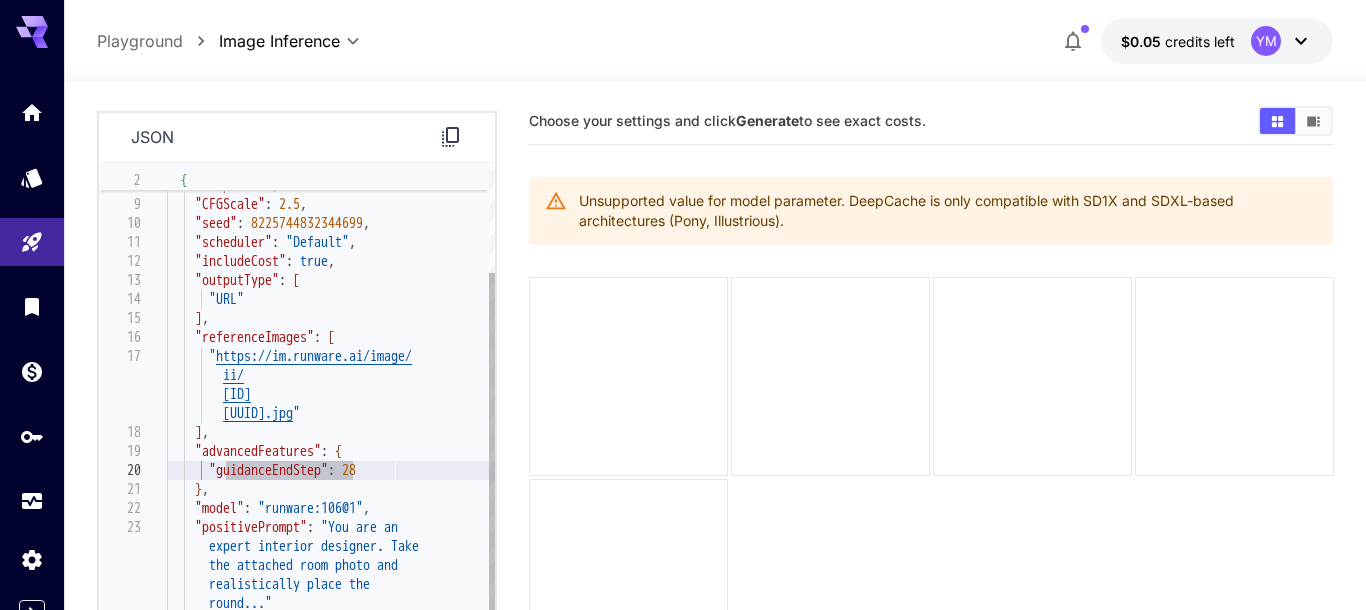 click on ""height" :   1024 ,      "steps" :   28 ,      "CFGScale" :   2.5 ,      "seed" :   8225744832344699 ,      "scheduler" :   "Default" ,      "includeCost" :   true ,      "outputType" :   [        "URL"      ] ,      "referenceImages" :   [        " https://im.runware.ai/image/          ii/          081b6523-637f-49a2-ba19-ebb39          1267312.jpg "      ] ,      "advancedFeatures" :   {        "guidanceEndStep" :   28      } ,      "model" :   "runware:106@1" ,      "positivePrompt" :   "You are an         expert interior designer. Take         the attached room photo and         realistically place the         round..."    } ]" at bounding box center (331, 347) 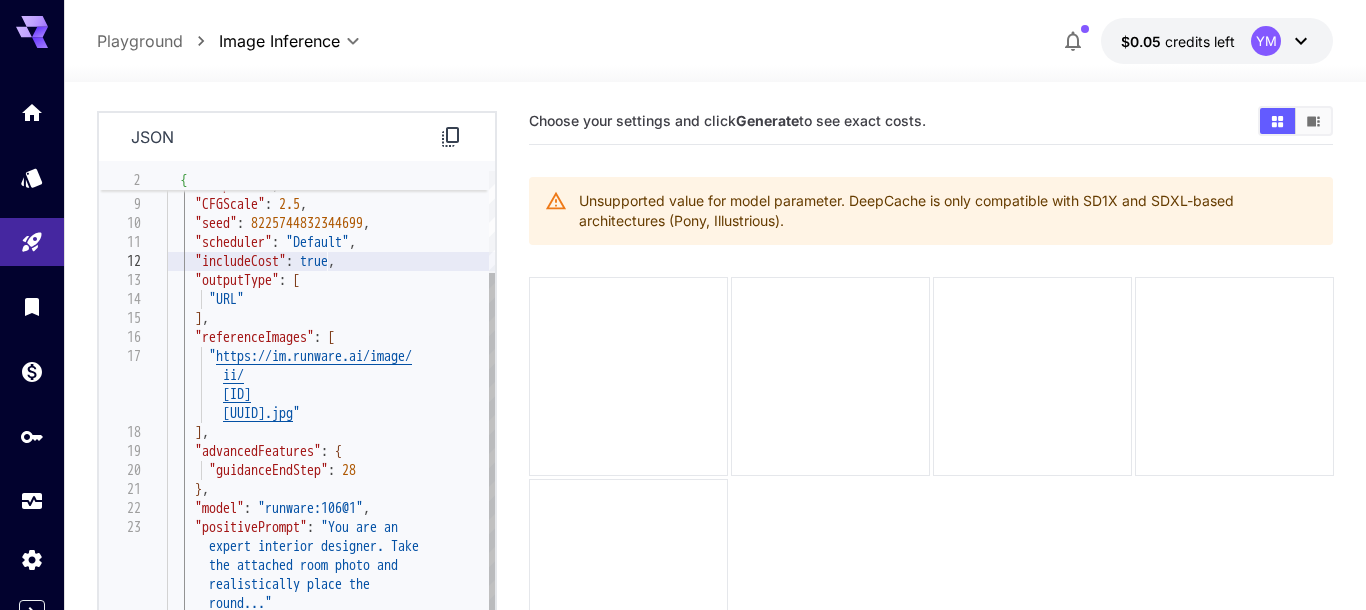 click on ""height" :   1024 ,      "steps" :   28 ,      "CFGScale" :   2.5 ,      "seed" :   8225744832344699 ,      "scheduler" :   "Default" ,      "includeCost" :   true ,      "outputType" :   [        "URL"      ] ,      "referenceImages" :   [        " https://im.runware.ai/image/          ii/          081b6523-637f-49a2-ba19-ebb39          1267312.jpg "      ] ,      "advancedFeatures" :   {        "guidanceEndStep" :   28      } ,      "model" :   "runware:106@1" ,      "positivePrompt" :   "You are an         expert interior designer. Take         the attached room photo and         realistically place the         round..."    } ]" at bounding box center [331, 347] 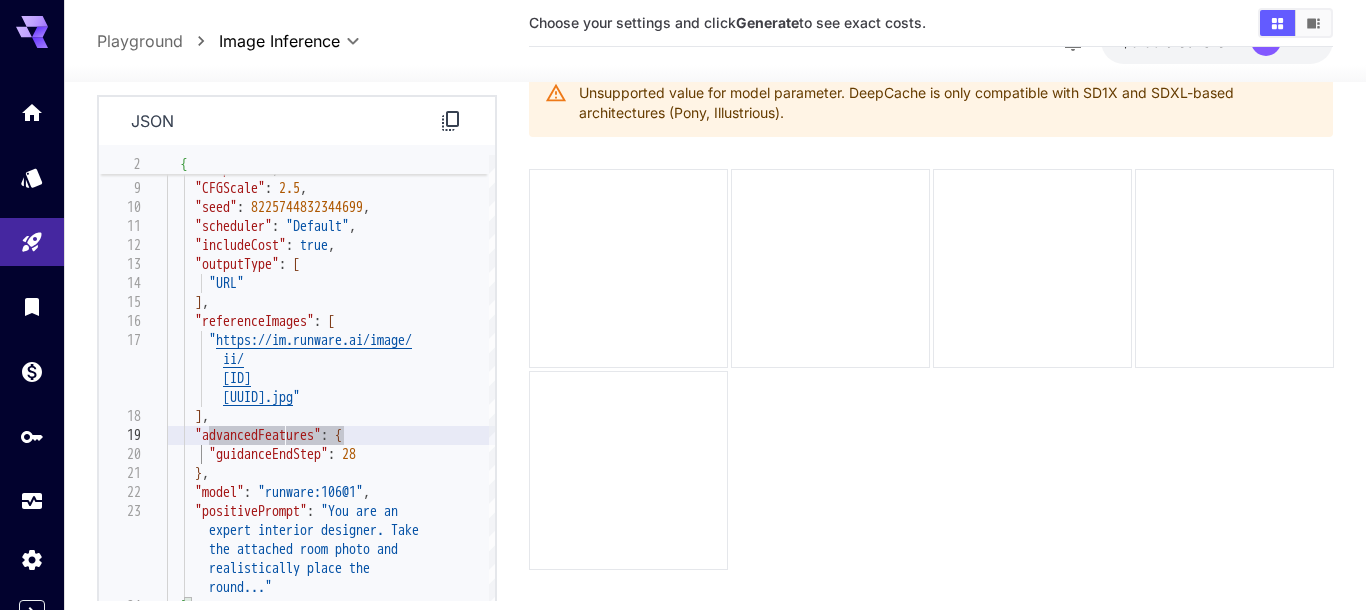 scroll, scrollTop: 158, scrollLeft: 0, axis: vertical 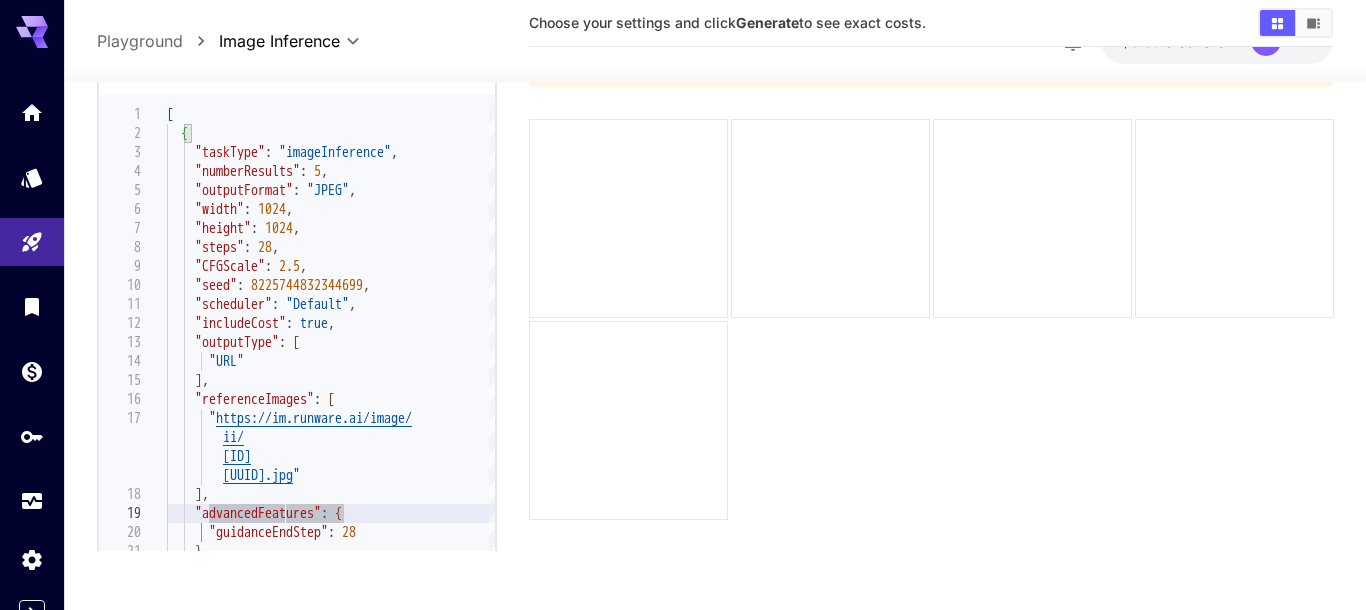 click on "**********" at bounding box center [715, 41] 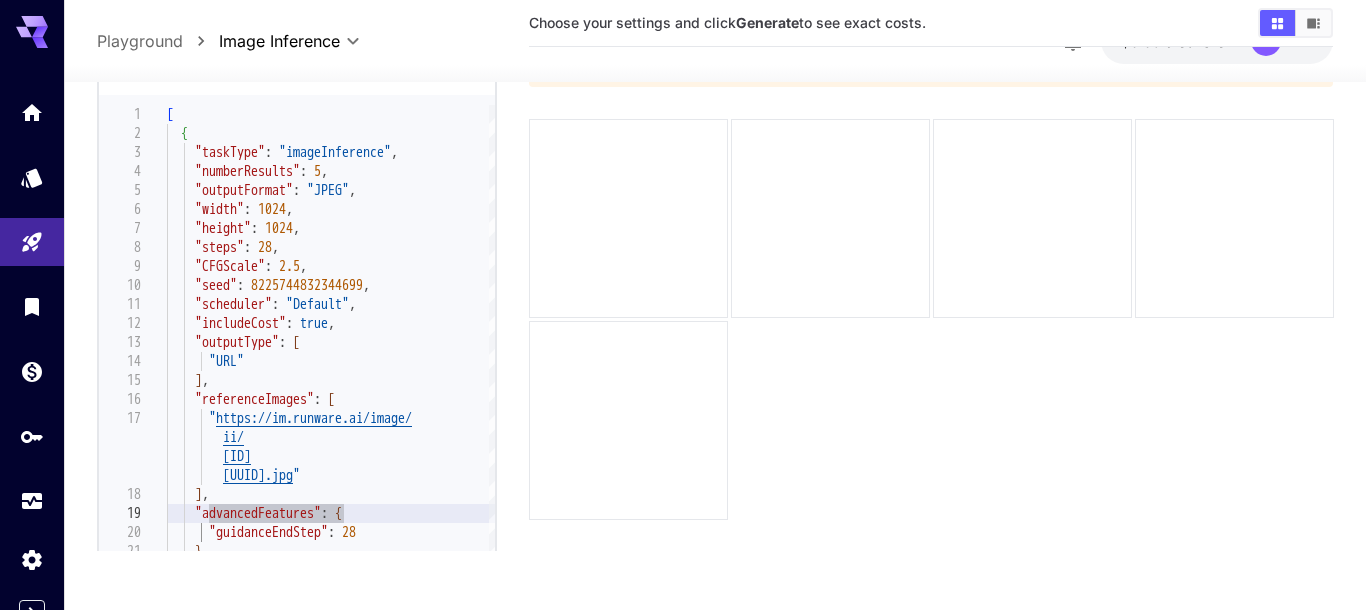 click on "**********" at bounding box center [683, 226] 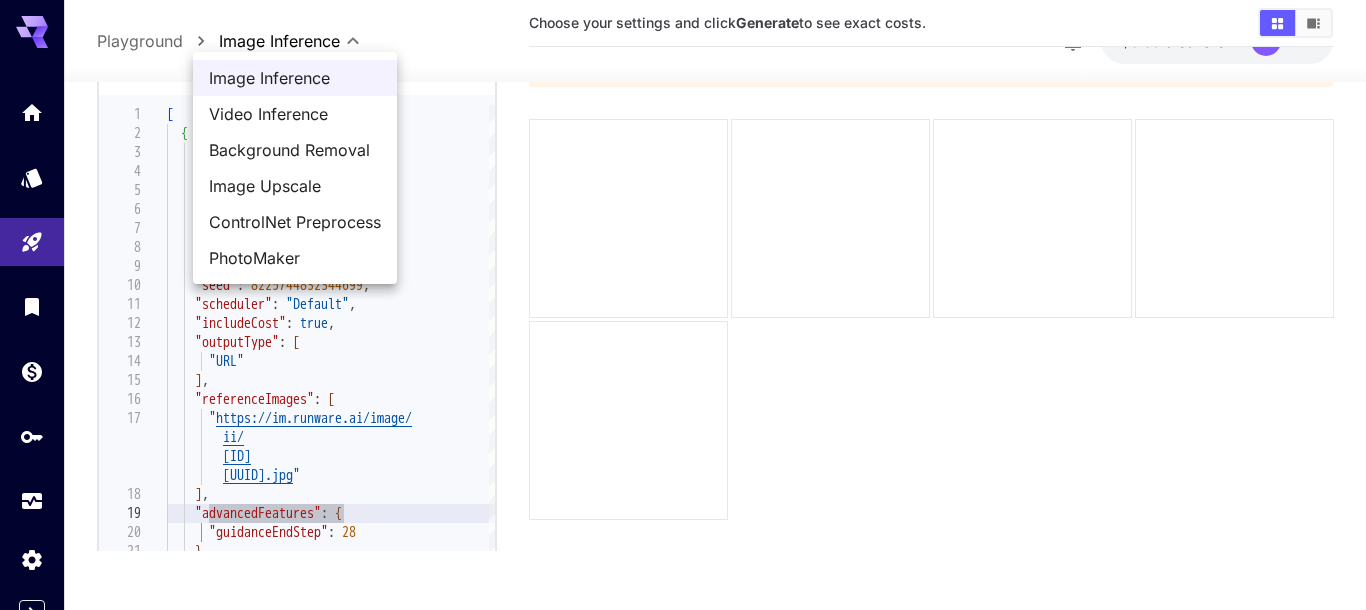 click at bounding box center [683, 305] 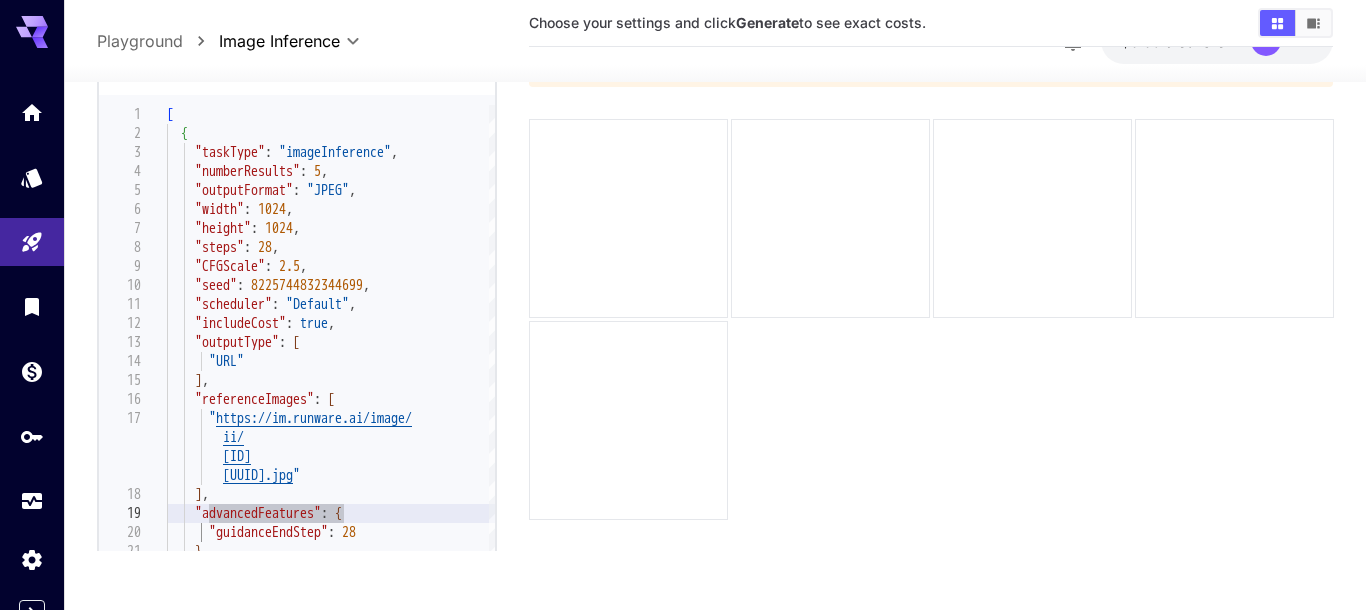 scroll, scrollTop: 0, scrollLeft: 0, axis: both 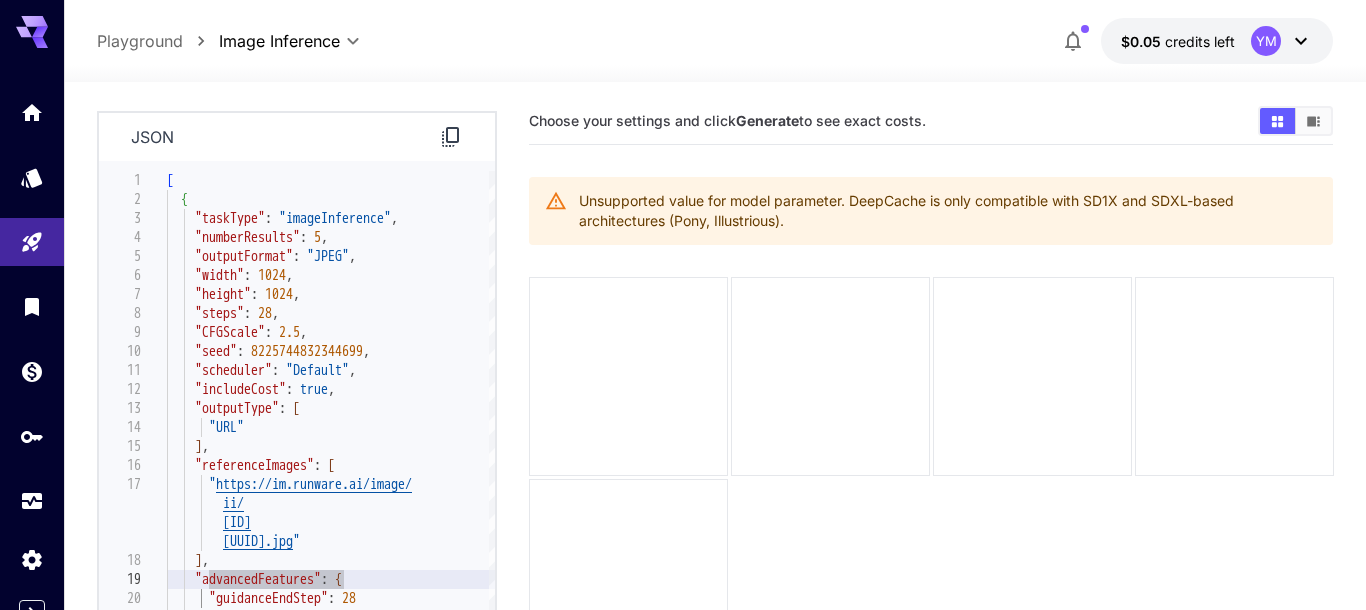 click on "**********" at bounding box center [683, 384] 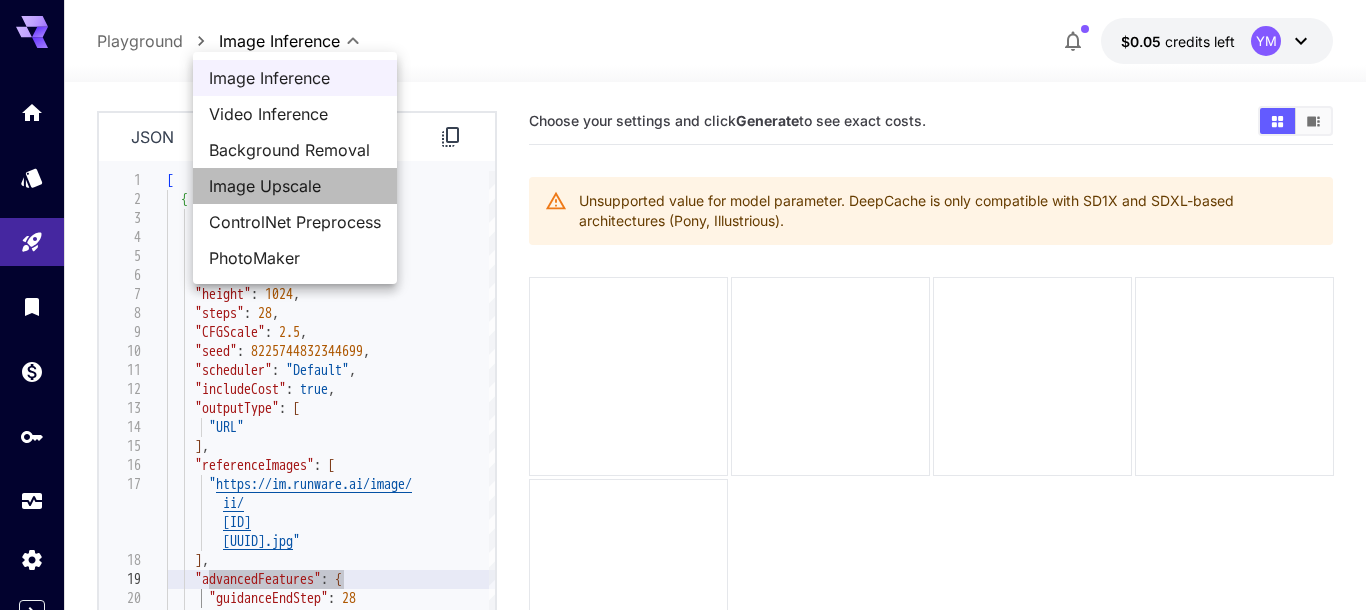 click on "Image Upscale" at bounding box center (295, 186) 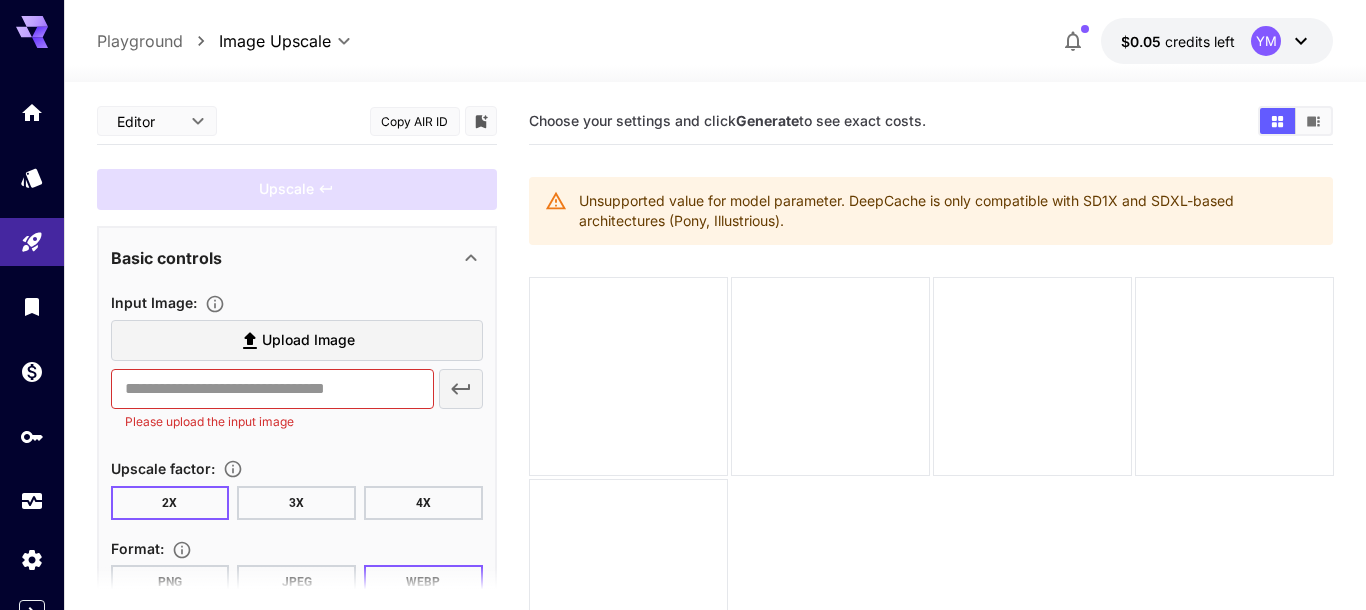type on "**********" 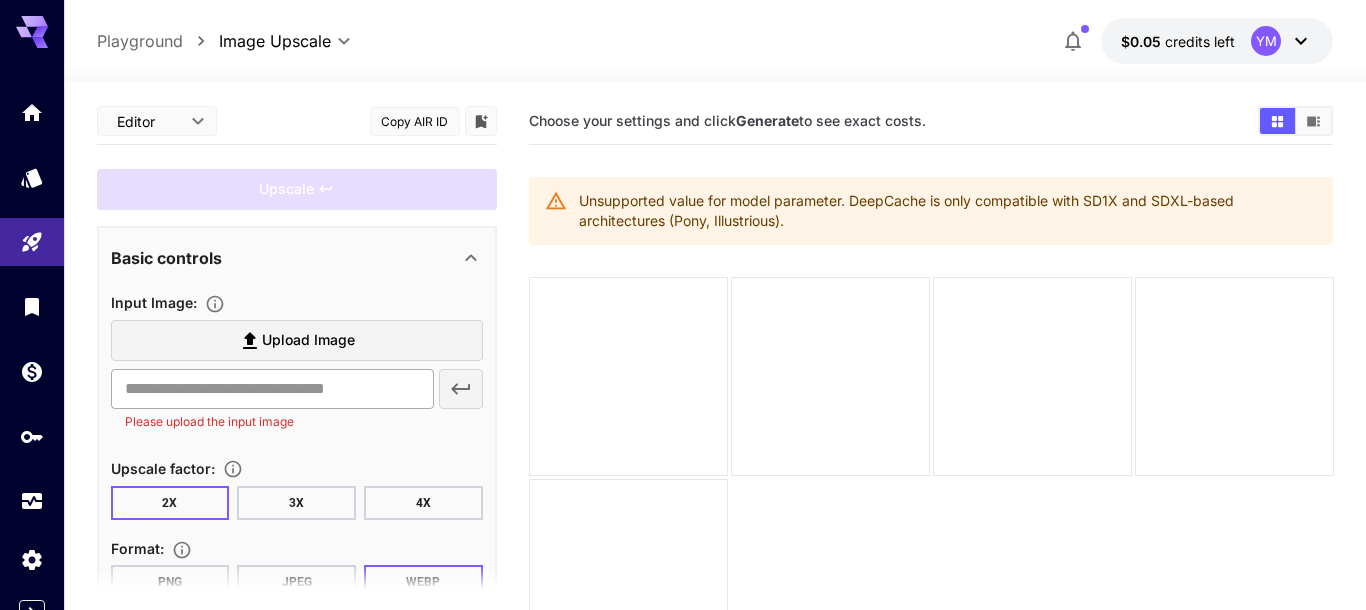 scroll, scrollTop: 112, scrollLeft: 0, axis: vertical 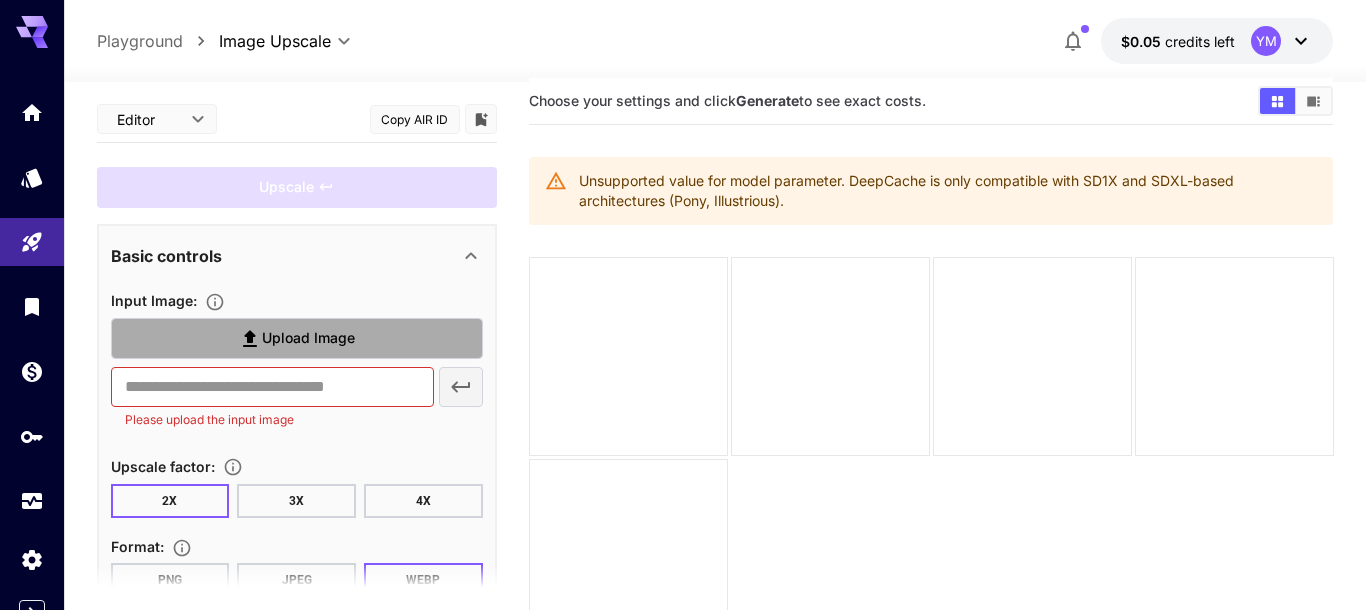 click on "Upload Image" at bounding box center (308, 338) 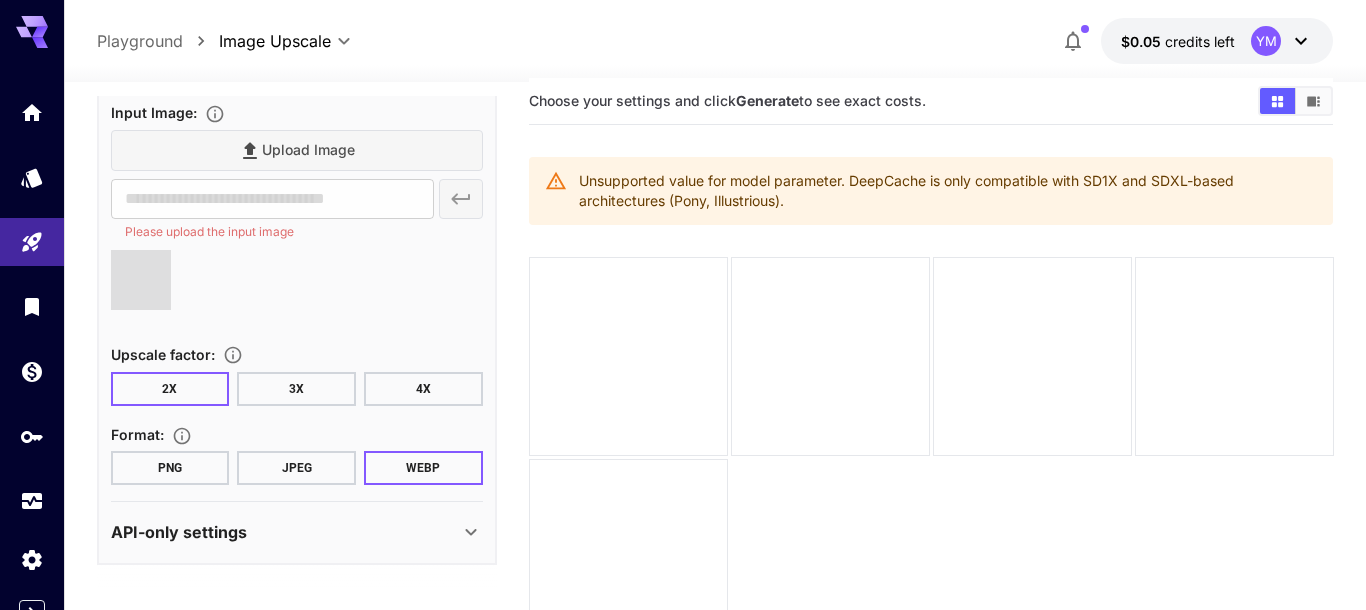 type on "**********" 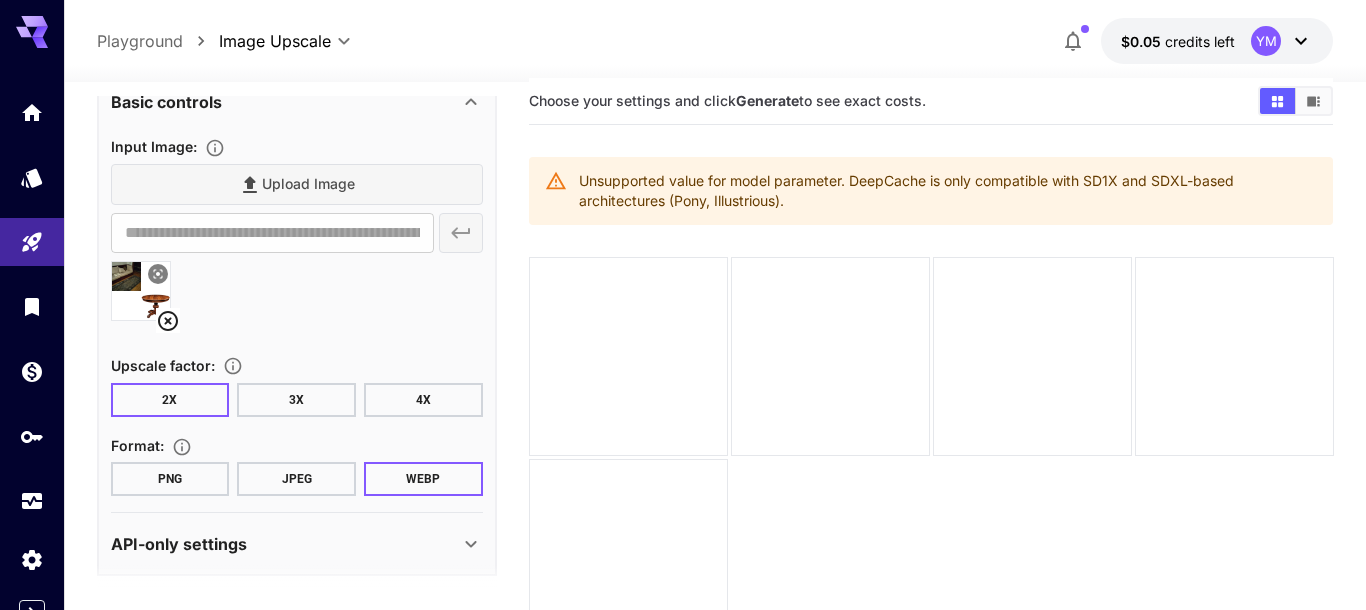 scroll, scrollTop: 165, scrollLeft: 0, axis: vertical 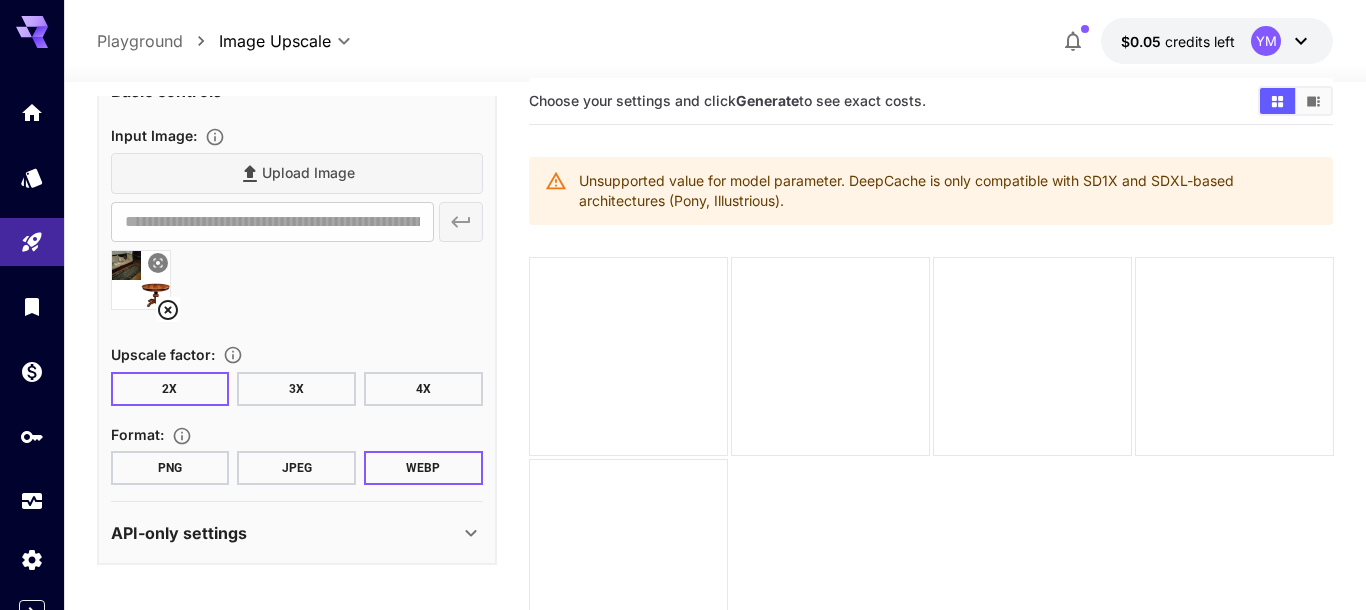 click on "JPEG" at bounding box center [296, 468] 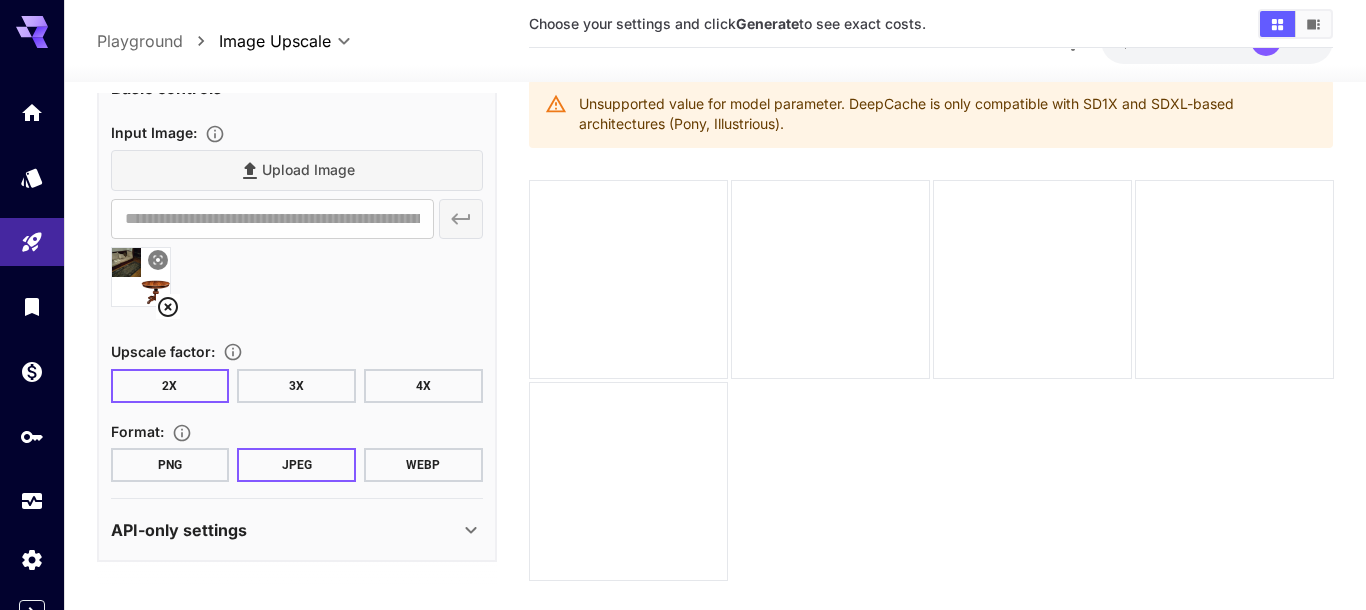 scroll, scrollTop: 158, scrollLeft: 0, axis: vertical 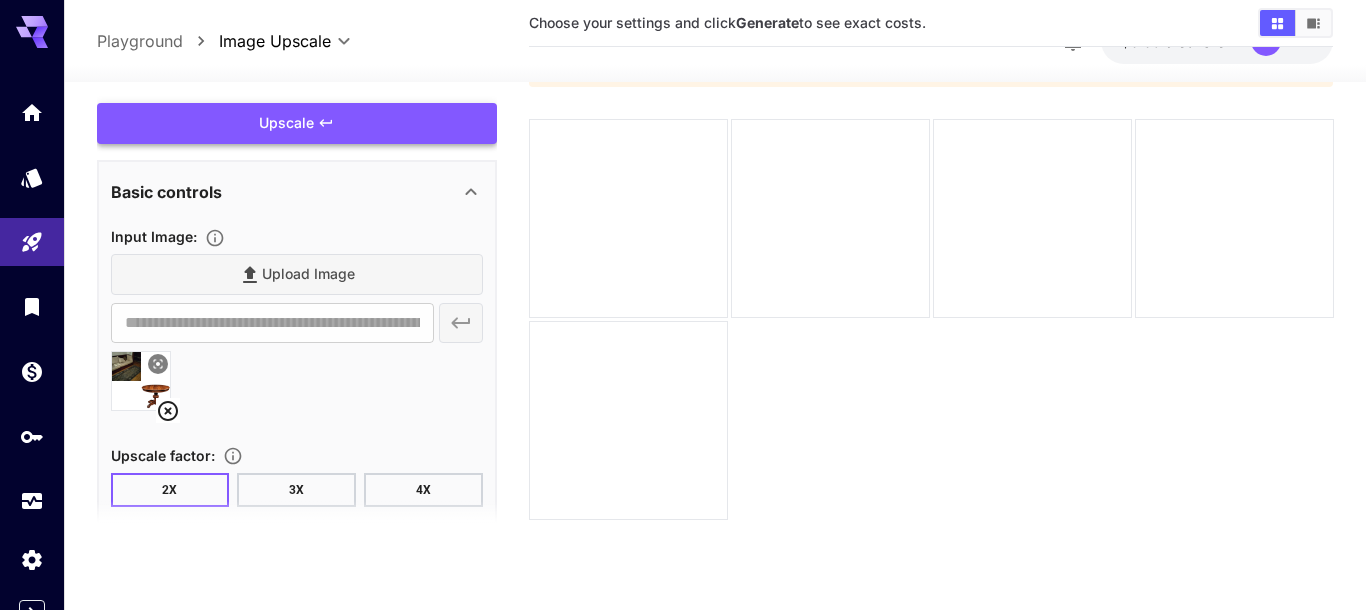 click on "Upscale" at bounding box center (297, 123) 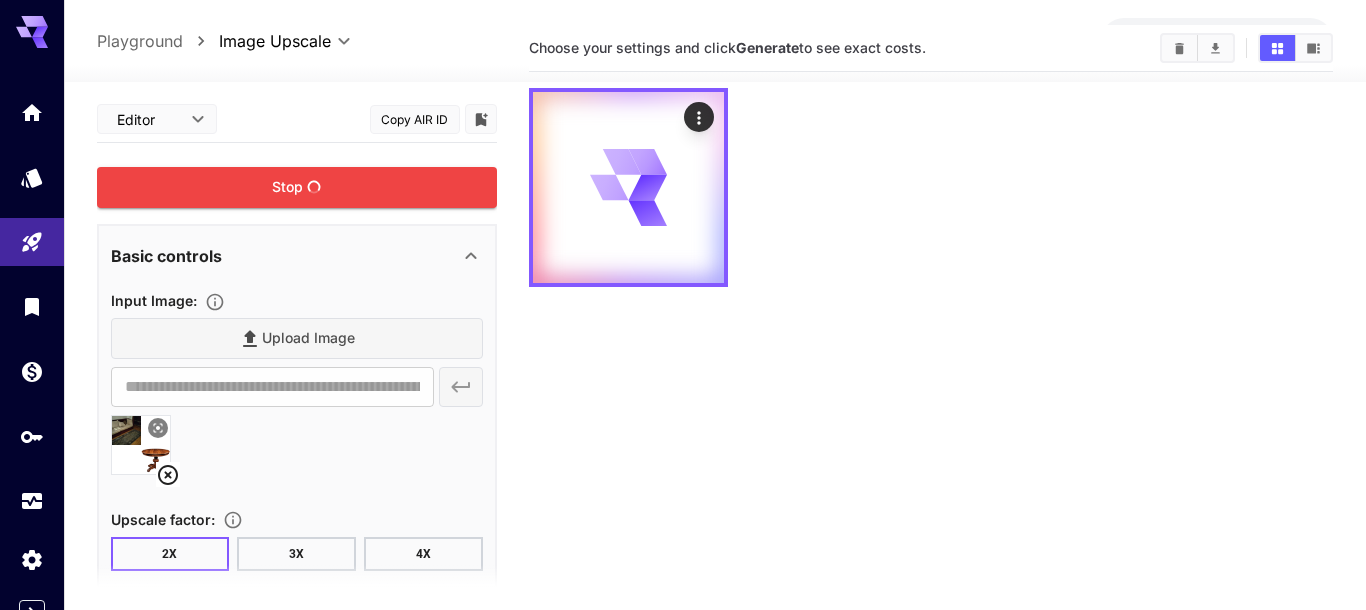 scroll, scrollTop: 0, scrollLeft: 0, axis: both 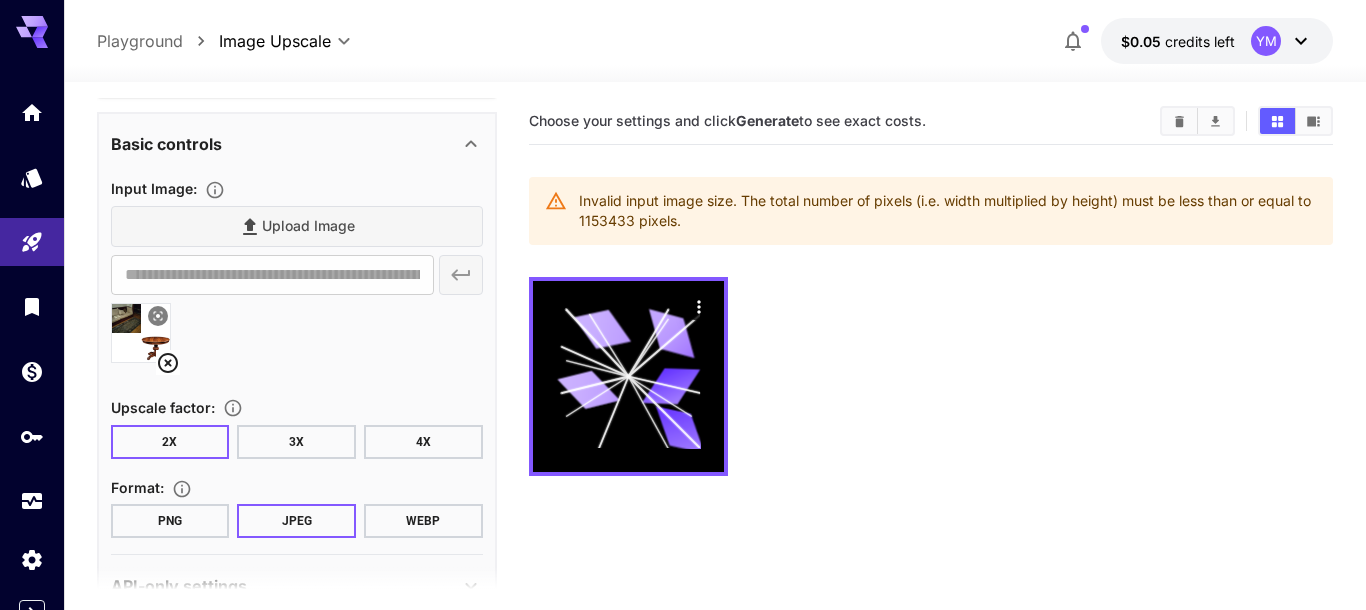 click on "3X" at bounding box center [296, 442] 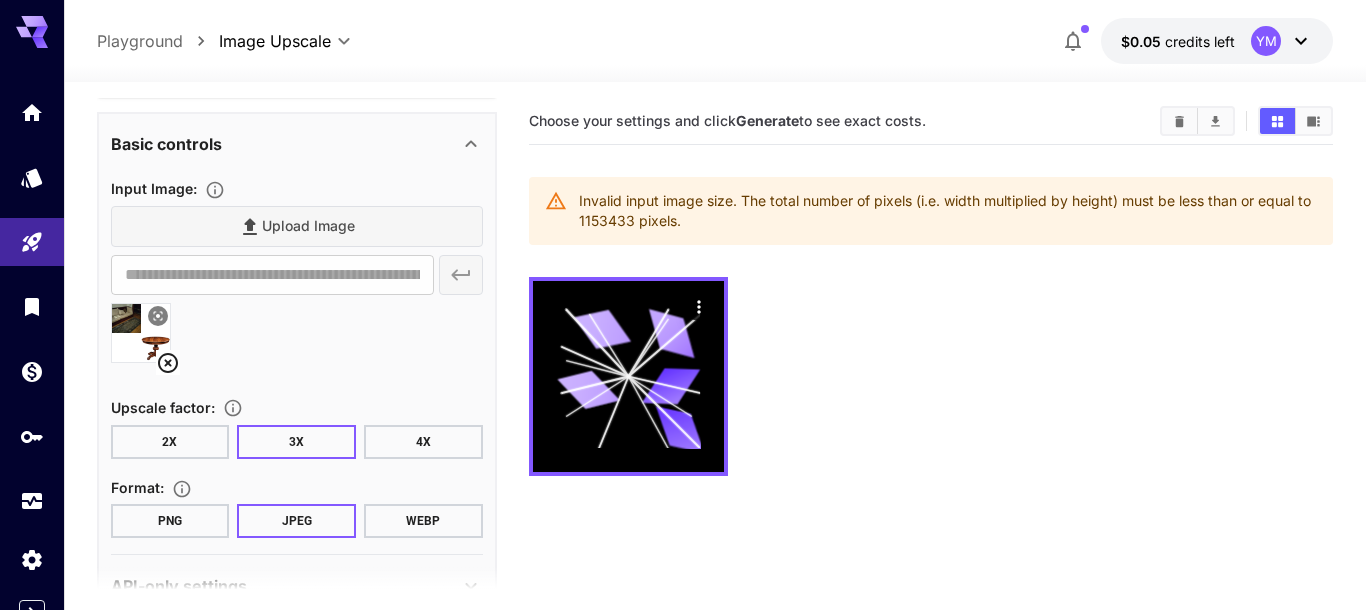 scroll, scrollTop: 0, scrollLeft: 0, axis: both 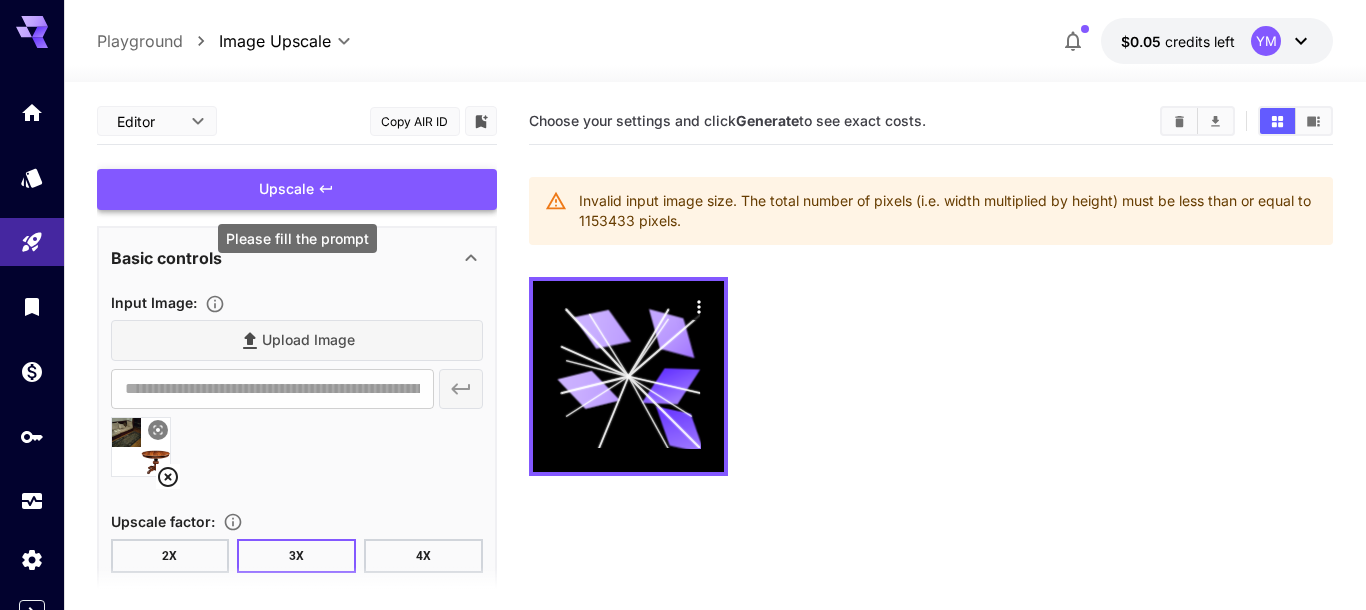 click on "Upscale" at bounding box center [297, 189] 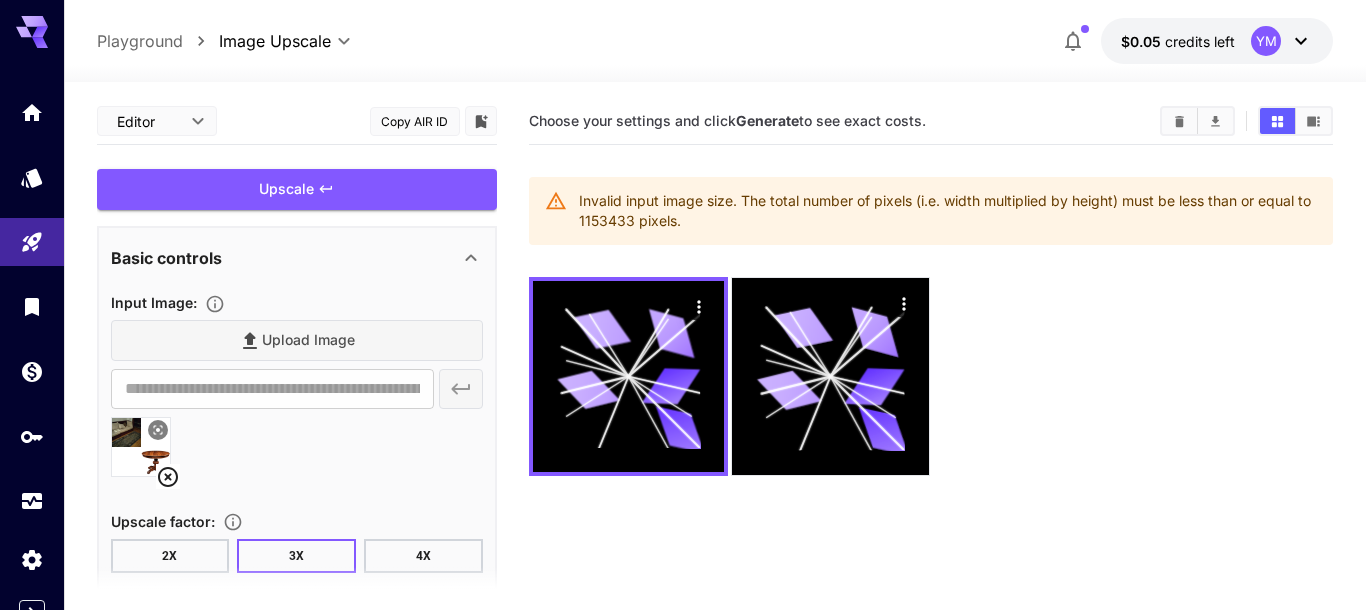 scroll, scrollTop: 114, scrollLeft: 0, axis: vertical 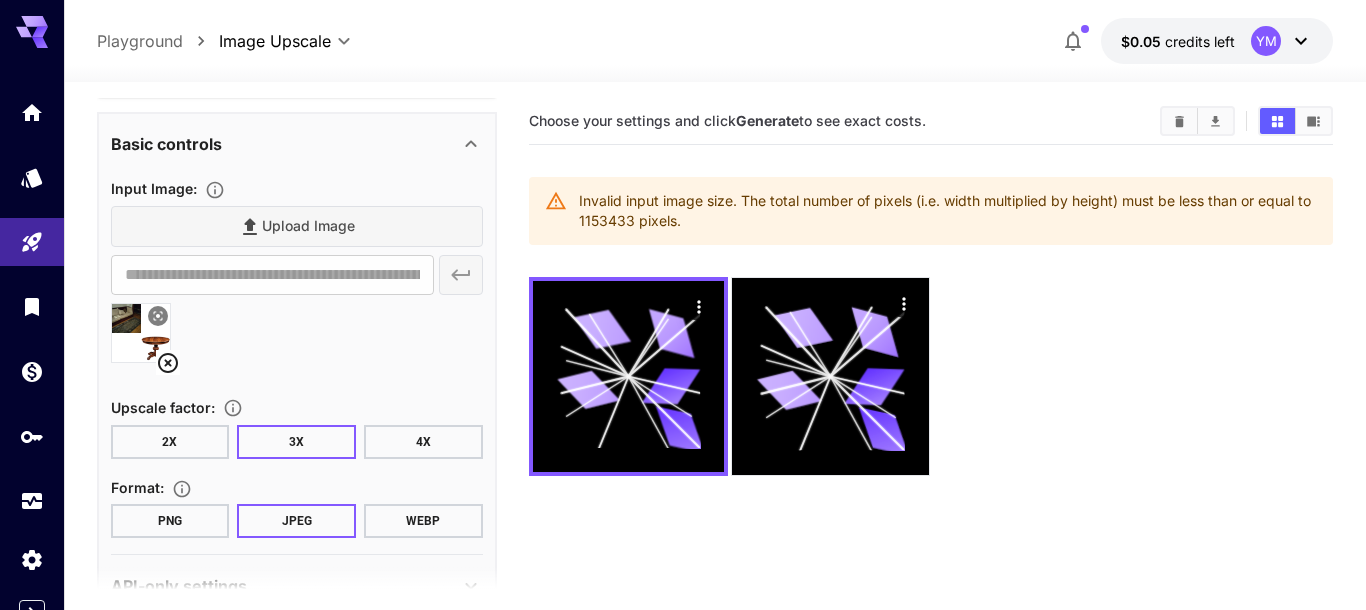 click on "4X" at bounding box center (423, 442) 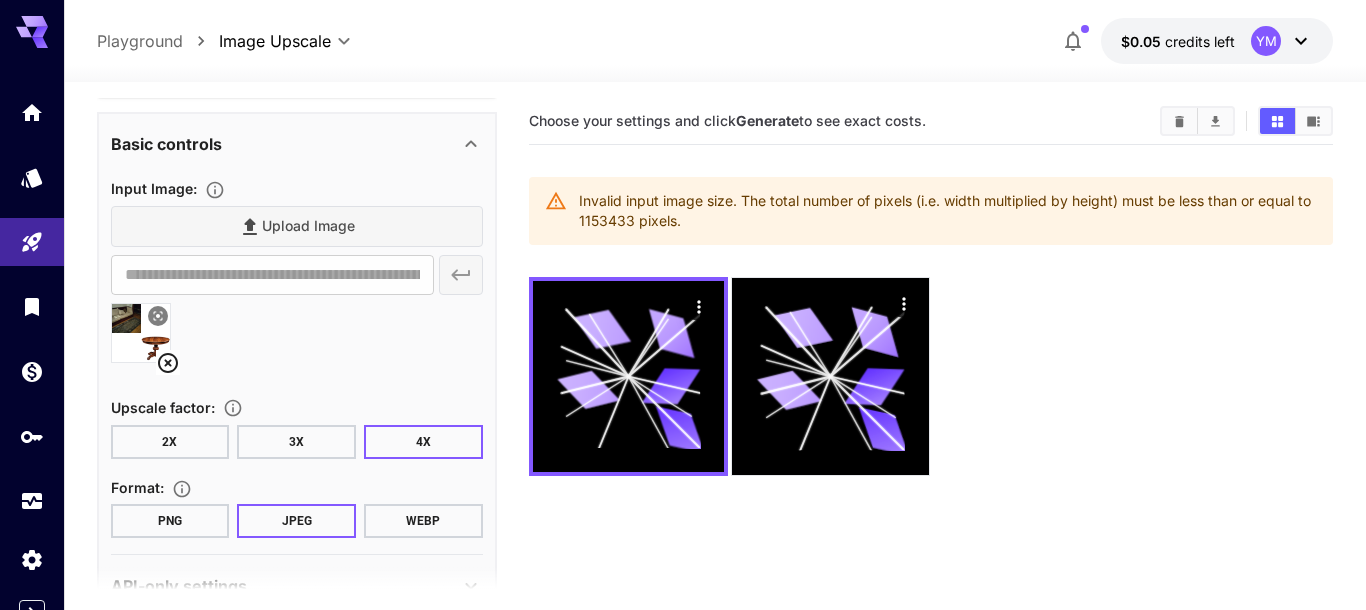 click on "**********" at bounding box center [297, 250] 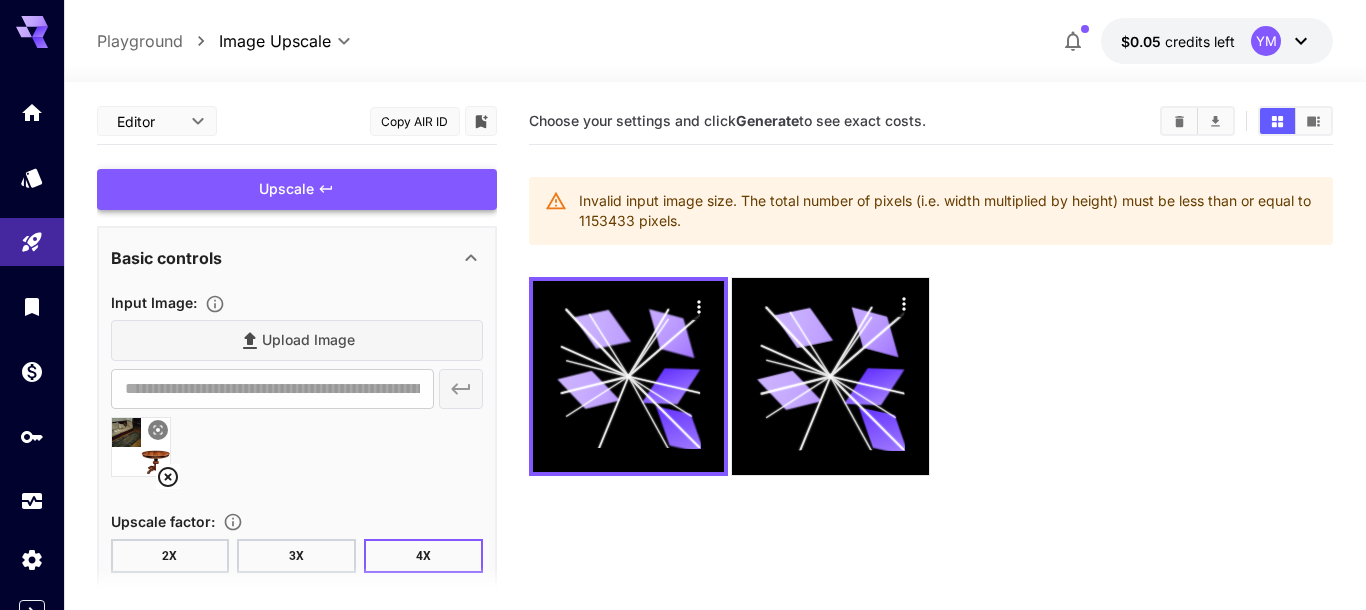 click on "Upscale" at bounding box center (297, 189) 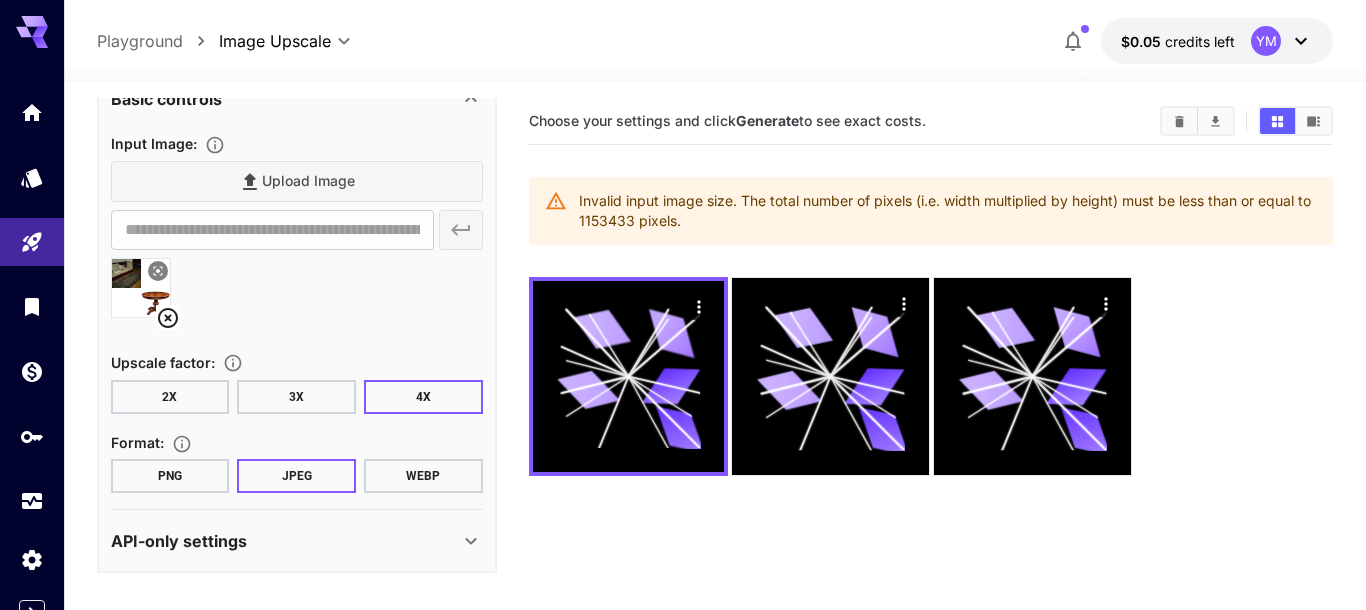 scroll, scrollTop: 165, scrollLeft: 0, axis: vertical 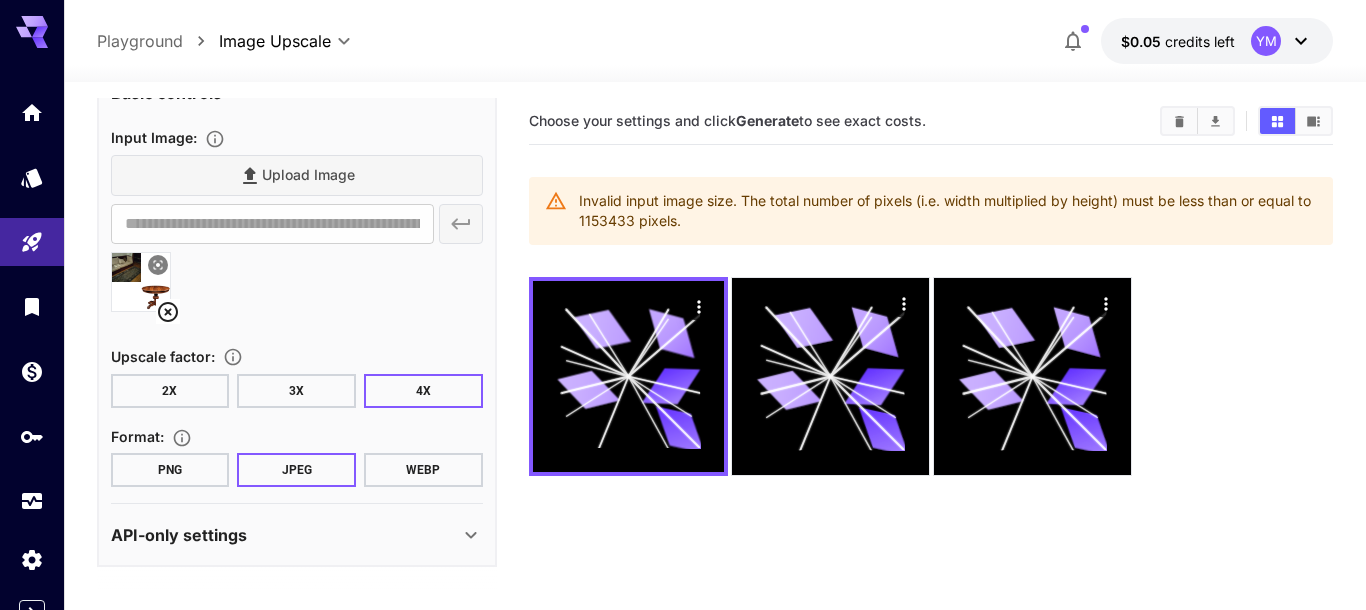 click on "WEBP" at bounding box center [423, 470] 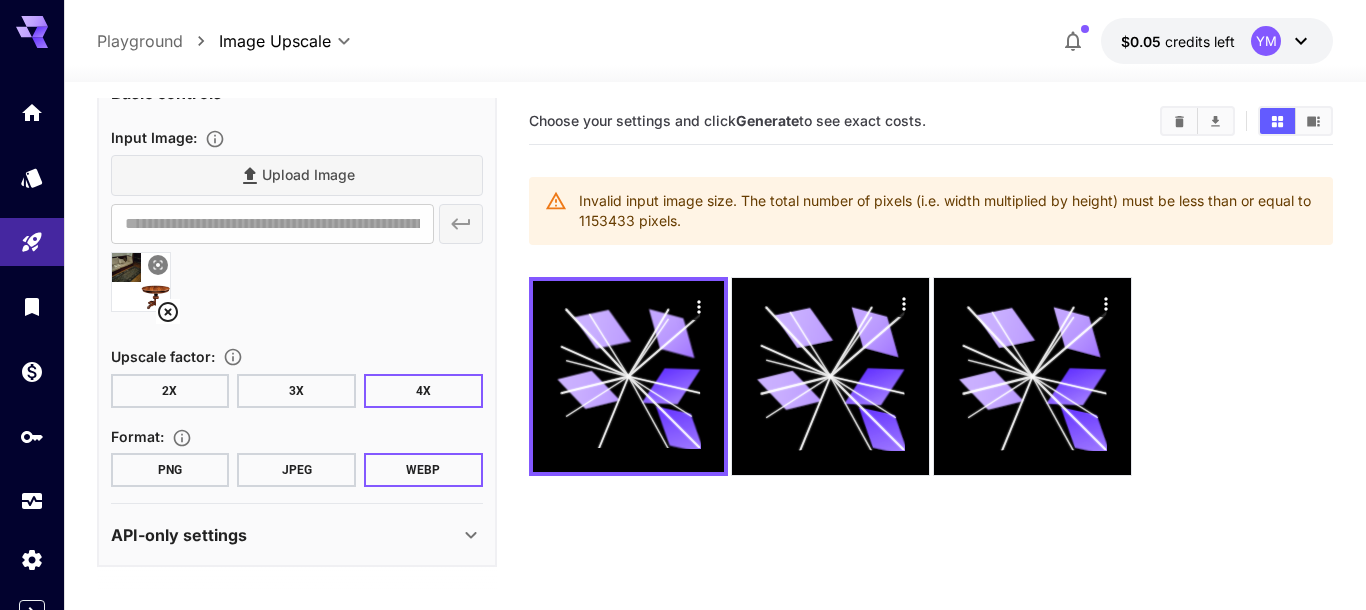 scroll, scrollTop: 0, scrollLeft: 0, axis: both 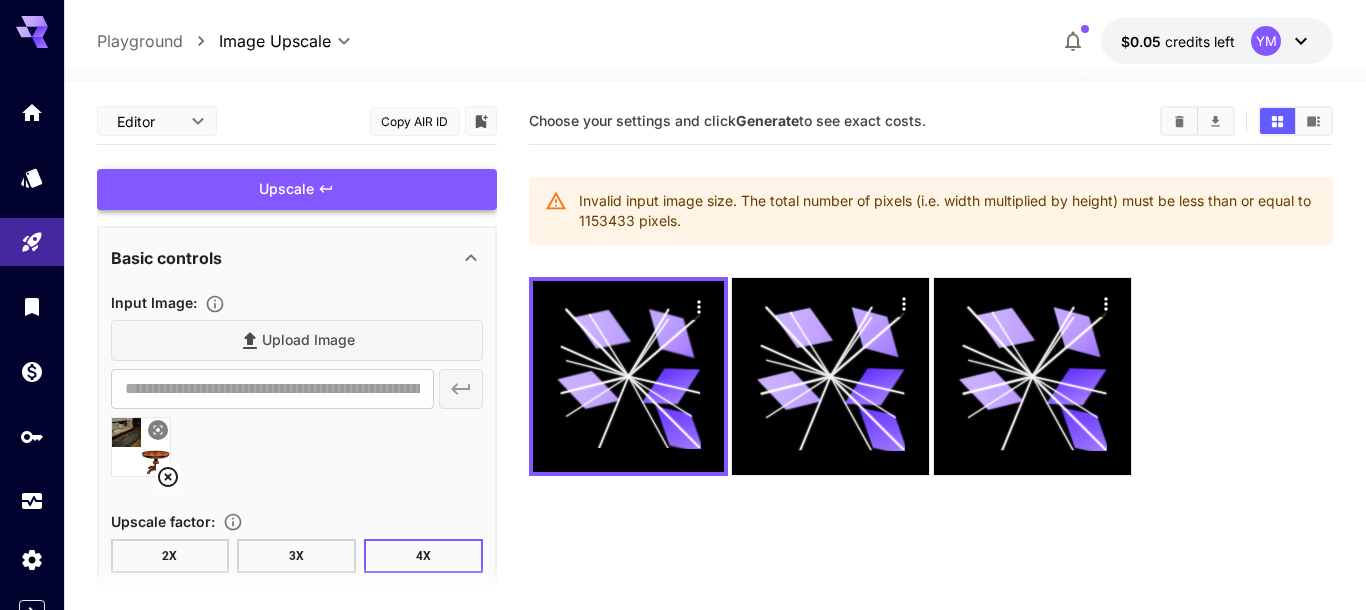 click on "Upscale" at bounding box center (297, 189) 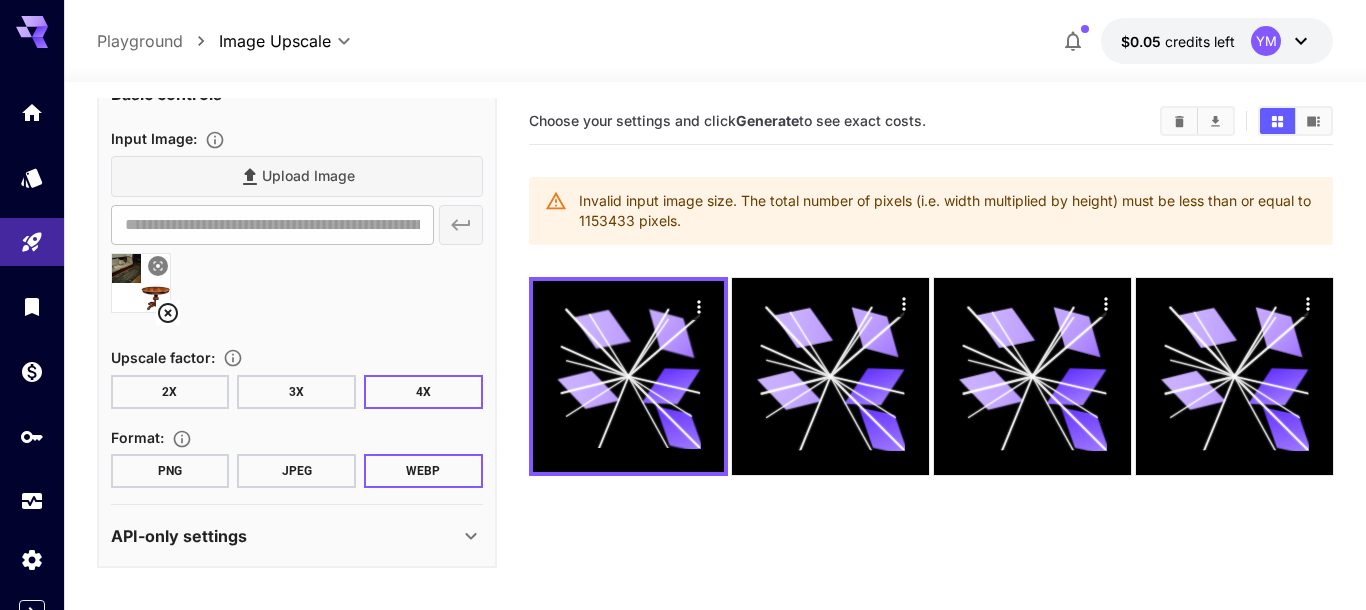 scroll, scrollTop: 165, scrollLeft: 0, axis: vertical 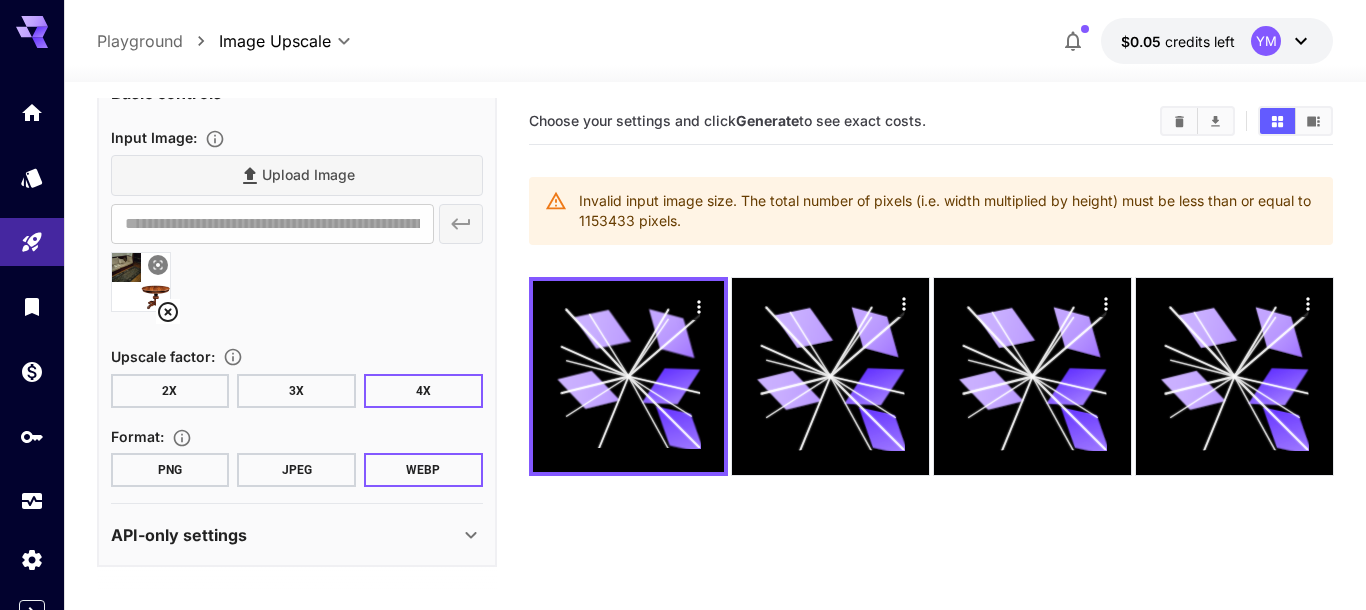 click on "**********" at bounding box center (683, 384) 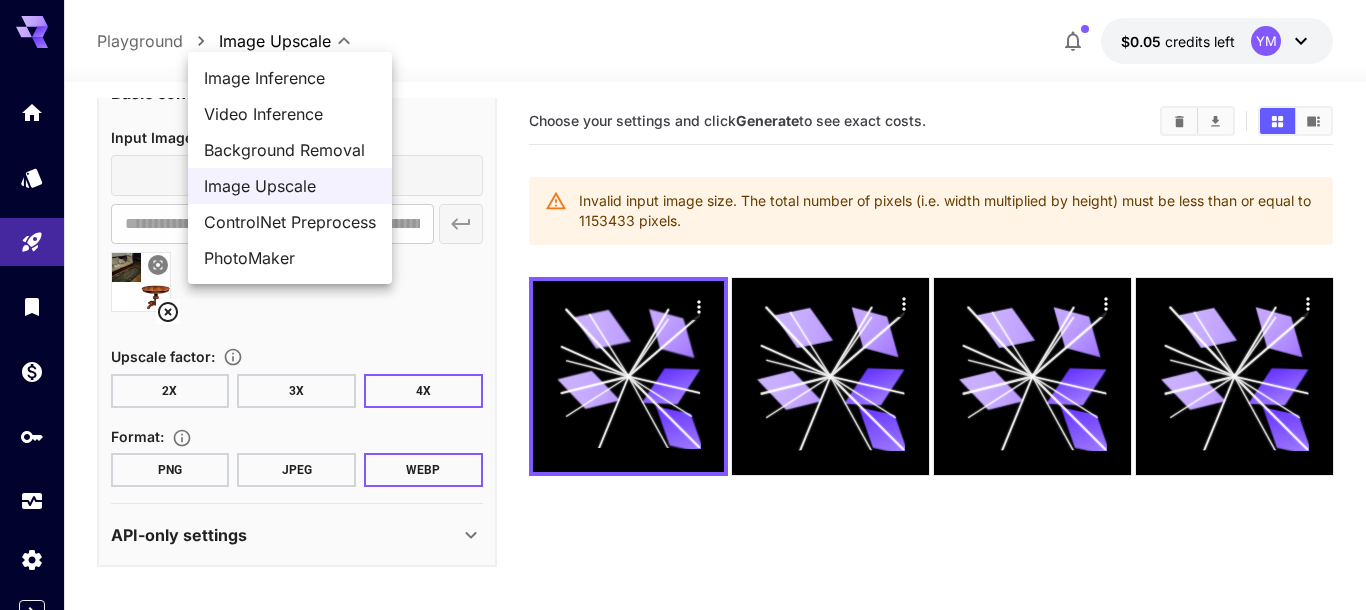 click on "Image Inference" at bounding box center (290, 78) 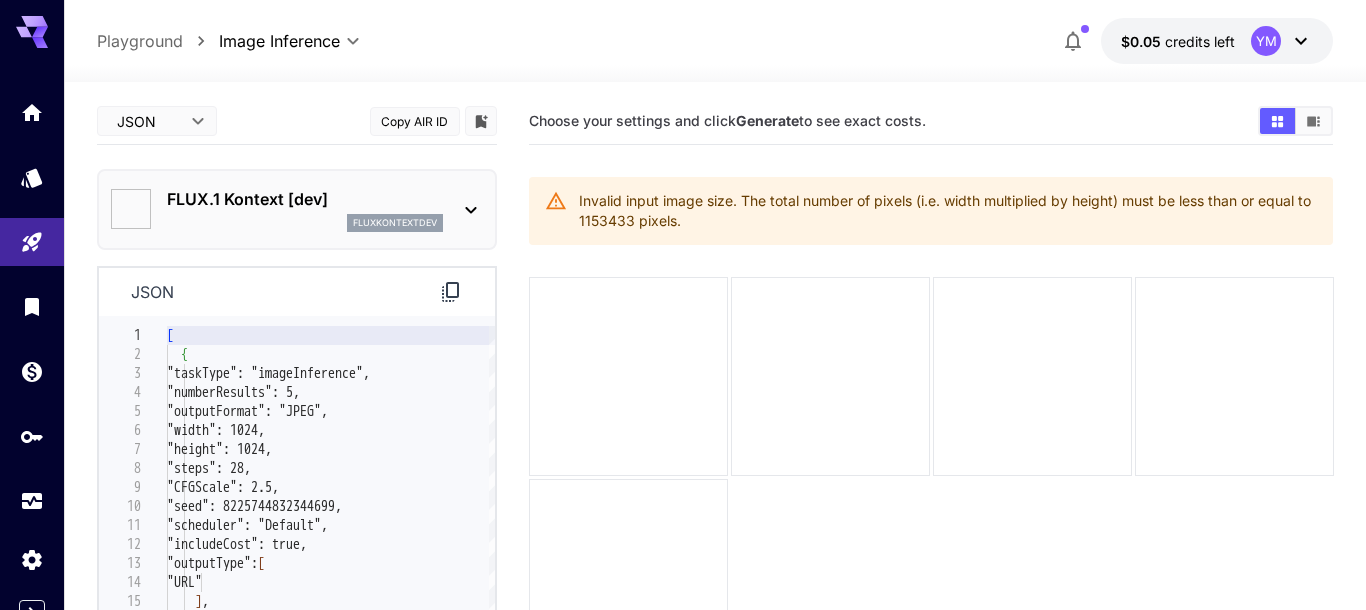 type on "**********" 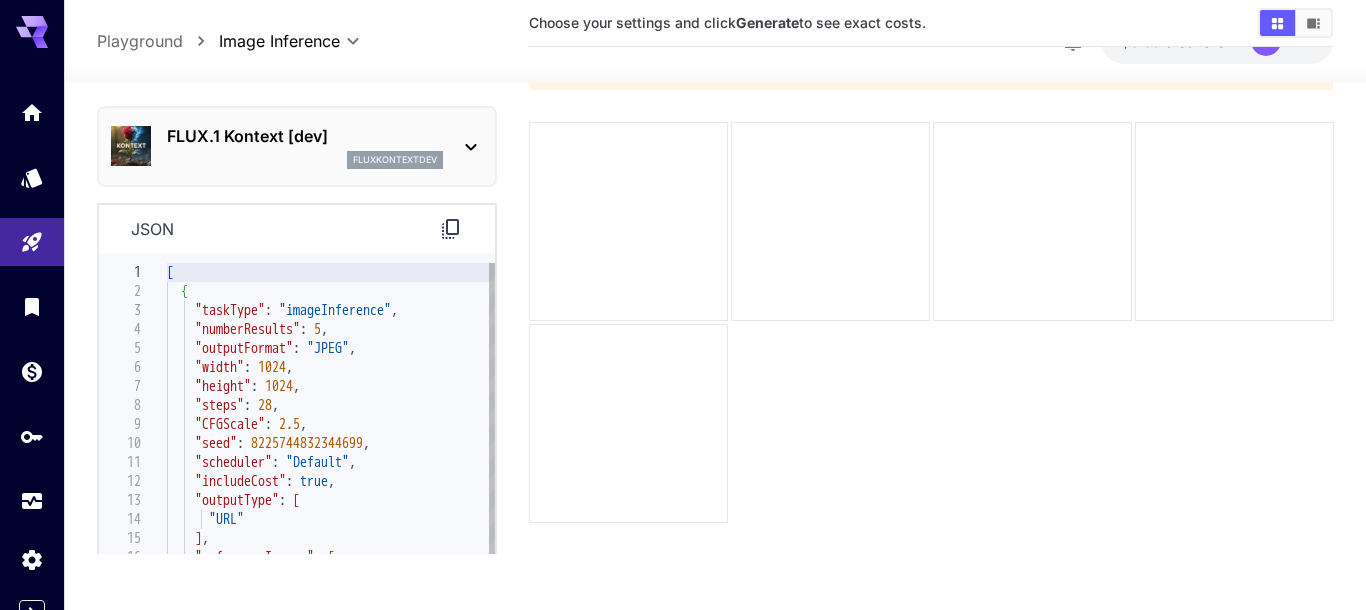 scroll, scrollTop: 158, scrollLeft: 0, axis: vertical 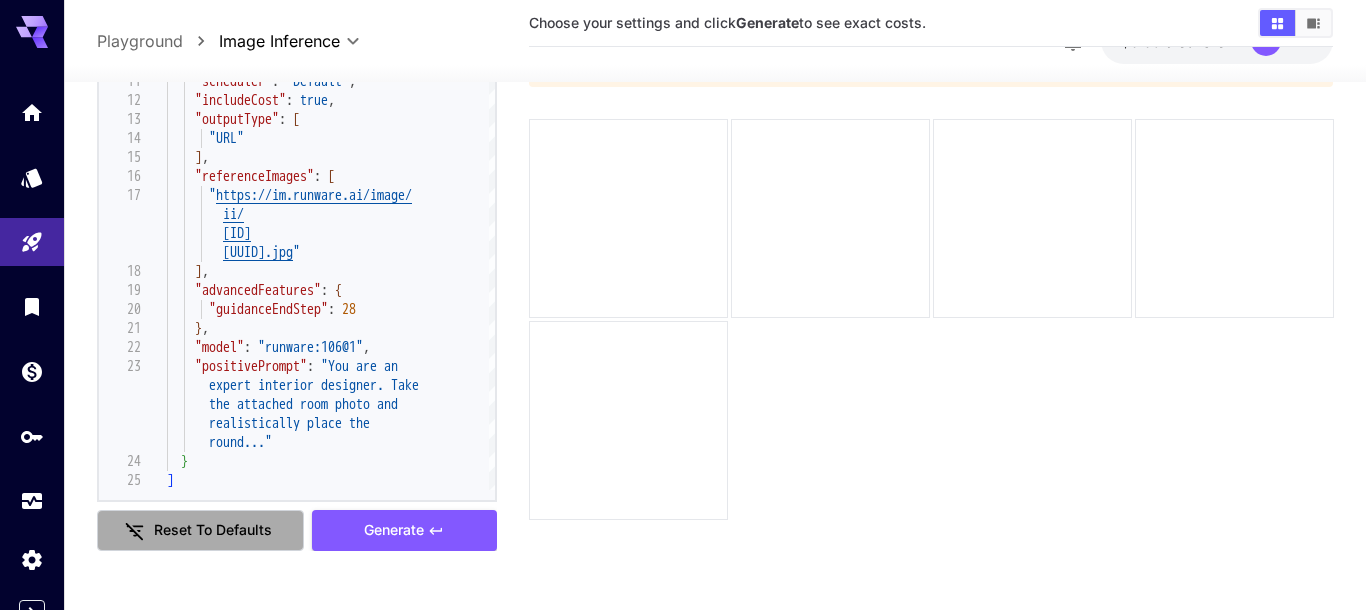 click on "Reset to defaults" at bounding box center (201, 530) 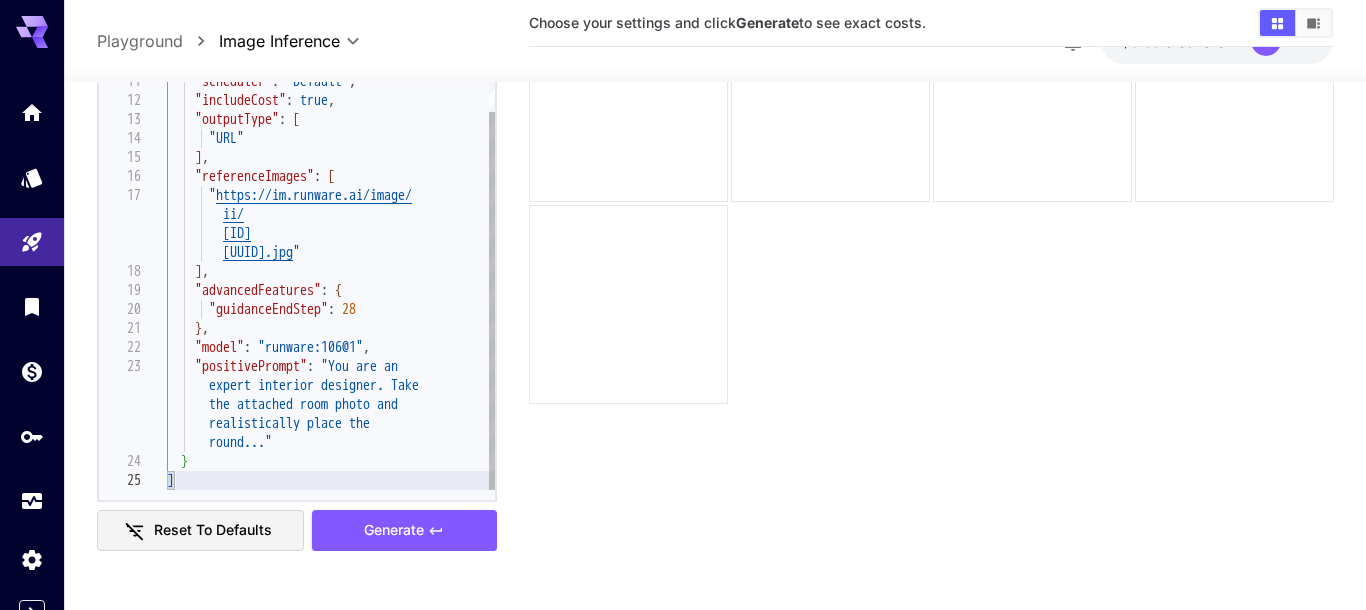 click on ""height" :   1024 ,      "steps" :   28 ,      "CFGScale" :   2.5 ,      "seed" :   8225744832344699 ,      "scheduler" :   "Default" ,      "includeCost" :   true ,      "outputType" :   [        "URL"      ] ,      "referenceImages" :   [        " https://im.runware.ai/image/          ii/          081b6523-637f-49a2-ba19-ebb39          1267312.jpg "      ] ,      "advancedFeatures" :   {        "guidanceEndStep" :   28      } ,      "model" :   "runware:106@1" ,      "positivePrompt" :   "You are an         expert interior designer. Take         the attached room photo and         realistically place the         round..."    } ]" at bounding box center [331, 186] 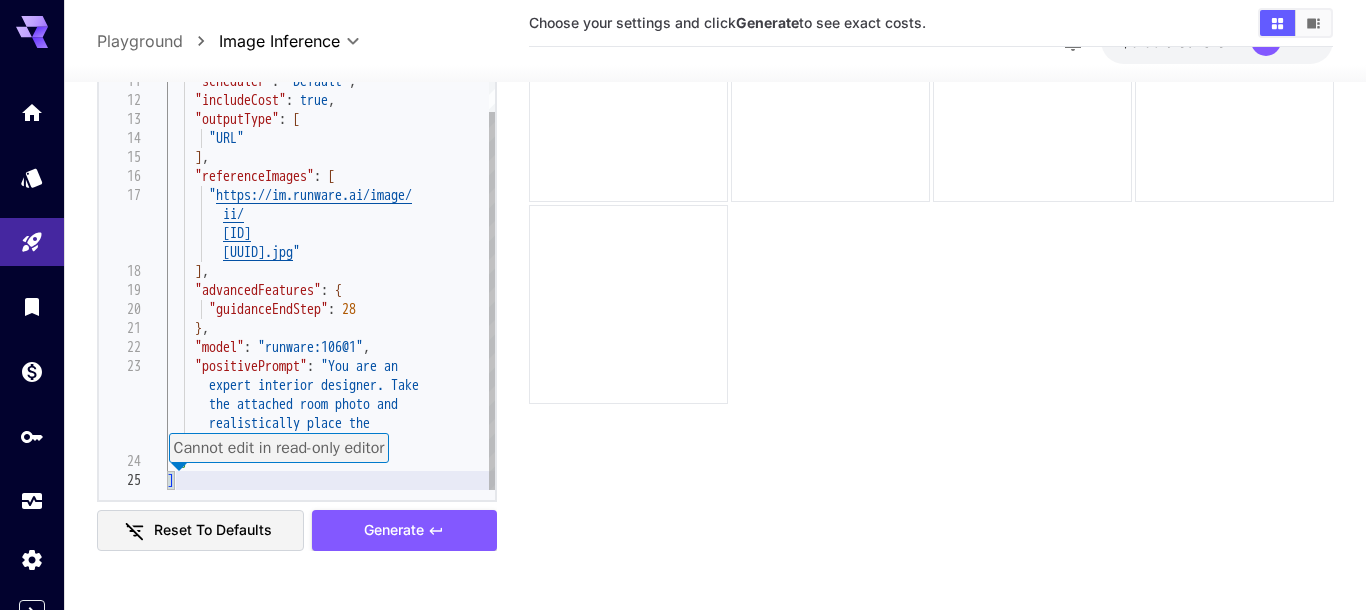scroll, scrollTop: 20, scrollLeft: 0, axis: vertical 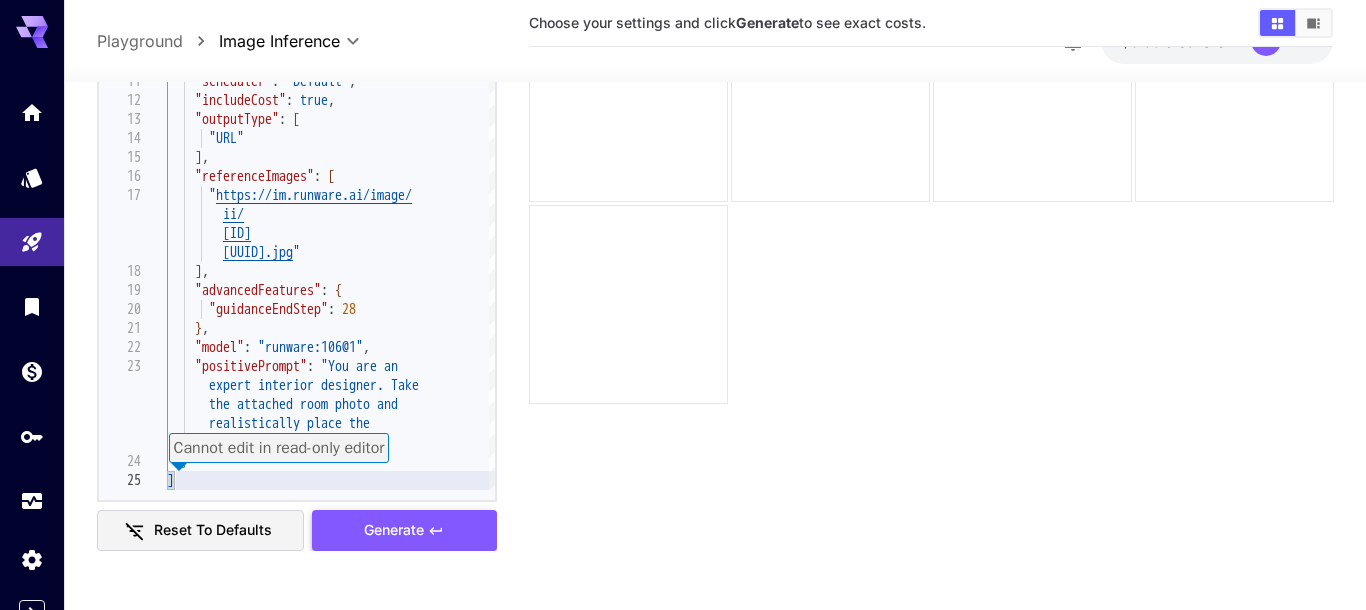 click on "Generate" at bounding box center (404, 530) 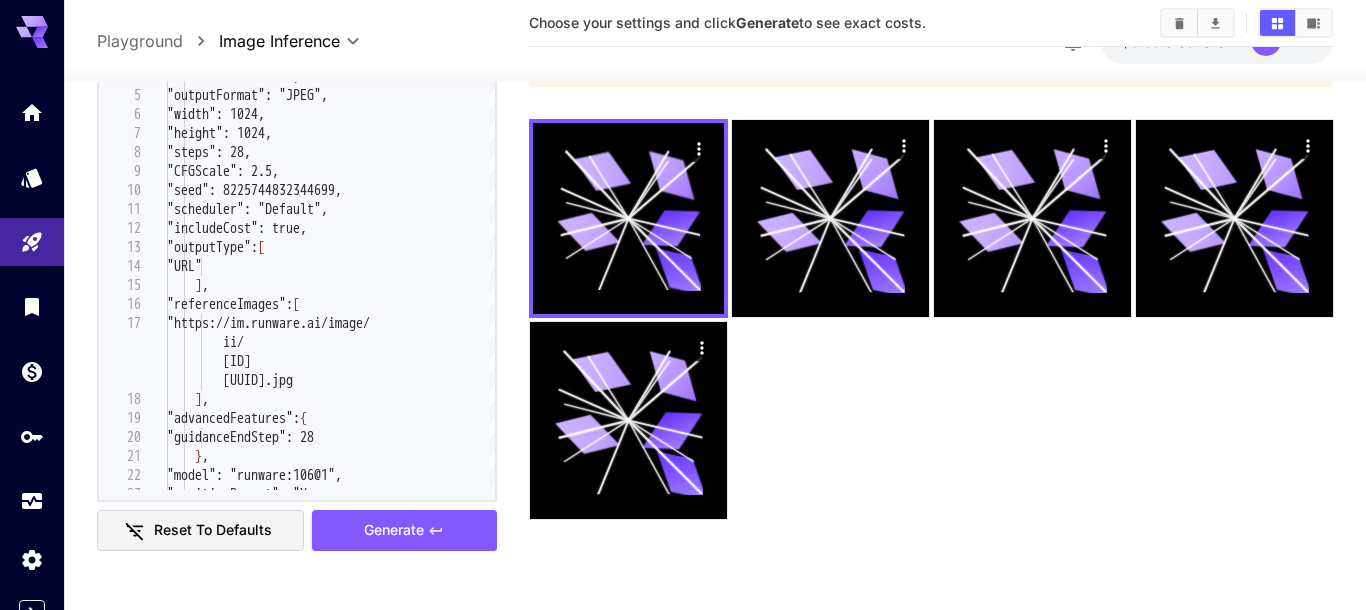 scroll, scrollTop: 0, scrollLeft: 0, axis: both 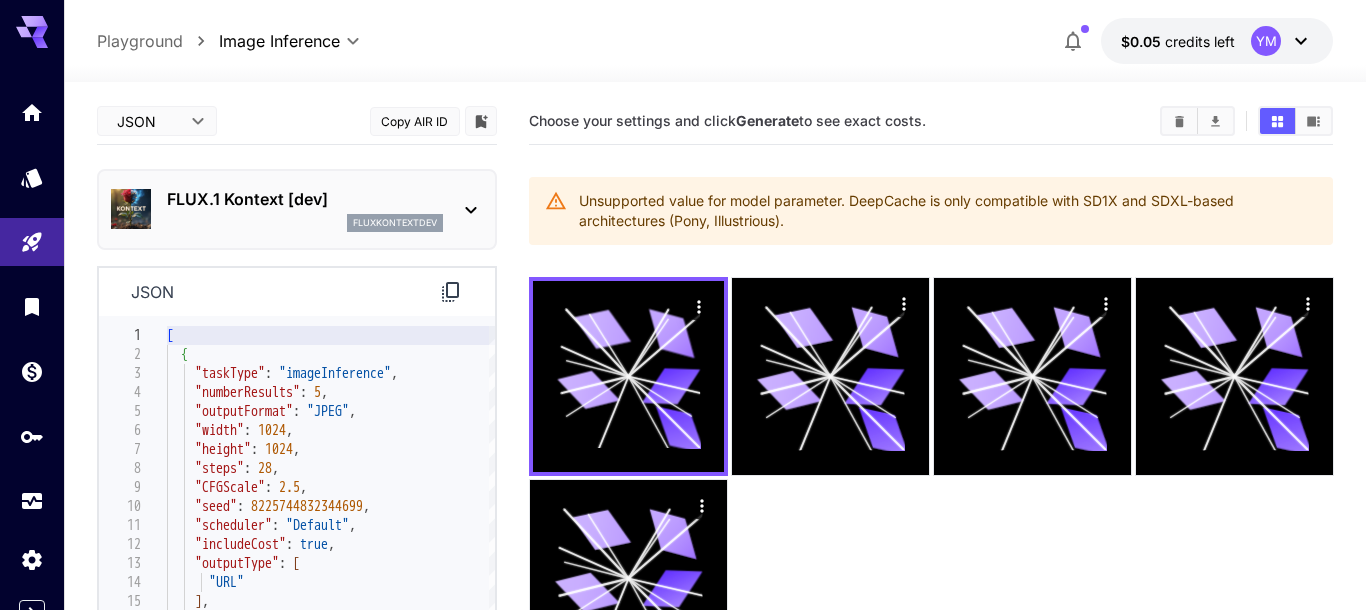 click on "FLUX.1 Kontext [dev]" at bounding box center [305, 199] 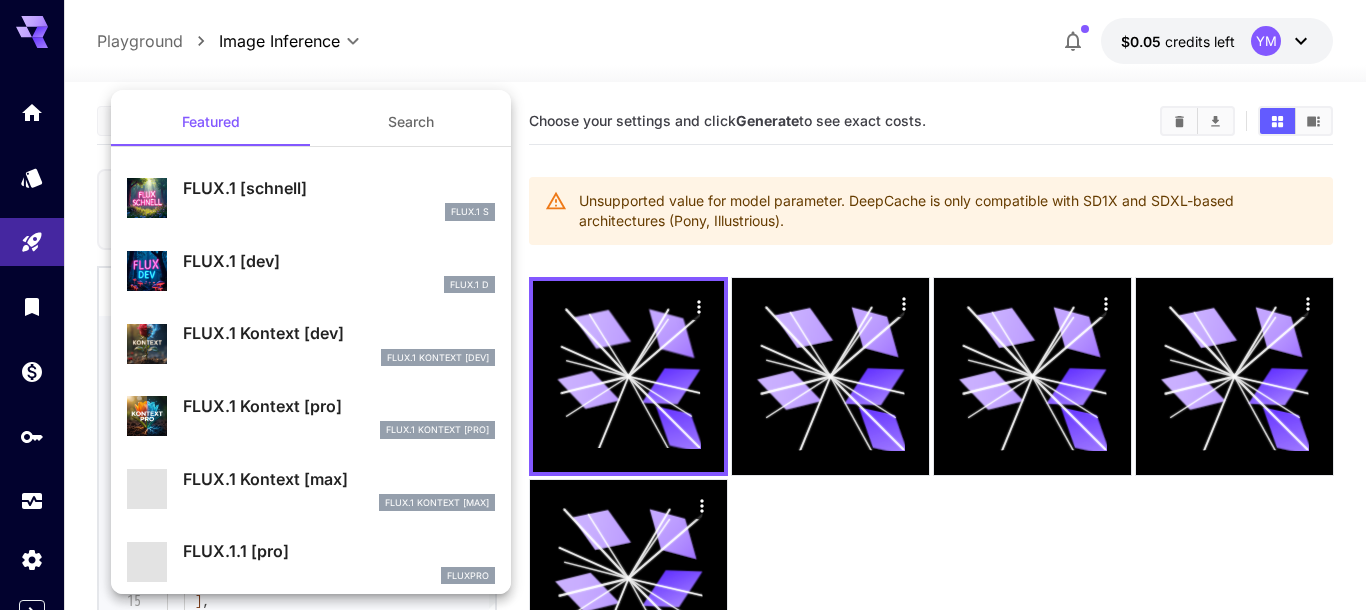click on "FLUX.1 [schnell] FLUX.1 S" at bounding box center (311, 198) 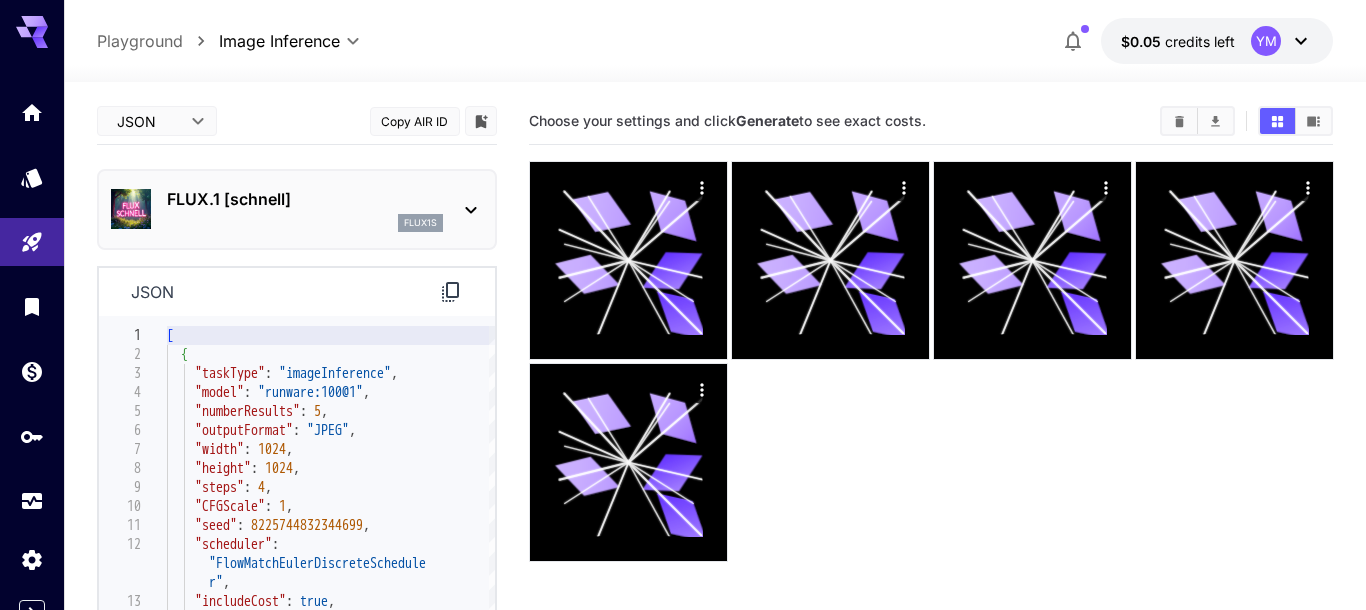 scroll, scrollTop: 250, scrollLeft: 0, axis: vertical 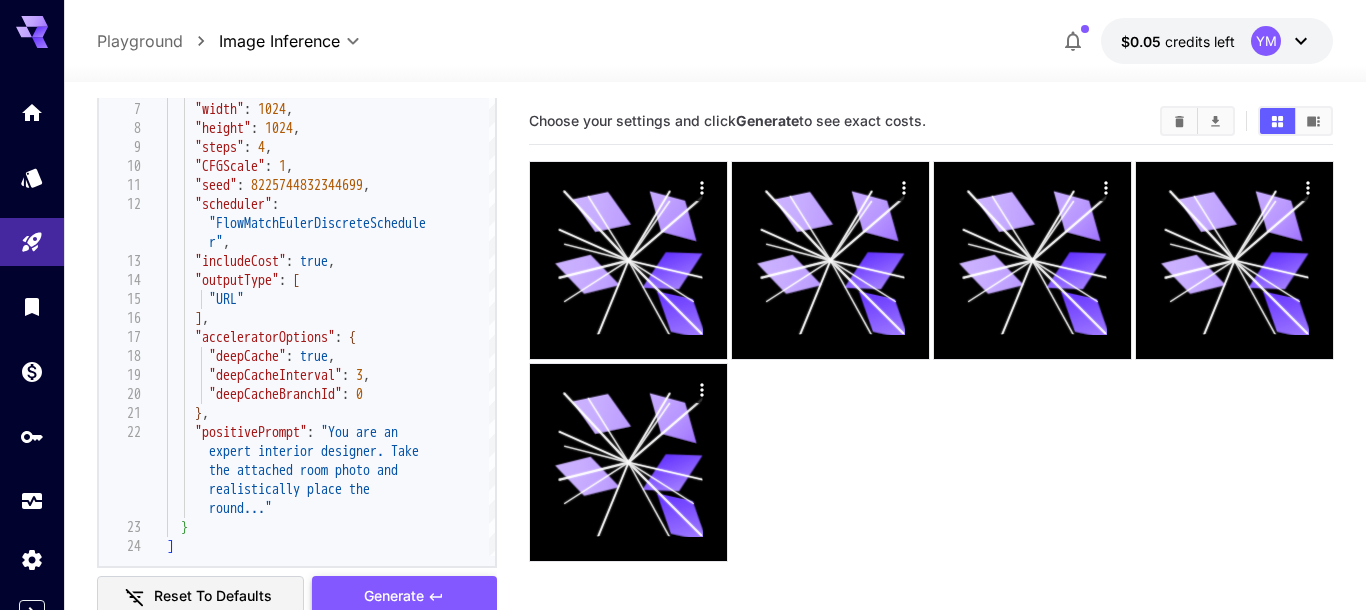 click on "Generate" at bounding box center (404, 596) 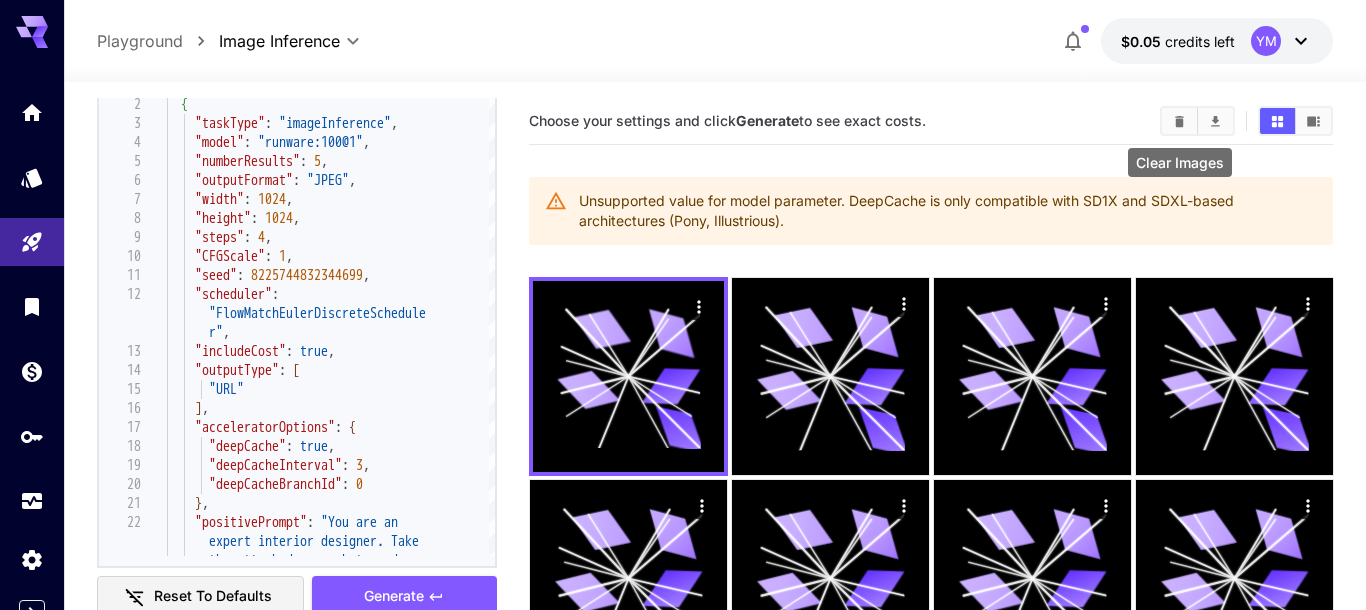 click 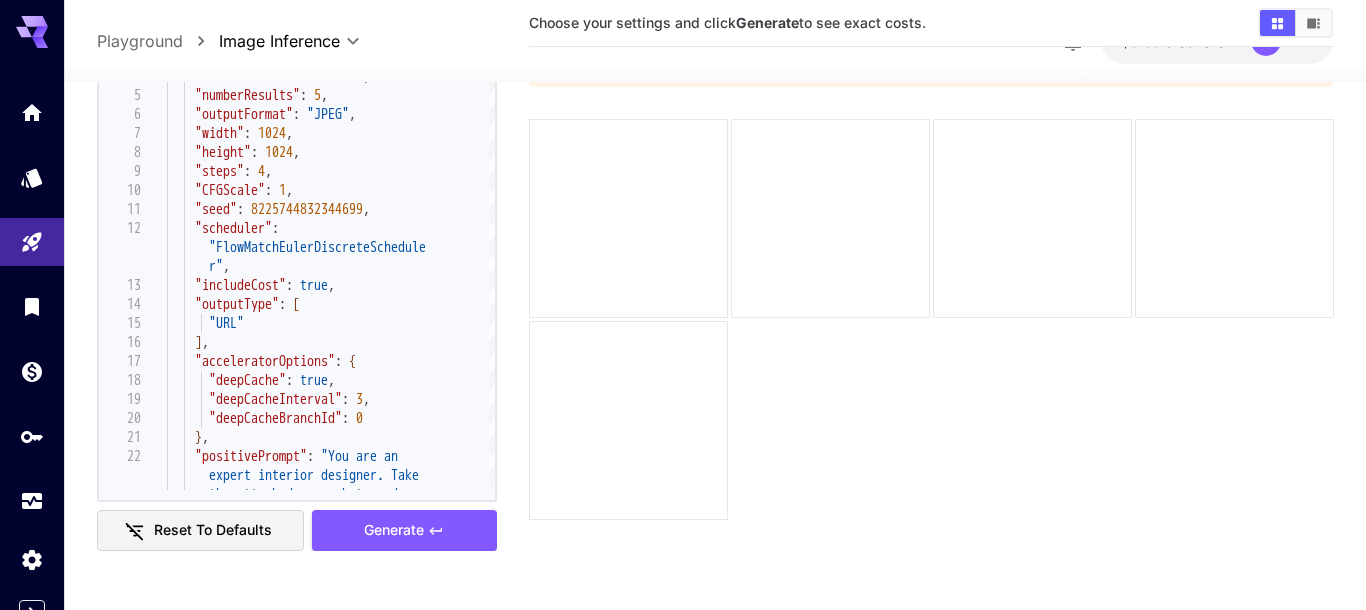 scroll, scrollTop: 0, scrollLeft: 0, axis: both 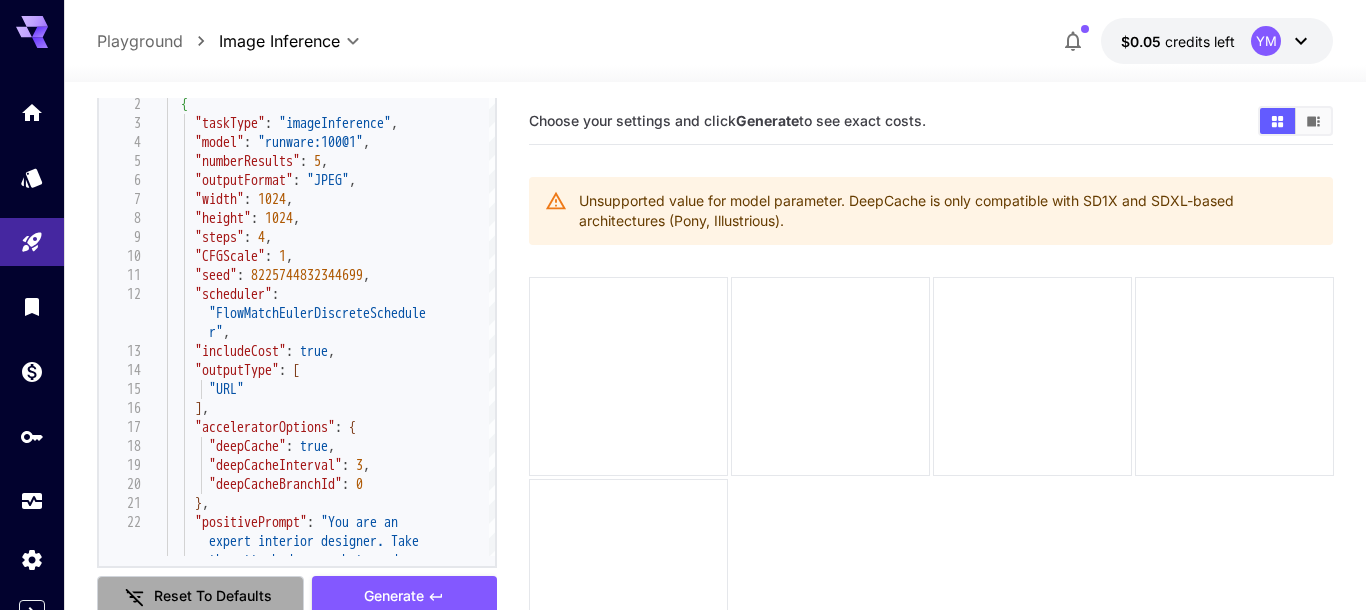 click on "Reset to defaults" at bounding box center [201, 596] 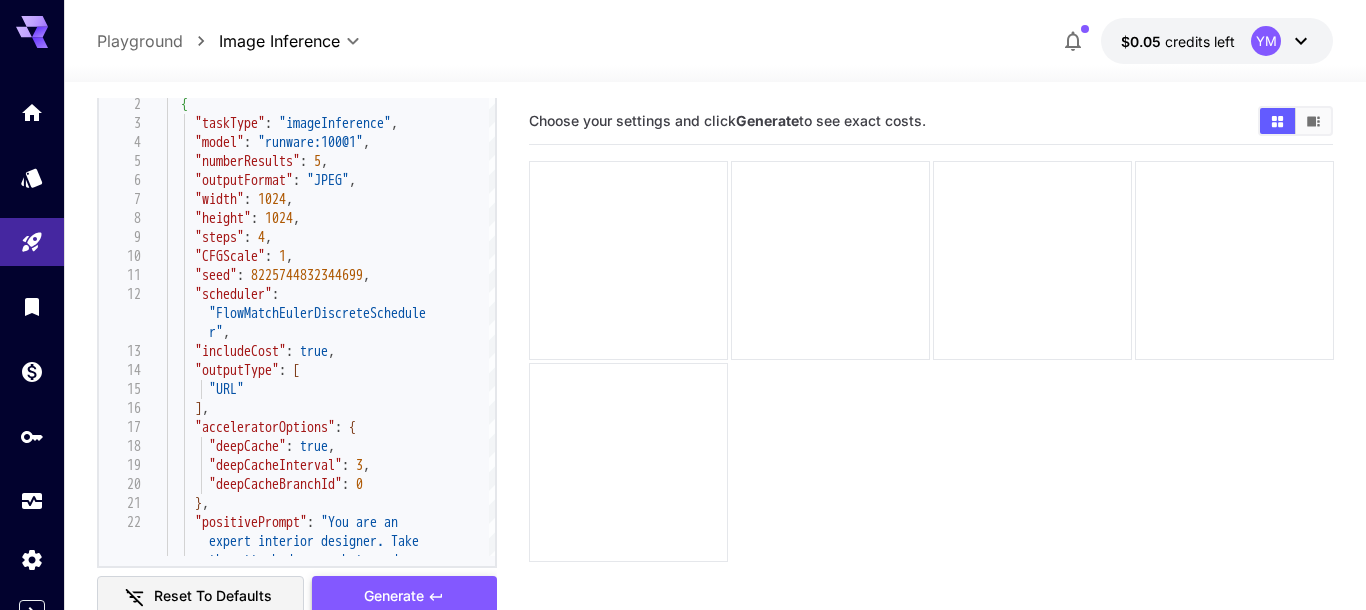 click on "Generate" at bounding box center [394, 596] 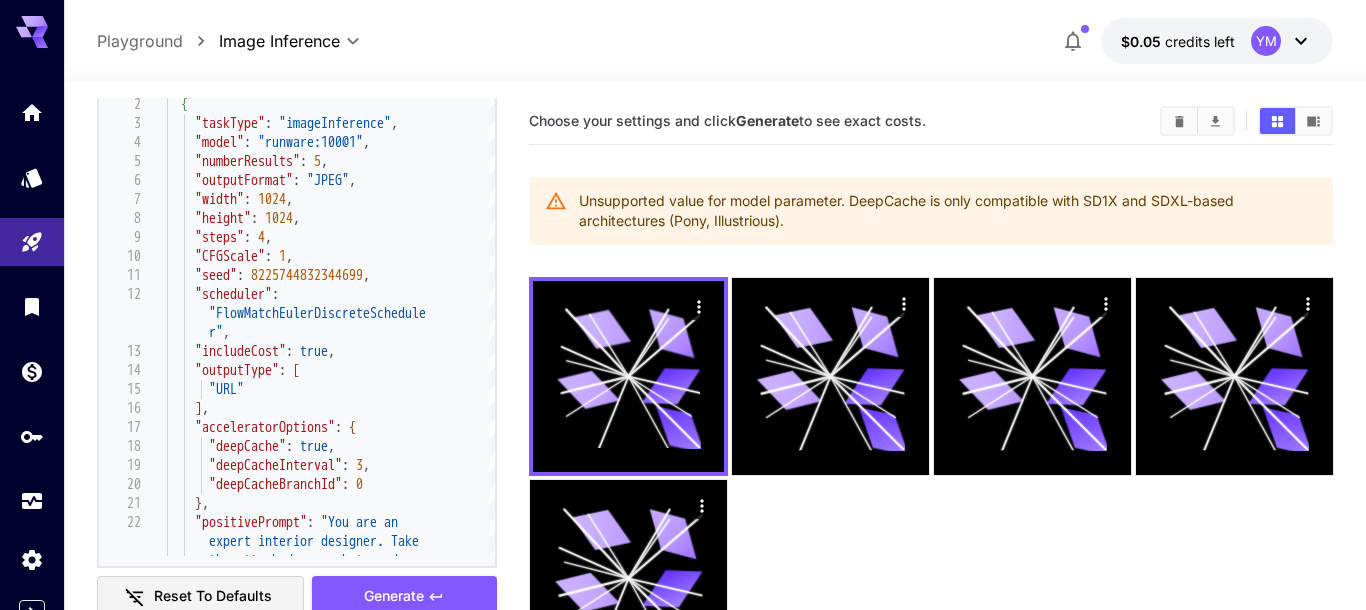 scroll, scrollTop: 0, scrollLeft: 0, axis: both 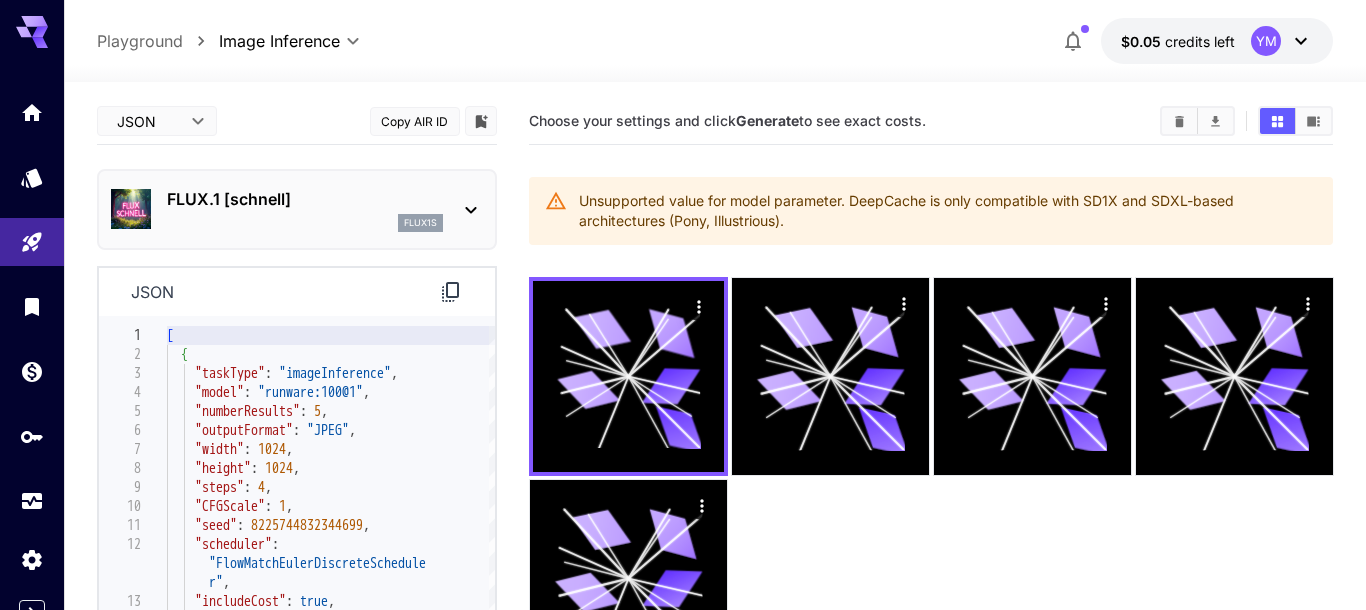 click on "JSON **** ​" at bounding box center (157, 121) 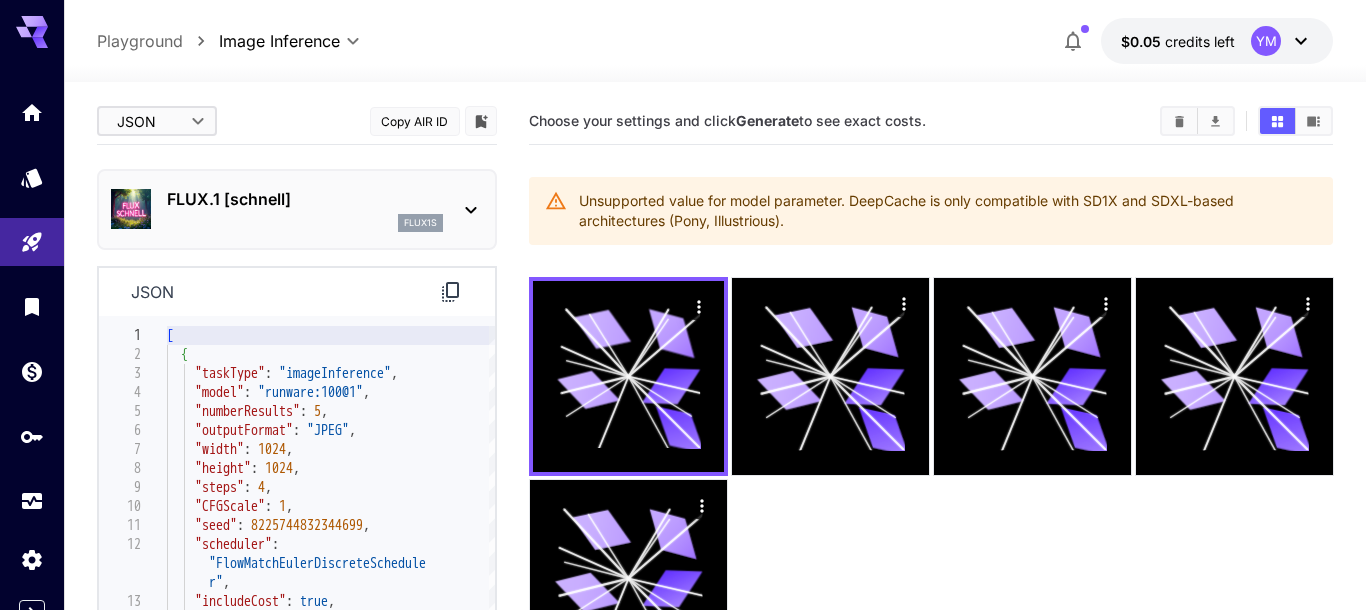 click on "**********" at bounding box center [683, 384] 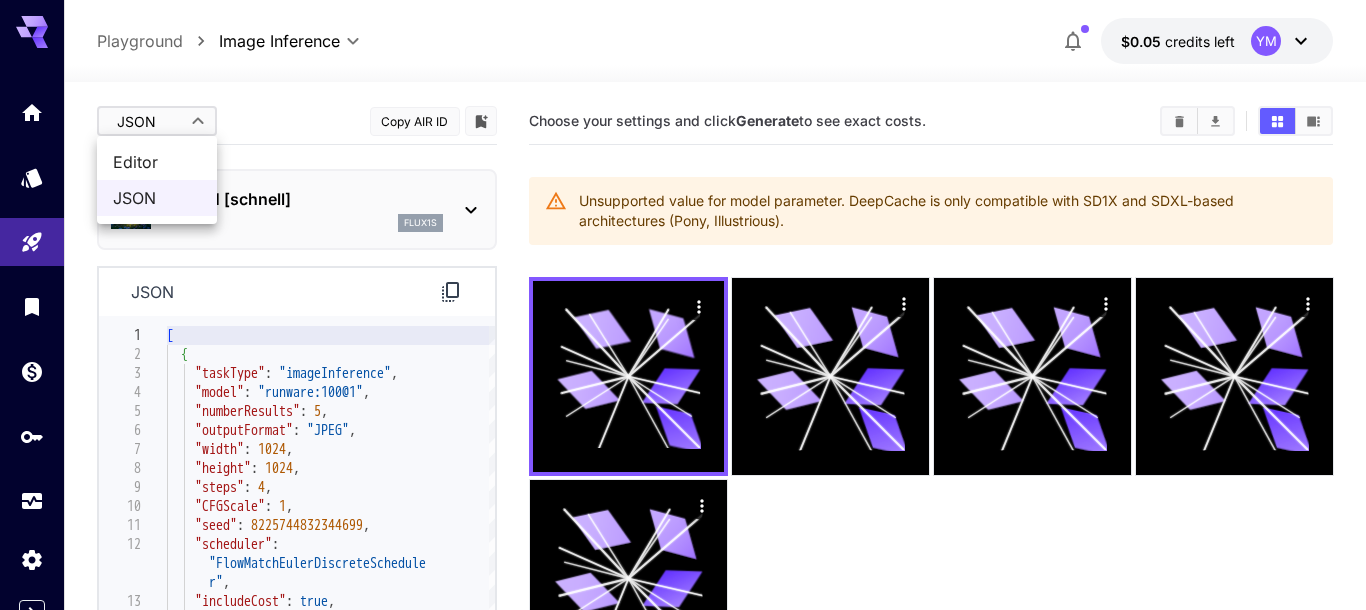 click on "Editor" at bounding box center (157, 162) 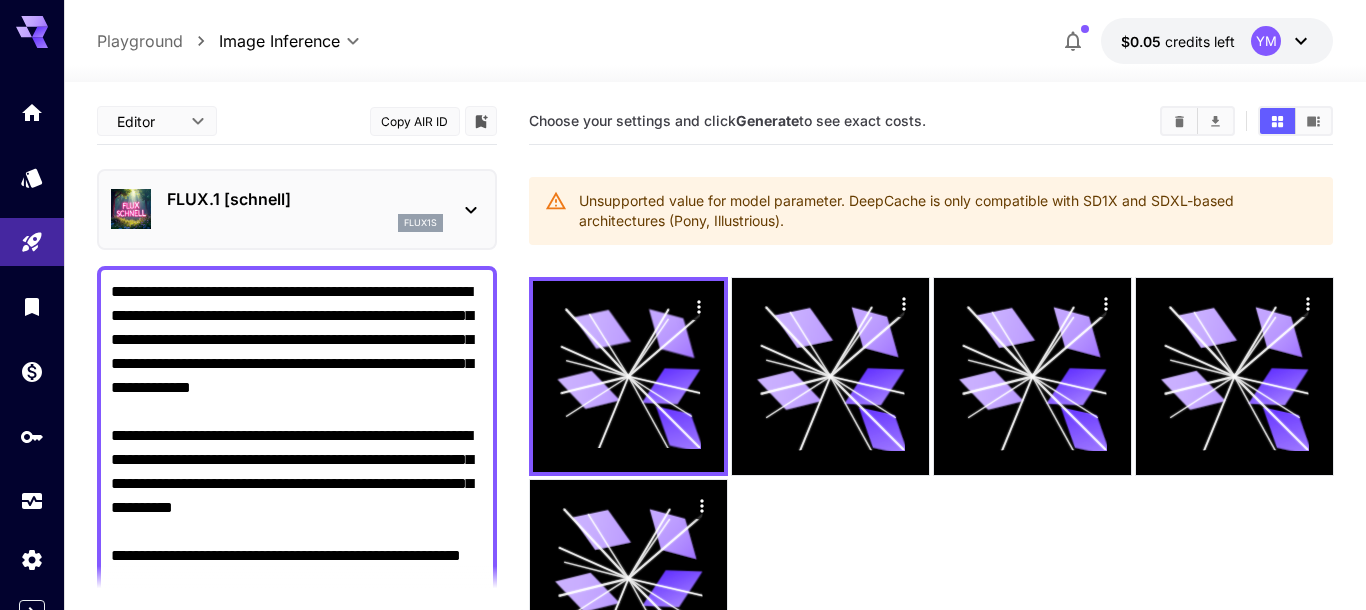 type on "****" 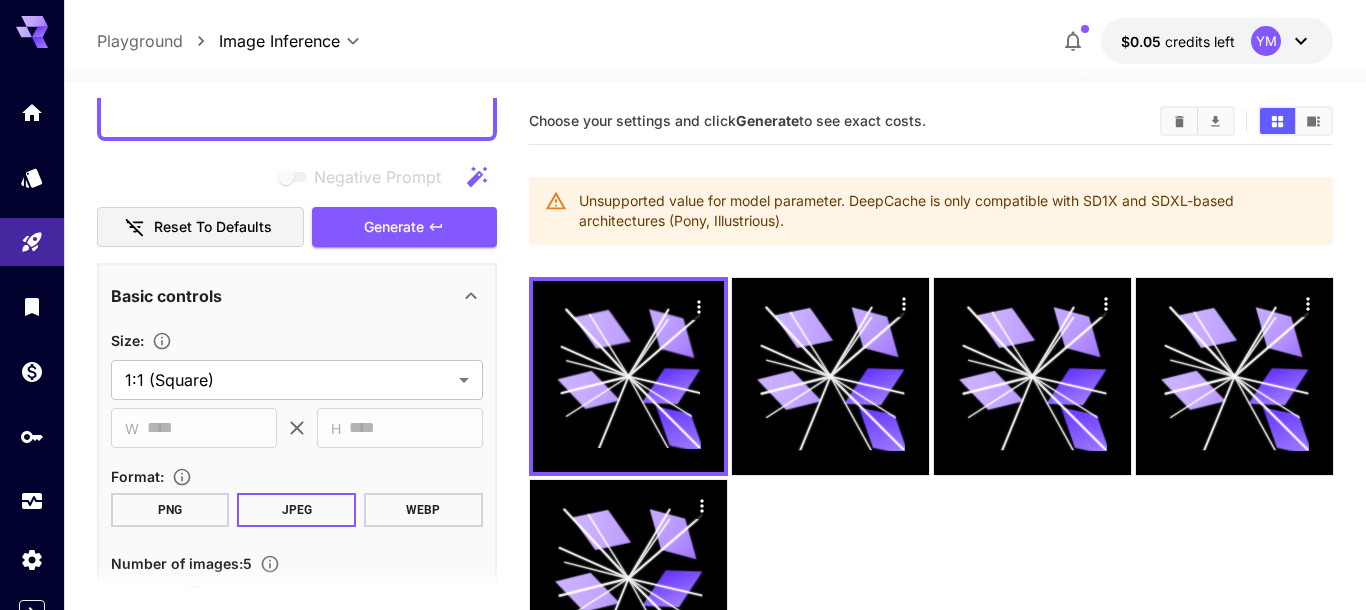 scroll, scrollTop: 684, scrollLeft: 0, axis: vertical 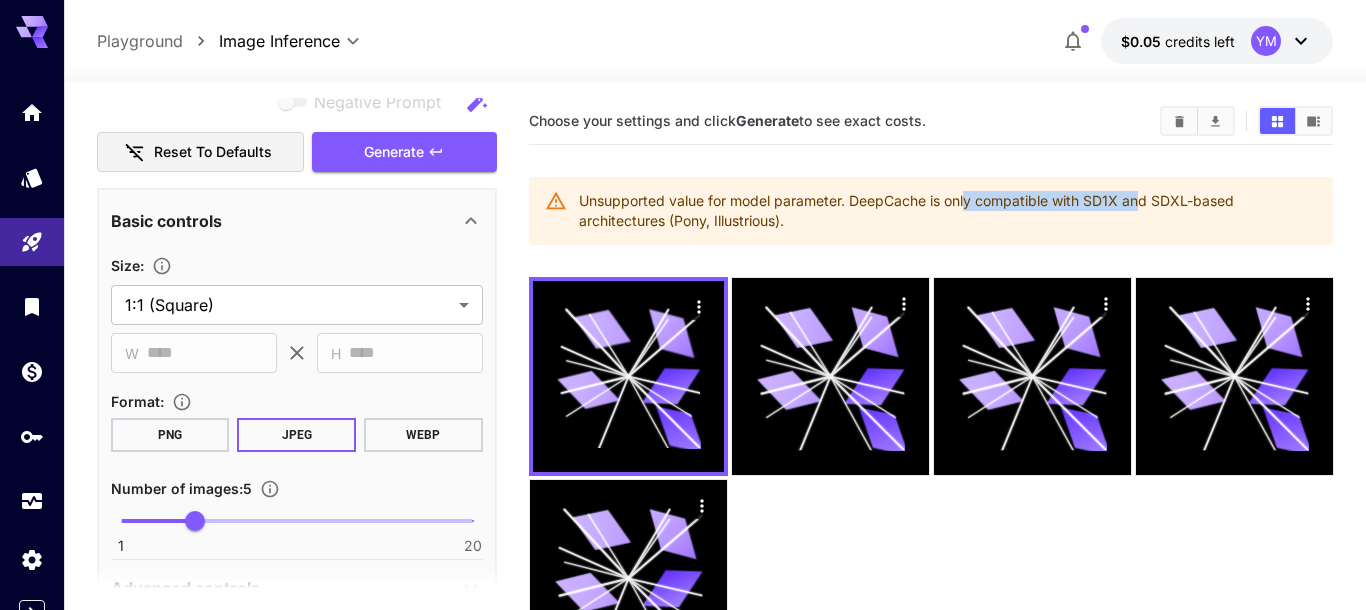 drag, startPoint x: 1140, startPoint y: 206, endPoint x: 962, endPoint y: 199, distance: 178.13759 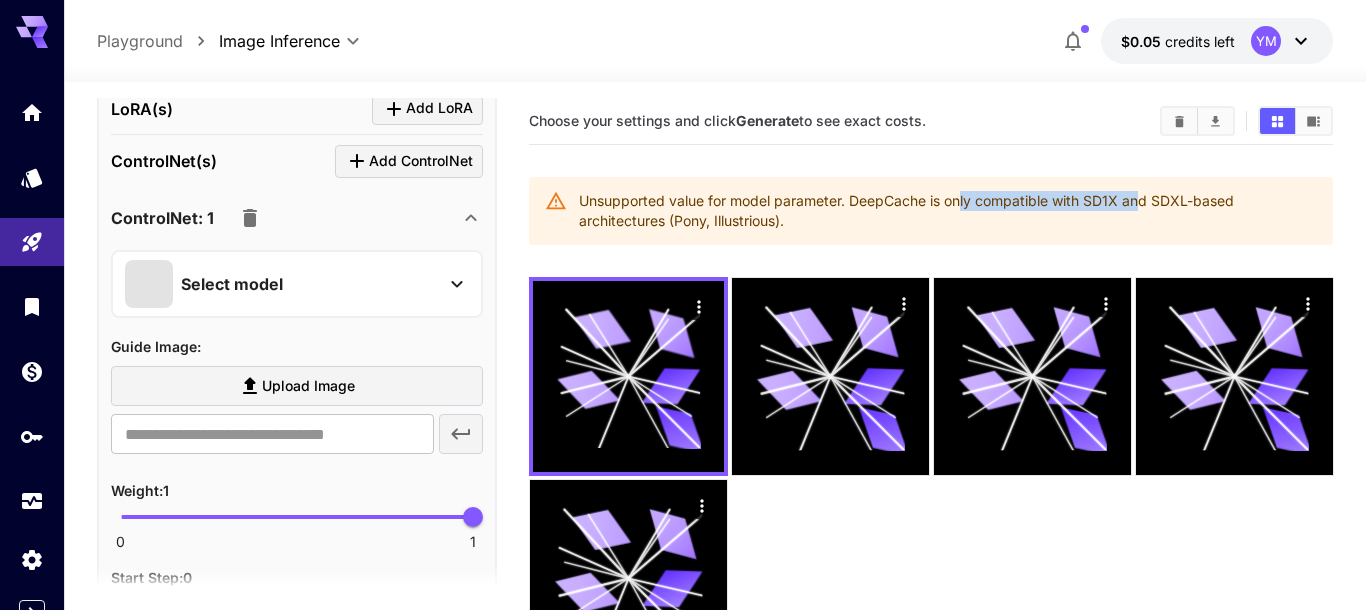 scroll, scrollTop: 1254, scrollLeft: 0, axis: vertical 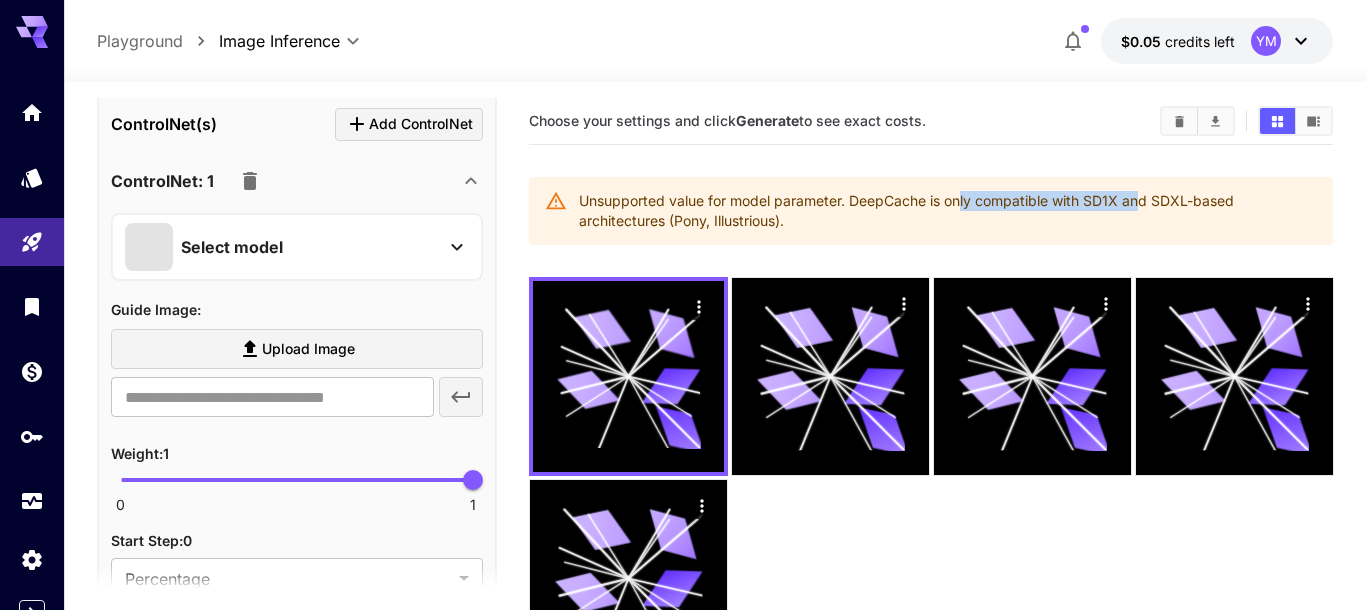 click on "Select model" at bounding box center [281, 247] 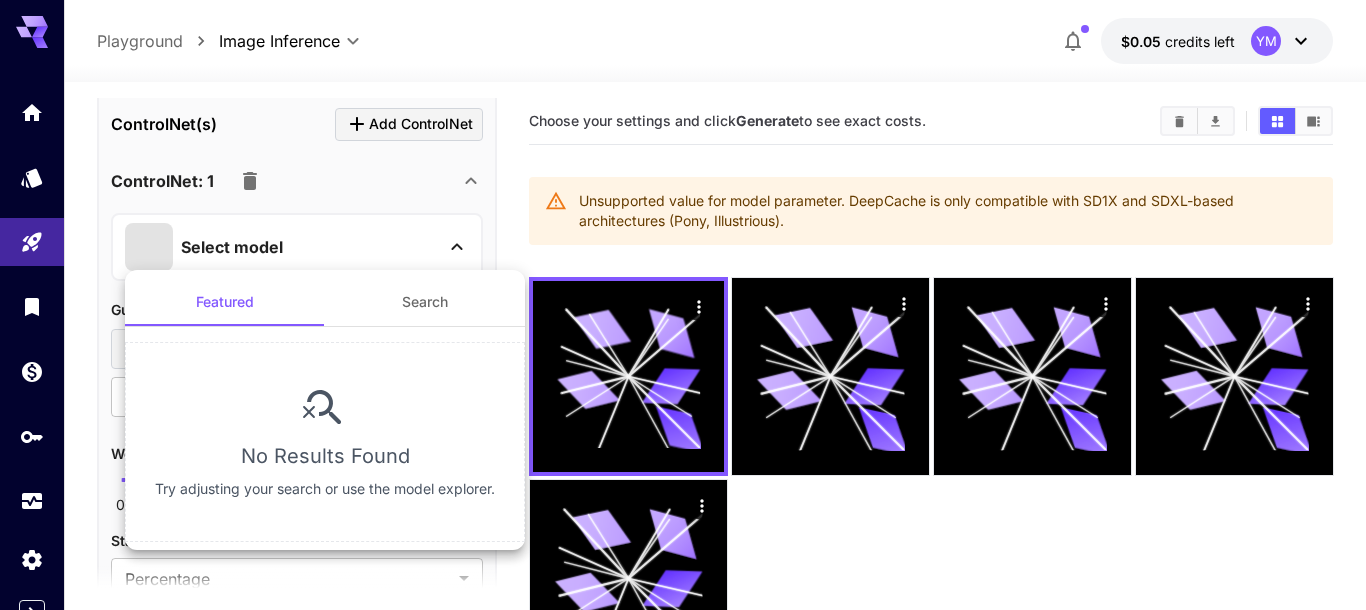 click at bounding box center (683, 305) 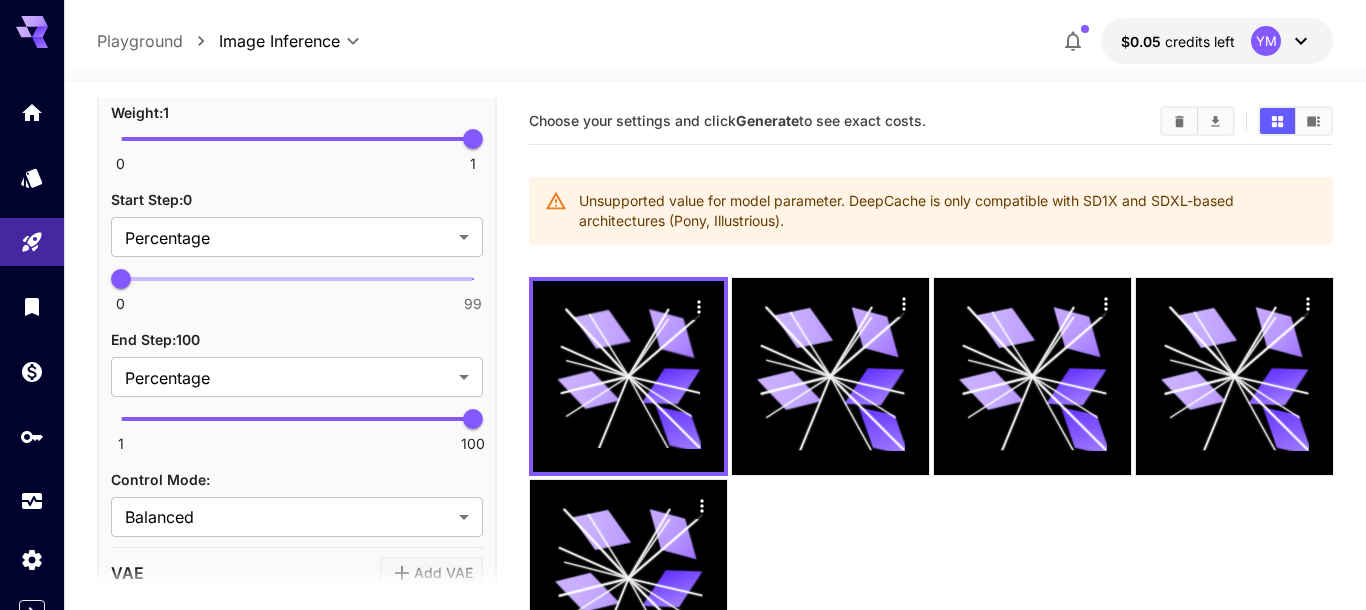 scroll, scrollTop: 1596, scrollLeft: 0, axis: vertical 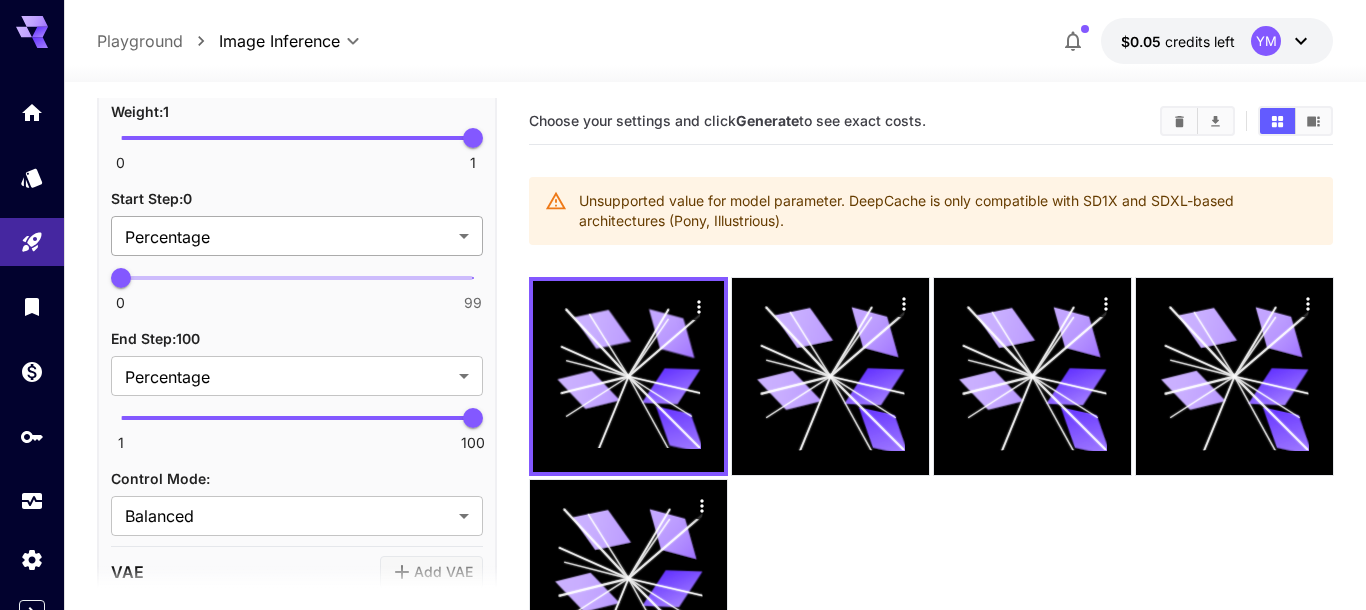 click on "**********" at bounding box center [683, 384] 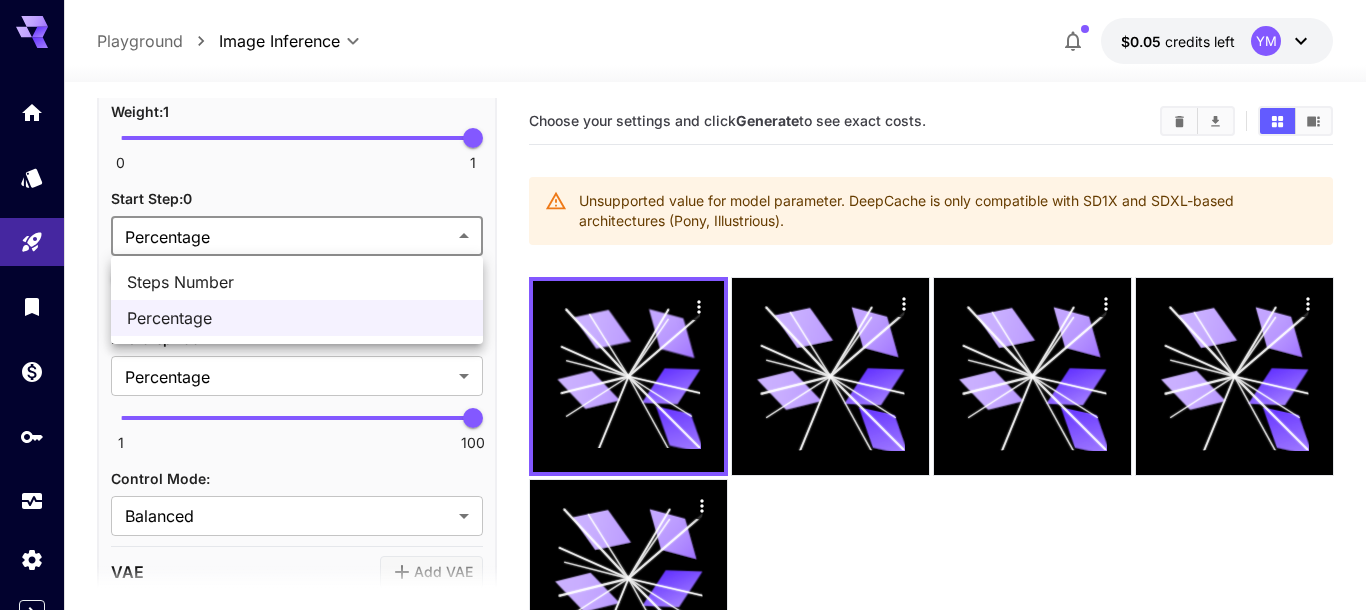 click at bounding box center (683, 305) 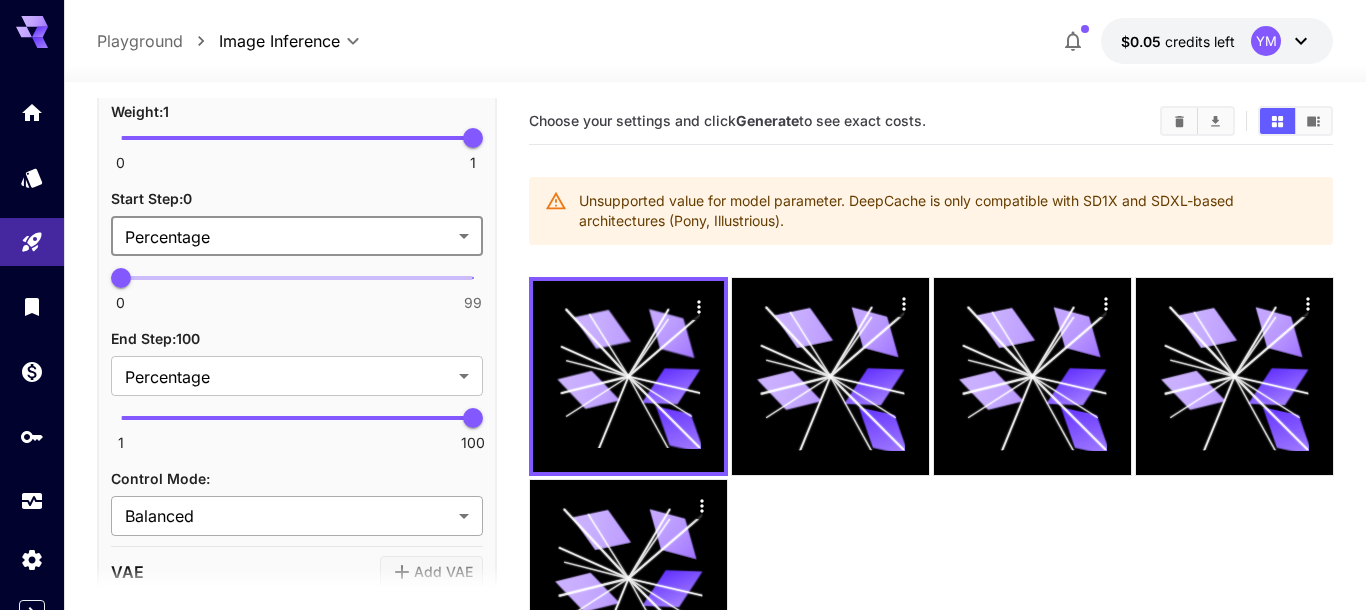 click on "**********" at bounding box center (683, 384) 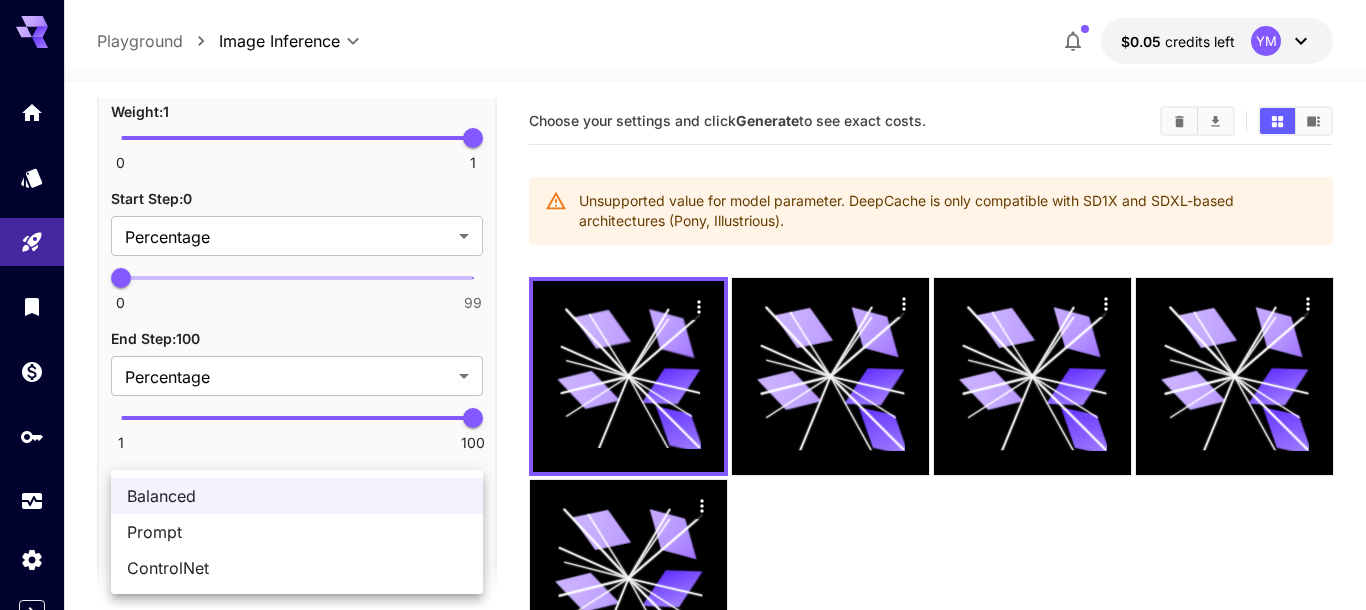 click at bounding box center (683, 305) 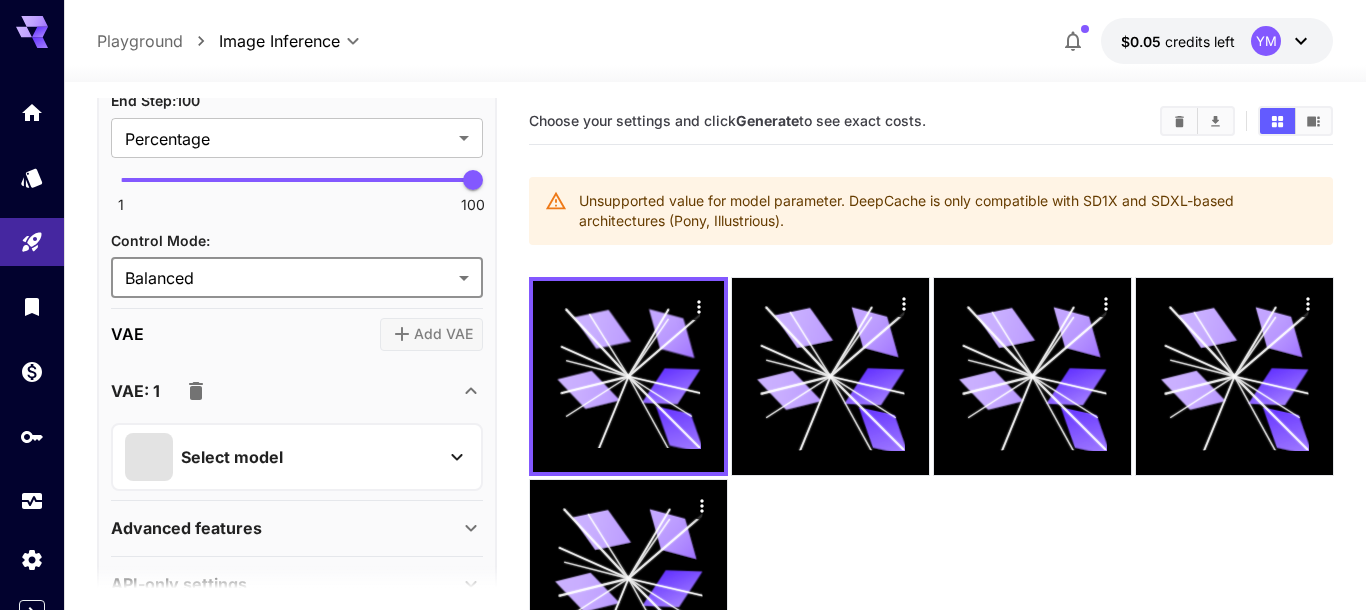 scroll, scrollTop: 1878, scrollLeft: 0, axis: vertical 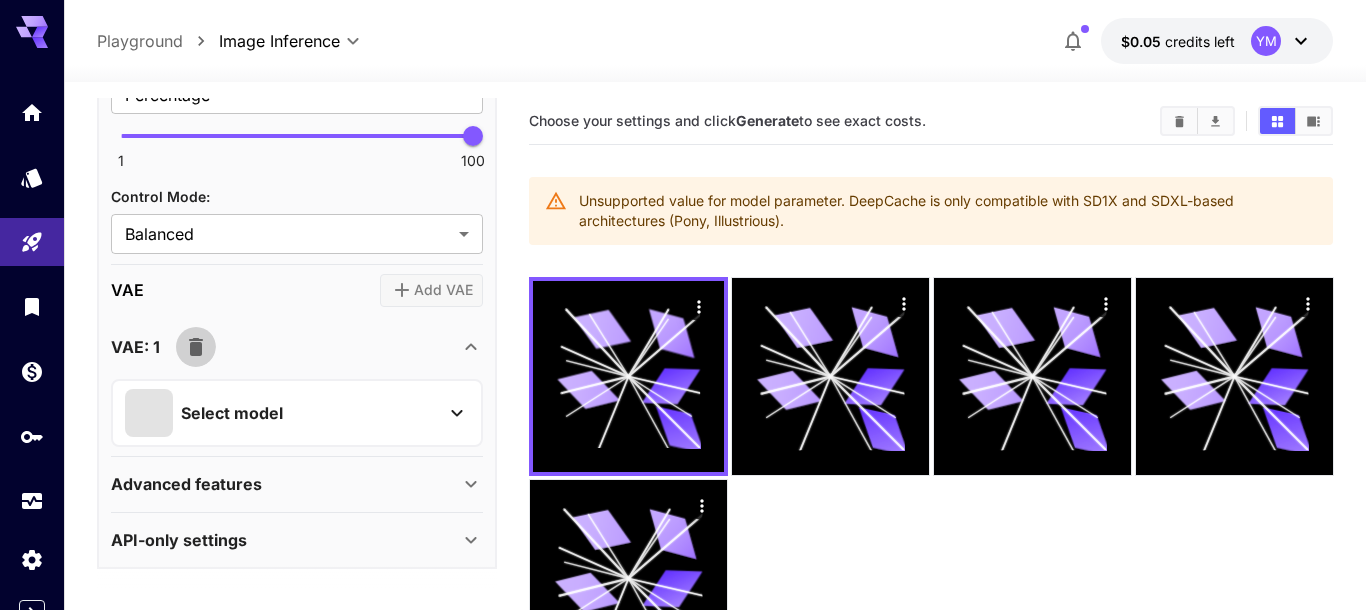 click 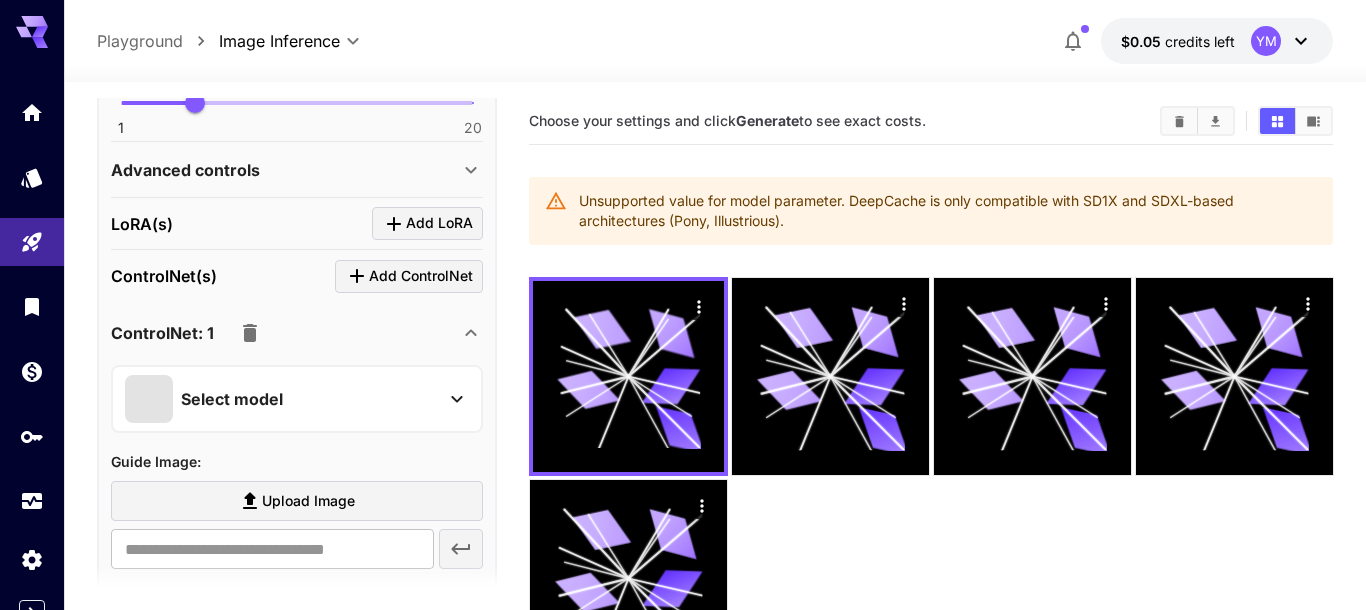 scroll, scrollTop: 1054, scrollLeft: 0, axis: vertical 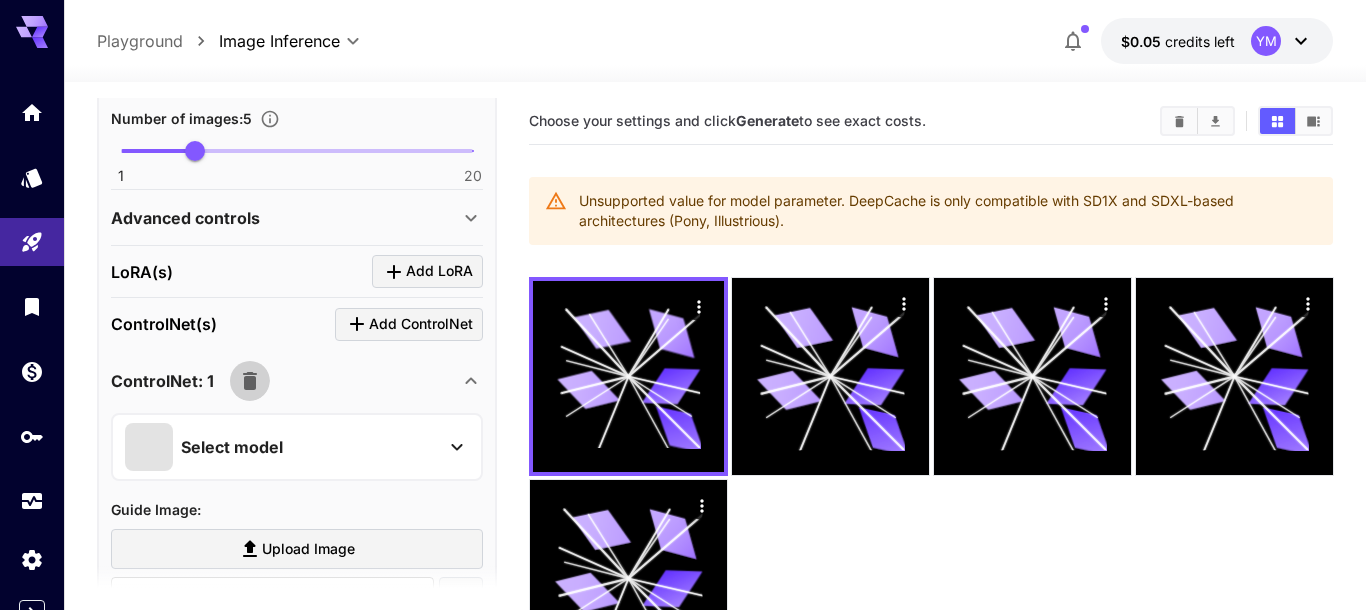 click at bounding box center (250, 381) 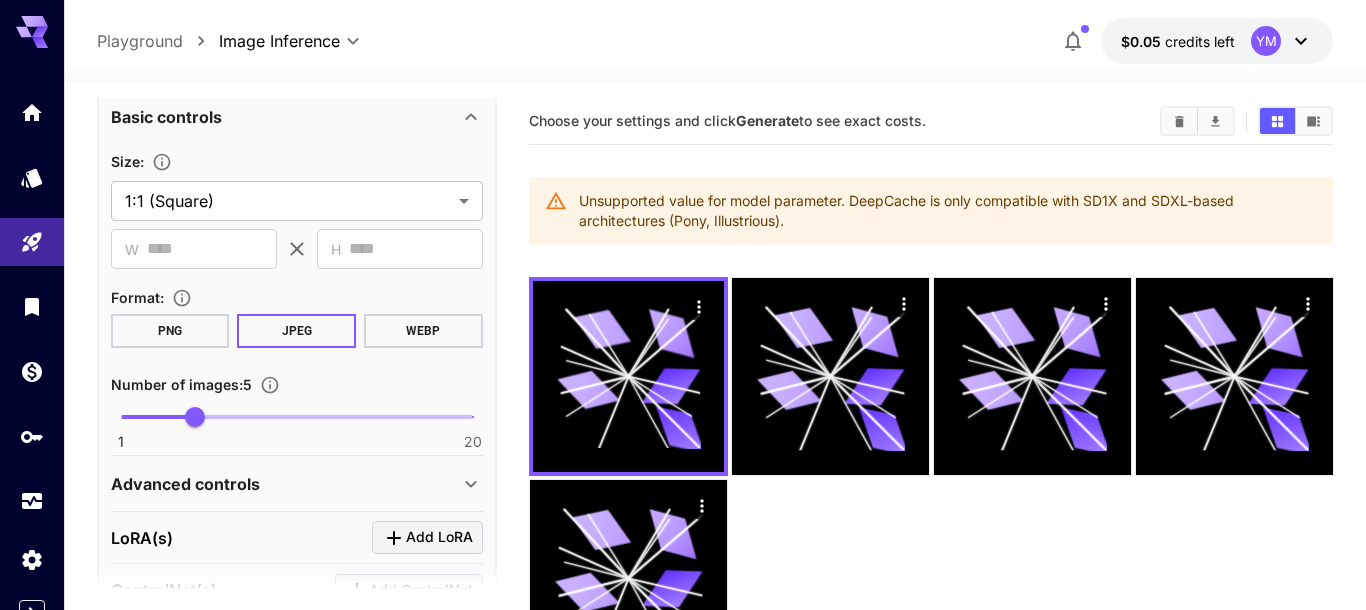 scroll, scrollTop: 774, scrollLeft: 0, axis: vertical 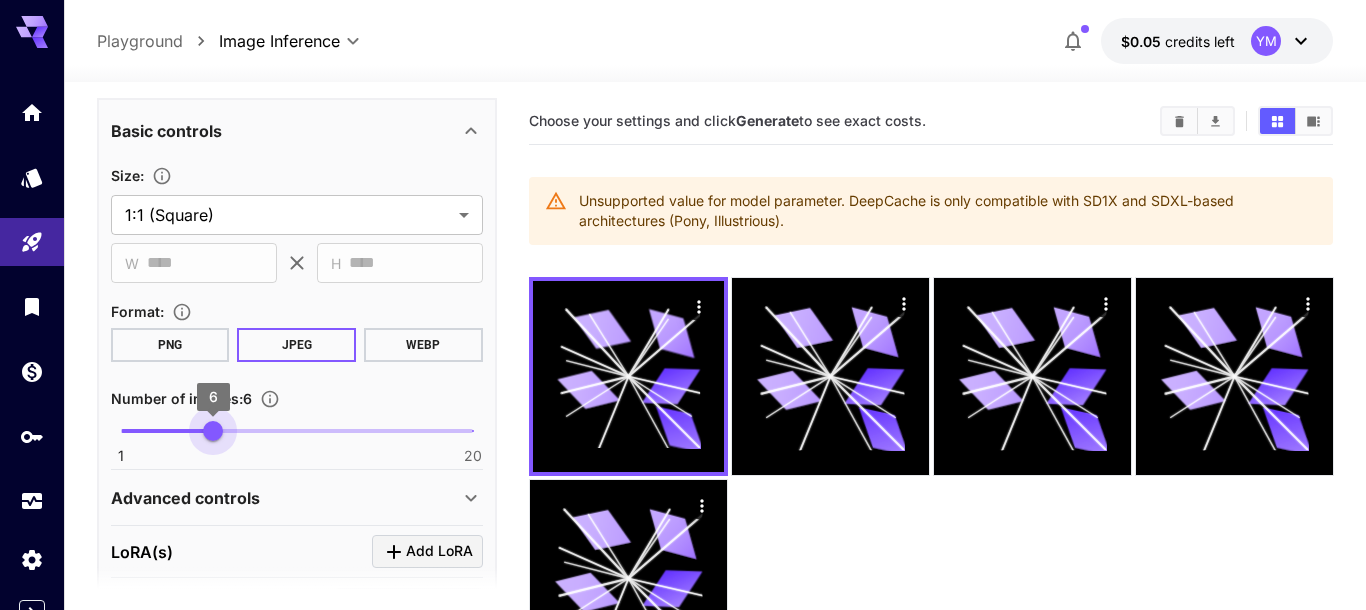 drag, startPoint x: 220, startPoint y: 418, endPoint x: 122, endPoint y: 426, distance: 98.32599 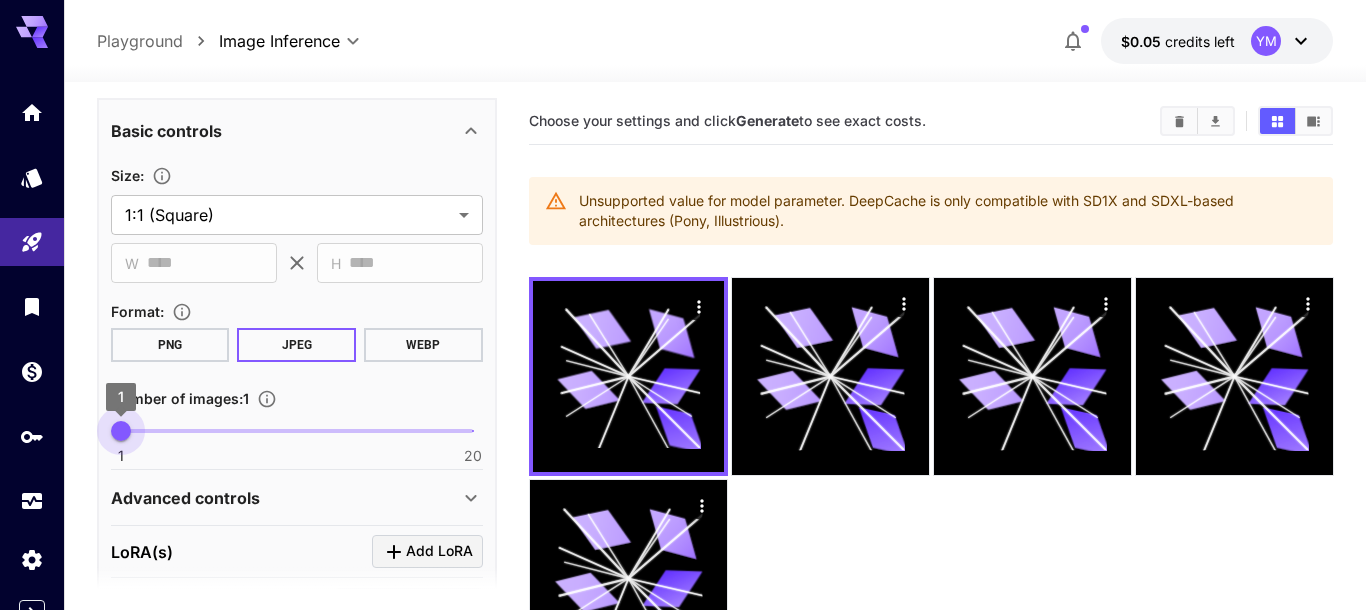 click on "1 20 1" at bounding box center (297, 431) 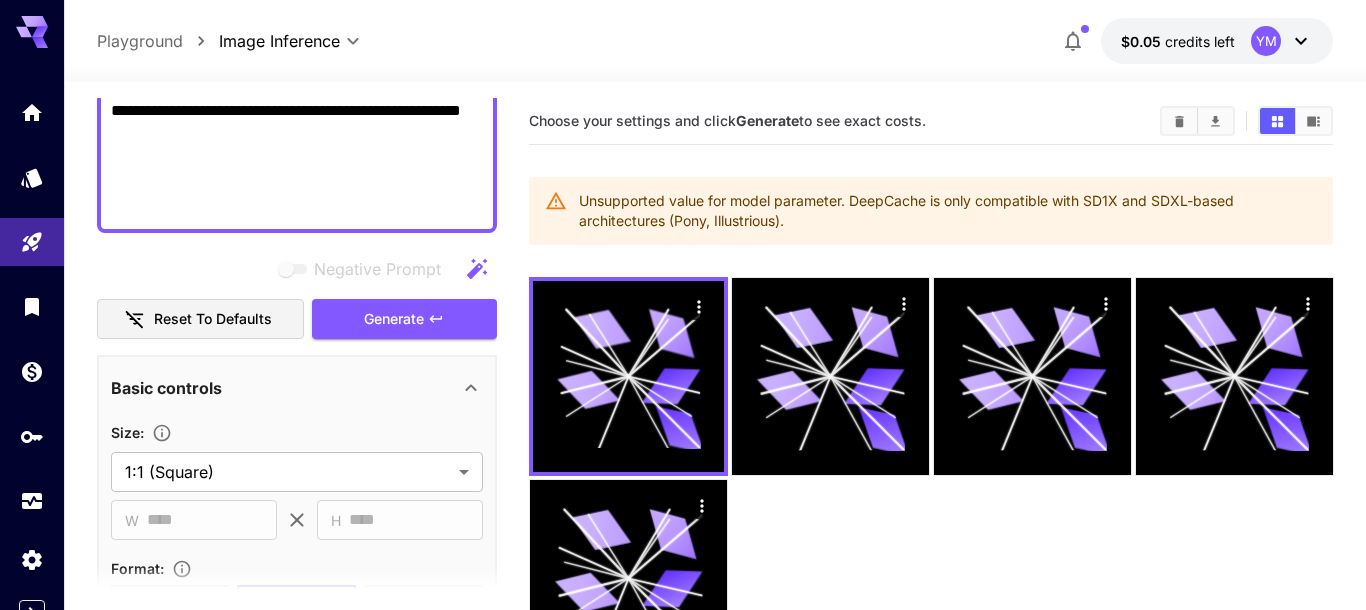 scroll, scrollTop: 432, scrollLeft: 0, axis: vertical 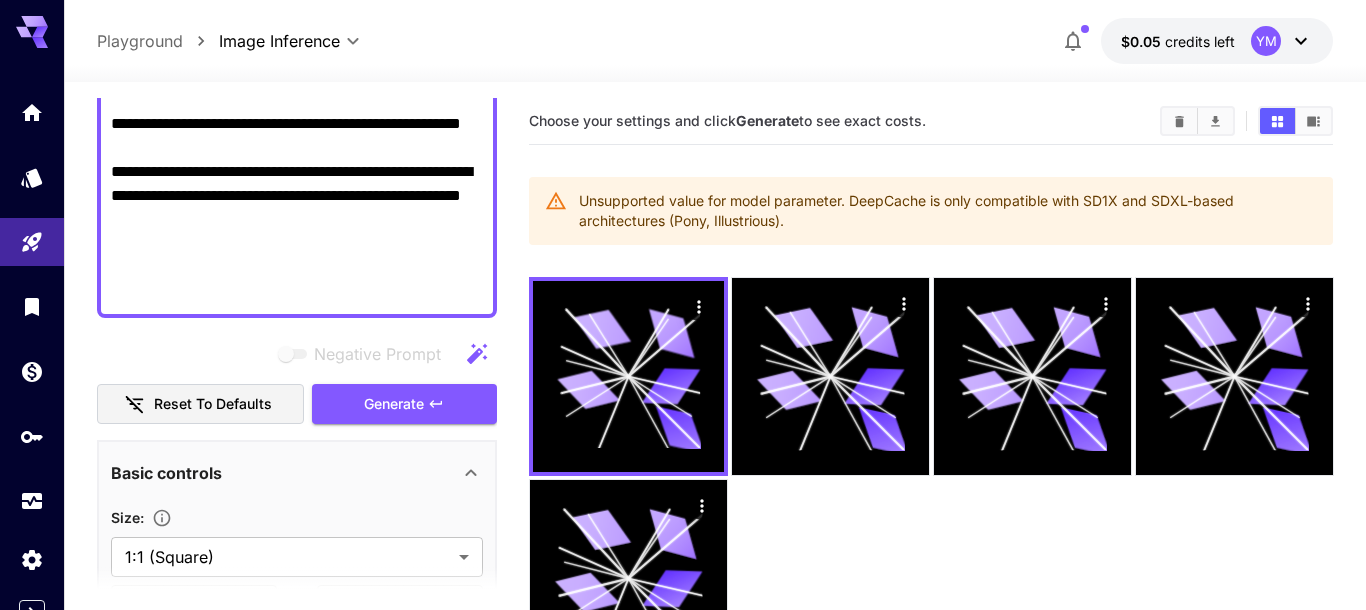 click on "Reset to defaults" at bounding box center (201, 404) 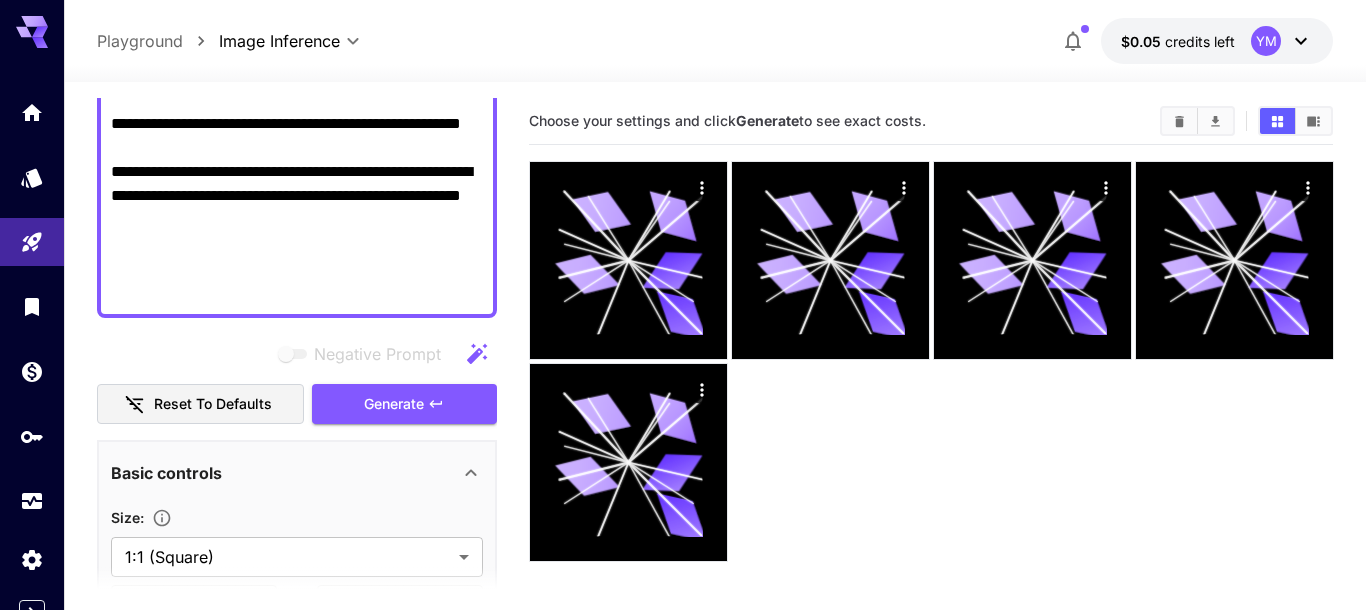 click 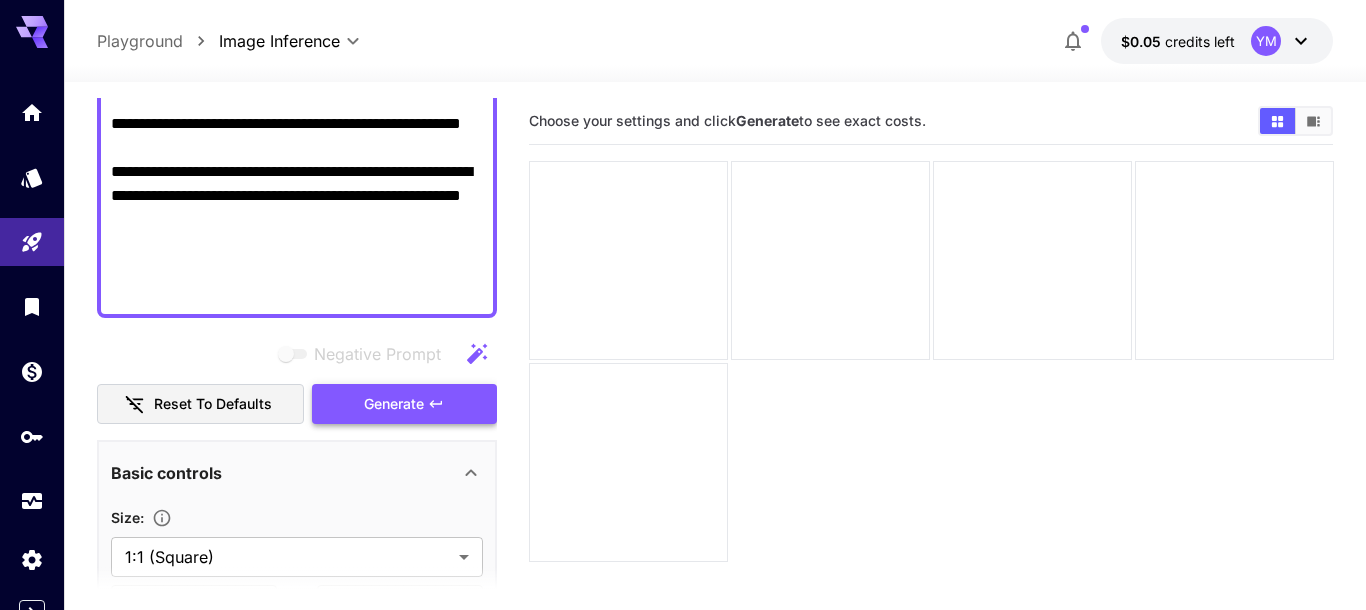 click on "Generate" at bounding box center (404, 404) 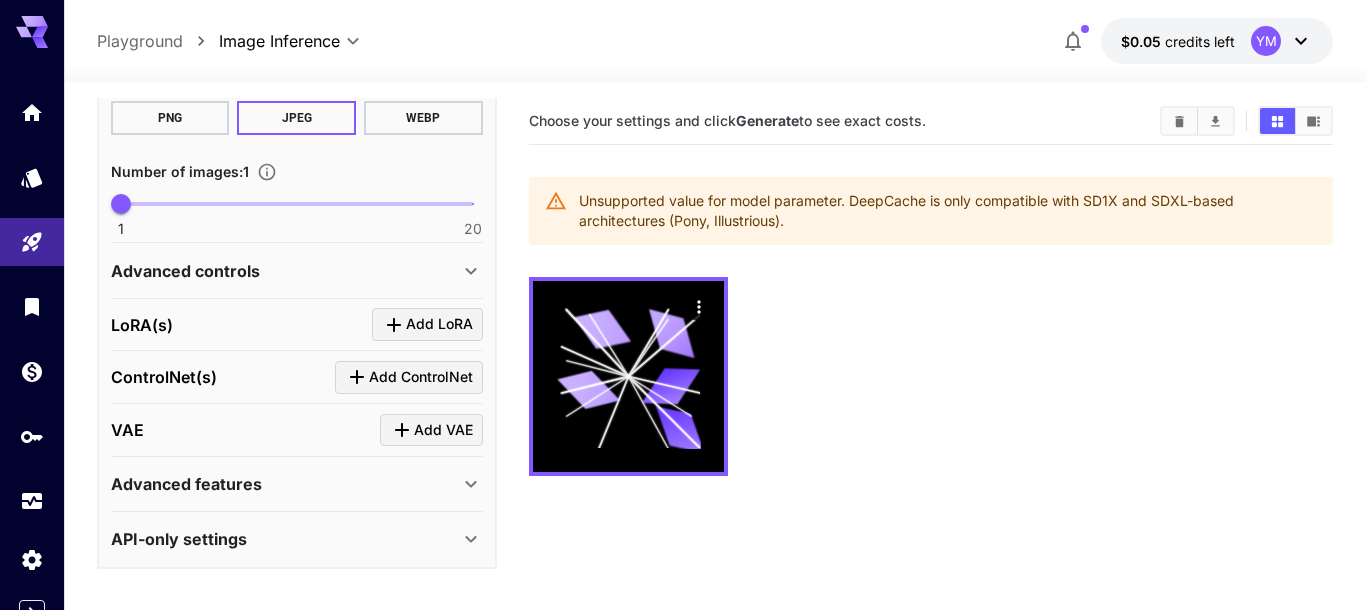 scroll, scrollTop: 1002, scrollLeft: 0, axis: vertical 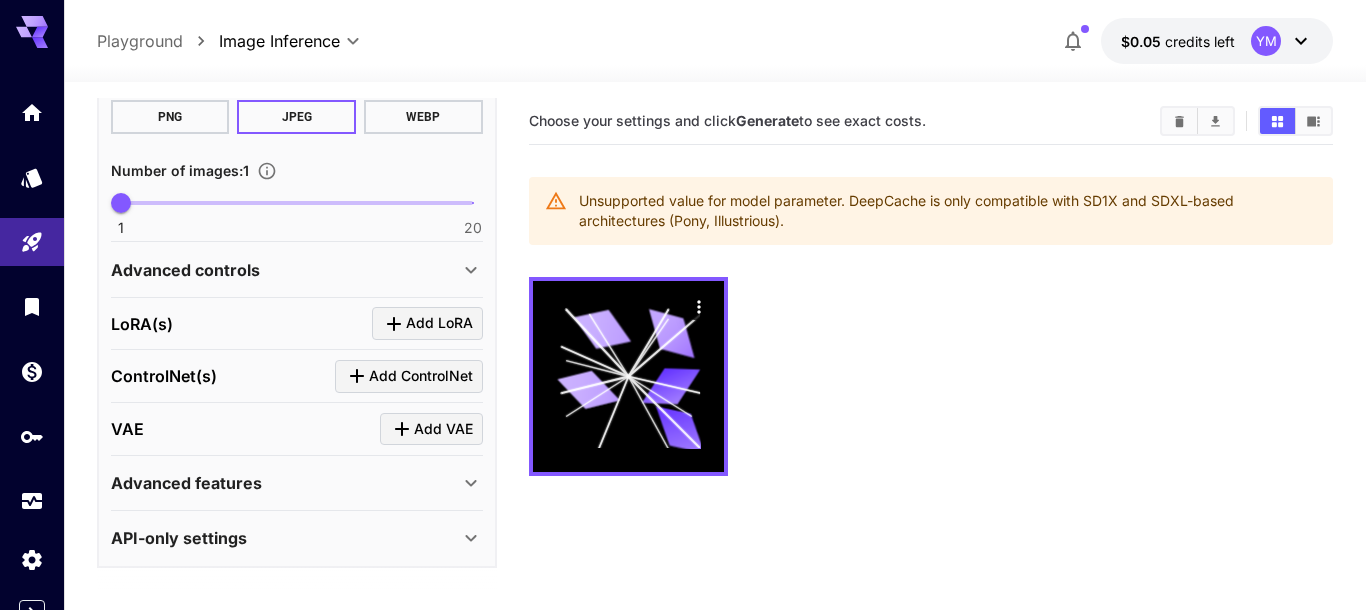 click on "Advanced features" at bounding box center [297, 483] 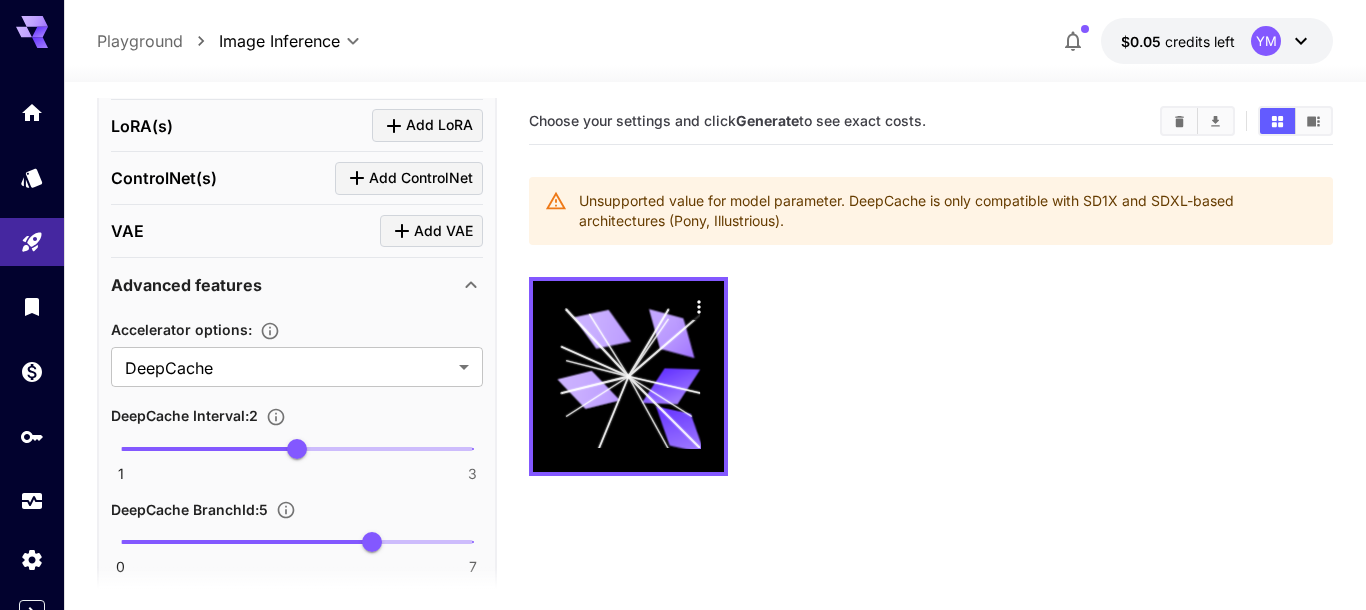 scroll, scrollTop: 1230, scrollLeft: 0, axis: vertical 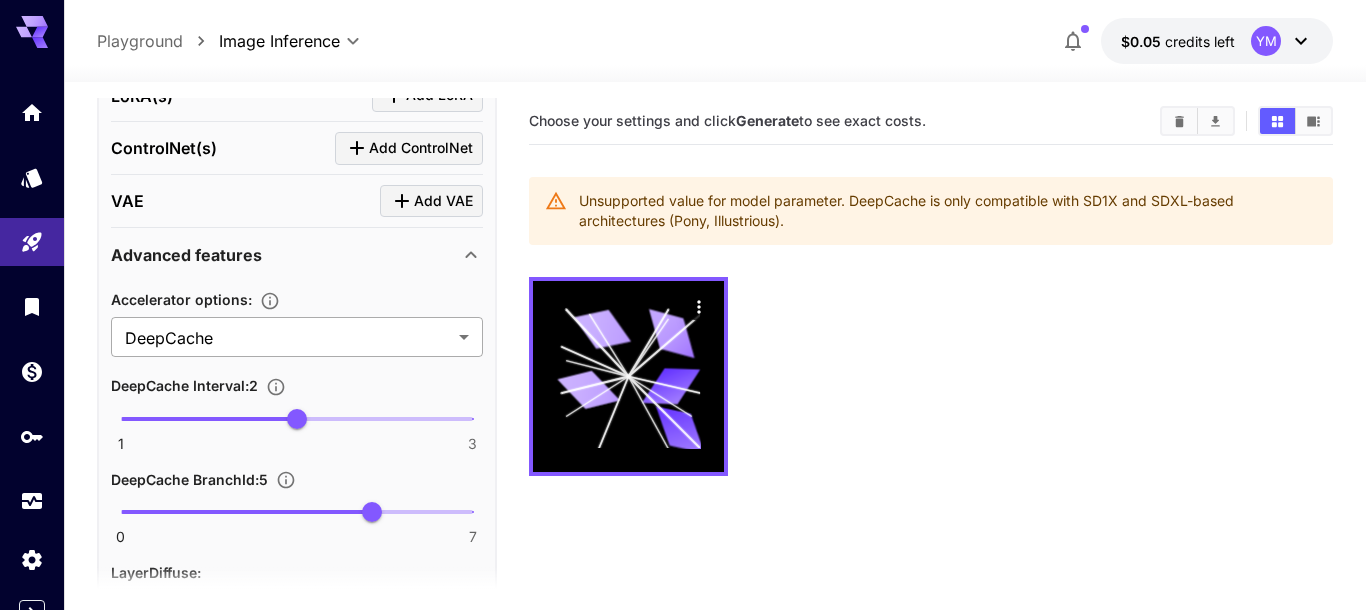 click on "**********" at bounding box center [683, 384] 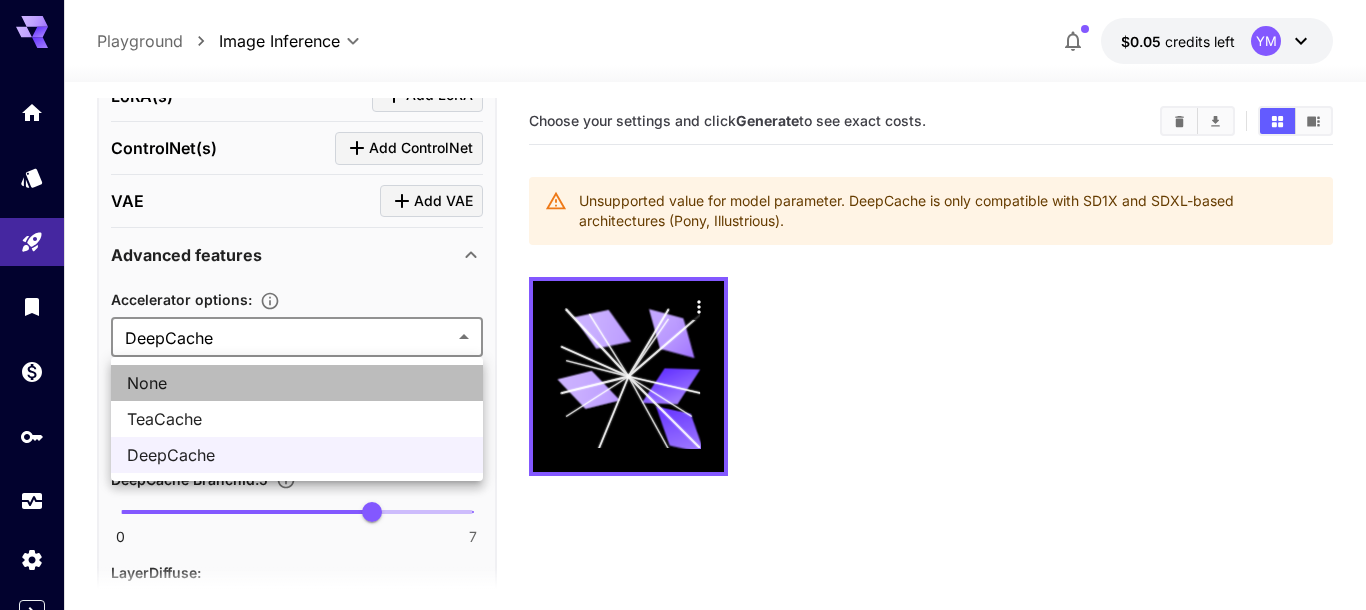 click on "None" at bounding box center (297, 383) 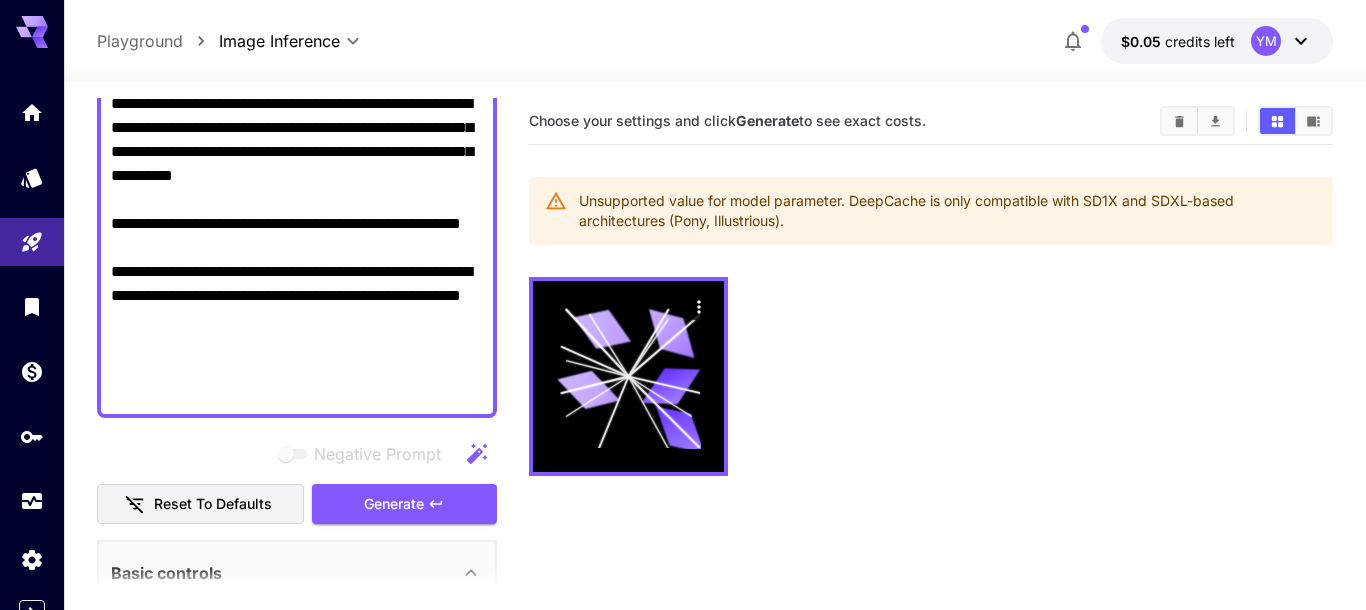 scroll, scrollTop: 370, scrollLeft: 0, axis: vertical 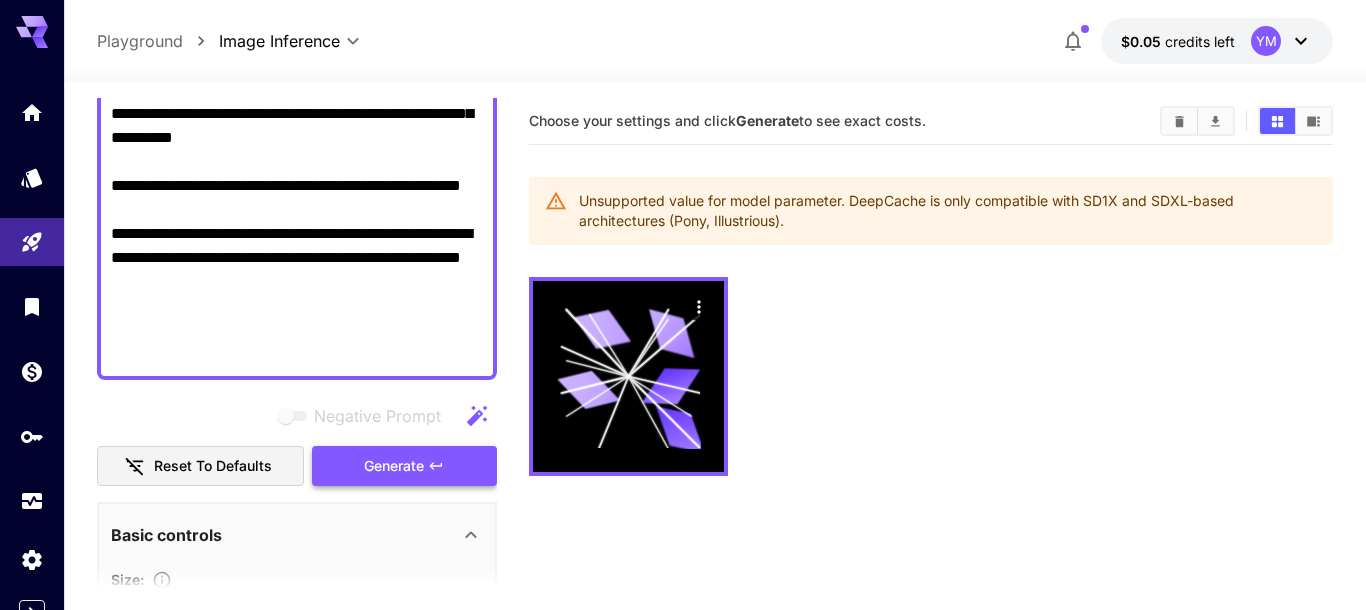 click on "Generate" at bounding box center (394, 466) 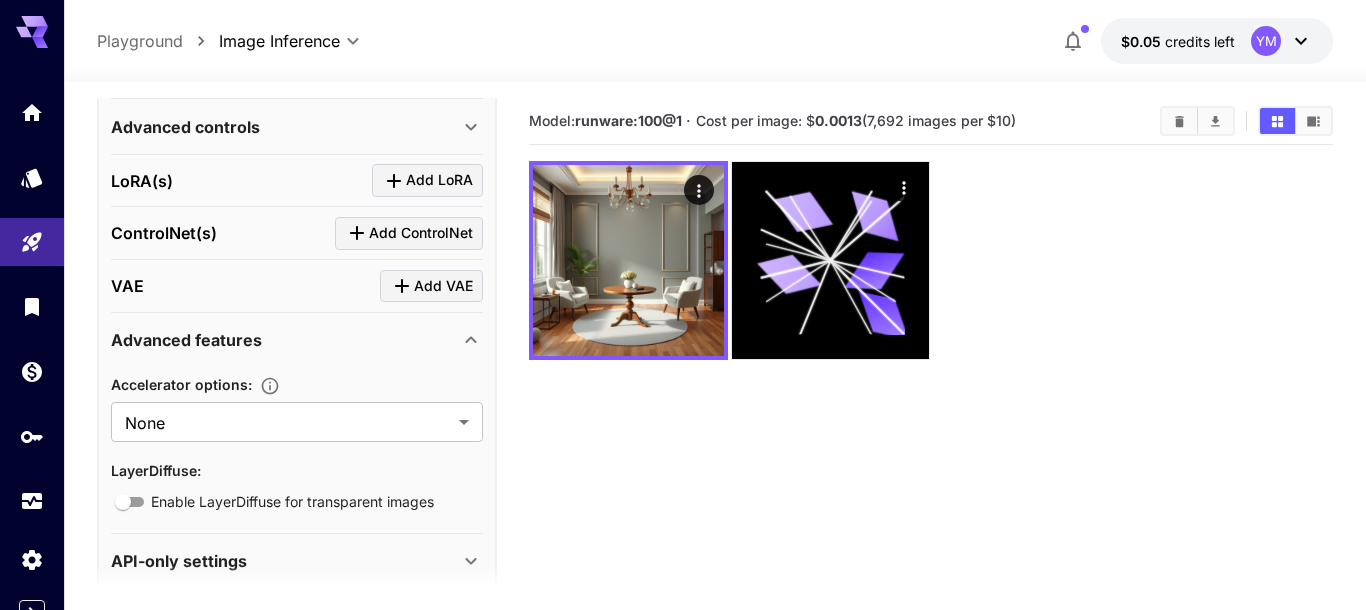 scroll, scrollTop: 1168, scrollLeft: 0, axis: vertical 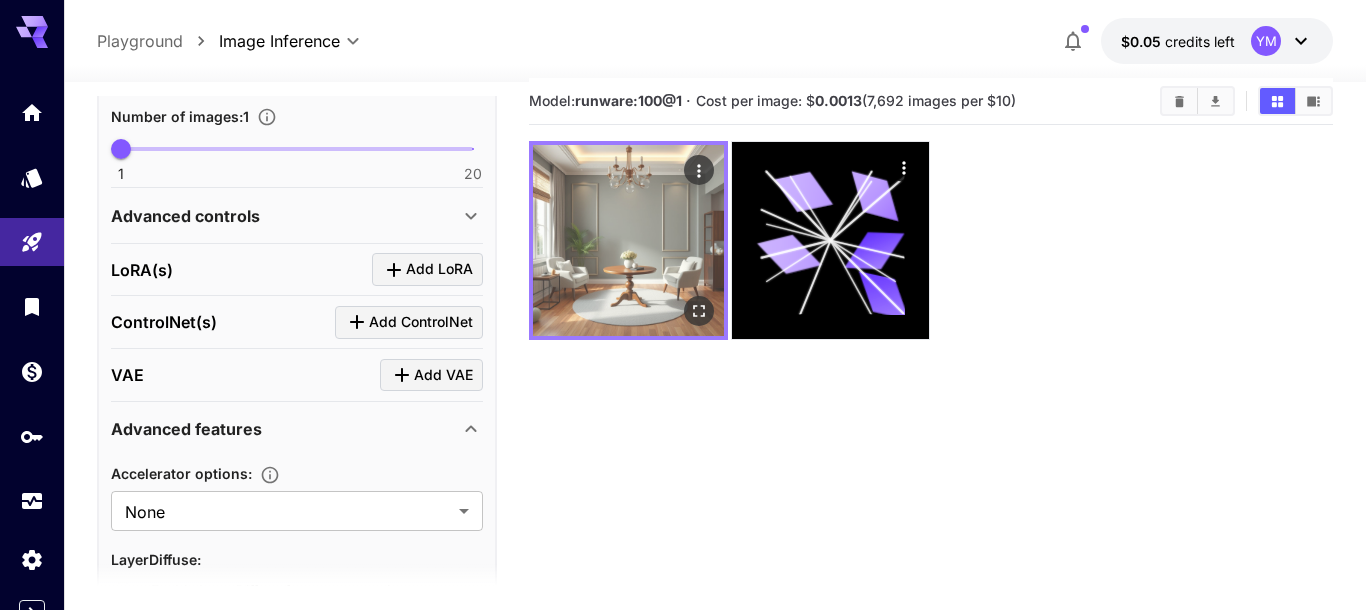 click at bounding box center (628, 240) 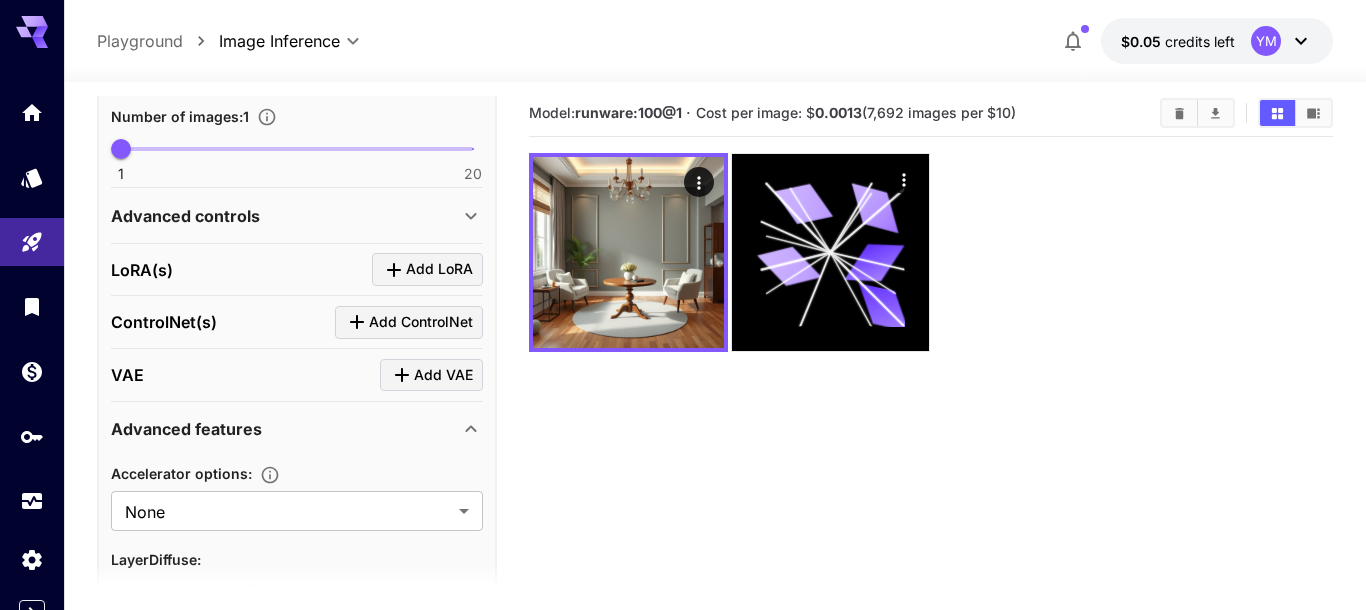 scroll, scrollTop: 0, scrollLeft: 0, axis: both 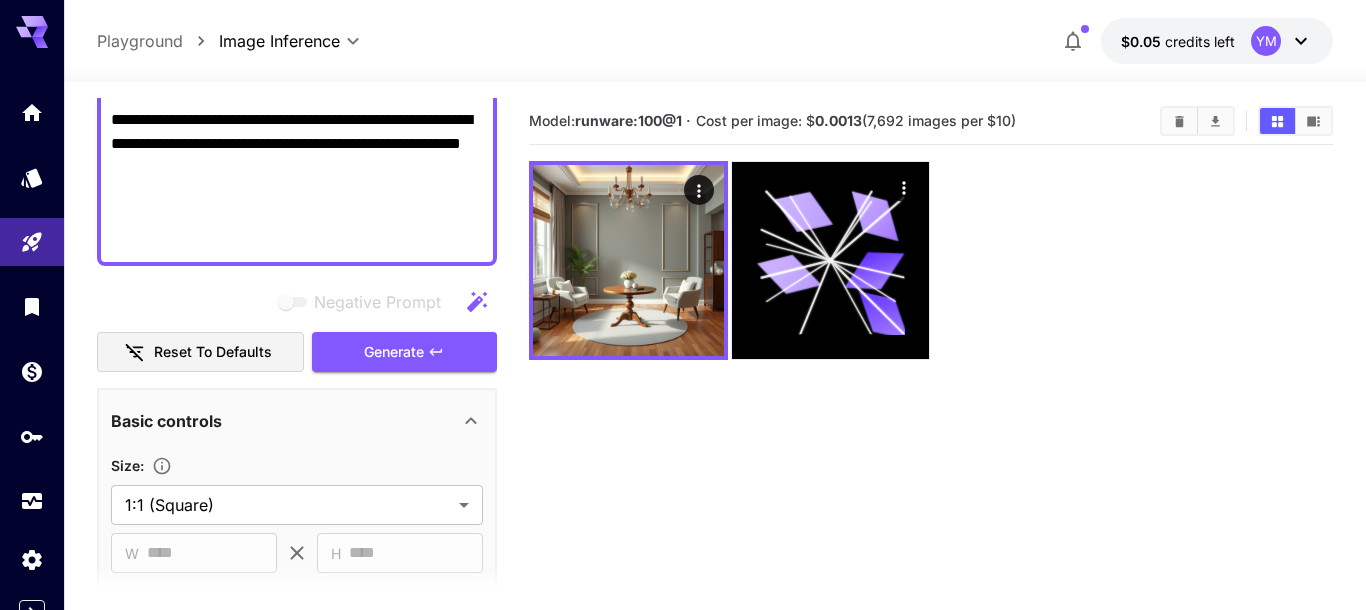 click on "**********" at bounding box center (715, 411) 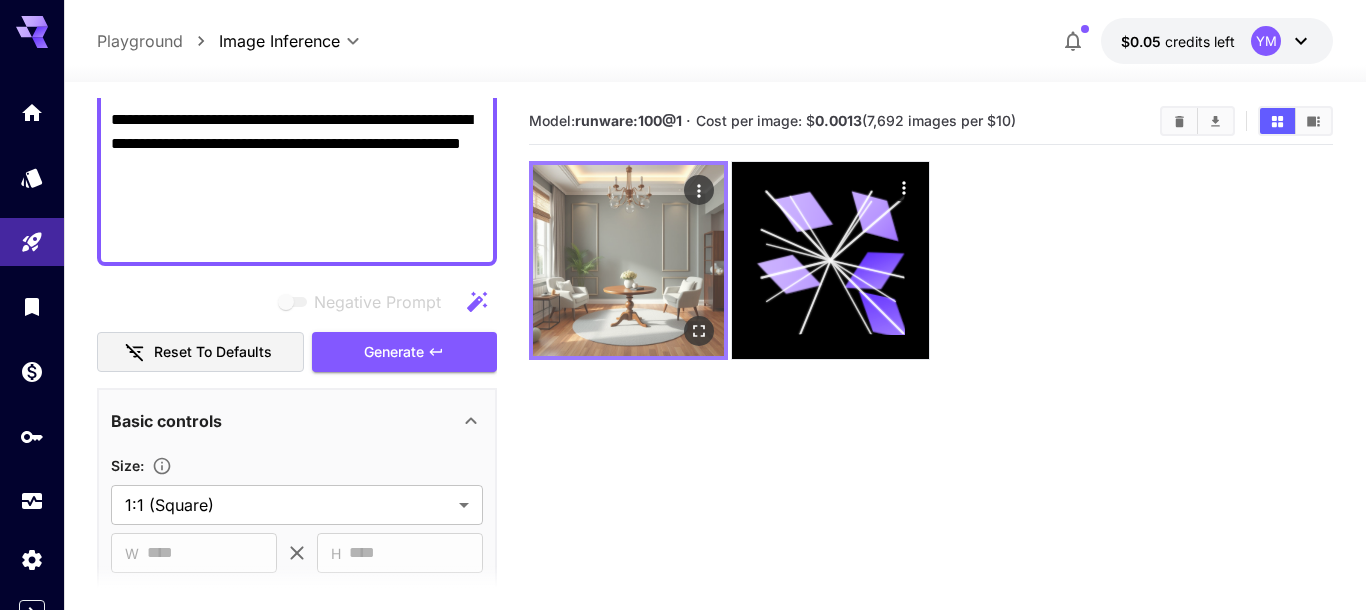 click at bounding box center [628, 260] 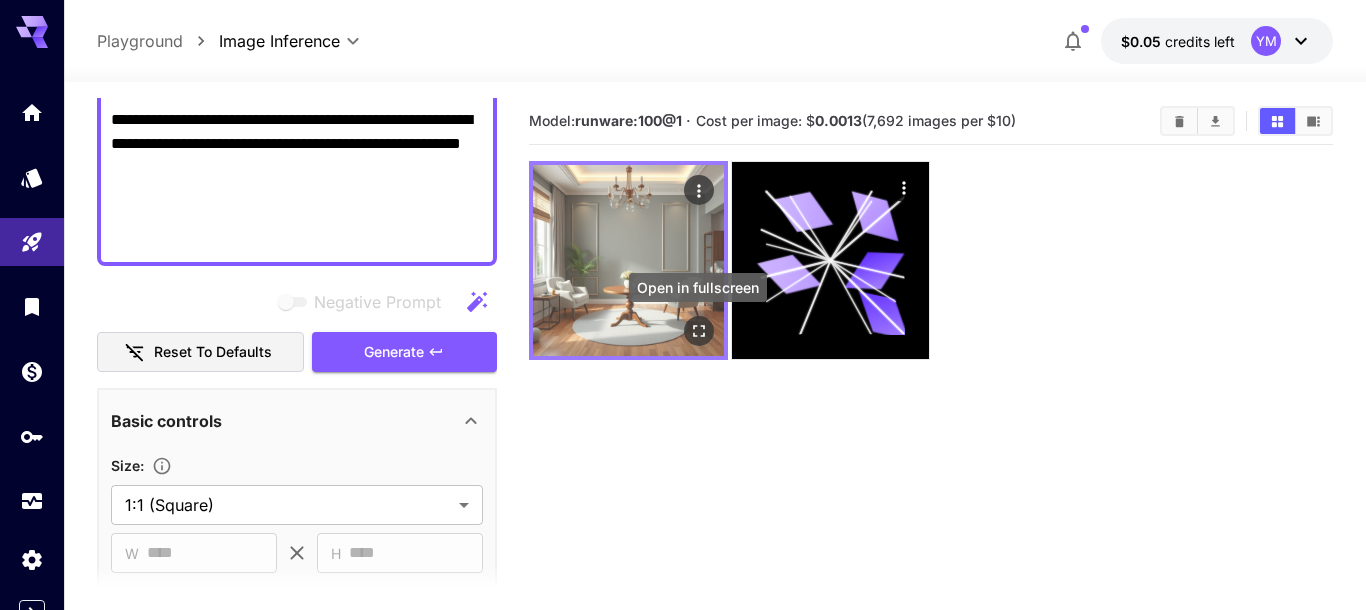 click 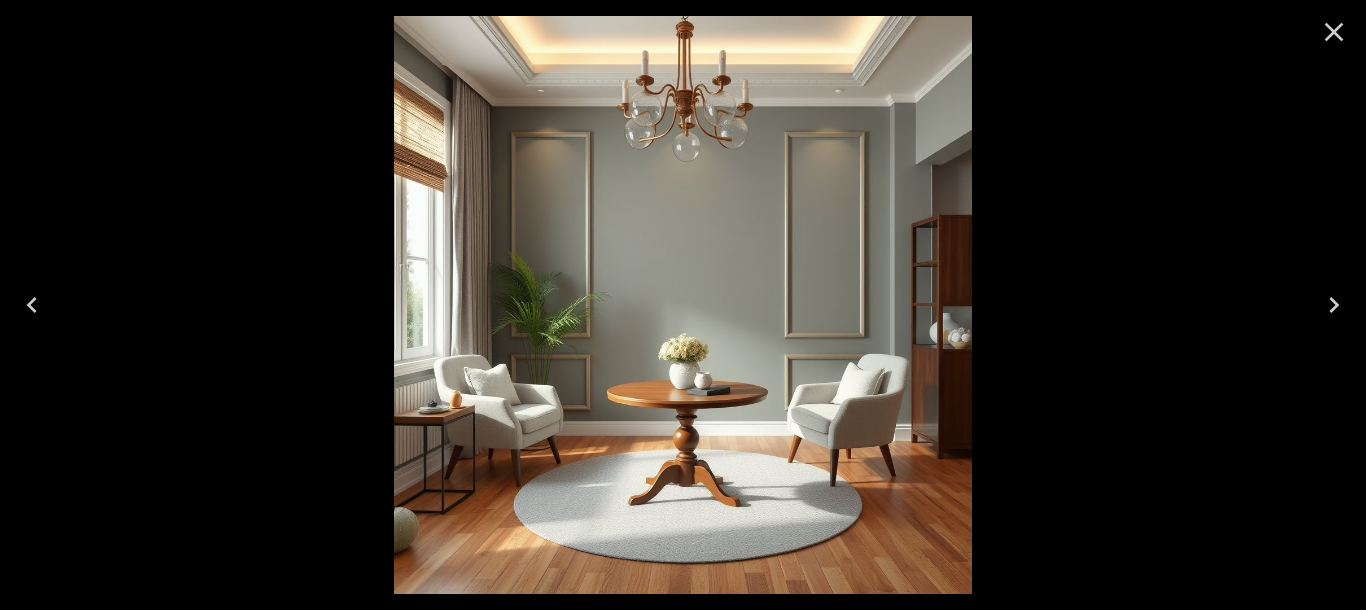 click at bounding box center [683, 305] 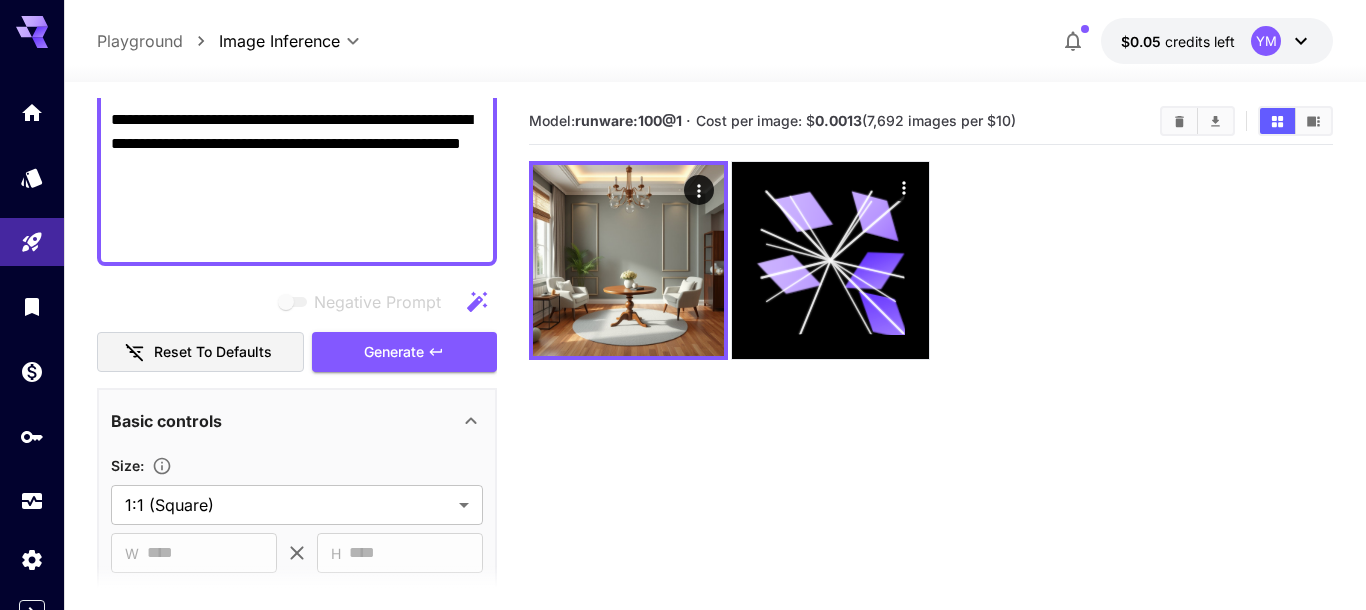 scroll, scrollTop: 0, scrollLeft: 0, axis: both 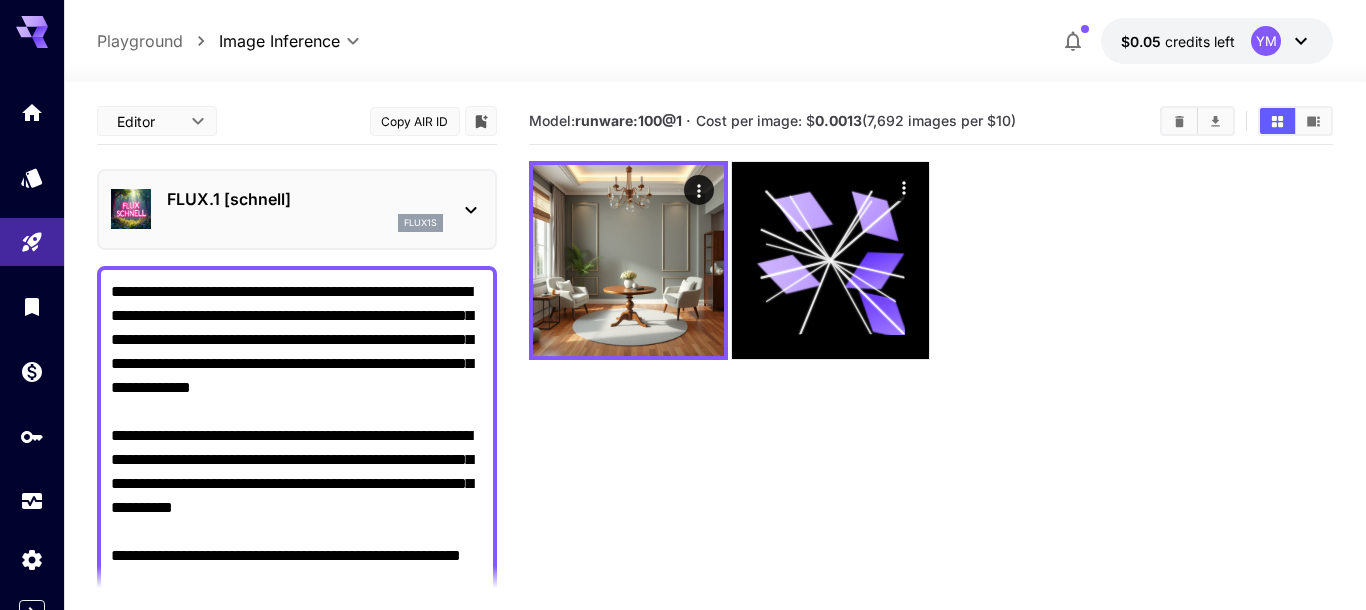 click on "FLUX.1 [schnell] flux1s" at bounding box center (297, 209) 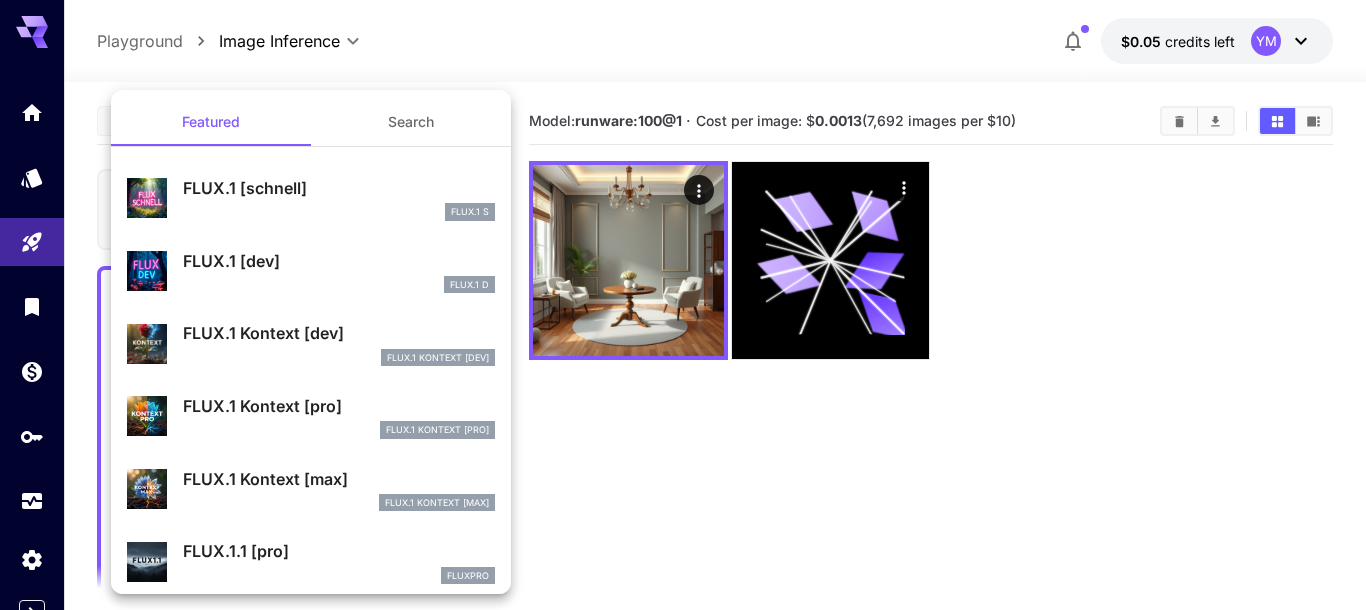click on "FLUX.1 Kontext [dev] FlUX.1 Kontext [dev]" at bounding box center [339, 343] 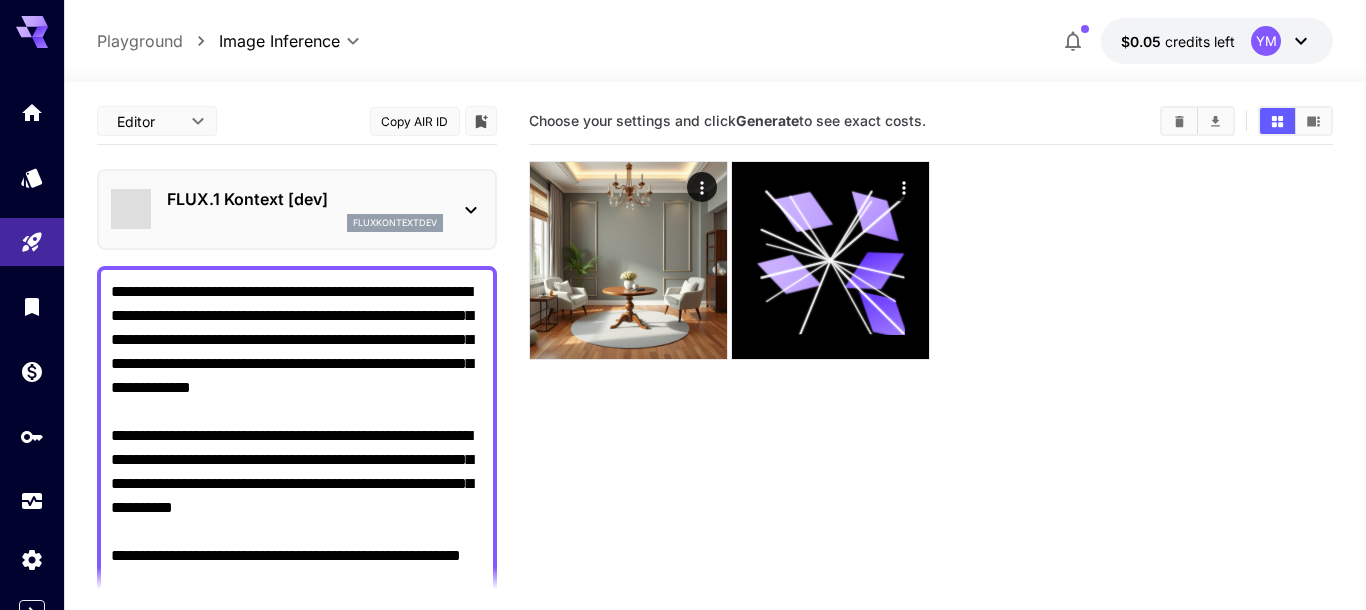 type on "**" 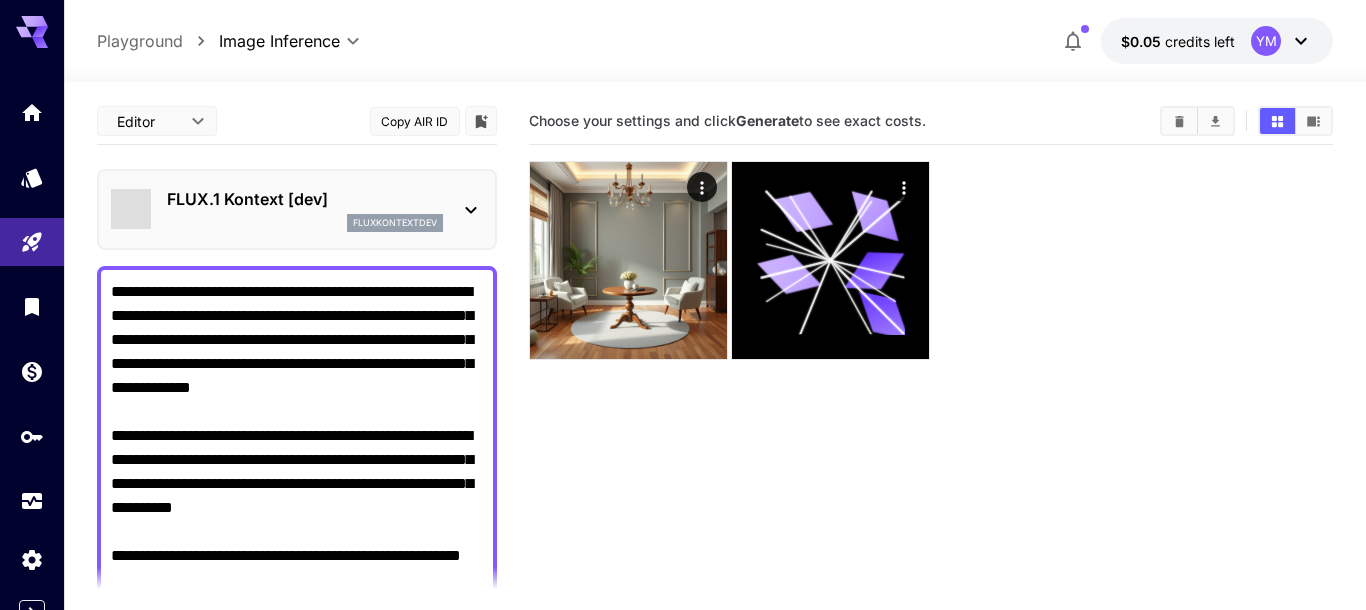 type on "*******" 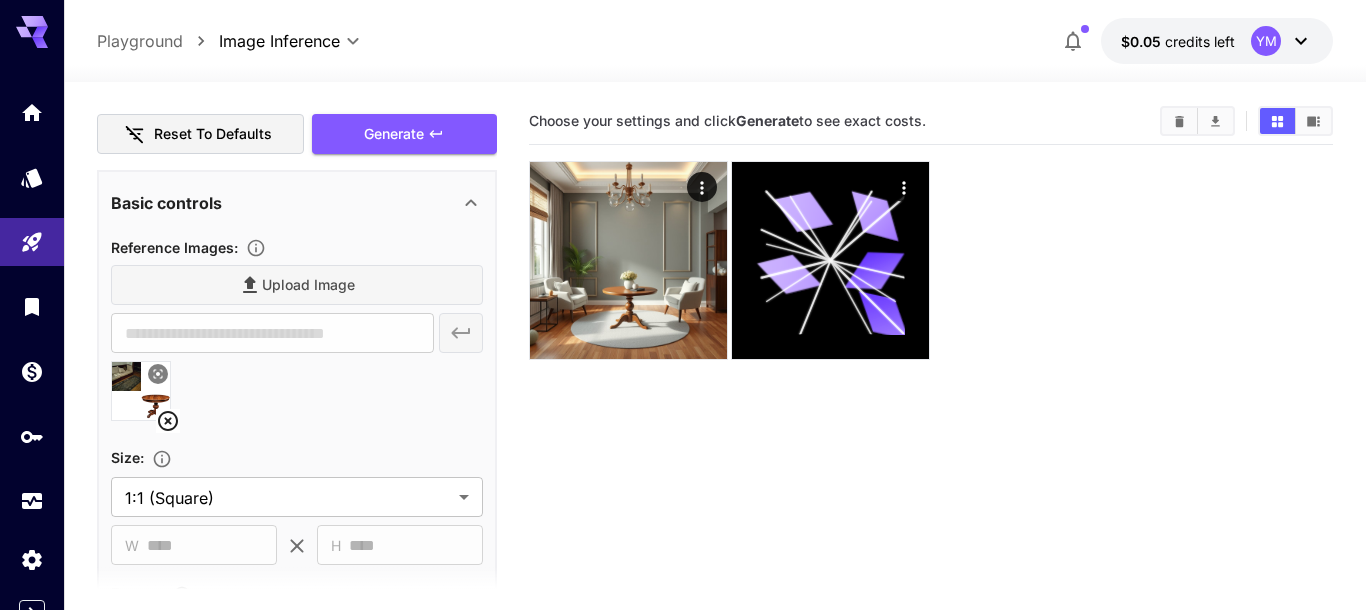 scroll, scrollTop: 684, scrollLeft: 0, axis: vertical 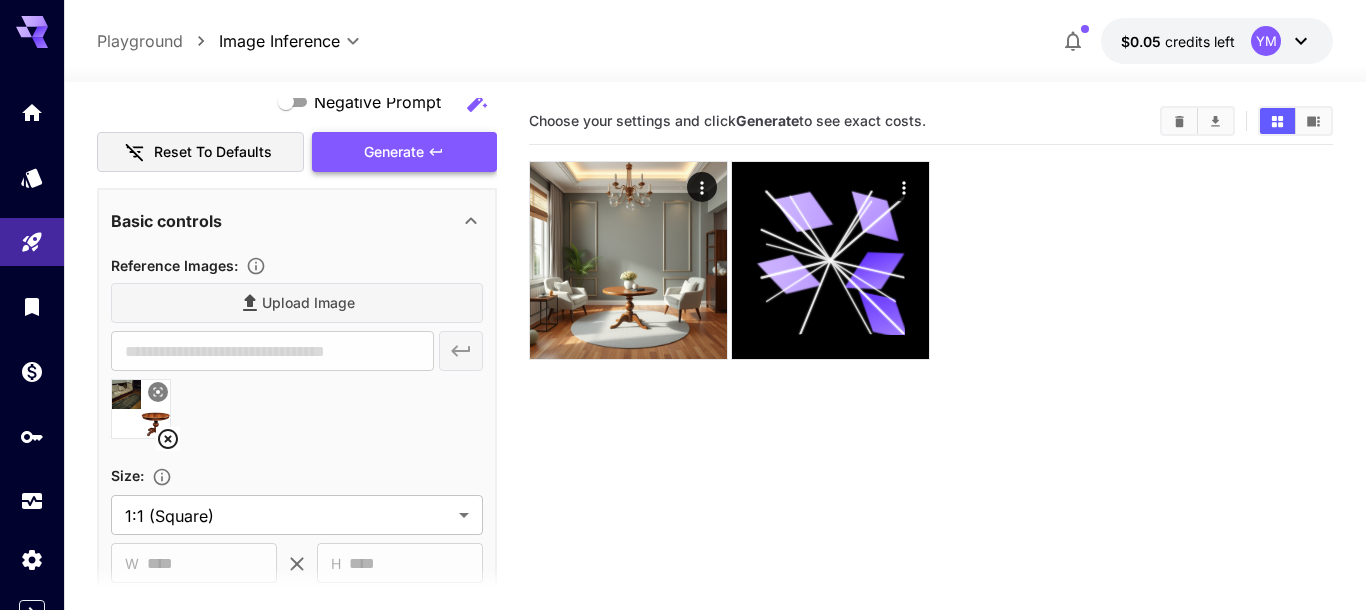 click on "Generate" at bounding box center (404, 152) 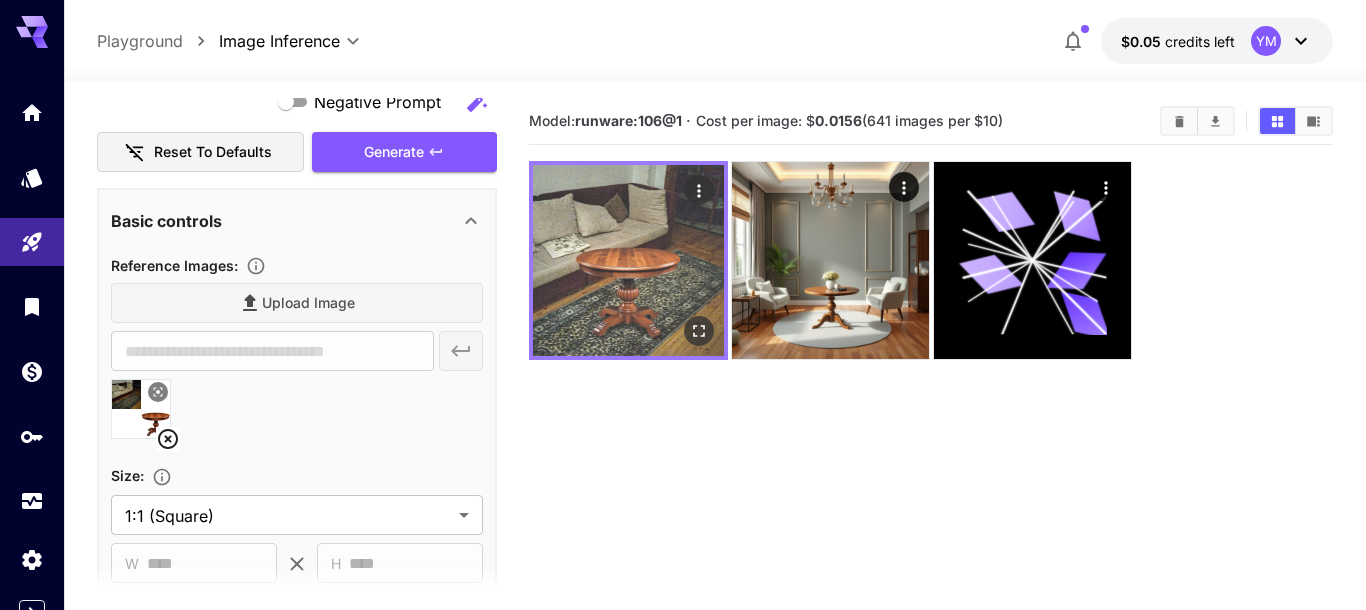 click at bounding box center [628, 260] 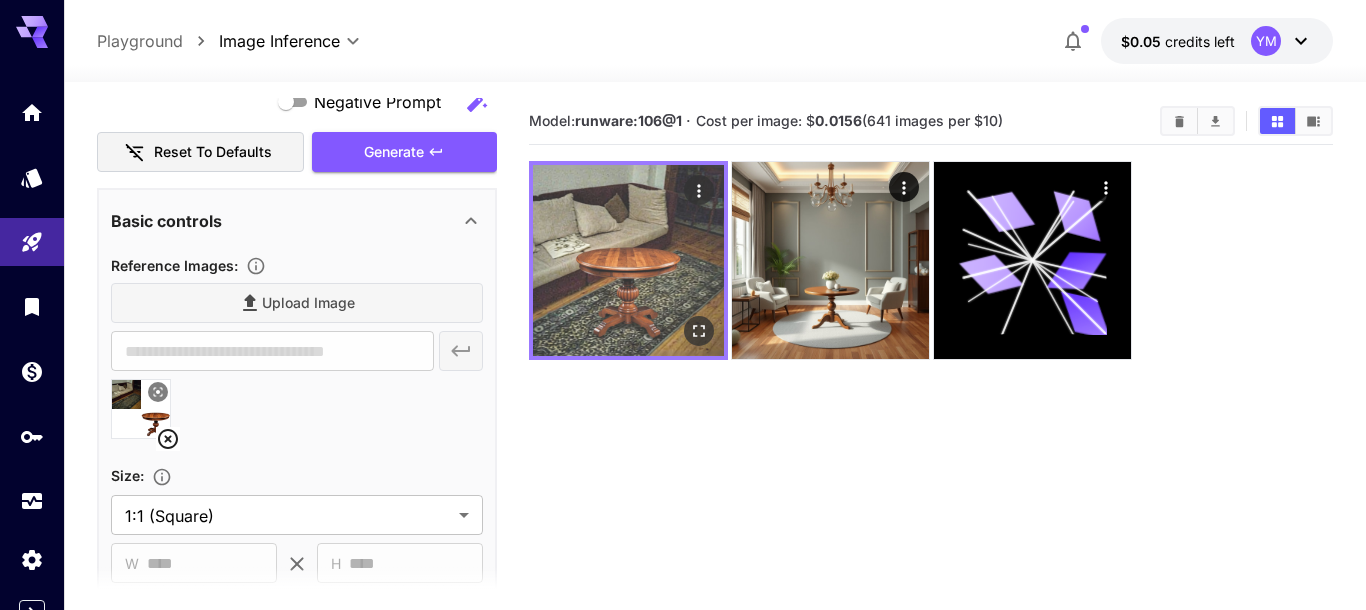 click at bounding box center (628, 260) 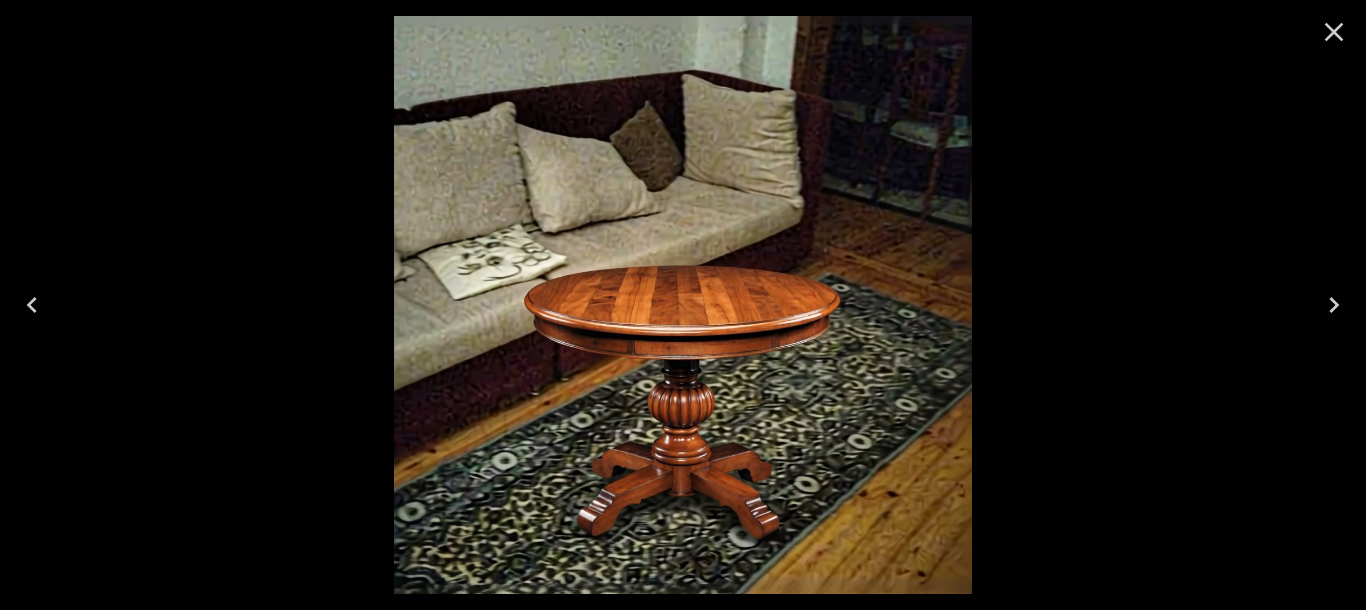 click at bounding box center (683, 305) 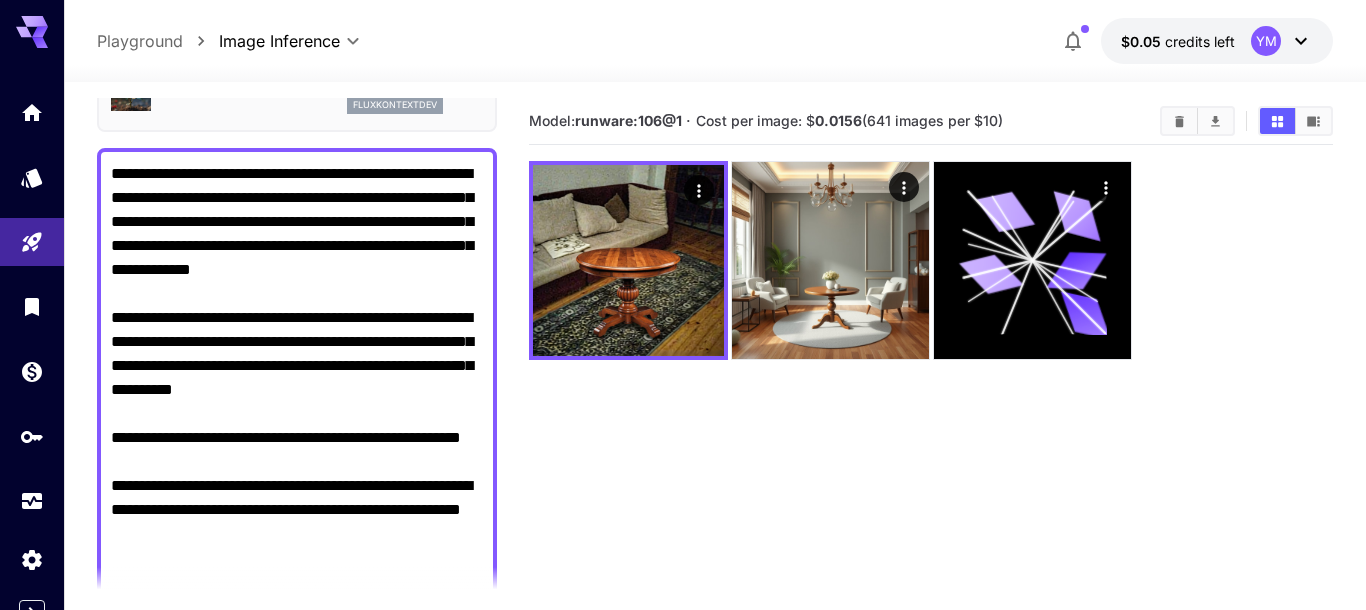 scroll, scrollTop: 0, scrollLeft: 0, axis: both 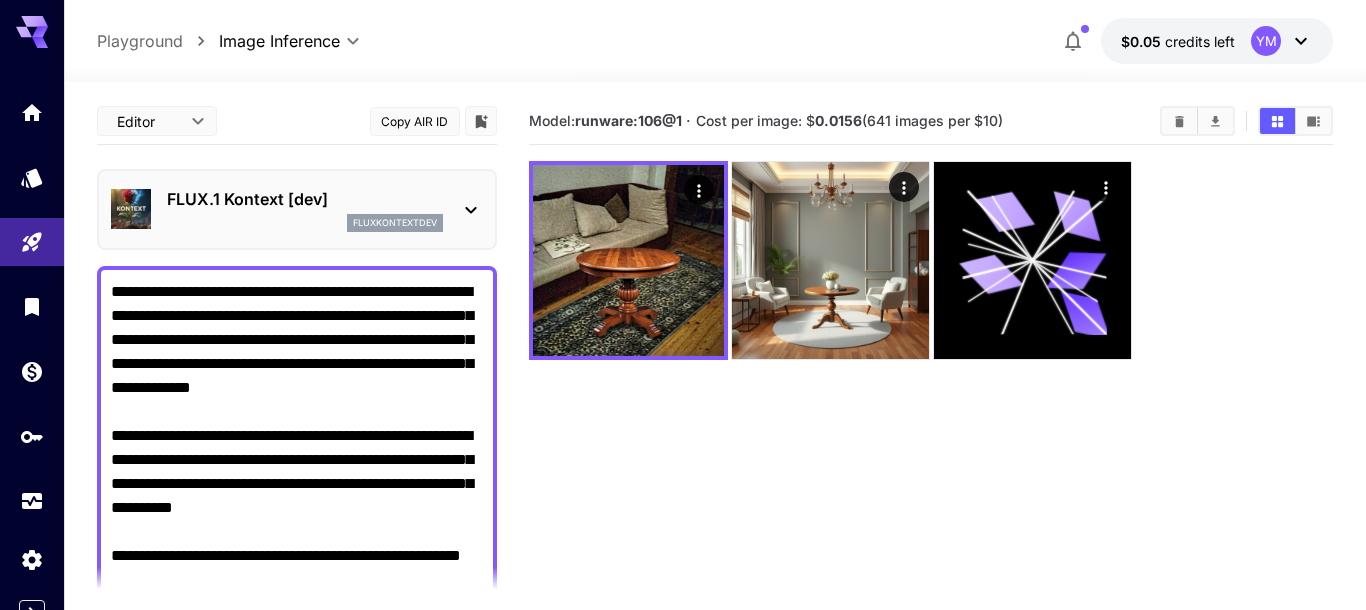 click on "fluxkontextdev" at bounding box center (305, 223) 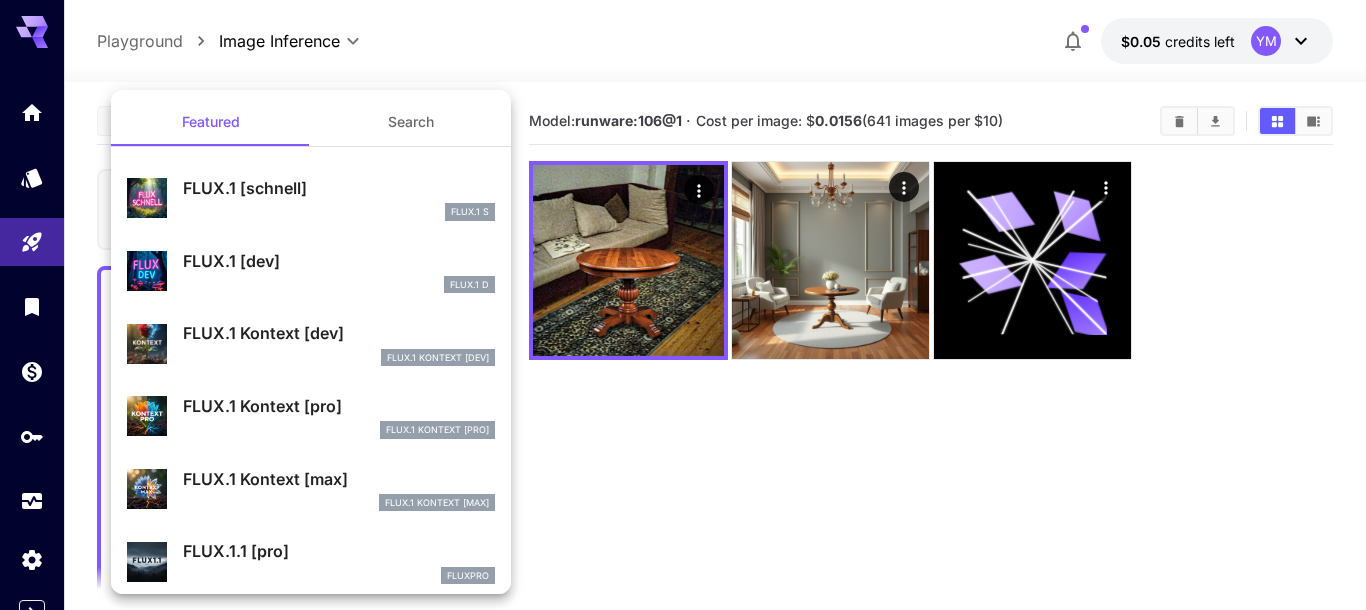 click on "FLUX.1 Kontext [pro] FlUX.1 Kontext [pro]" at bounding box center (311, 416) 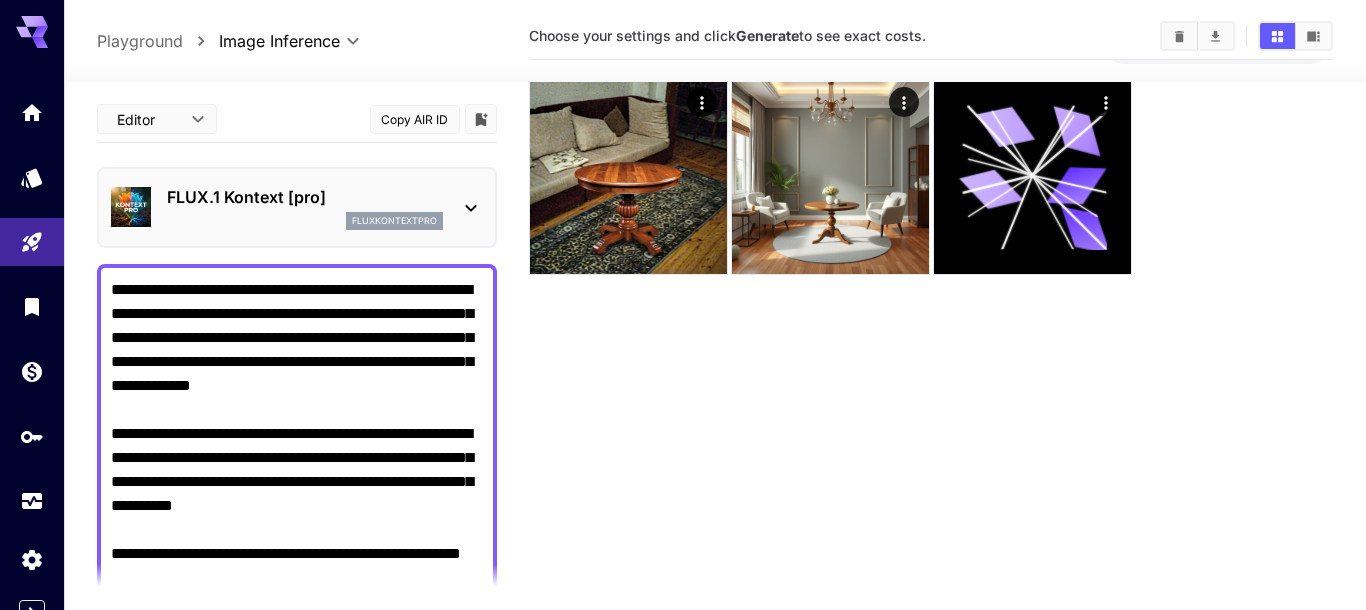 scroll, scrollTop: 158, scrollLeft: 0, axis: vertical 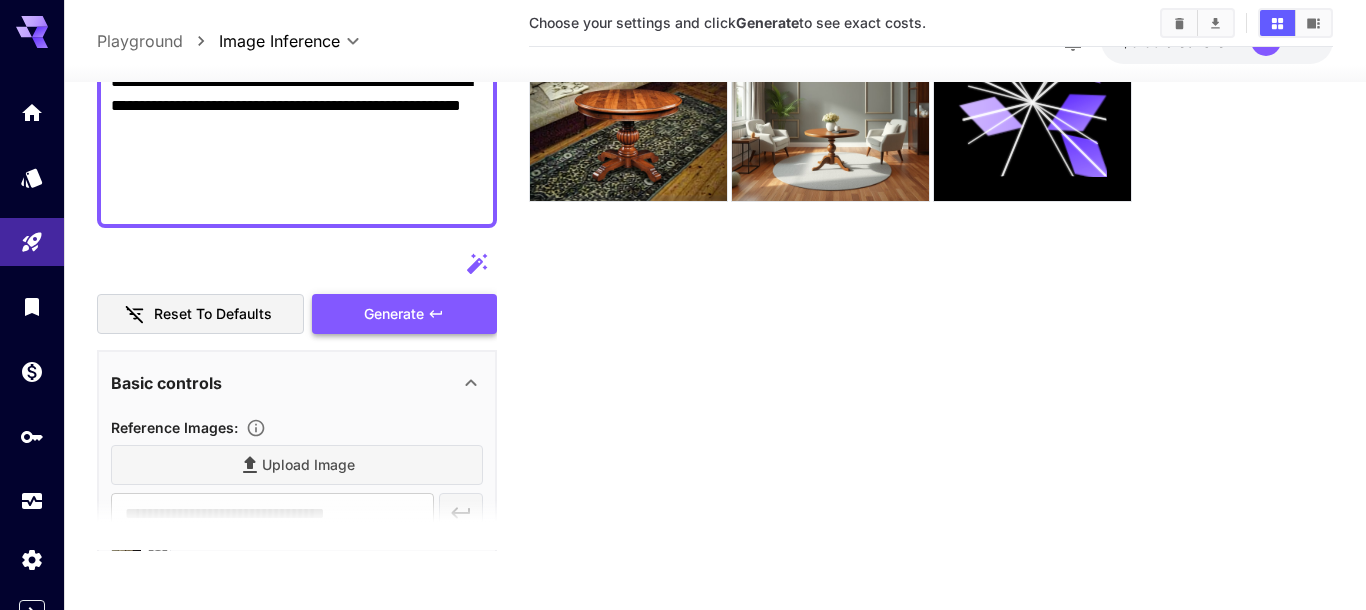 click on "Generate" at bounding box center [404, 313] 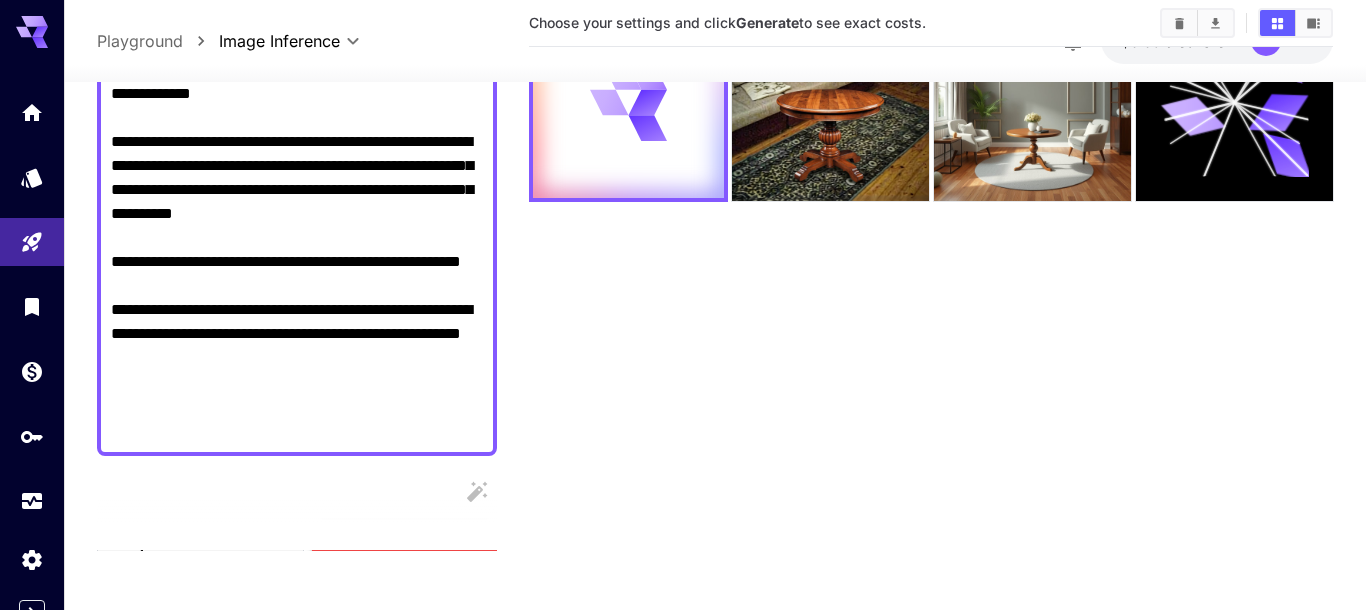 scroll, scrollTop: 0, scrollLeft: 0, axis: both 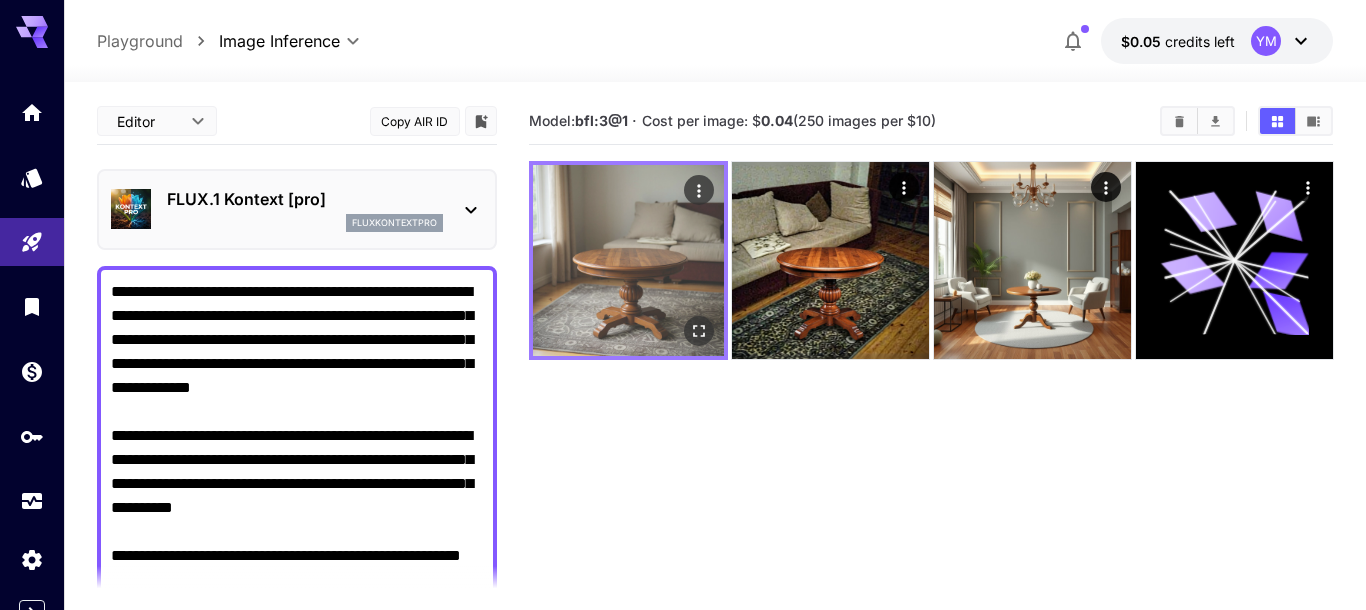 click at bounding box center [628, 260] 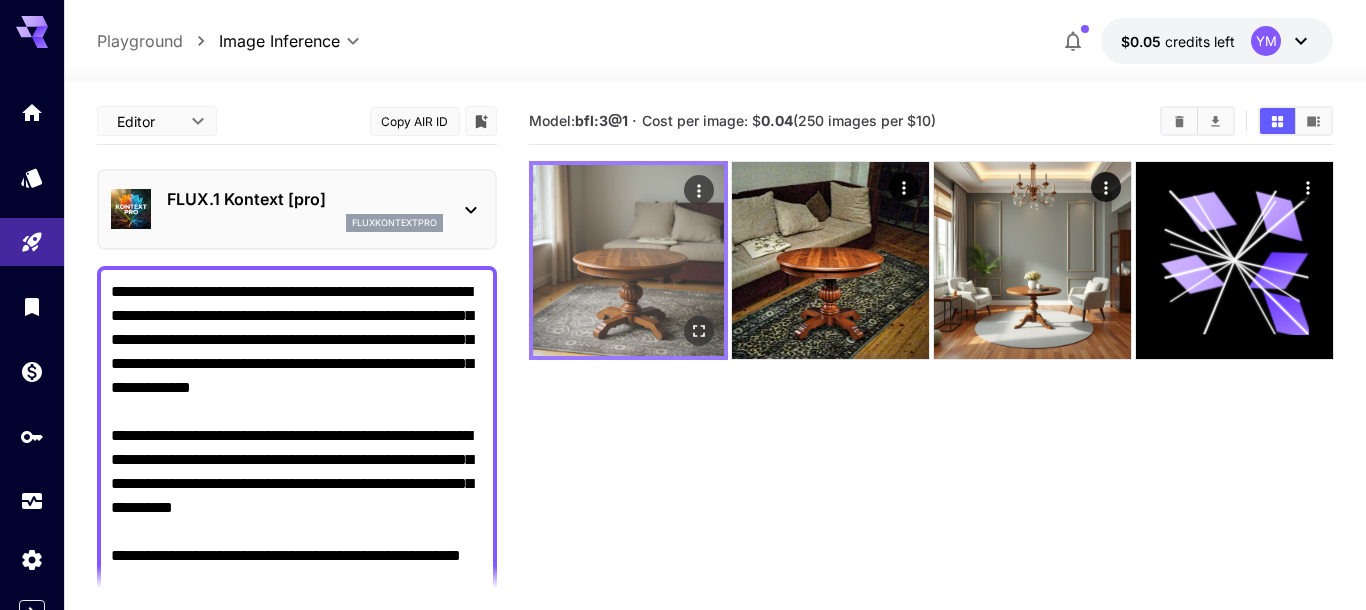 click at bounding box center (628, 260) 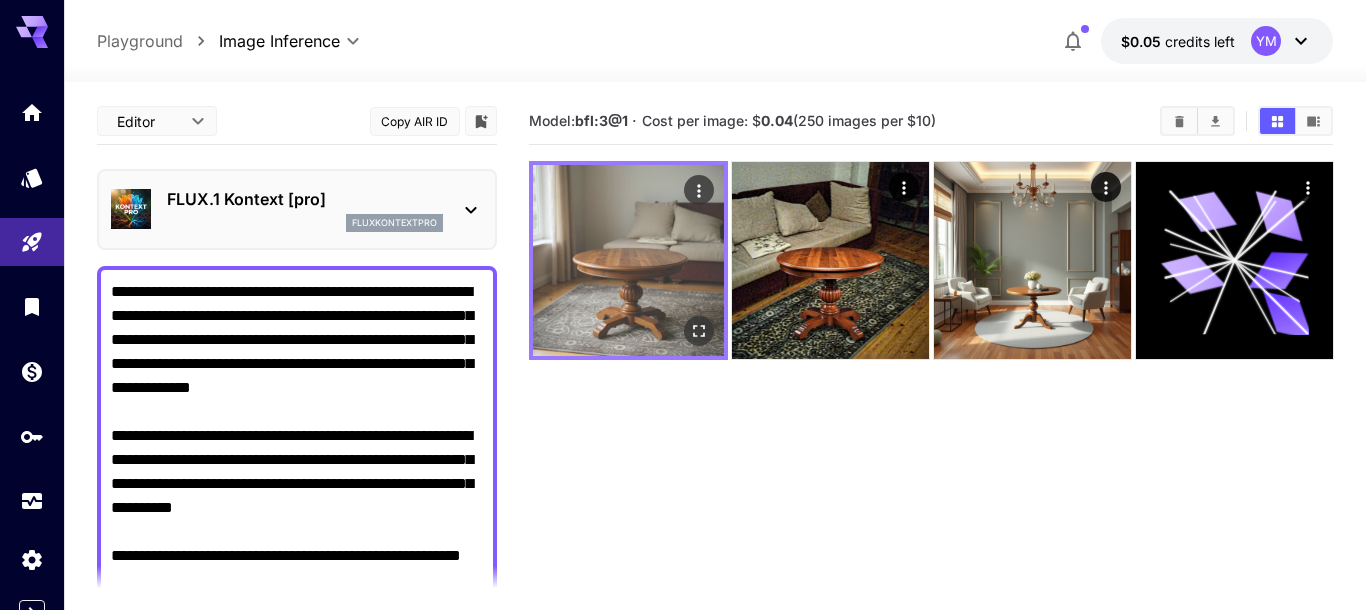 click at bounding box center [628, 260] 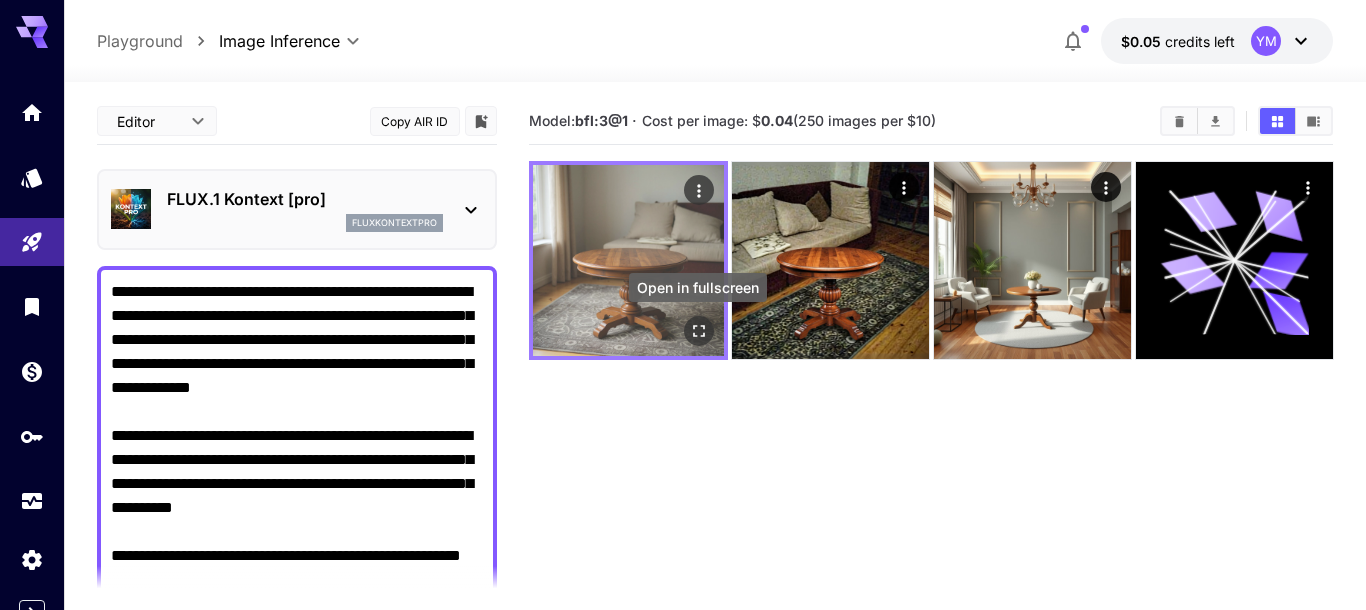 click 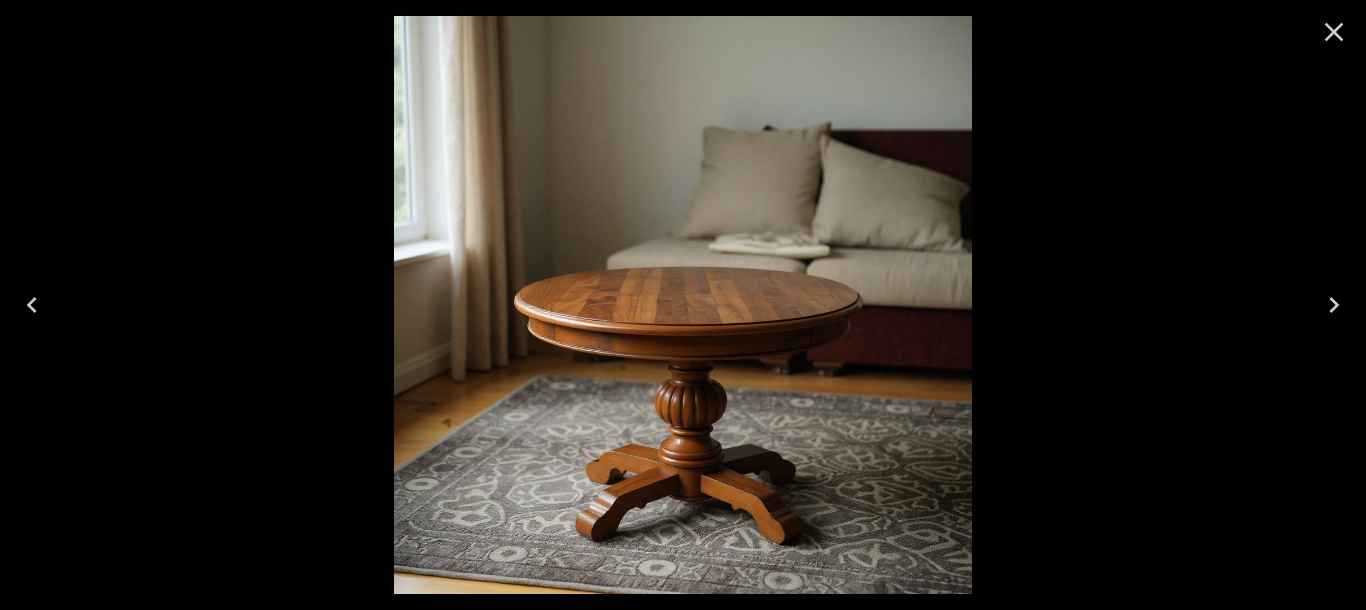 click at bounding box center (683, 305) 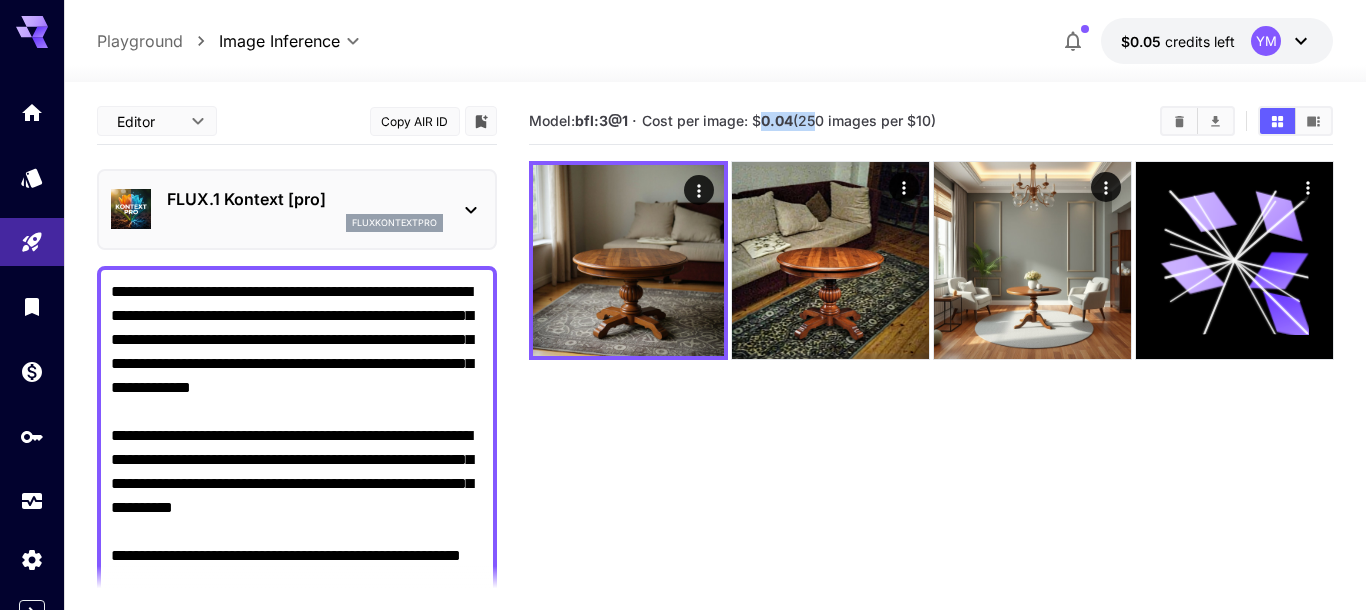 drag, startPoint x: 759, startPoint y: 129, endPoint x: 813, endPoint y: 127, distance: 54.037025 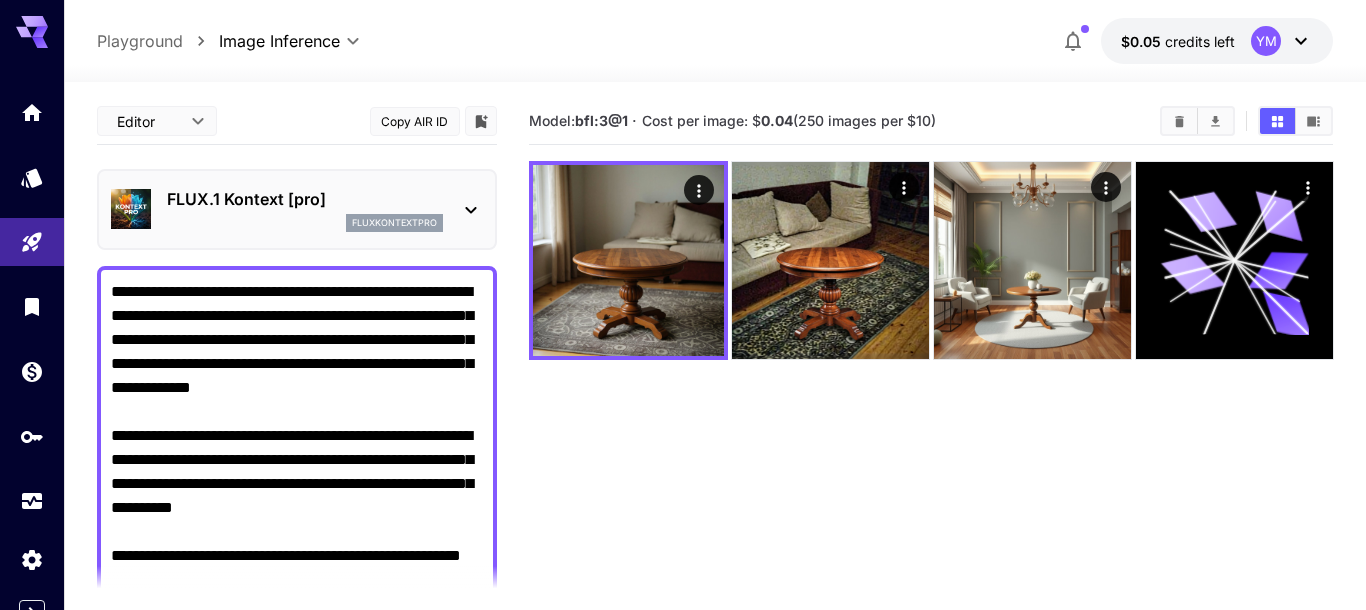click on "Model:  bfl:3@1 · Cost per image: $ 0.04  (250 images per $10)" at bounding box center [931, 403] 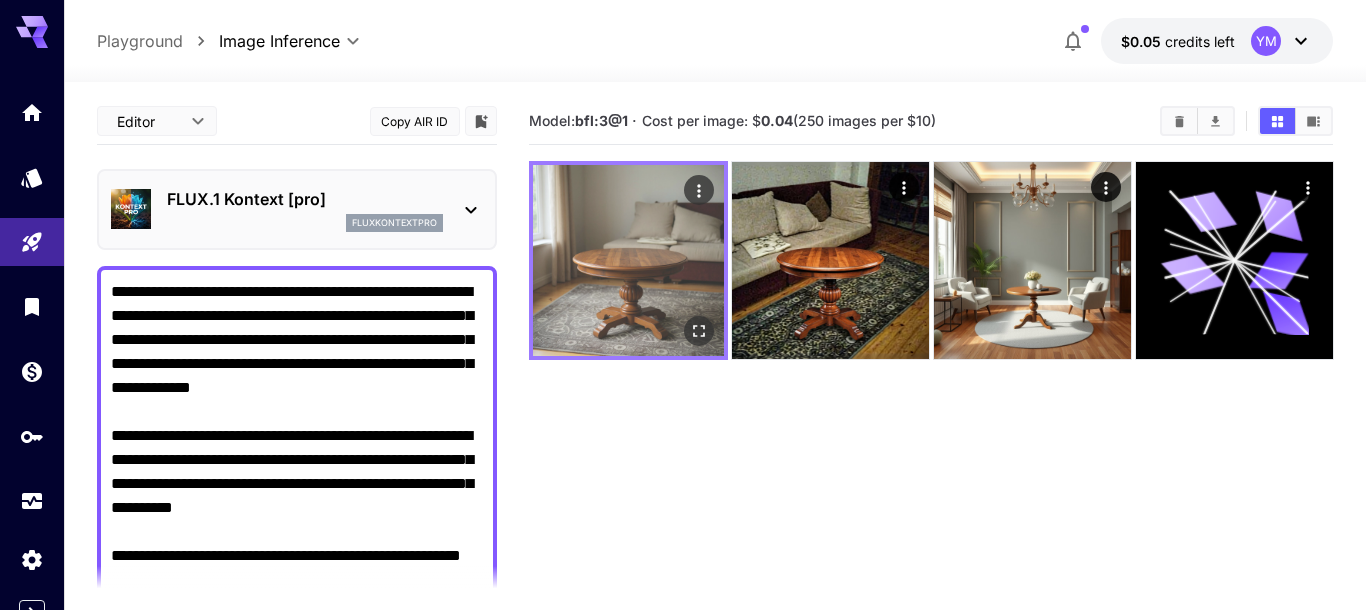 click at bounding box center [628, 260] 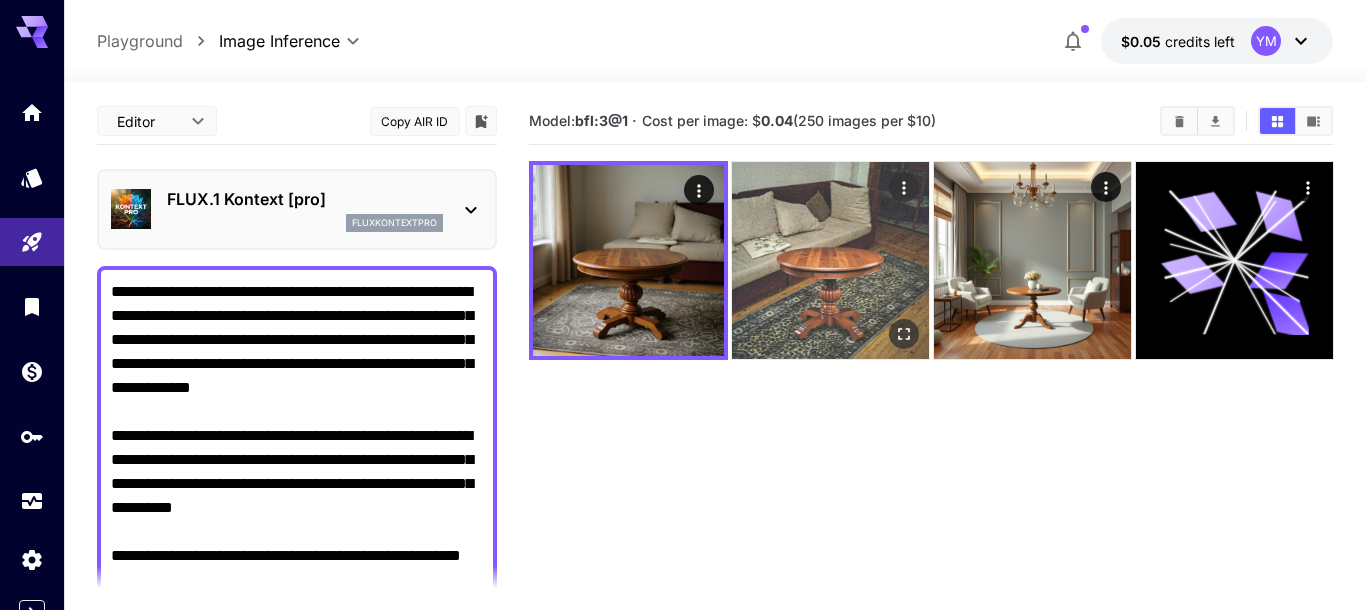 click at bounding box center (830, 260) 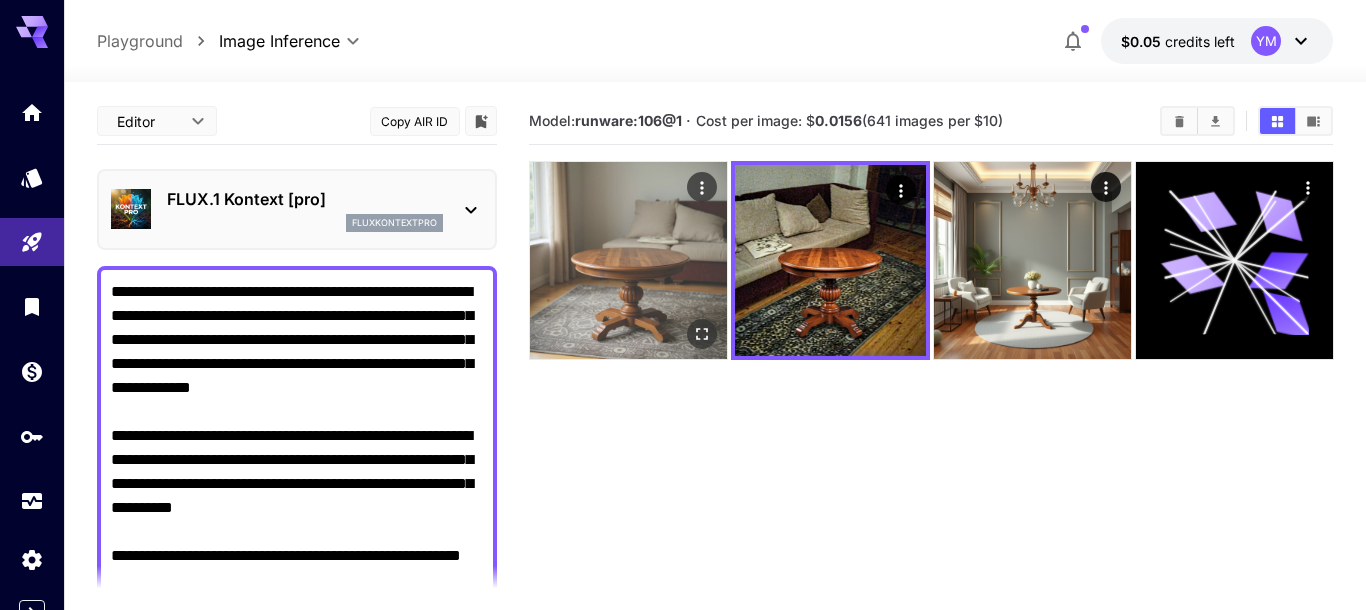 click at bounding box center [628, 260] 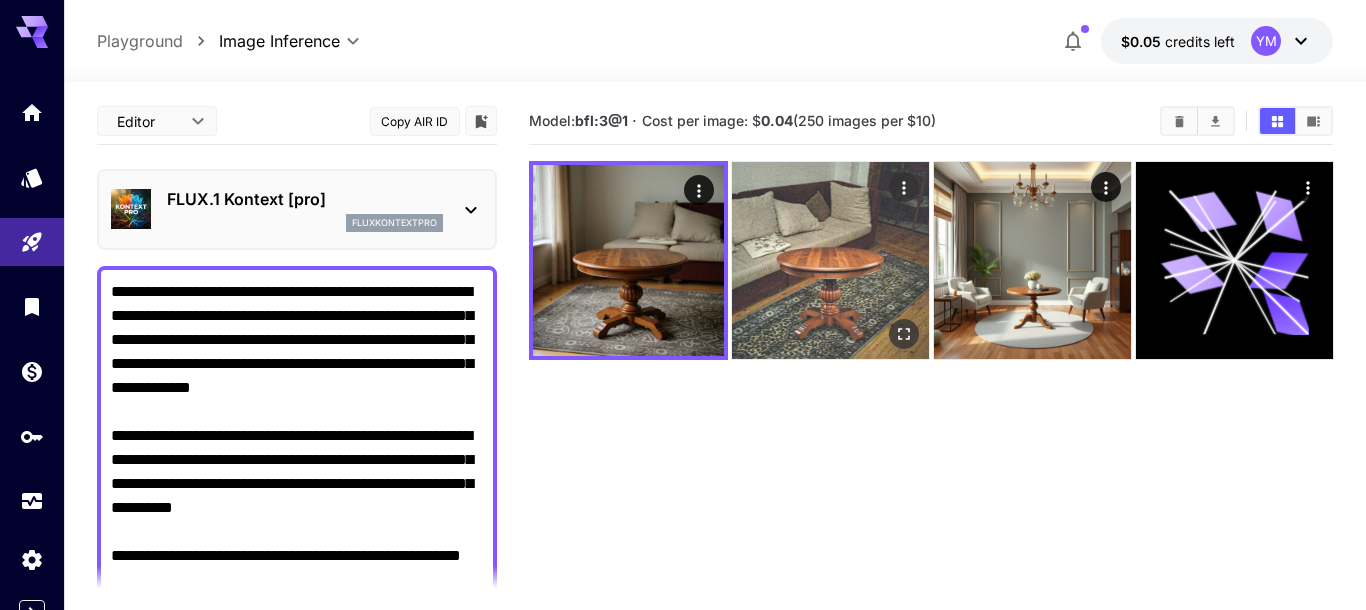 click at bounding box center (830, 260) 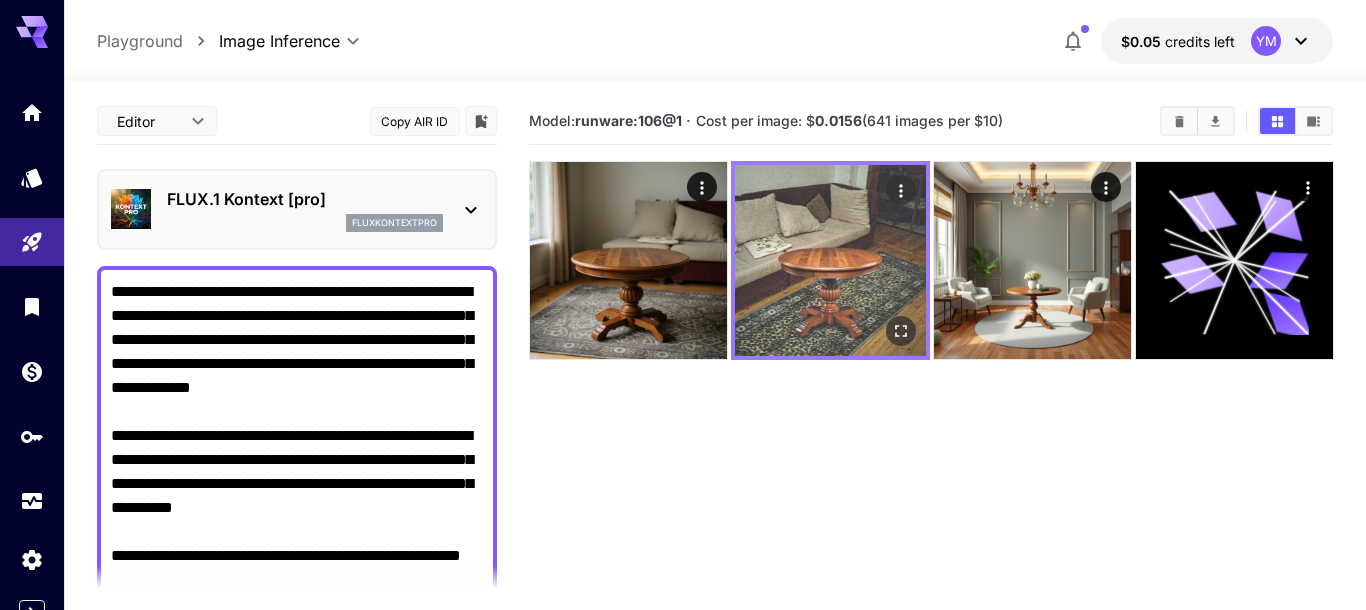 click at bounding box center (830, 260) 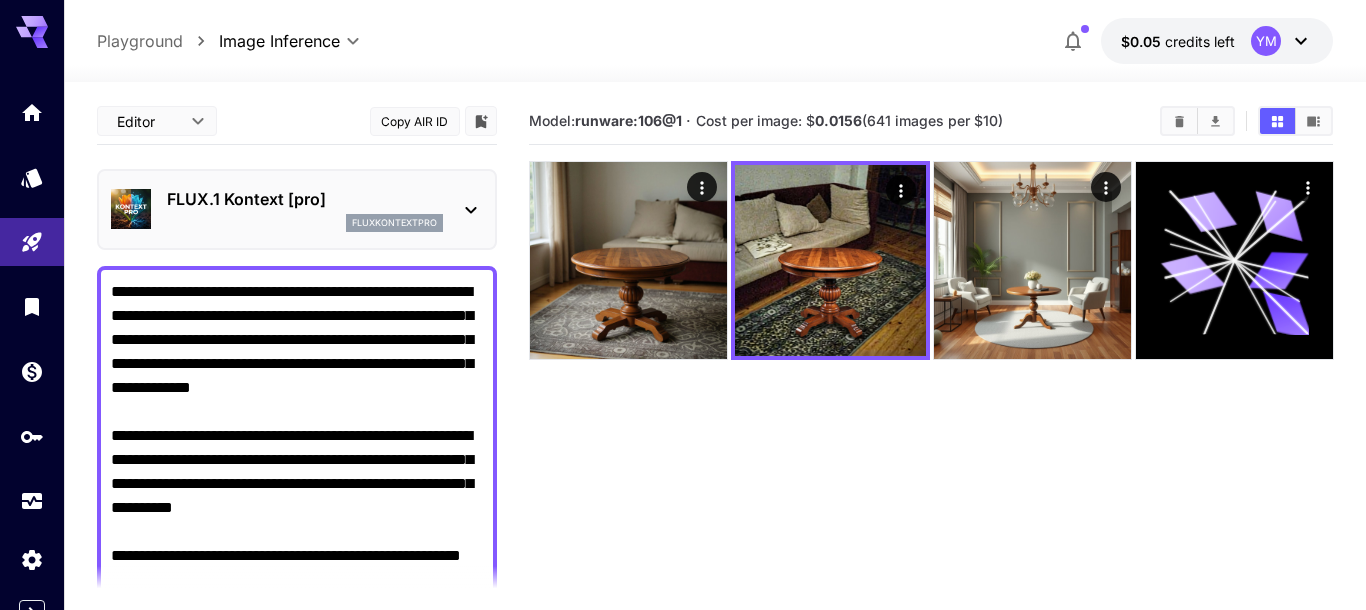 click on "**********" at bounding box center [715, 411] 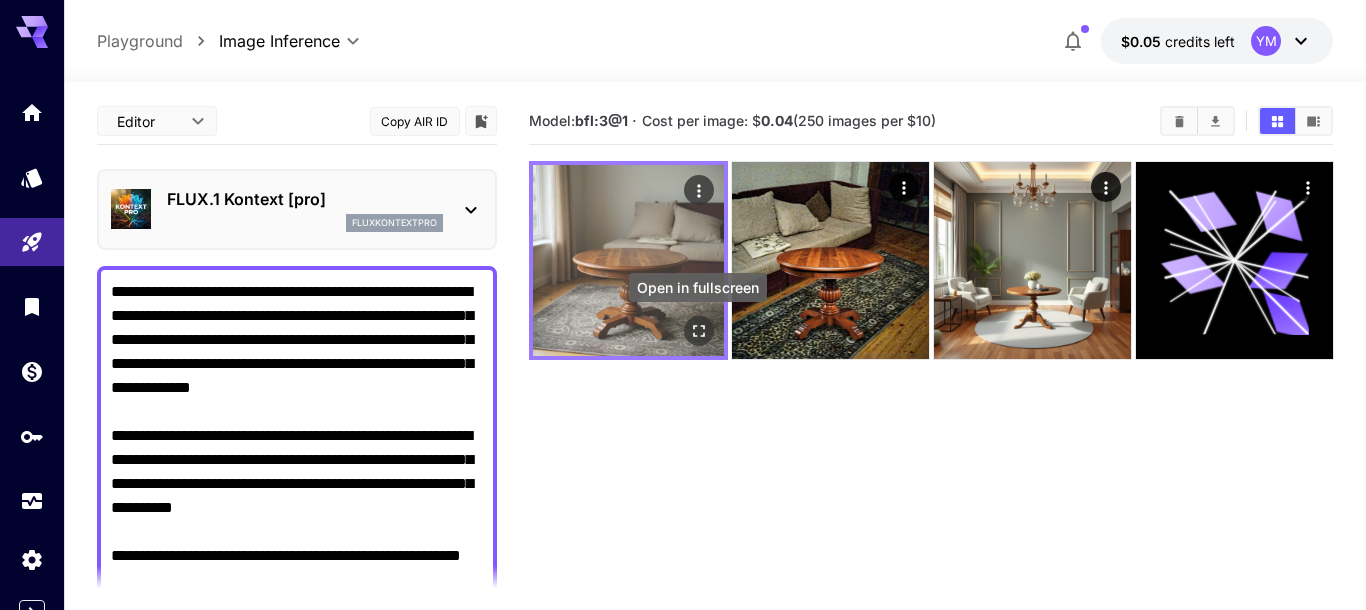 click 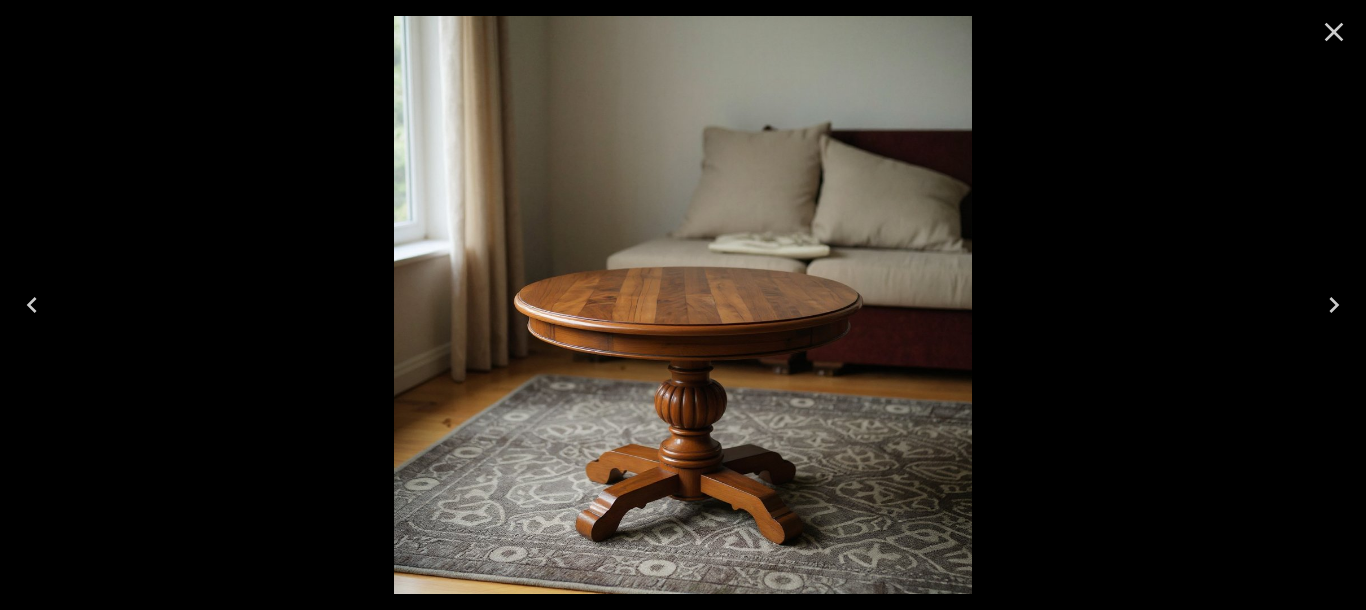 click 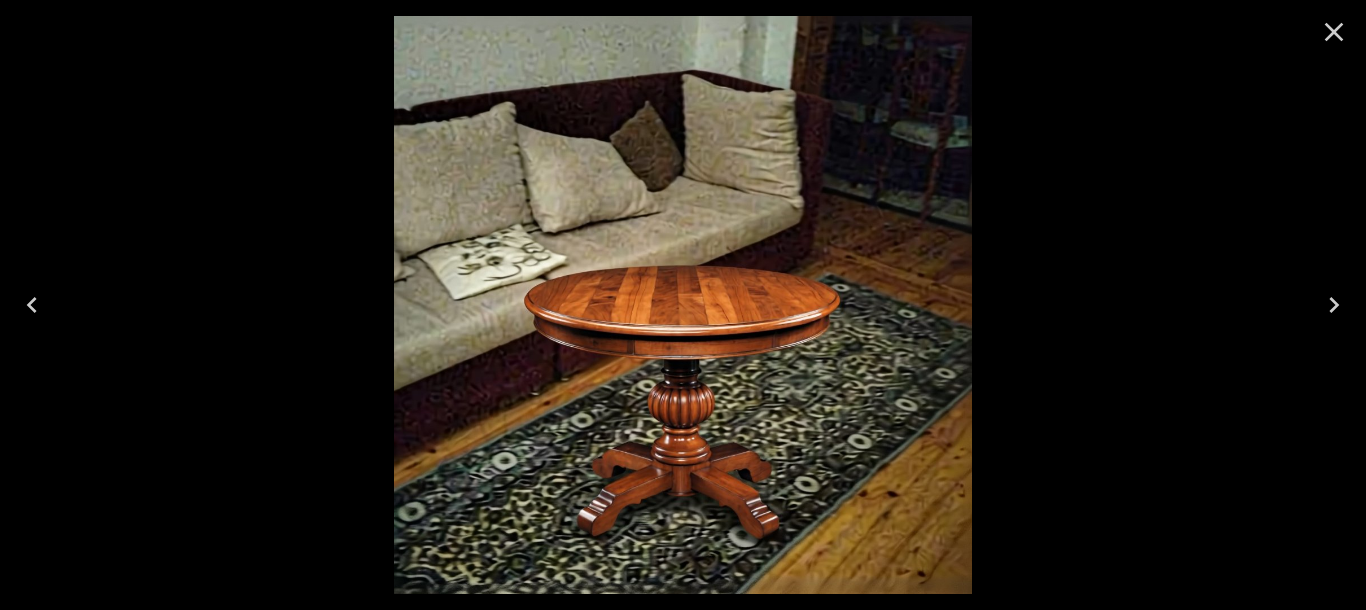 click 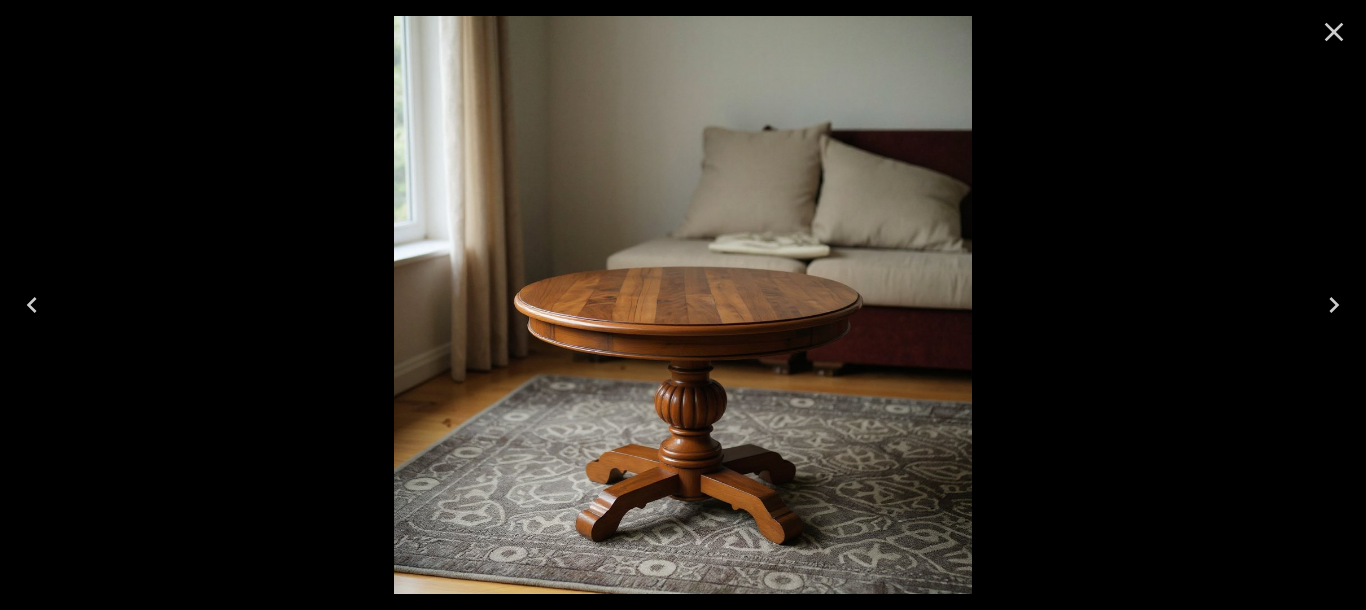 click at bounding box center [683, 305] 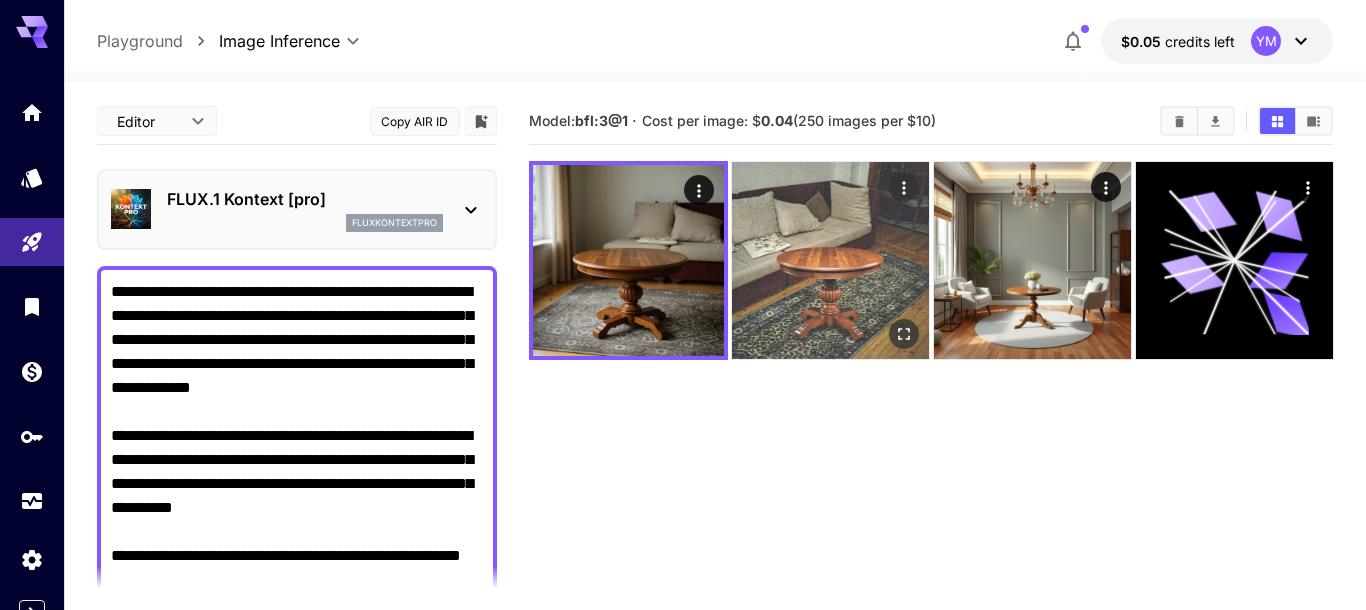 click at bounding box center [830, 260] 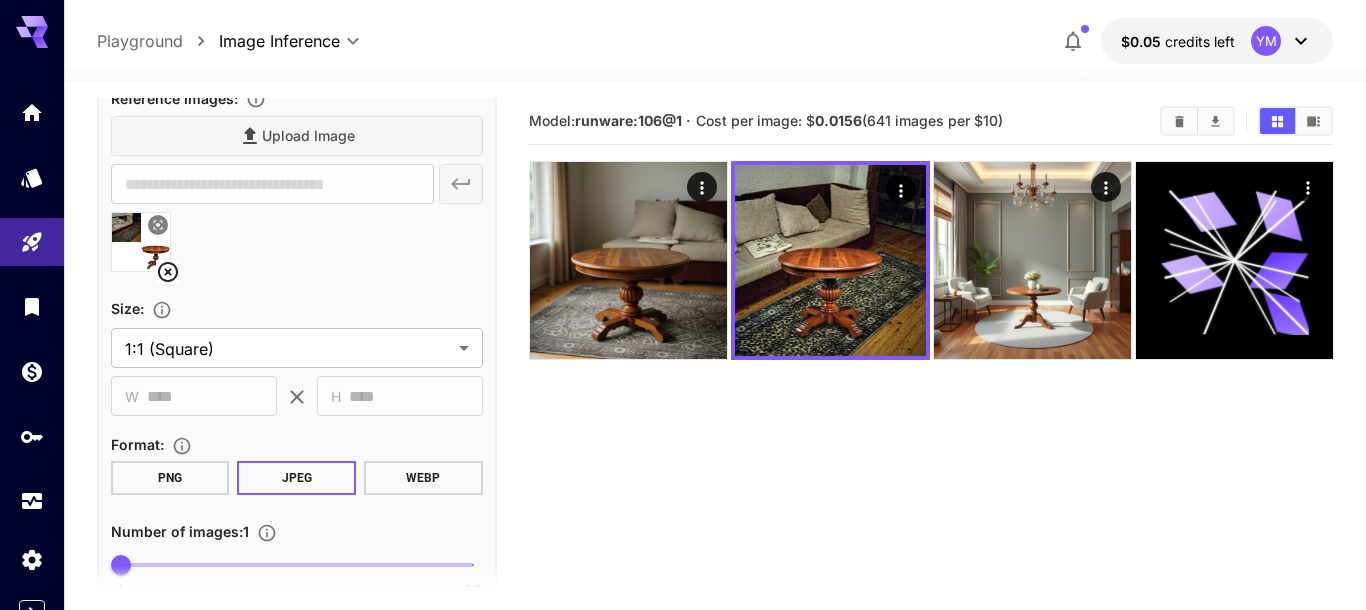 scroll, scrollTop: 1079, scrollLeft: 0, axis: vertical 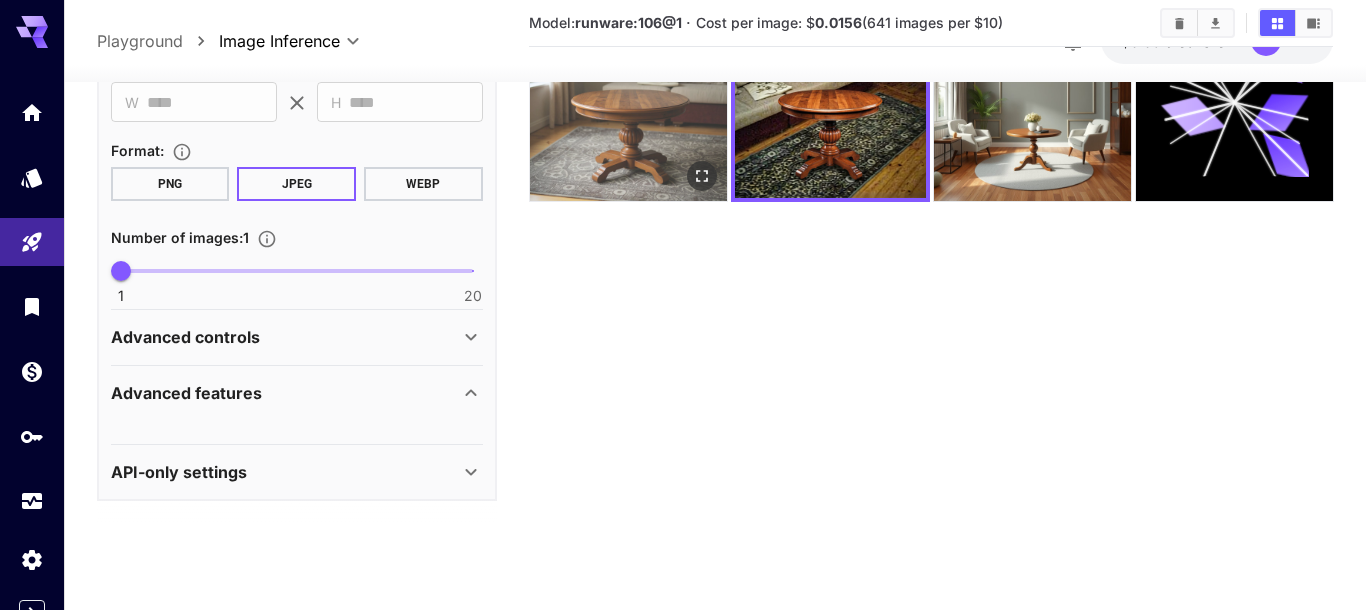 click at bounding box center (628, 102) 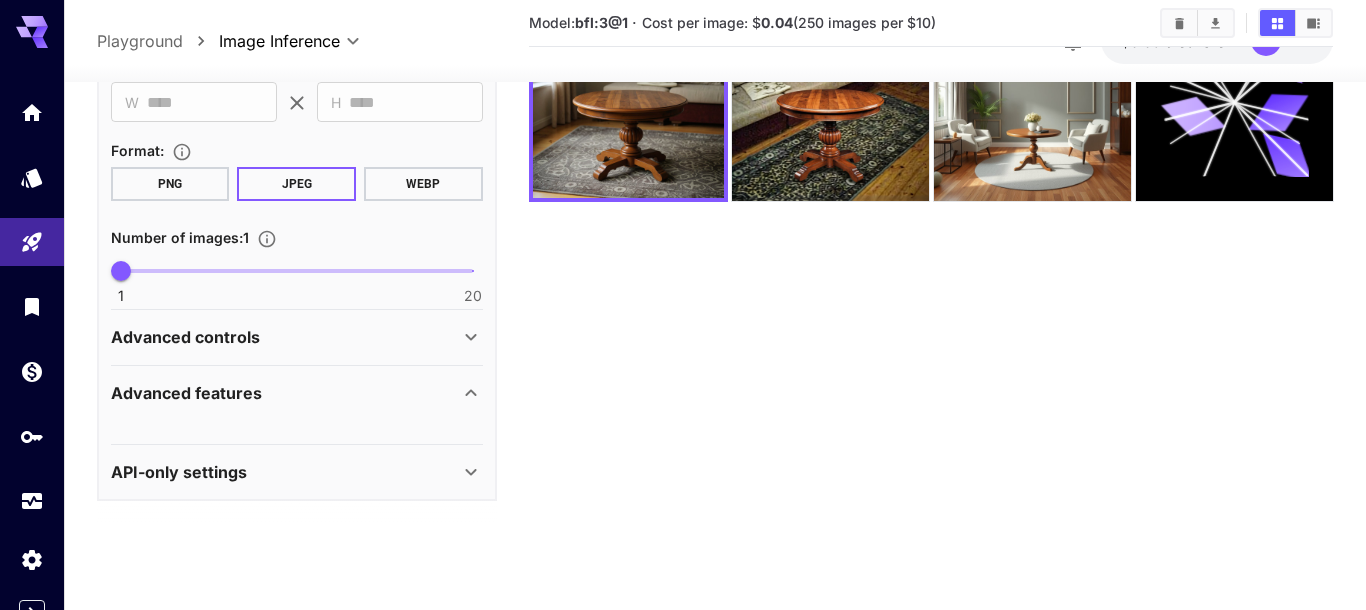 click on "Advanced controls" at bounding box center [285, 337] 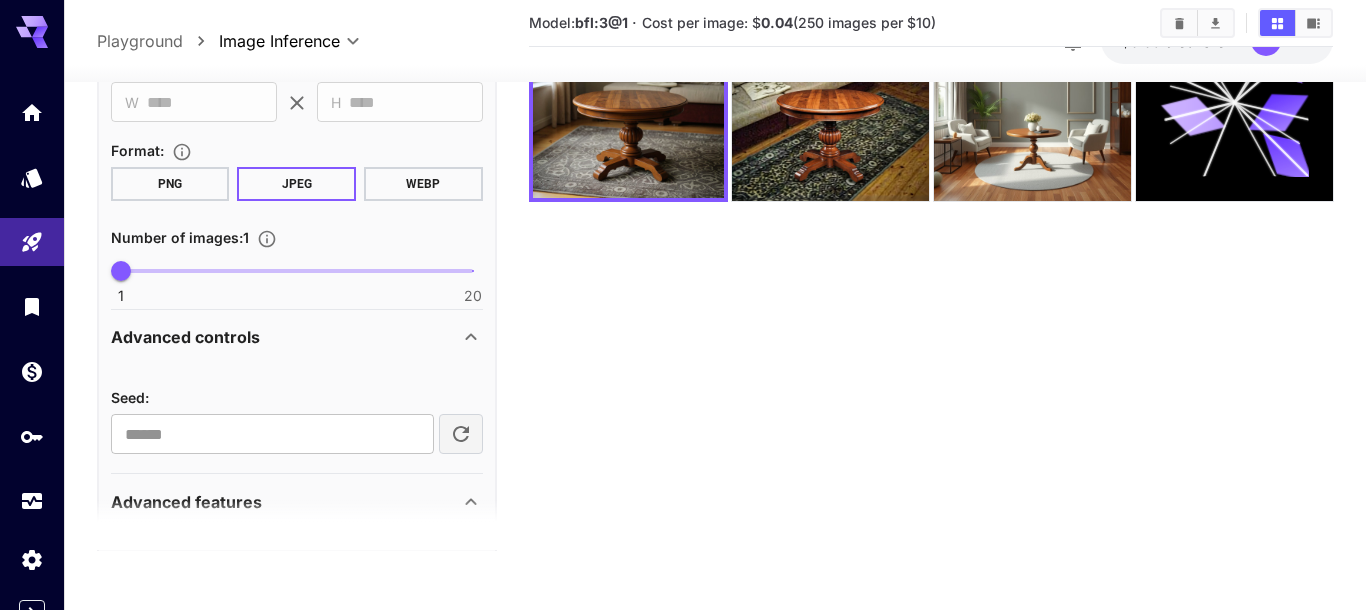 click on "Advanced controls" at bounding box center (285, 337) 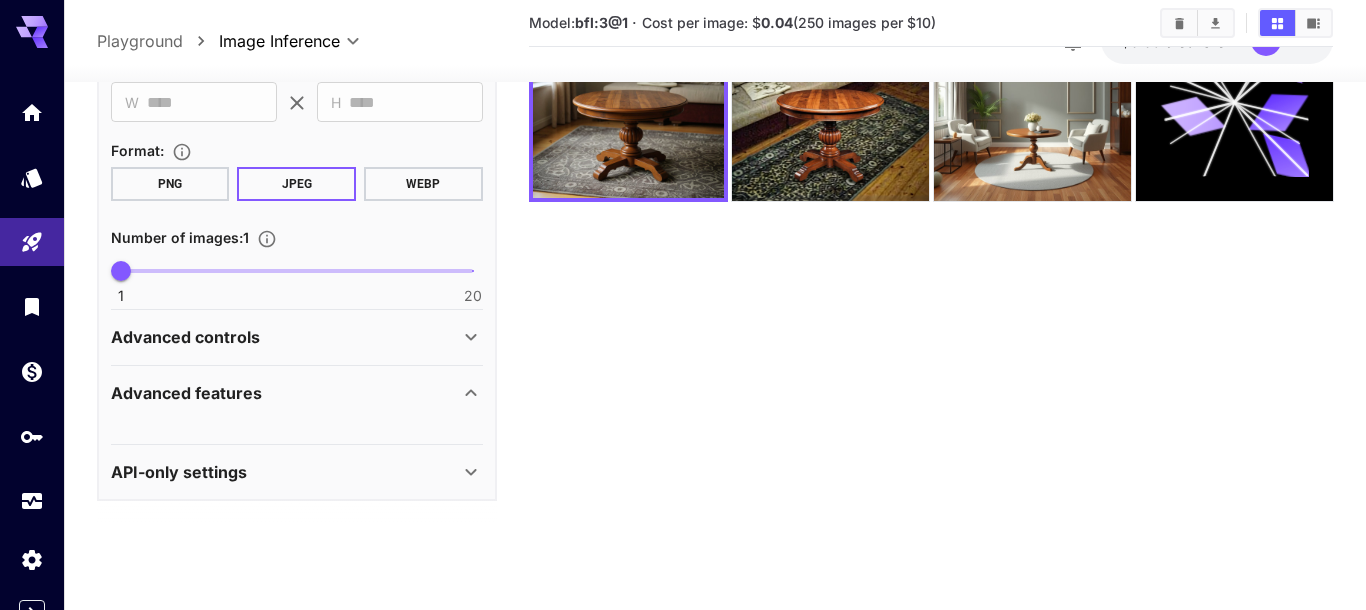 click on "Advanced features" at bounding box center [297, 392] 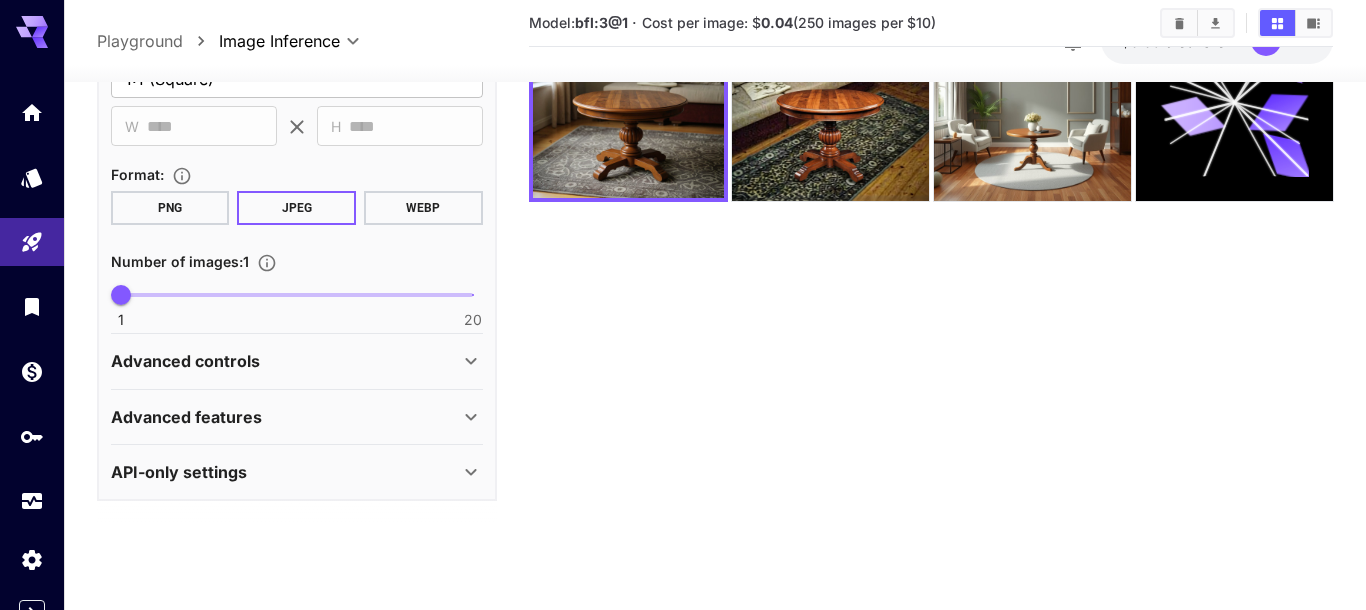 scroll, scrollTop: 1056, scrollLeft: 0, axis: vertical 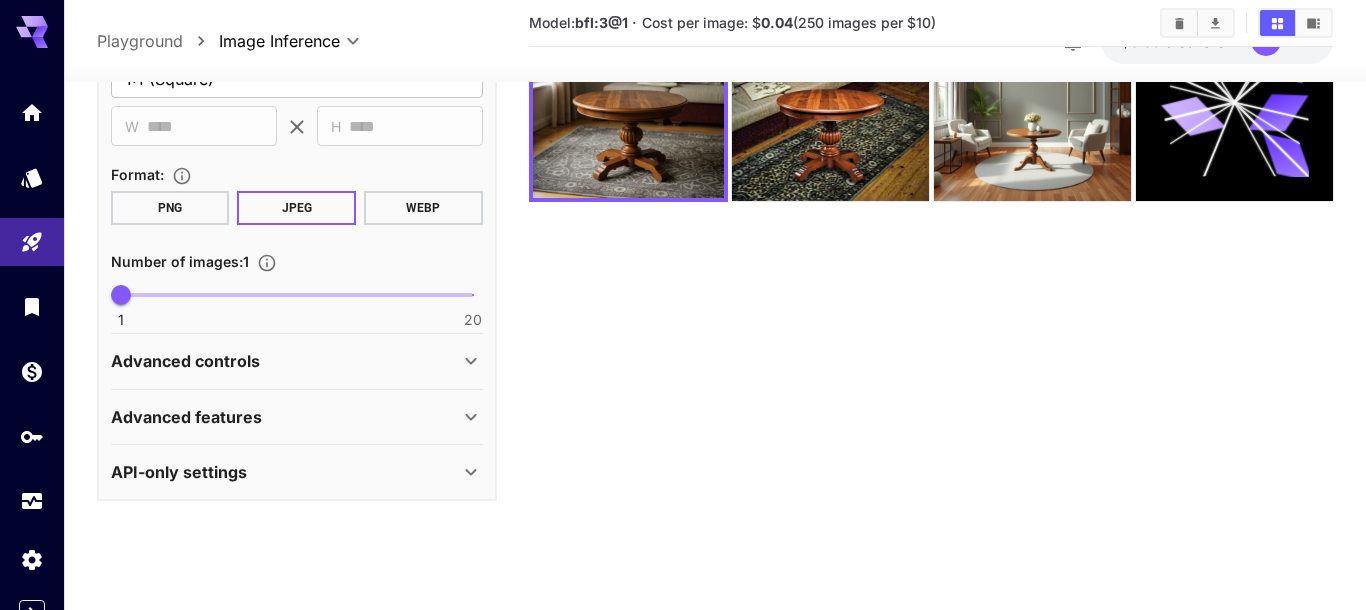 click on "Advanced controls" at bounding box center [297, 361] 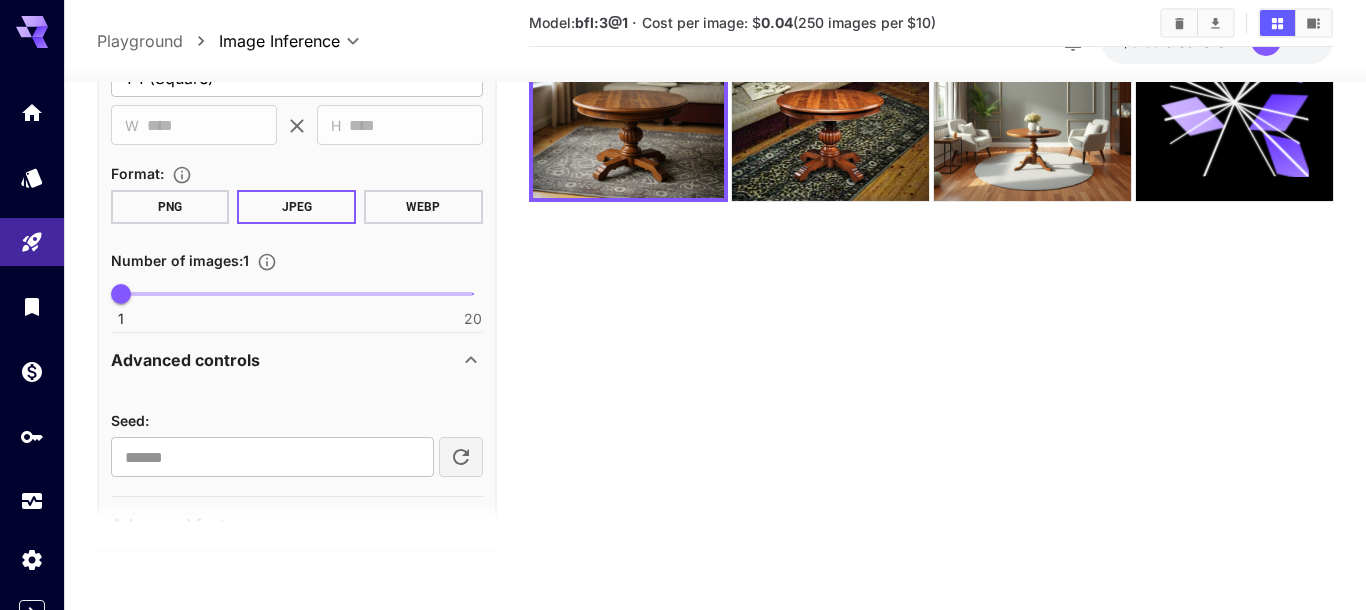 click on "Advanced controls" at bounding box center (285, 360) 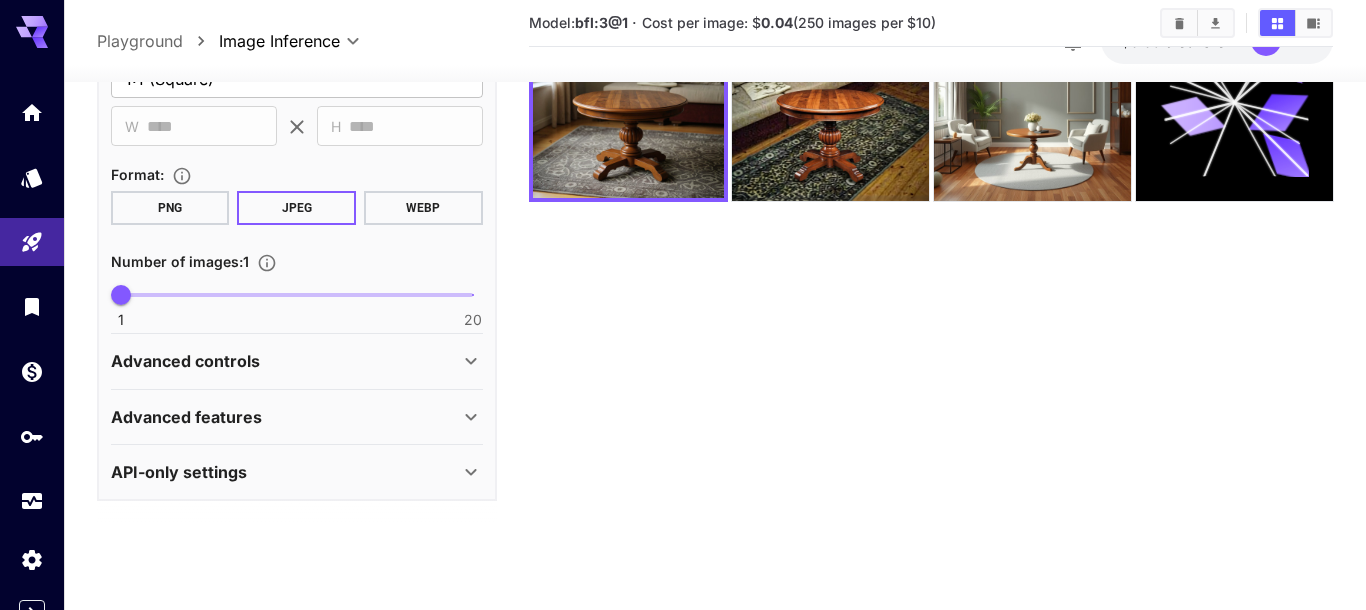 click on "Advanced controls" at bounding box center (285, 361) 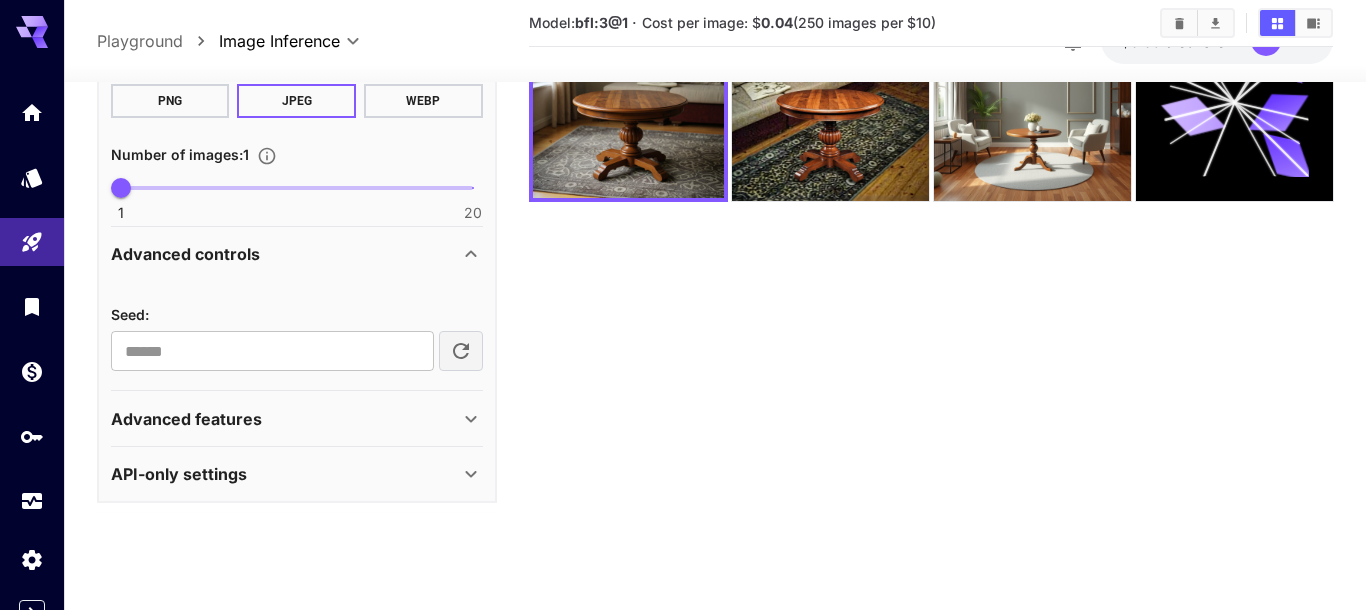 scroll, scrollTop: 1164, scrollLeft: 0, axis: vertical 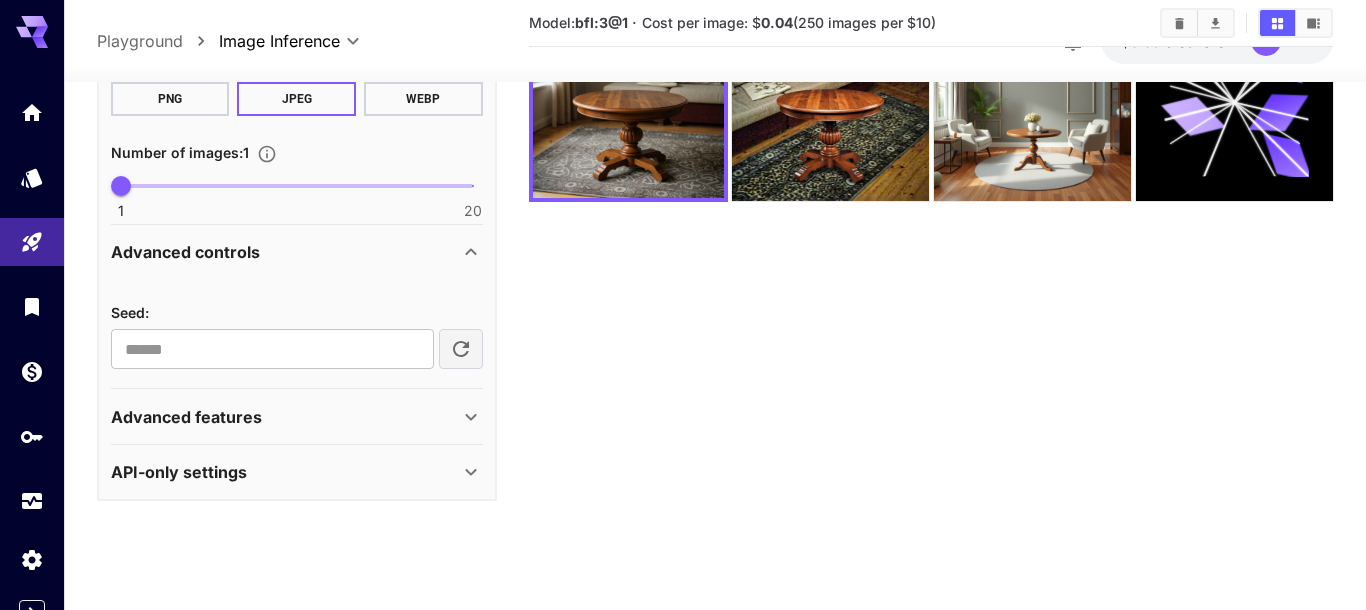 click on "Advanced features" at bounding box center [285, 416] 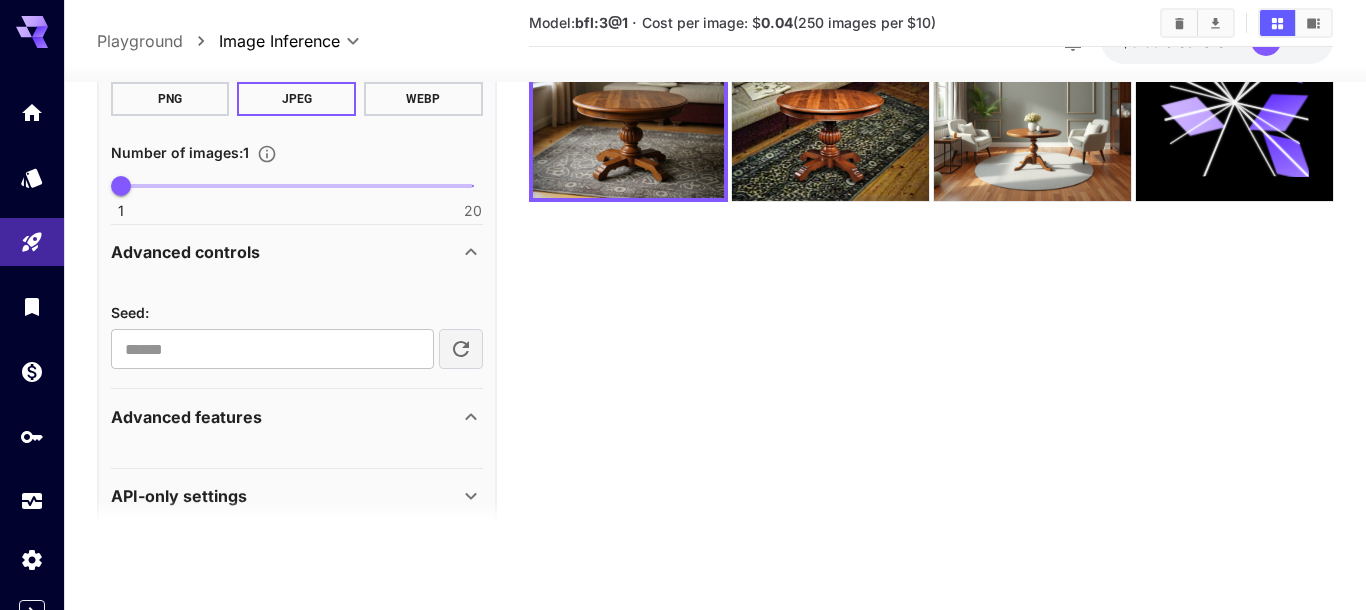 scroll, scrollTop: 1188, scrollLeft: 0, axis: vertical 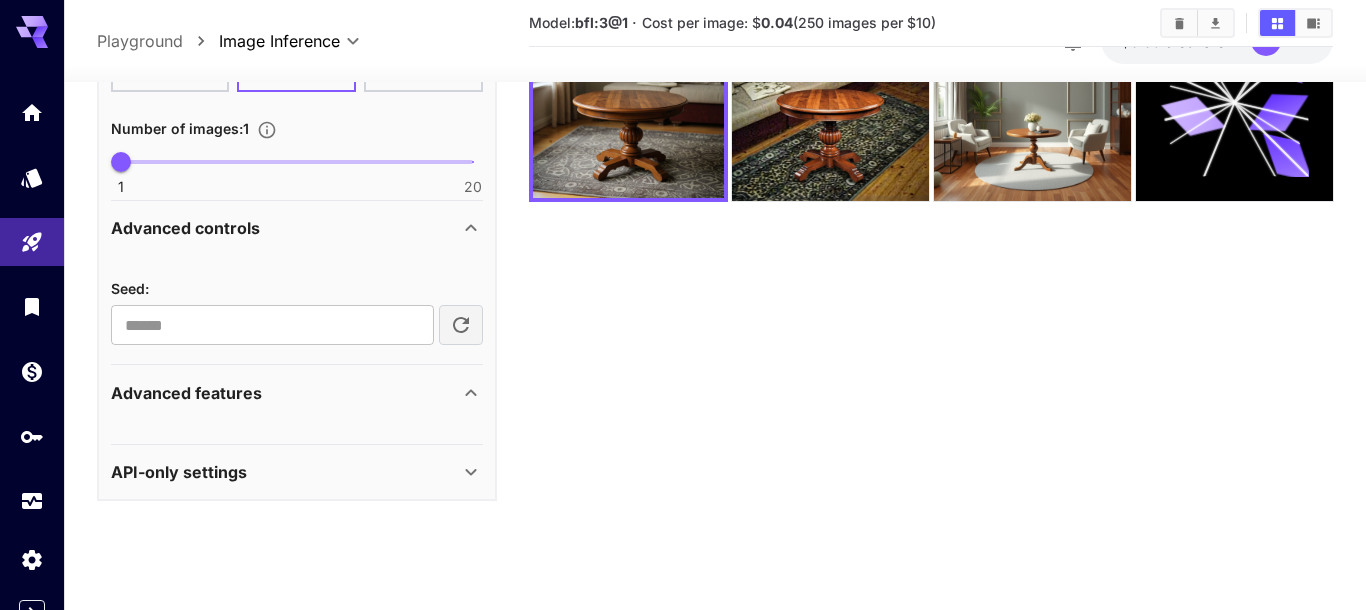 click on "API-only settings" at bounding box center (285, 471) 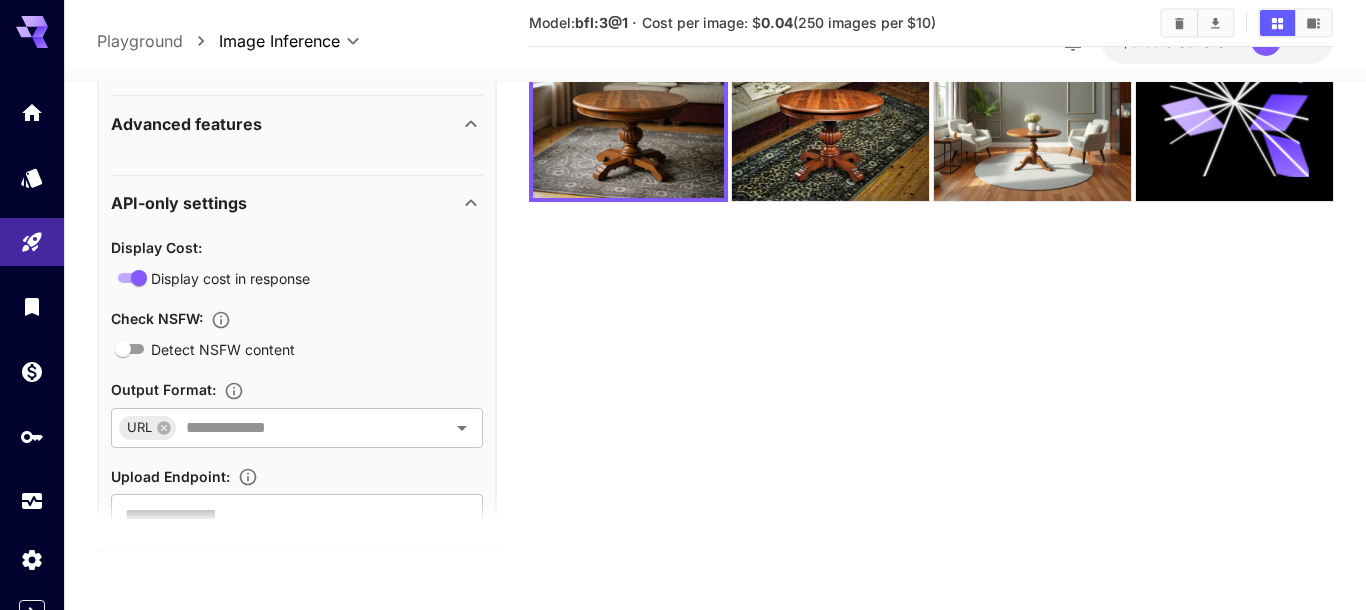 scroll, scrollTop: 1528, scrollLeft: 0, axis: vertical 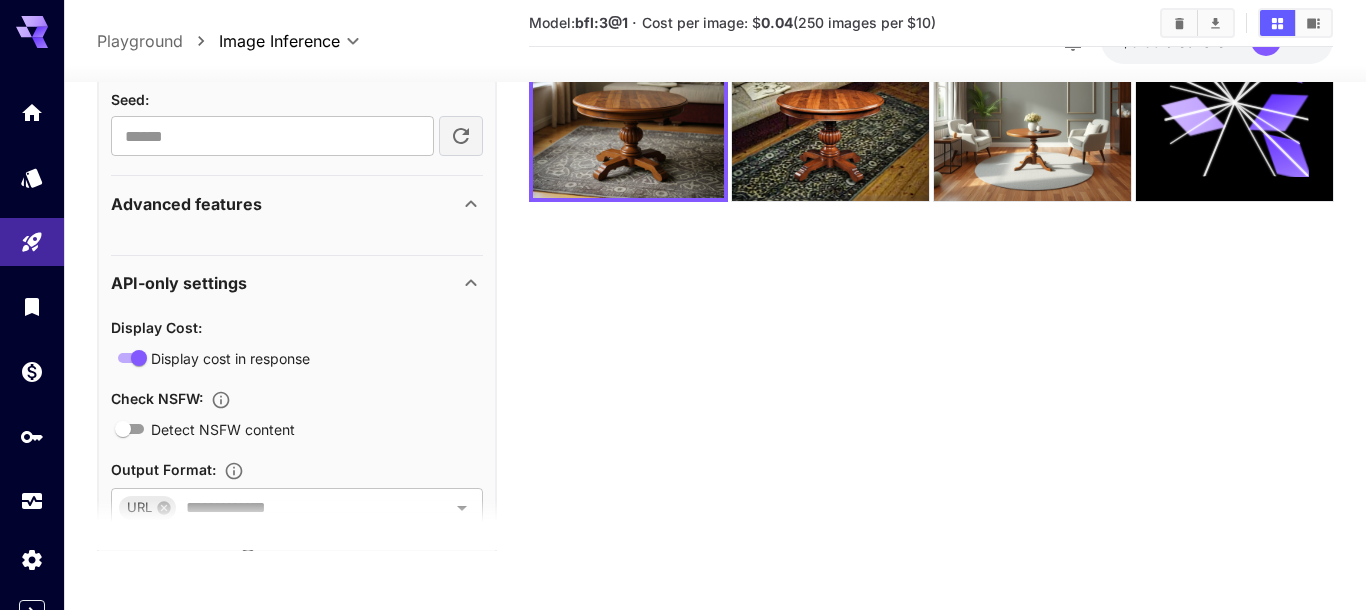 click on "API-only settings" at bounding box center (297, 282) 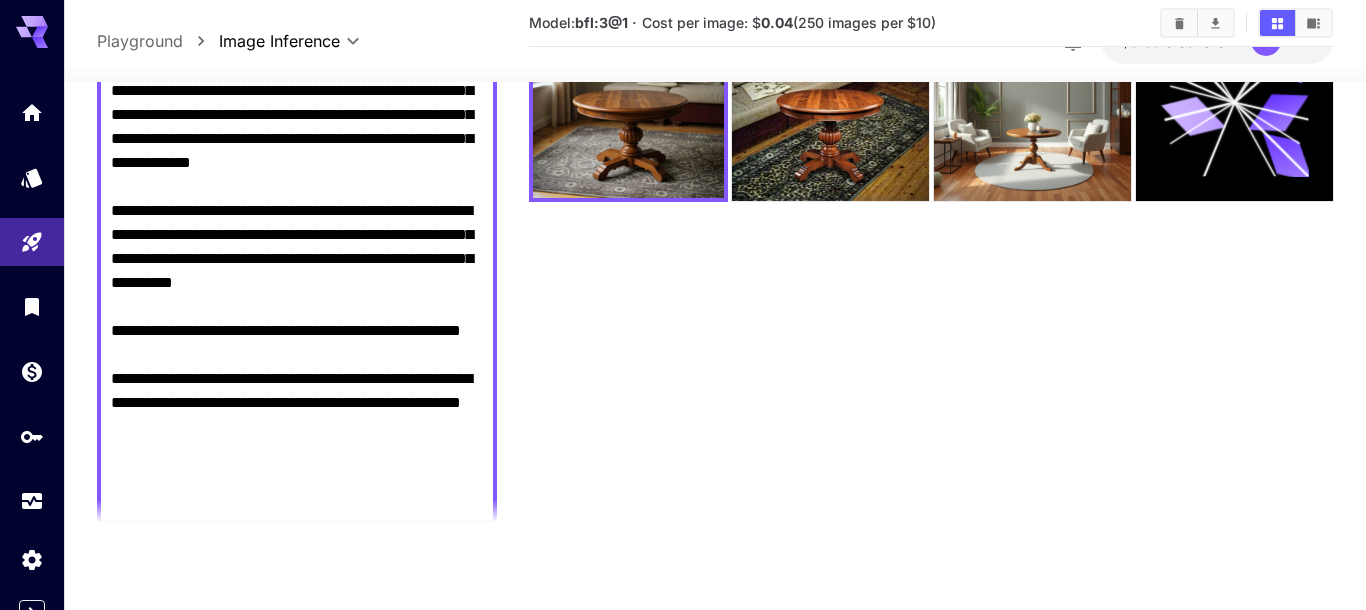 scroll, scrollTop: 0, scrollLeft: 0, axis: both 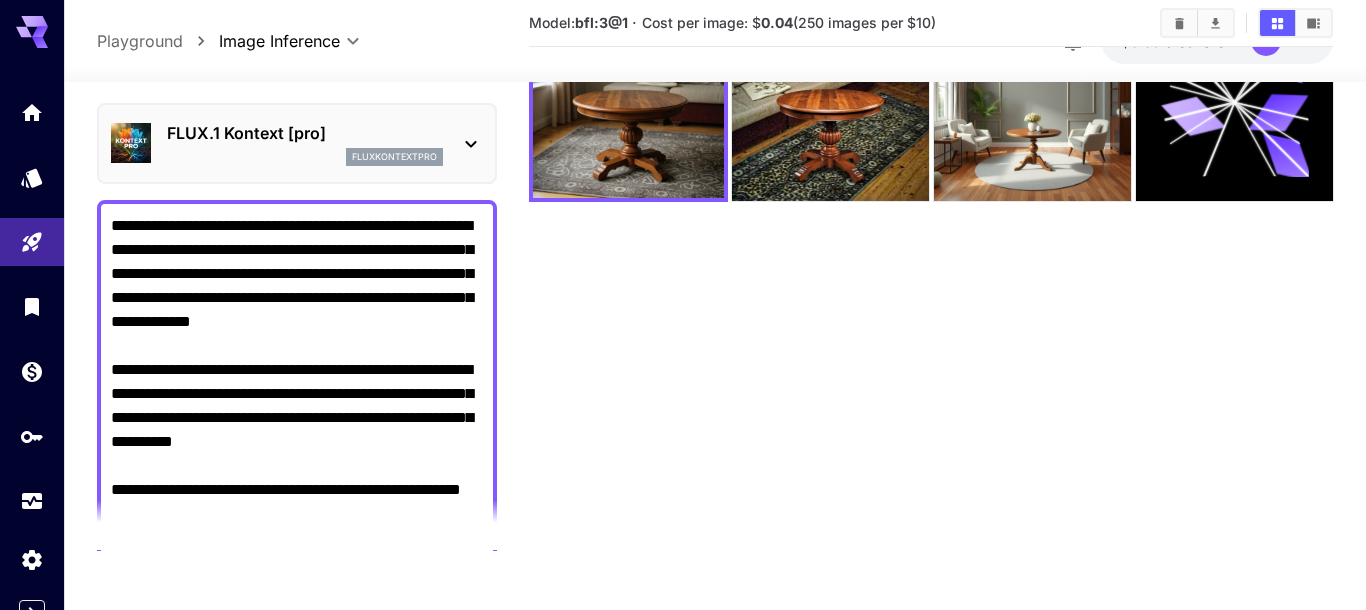 click on "FLUX.1 Kontext [pro]" at bounding box center [305, 133] 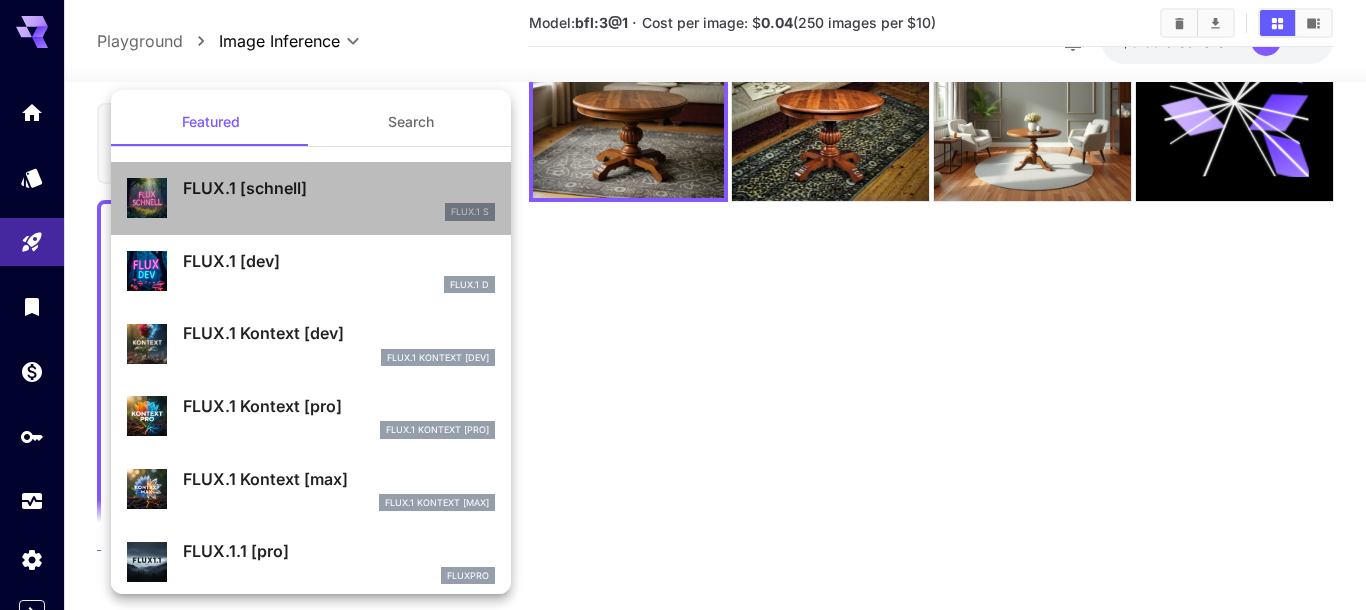 click on "FLUX.1 [schnell]" at bounding box center [339, 188] 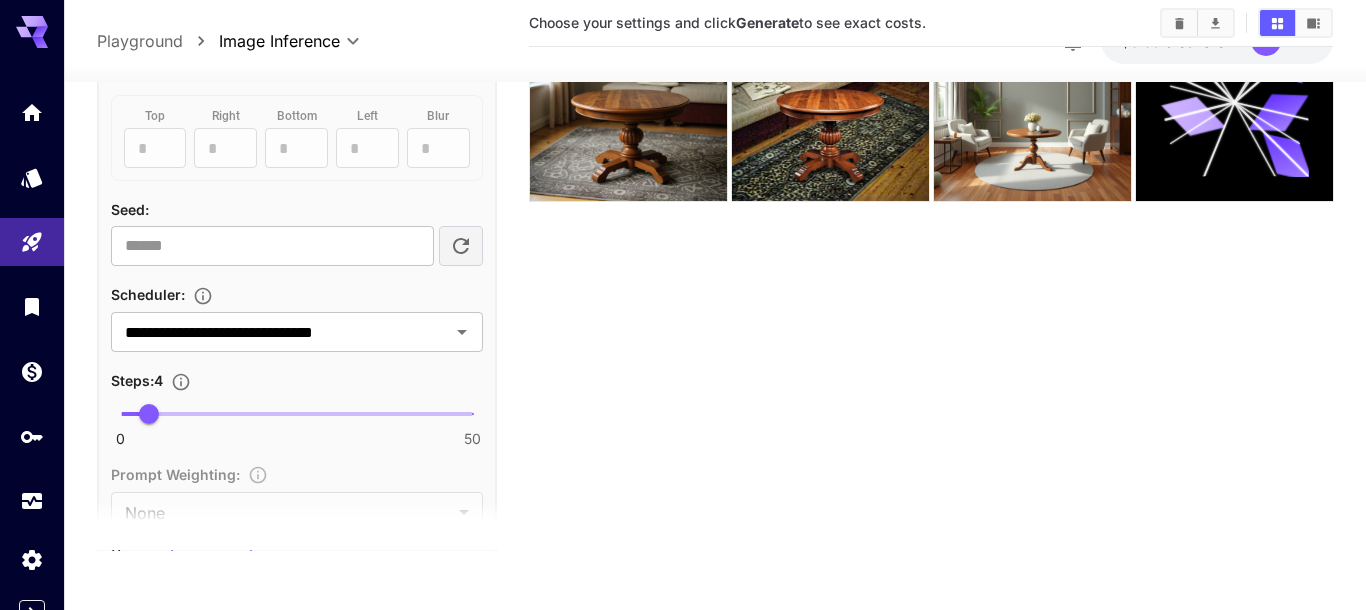 scroll, scrollTop: 1460, scrollLeft: 0, axis: vertical 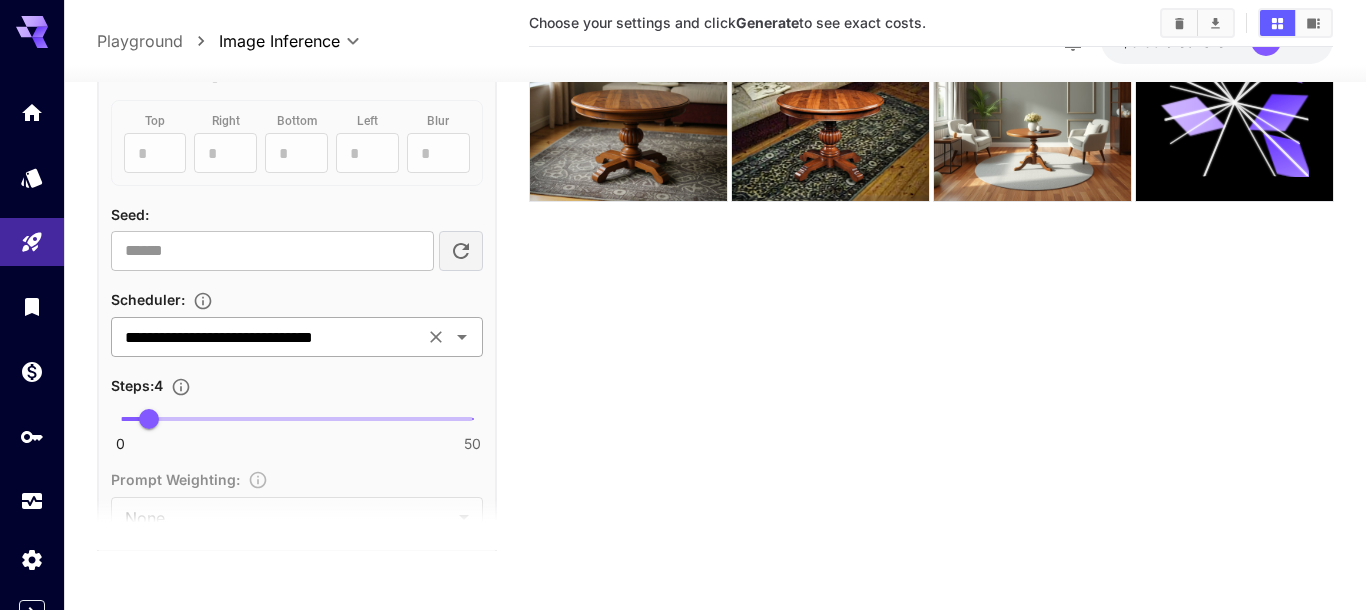 click on "**********" at bounding box center [267, 337] 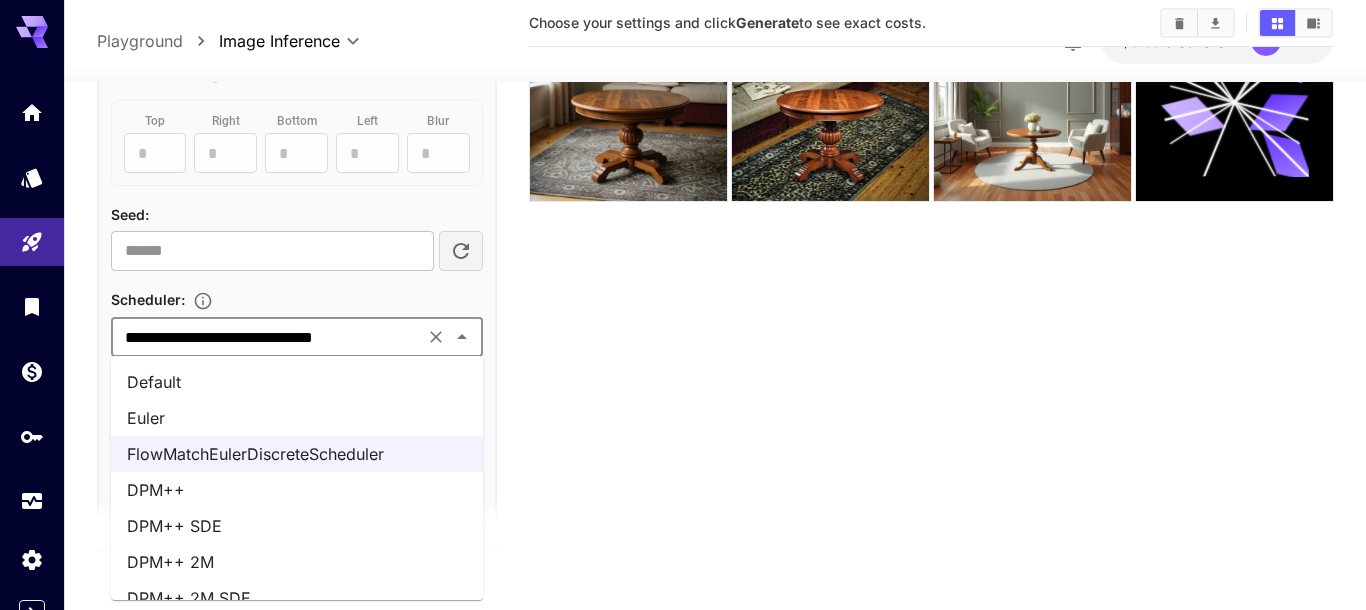 click on "Default" at bounding box center [297, 382] 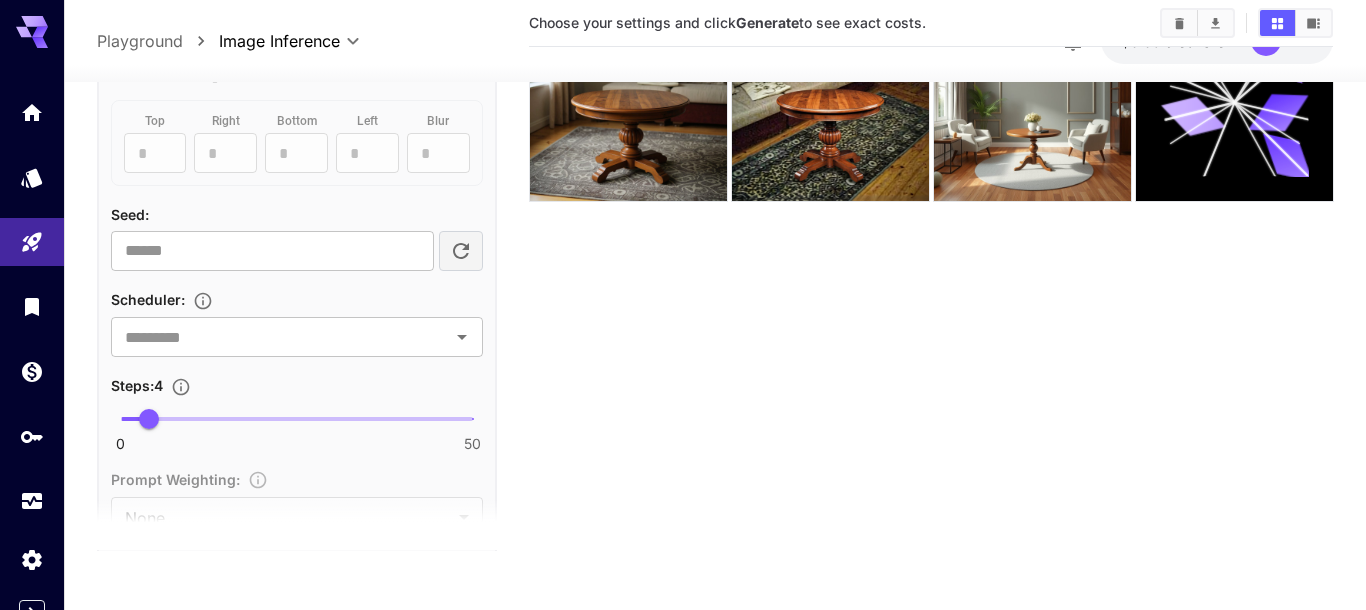 type on "*******" 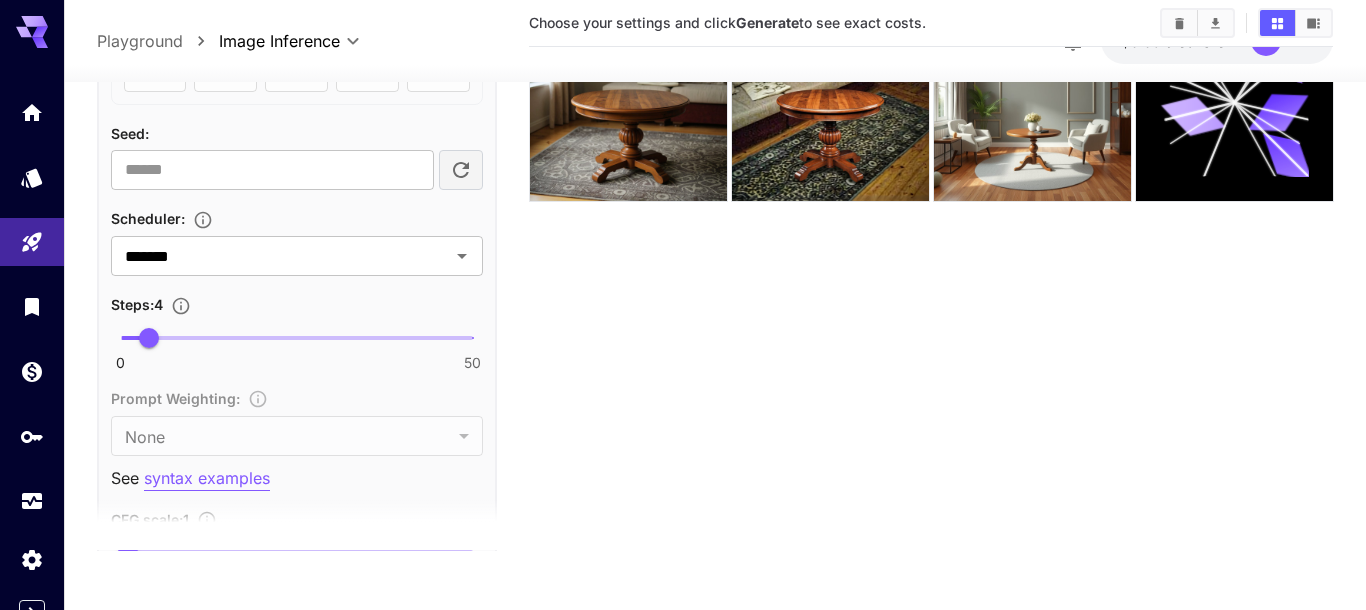 scroll, scrollTop: 1536, scrollLeft: 0, axis: vertical 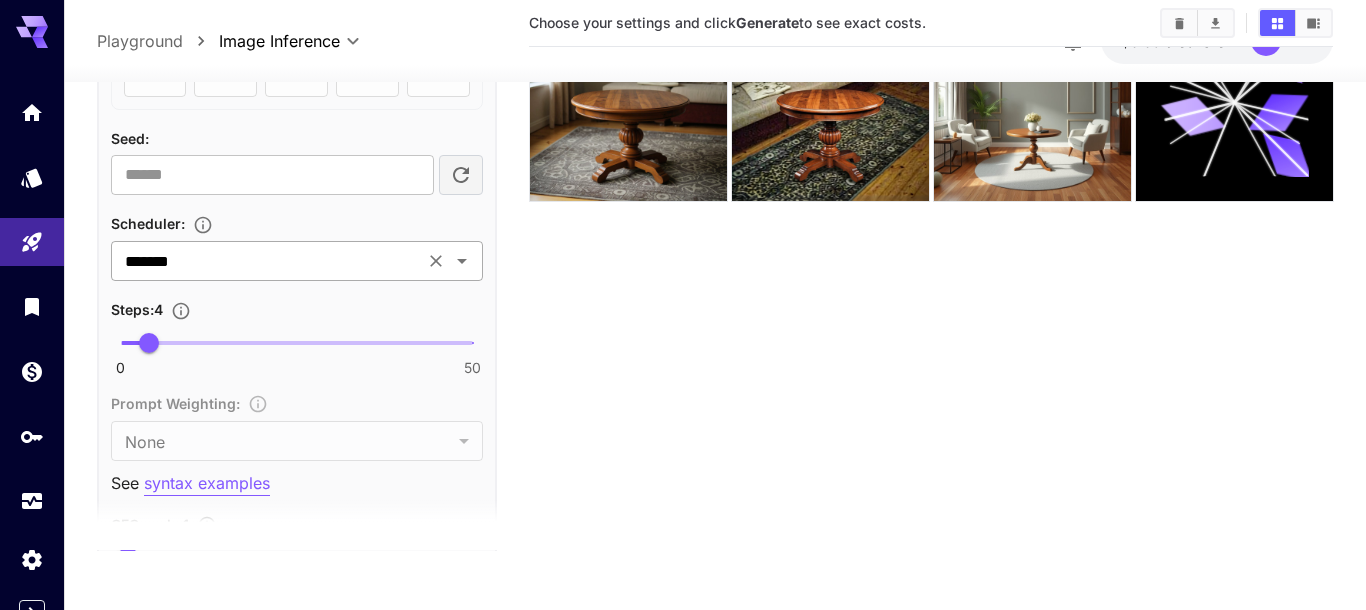 click on "*******" at bounding box center [267, 261] 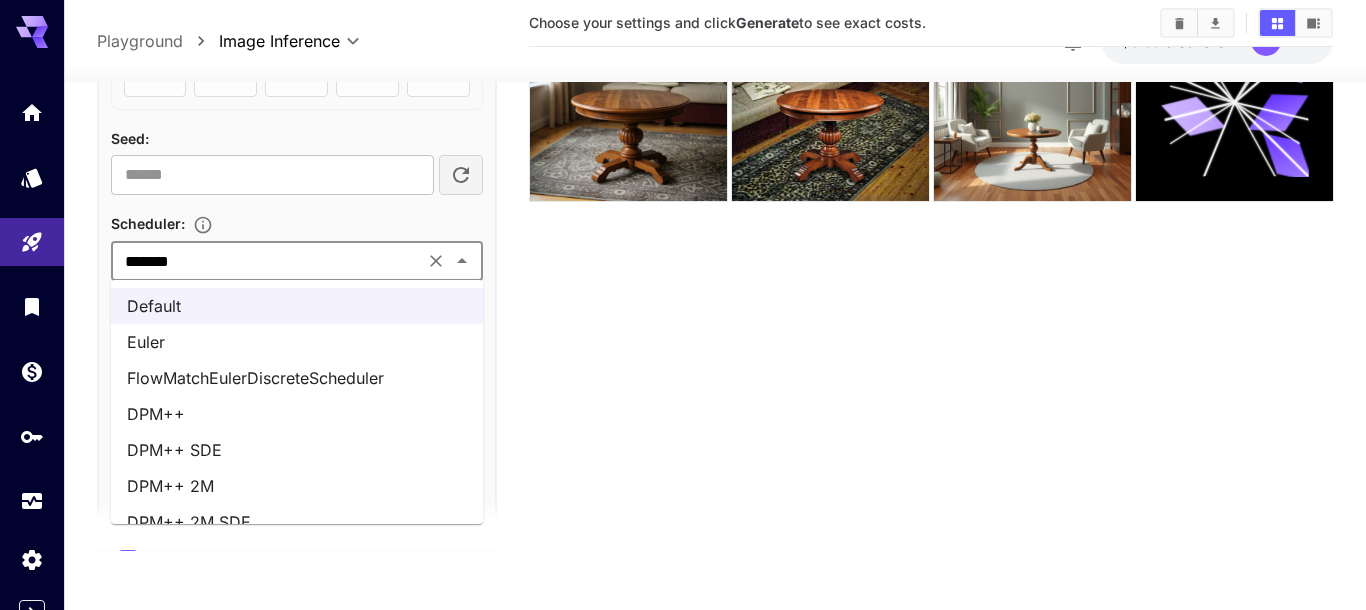 click on "FlowMatchEulerDiscreteScheduler" at bounding box center [297, 378] 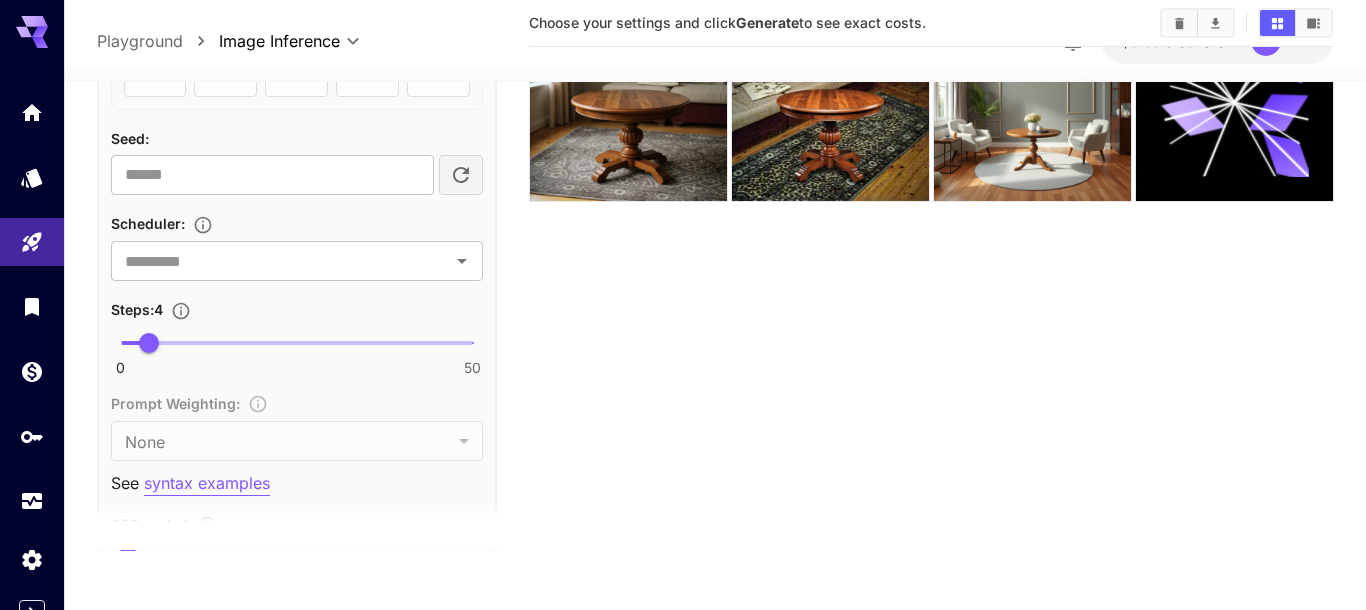 type on "**********" 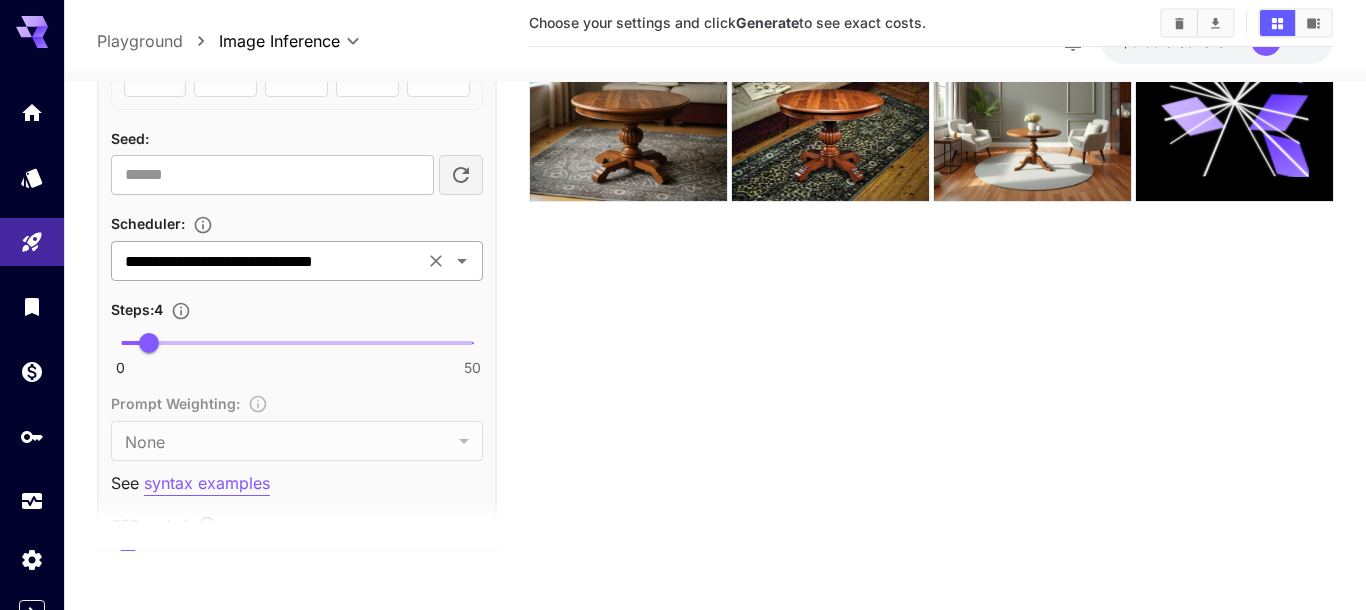 click on "**********" at bounding box center (267, 261) 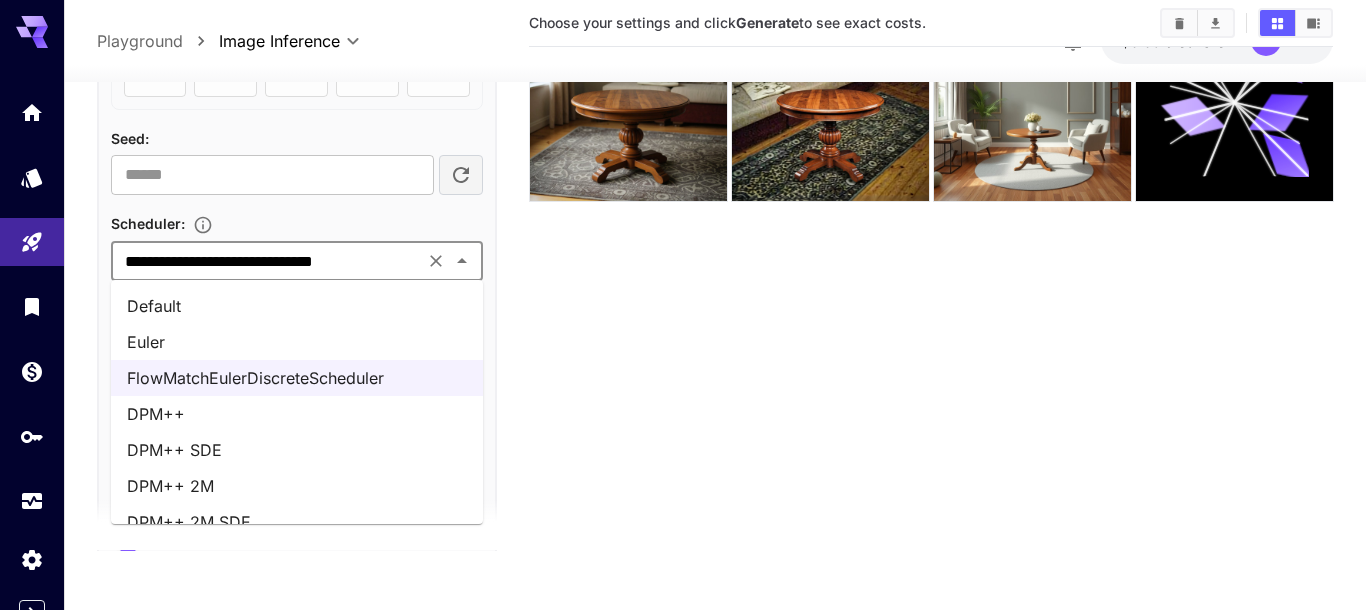 click on "Default" at bounding box center (297, 306) 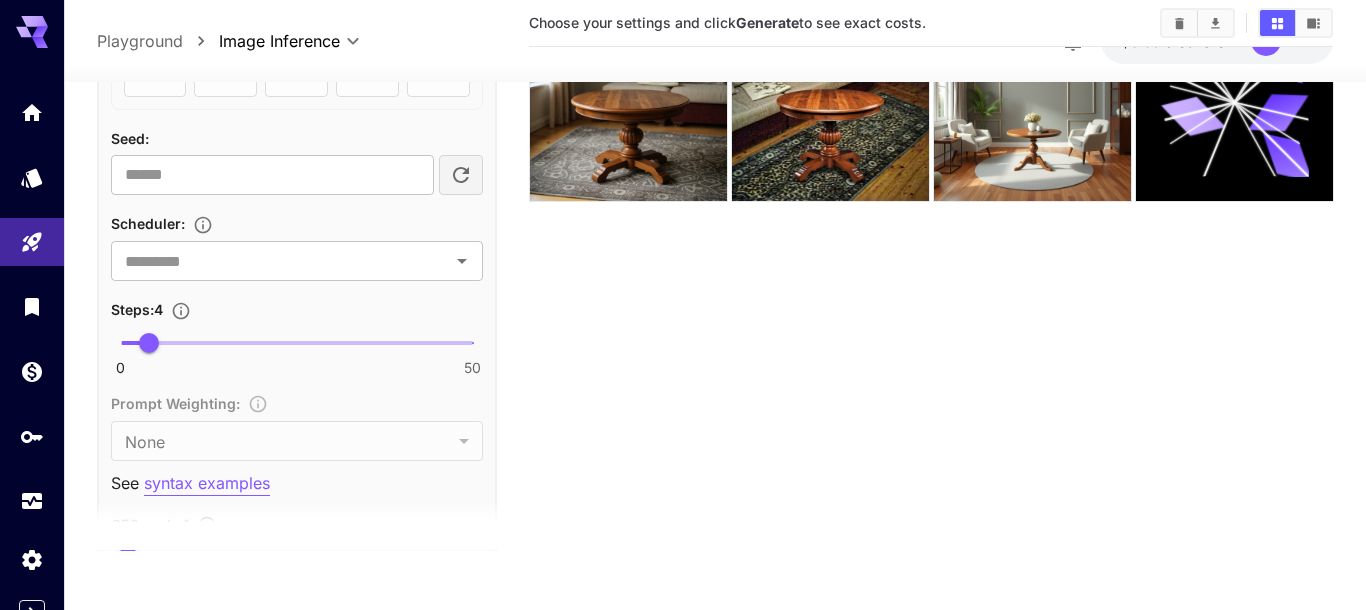 type on "*******" 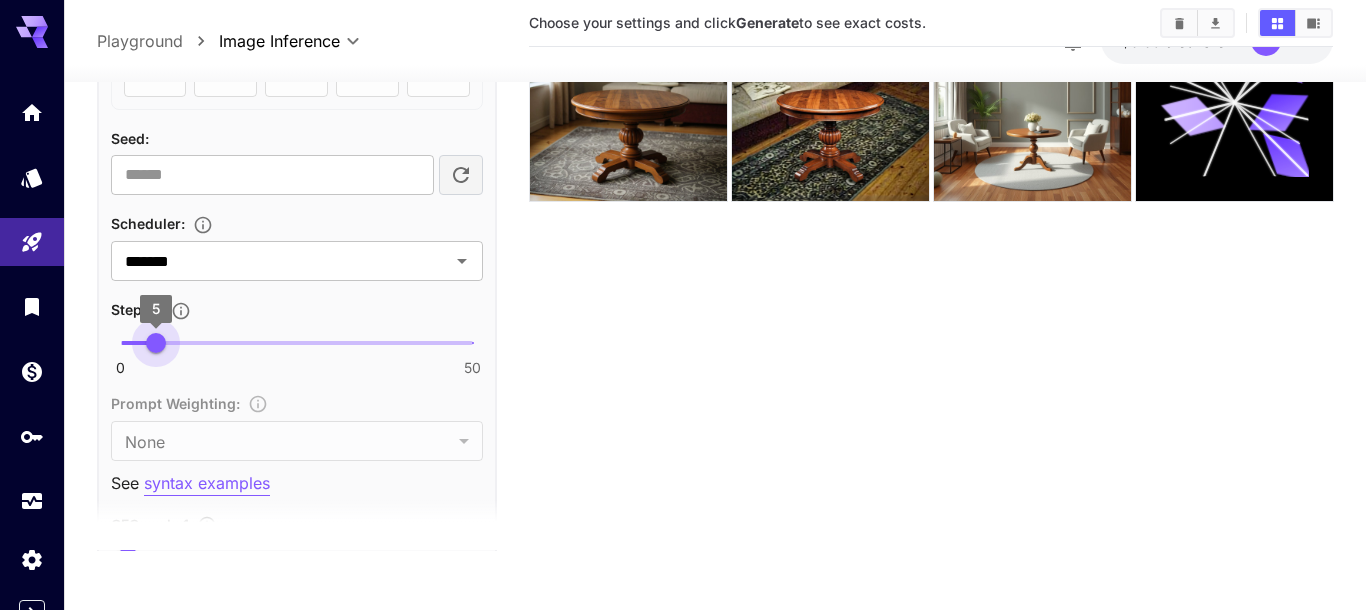 type on "*" 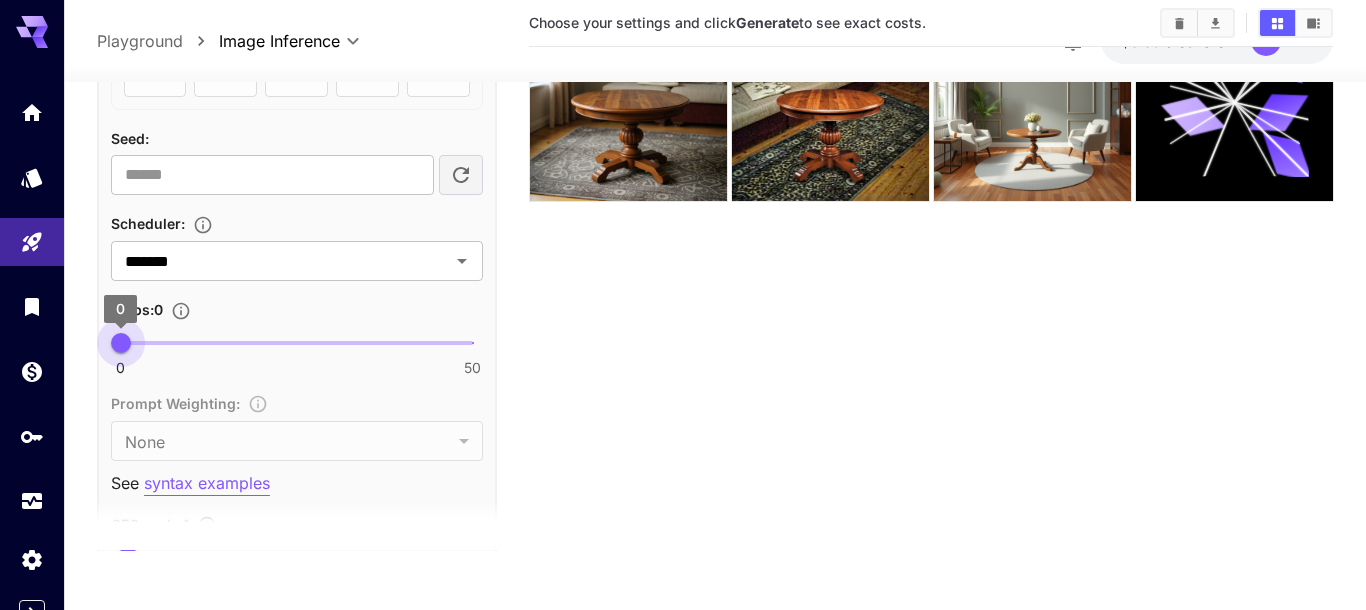 drag, startPoint x: 114, startPoint y: 351, endPoint x: 87, endPoint y: 355, distance: 27.294687 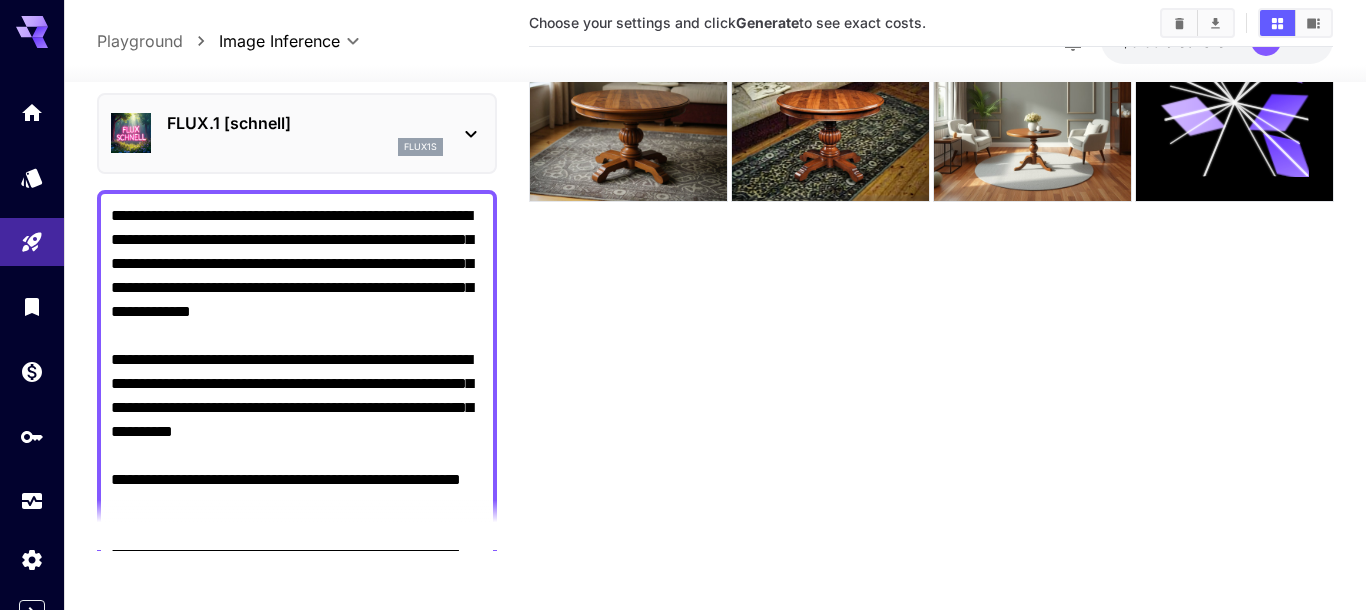 scroll, scrollTop: 5, scrollLeft: 0, axis: vertical 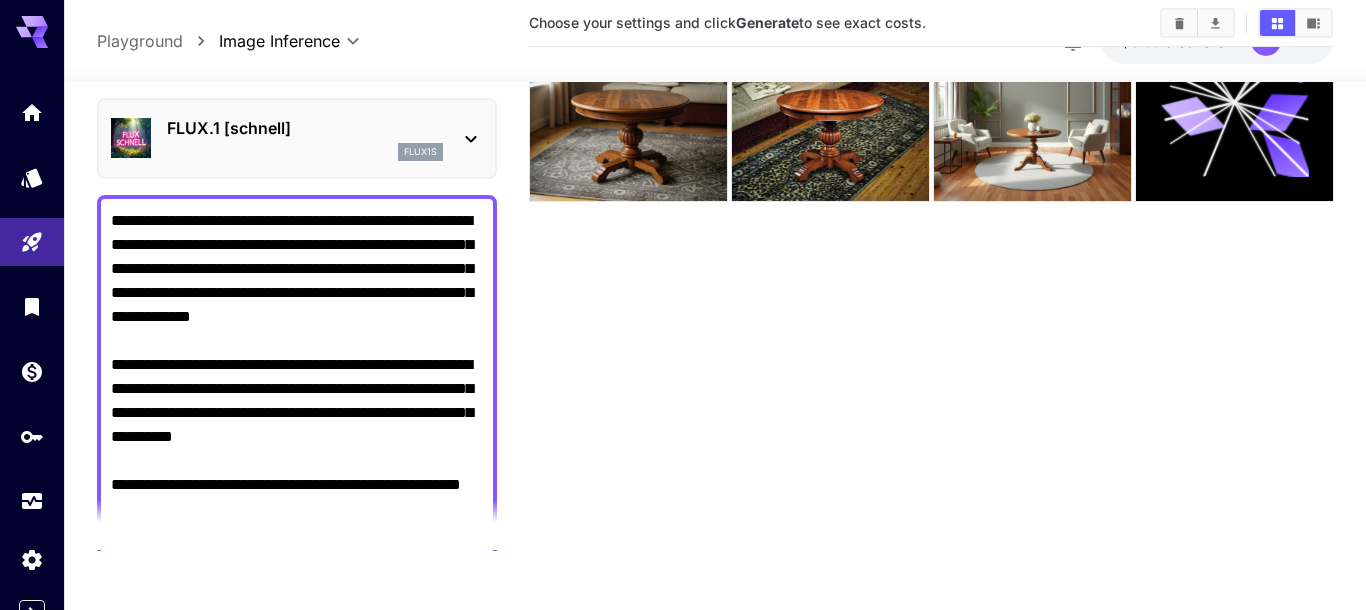 click on "FLUX.1 [schnell] flux1s" at bounding box center (297, 138) 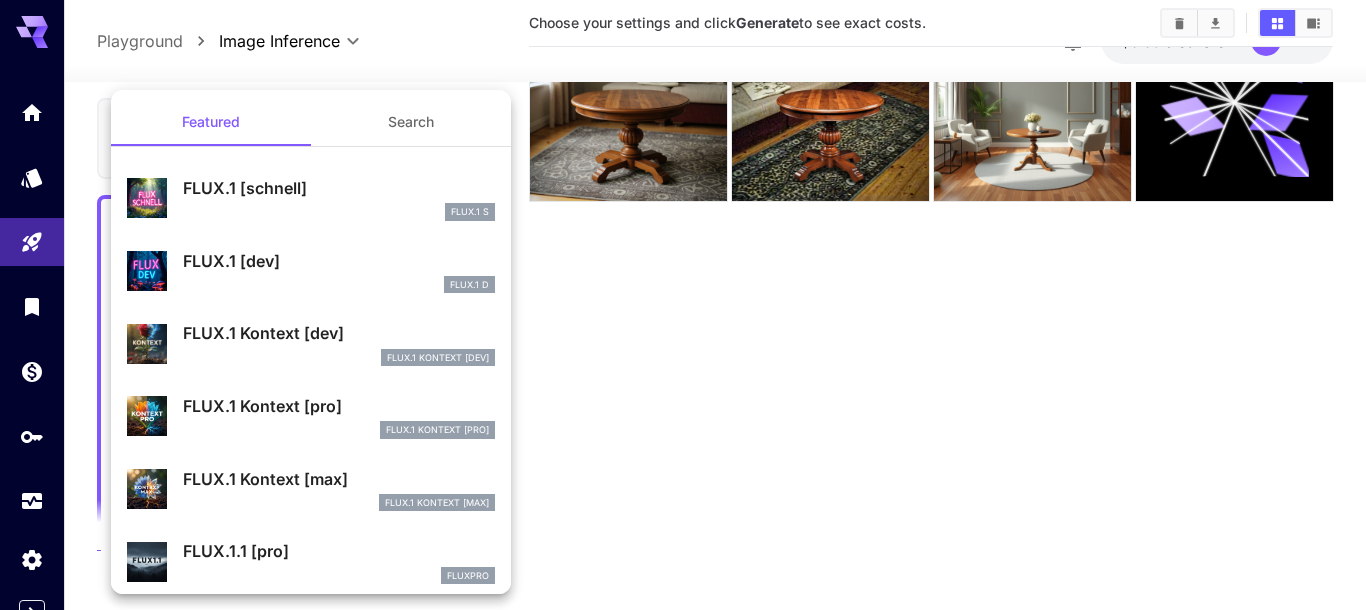 click on "FLUX.1 Kontext [pro]" at bounding box center (339, 406) 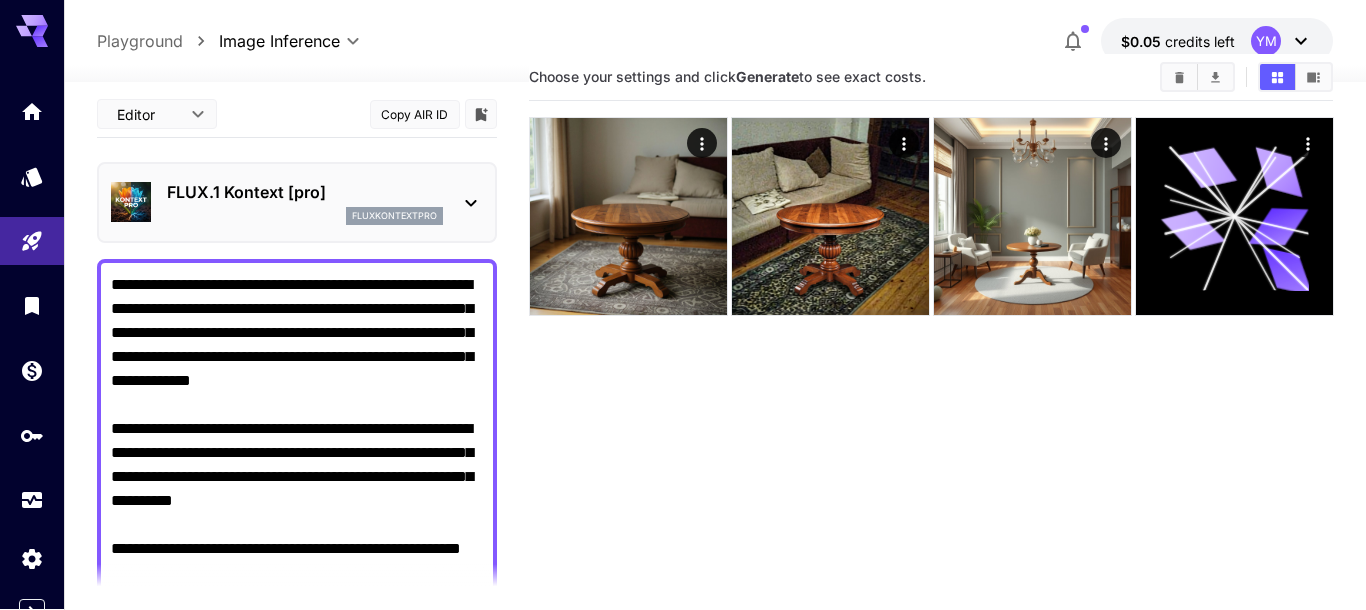 scroll, scrollTop: 0, scrollLeft: 0, axis: both 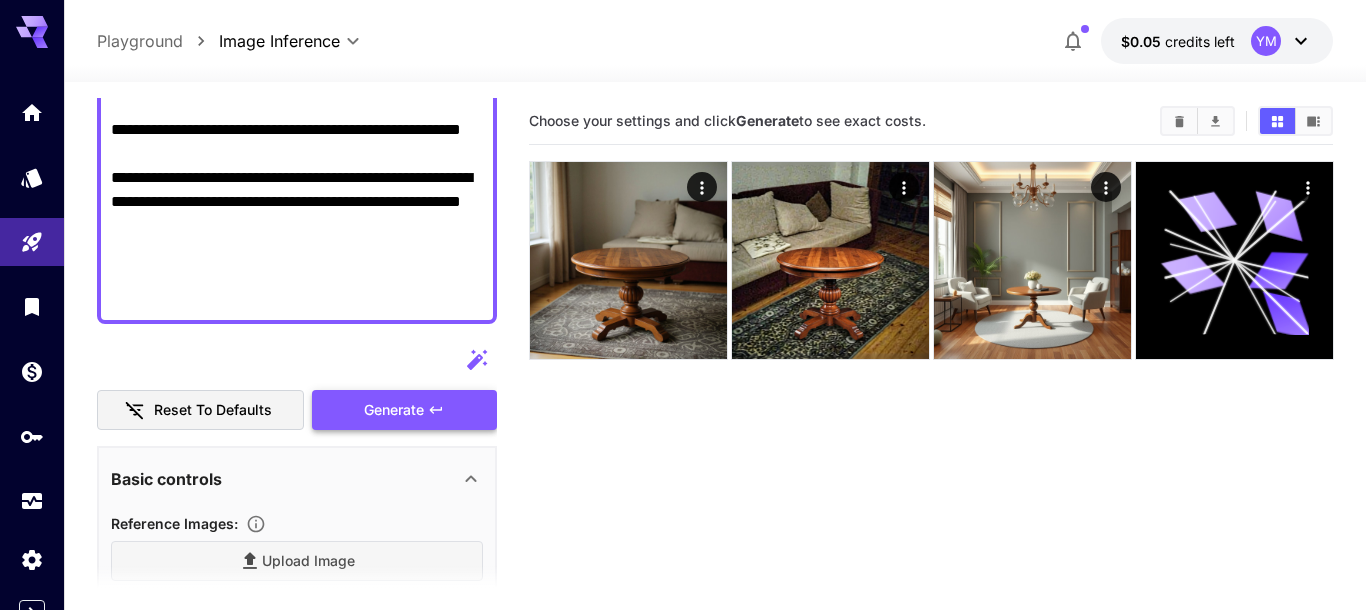 click on "Generate" at bounding box center (404, 410) 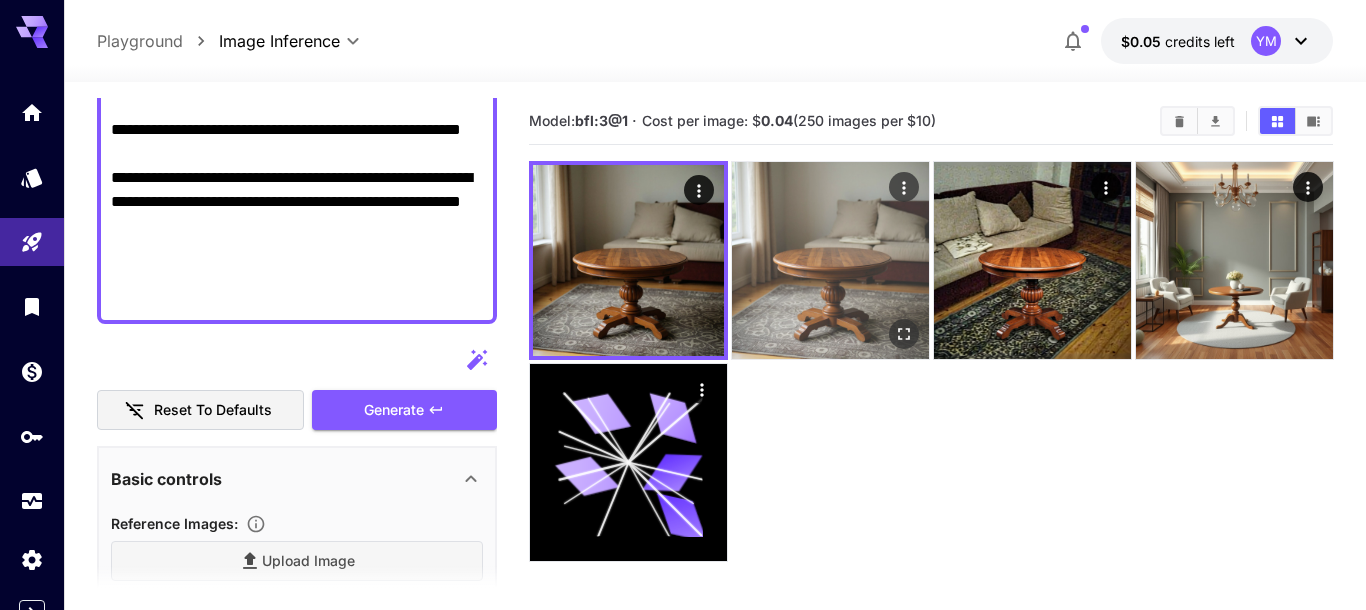 click at bounding box center [830, 260] 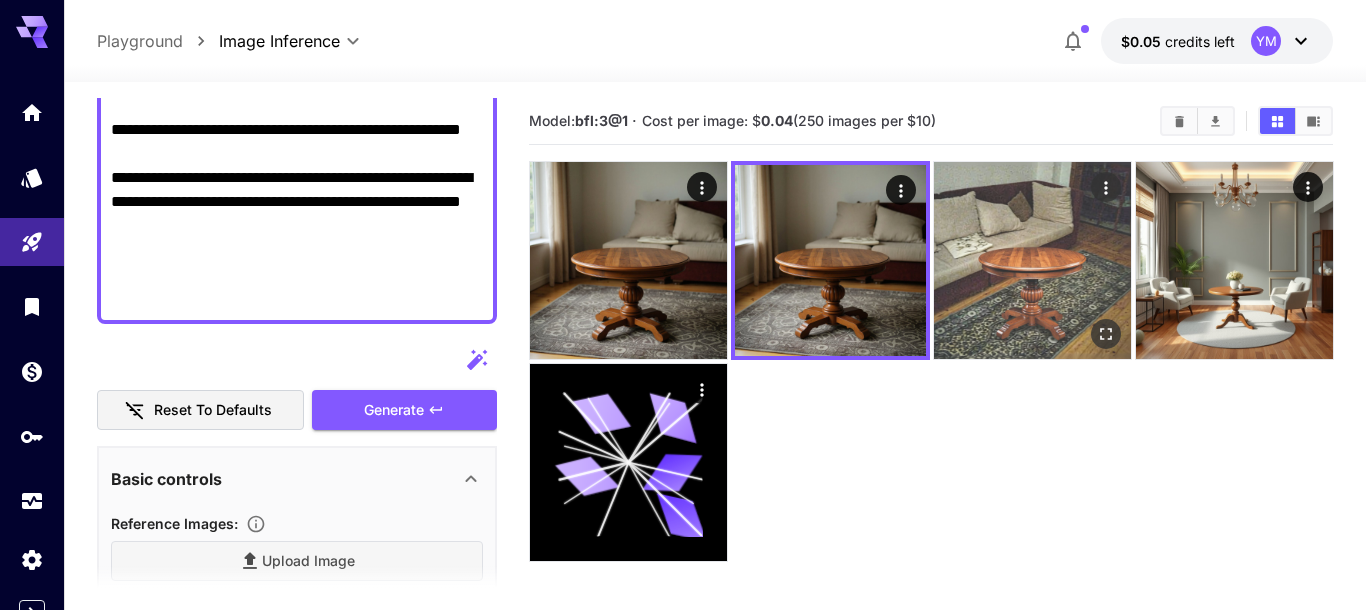 click at bounding box center (1032, 260) 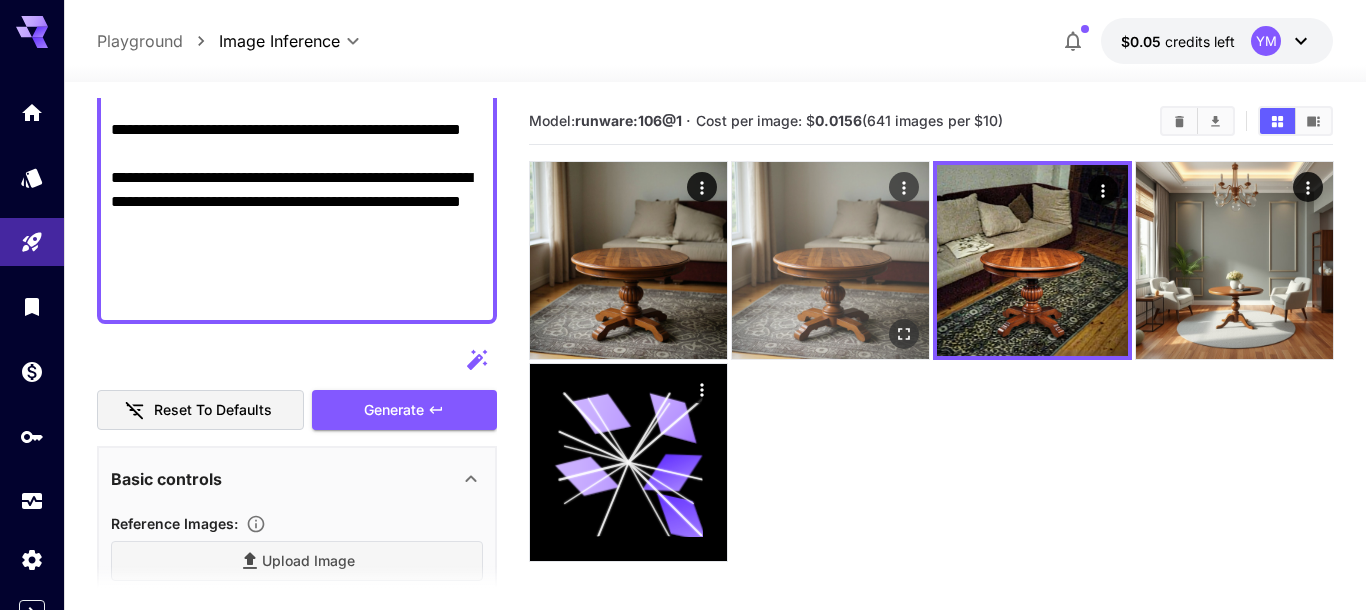 click at bounding box center [830, 260] 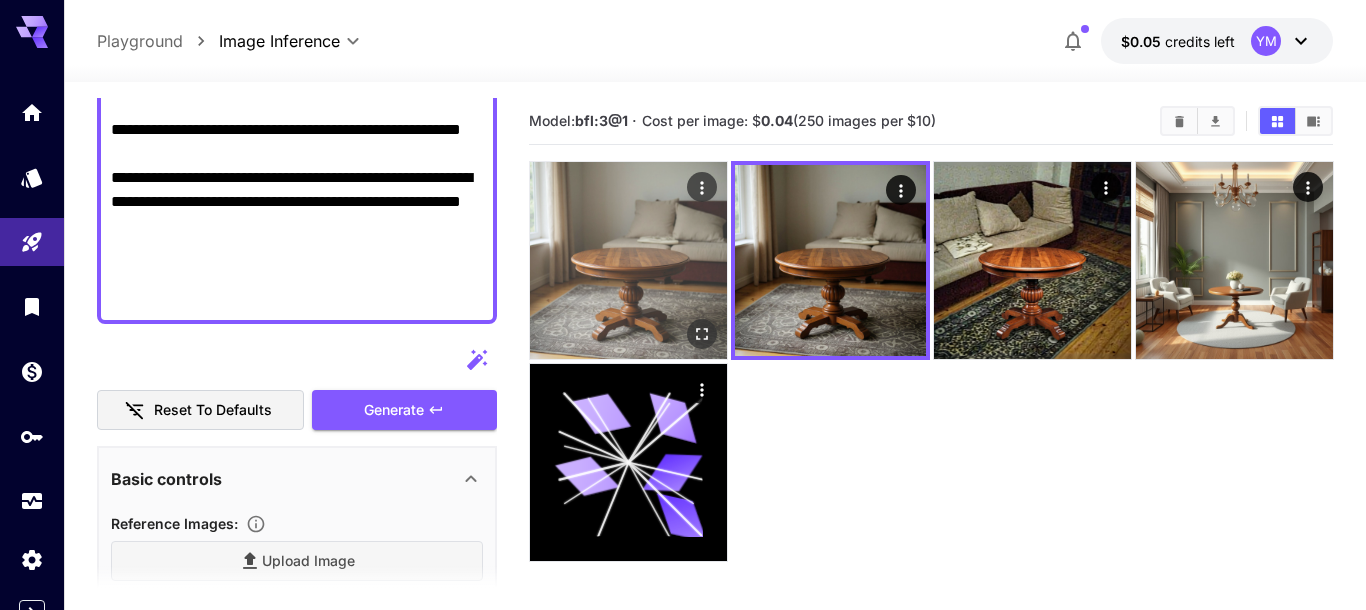 click at bounding box center (628, 260) 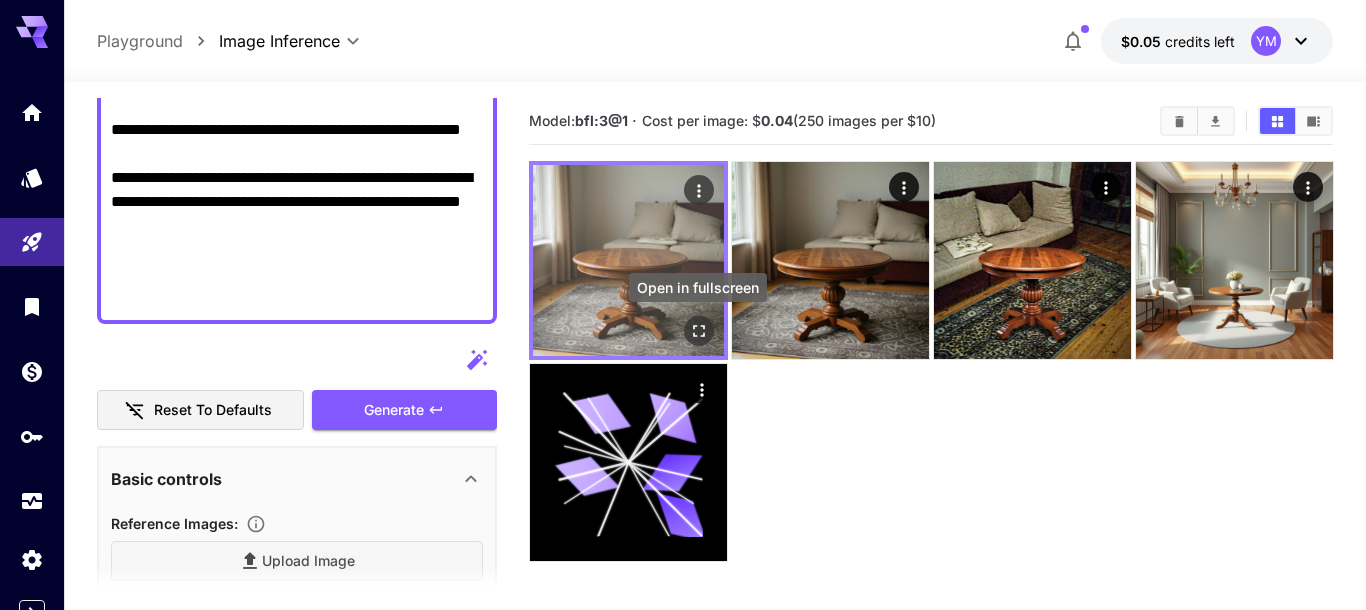 click 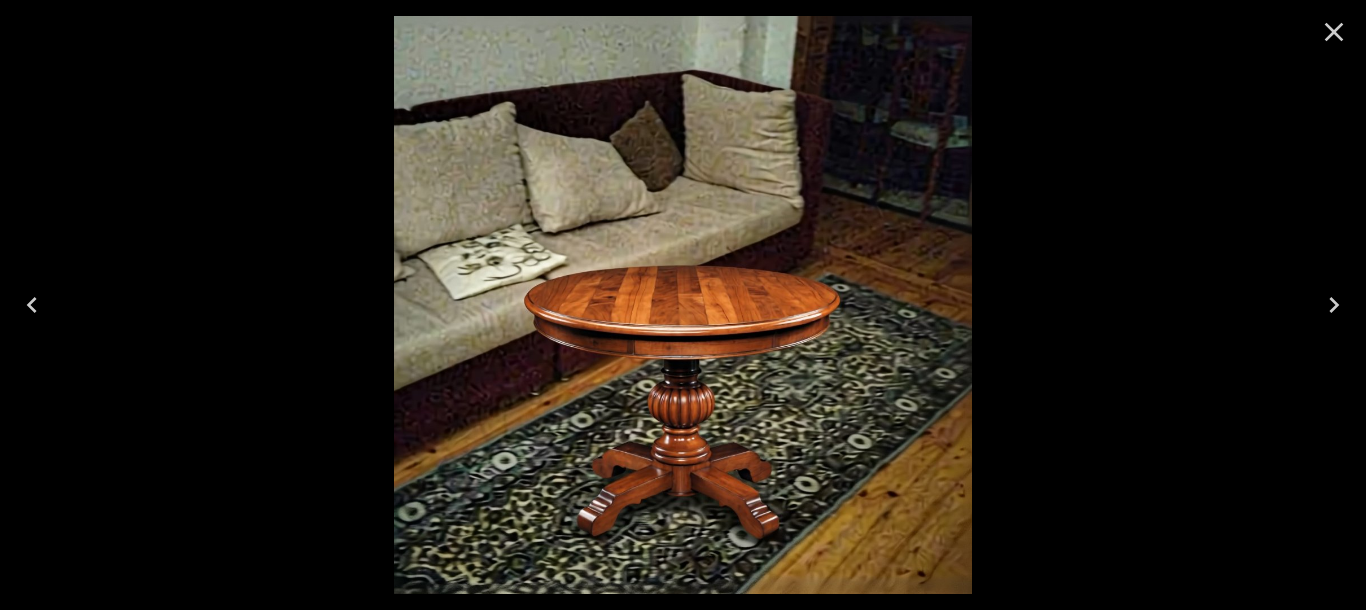 click 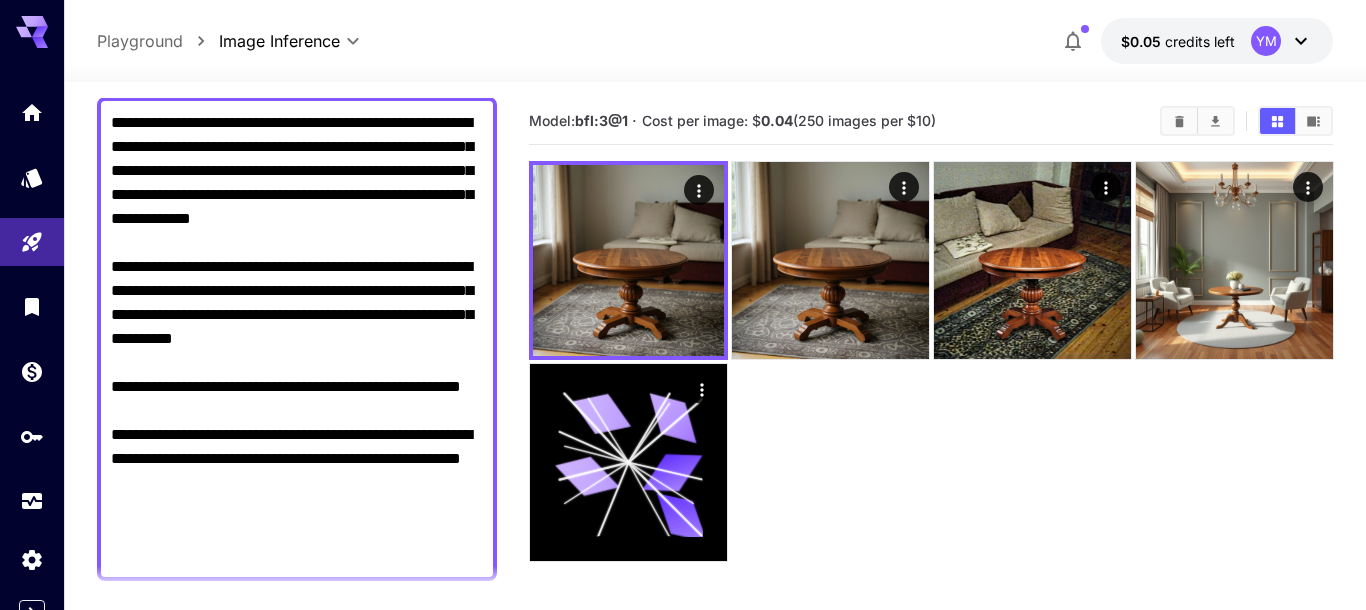 scroll, scrollTop: 0, scrollLeft: 0, axis: both 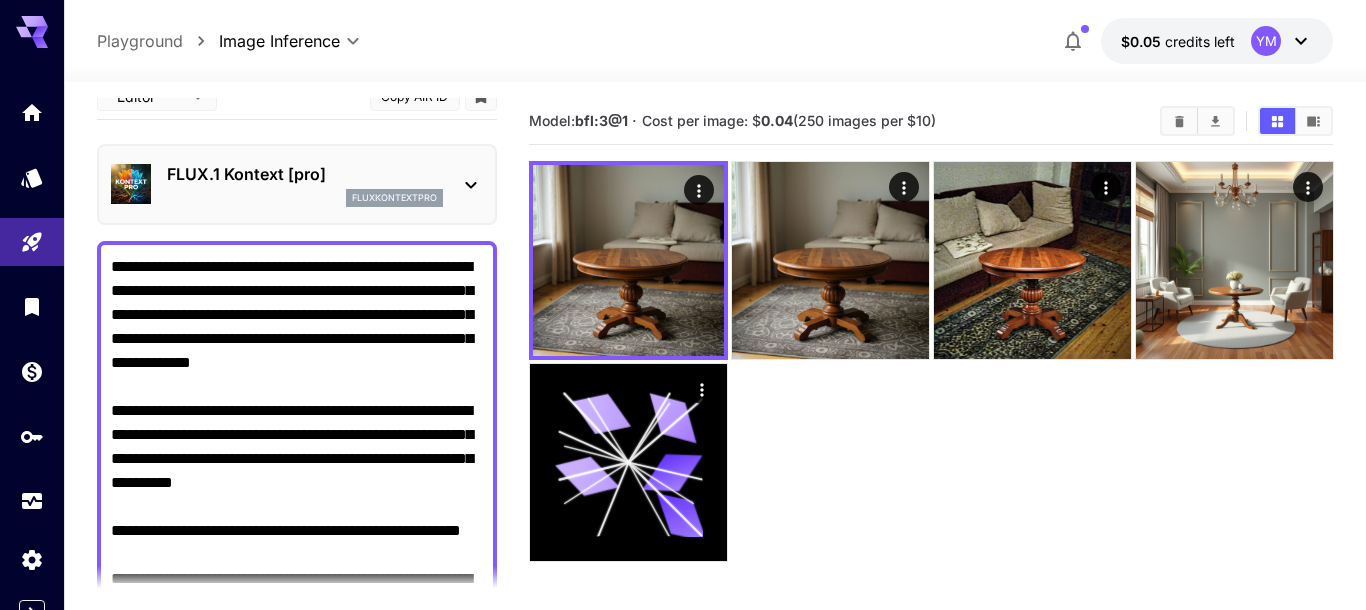 click on "0.04" at bounding box center [777, 120] 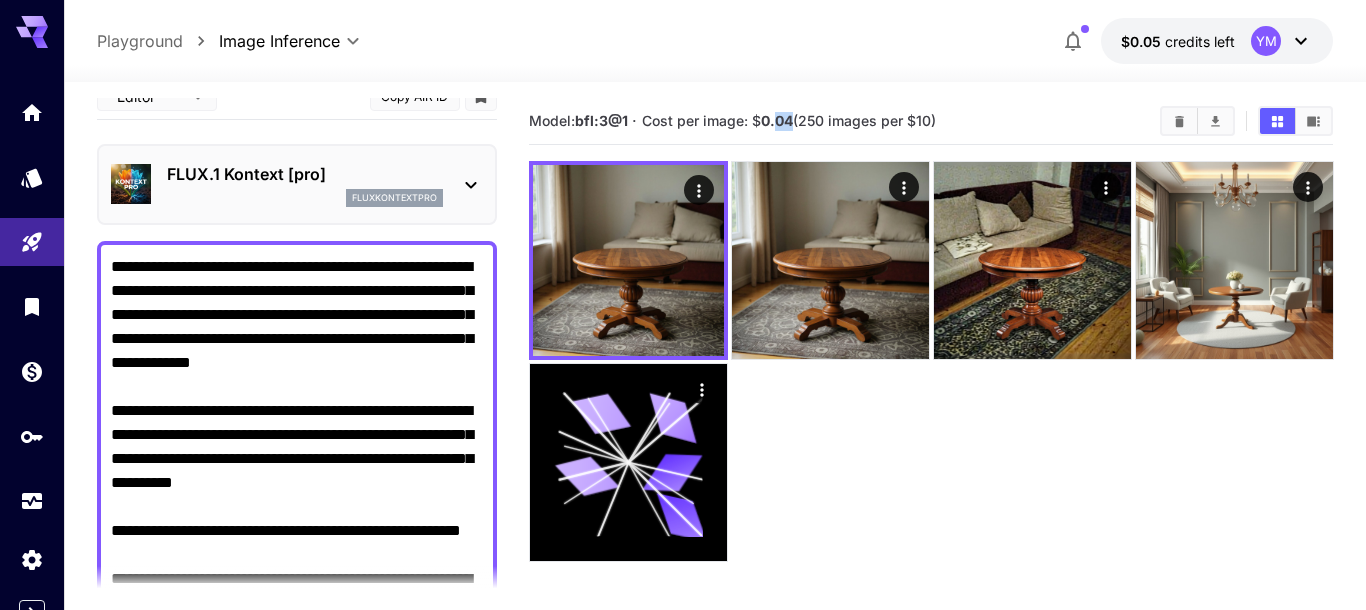 click on "0.04" at bounding box center [777, 120] 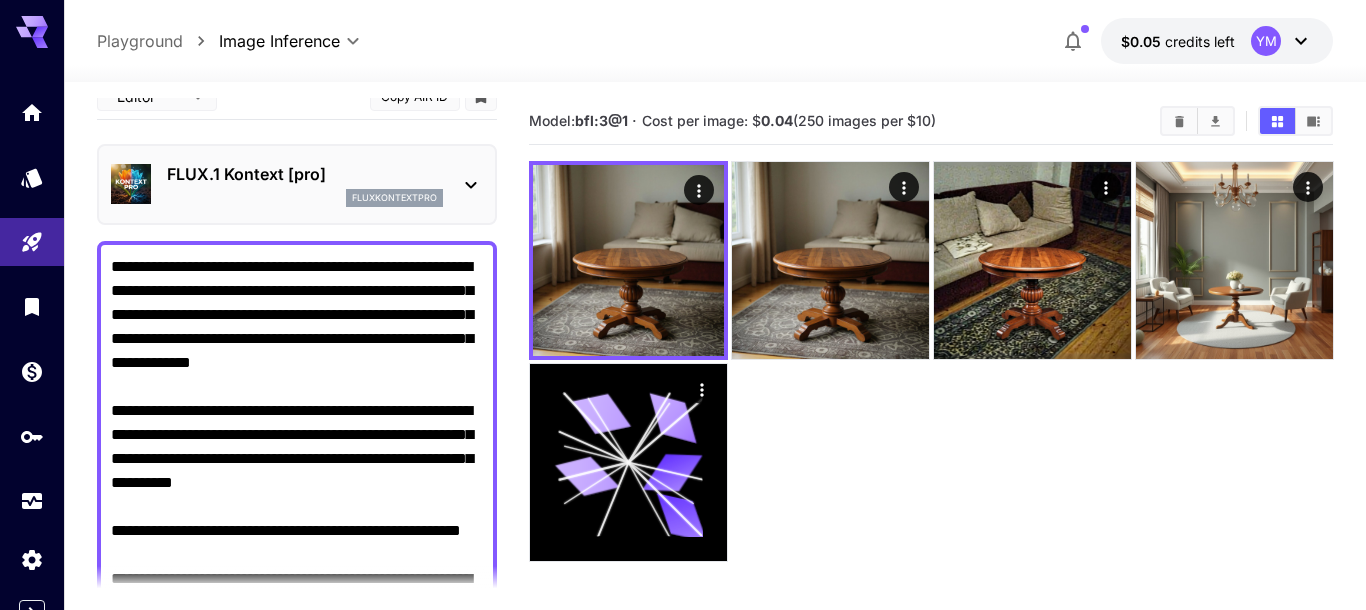 click on "Model:  bfl:3@1 · Cost per image: $ 0.04  (250 images per $10)" at bounding box center [837, 121] 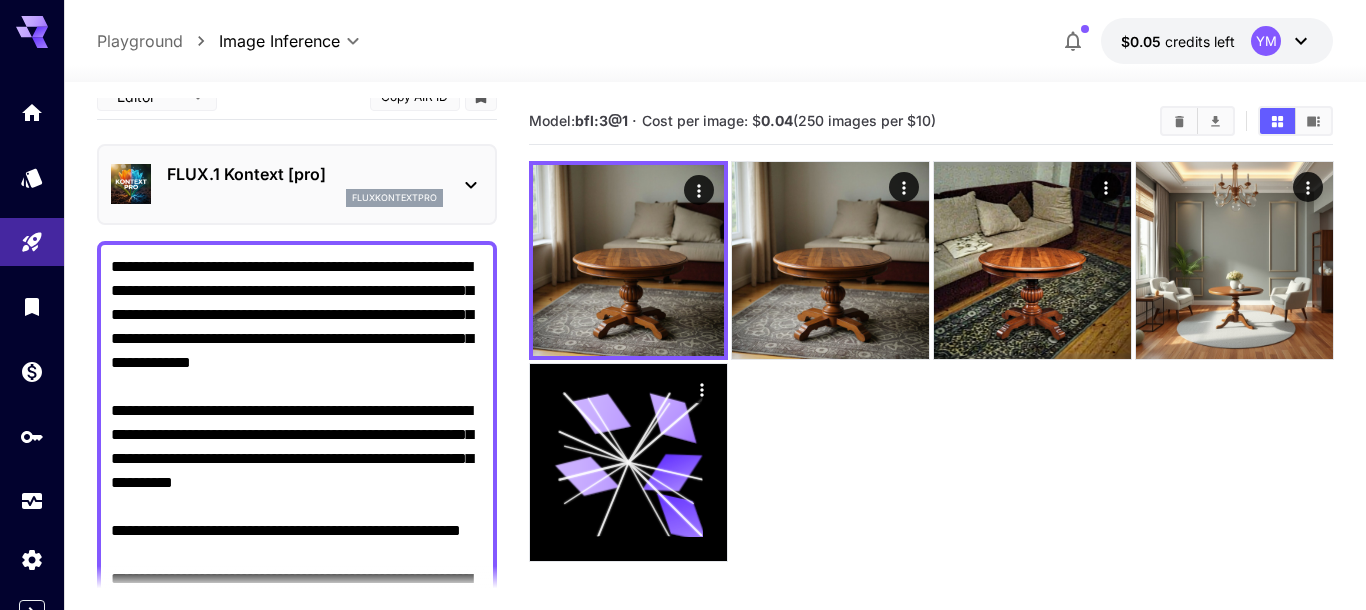 drag, startPoint x: 903, startPoint y: 107, endPoint x: 818, endPoint y: 113, distance: 85.2115 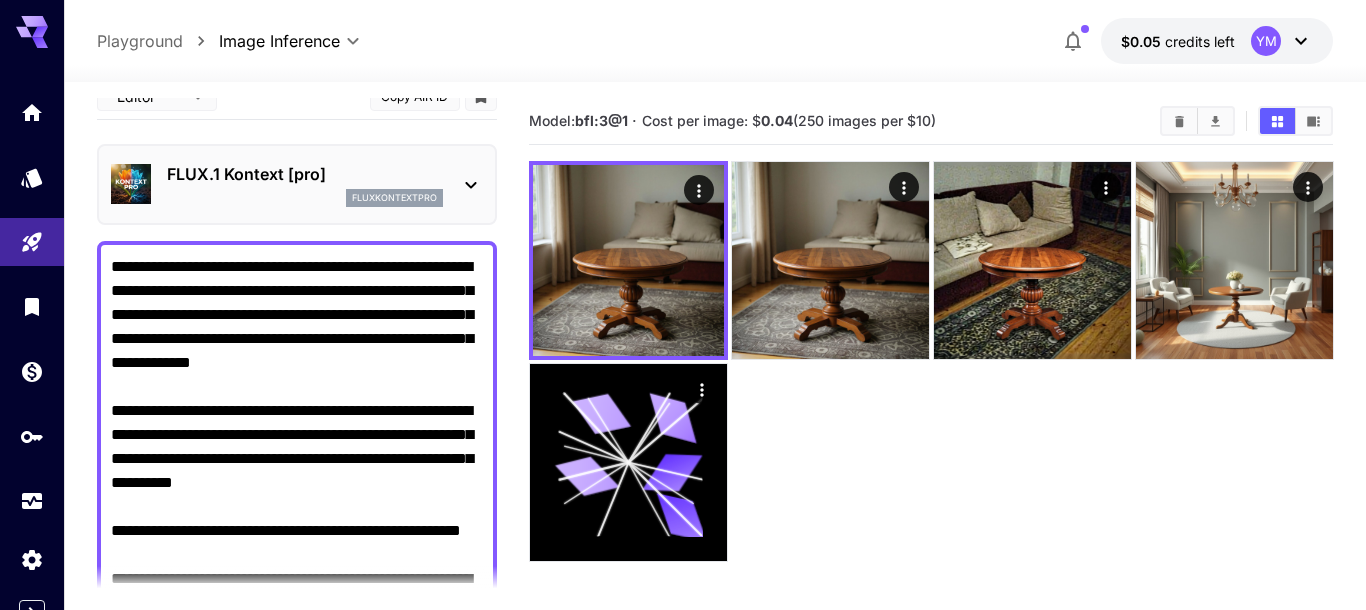 drag, startPoint x: 793, startPoint y: 125, endPoint x: 942, endPoint y: 128, distance: 149.0302 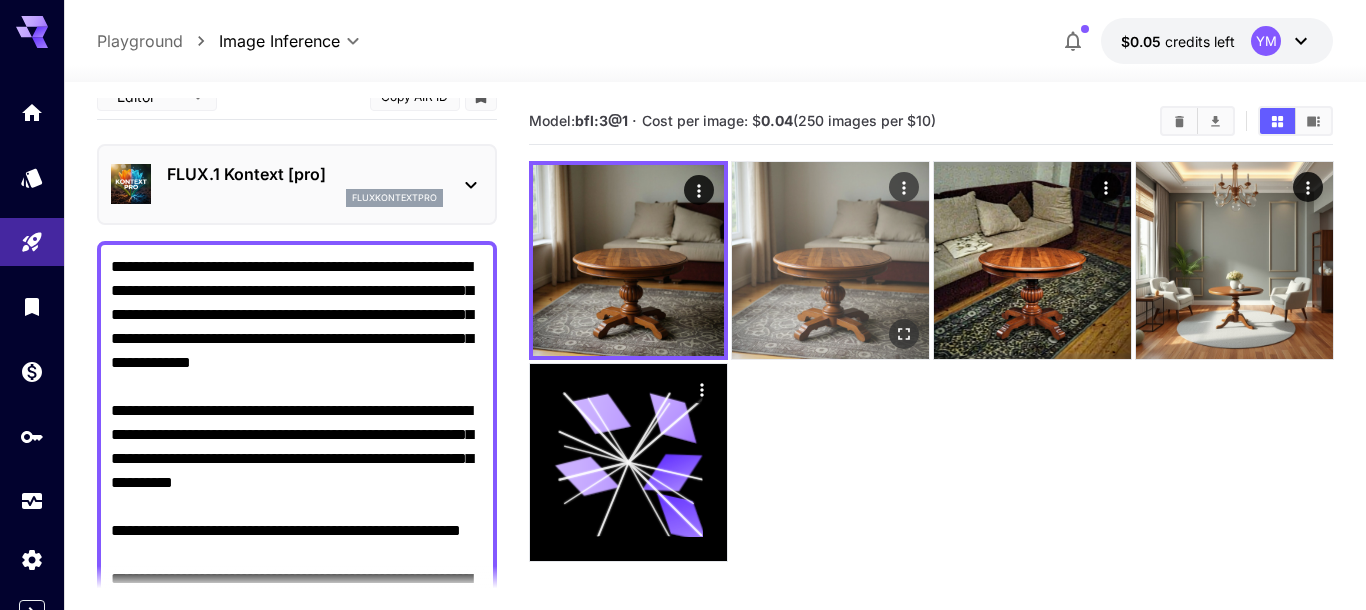 click at bounding box center [830, 260] 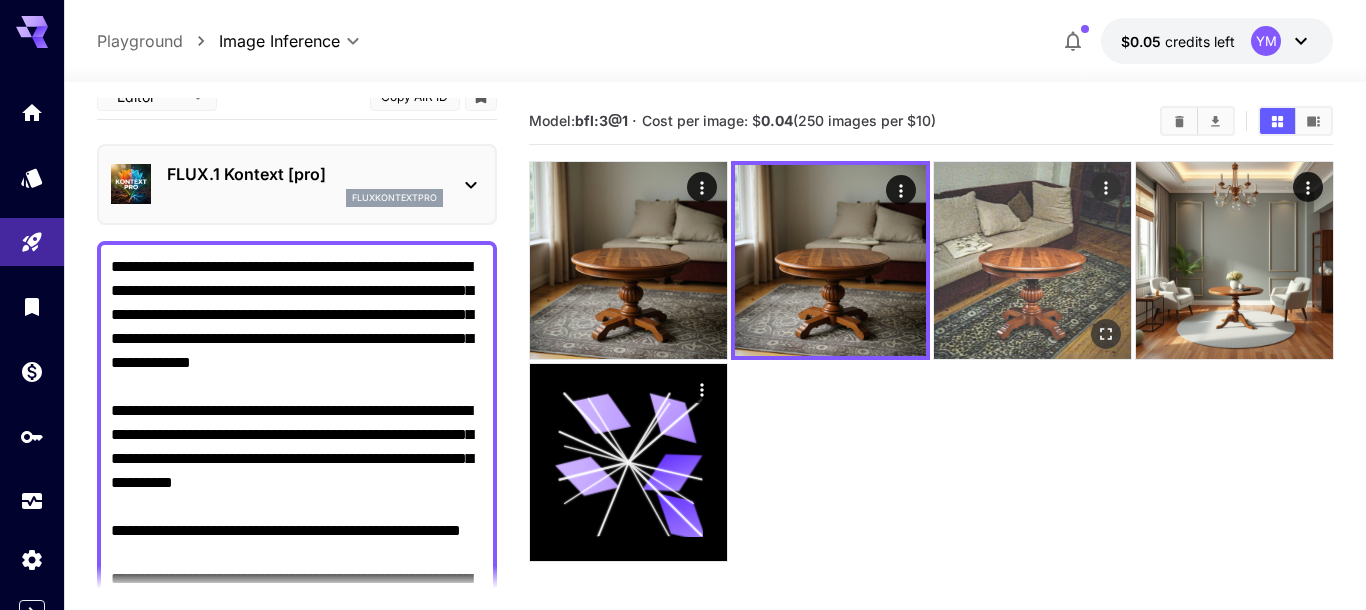 click at bounding box center (1032, 260) 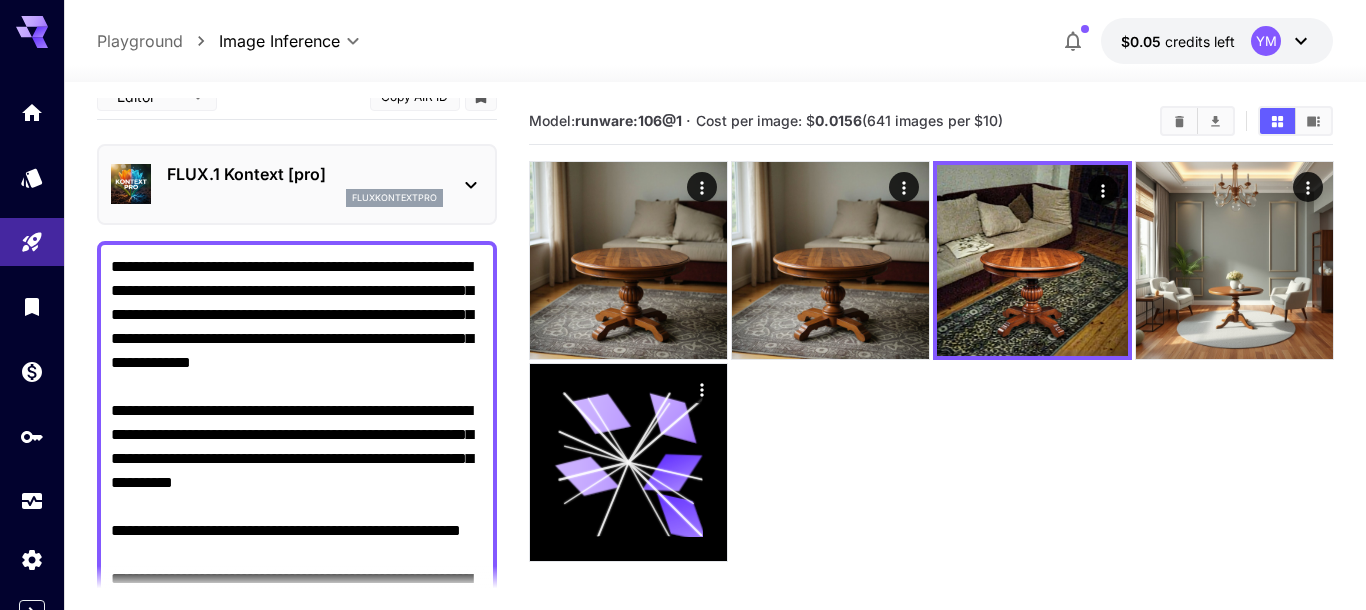 click at bounding box center (931, 361) 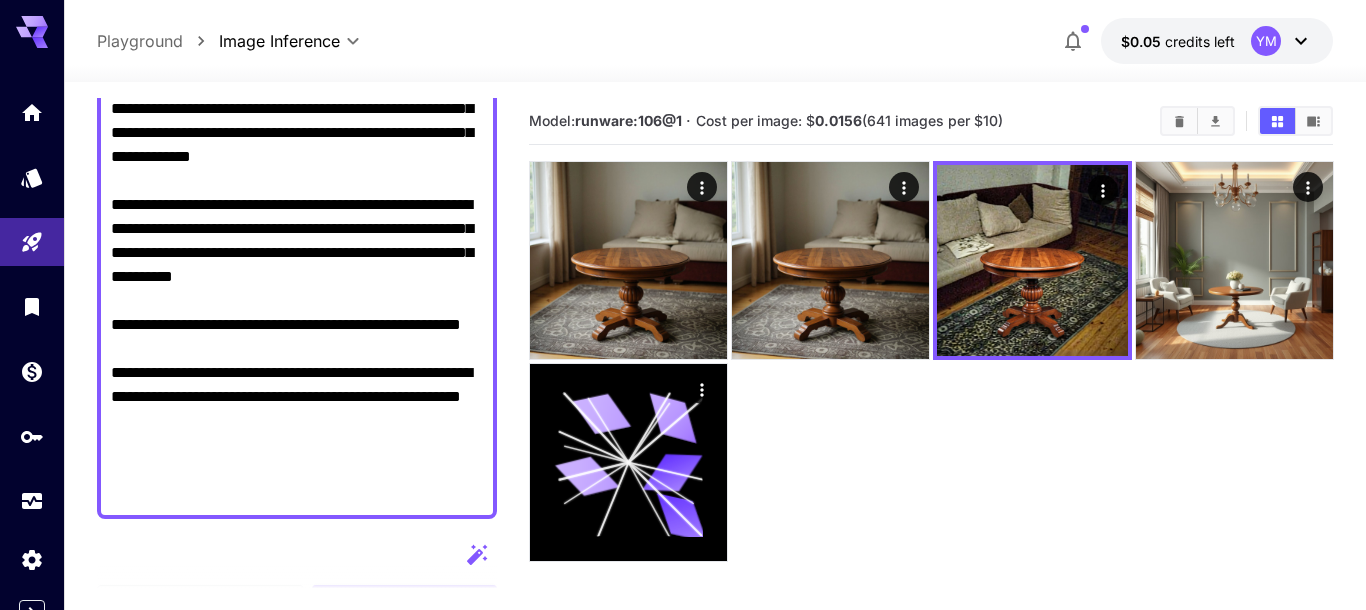 scroll, scrollTop: 563, scrollLeft: 0, axis: vertical 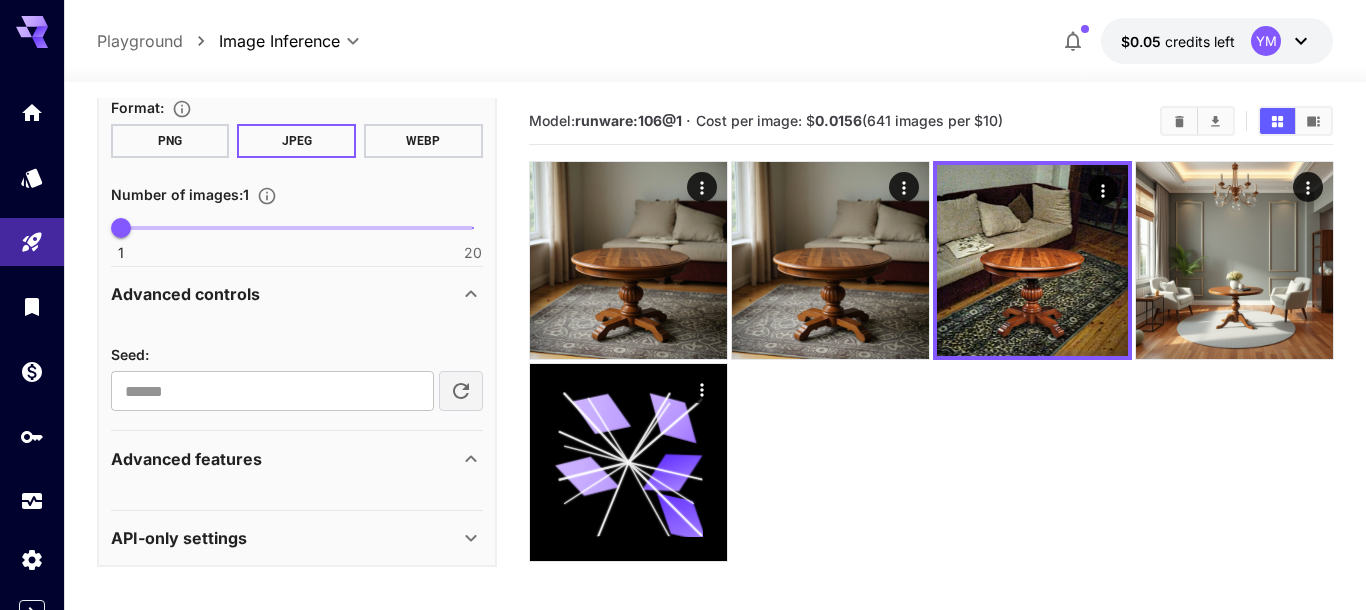 click at bounding box center (461, 391) 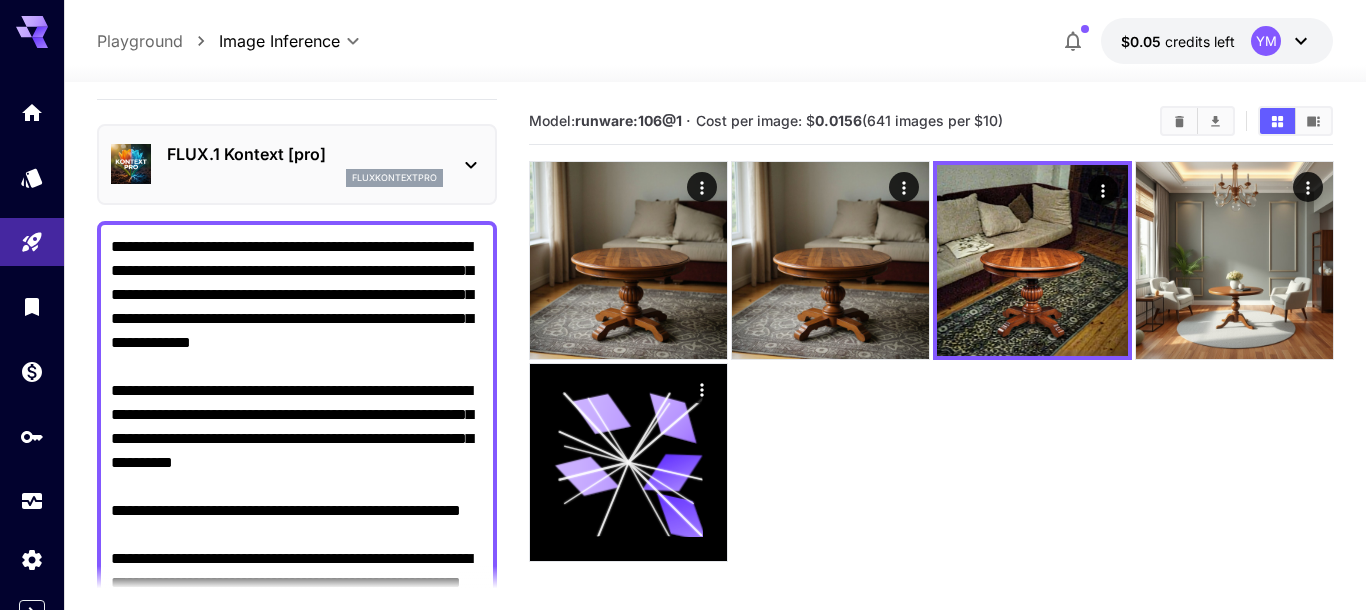 scroll, scrollTop: 0, scrollLeft: 0, axis: both 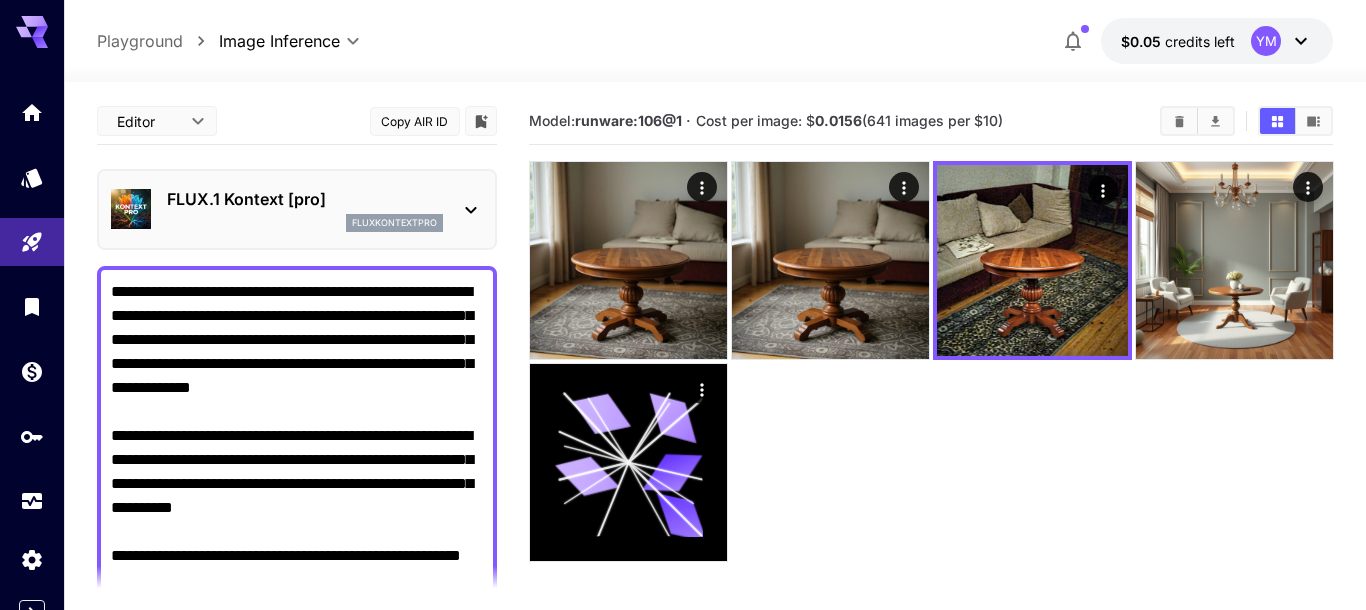click on "FLUX.1 Kontext [pro]" at bounding box center [305, 199] 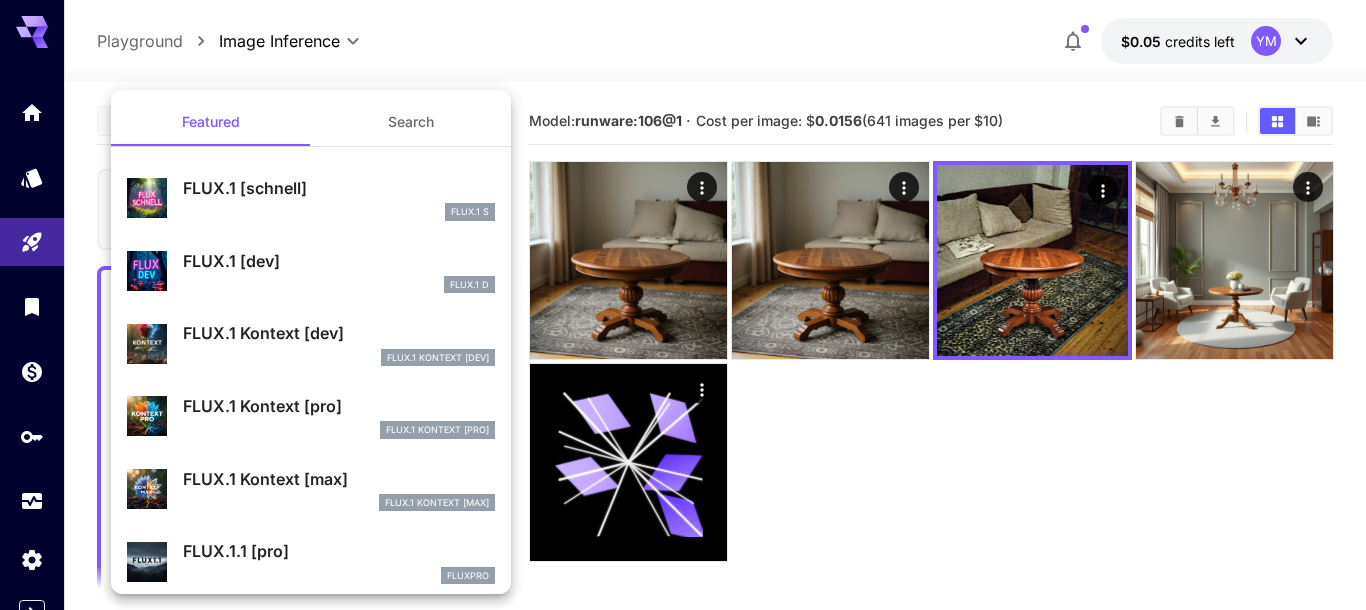 click on "FLUX.1 Kontext [dev]" at bounding box center (339, 333) 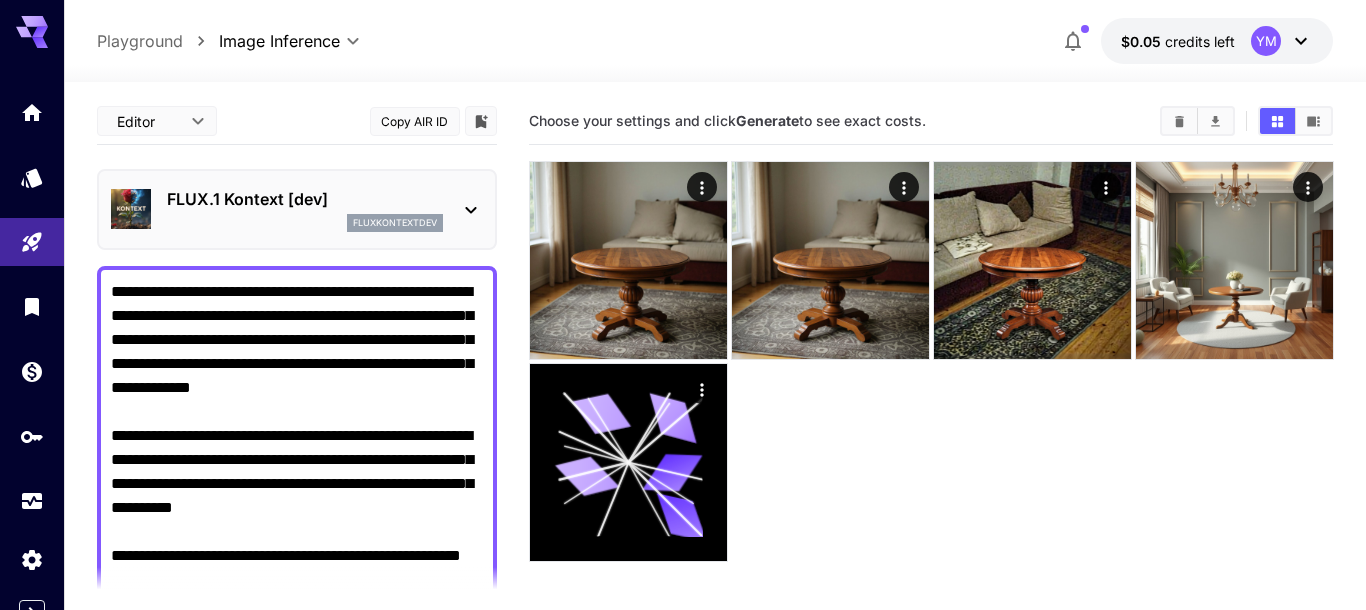 drag, startPoint x: 481, startPoint y: 190, endPoint x: 485, endPoint y: 296, distance: 106.07545 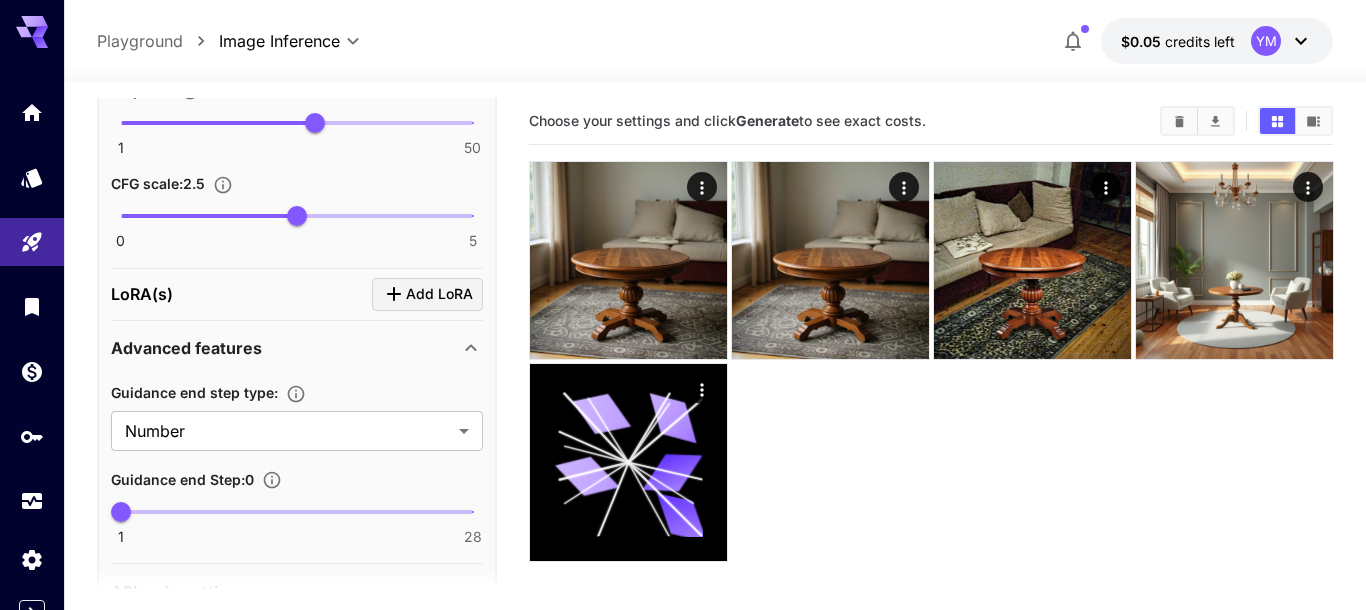 scroll, scrollTop: 1676, scrollLeft: 0, axis: vertical 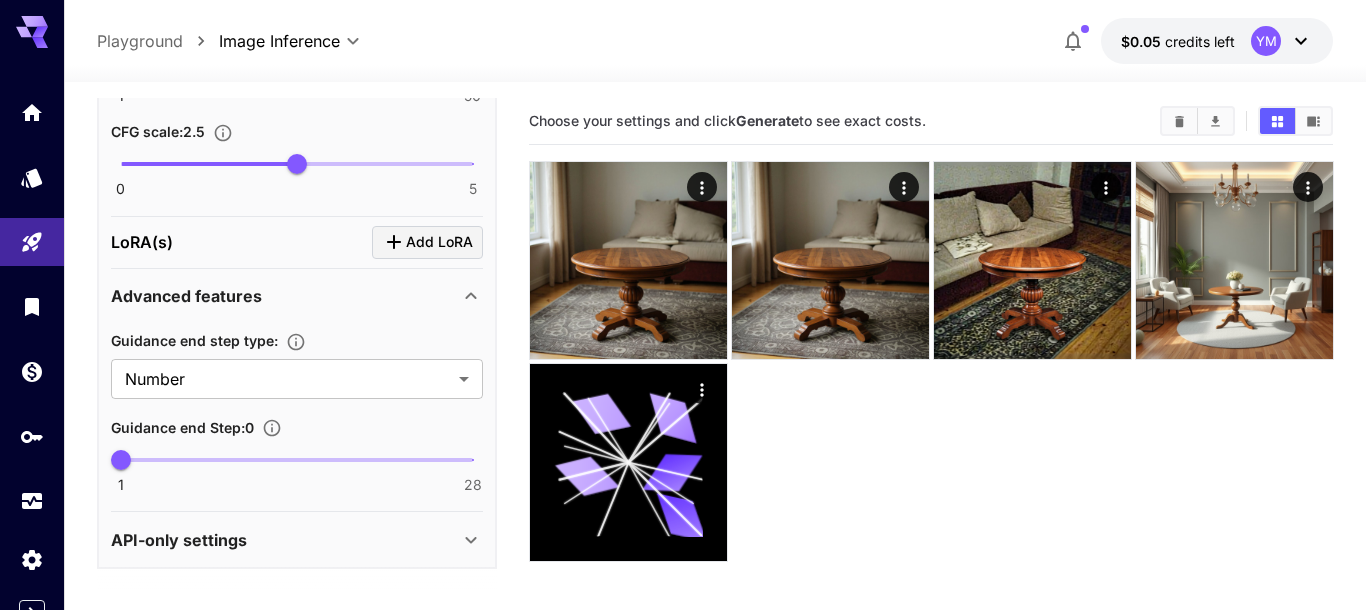 click on "Advanced features" at bounding box center [285, 296] 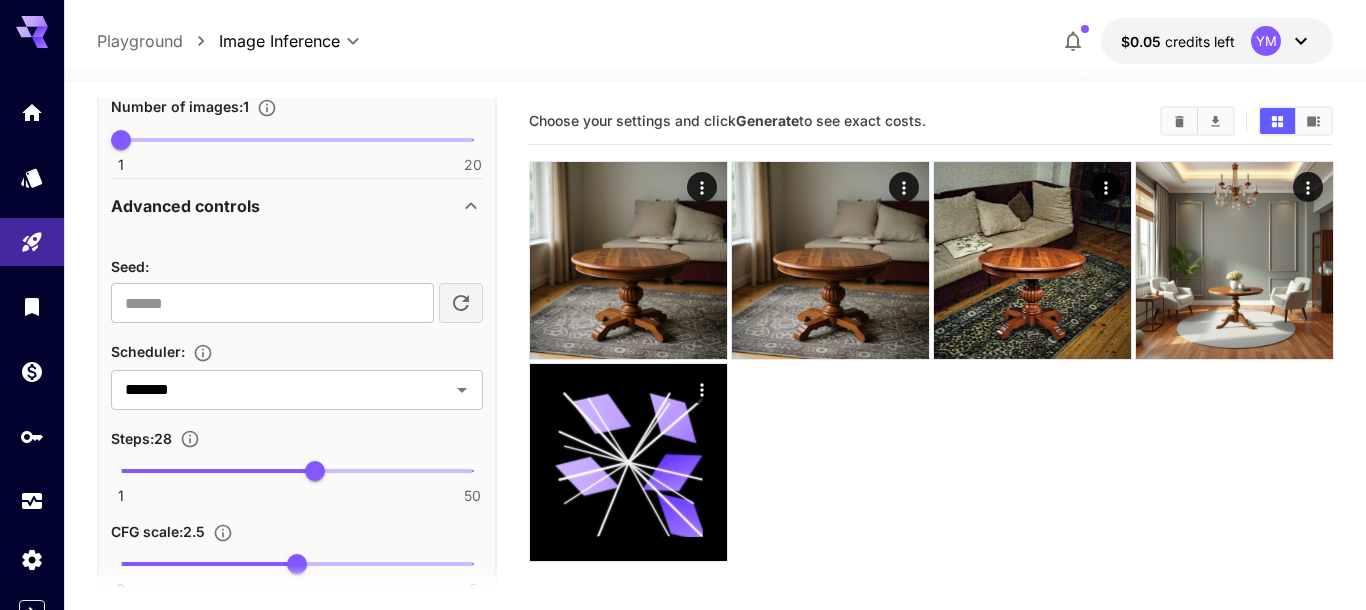scroll, scrollTop: 1167, scrollLeft: 0, axis: vertical 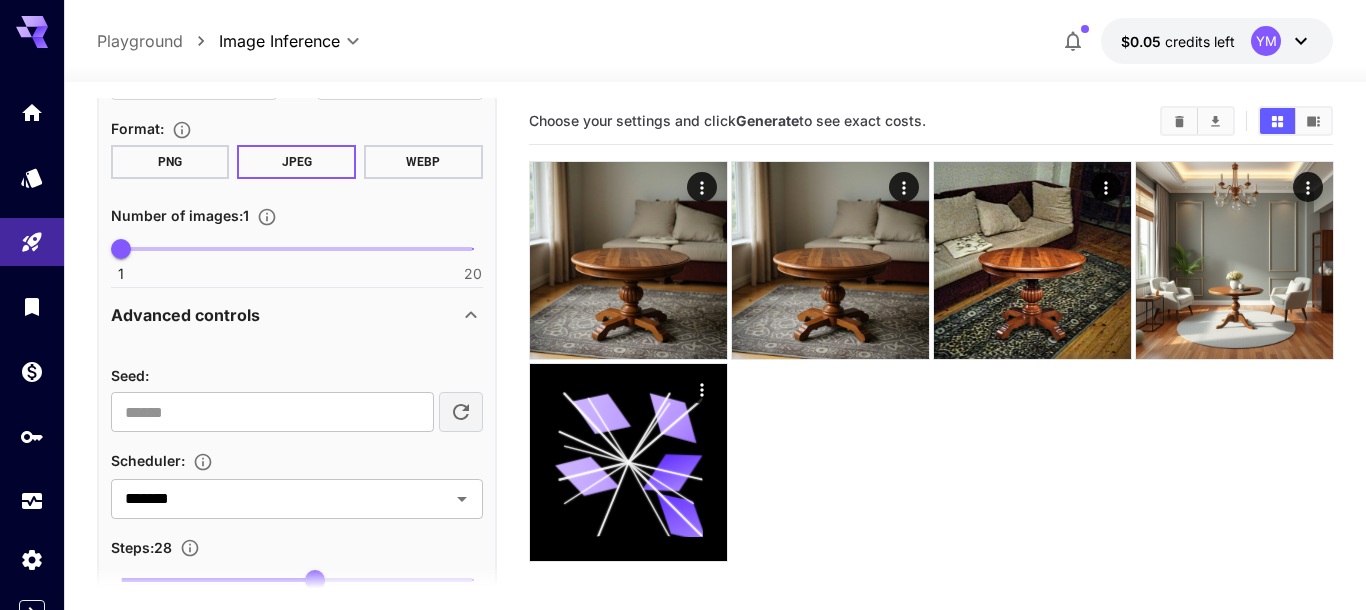 click on "Advanced controls" at bounding box center (285, 315) 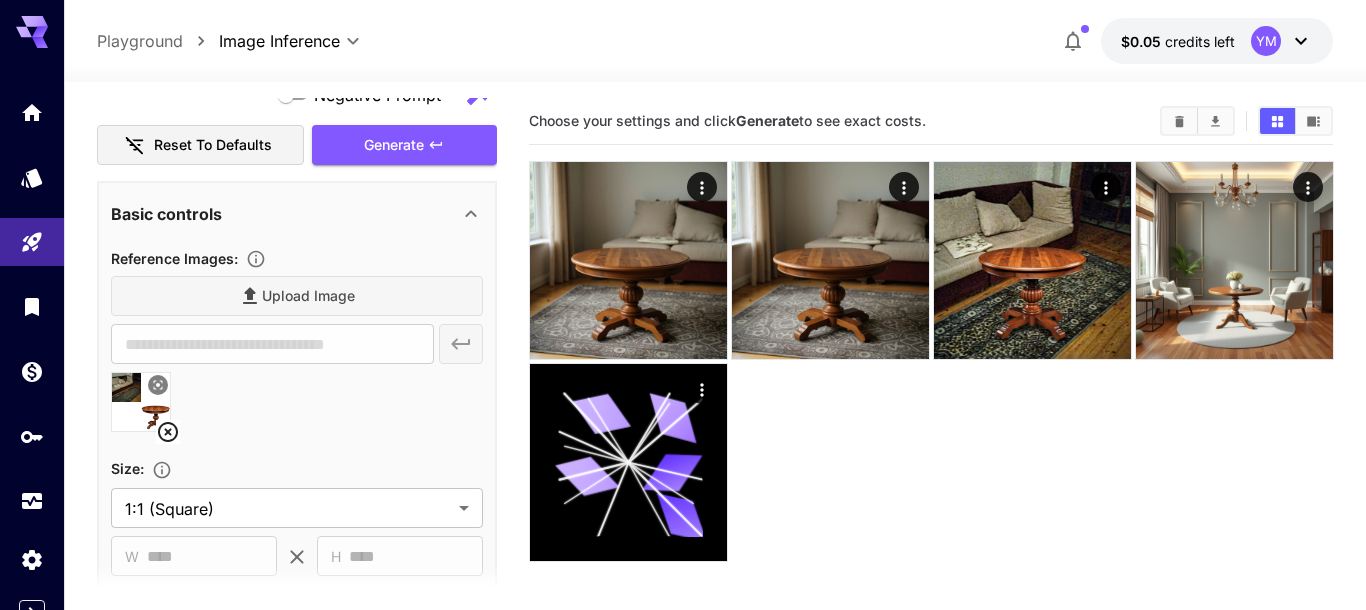 scroll, scrollTop: 694, scrollLeft: 0, axis: vertical 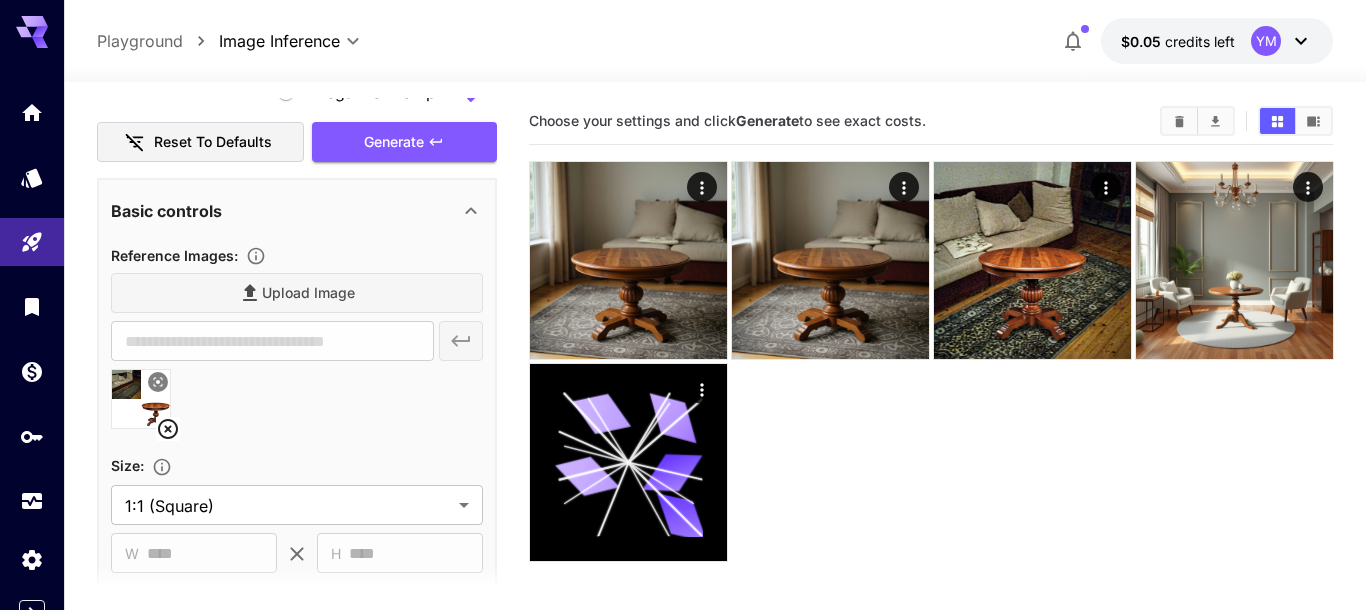 click on "Upload Image" at bounding box center [297, 293] 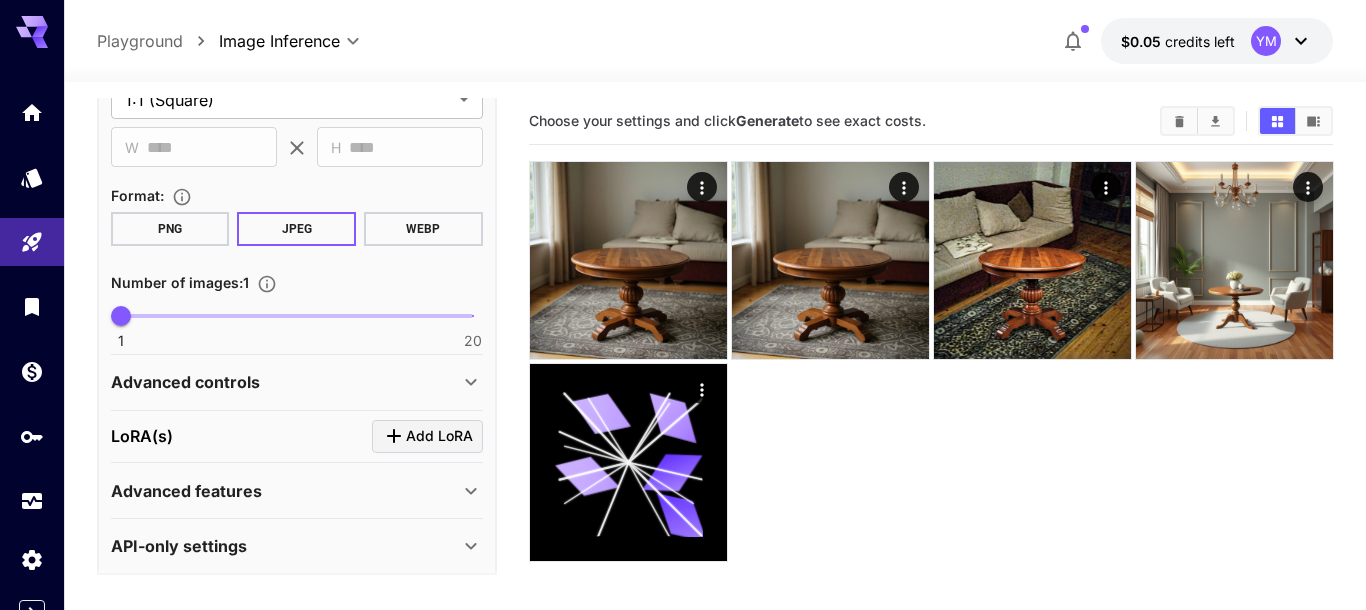 scroll, scrollTop: 1108, scrollLeft: 0, axis: vertical 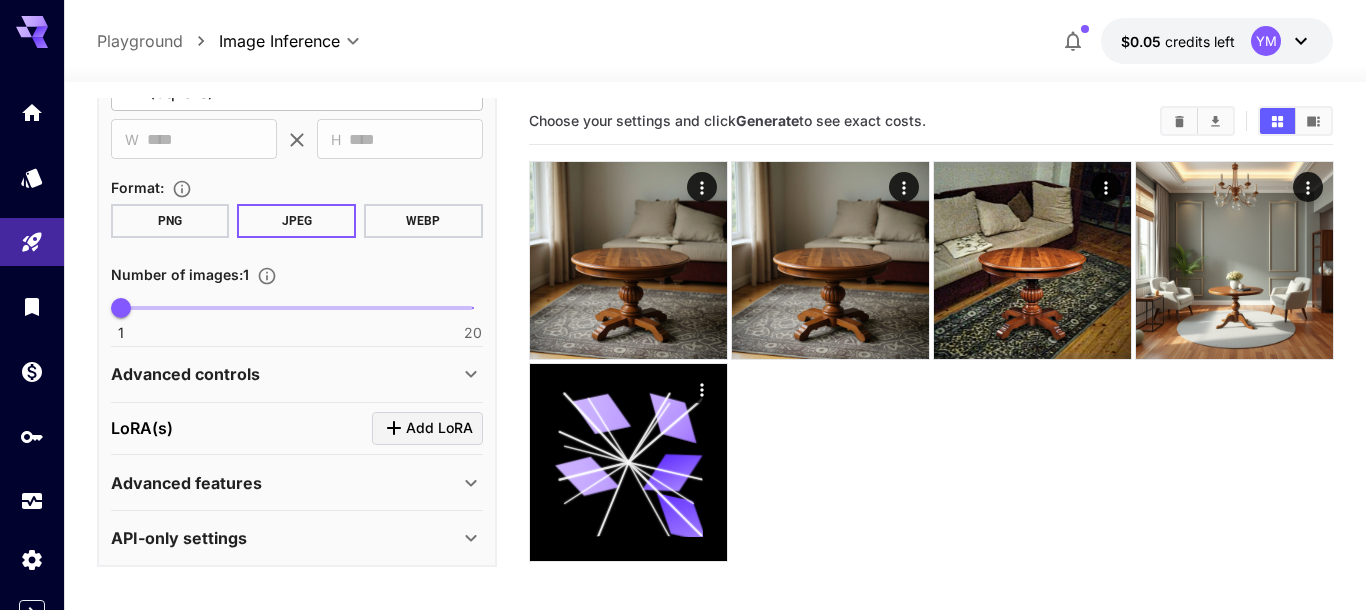 click on "Advanced controls" at bounding box center (285, 374) 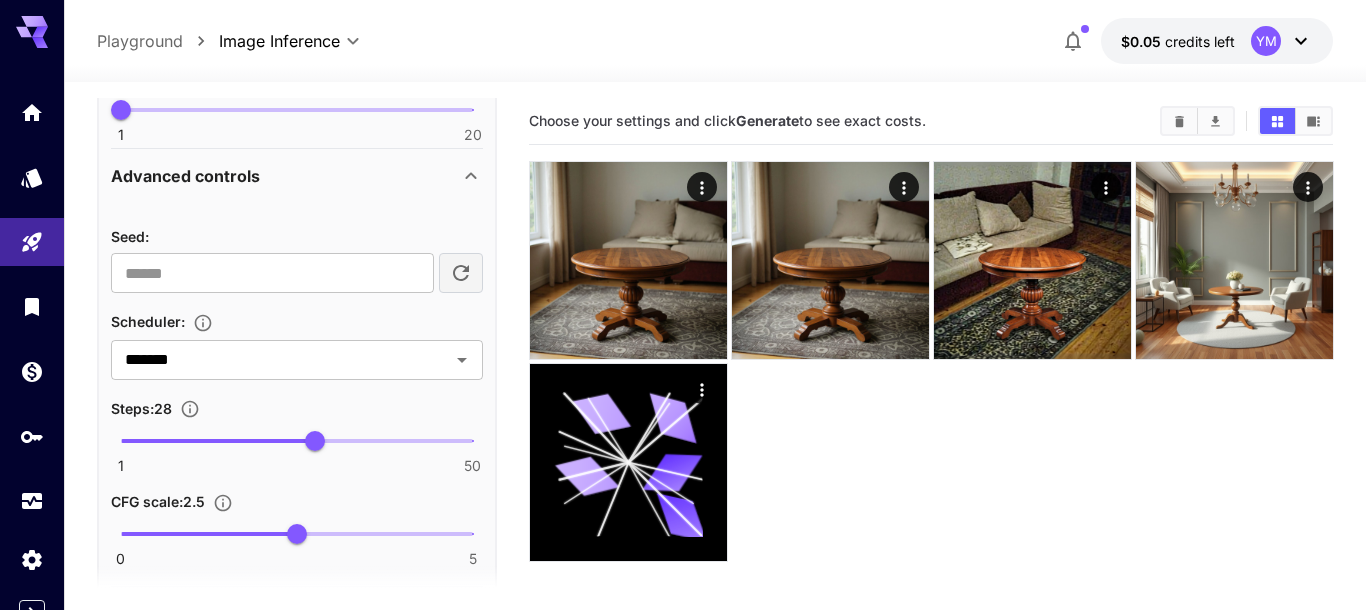 scroll, scrollTop: 1352, scrollLeft: 0, axis: vertical 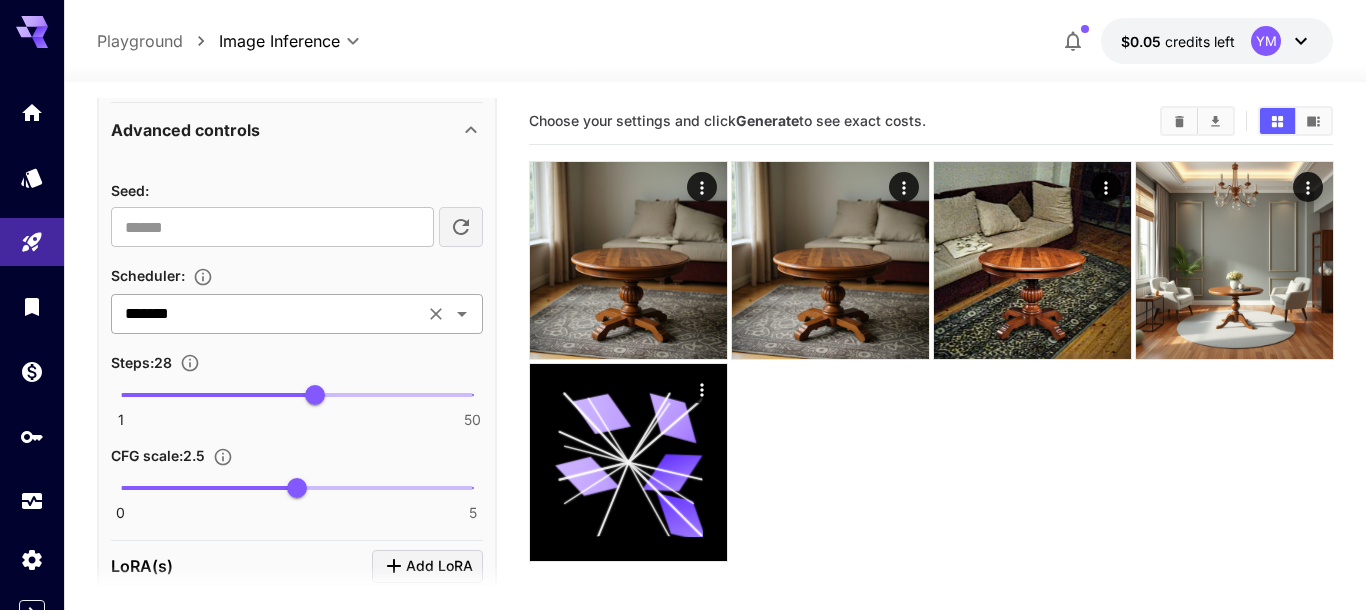 click on "*******" at bounding box center (267, 314) 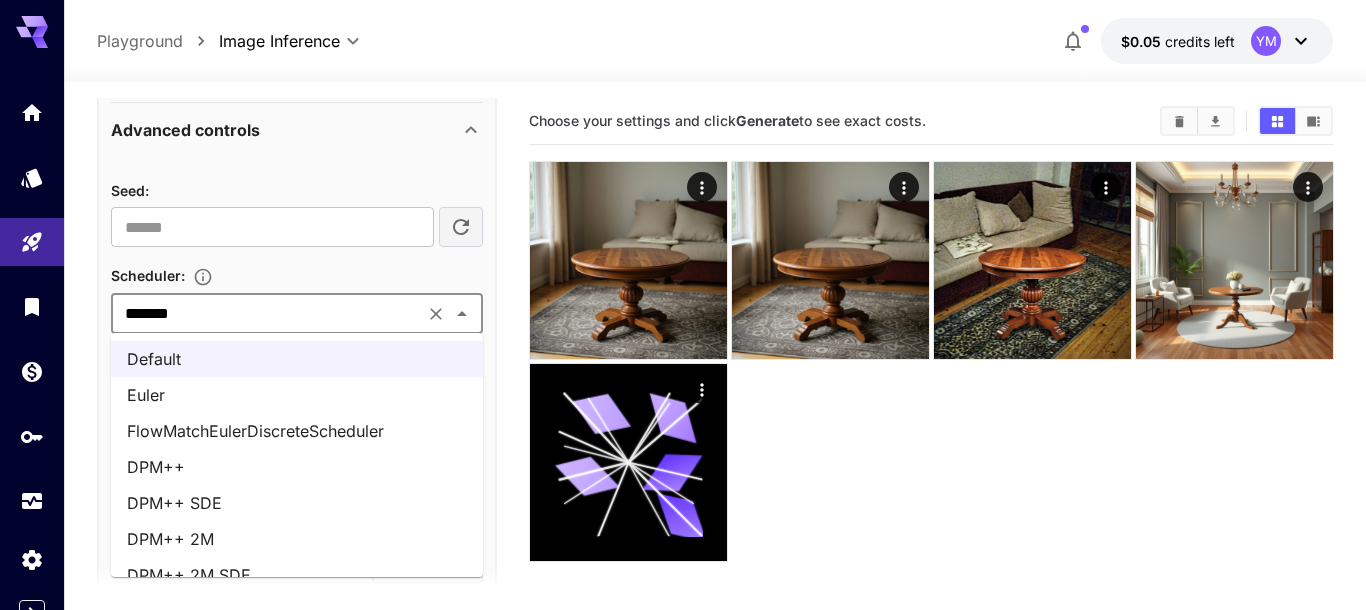 click on "FlowMatchEulerDiscreteScheduler" at bounding box center (297, 431) 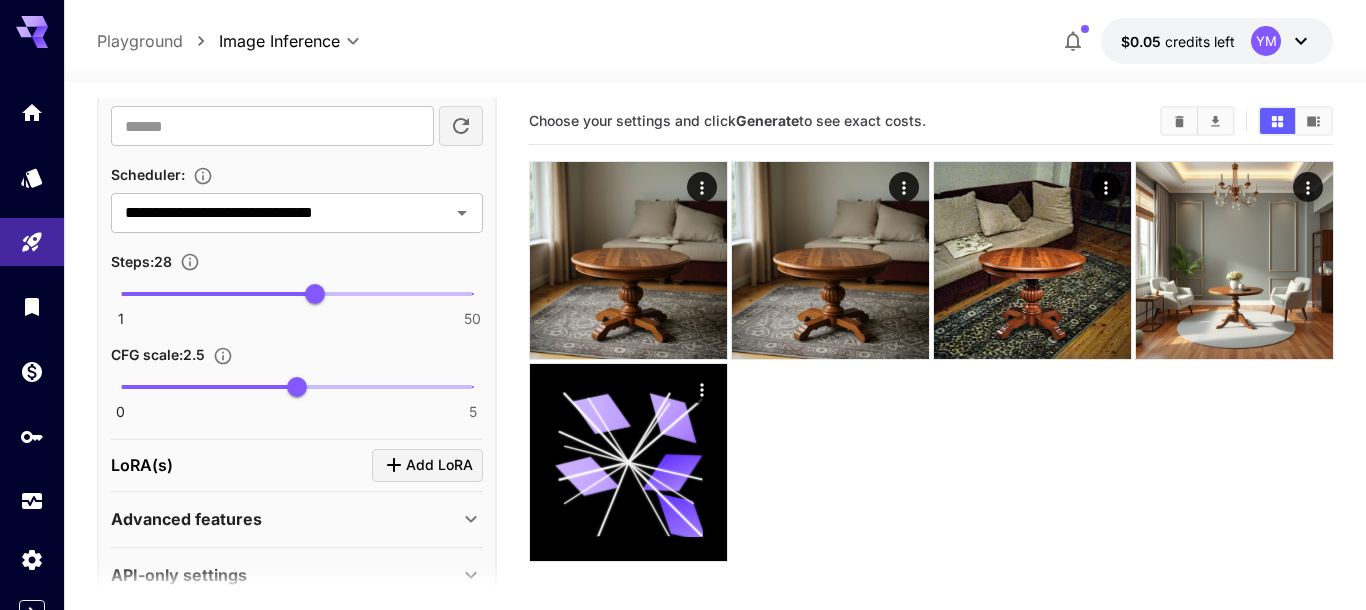scroll, scrollTop: 1489, scrollLeft: 0, axis: vertical 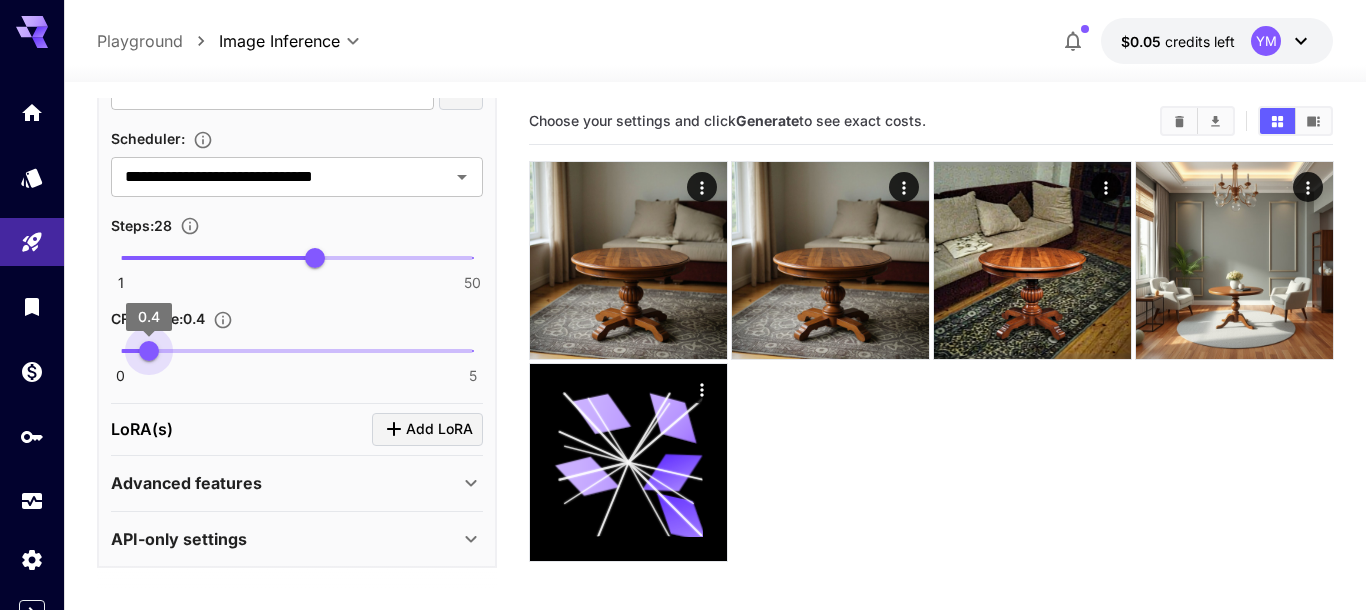 type on "*" 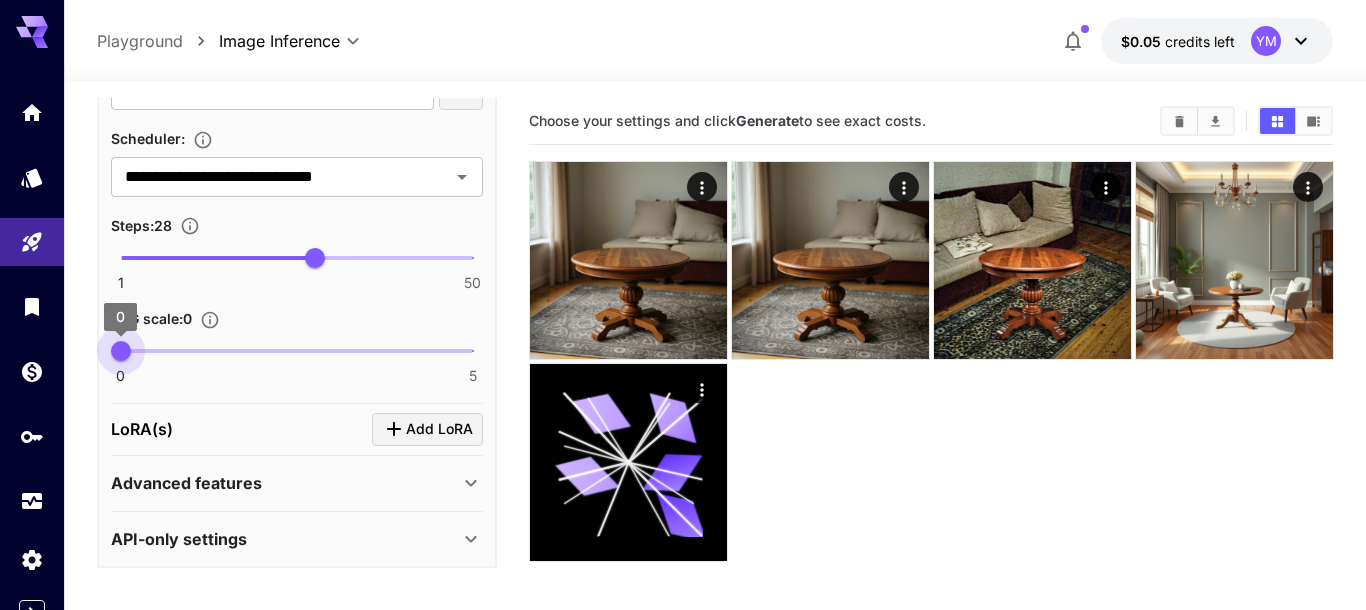 drag, startPoint x: 208, startPoint y: 341, endPoint x: 105, endPoint y: 346, distance: 103.121284 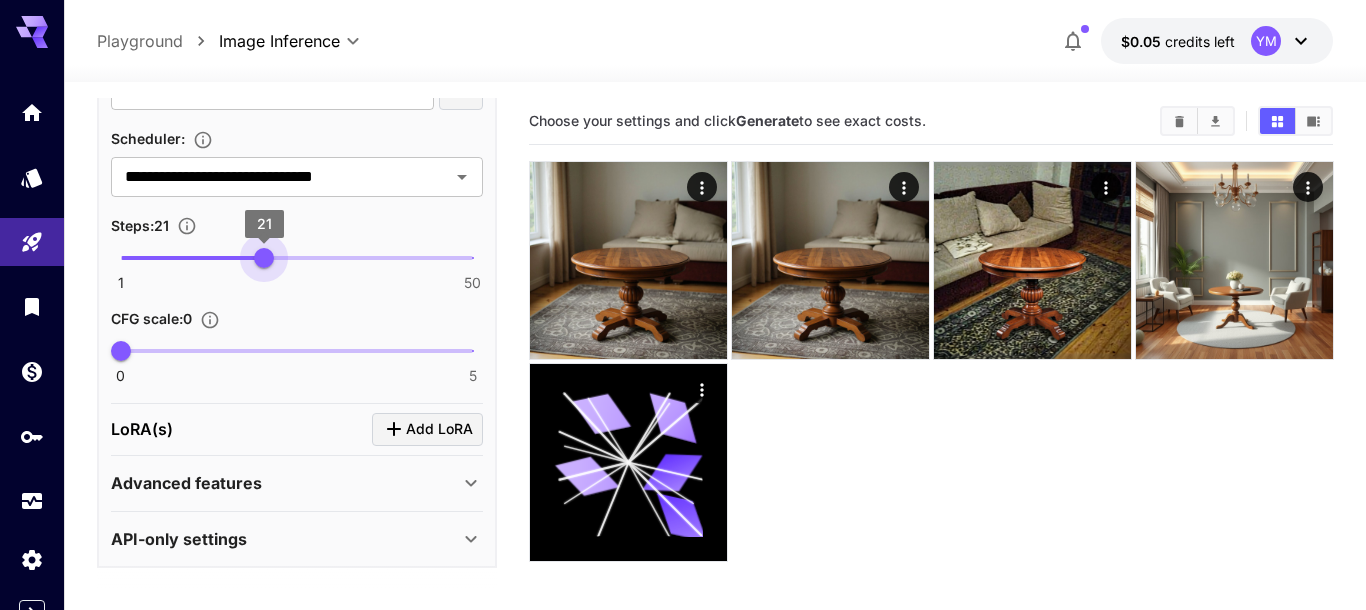 type on "*" 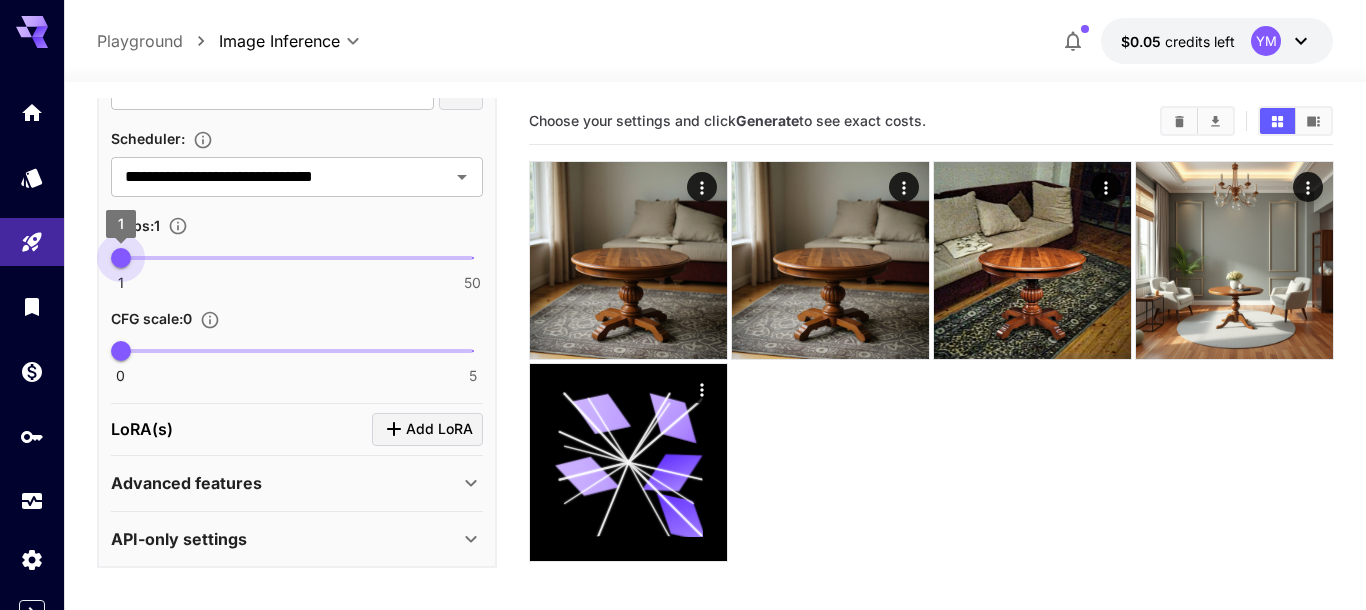 drag, startPoint x: 199, startPoint y: 268, endPoint x: 80, endPoint y: 282, distance: 119.8207 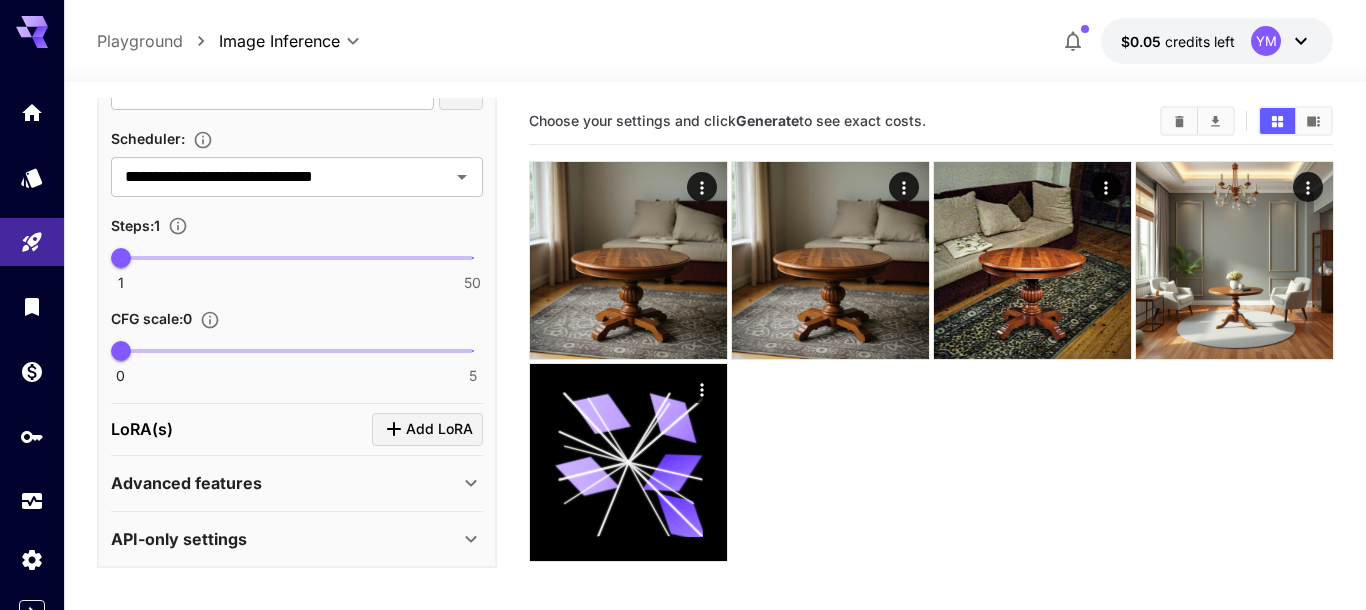 click on "Advanced features" at bounding box center (285, 483) 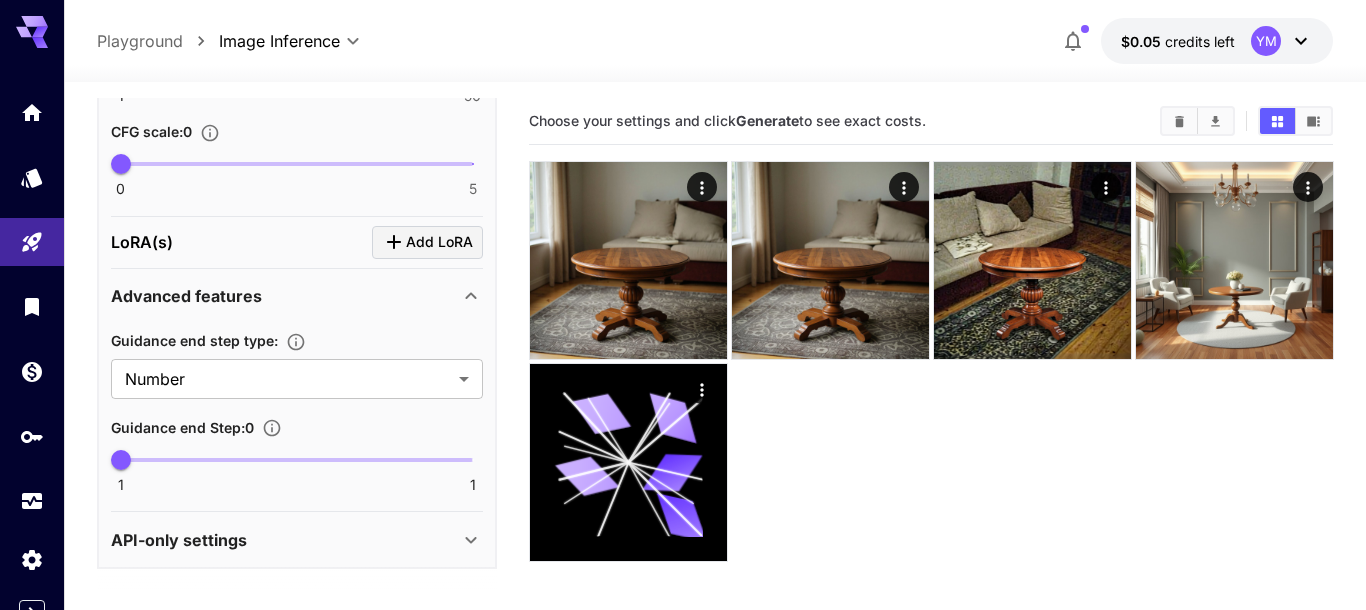scroll, scrollTop: 1674, scrollLeft: 0, axis: vertical 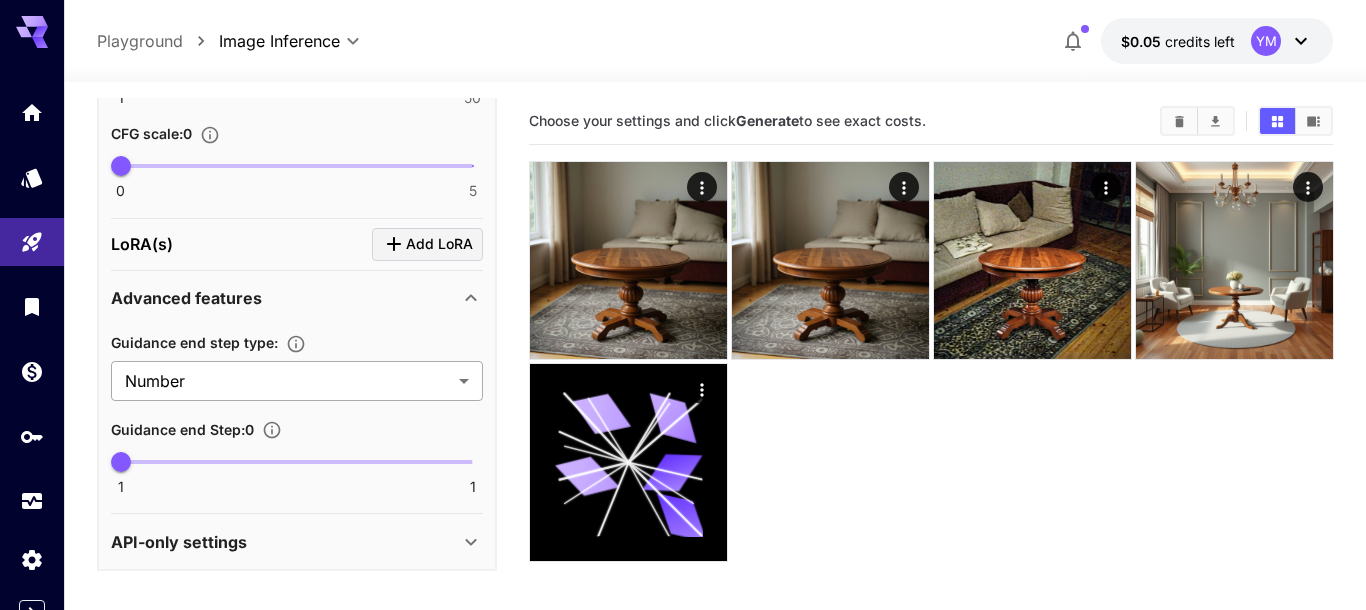 click on "**********" at bounding box center (683, 384) 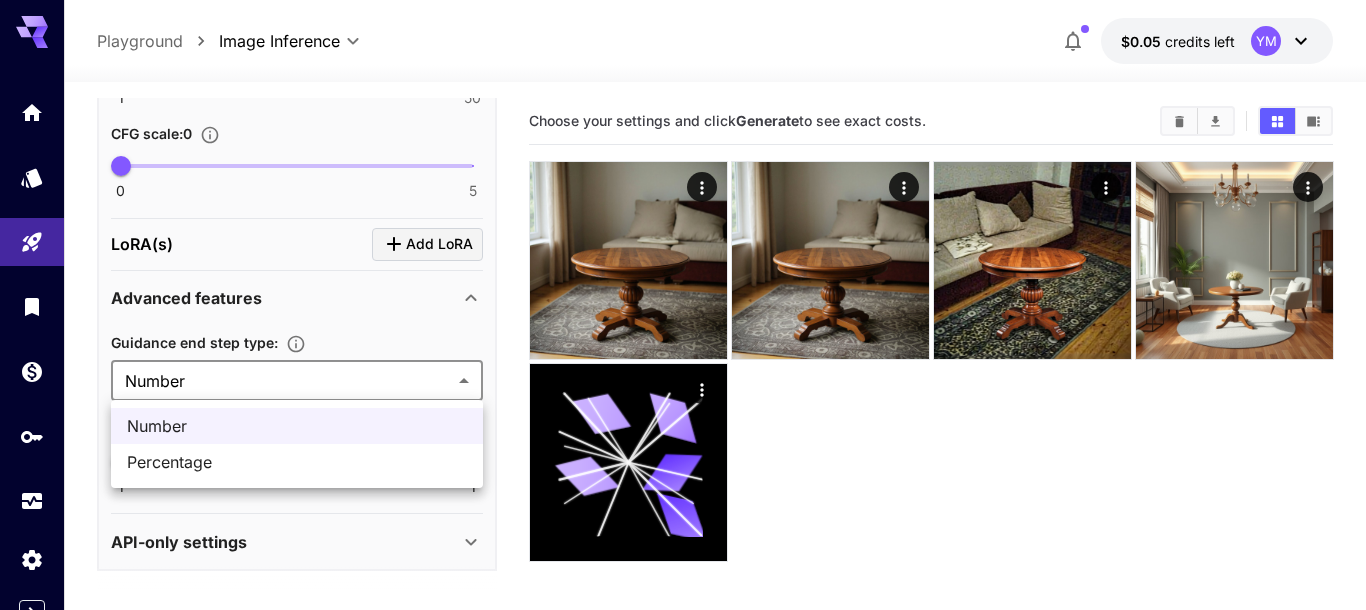 click on "Percentage" at bounding box center (297, 462) 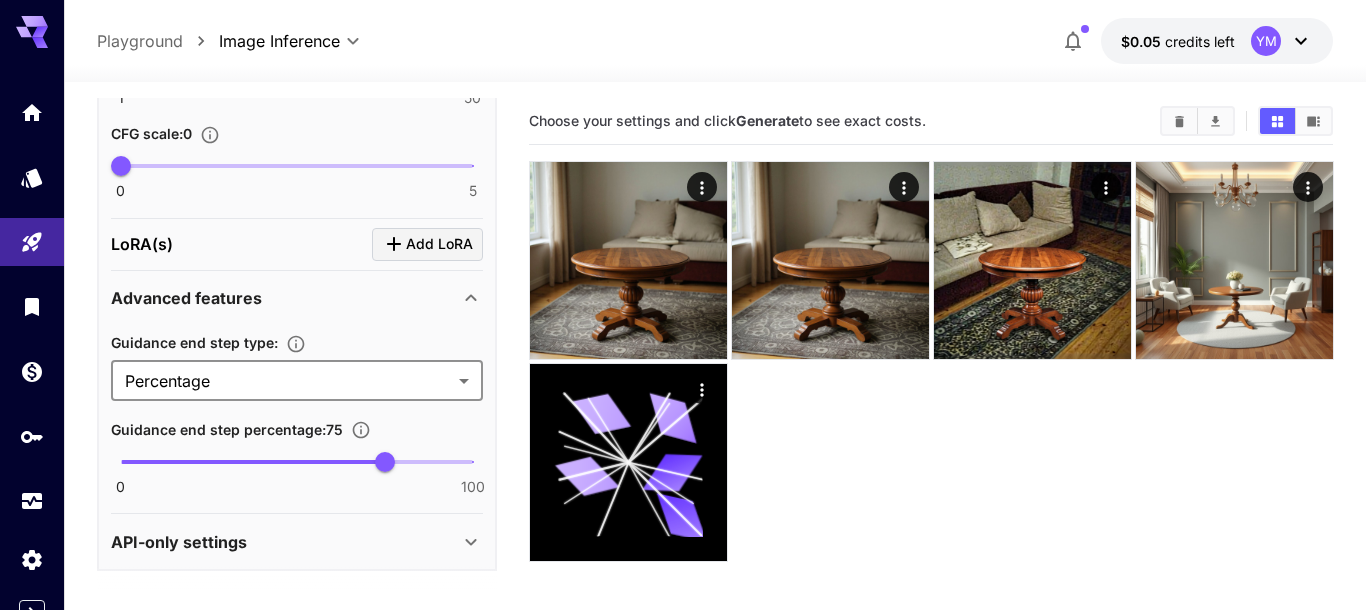type on "**********" 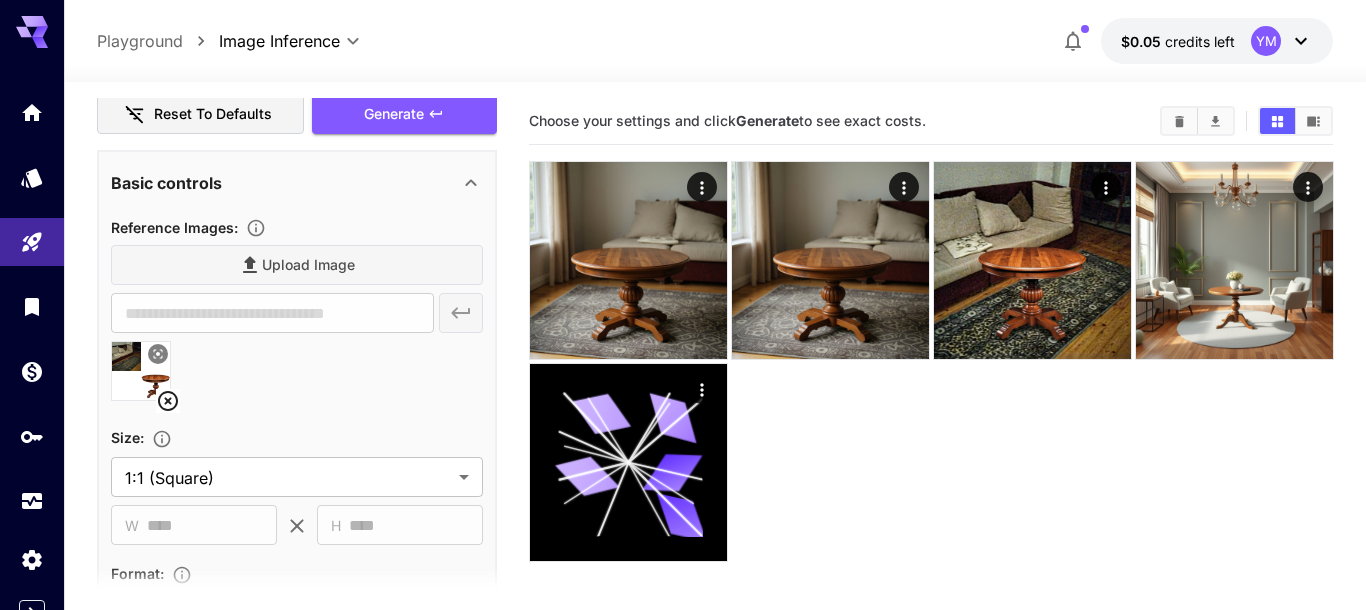 scroll, scrollTop: 503, scrollLeft: 0, axis: vertical 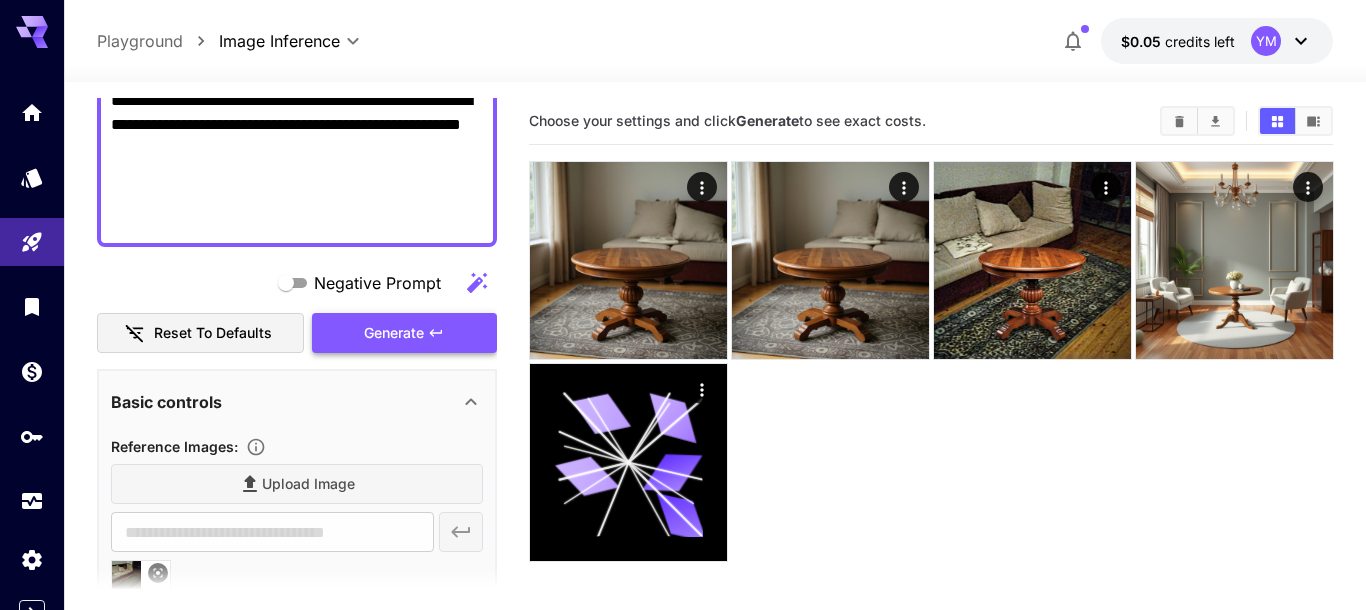 click on "Generate" at bounding box center (404, 333) 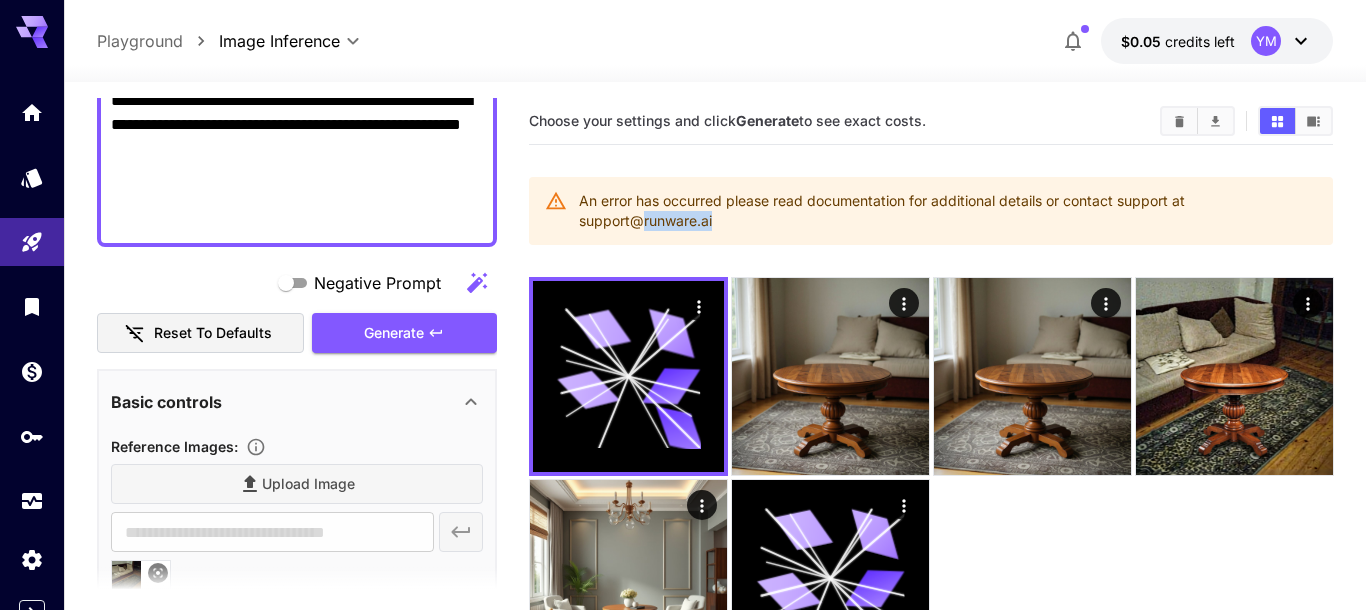 drag, startPoint x: 914, startPoint y: 242, endPoint x: 642, endPoint y: 215, distance: 273.3368 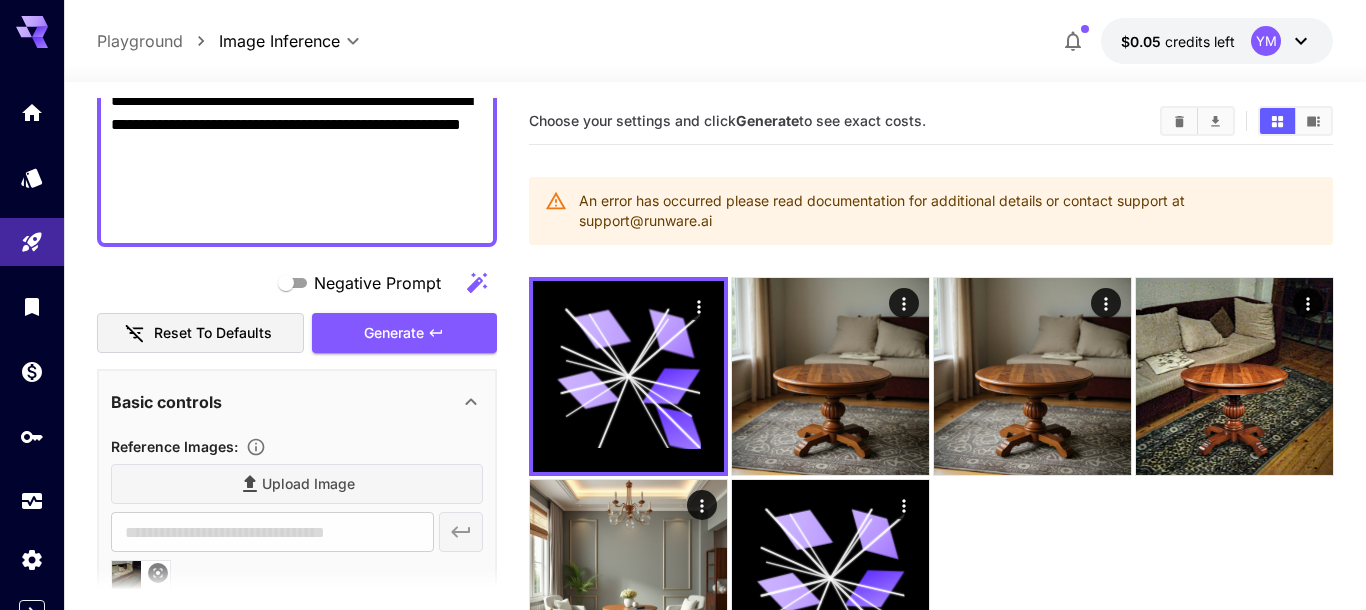 click on "Choose your settings and click  Generate  to see exact costs. An error has occurred please read documentation for additional details or contact support at support@runware.ai" at bounding box center [931, 403] 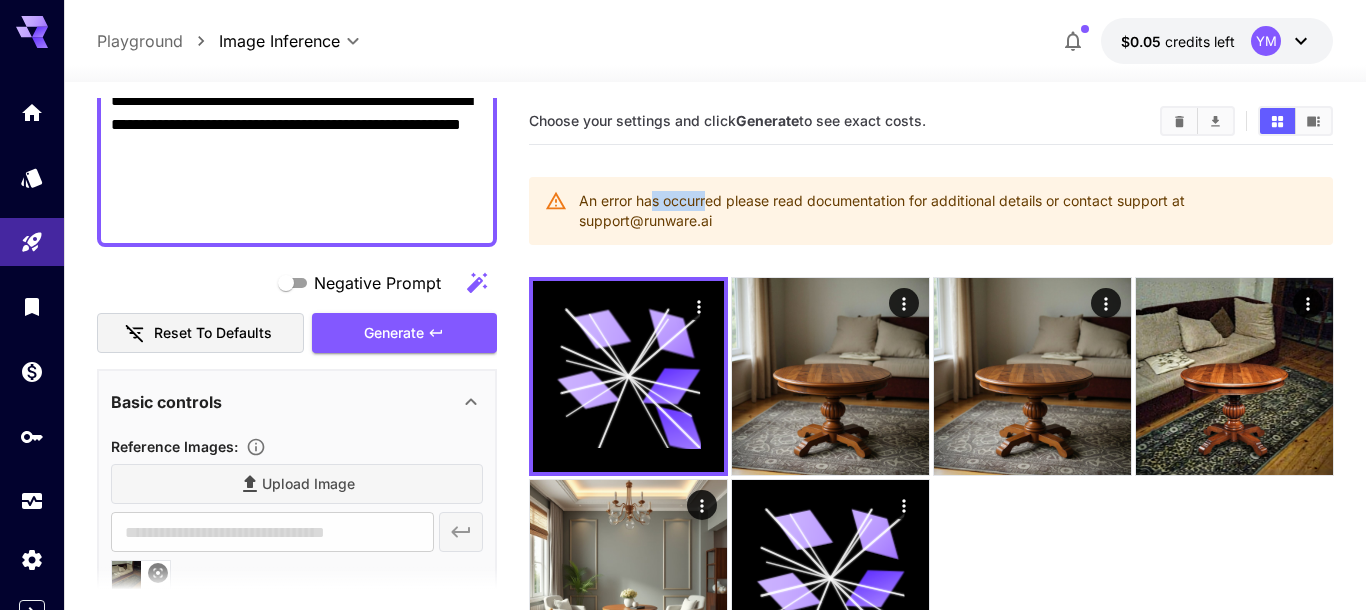 drag, startPoint x: 654, startPoint y: 209, endPoint x: 708, endPoint y: 210, distance: 54.00926 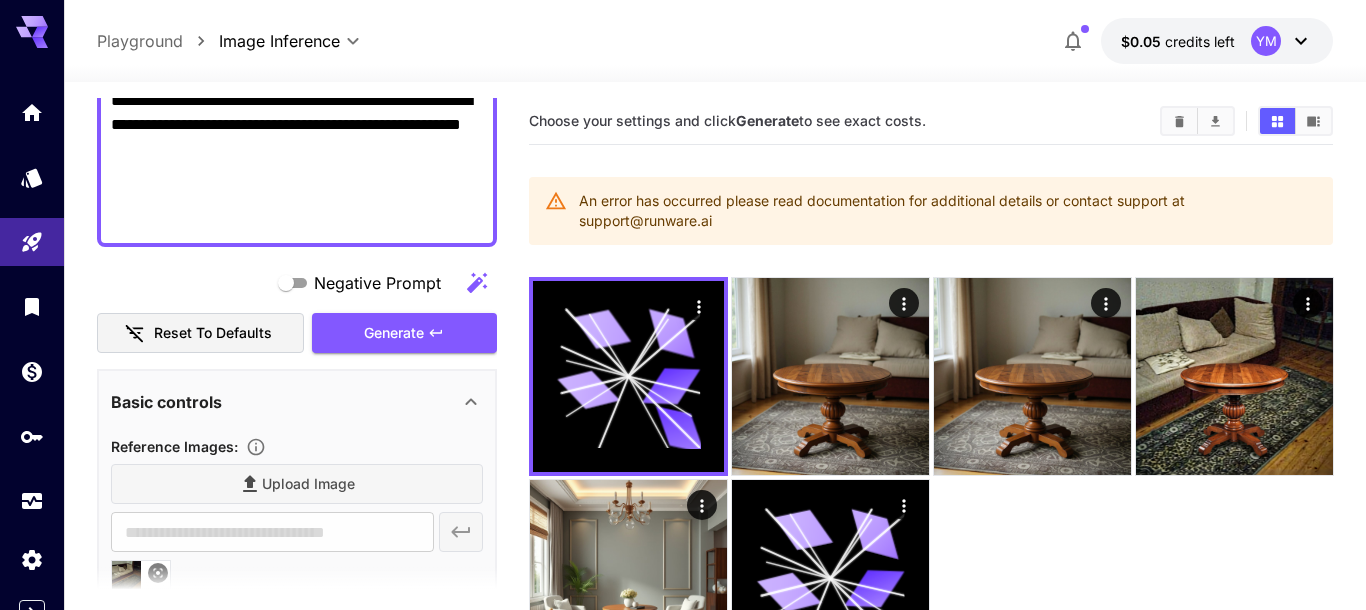 click on "Choose your settings and click  Generate  to see exact costs. An error has occurred please read documentation for additional details or contact support at support@runware.ai" at bounding box center [931, 403] 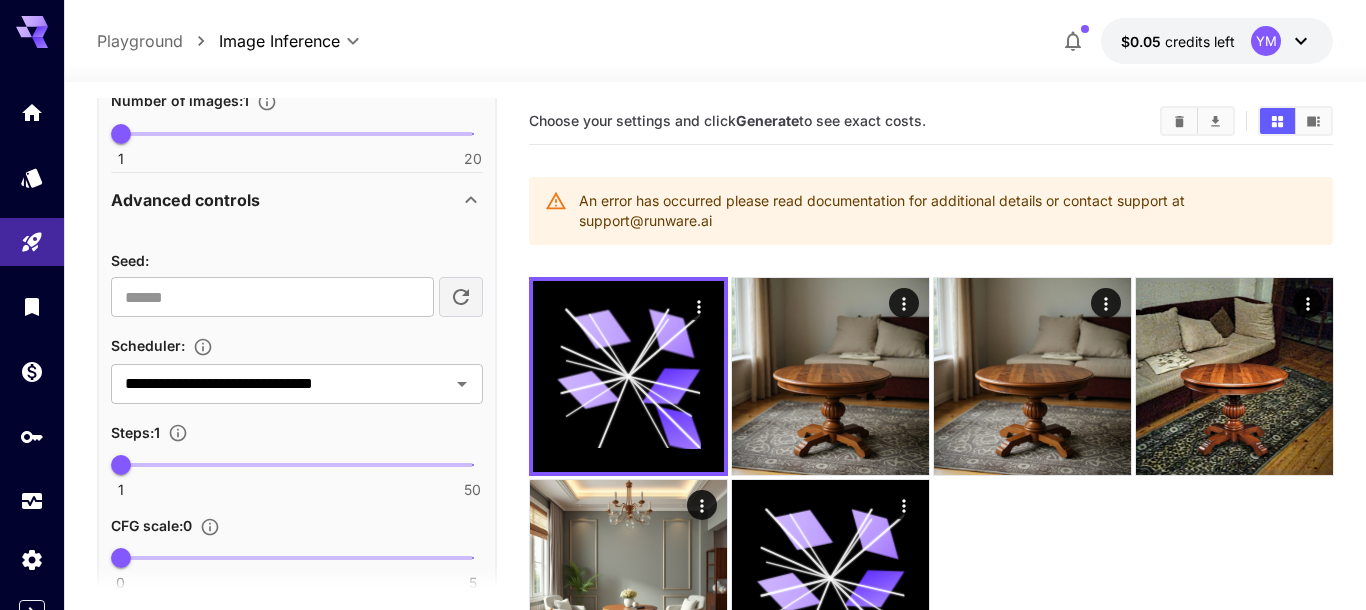scroll, scrollTop: 1278, scrollLeft: 0, axis: vertical 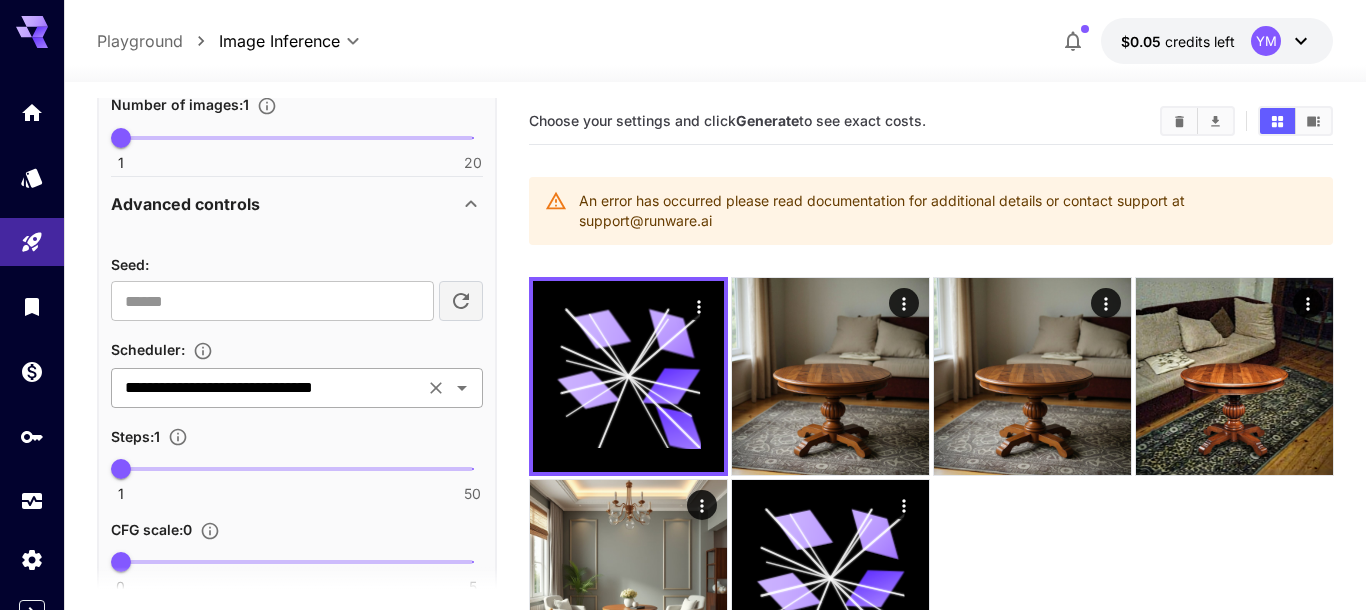 click on "**********" at bounding box center (267, 388) 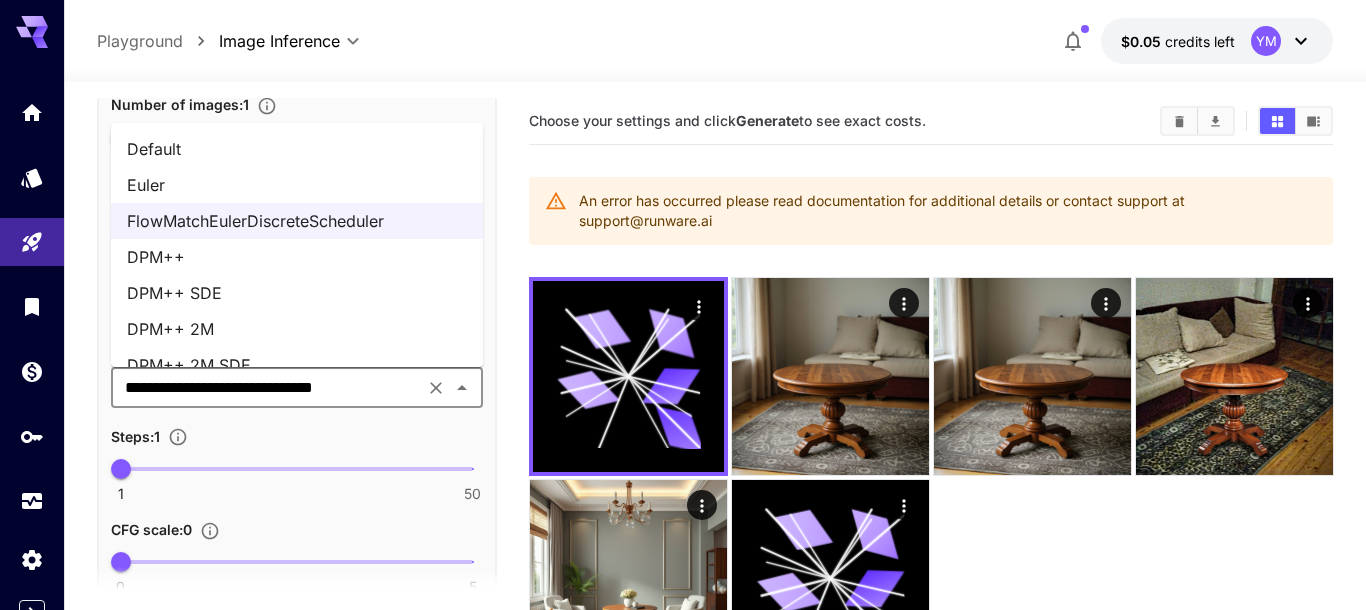 click on "Default" at bounding box center (297, 149) 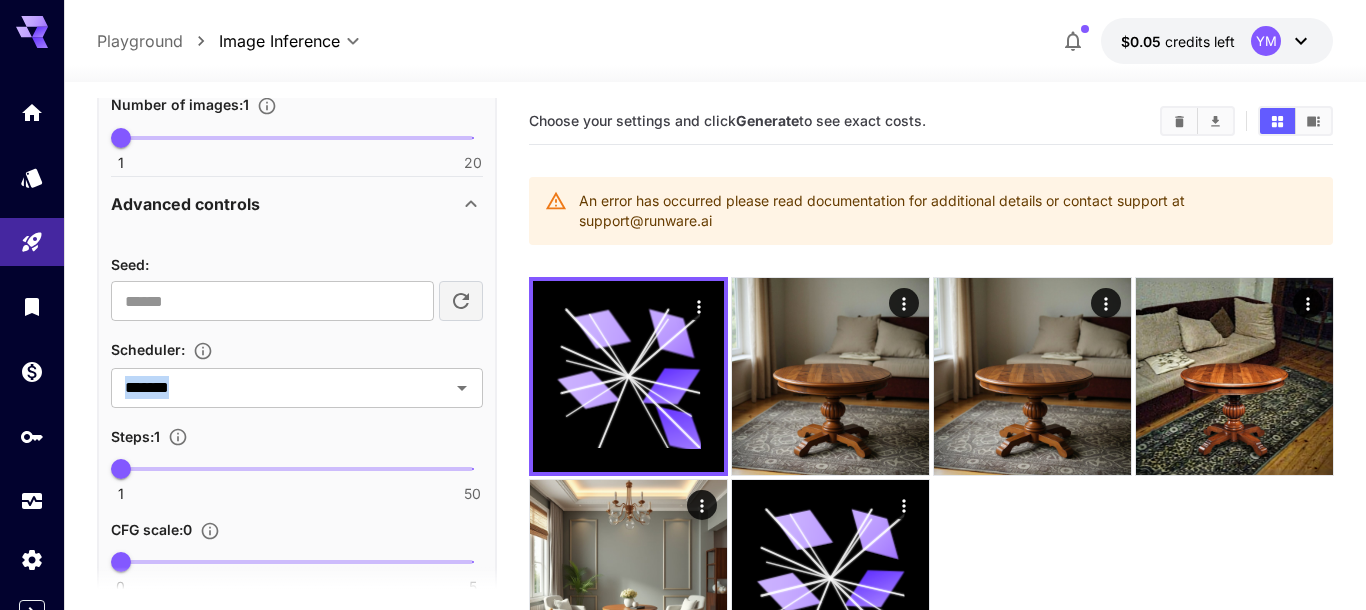 drag, startPoint x: 486, startPoint y: 459, endPoint x: 505, endPoint y: 389, distance: 72.53275 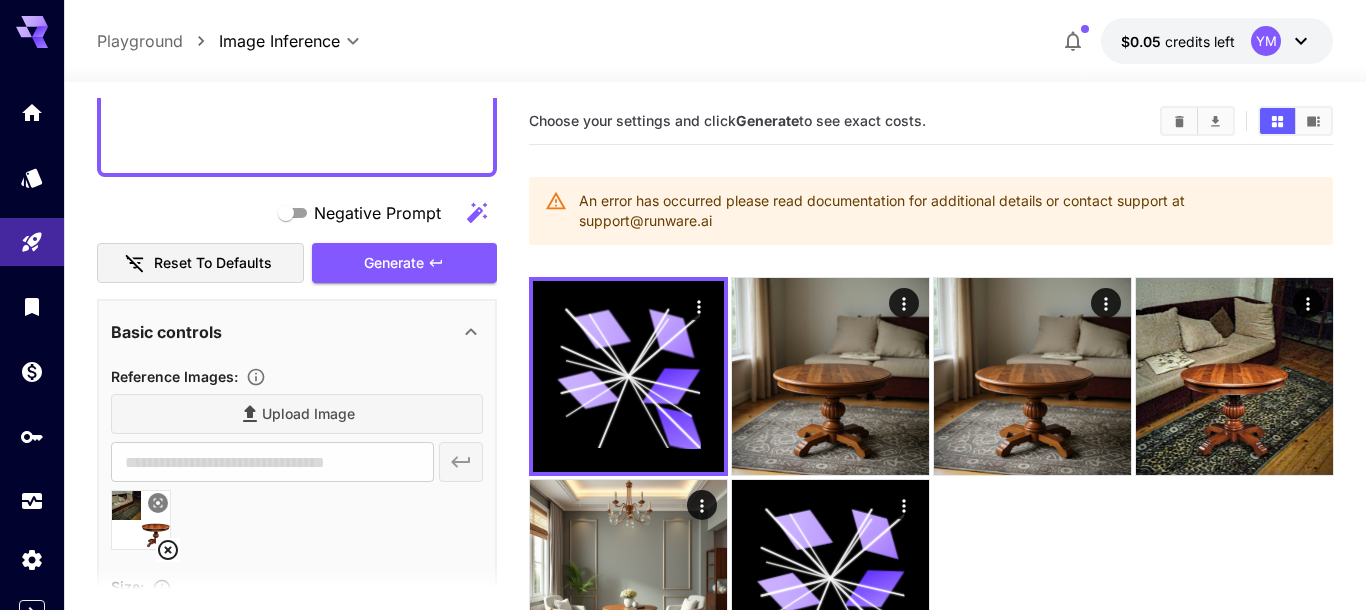 scroll, scrollTop: 557, scrollLeft: 0, axis: vertical 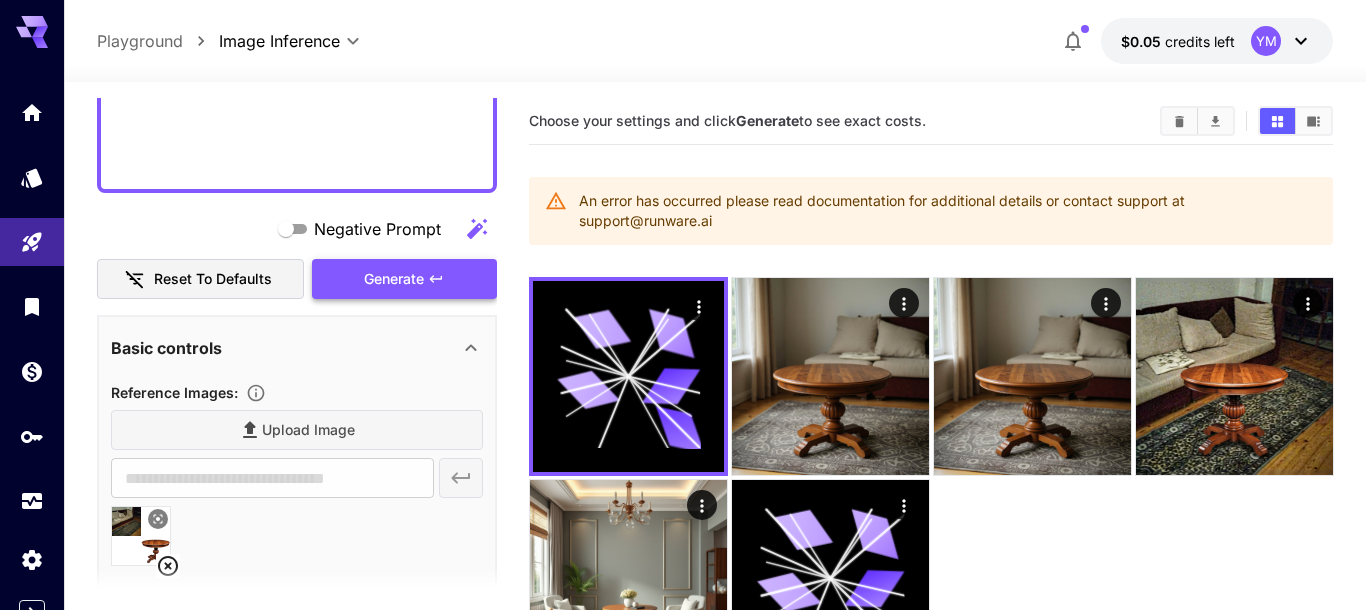 click on "Generate" at bounding box center [404, 279] 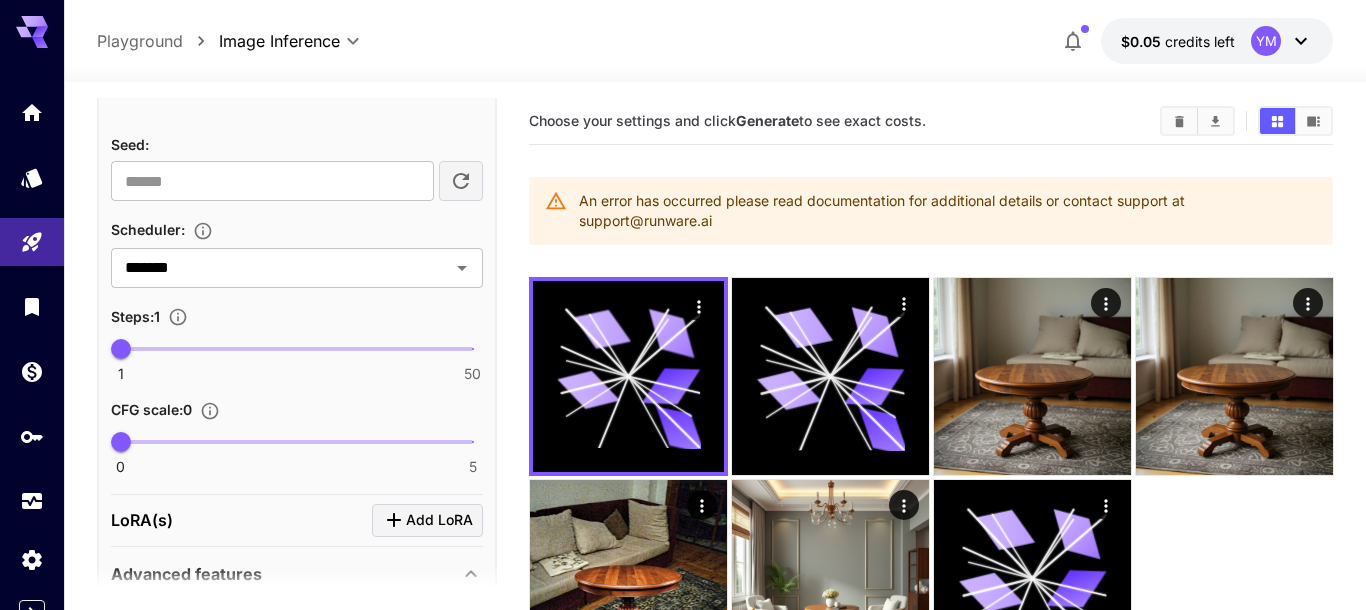 scroll, scrollTop: 1394, scrollLeft: 0, axis: vertical 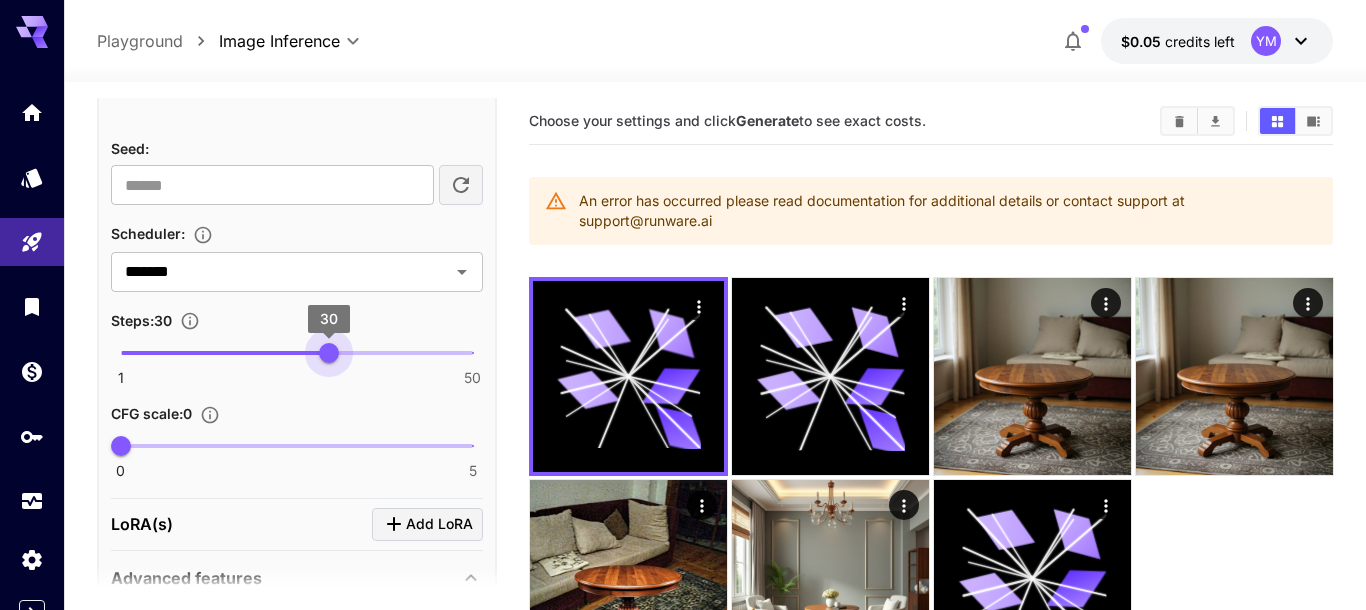 drag, startPoint x: 266, startPoint y: 349, endPoint x: 330, endPoint y: 340, distance: 64.629715 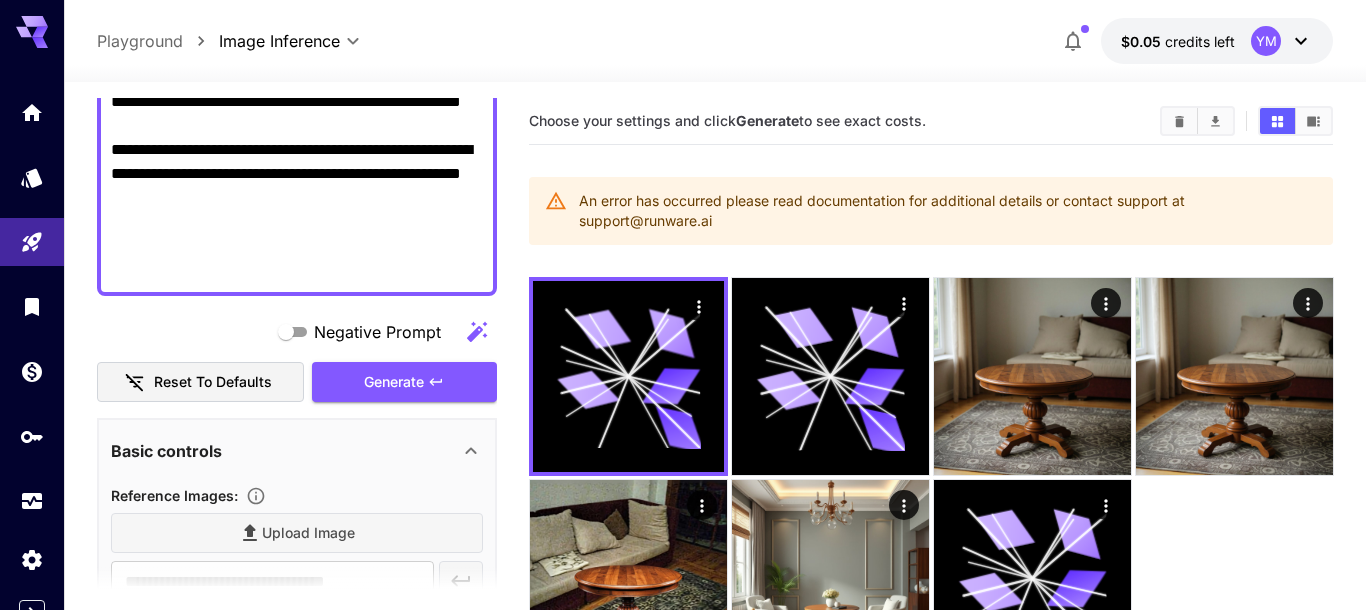 scroll, scrollTop: 466, scrollLeft: 0, axis: vertical 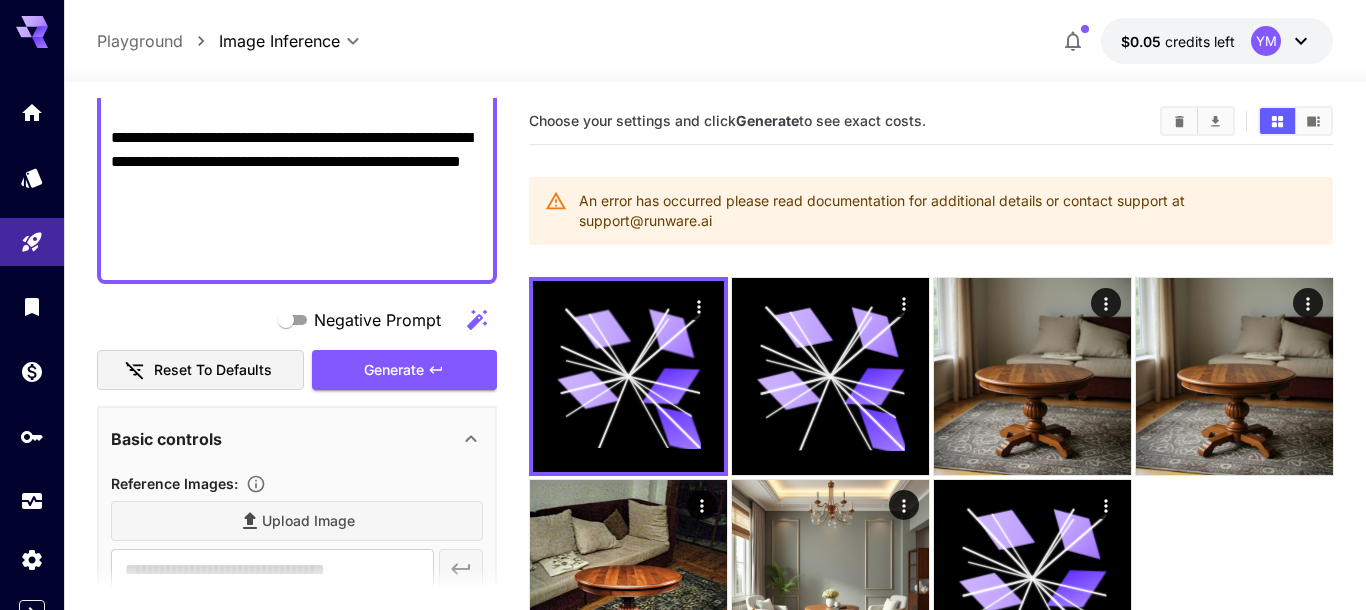 click on "Reset to defaults" at bounding box center [201, 370] 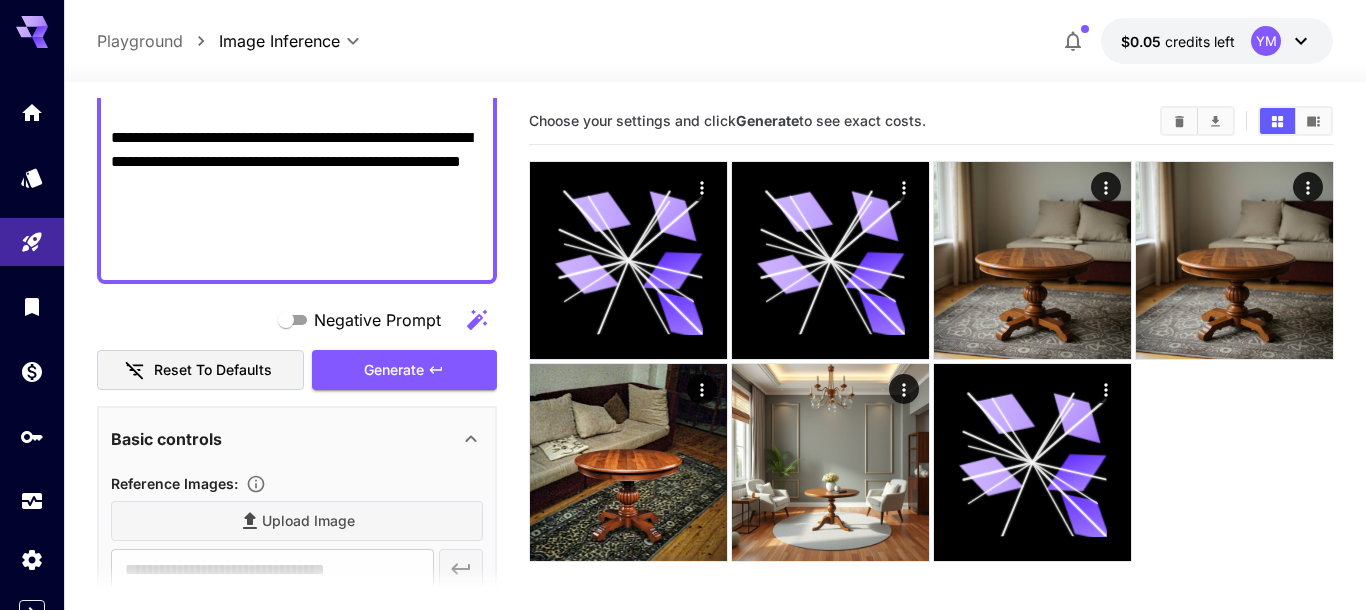 type on "**" 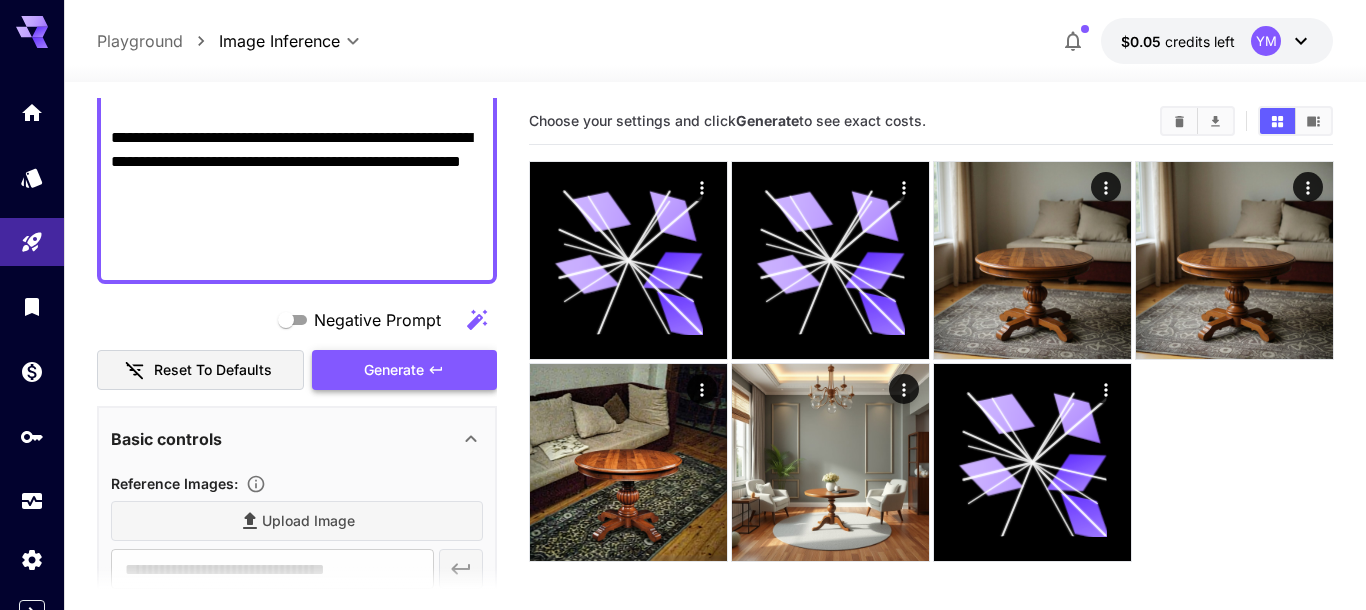 click on "Generate" at bounding box center [394, 370] 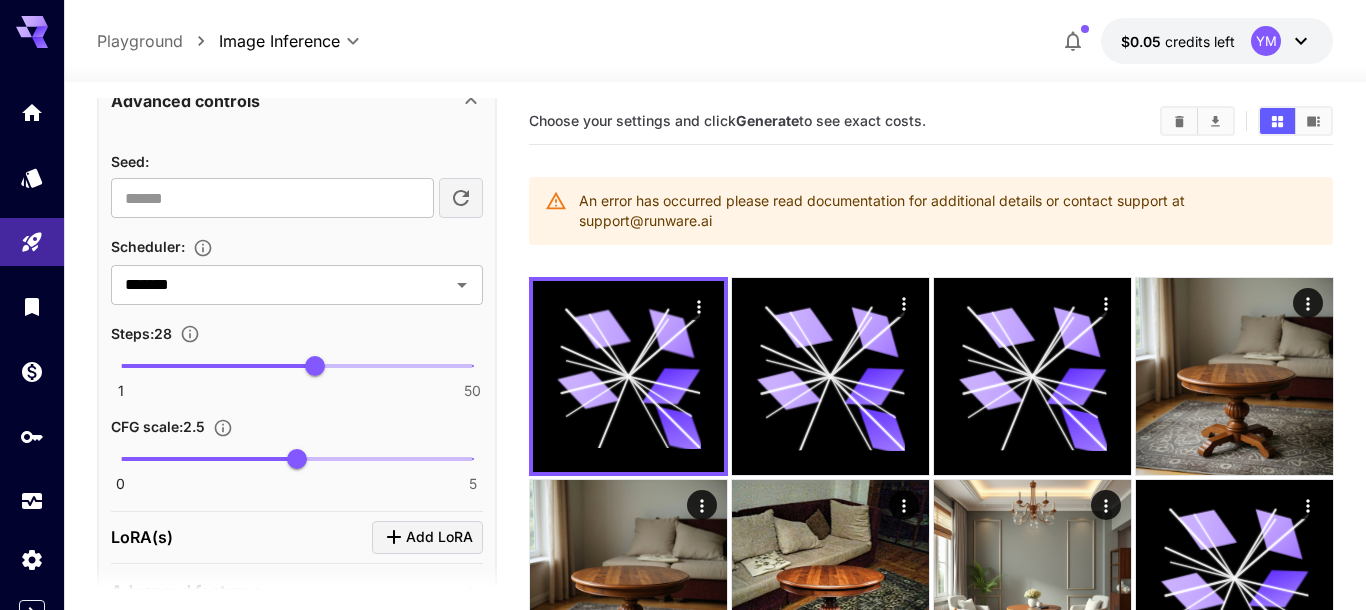 scroll, scrollTop: 1377, scrollLeft: 0, axis: vertical 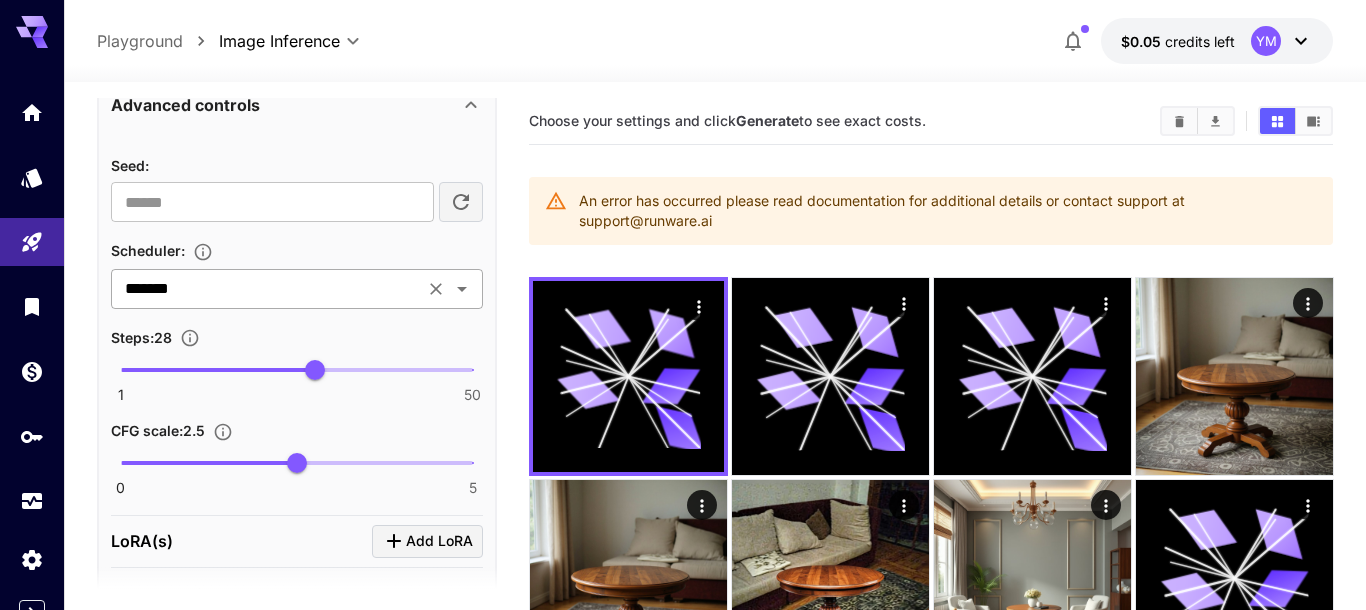 click on "*******" at bounding box center (267, 289) 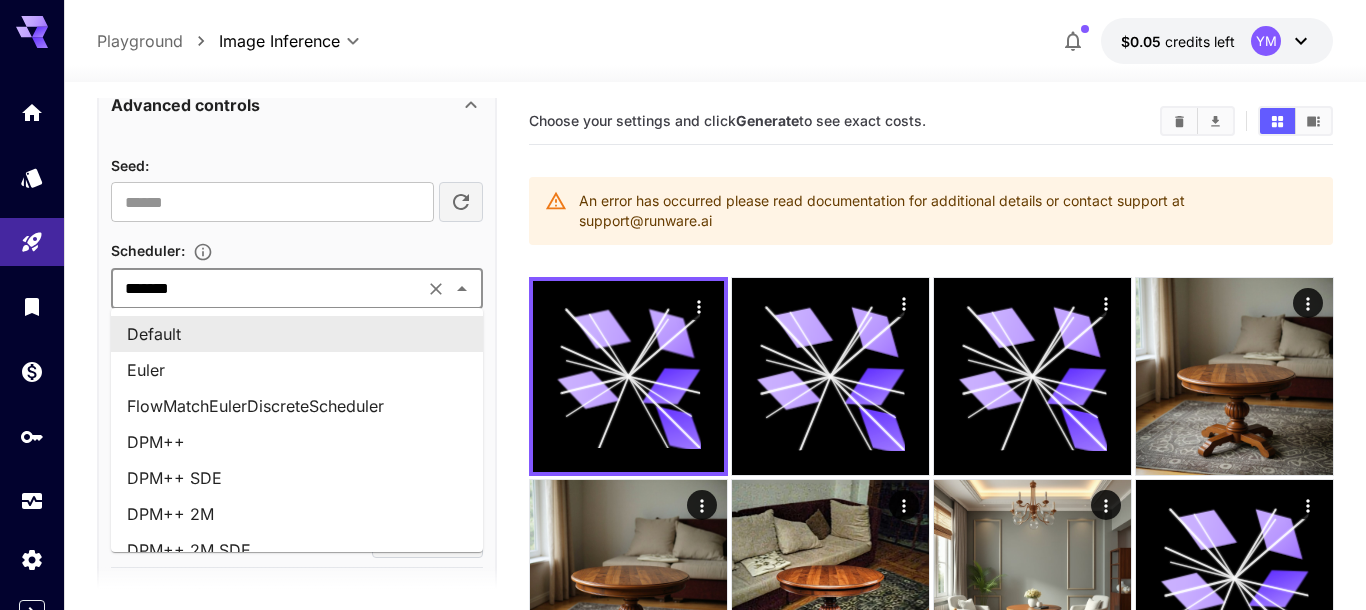 click 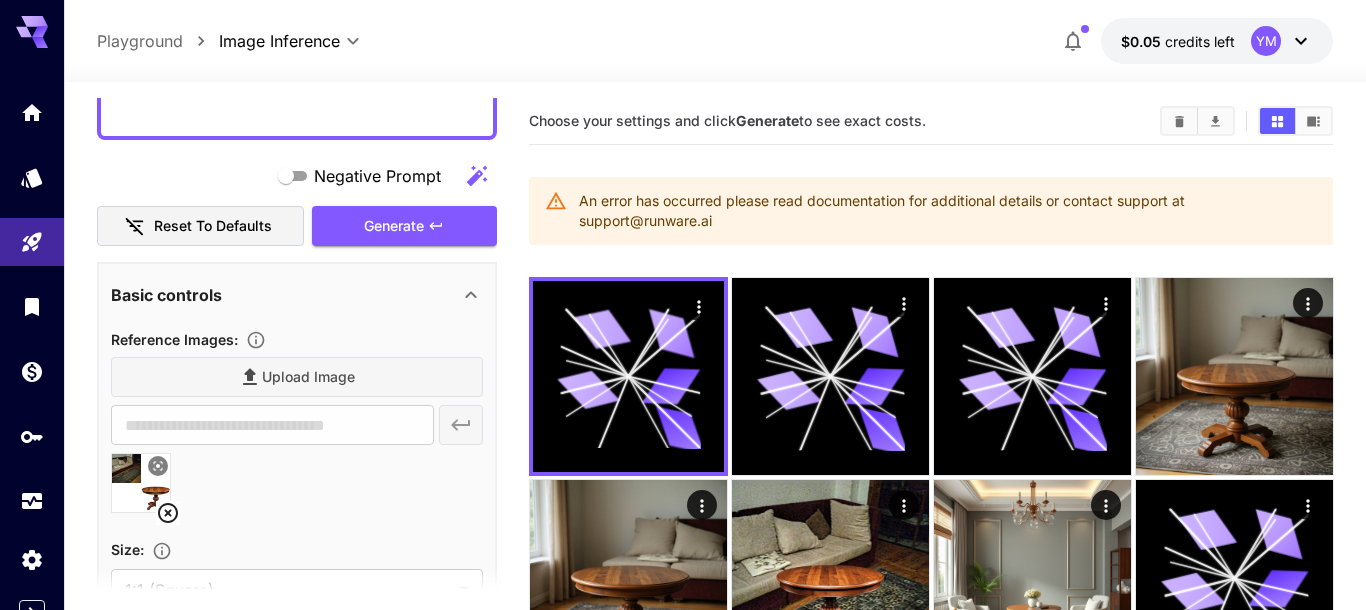 scroll, scrollTop: 614, scrollLeft: 0, axis: vertical 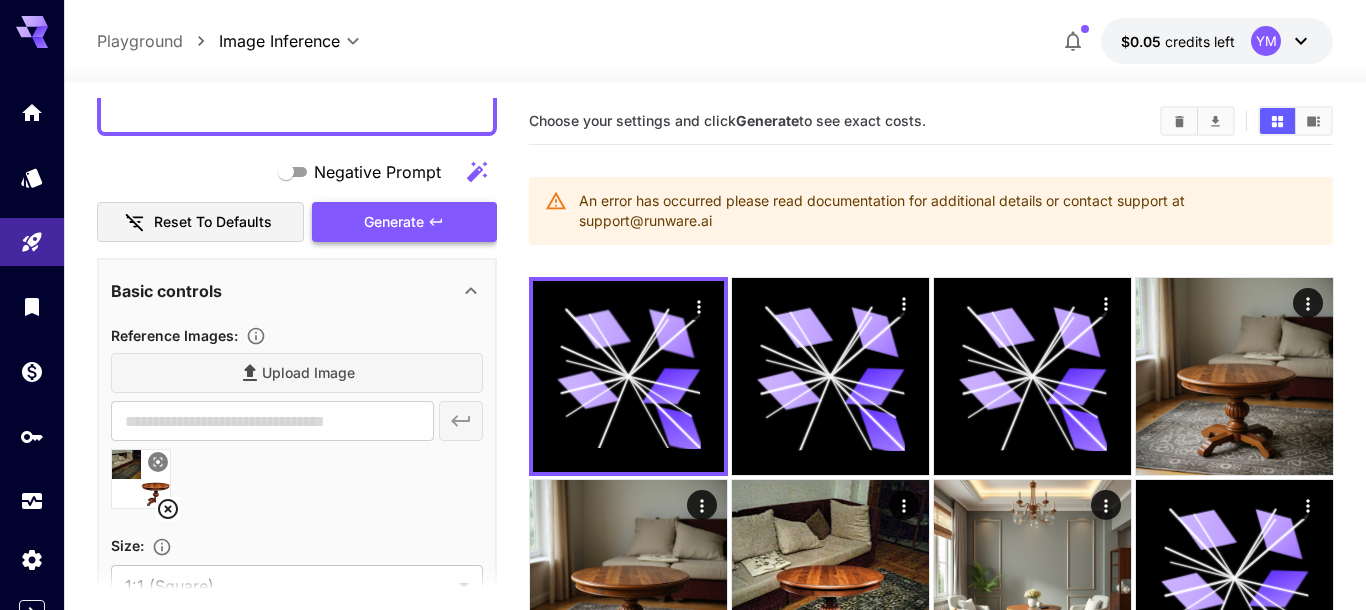 click on "Generate" at bounding box center [404, 222] 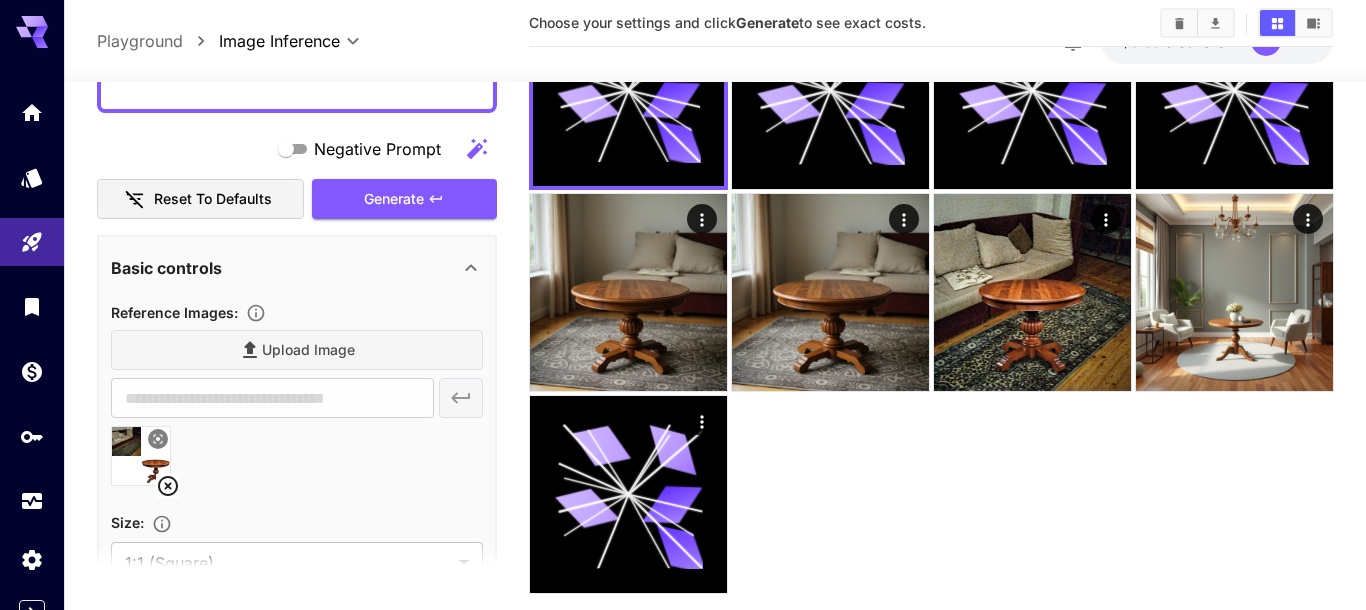 scroll, scrollTop: 291, scrollLeft: 0, axis: vertical 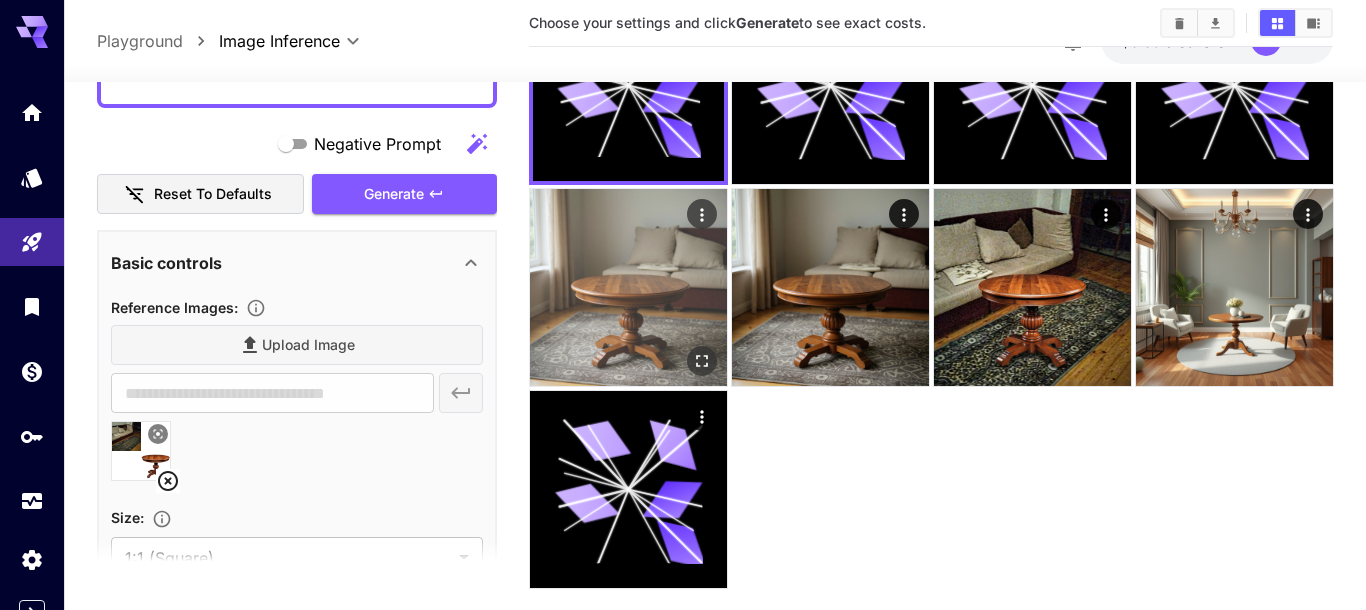 click at bounding box center (628, 287) 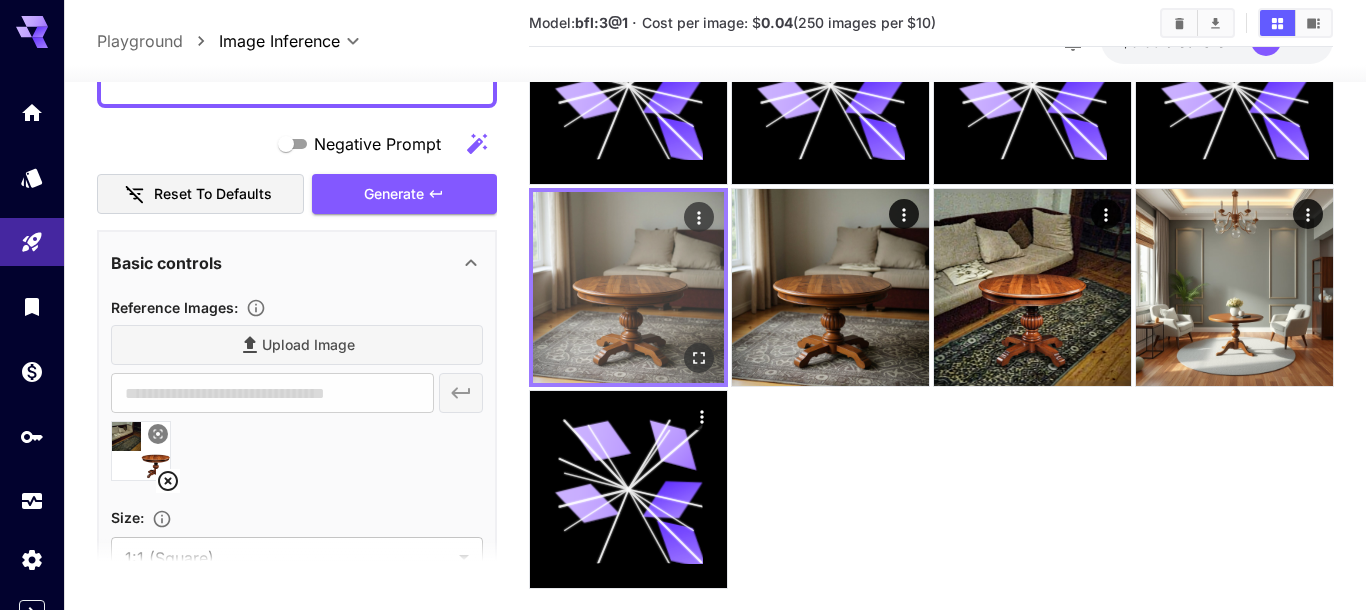 click at bounding box center (628, 287) 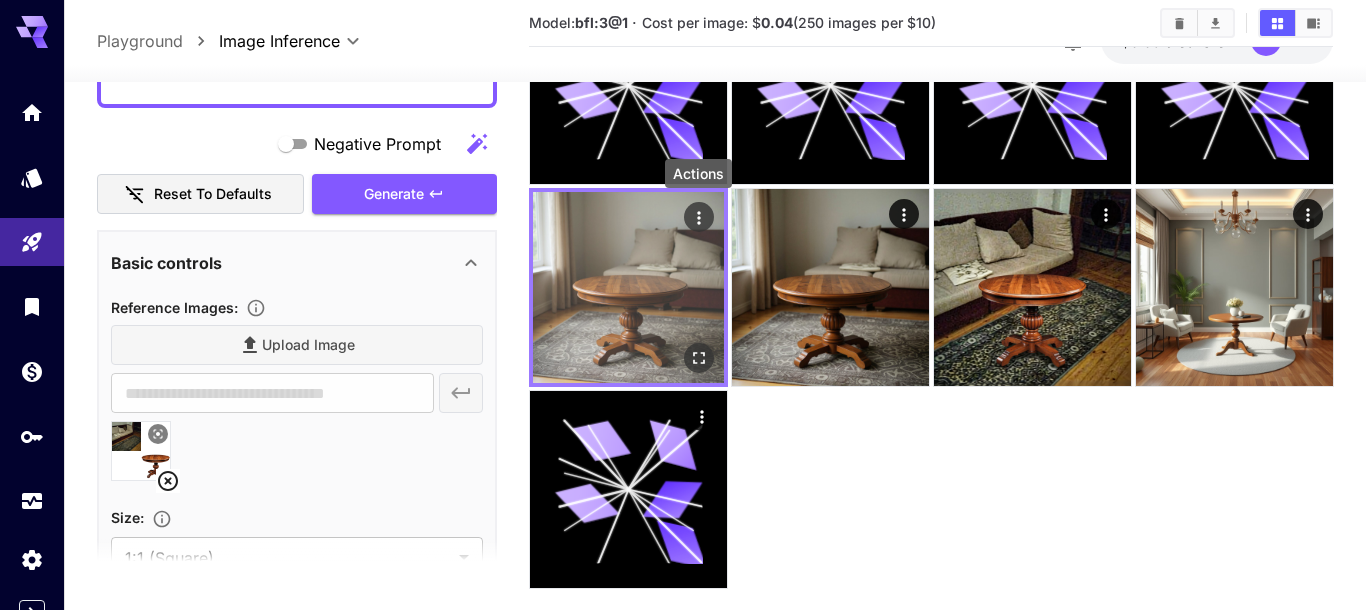 click 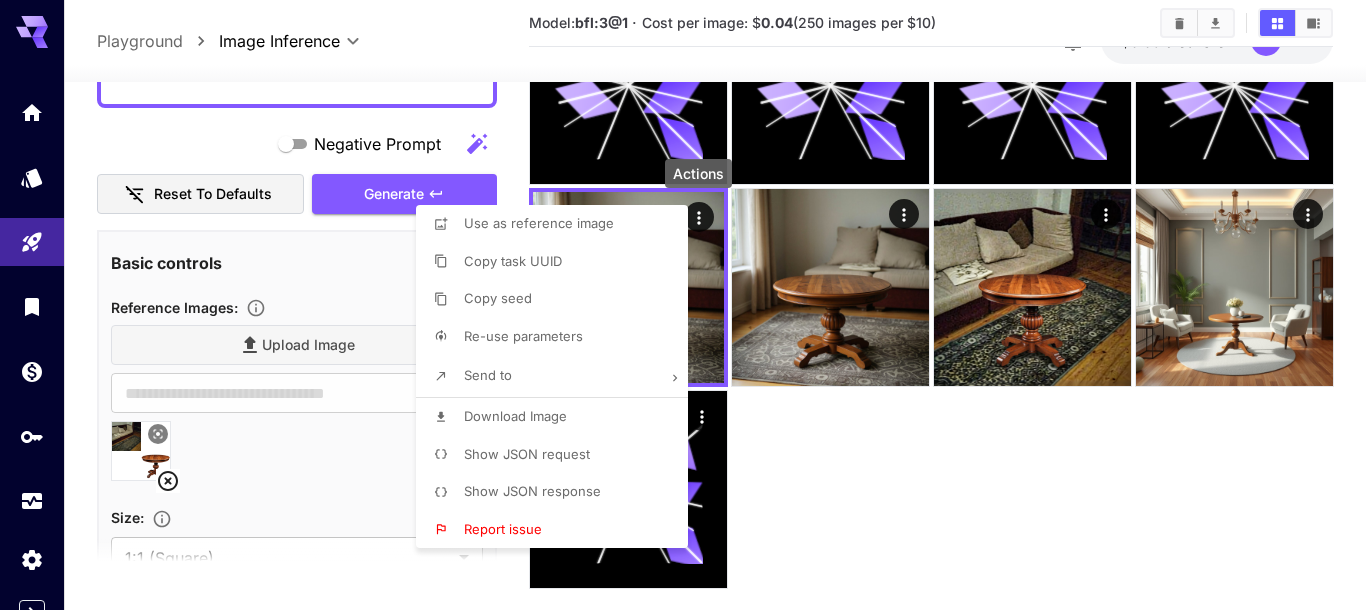 click on "Download Image" at bounding box center (558, 417) 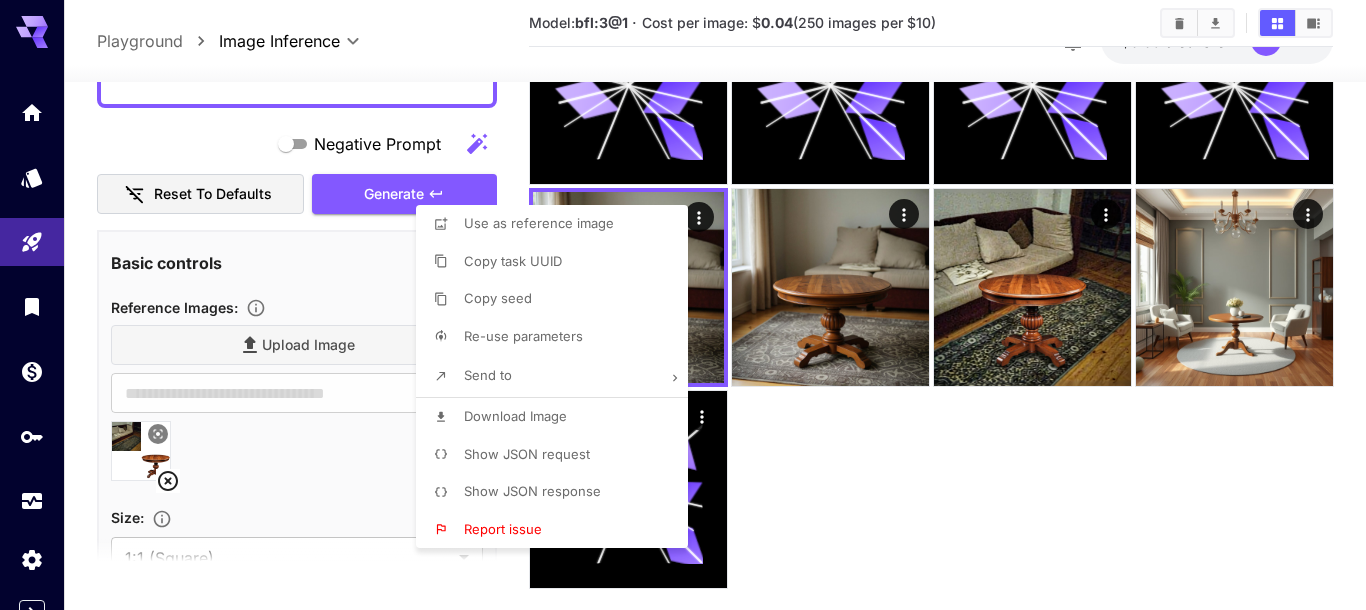 click at bounding box center [683, 305] 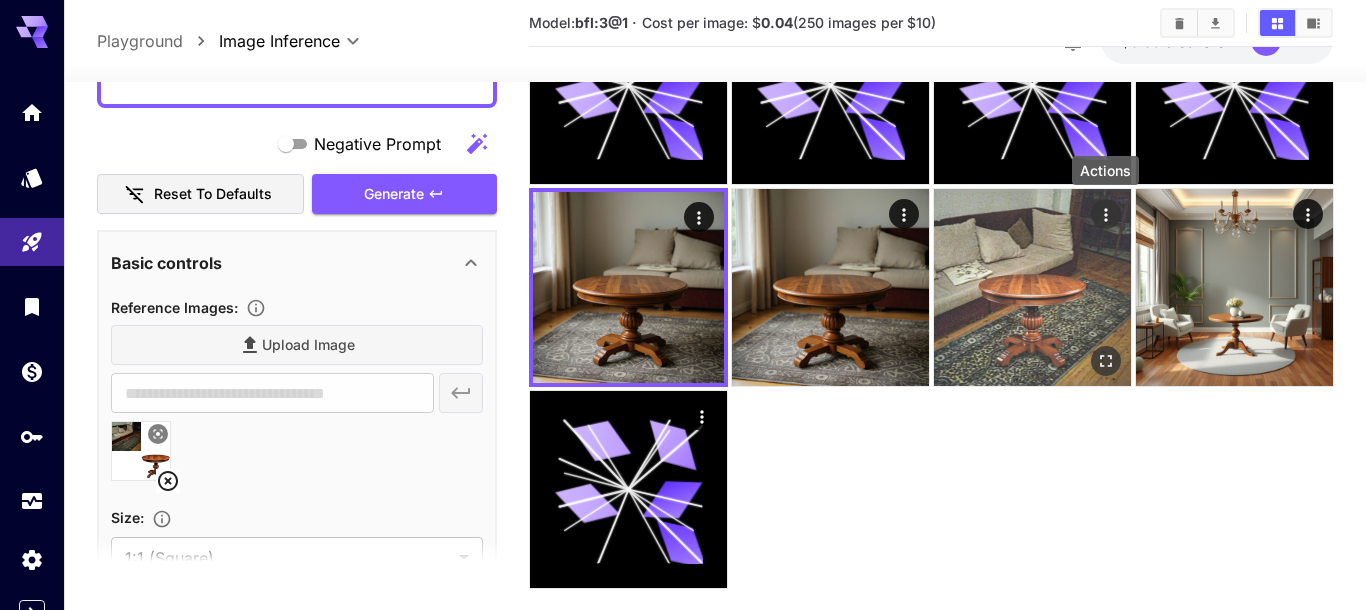 click 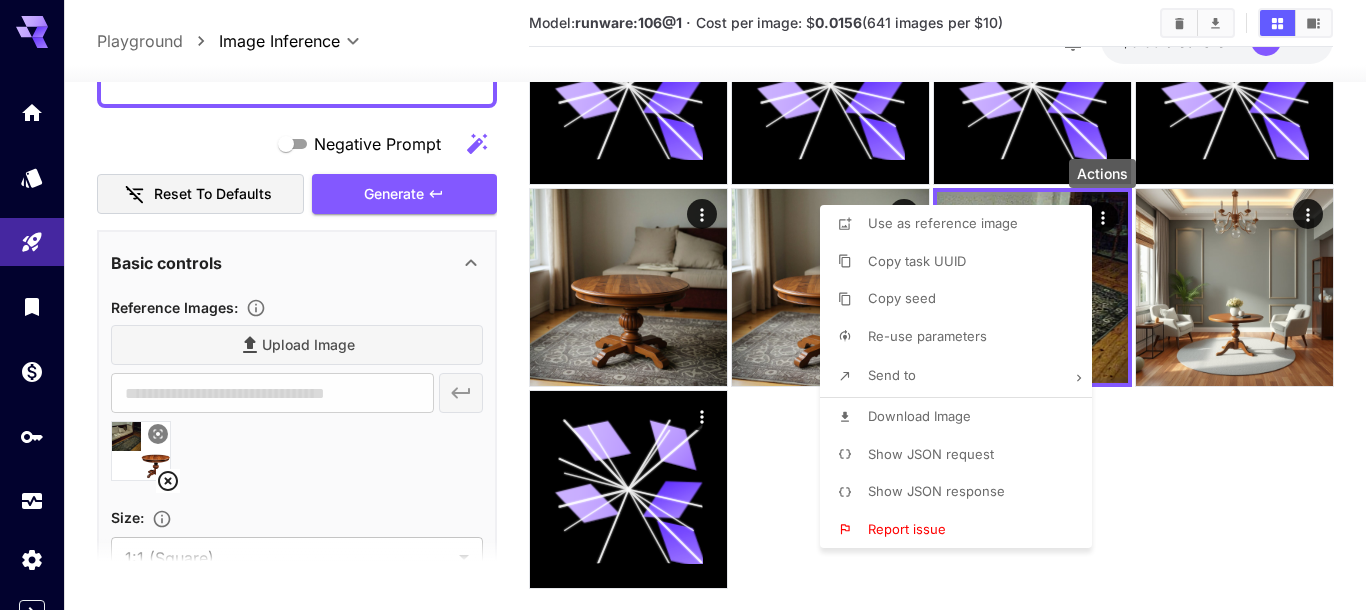 click on "Download Image" at bounding box center [919, 416] 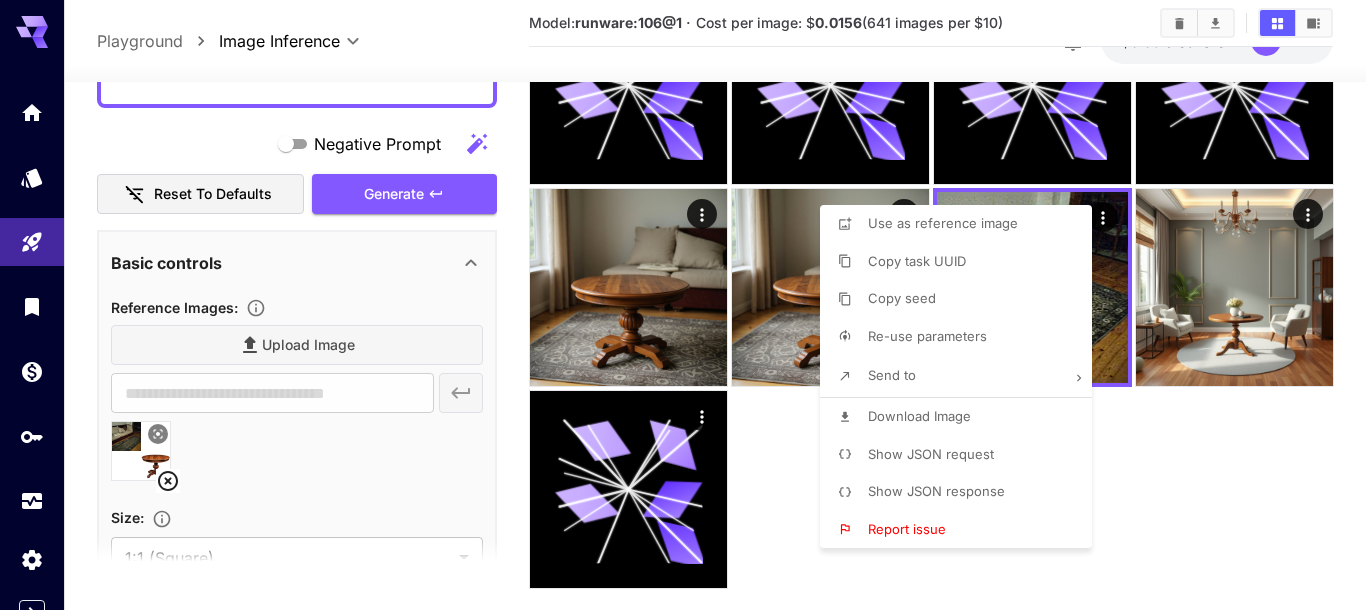 click at bounding box center [683, 305] 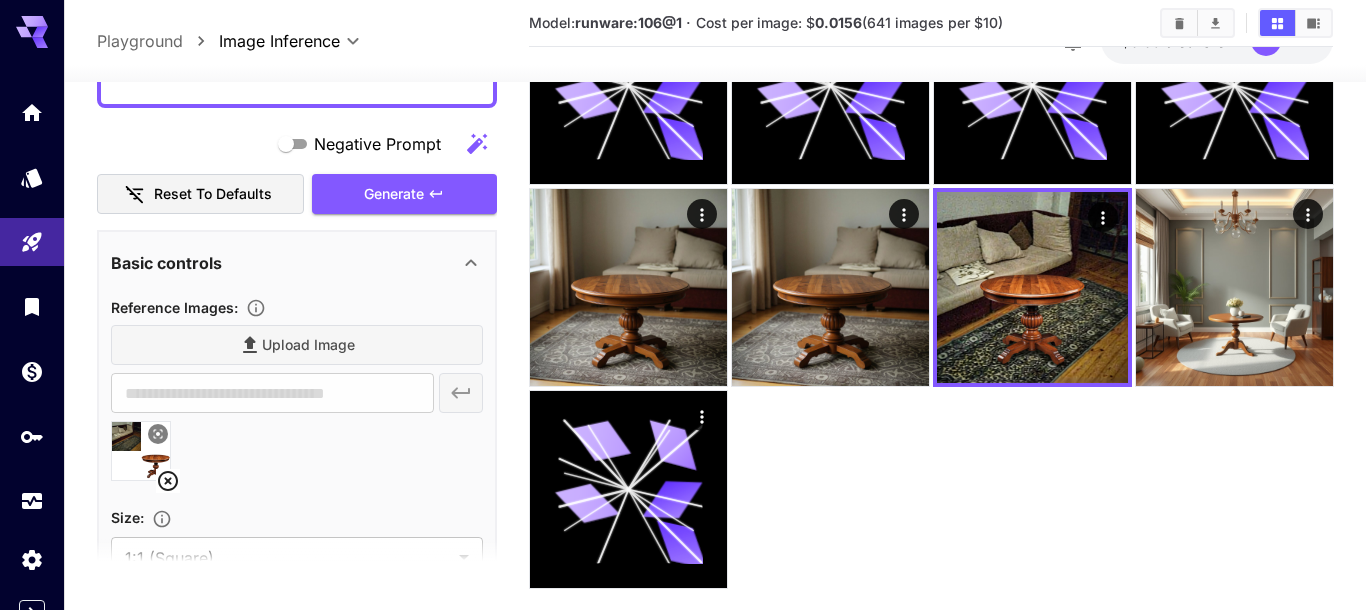 click at bounding box center [931, 287] 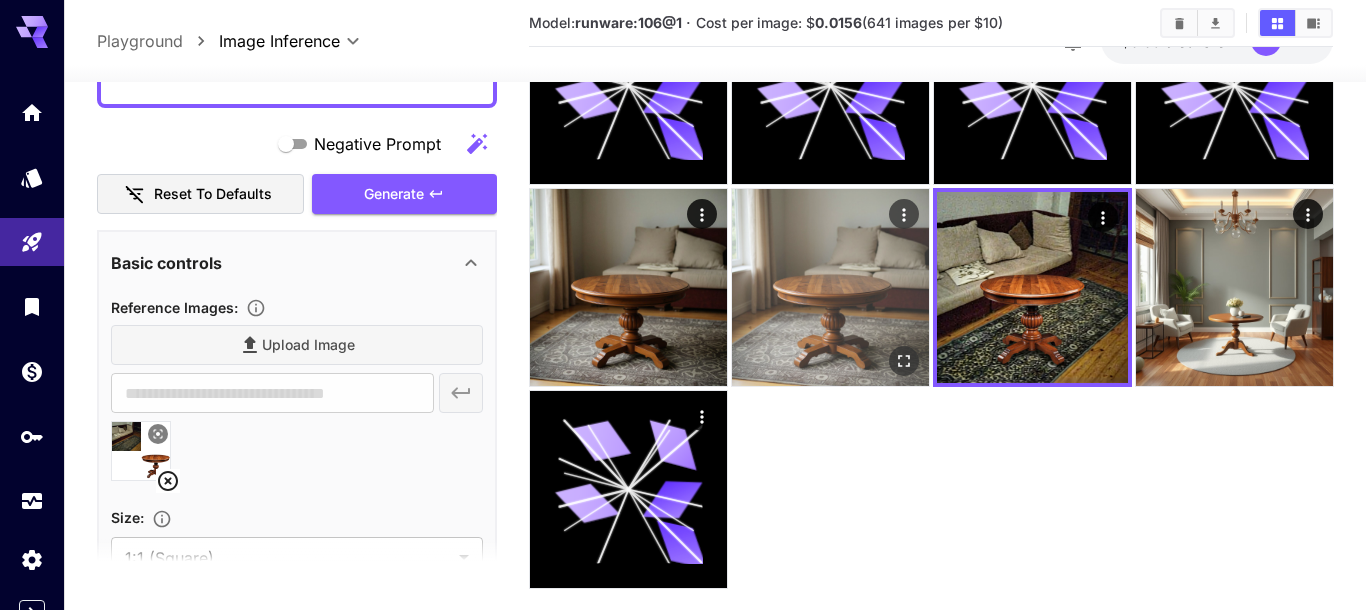 click at bounding box center (830, 287) 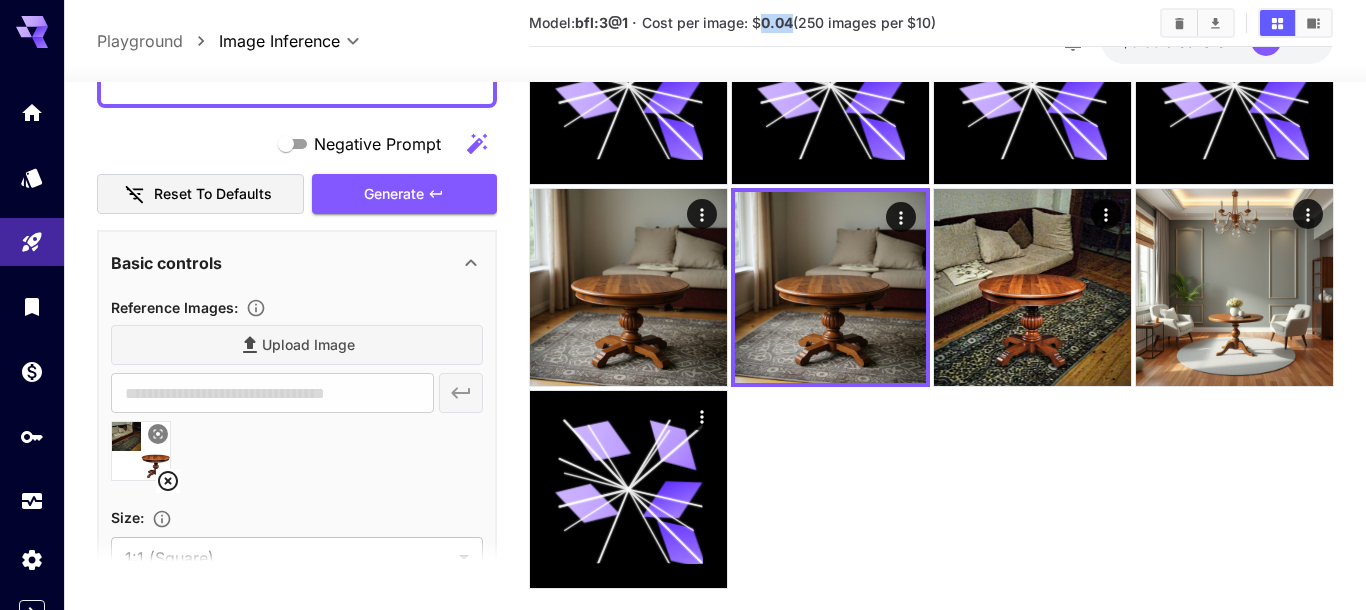 drag, startPoint x: 797, startPoint y: 25, endPoint x: 763, endPoint y: 23, distance: 34.058773 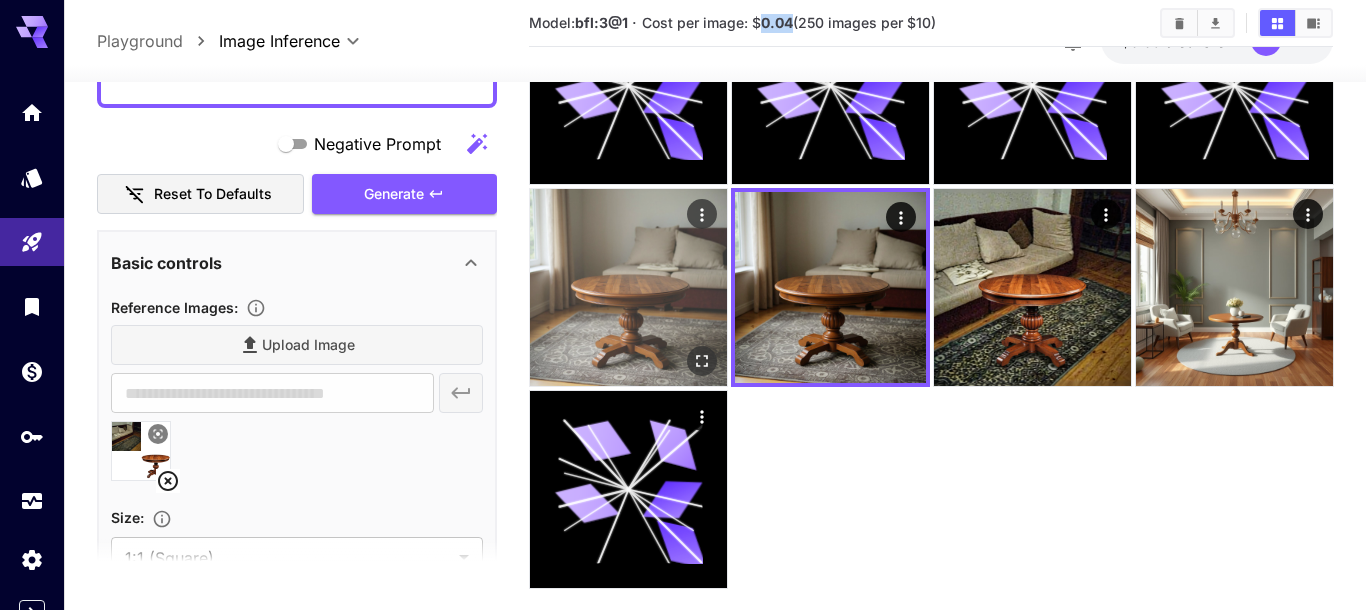 click at bounding box center (628, 287) 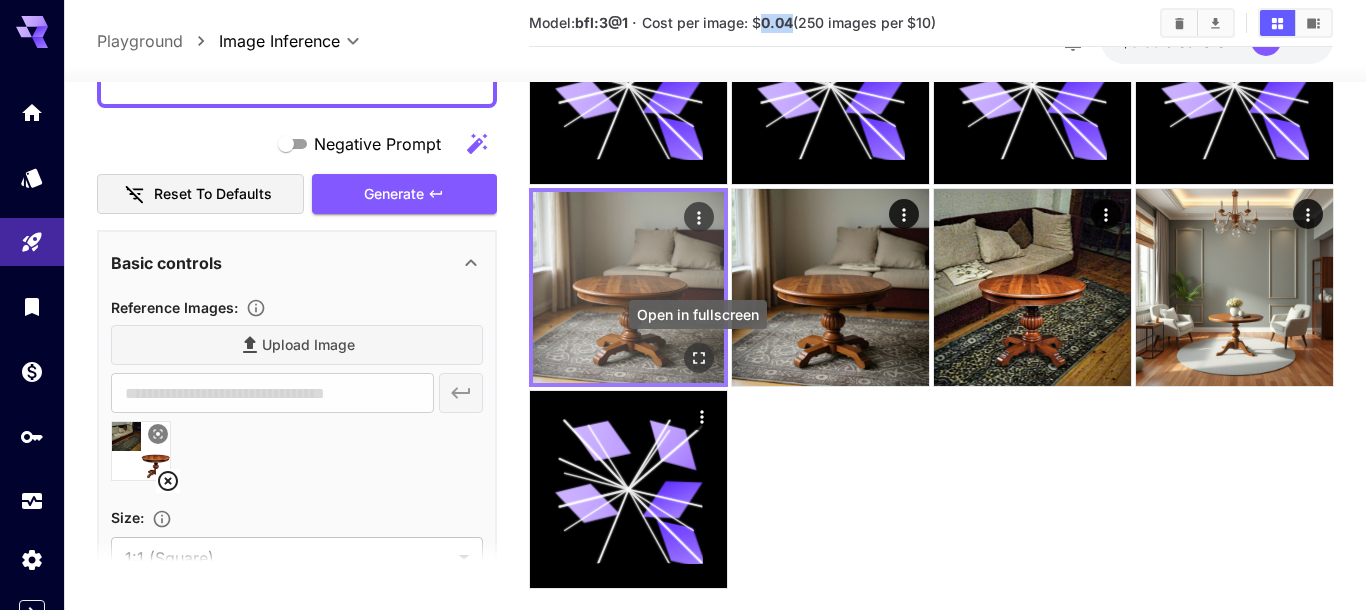 click 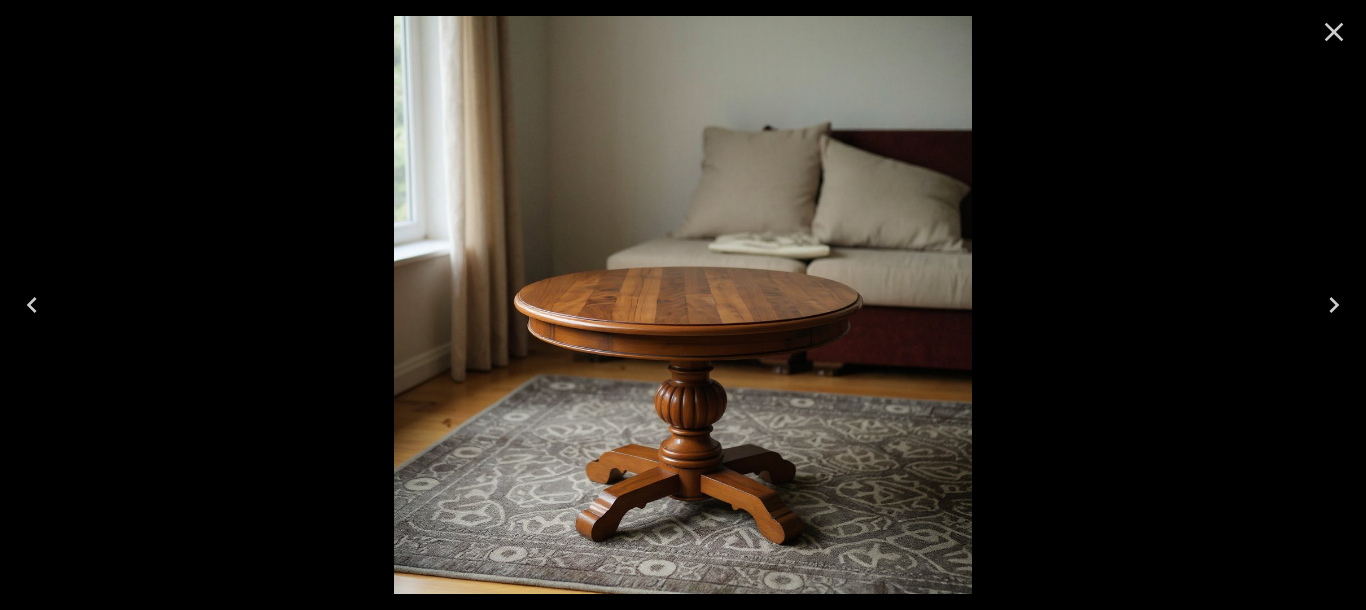 click 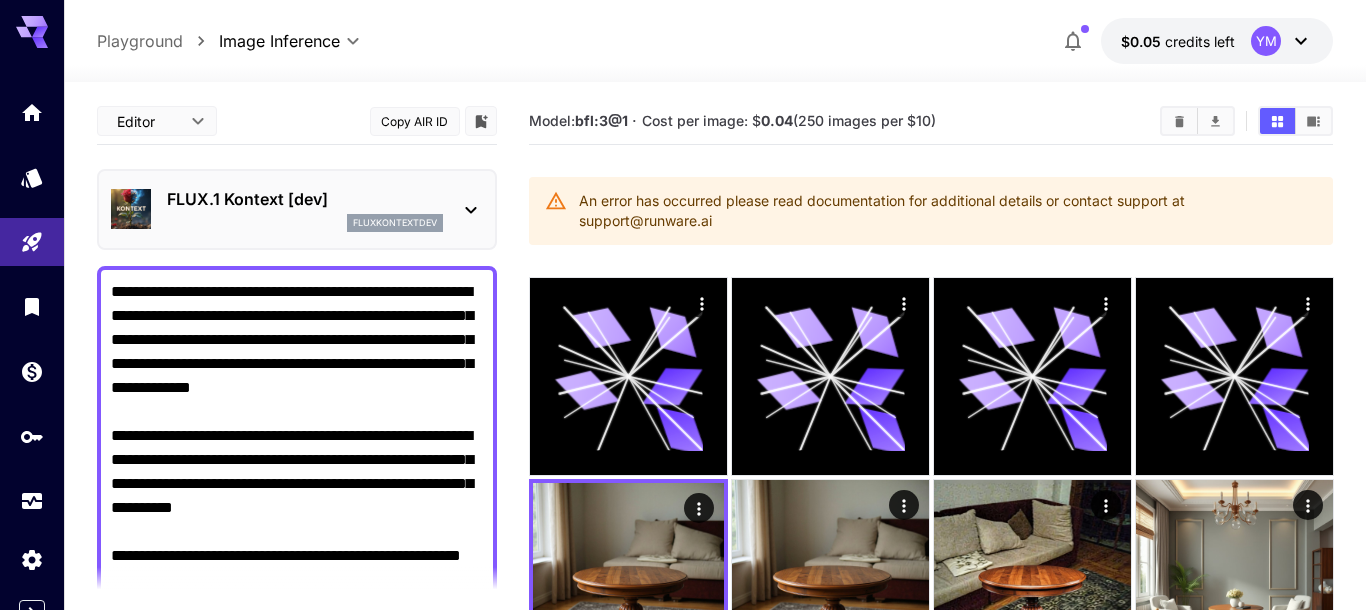 scroll, scrollTop: 291, scrollLeft: 0, axis: vertical 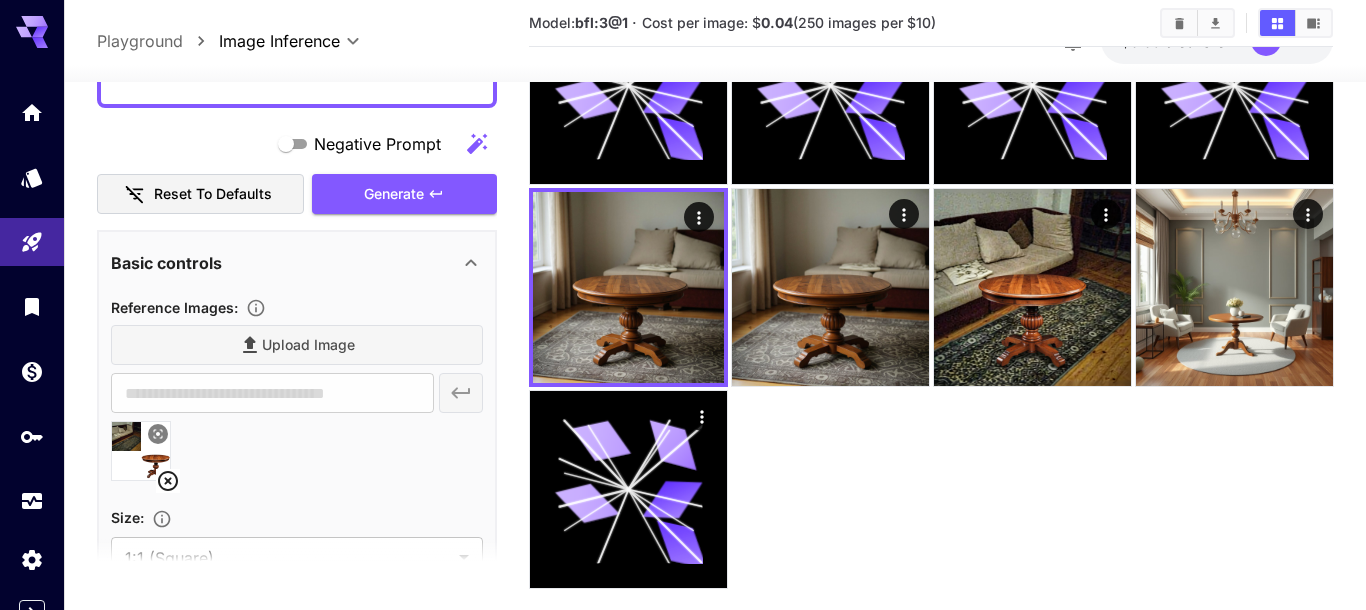 click on "**********" at bounding box center [715, 206] 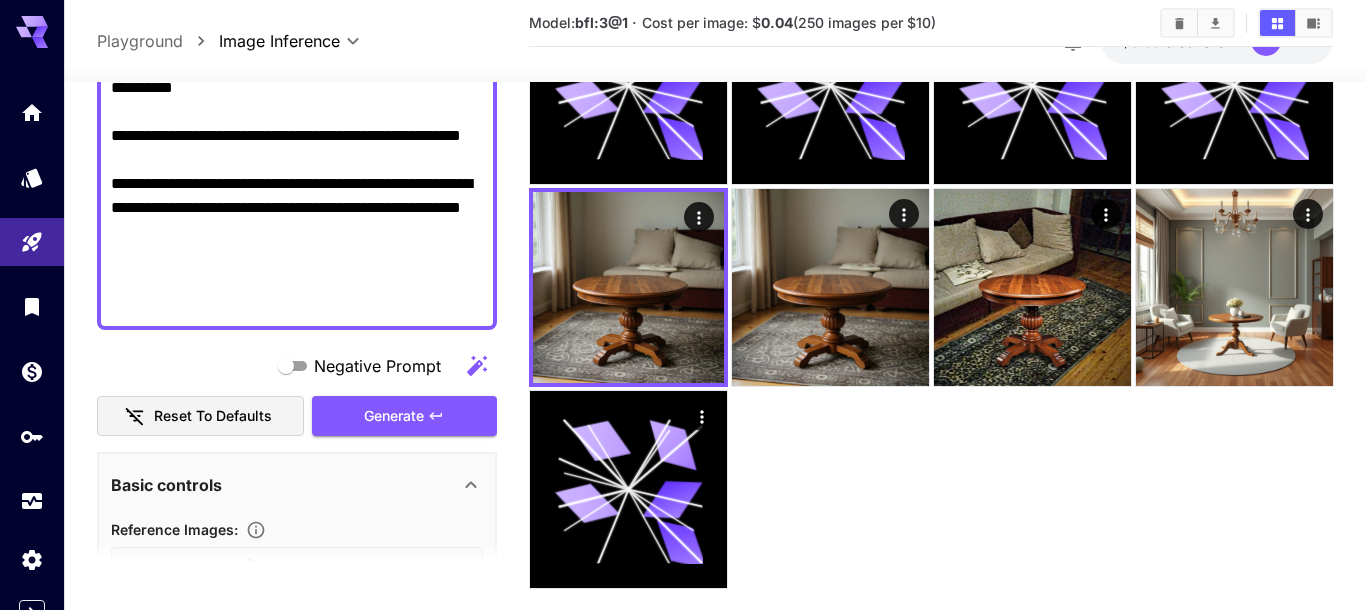scroll, scrollTop: 0, scrollLeft: 0, axis: both 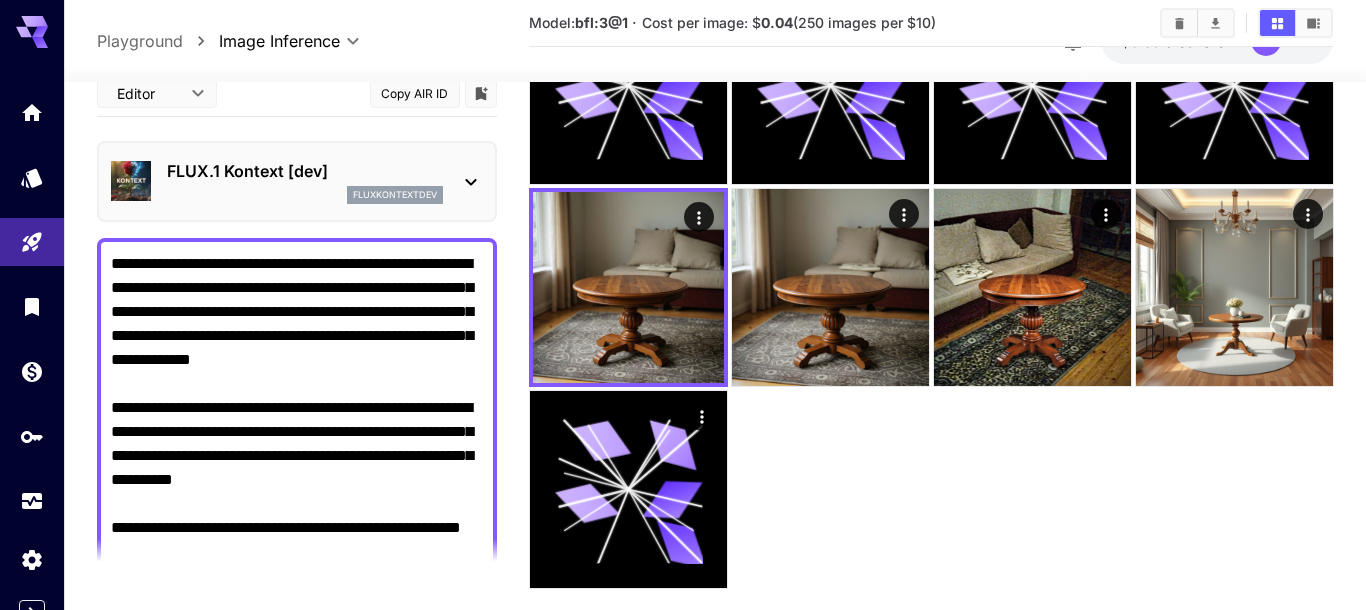 click on "FLUX.1 Kontext [dev]" at bounding box center [305, 171] 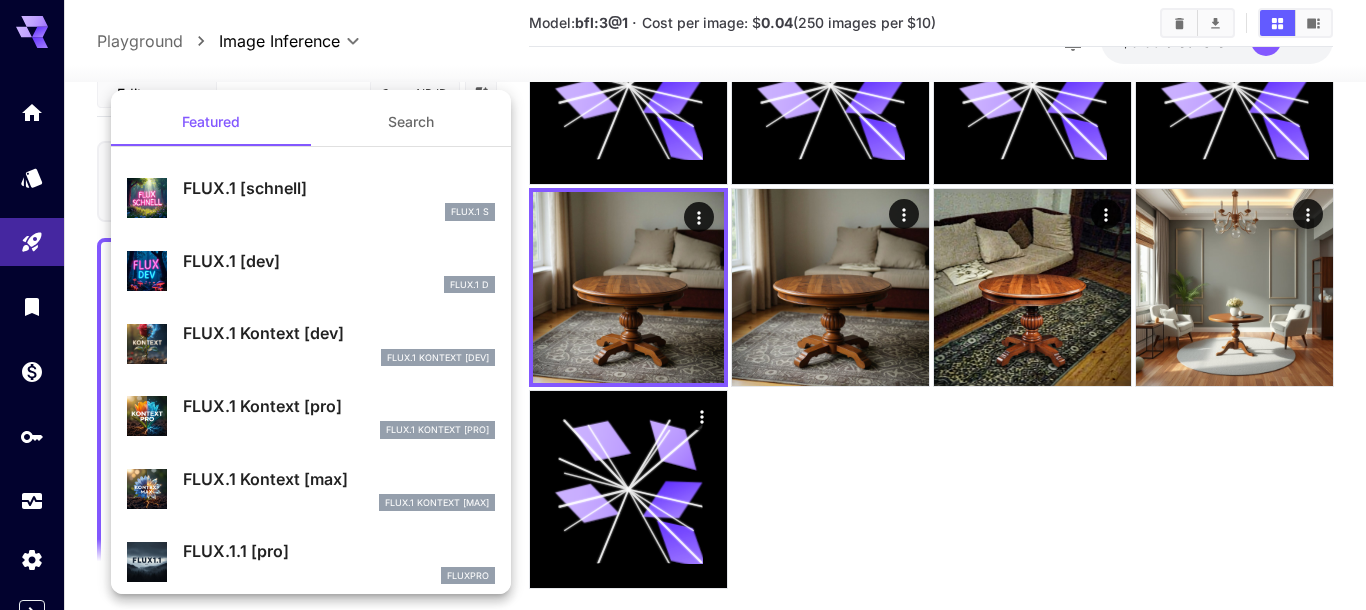 click on "FlUX.1 Kontext [dev]" at bounding box center (339, 358) 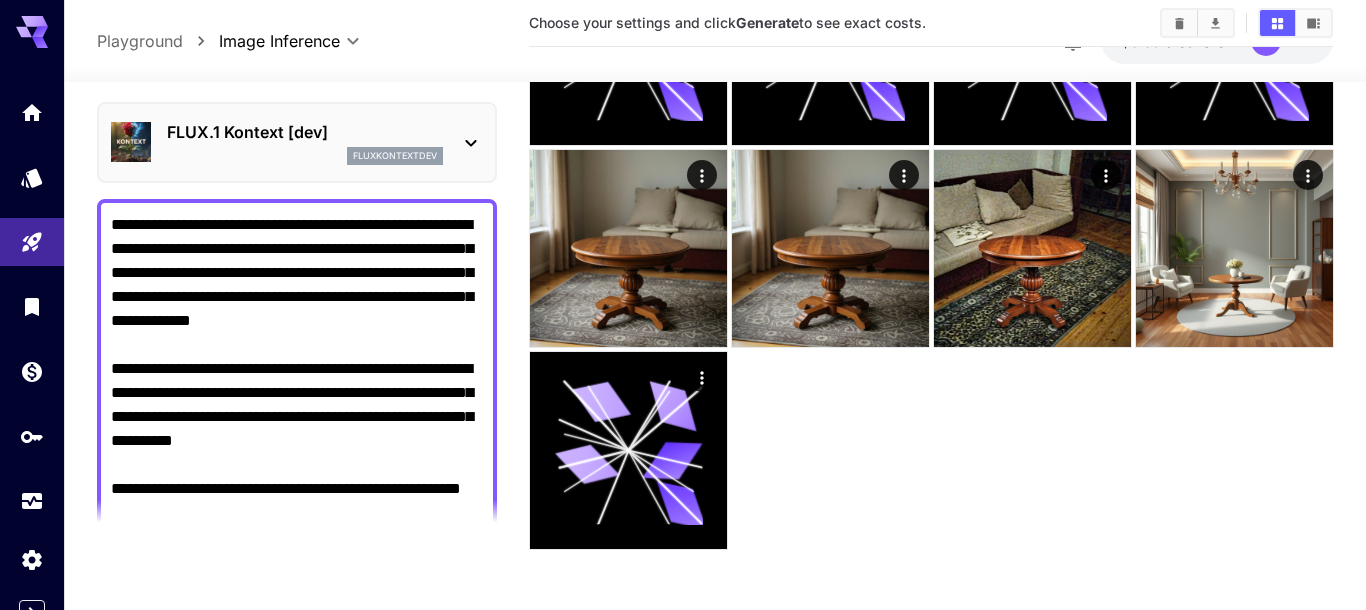scroll, scrollTop: 214, scrollLeft: 0, axis: vertical 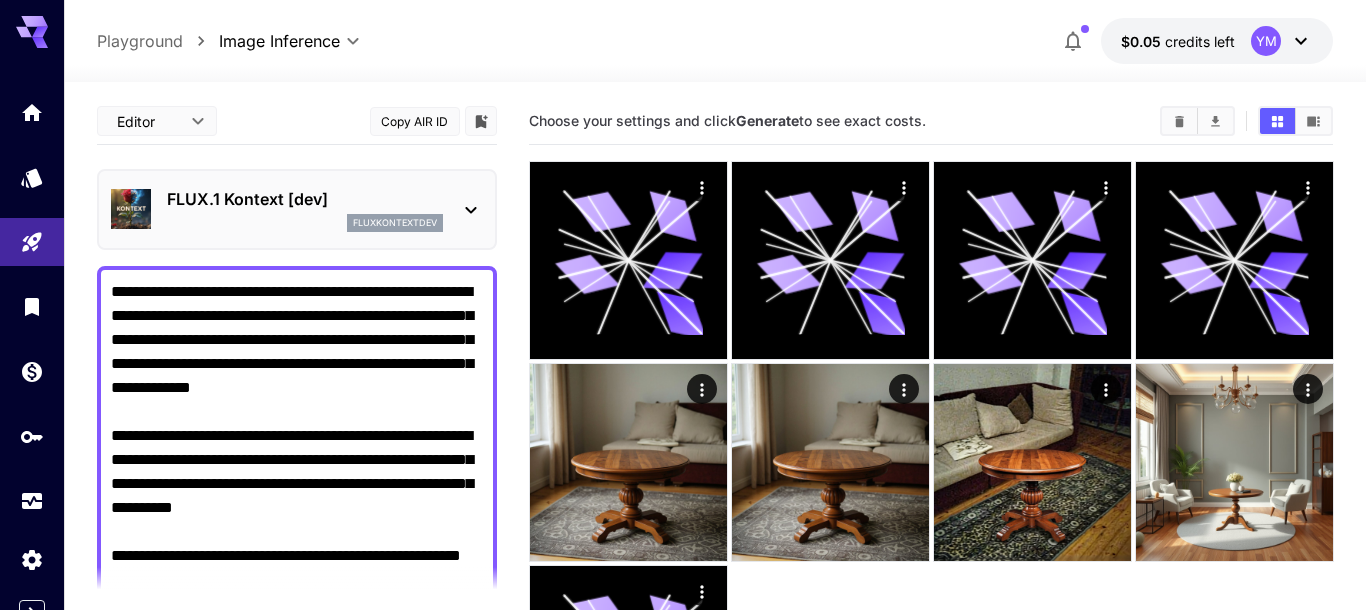 click on "$0.05    credits left" at bounding box center (1178, 41) 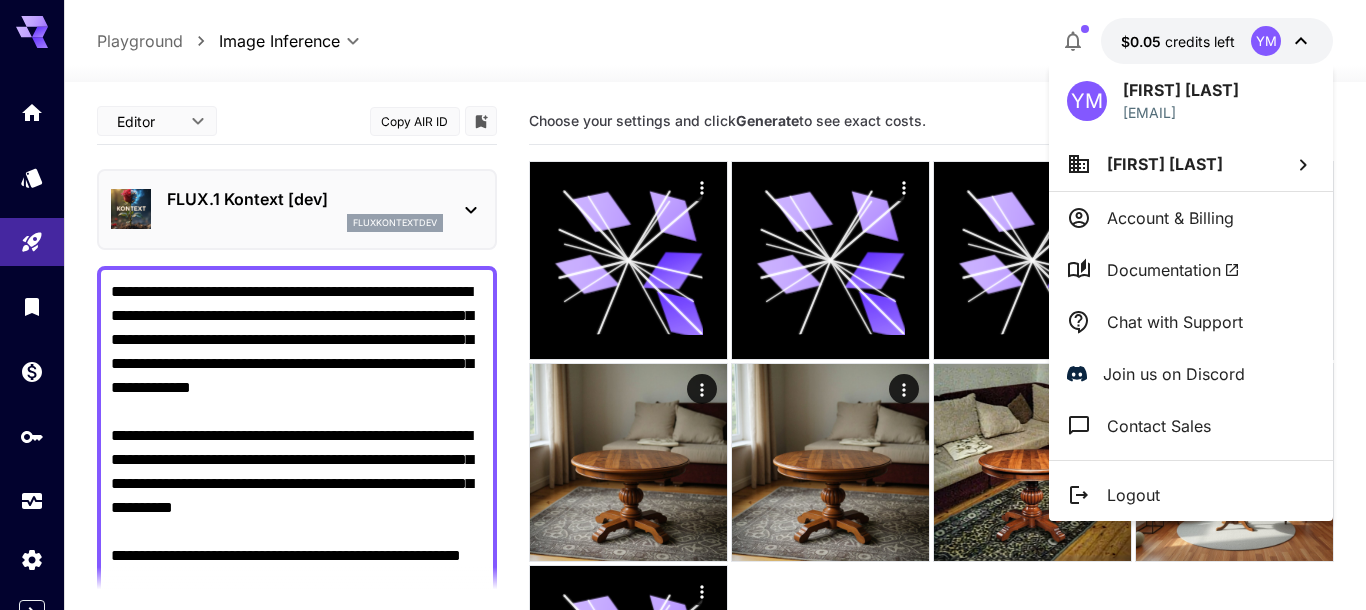 click at bounding box center (683, 305) 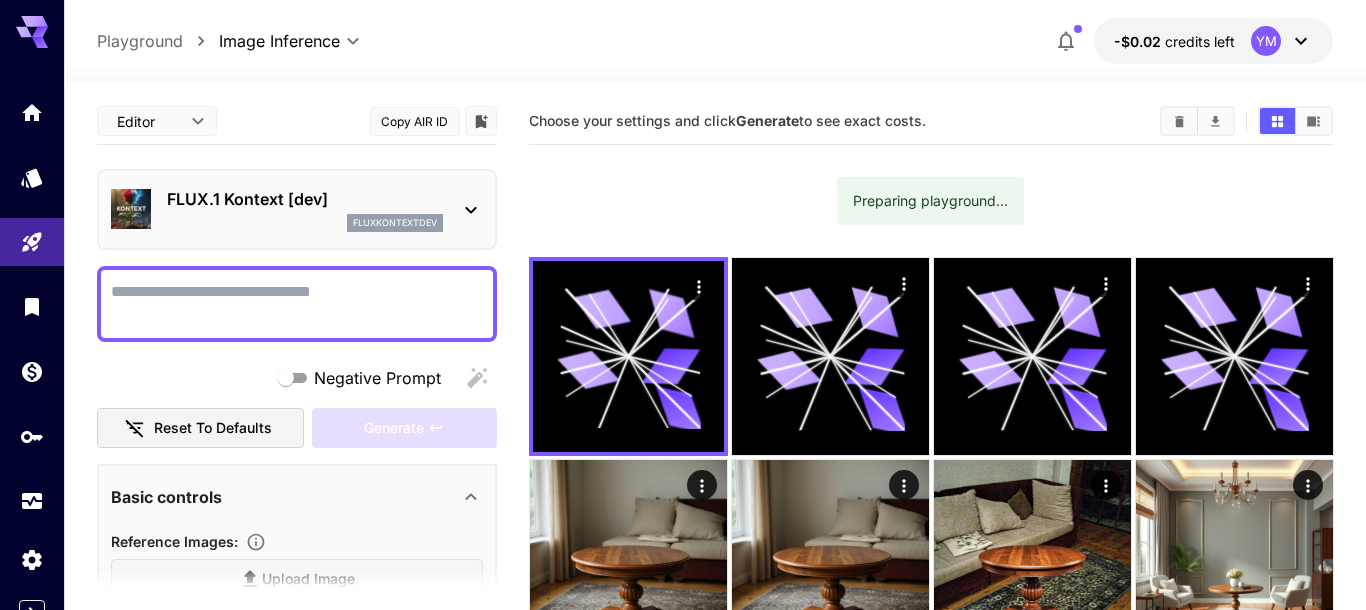 scroll, scrollTop: 0, scrollLeft: 0, axis: both 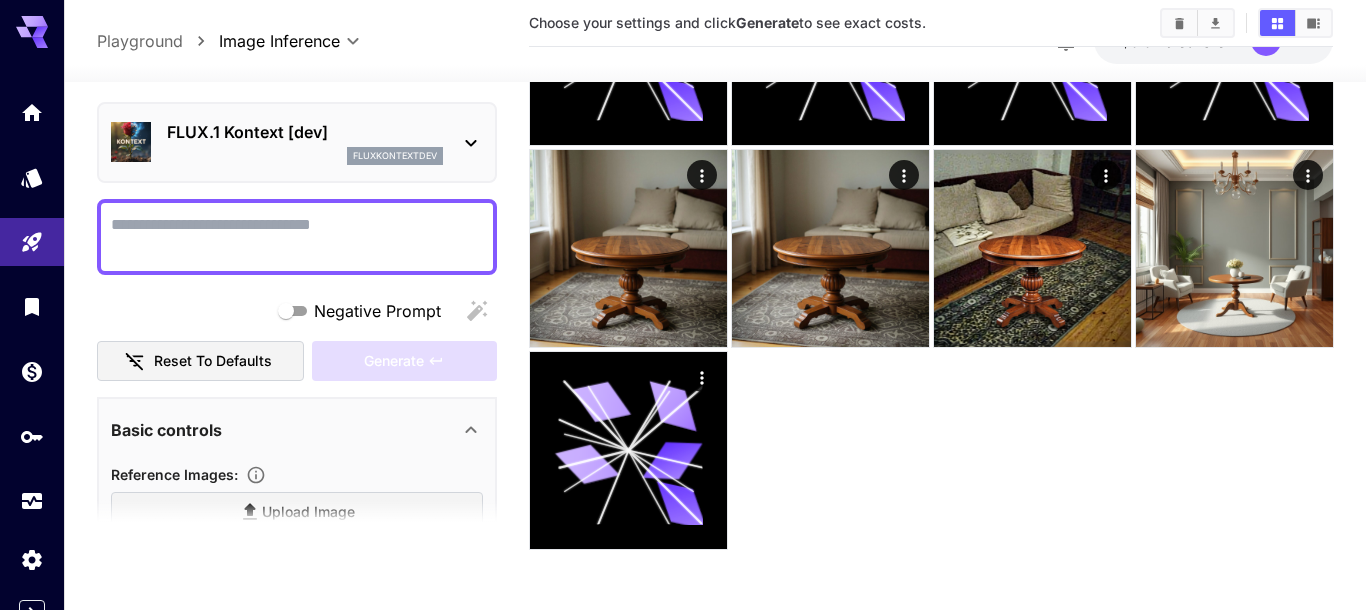 click at bounding box center (931, 248) 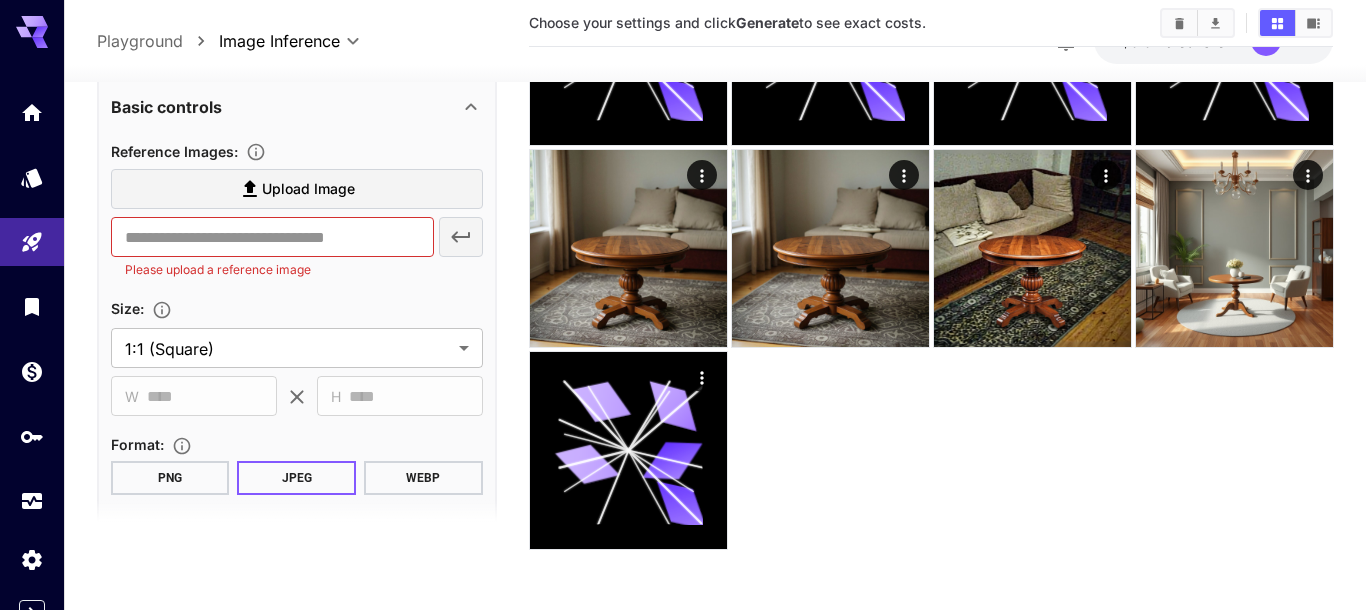 scroll, scrollTop: 308, scrollLeft: 0, axis: vertical 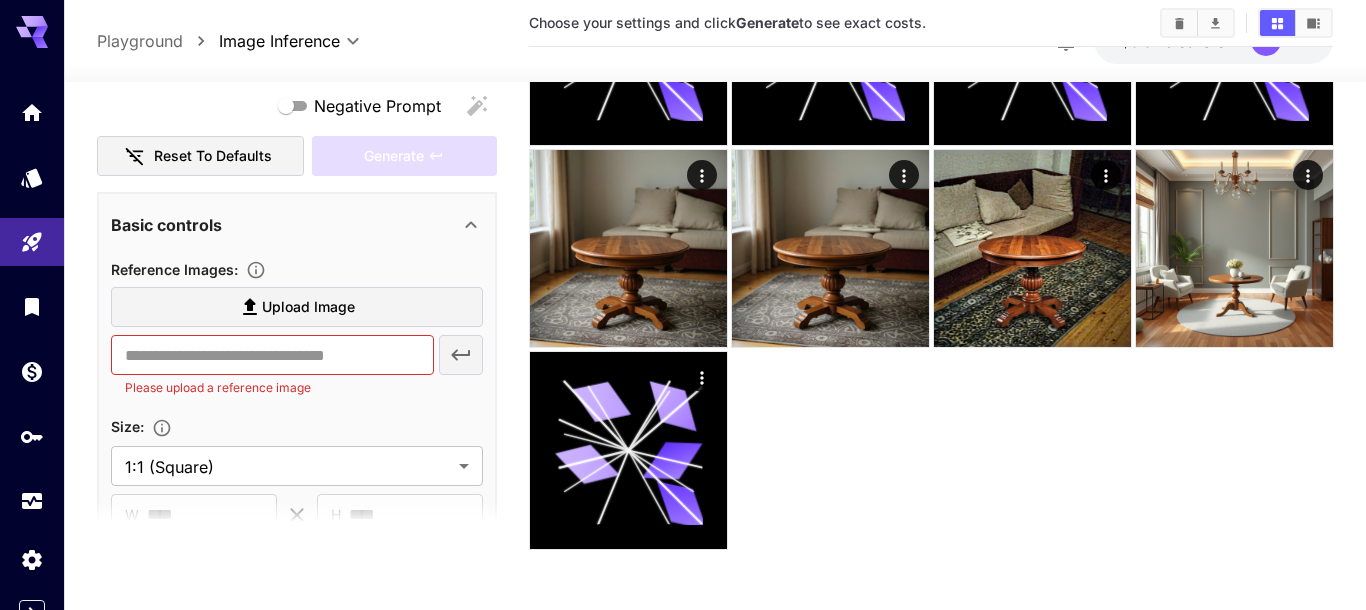click on "Upload Image" at bounding box center (308, 307) 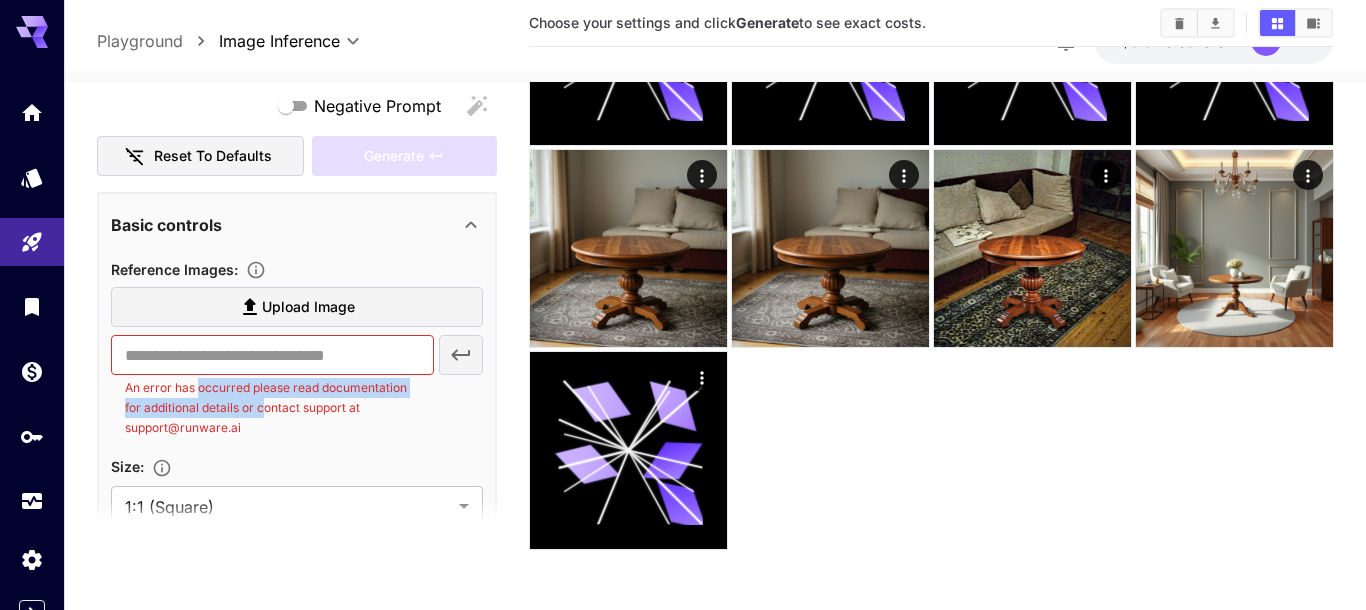 drag, startPoint x: 246, startPoint y: 393, endPoint x: 300, endPoint y: 407, distance: 55.7853 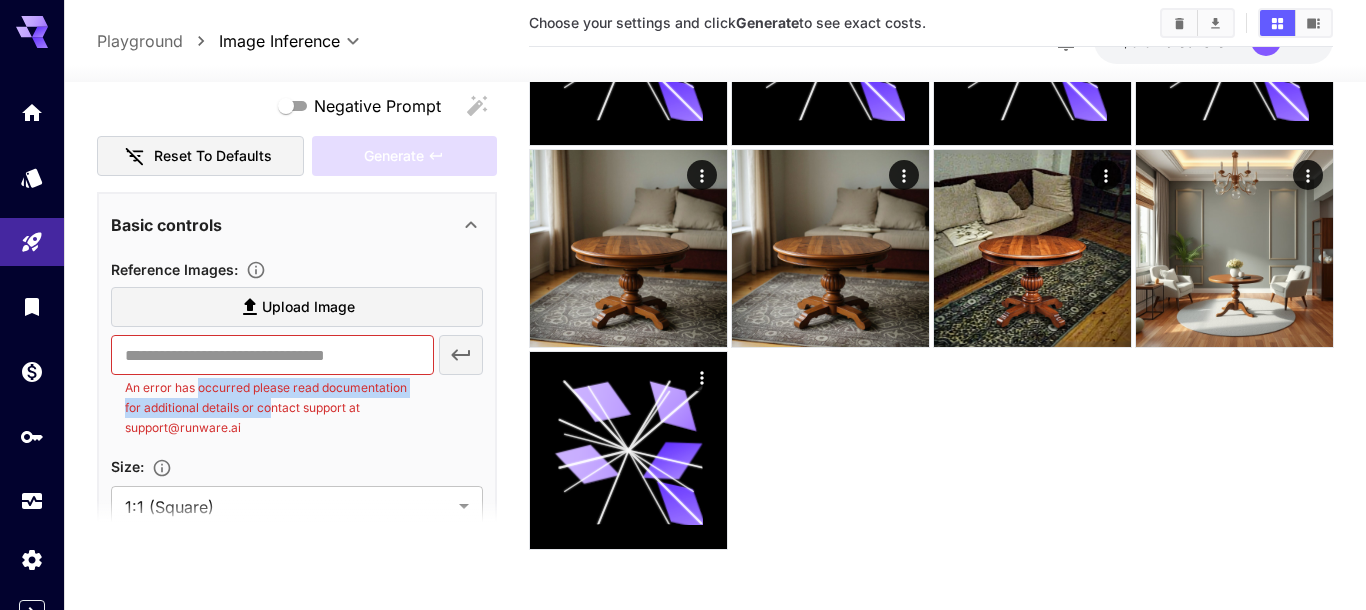 click on "An error has occurred please read documentation for additional details or contact support at support@runware.ai" at bounding box center (272, 409) 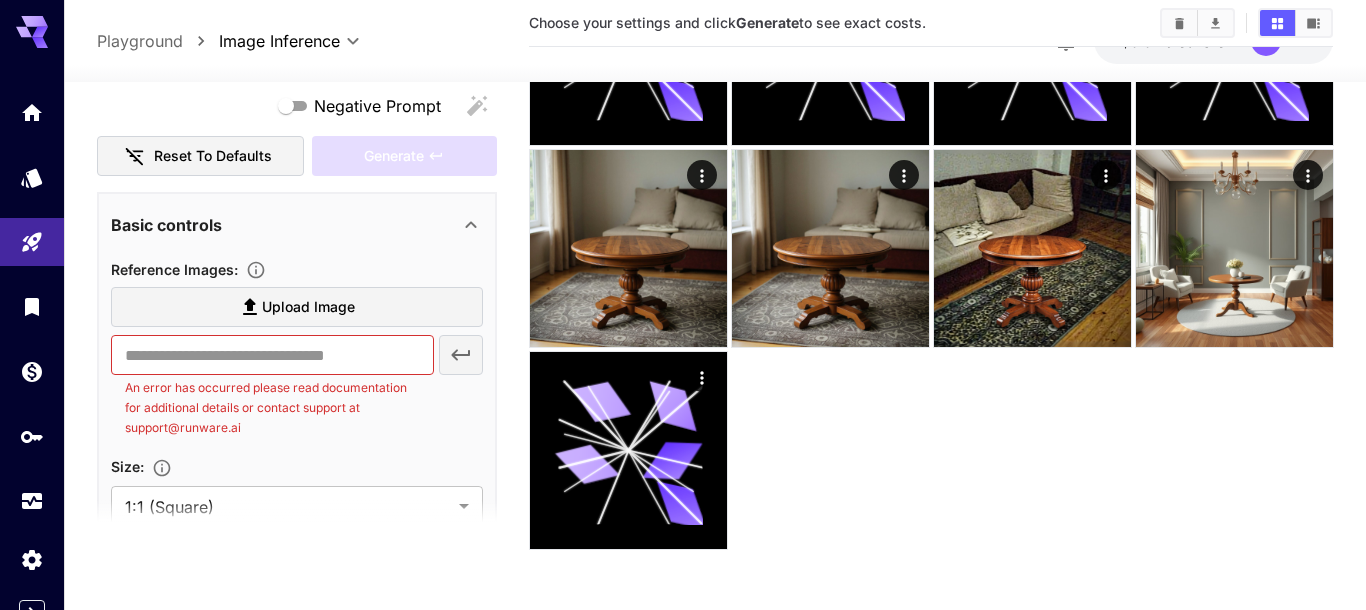 click on "Upload Image ​ An error has occurred please read documentation for additional details or contact support at support@example.com" at bounding box center [297, 366] 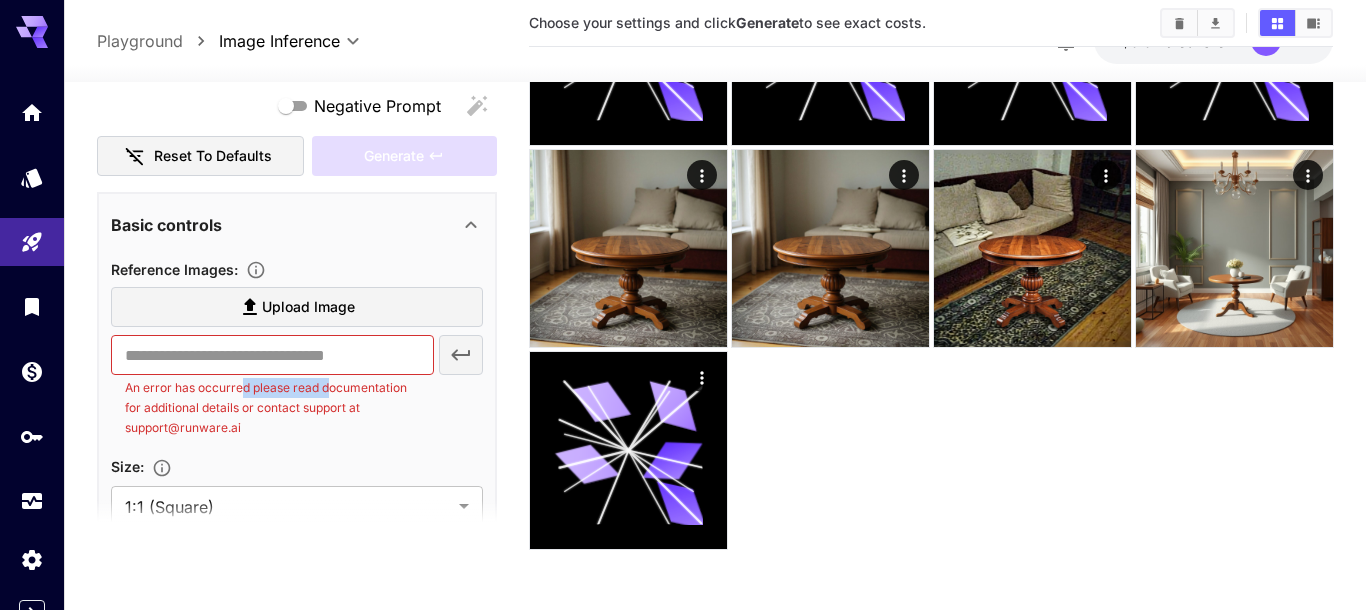 drag, startPoint x: 332, startPoint y: 385, endPoint x: 250, endPoint y: 400, distance: 83.360664 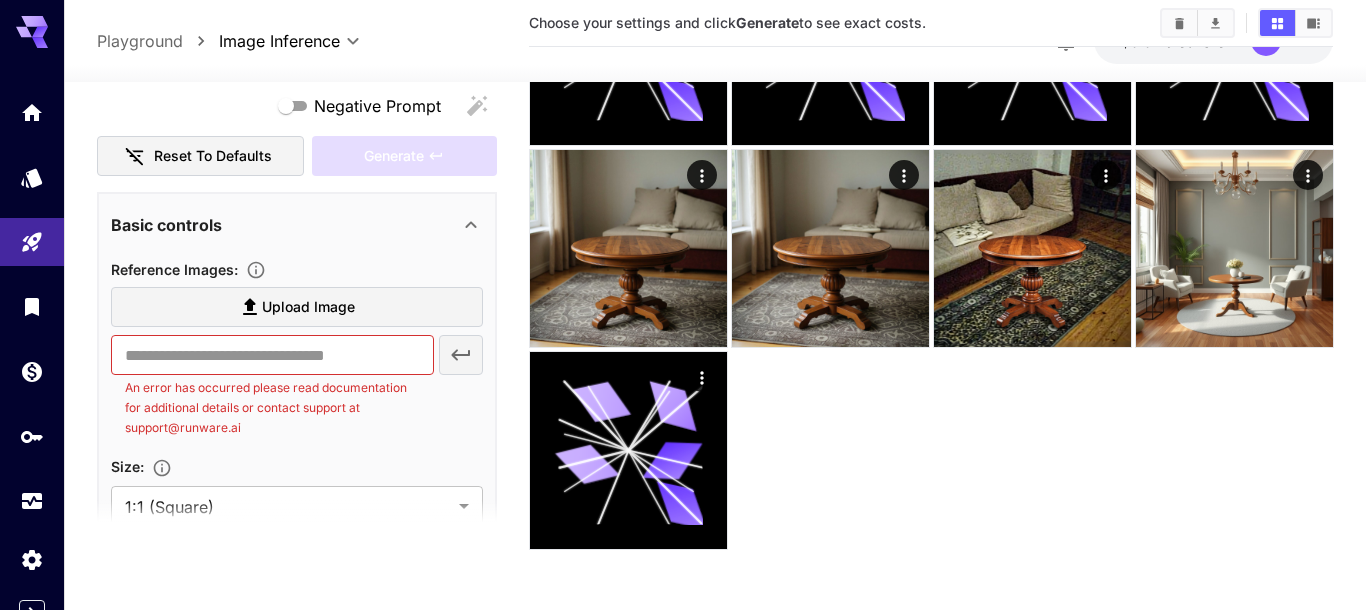 click on "Upload Image ​ An error has occurred please read documentation for additional details or contact support at support@example.com" at bounding box center [297, 366] 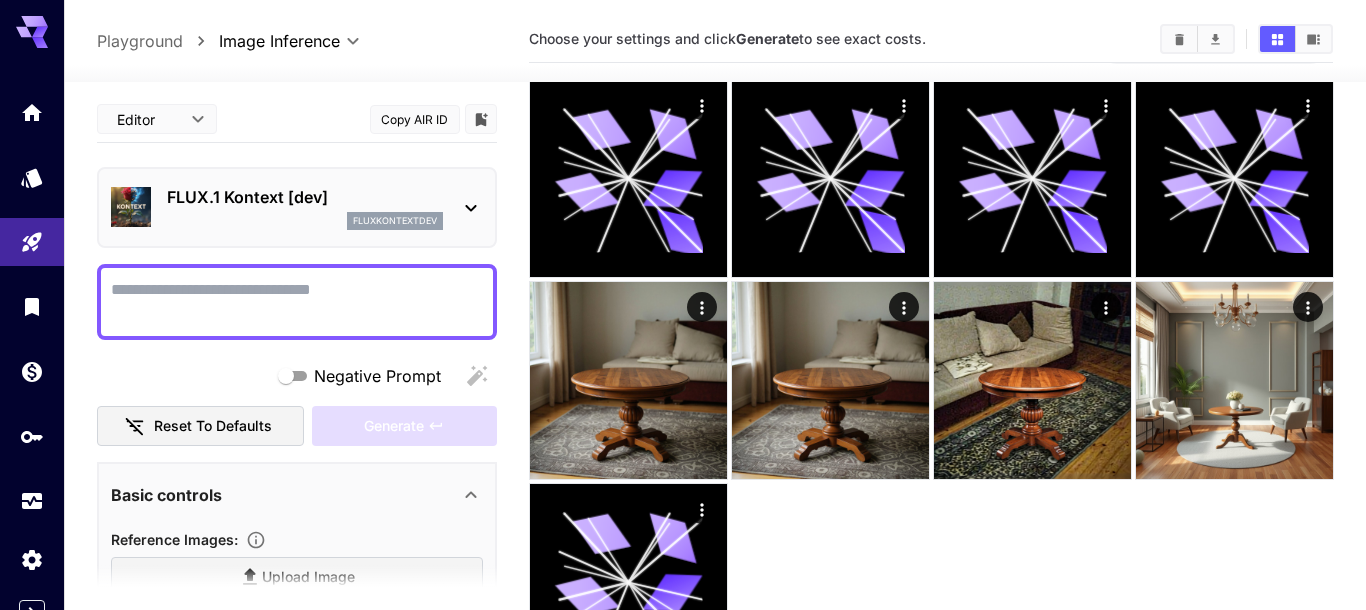 scroll, scrollTop: 83, scrollLeft: 0, axis: vertical 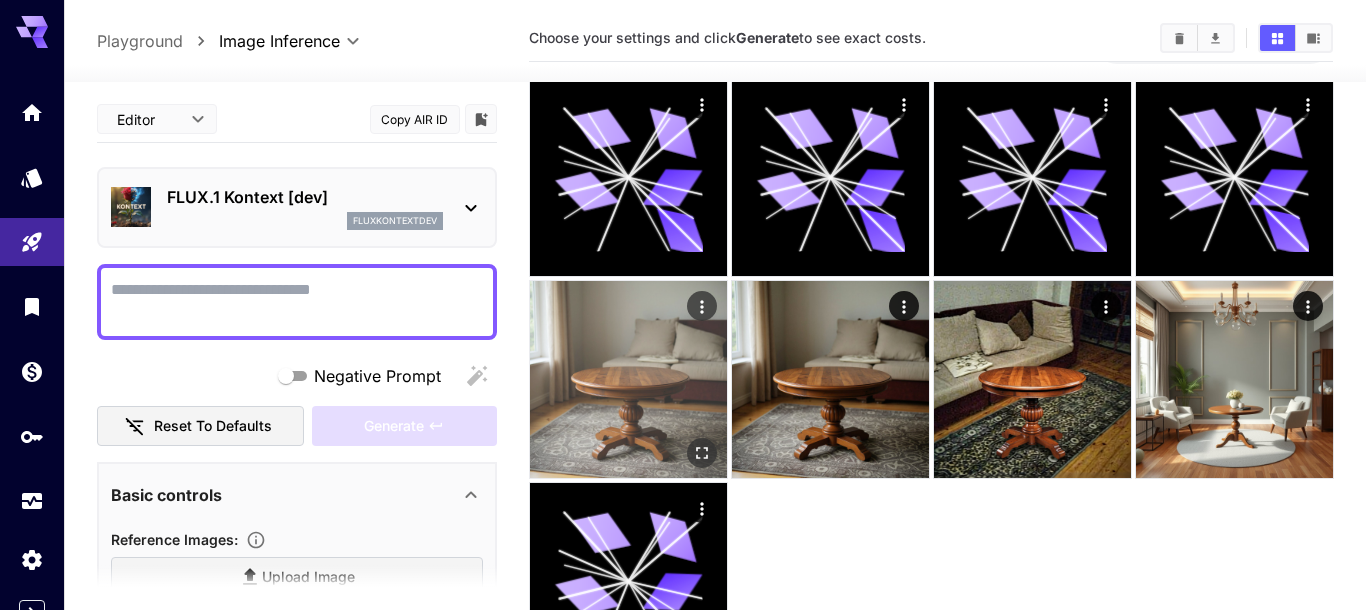 click at bounding box center (628, 379) 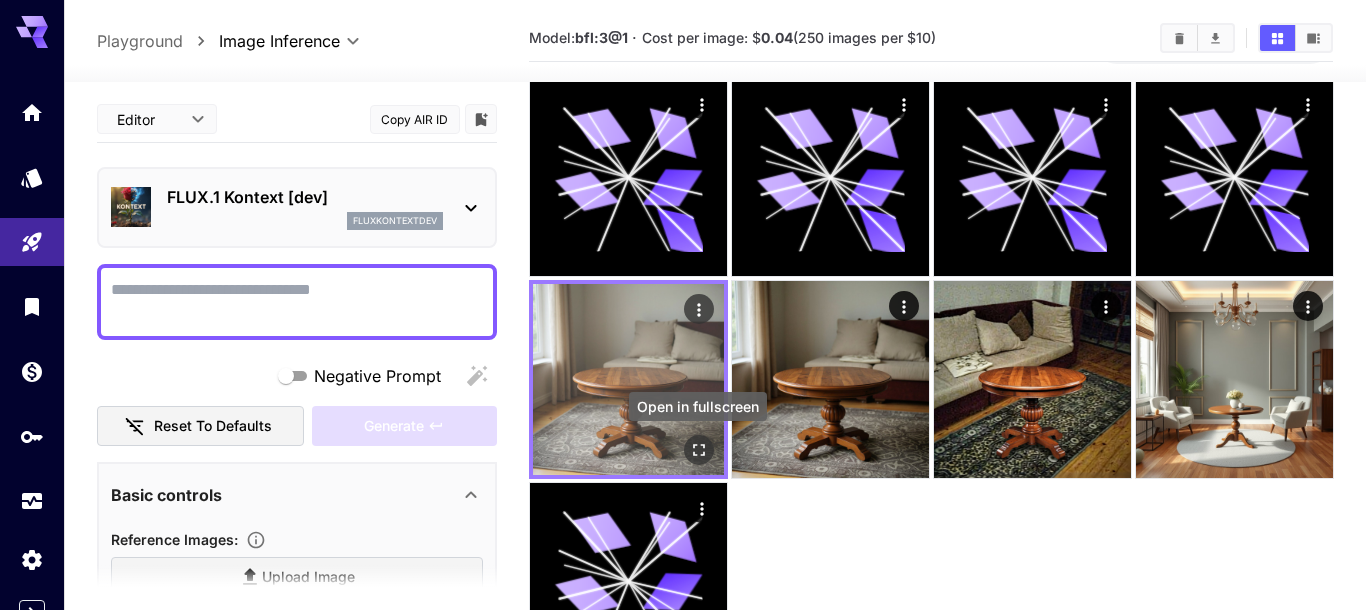 click 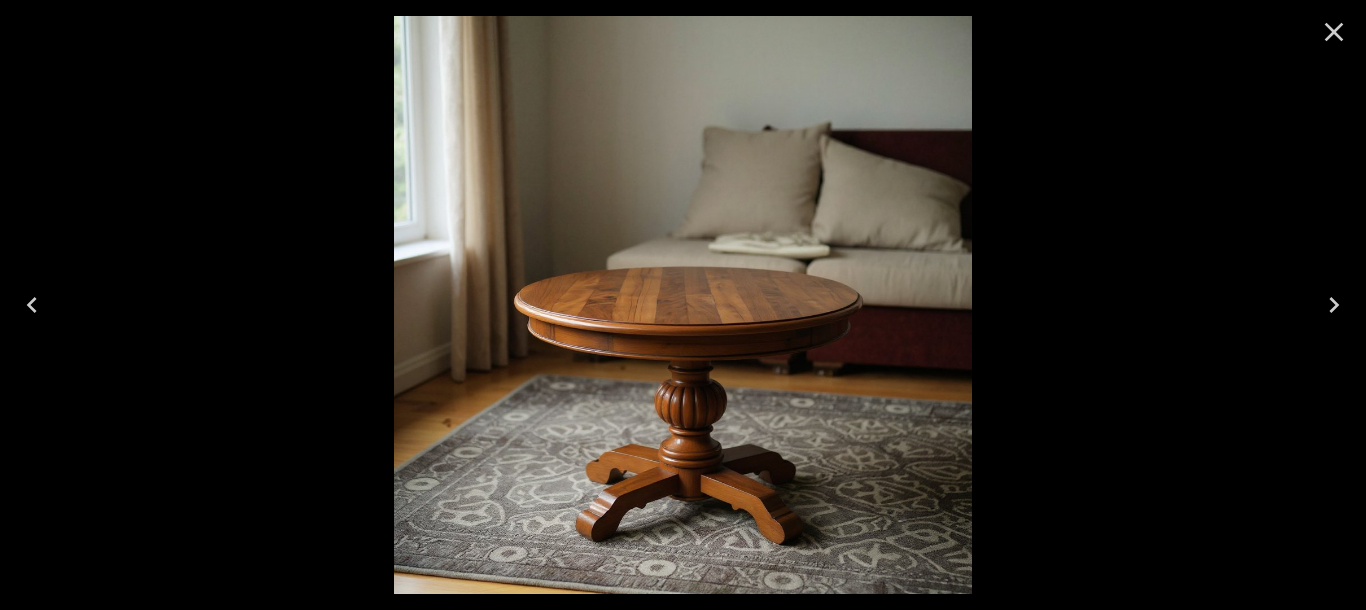 click at bounding box center [683, 305] 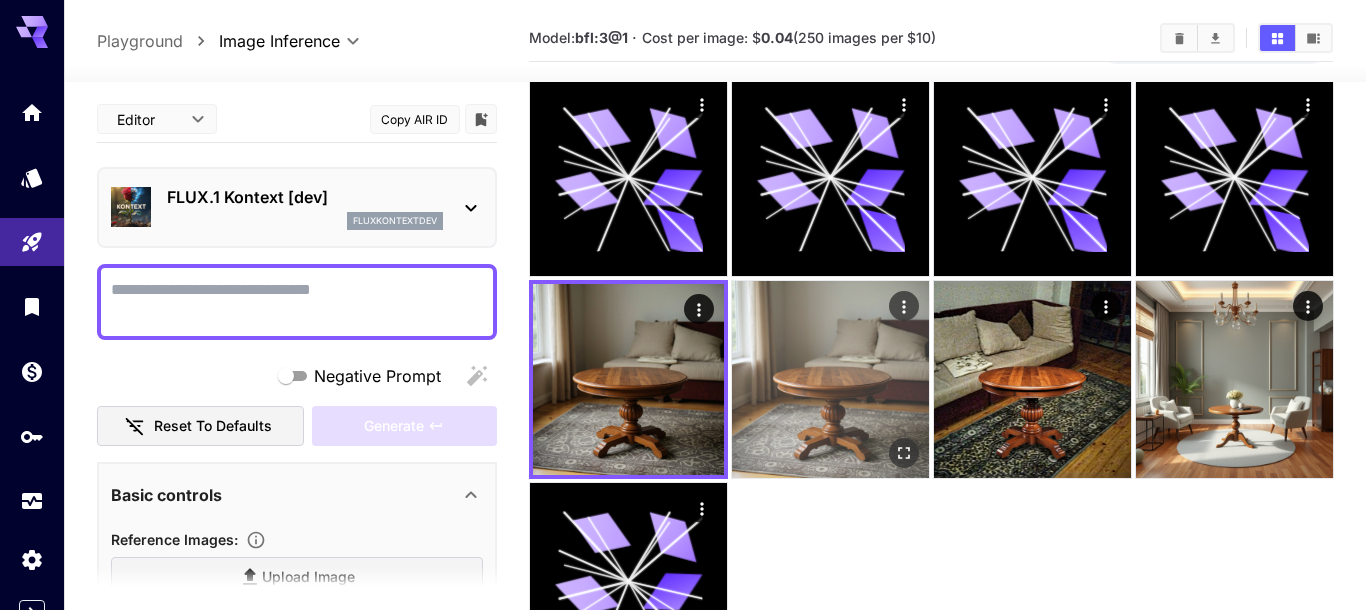scroll, scrollTop: 214, scrollLeft: 0, axis: vertical 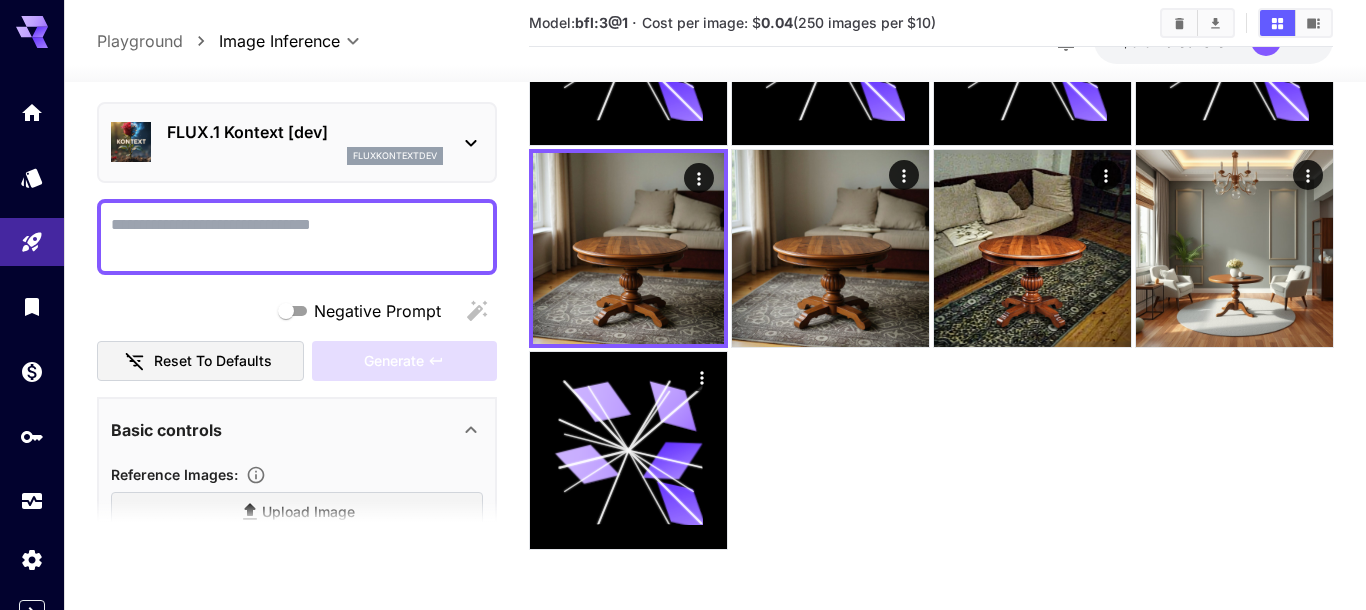click at bounding box center (931, 248) 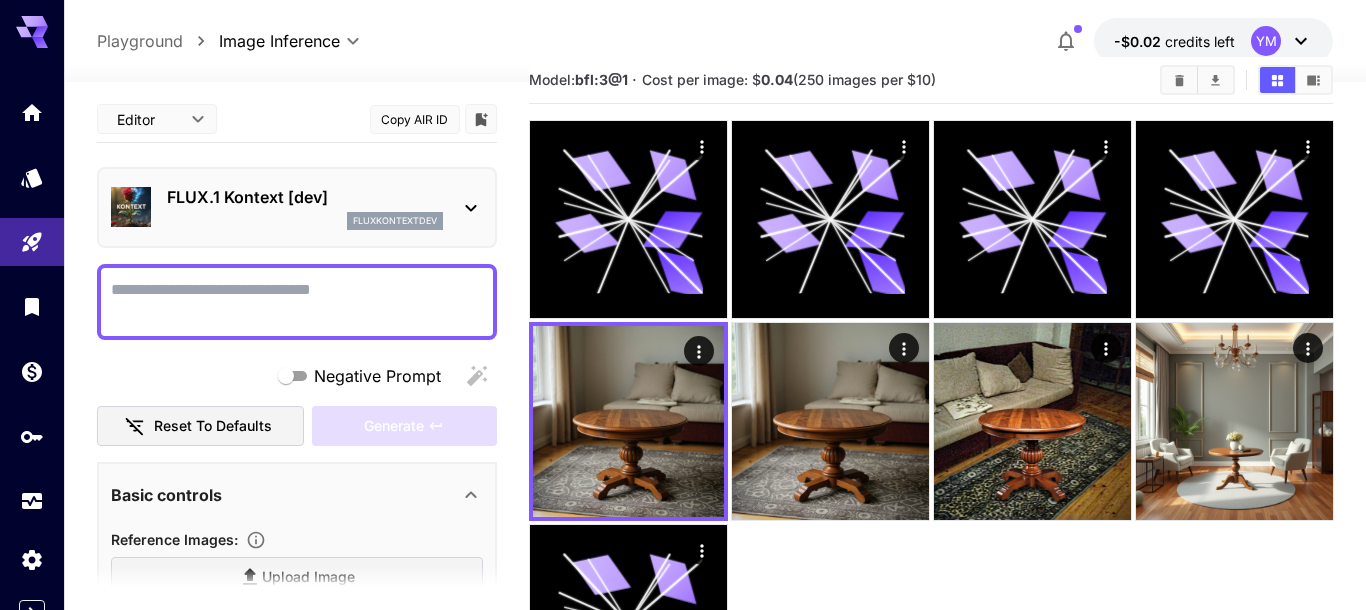 scroll, scrollTop: 0, scrollLeft: 0, axis: both 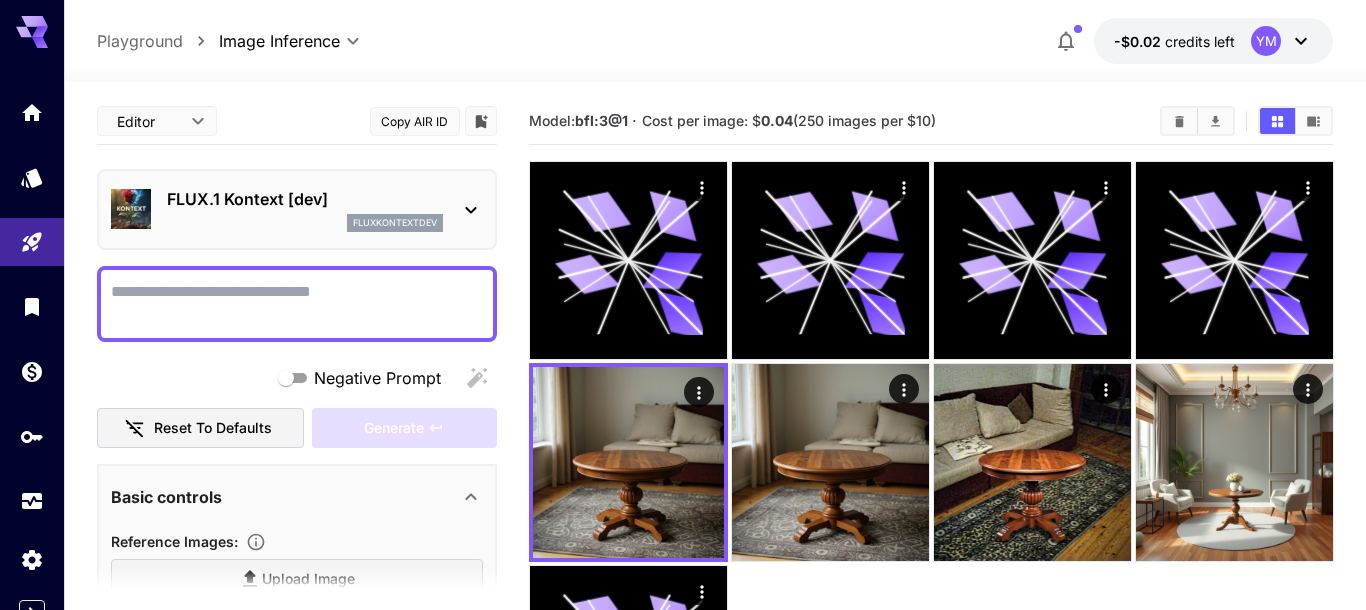 click on "0.04" at bounding box center [777, 120] 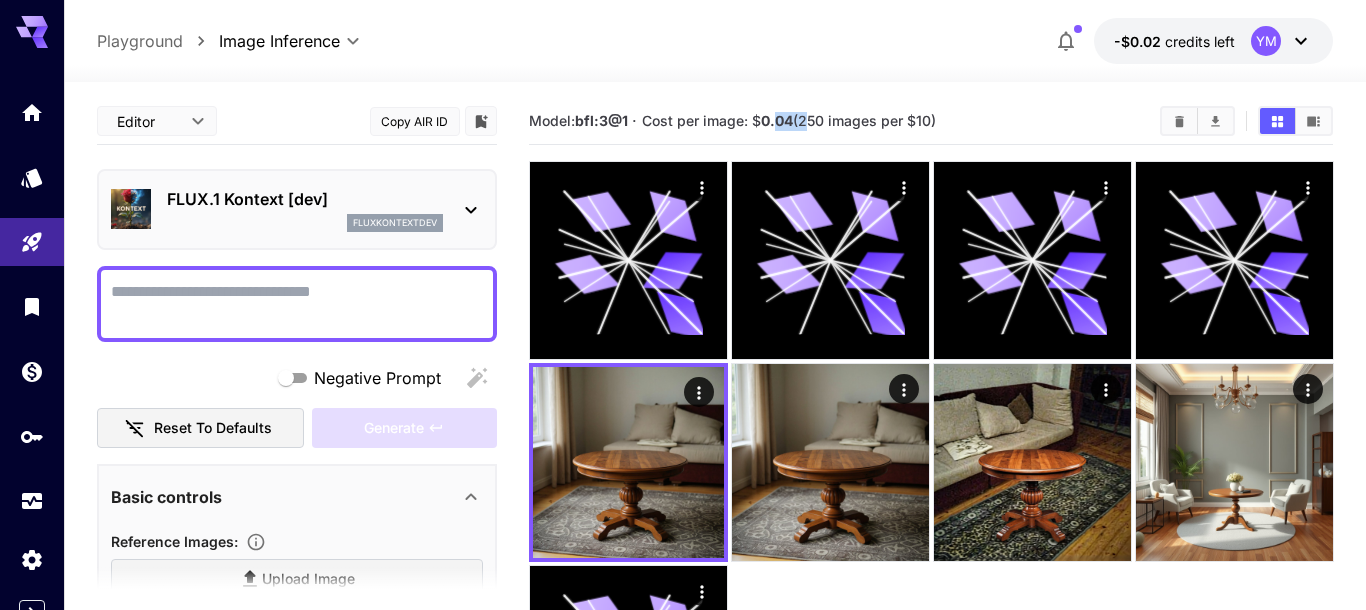 click on "0.04" at bounding box center (777, 120) 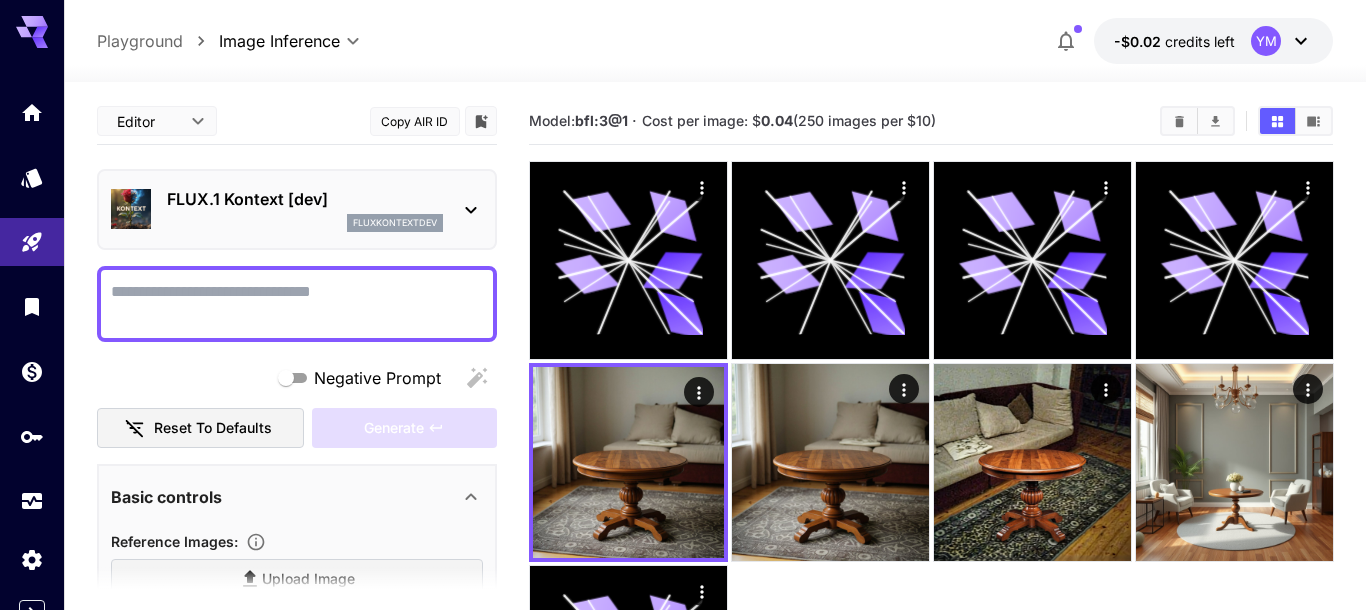 click on "Model:  bfl:3@1 · Cost per image: $ 0.04  (250 images per $10)" at bounding box center [837, 121] 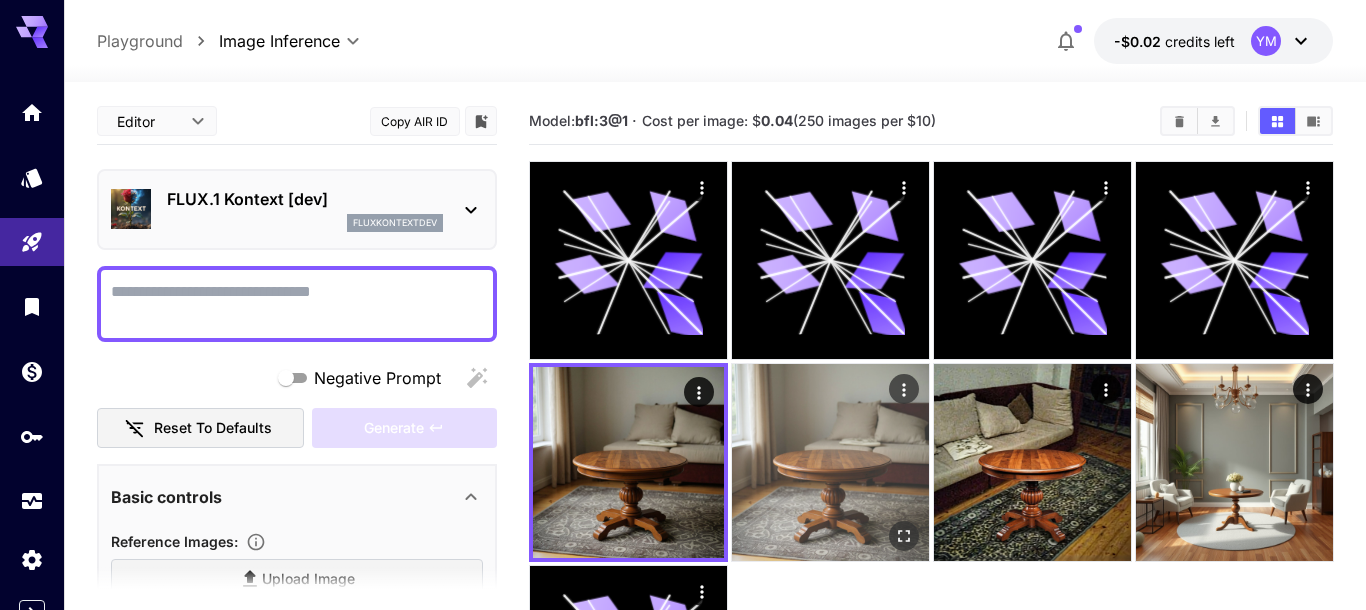 click at bounding box center [830, 462] 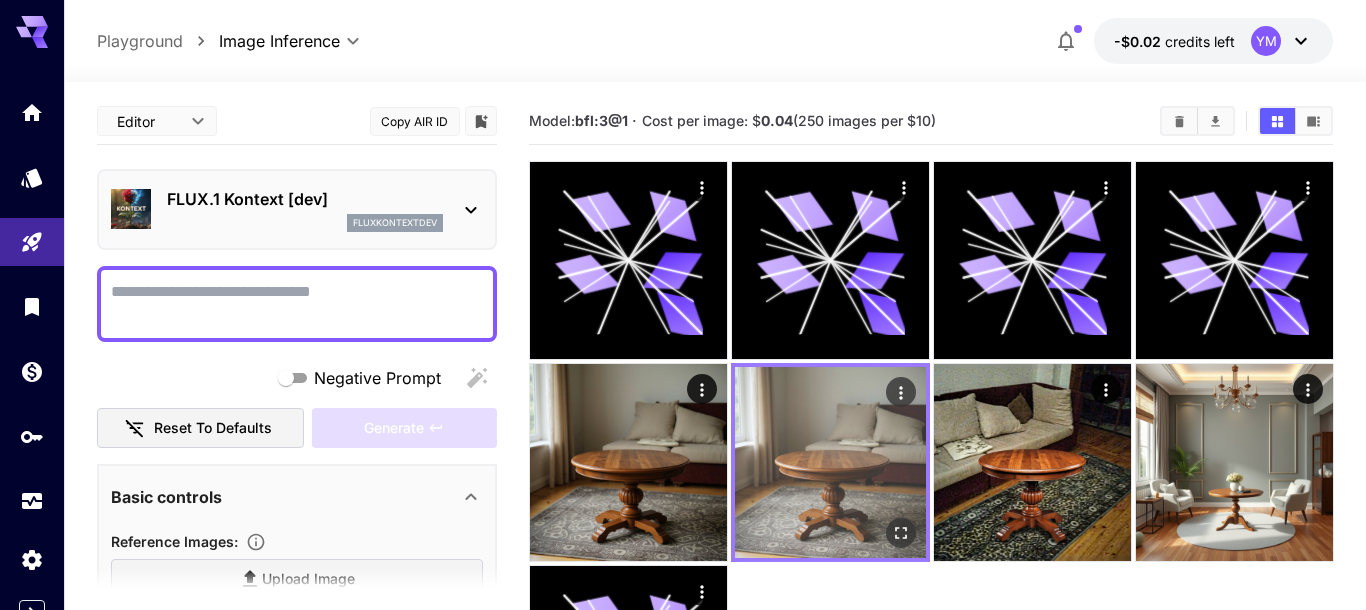 click at bounding box center [830, 462] 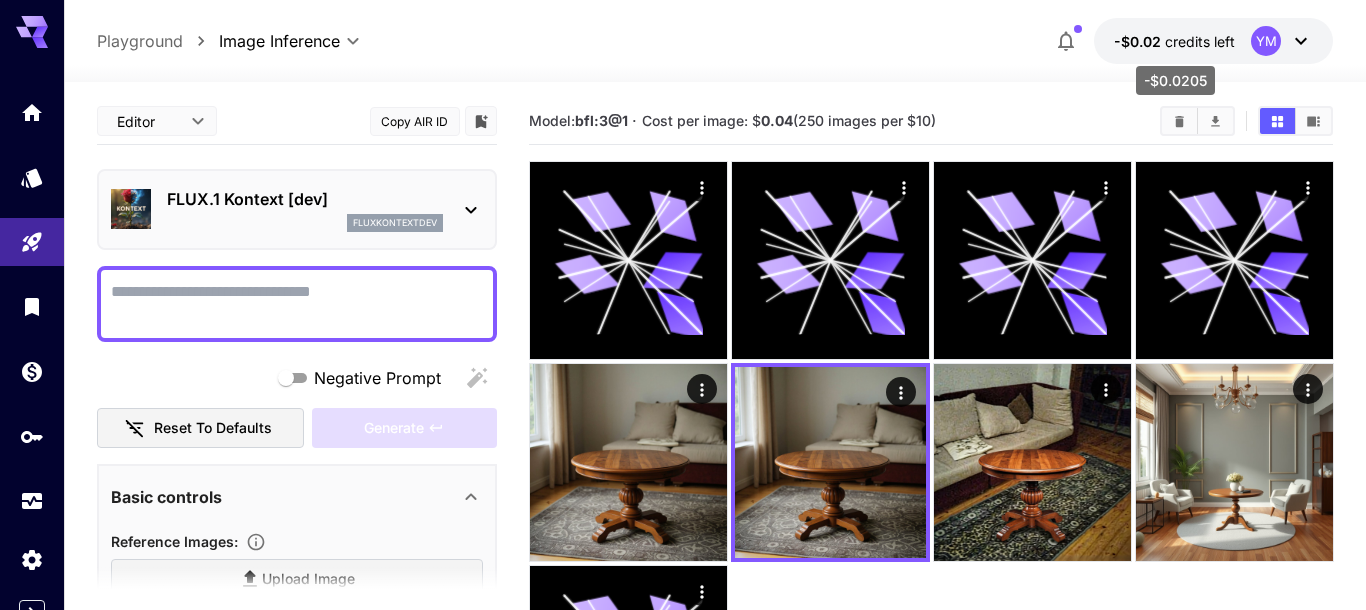 click on "credits left" at bounding box center [1200, 41] 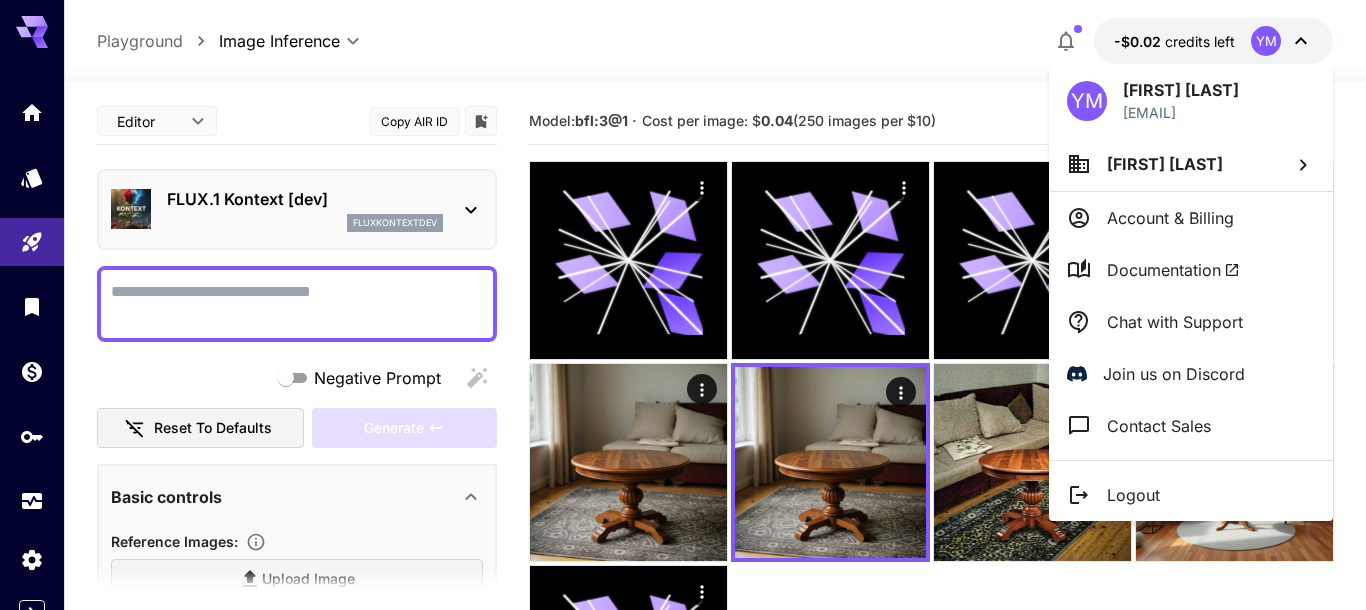 click at bounding box center [683, 305] 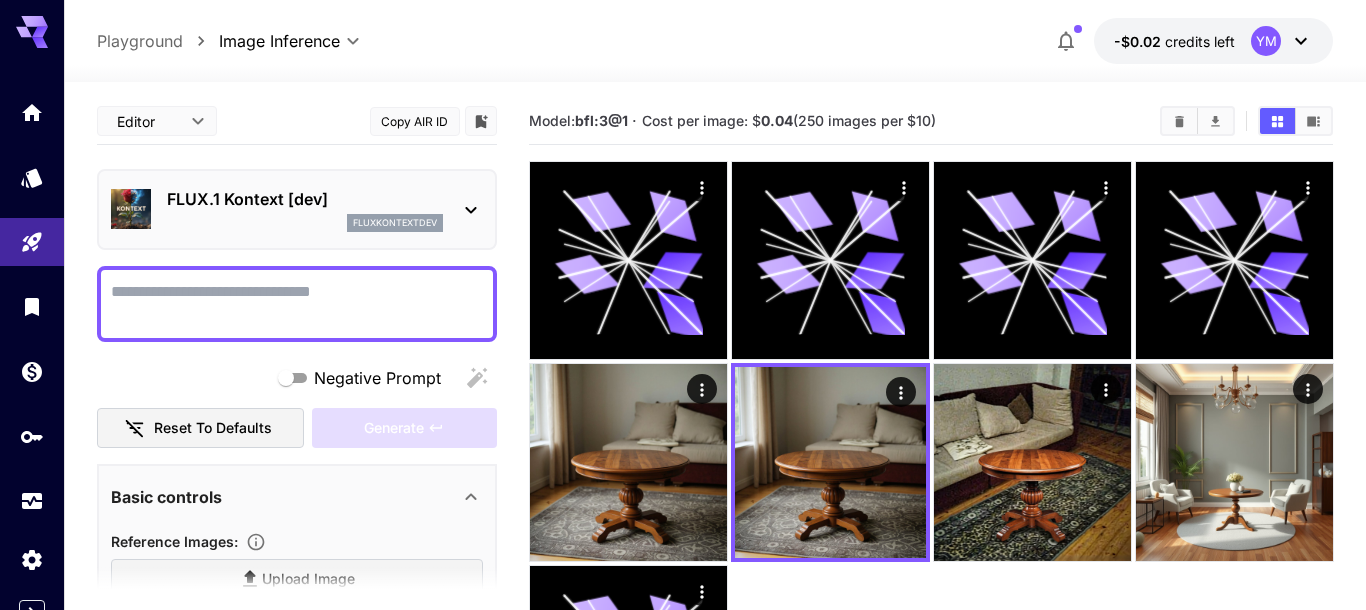 click on "-$0.02    credits left  YM" at bounding box center [1213, 41] 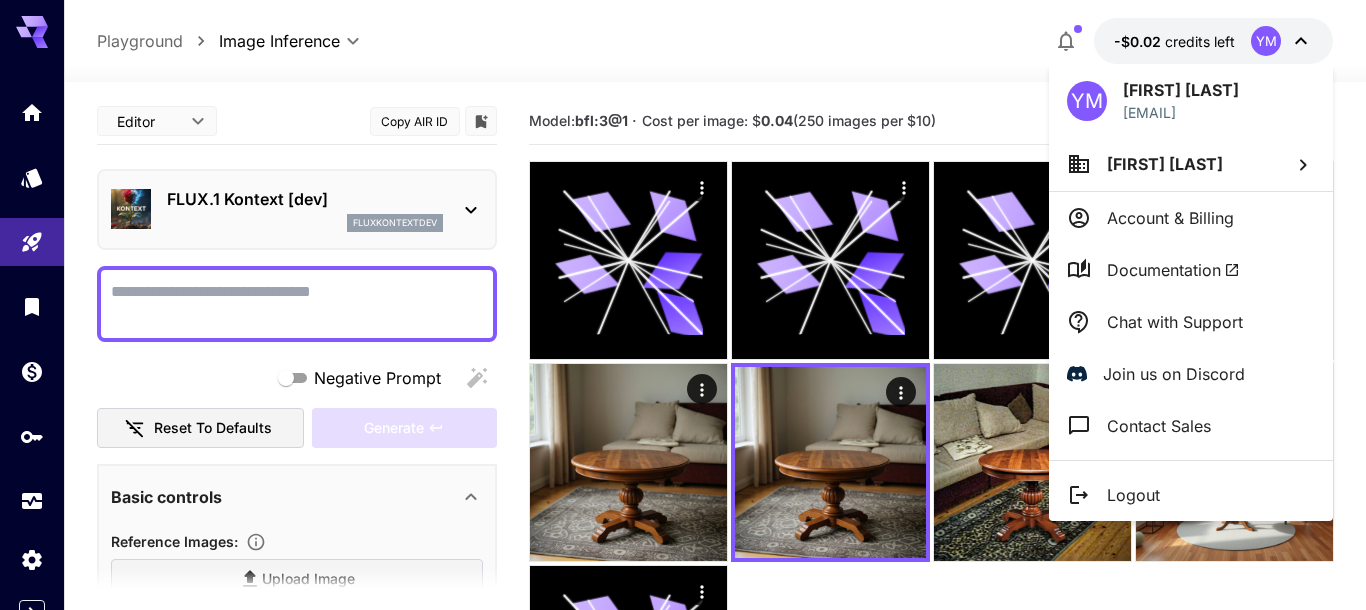 click at bounding box center [683, 305] 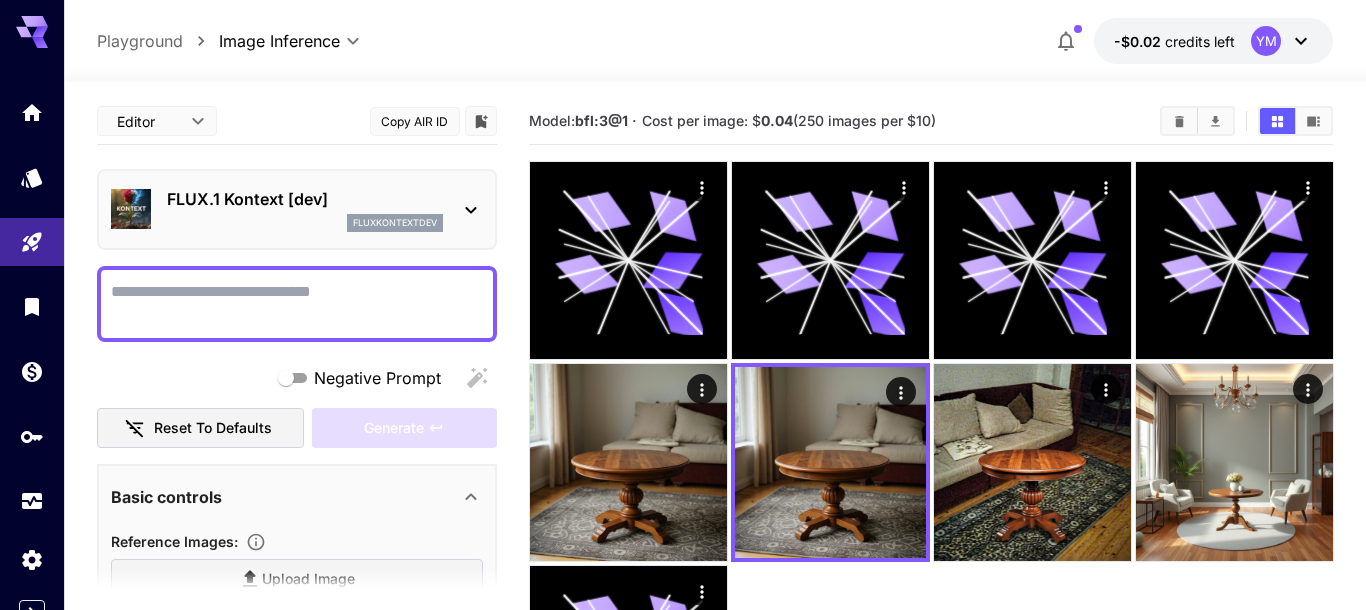 click 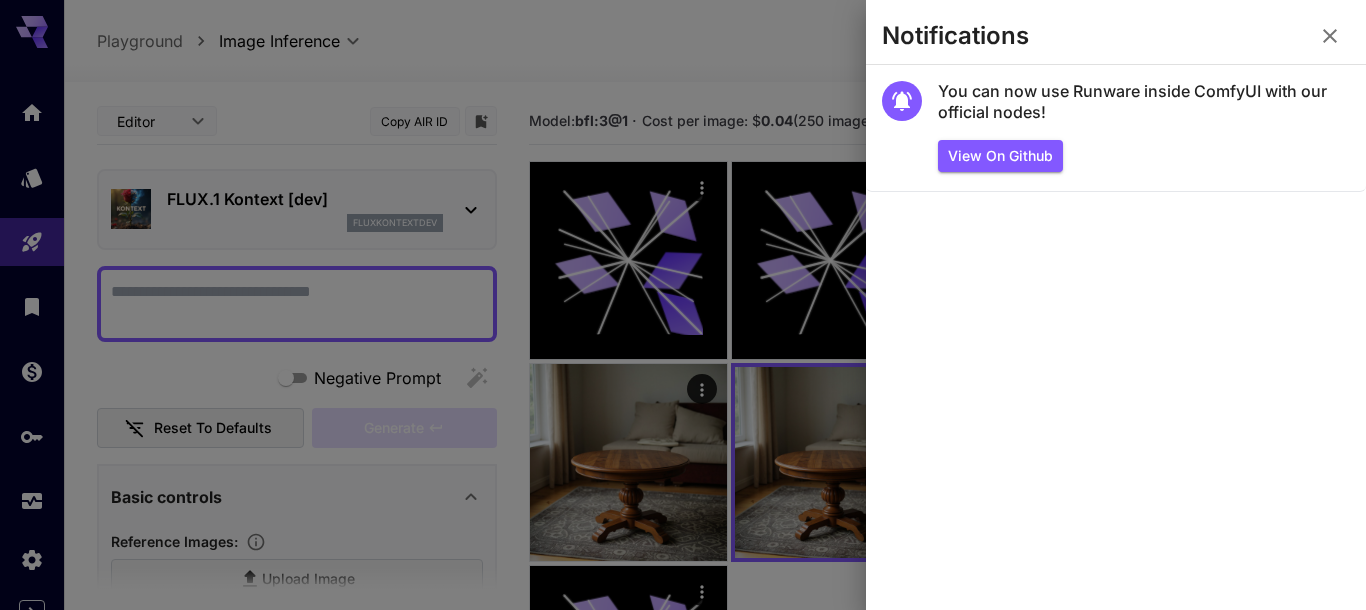 click 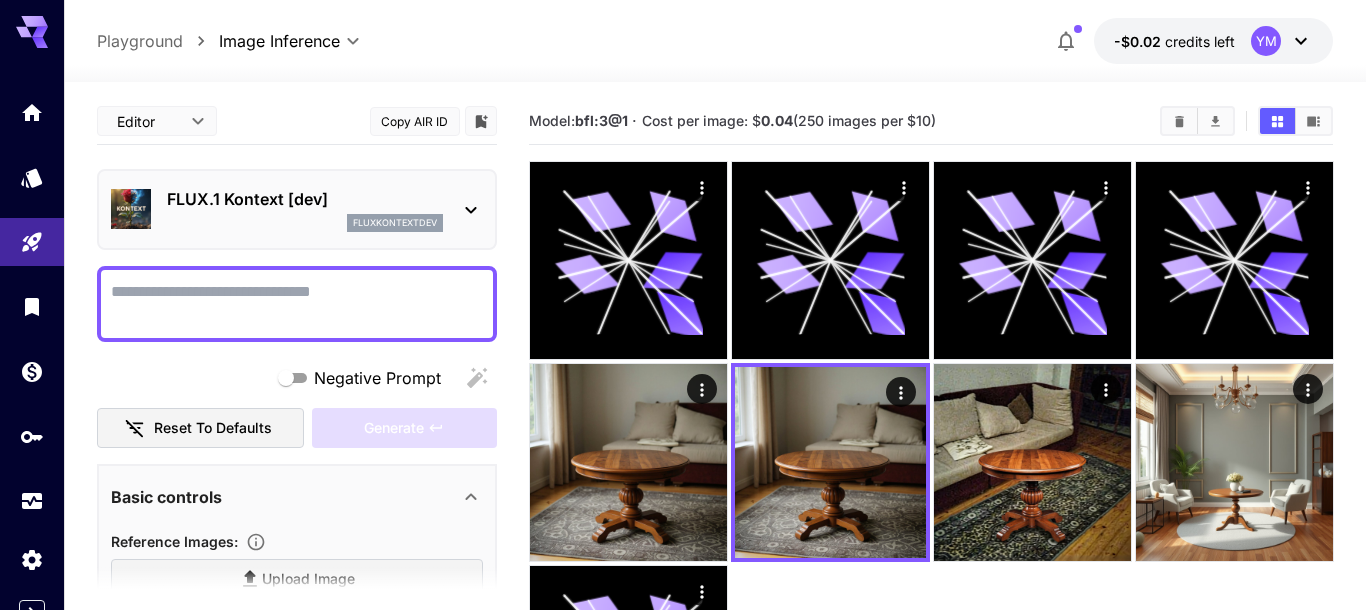 click on "**********" at bounding box center (715, 41) 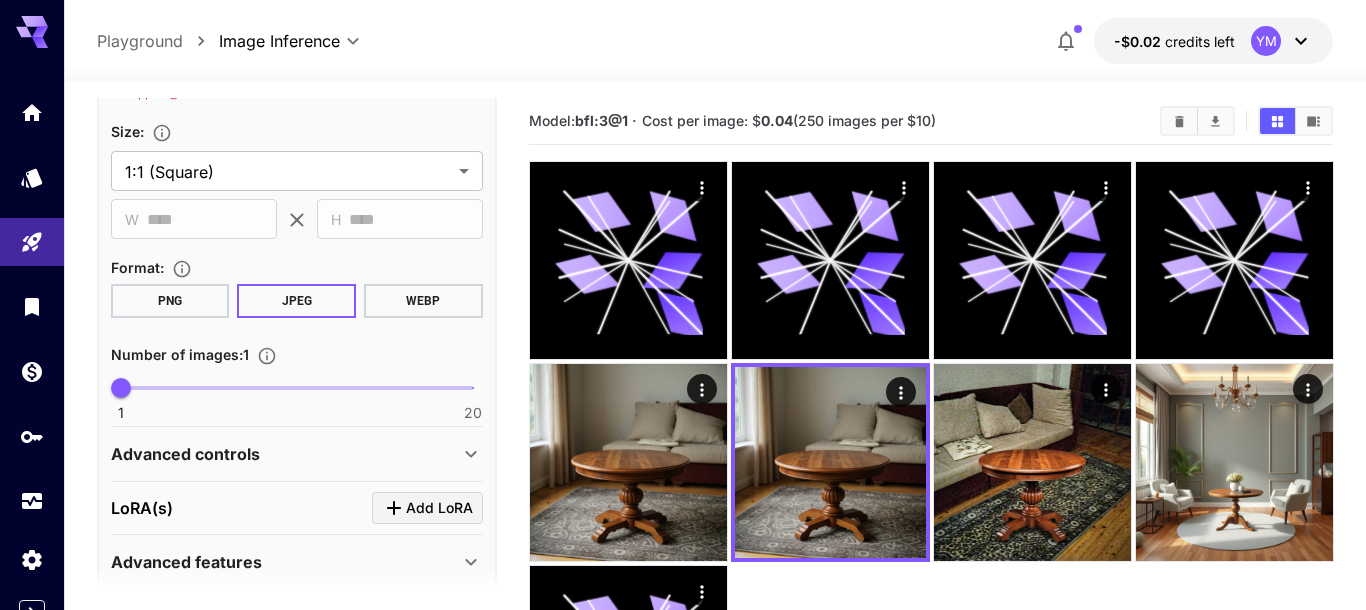 scroll, scrollTop: 686, scrollLeft: 0, axis: vertical 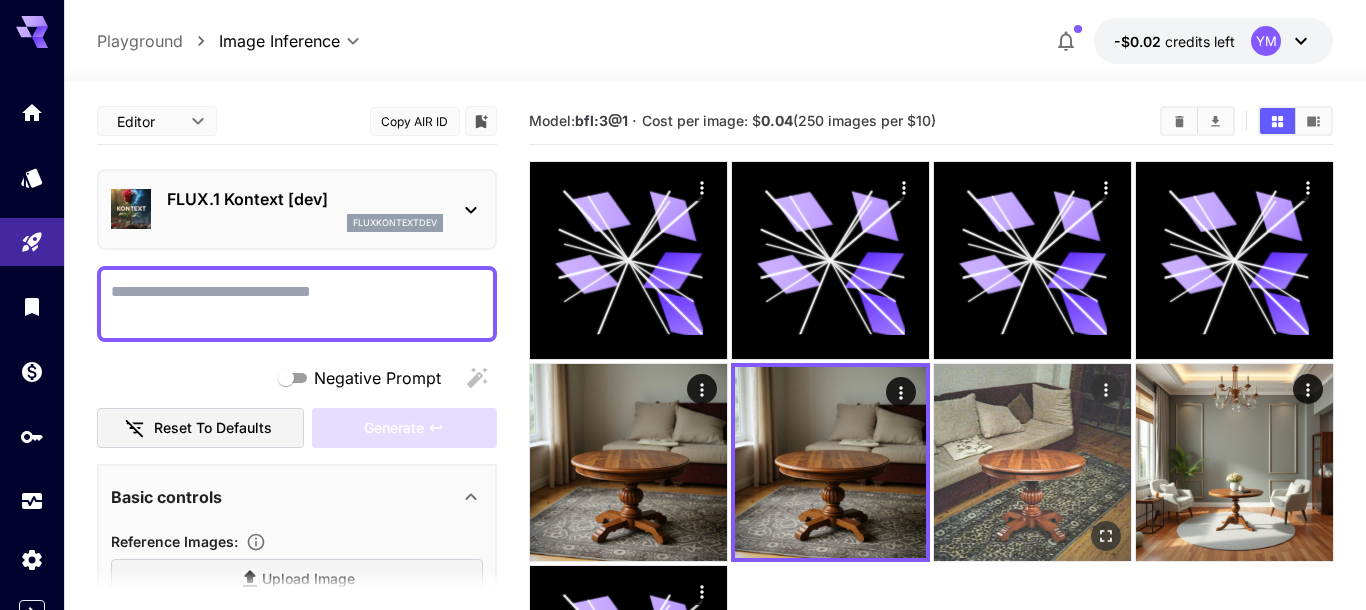 click at bounding box center [1032, 462] 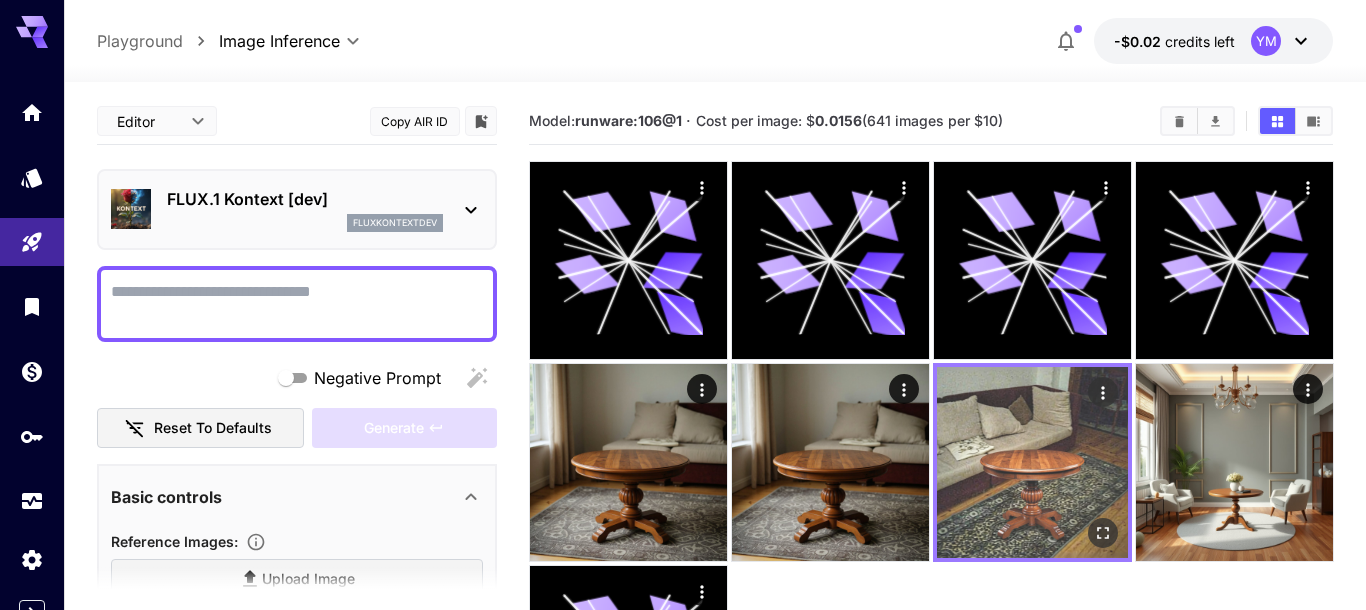 click at bounding box center [1032, 462] 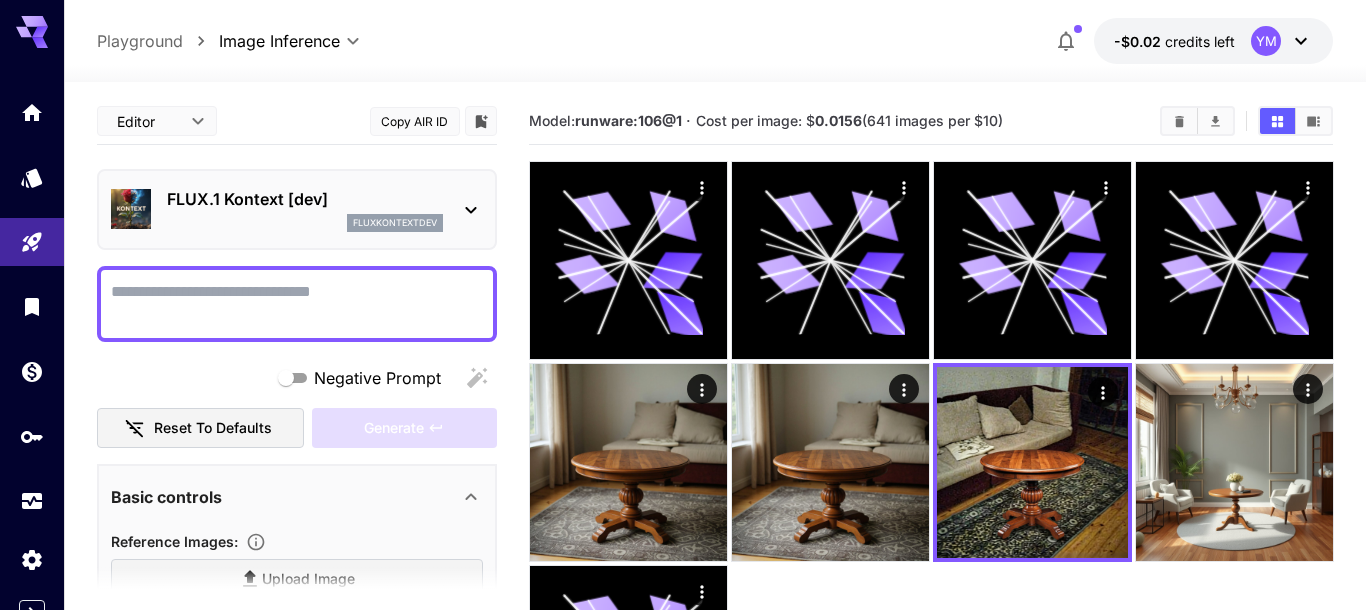 click on "YM" at bounding box center [1266, 41] 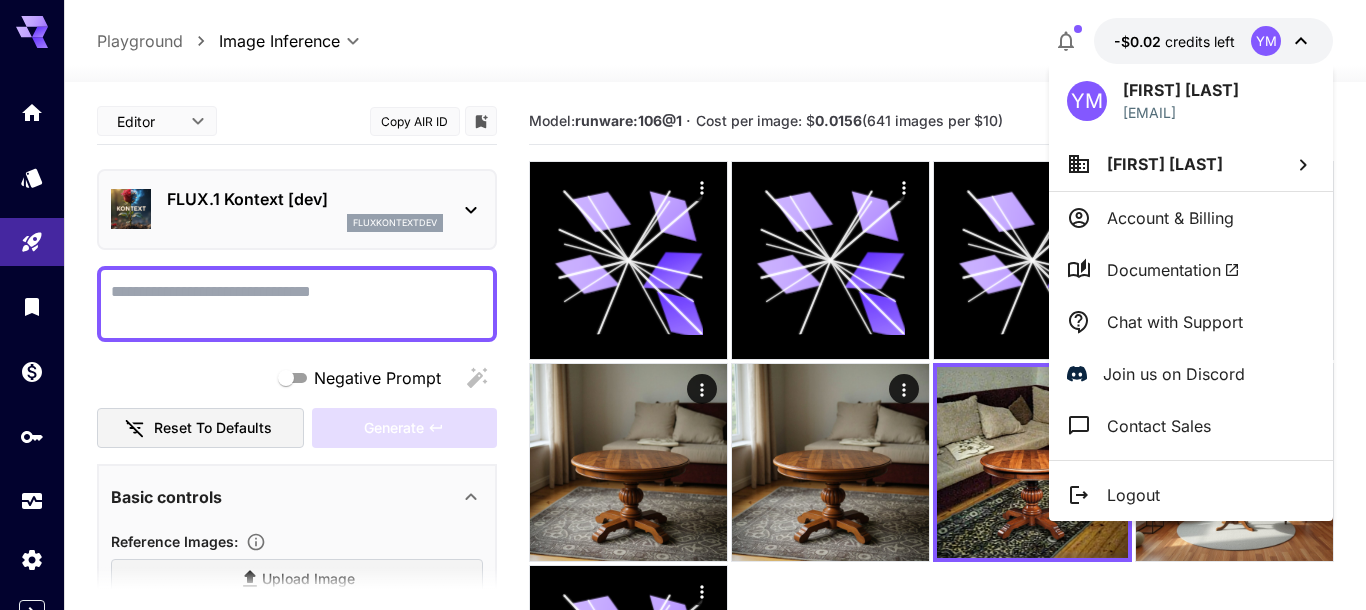 click on "Logout" at bounding box center [1133, 495] 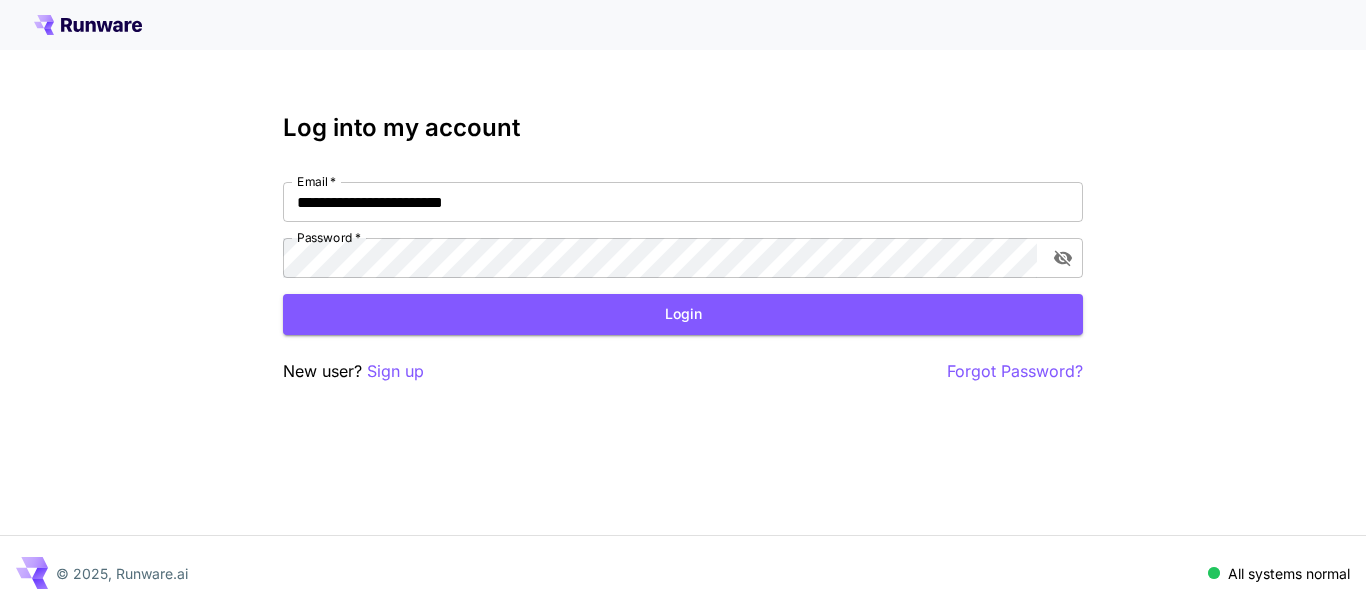 scroll, scrollTop: 0, scrollLeft: 0, axis: both 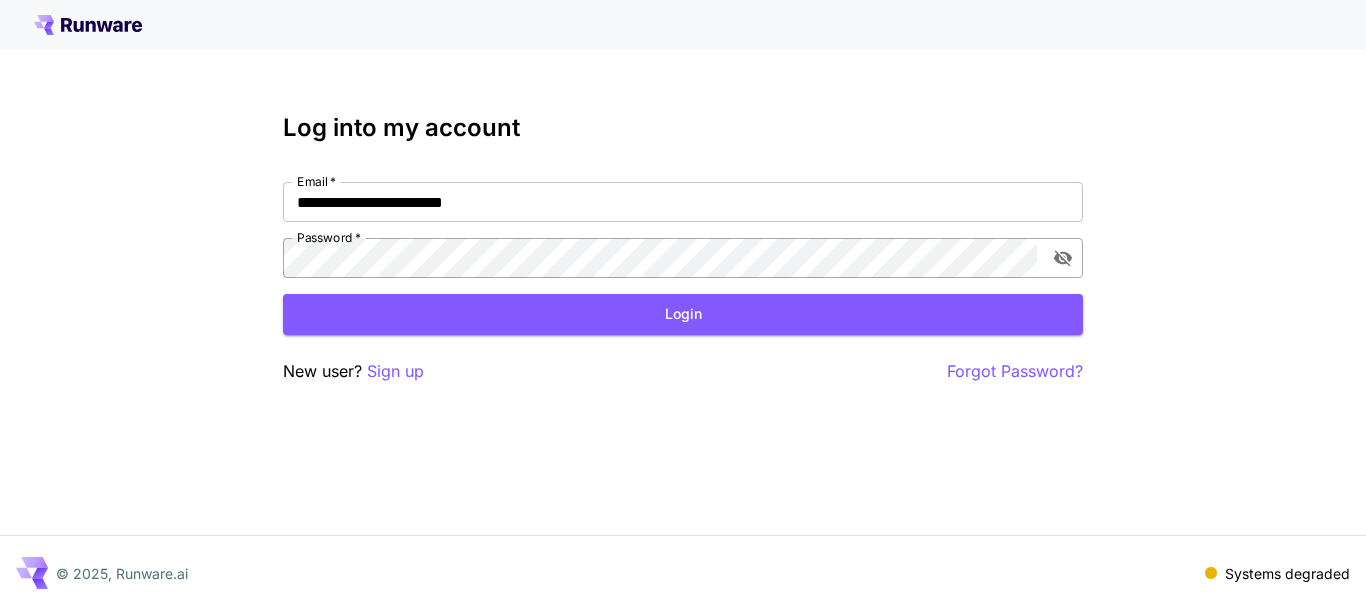 click at bounding box center [1063, 258] 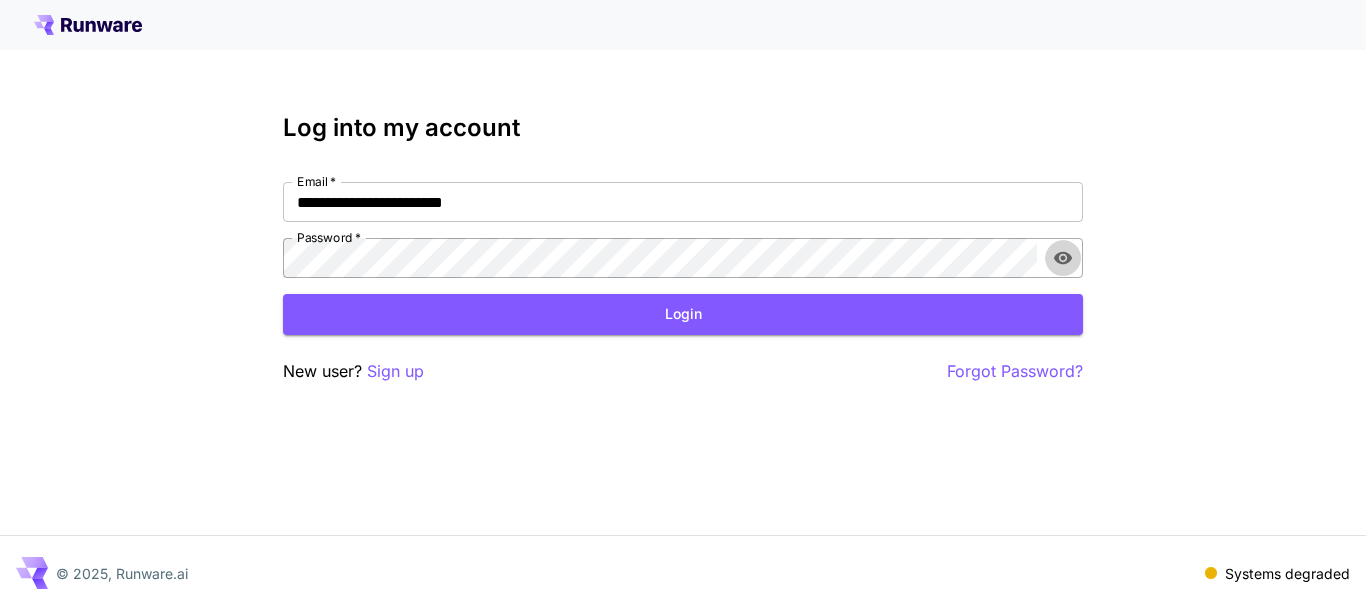 click at bounding box center (1063, 258) 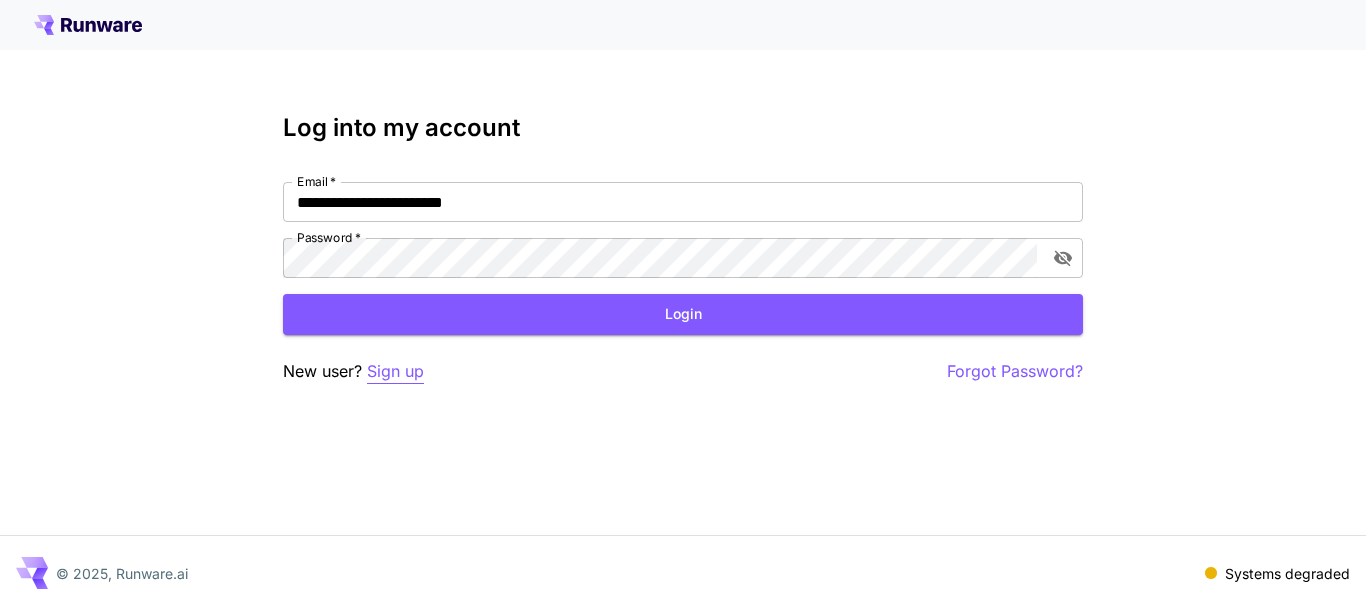 click on "Sign up" at bounding box center [395, 371] 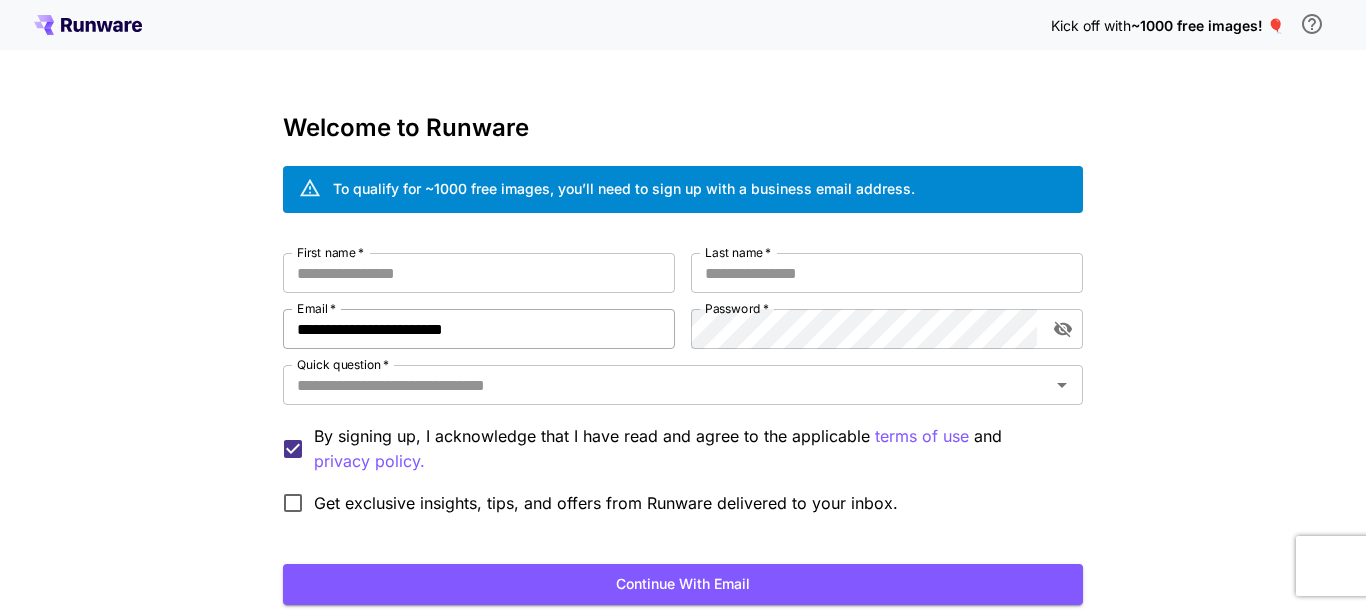 click on "**********" at bounding box center [479, 329] 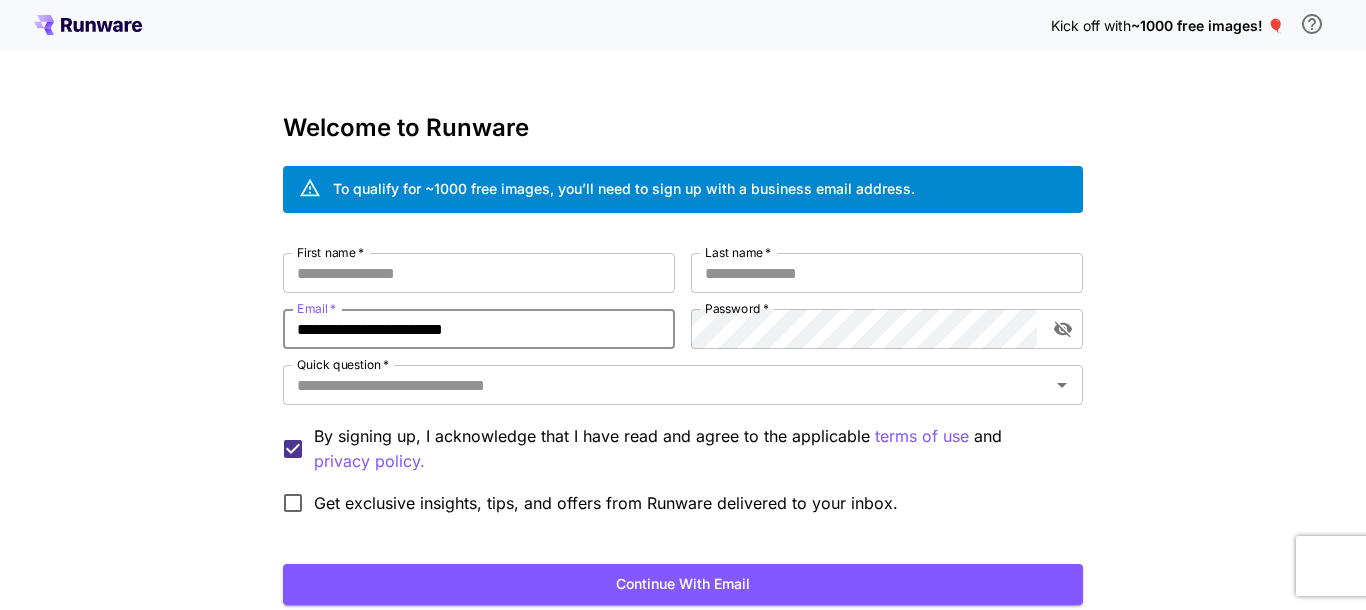 click on "**********" at bounding box center [479, 329] 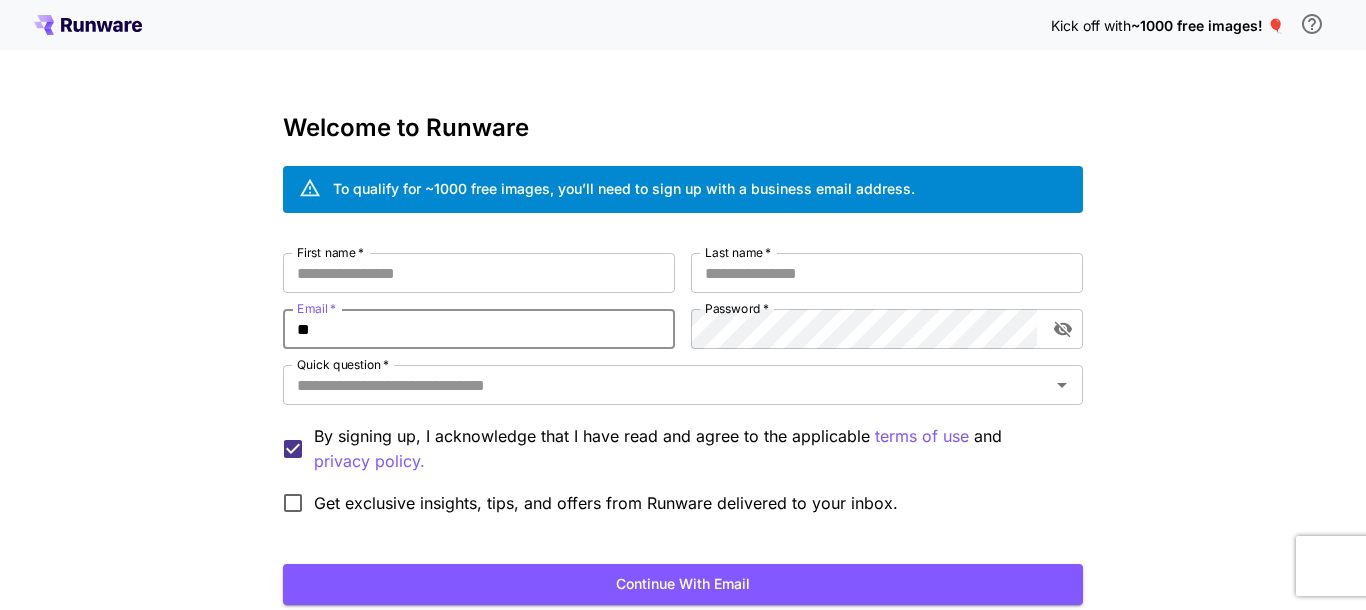 type on "*" 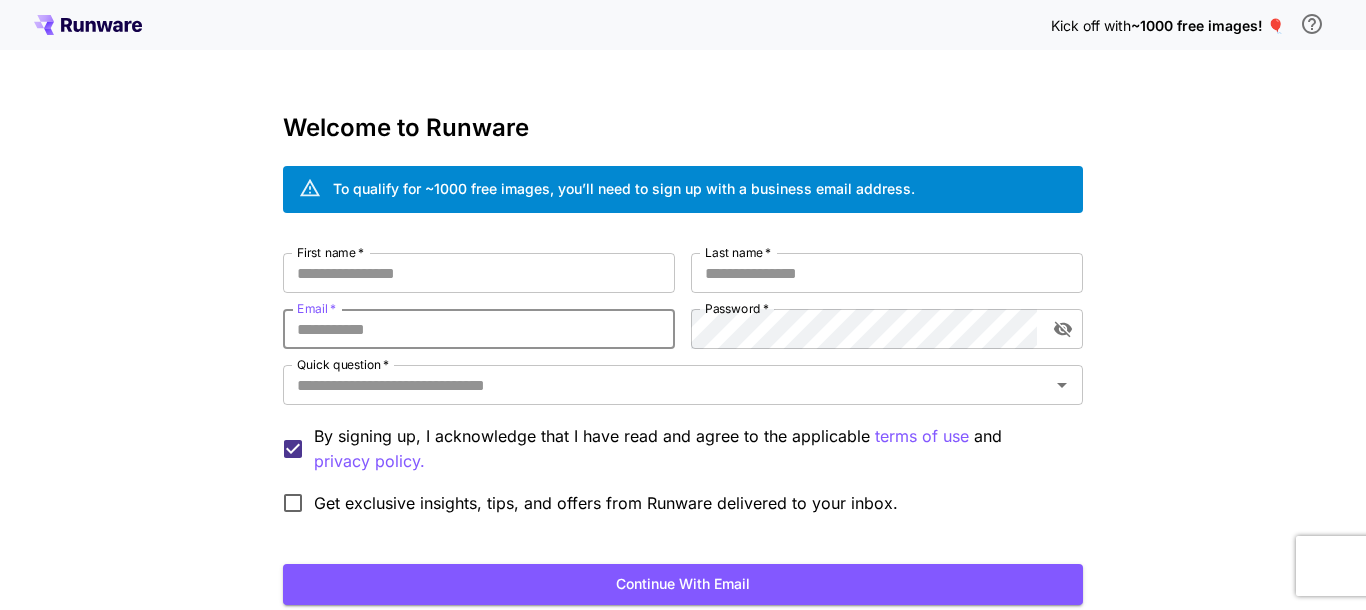 type on "***" 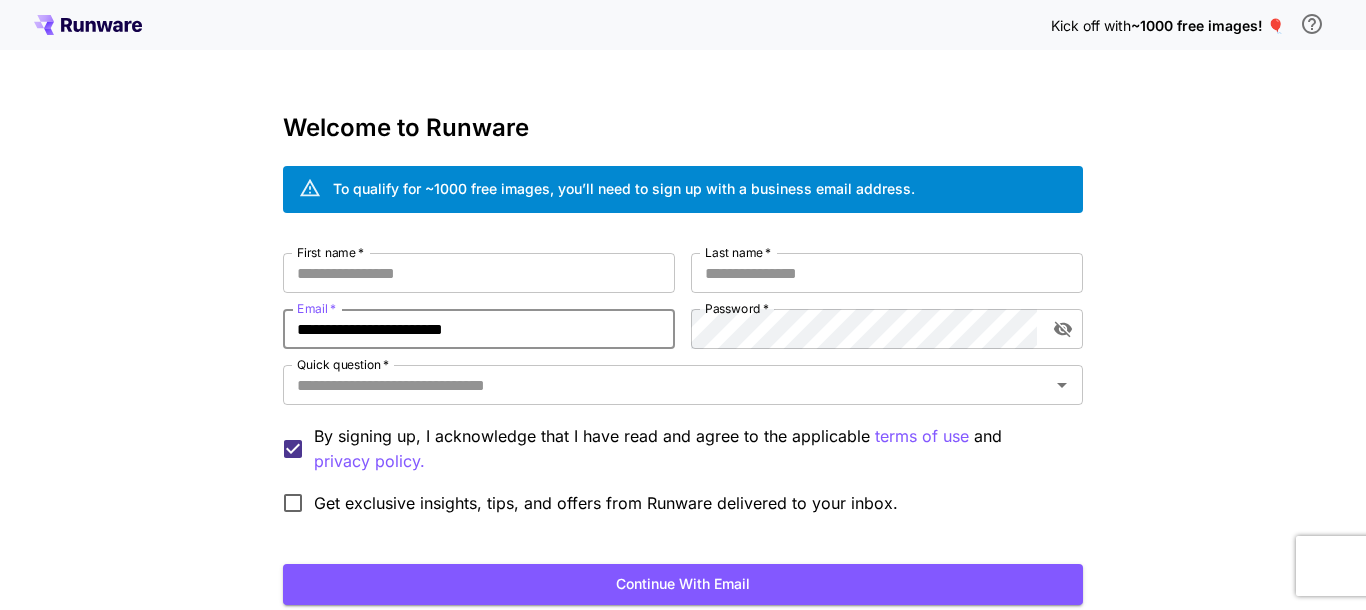 click on "**********" at bounding box center [479, 329] 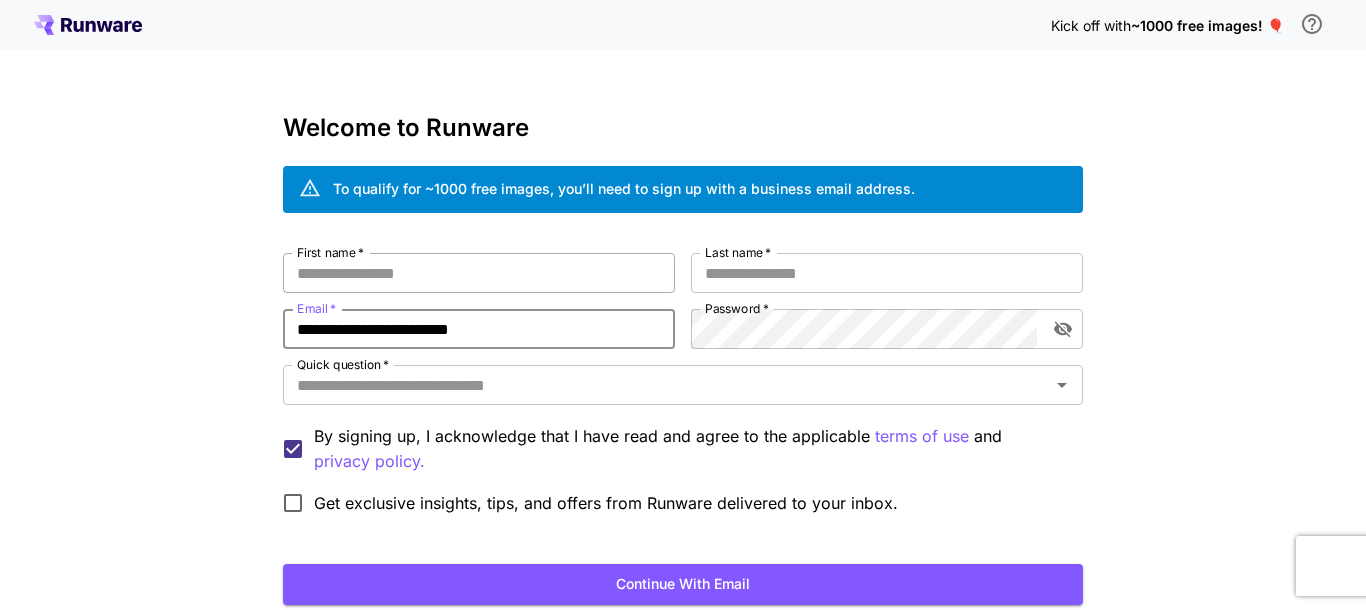 type on "**********" 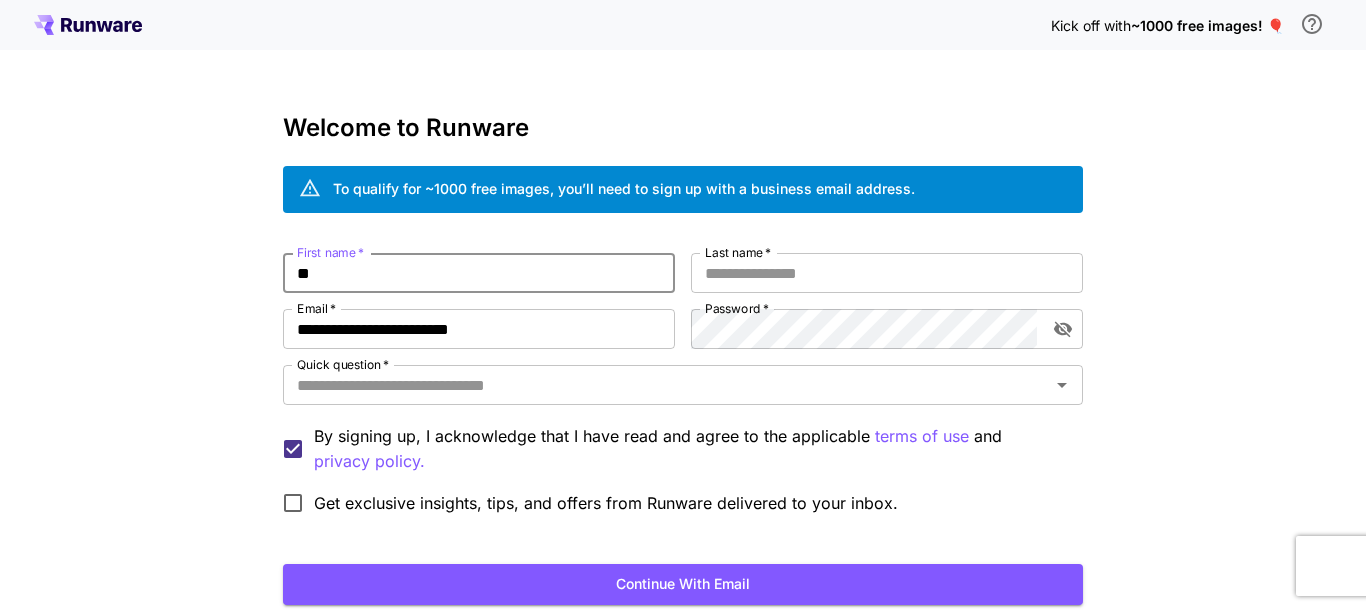 type on "*" 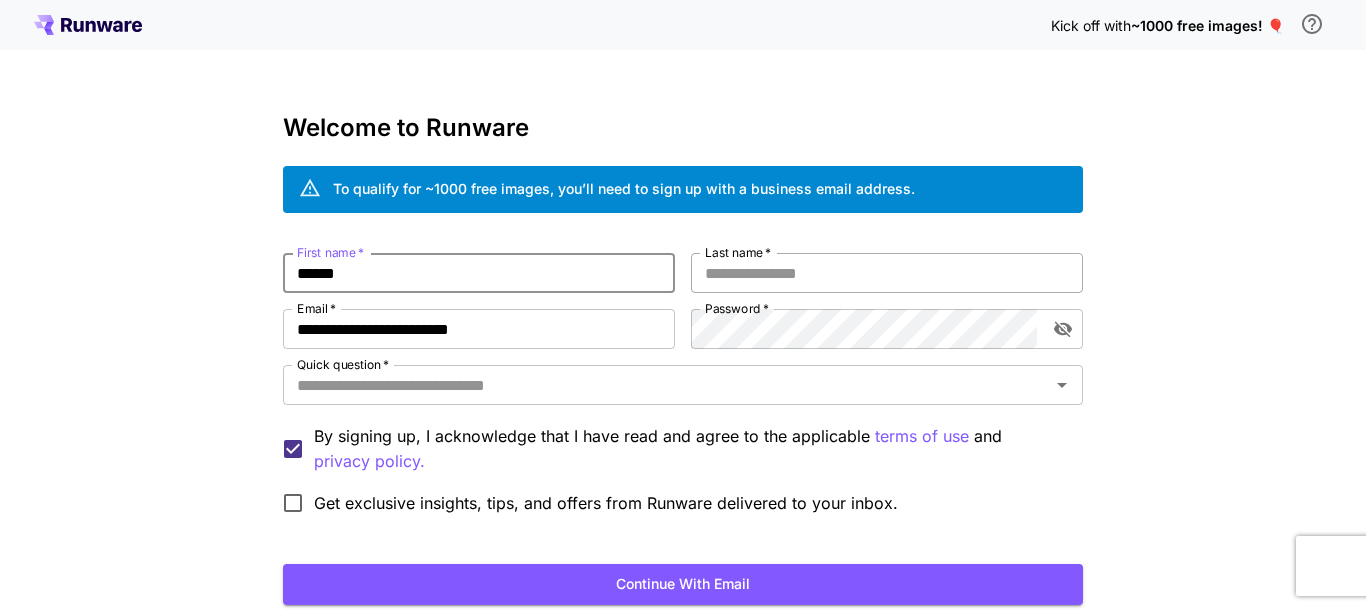 type on "******" 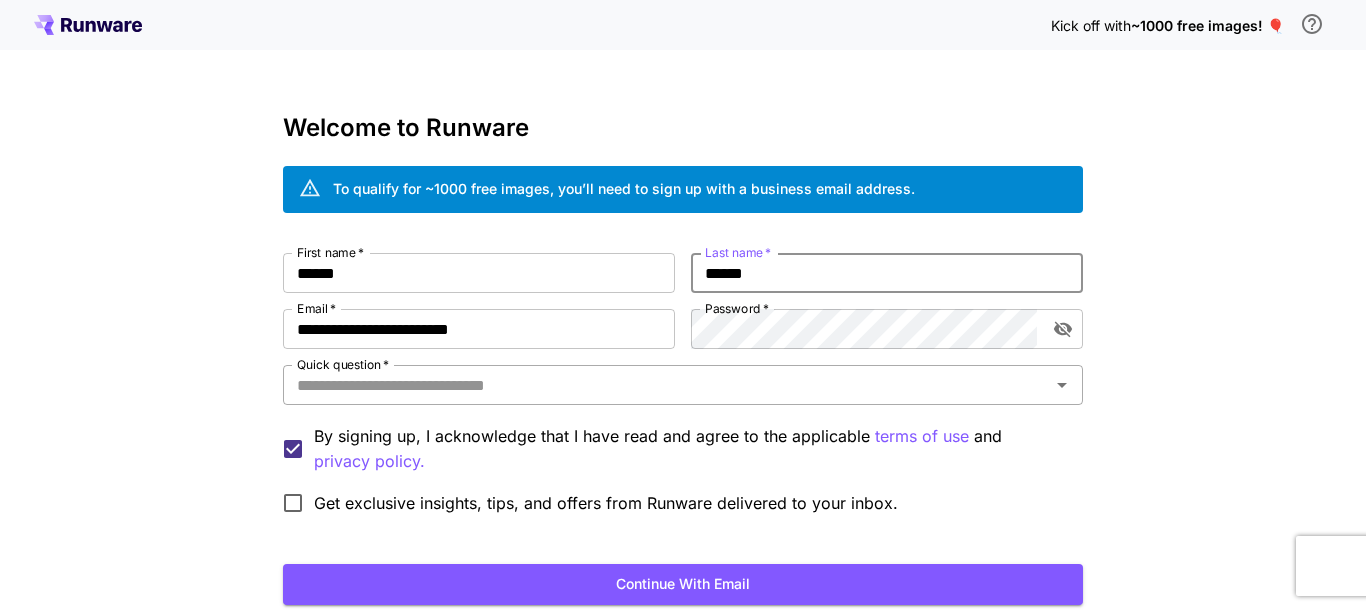 type on "******" 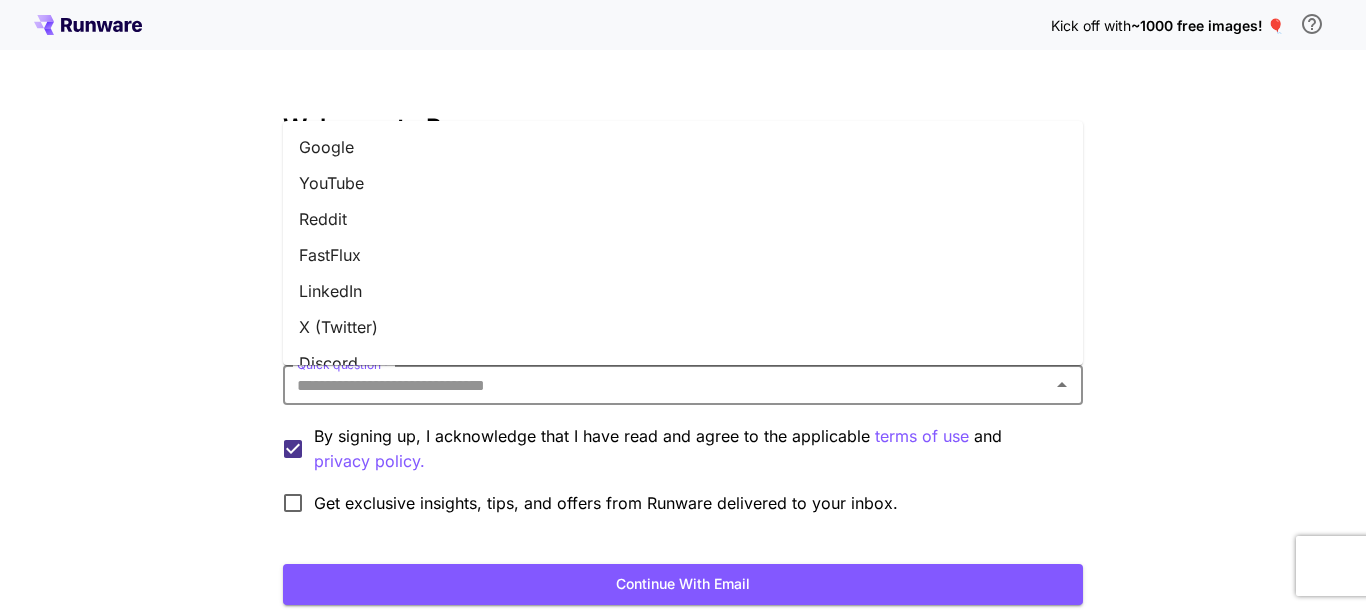click on "YouTube" at bounding box center [683, 183] 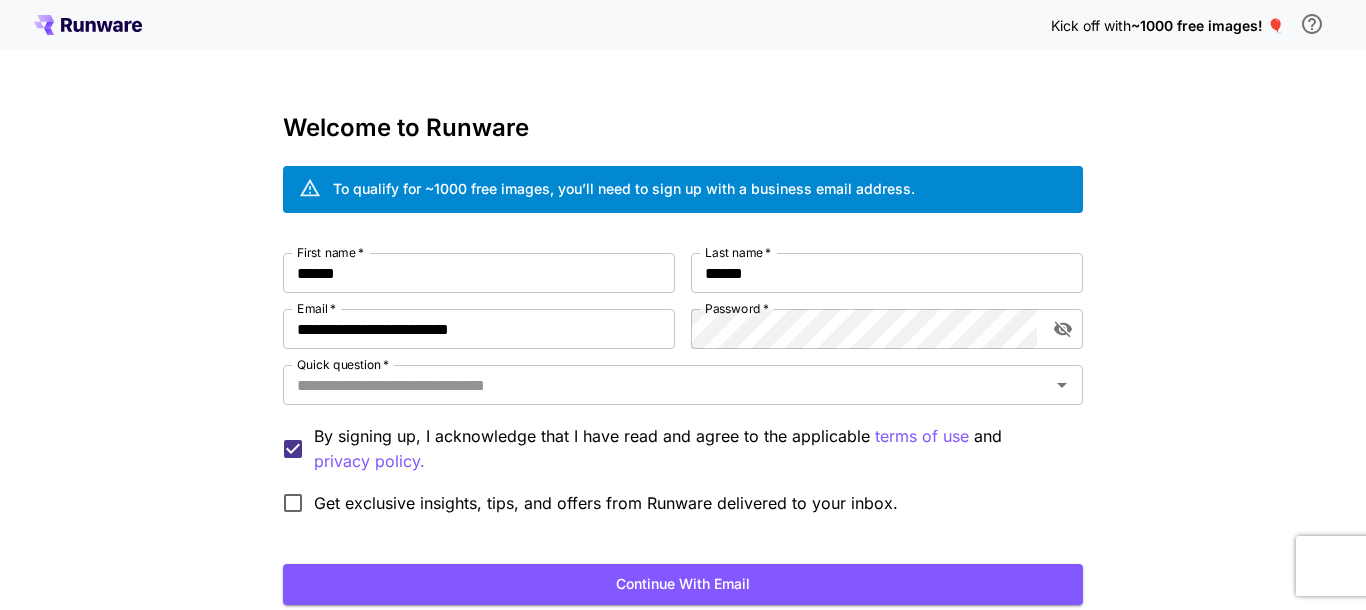 type on "*******" 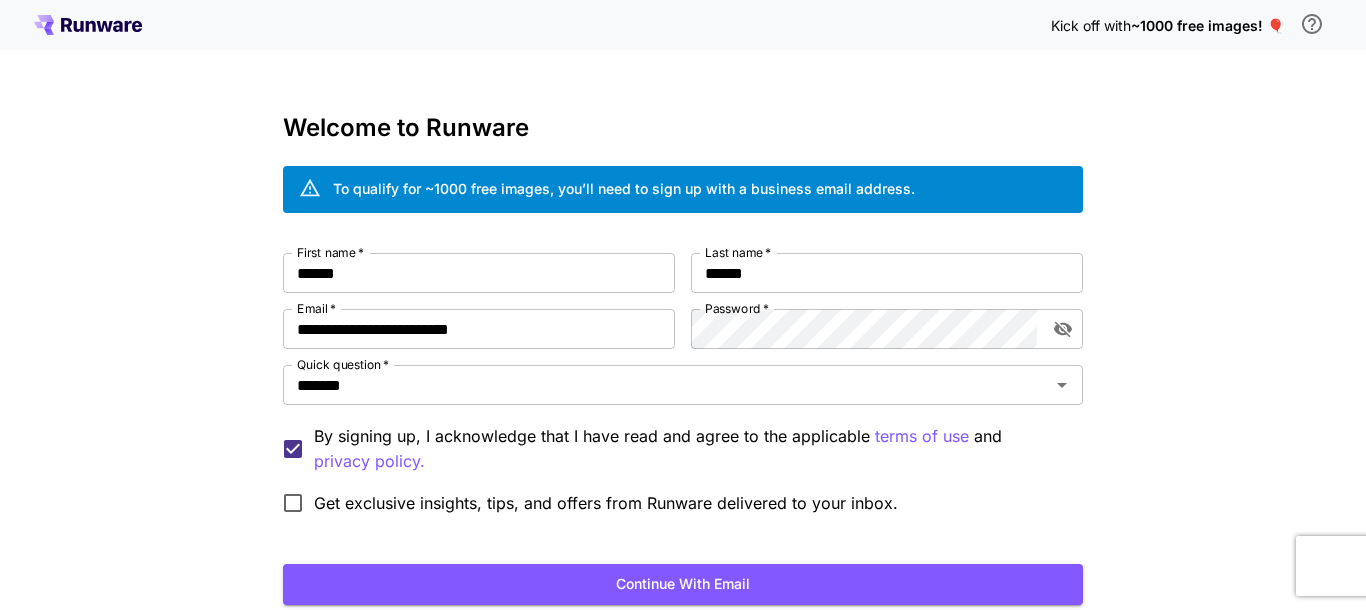 click on "Get exclusive insights, tips, and offers from Runware delivered to your inbox." at bounding box center [606, 503] 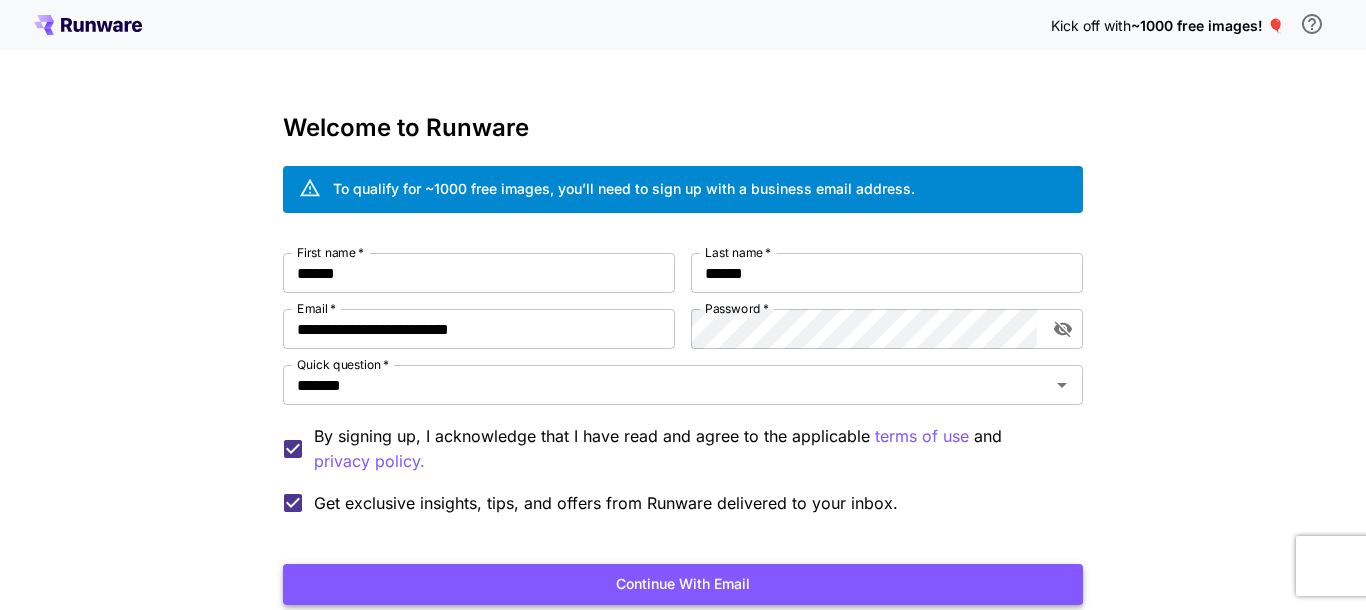 click on "Continue with email" at bounding box center (683, 584) 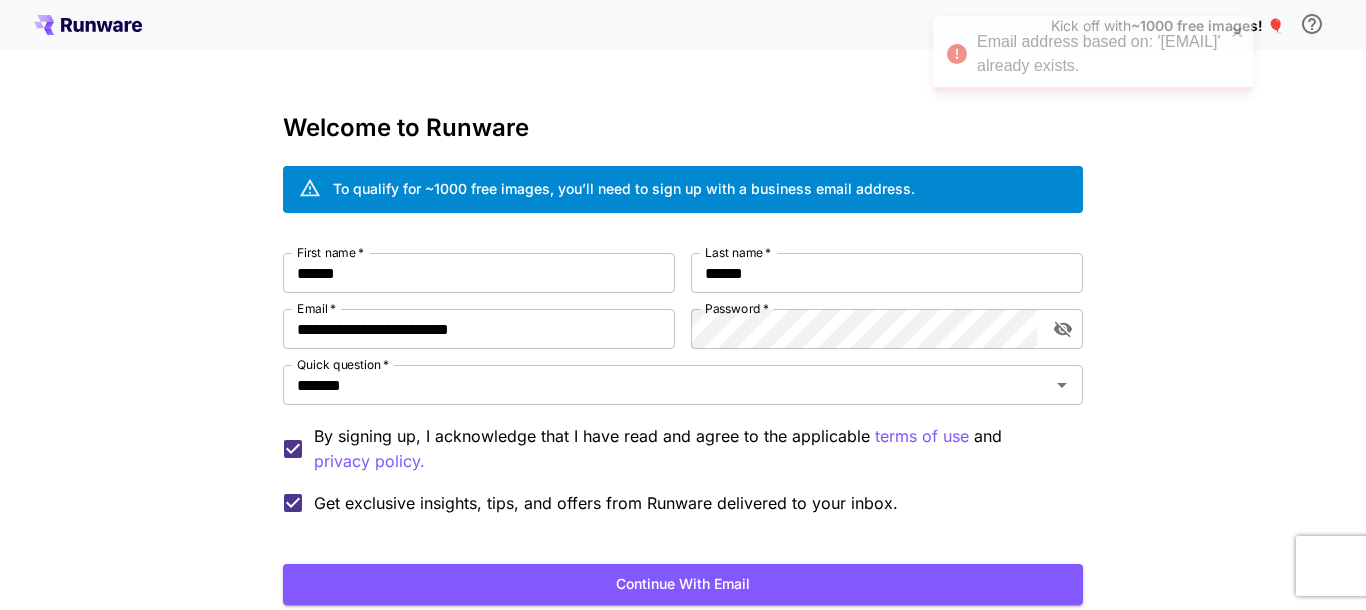 drag, startPoint x: 1223, startPoint y: 86, endPoint x: 1154, endPoint y: 86, distance: 69 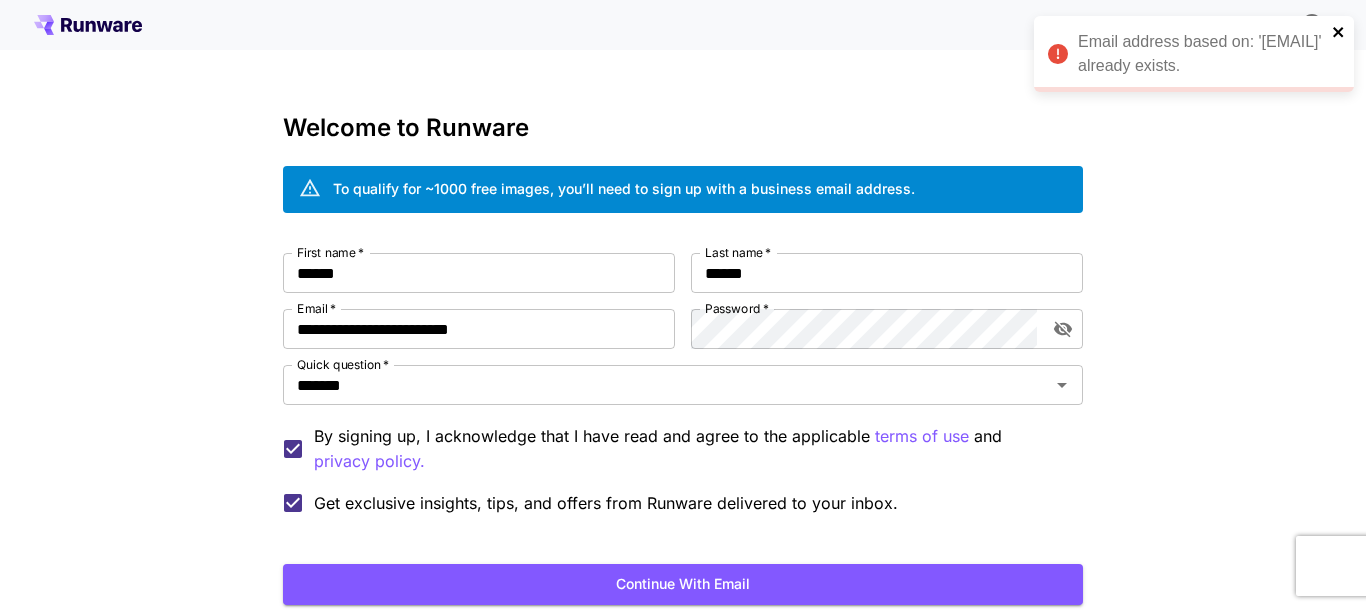 click 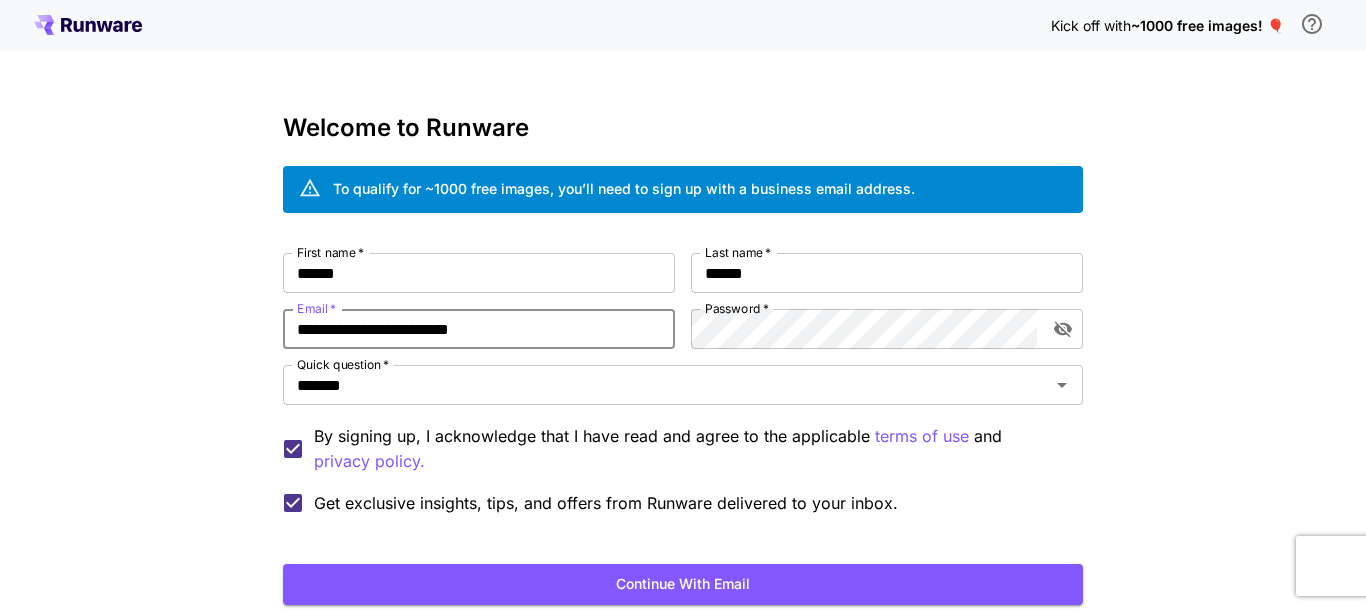 click on "**********" at bounding box center (479, 329) 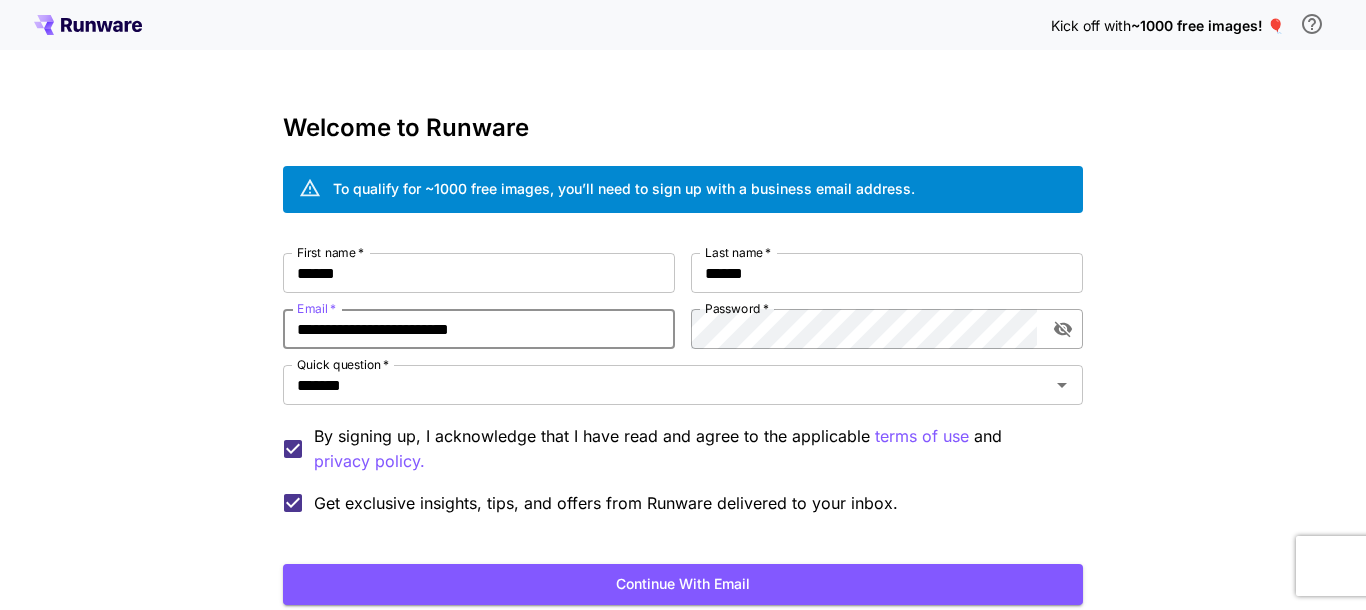 click on "Password   *" at bounding box center (887, 329) 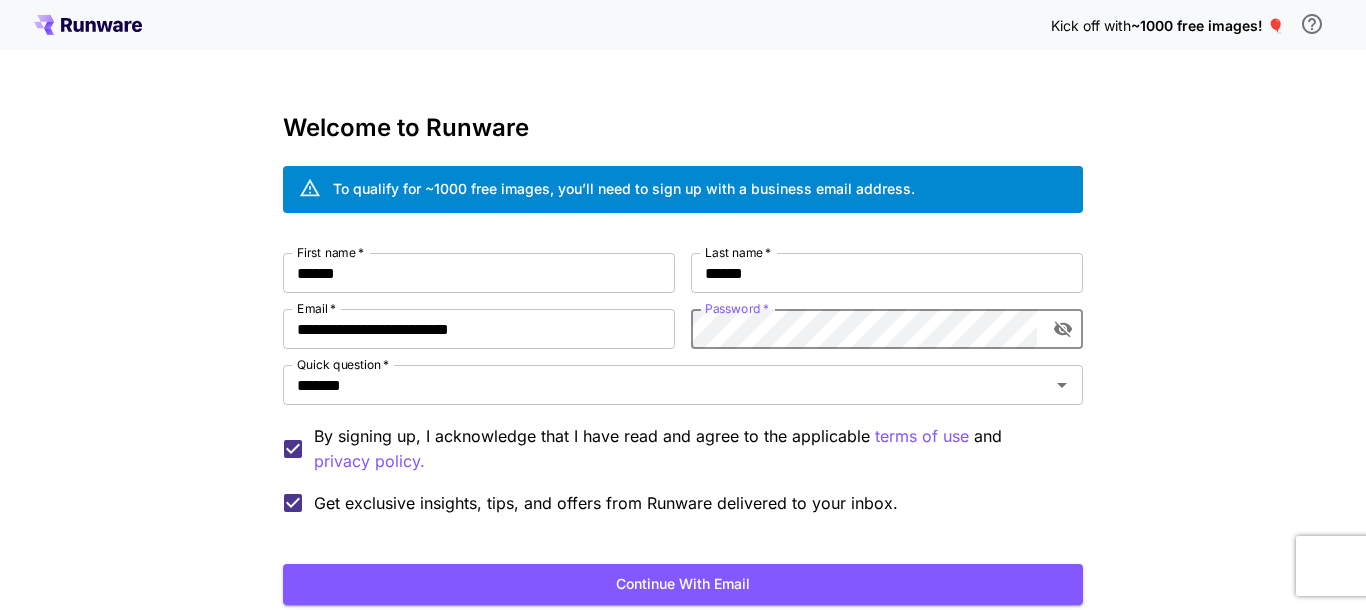 click 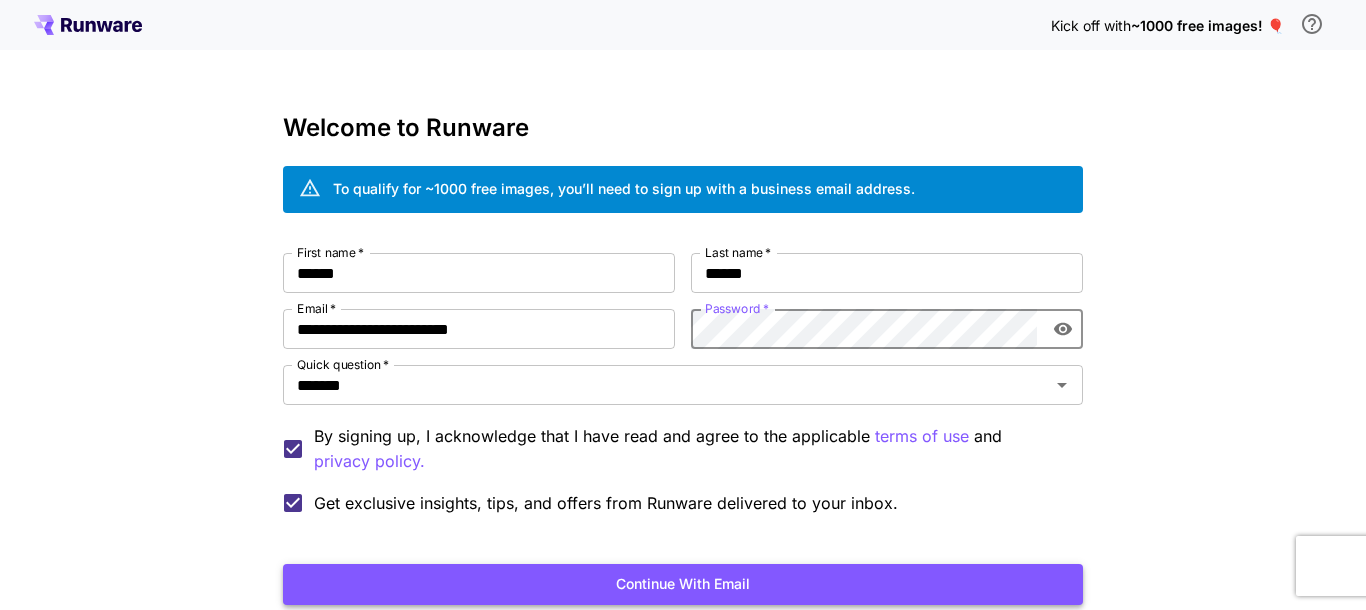 click on "Continue with email" at bounding box center (683, 584) 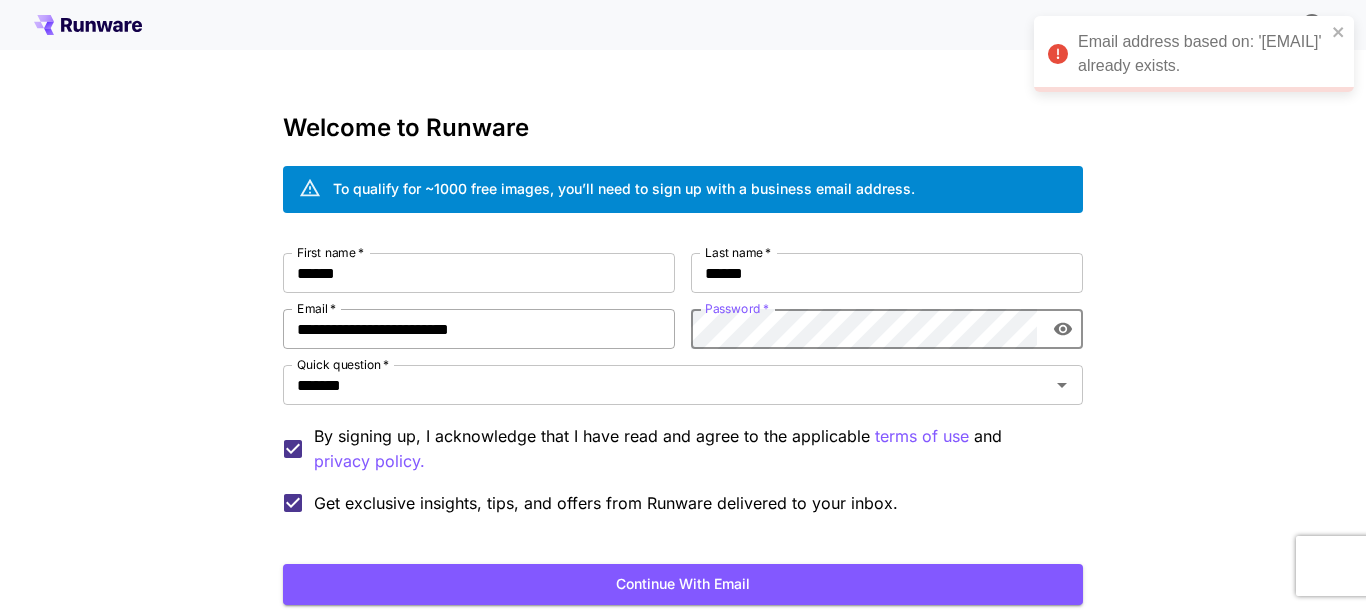 click on "**********" at bounding box center [479, 329] 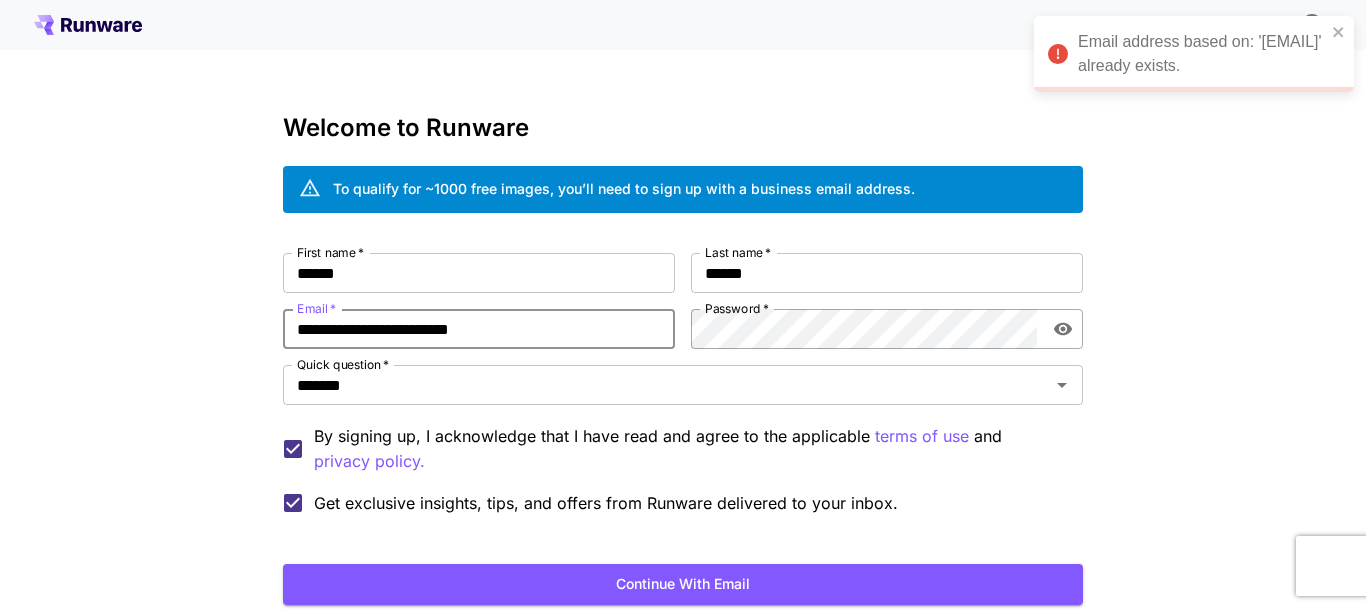 click on "**********" at bounding box center [479, 329] 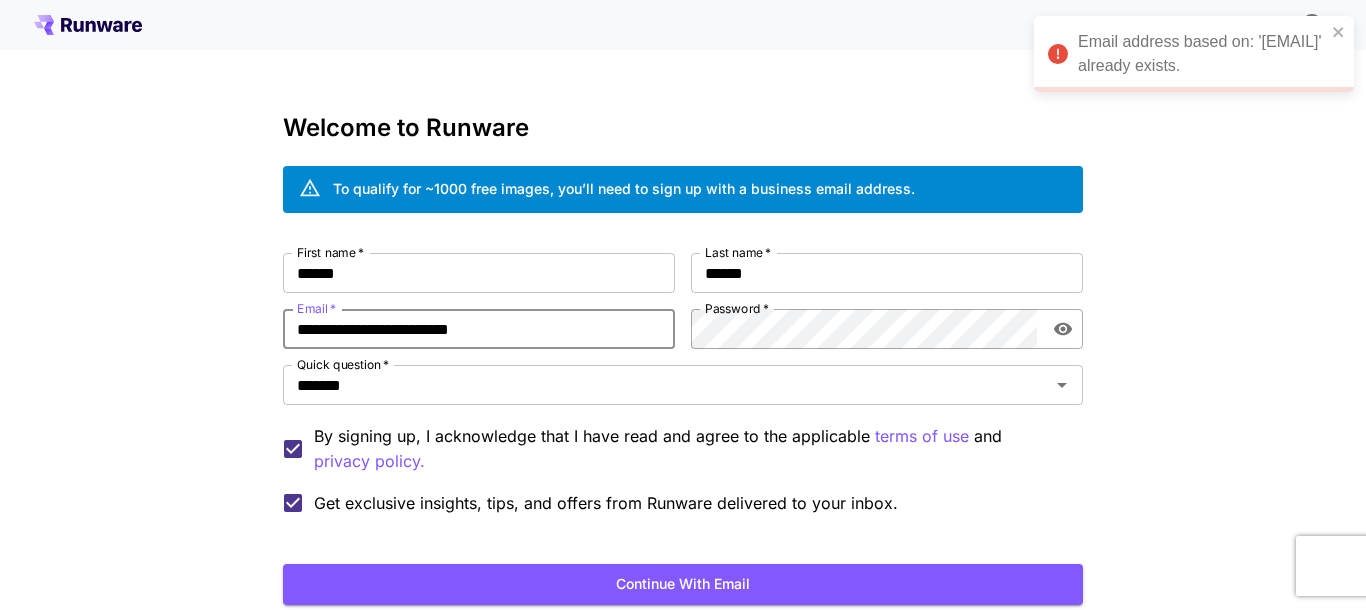 click on "**********" at bounding box center (479, 329) 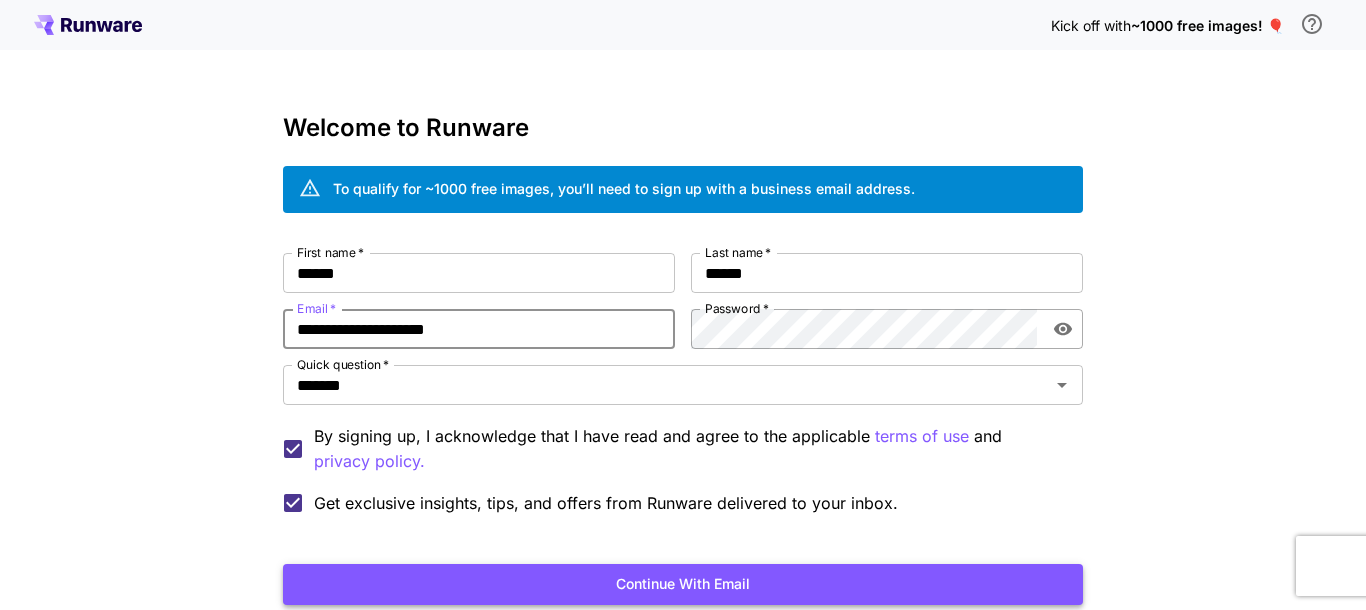 type on "**********" 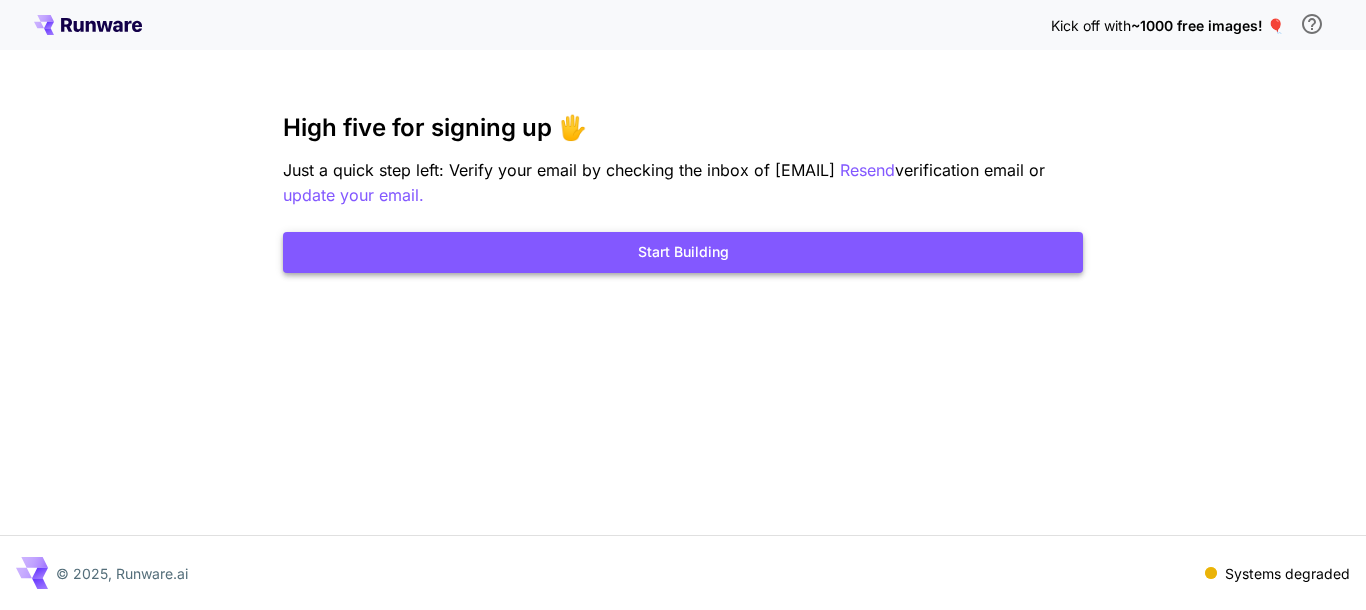 click on "Start Building" at bounding box center (683, 252) 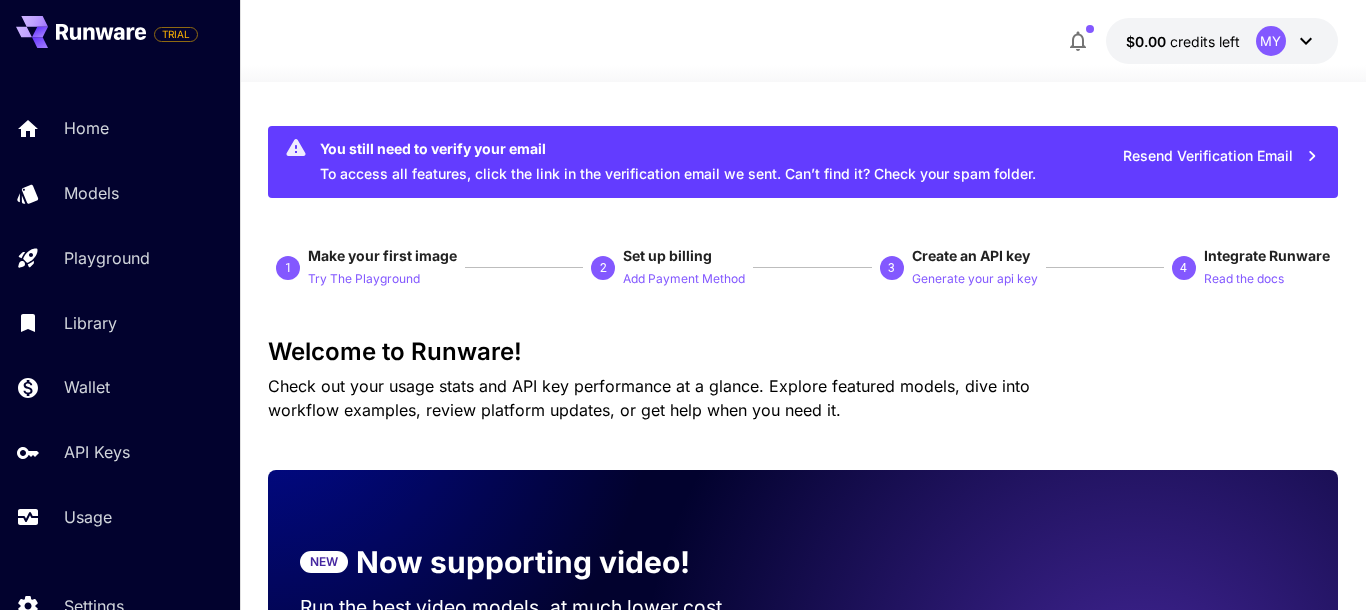 click on "$0.00    credits left  MY" at bounding box center [1222, 41] 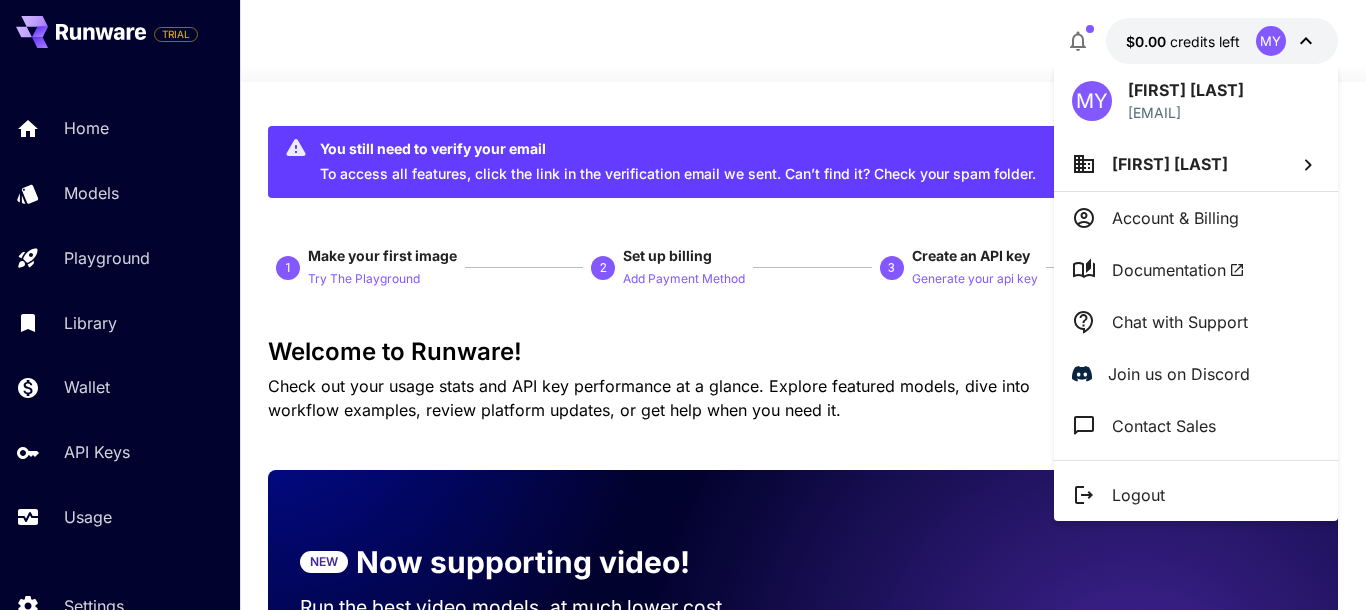click at bounding box center [683, 305] 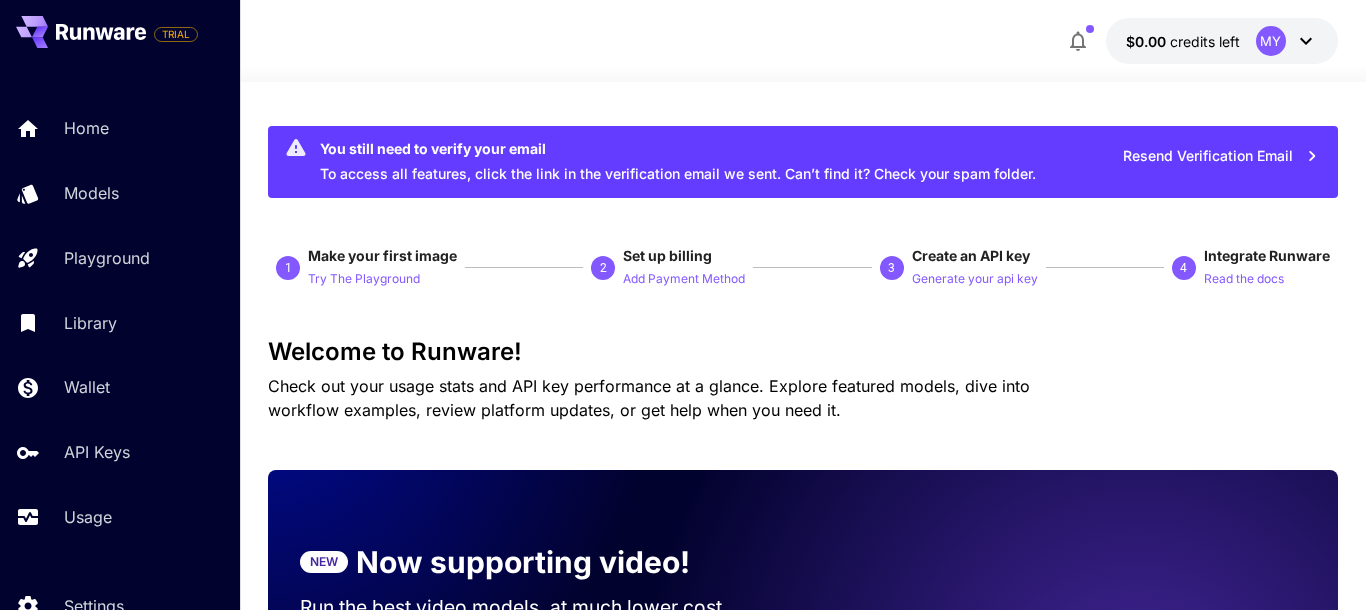 click 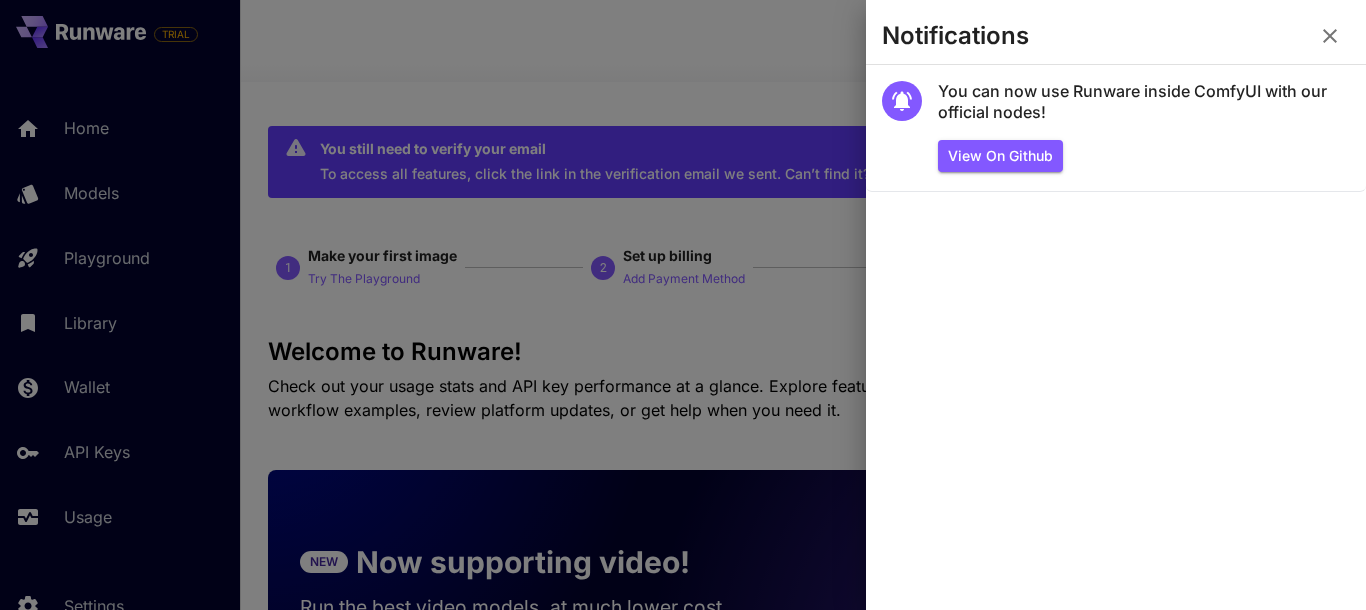 click 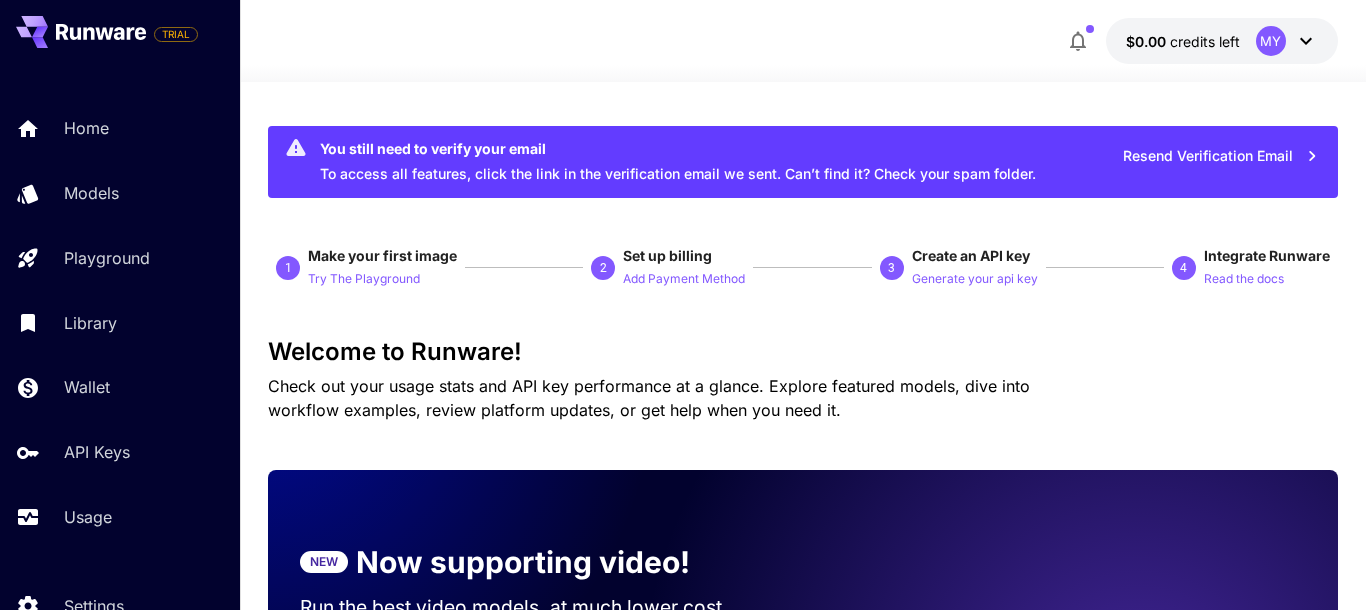 click on "Resend Verification Email" at bounding box center (1197, 162) 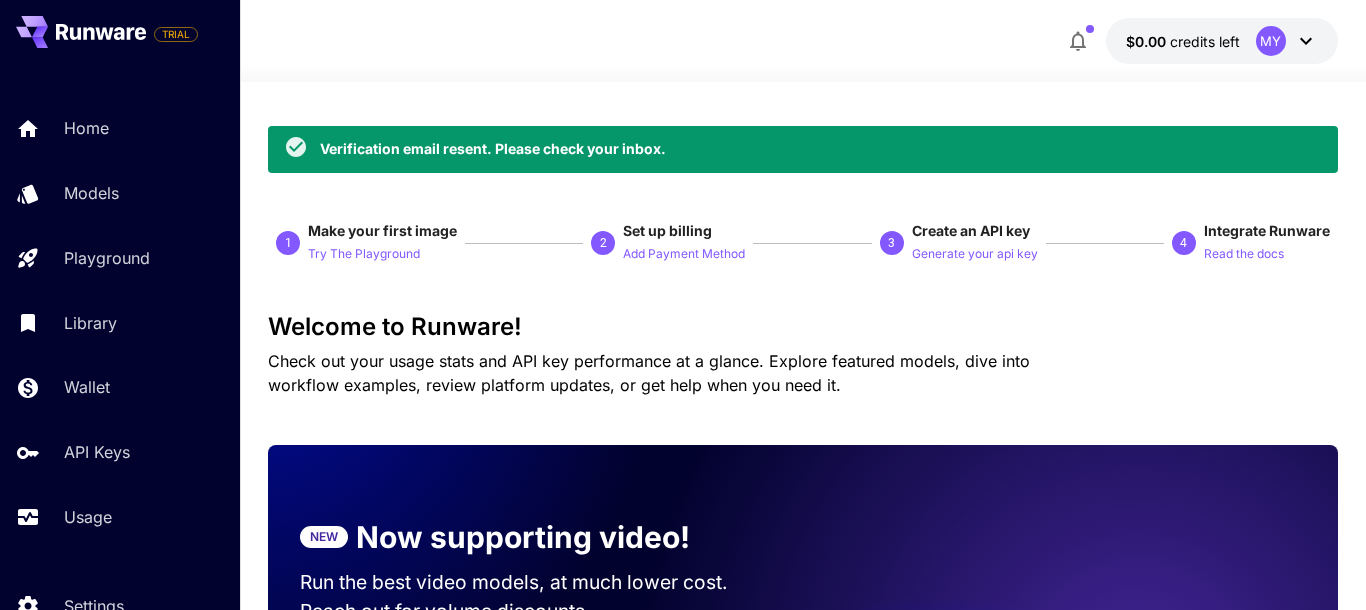 click 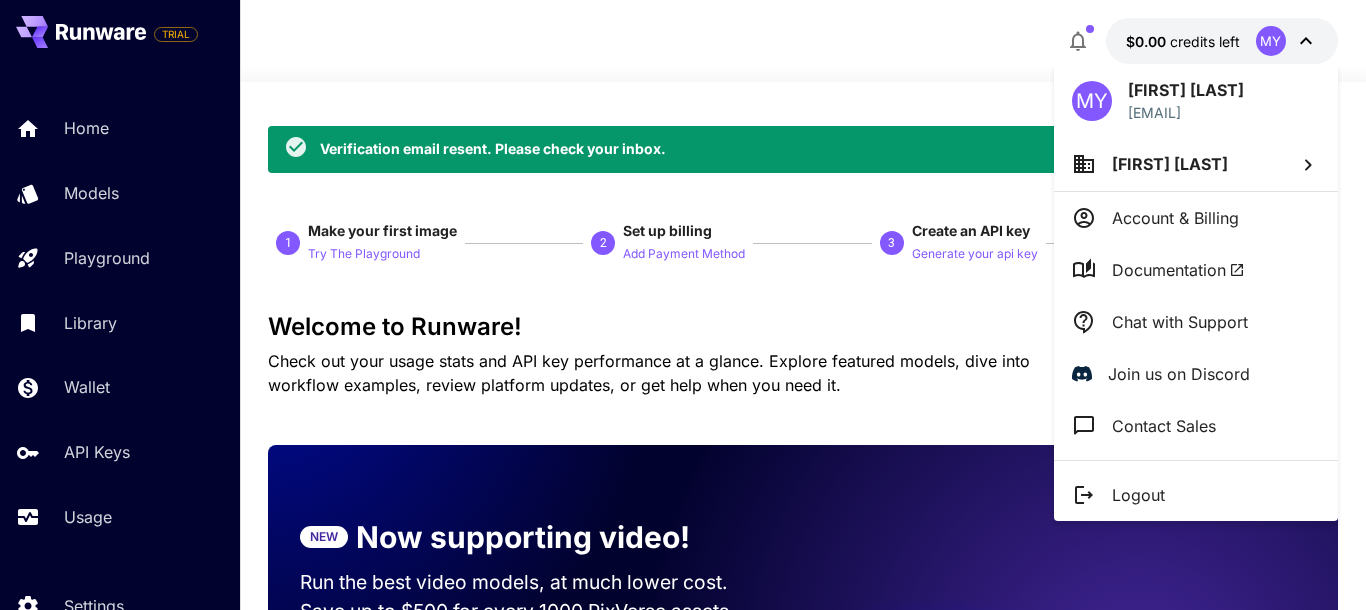 click at bounding box center [683, 305] 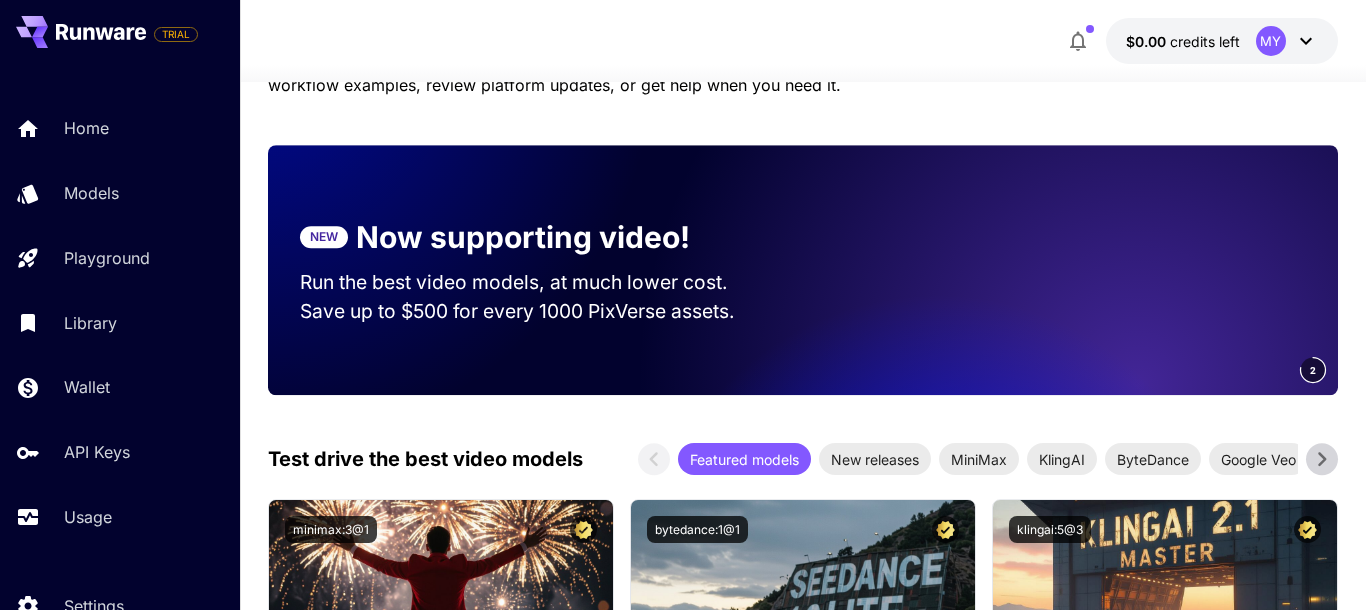 scroll, scrollTop: 384, scrollLeft: 0, axis: vertical 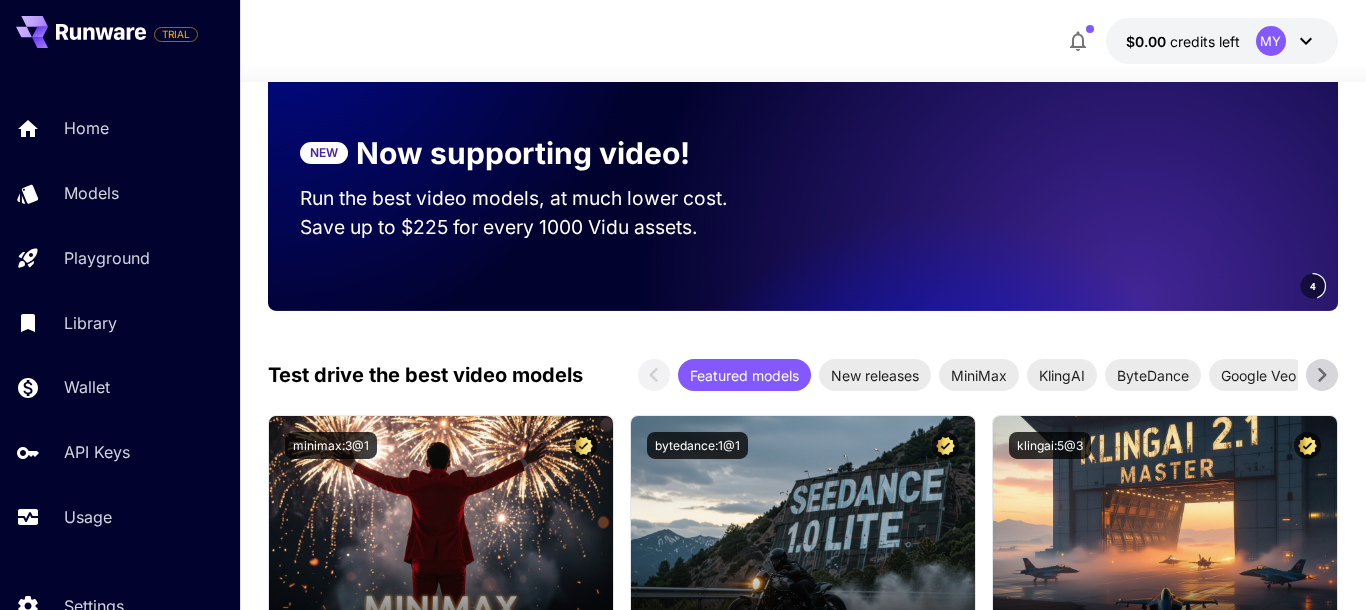 click 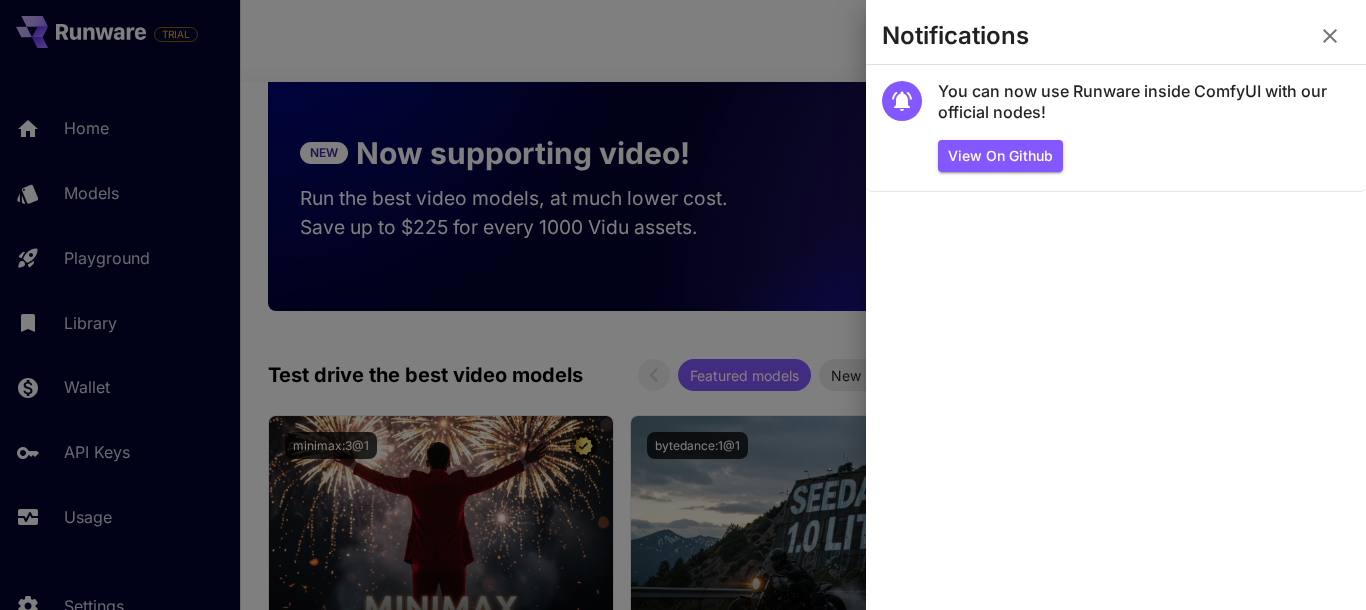 click on "Notifications" at bounding box center [1116, 40] 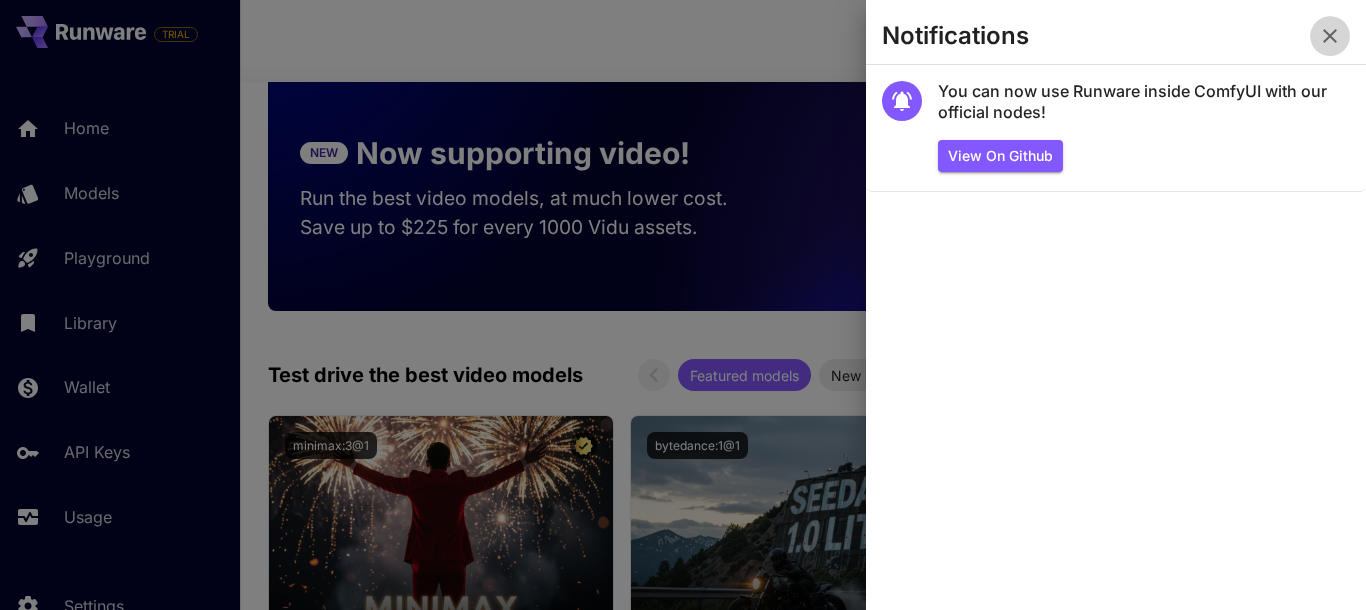 click 